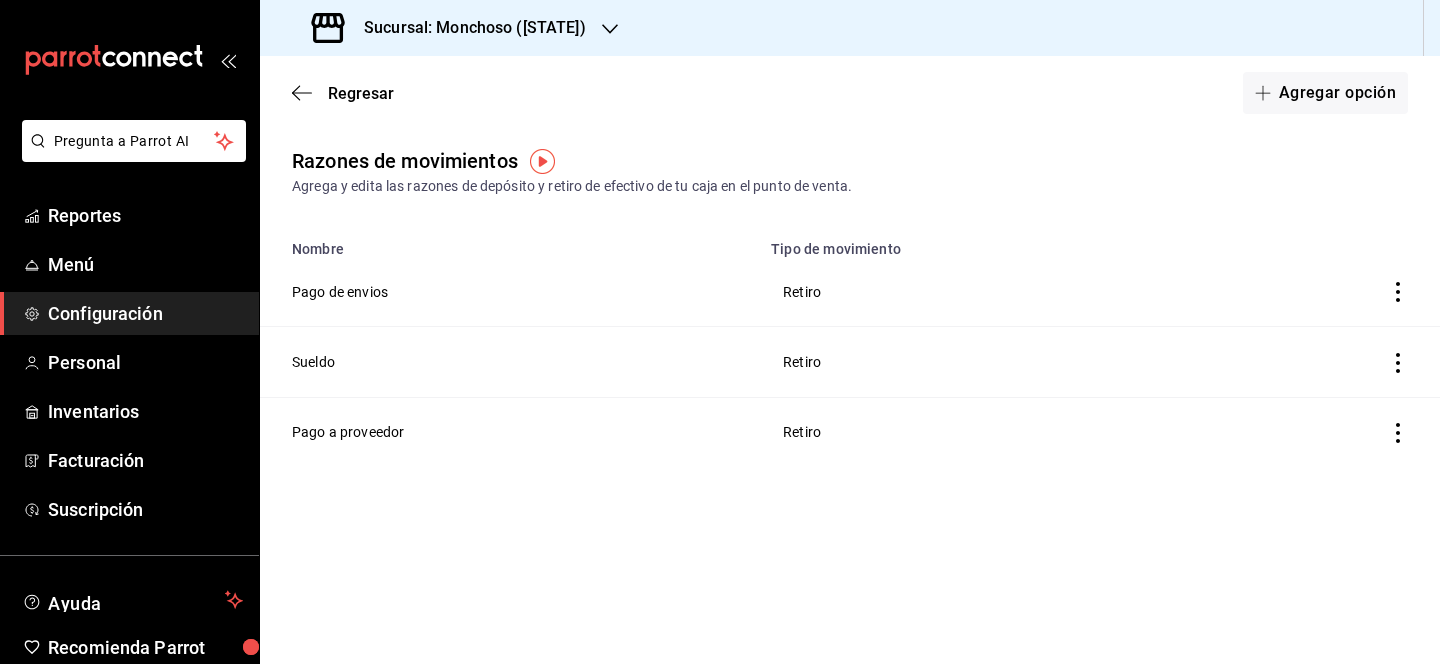 scroll, scrollTop: 0, scrollLeft: 0, axis: both 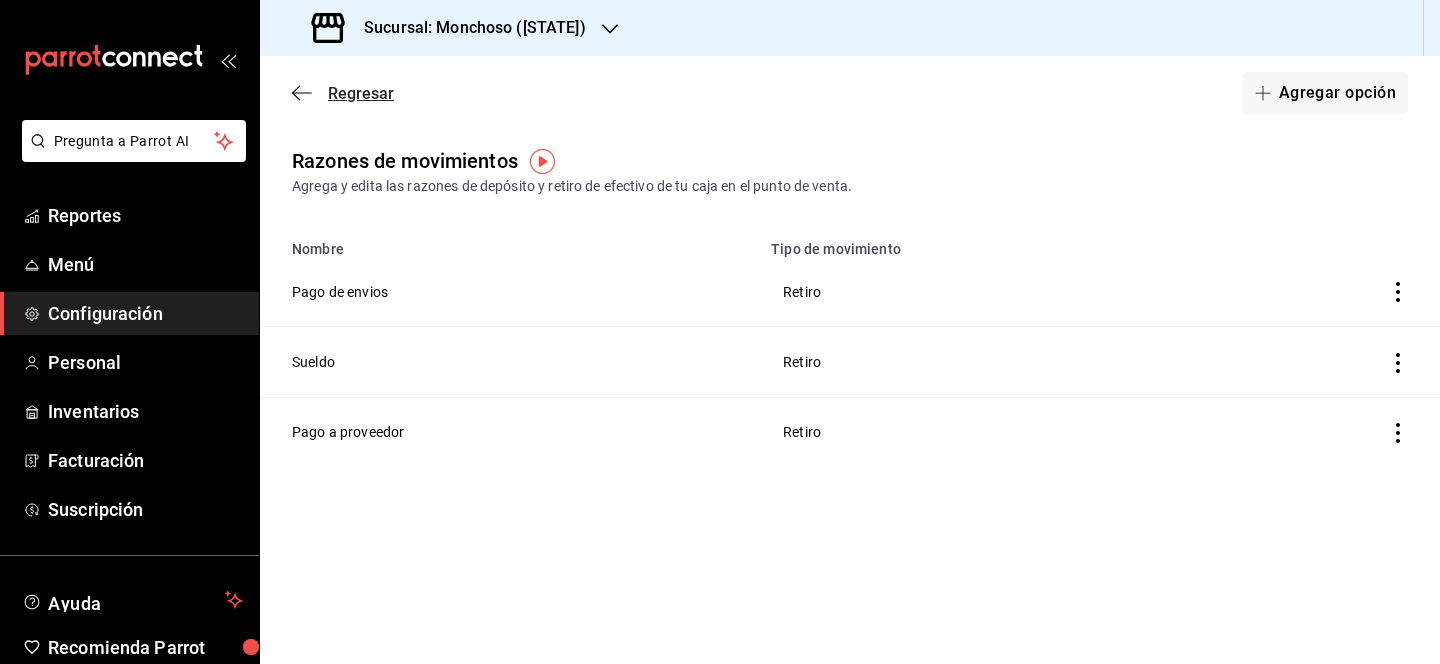 click on "Regresar" at bounding box center (361, 93) 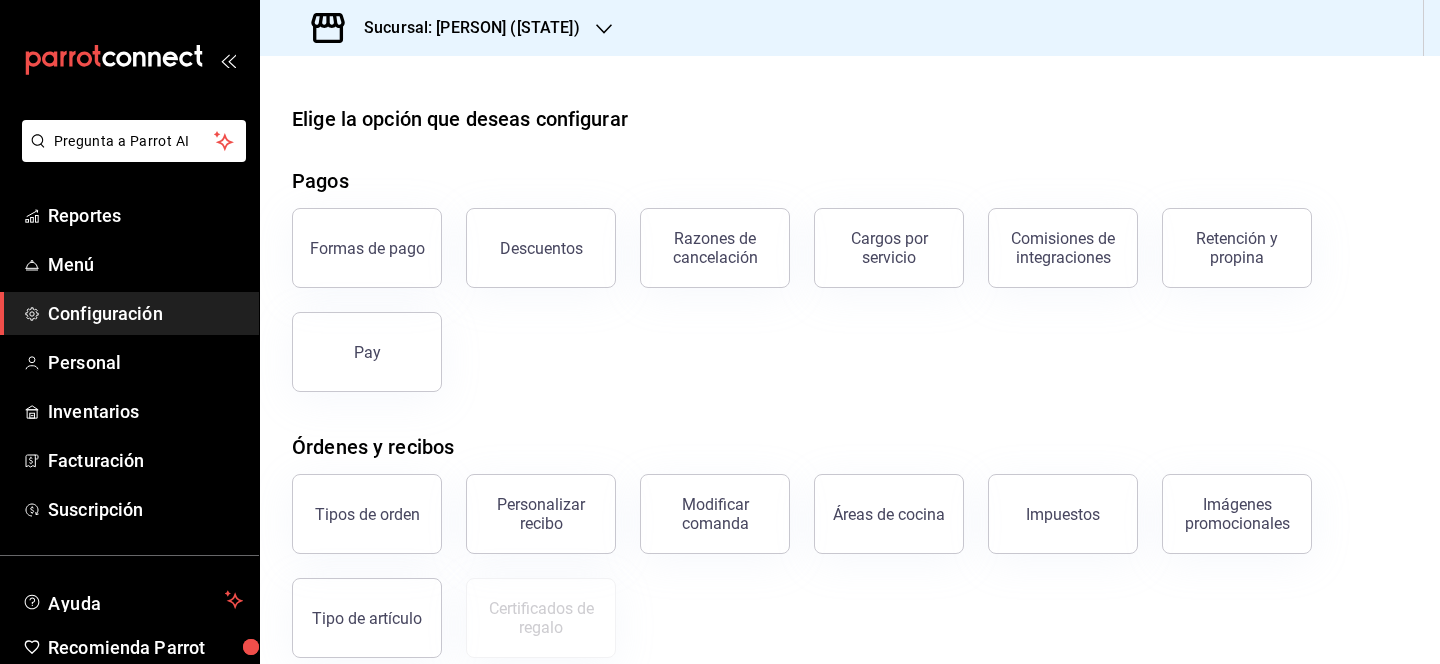 scroll, scrollTop: 350, scrollLeft: 0, axis: vertical 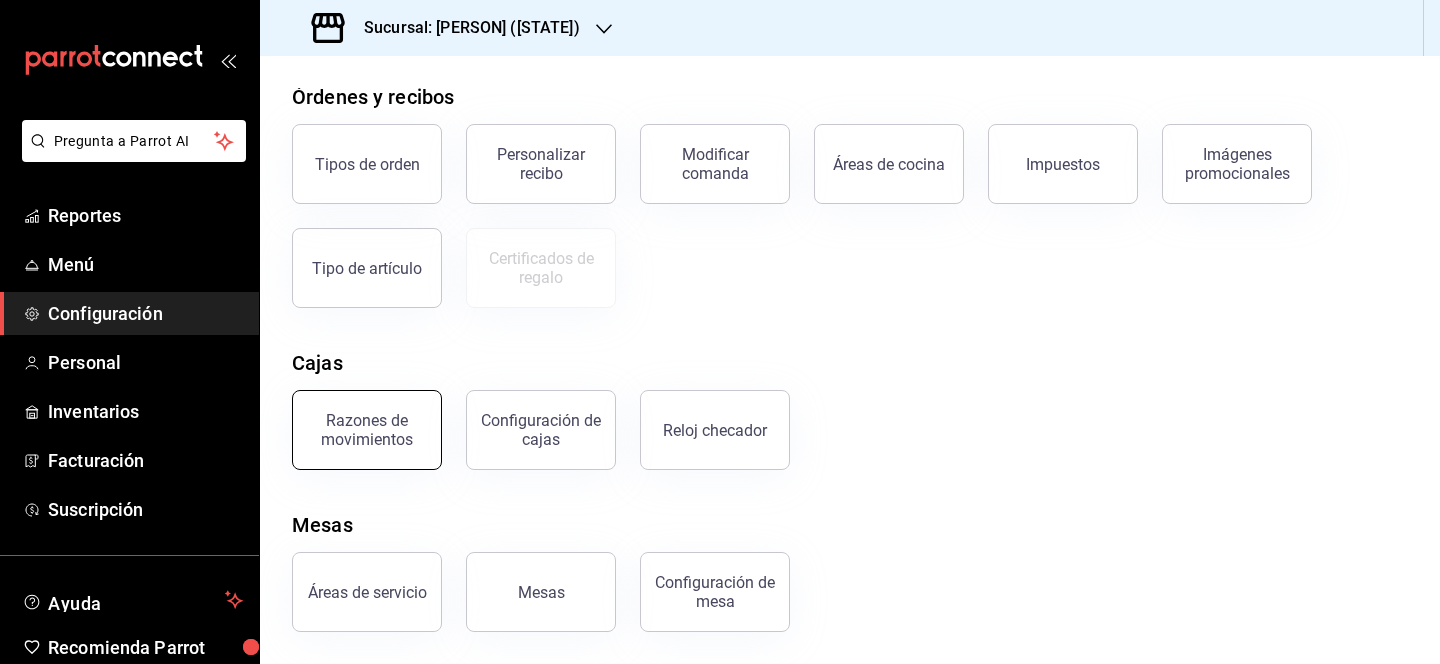click on "Razones de movimientos" at bounding box center [367, 430] 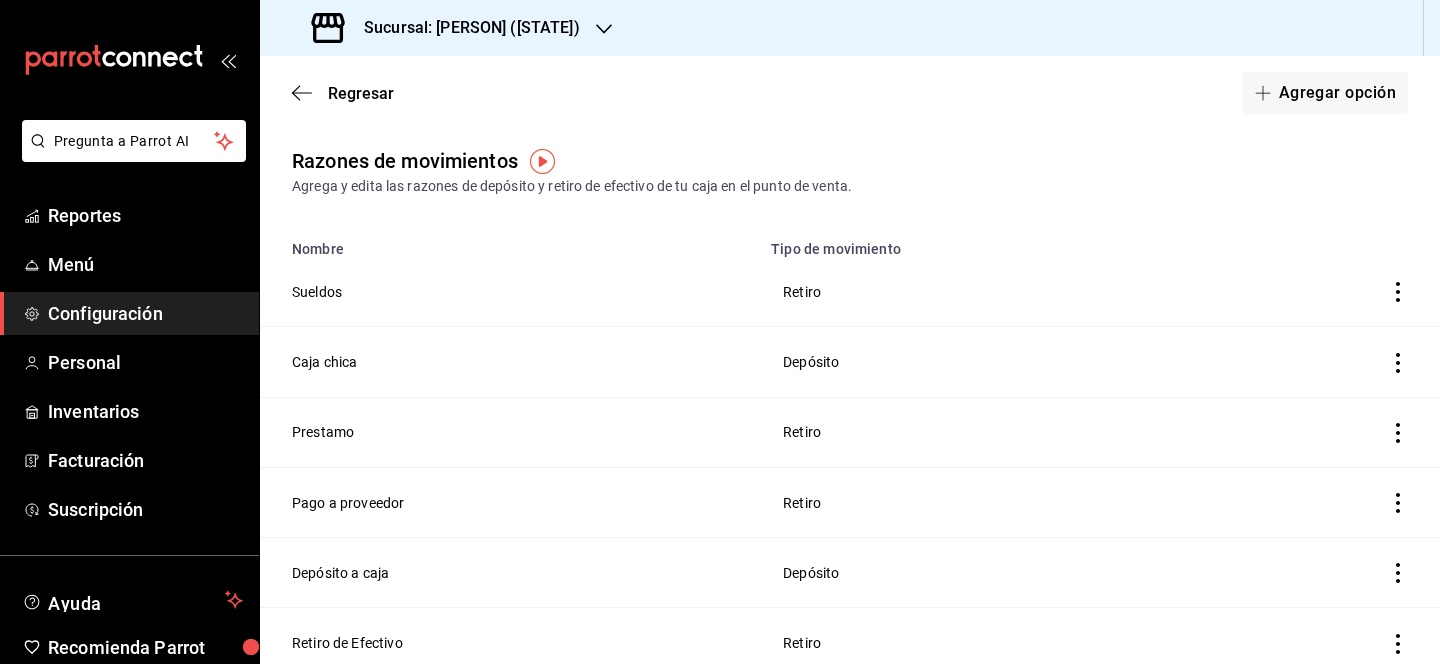 click on "Sucursal: [PERSON] ([STATE])" at bounding box center (448, 28) 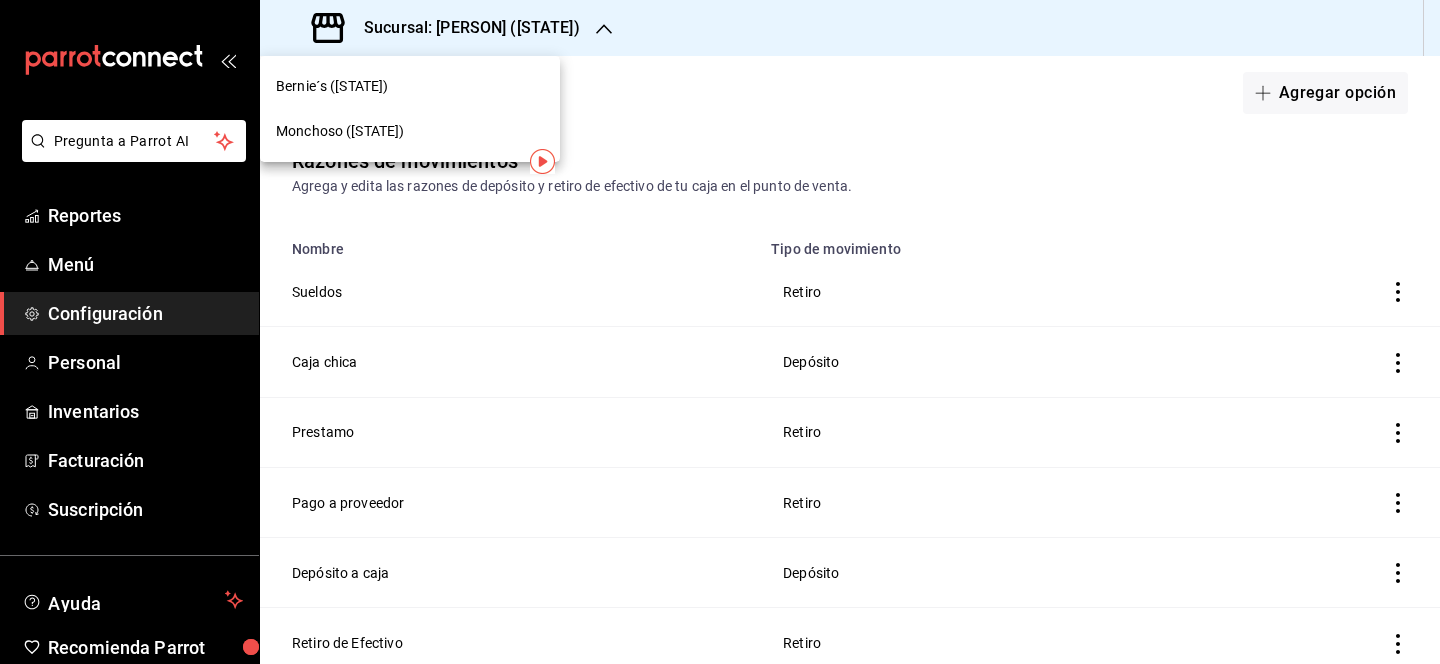 click on "Monchoso ([STATE])" at bounding box center (410, 131) 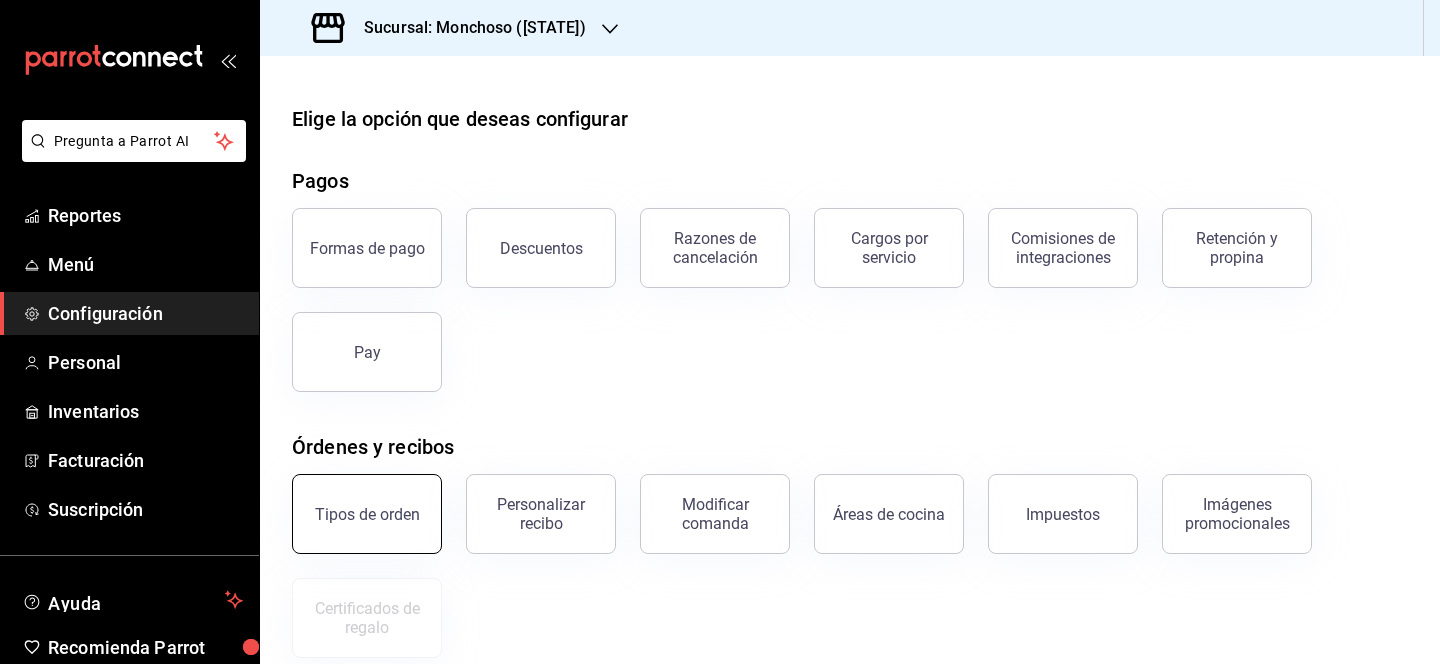scroll, scrollTop: 350, scrollLeft: 0, axis: vertical 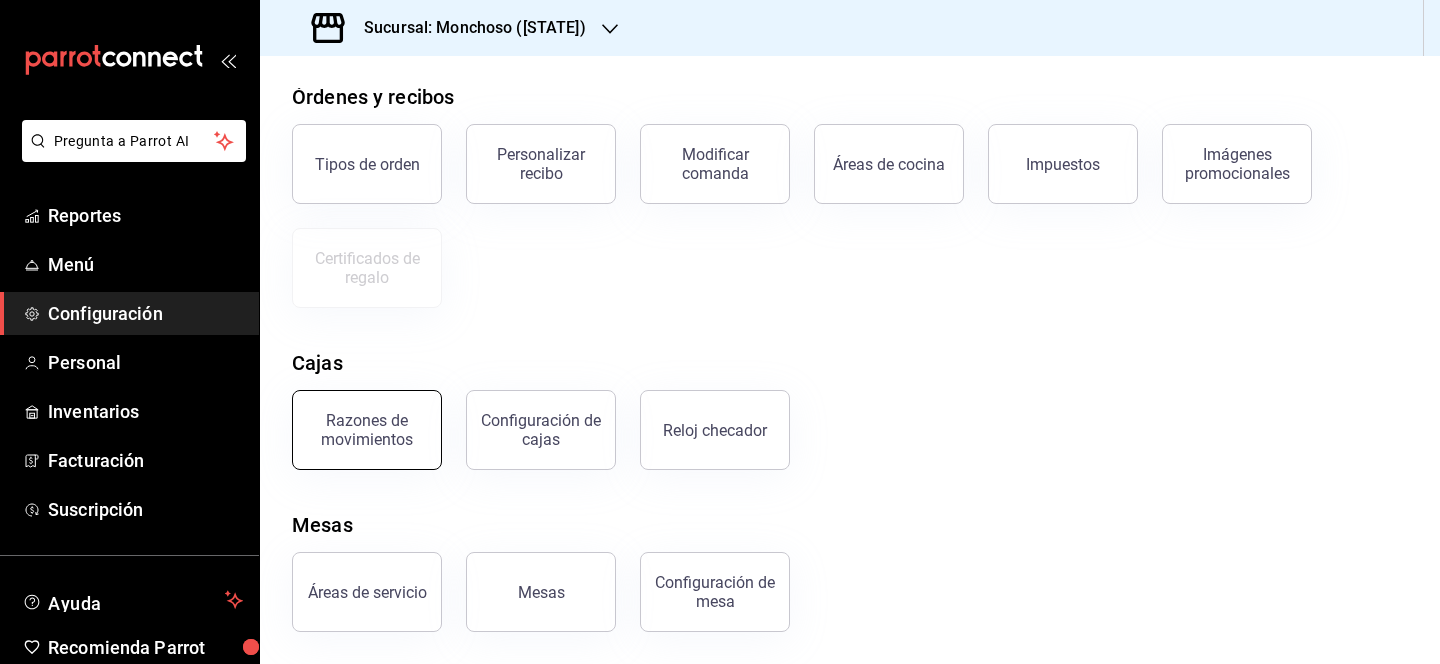 click on "Razones de movimientos" at bounding box center [367, 430] 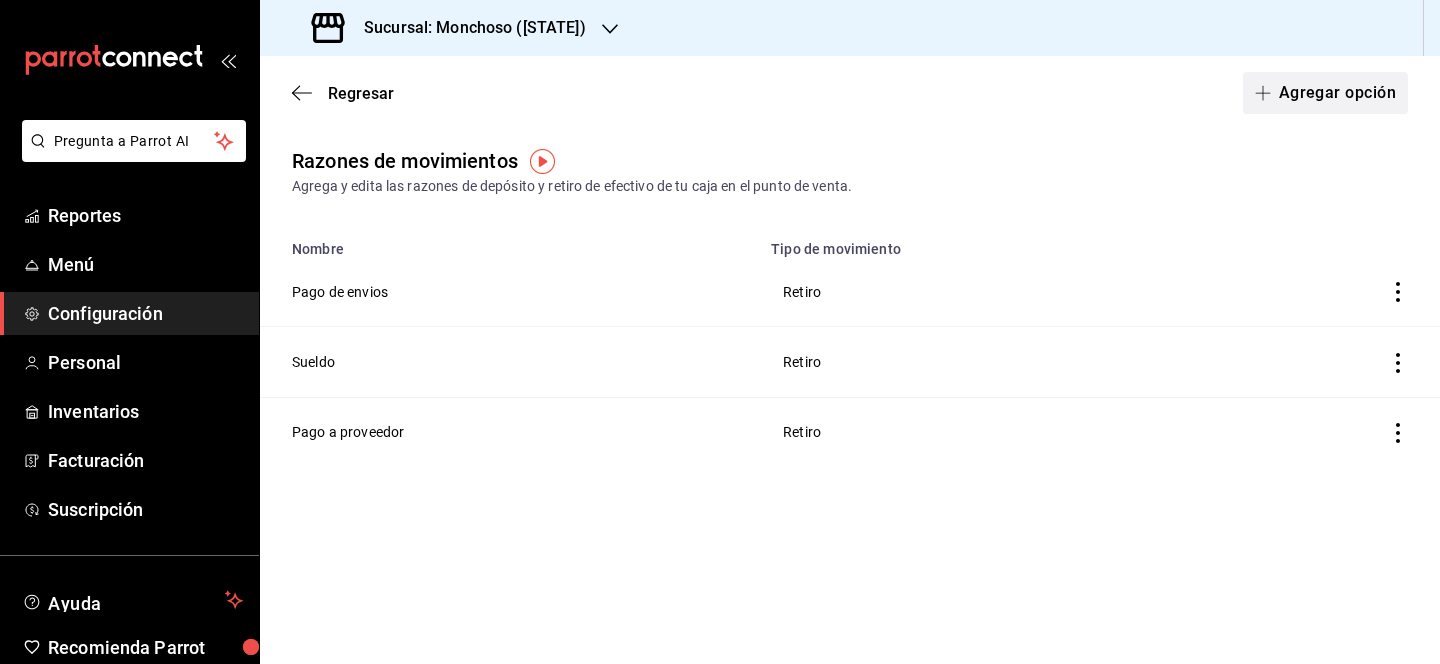 click on "Agregar opción" at bounding box center (1325, 93) 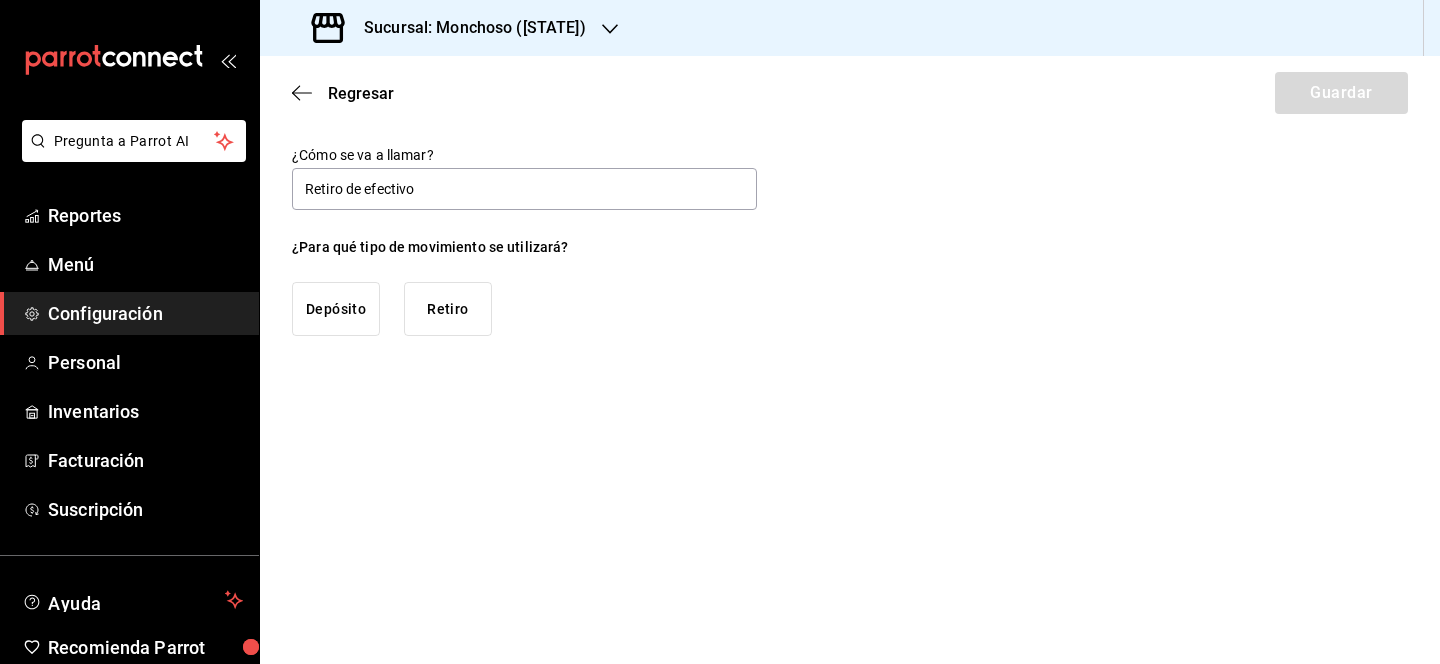 type on "Retiro de efectivo" 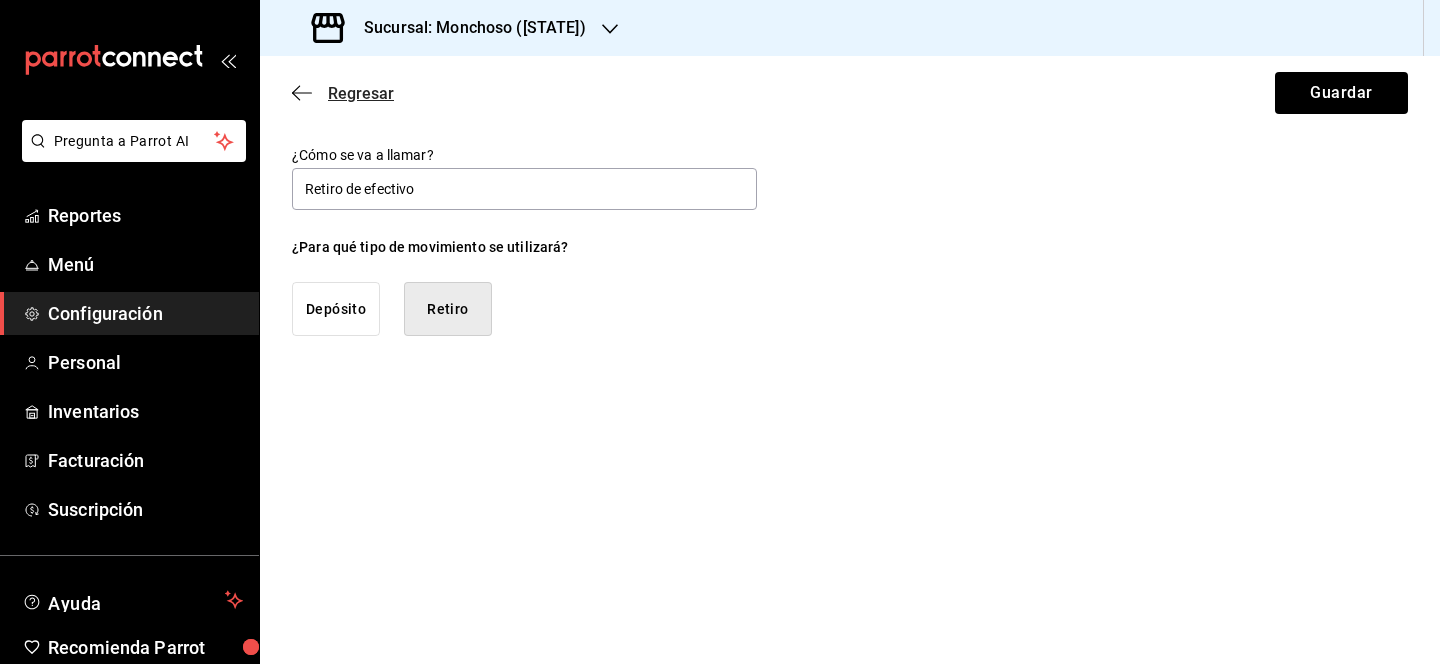 click on "Regresar" at bounding box center [361, 93] 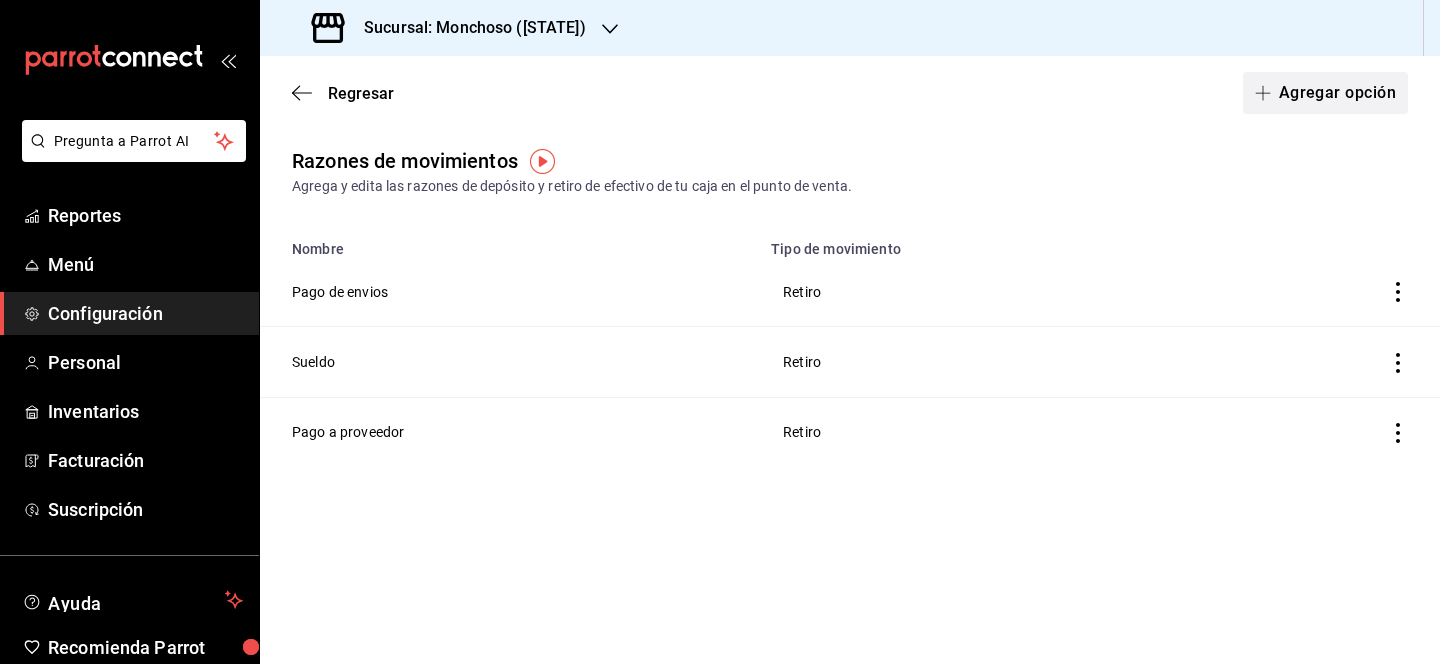 click on "Agregar opción" at bounding box center [1325, 93] 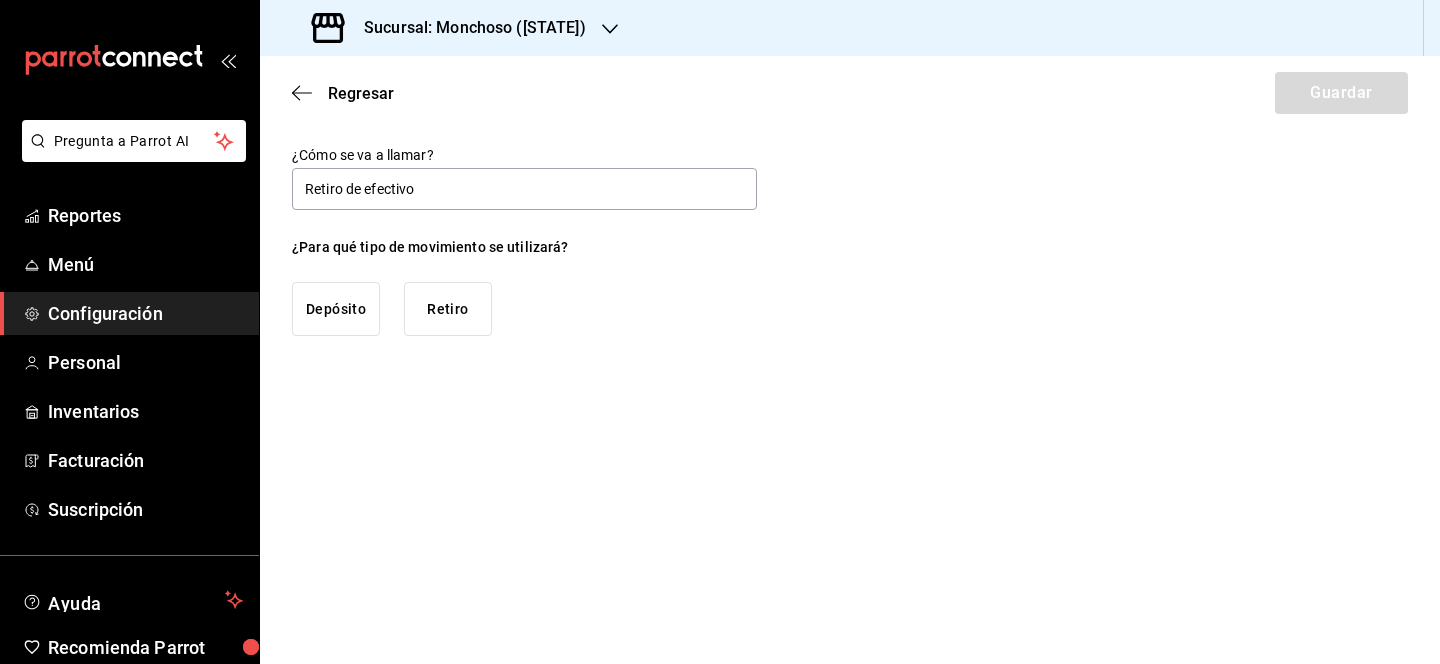 type on "Retiro de efectivo" 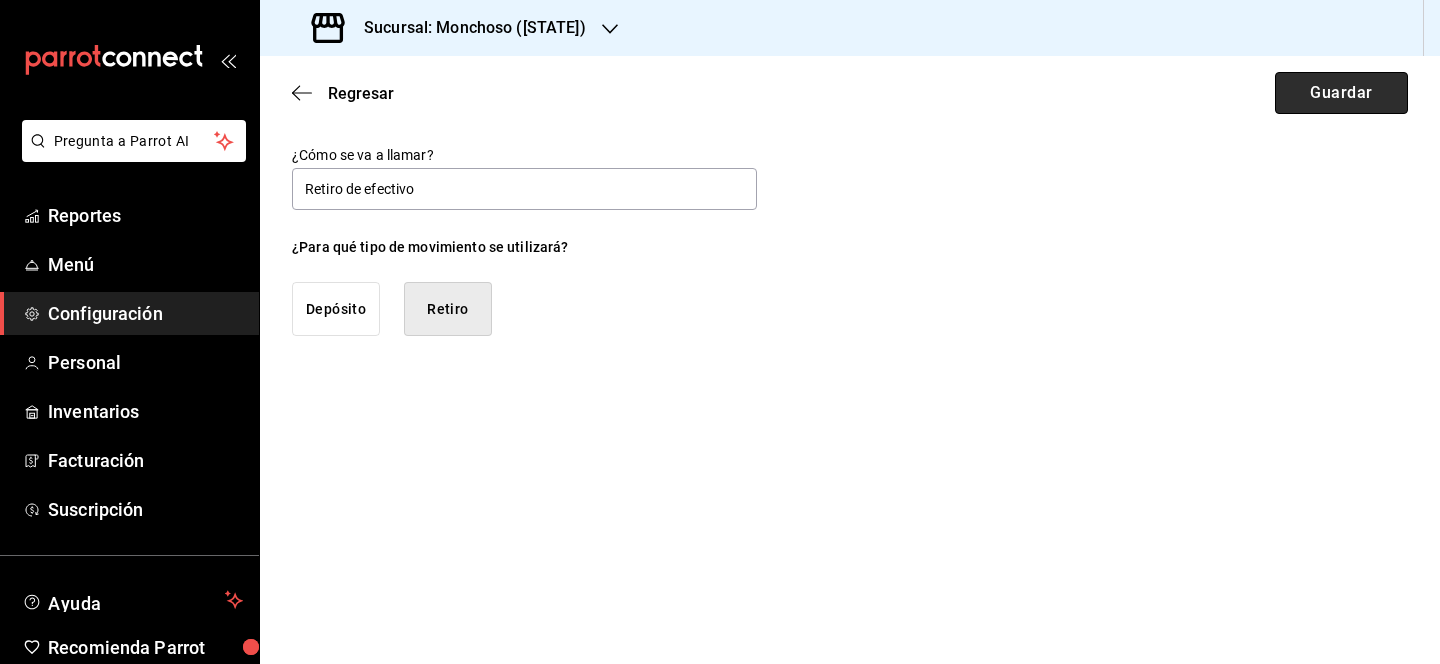 click on "Guardar" at bounding box center (1341, 93) 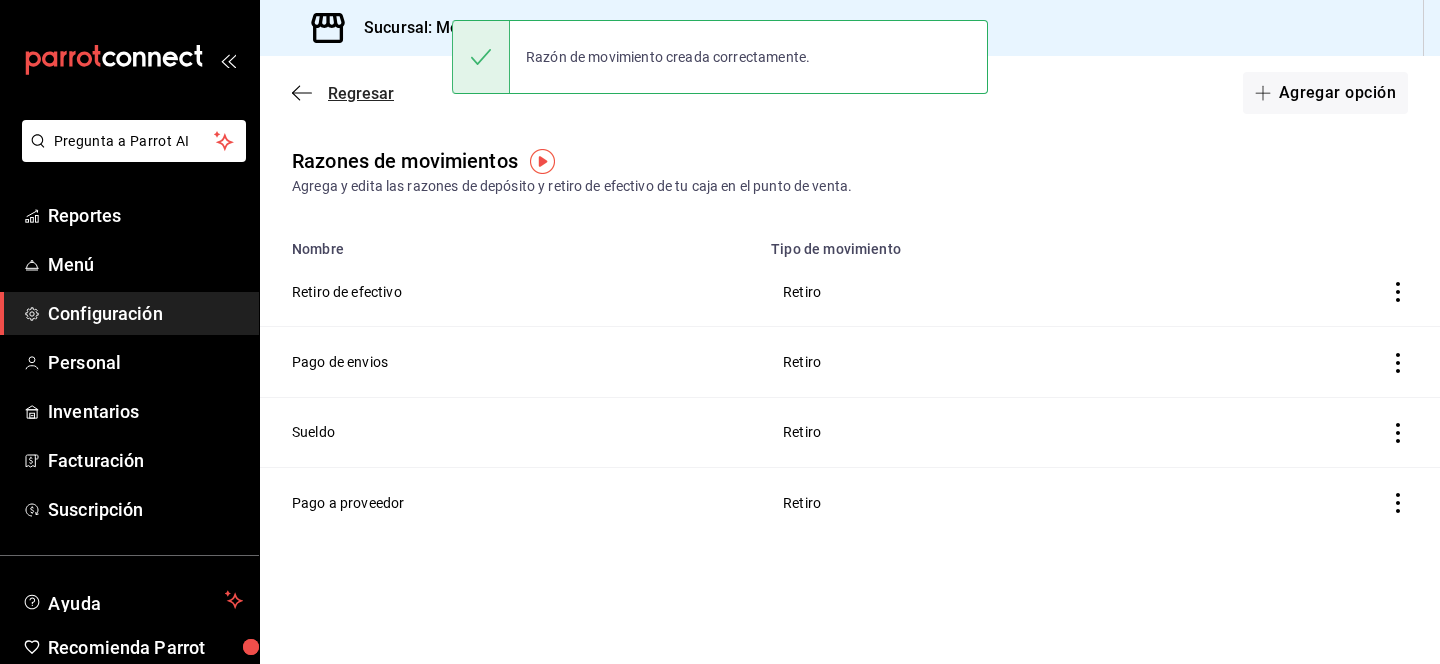 click on "Regresar" at bounding box center [361, 93] 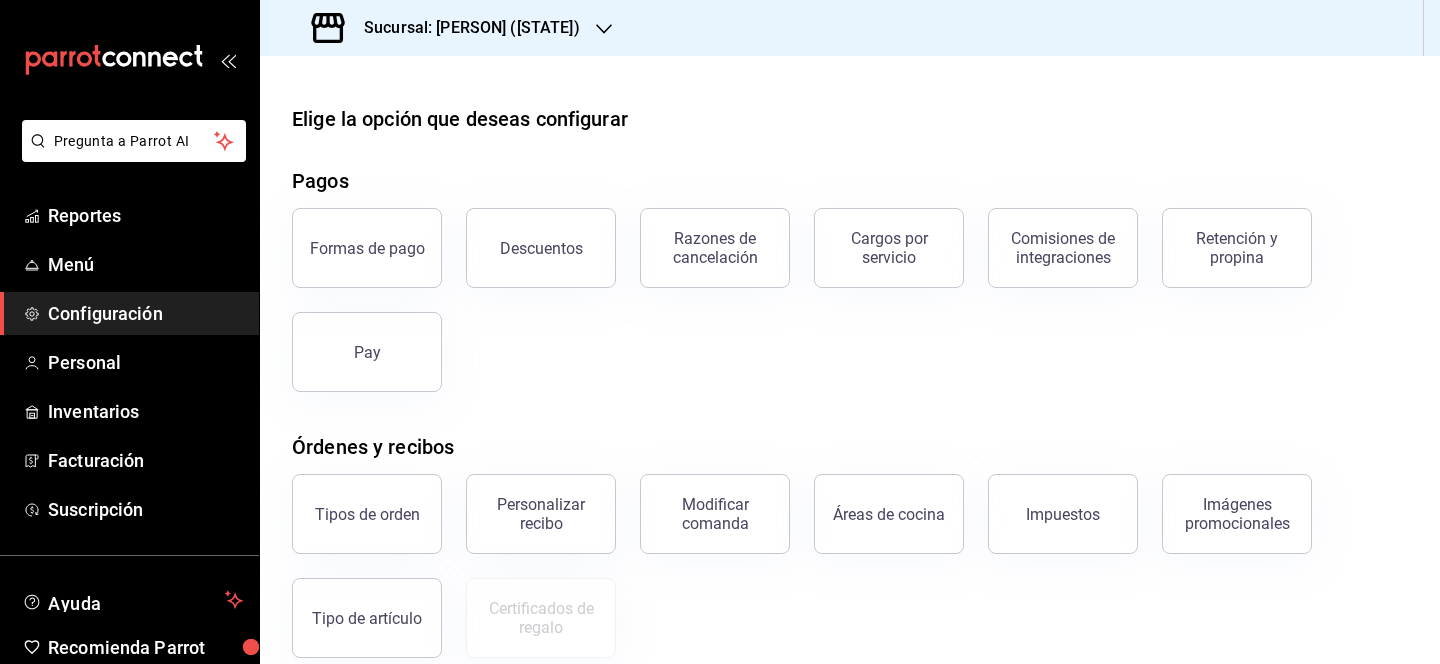 click on "Sucursal: [PERSON] ([STATE])" at bounding box center [464, 28] 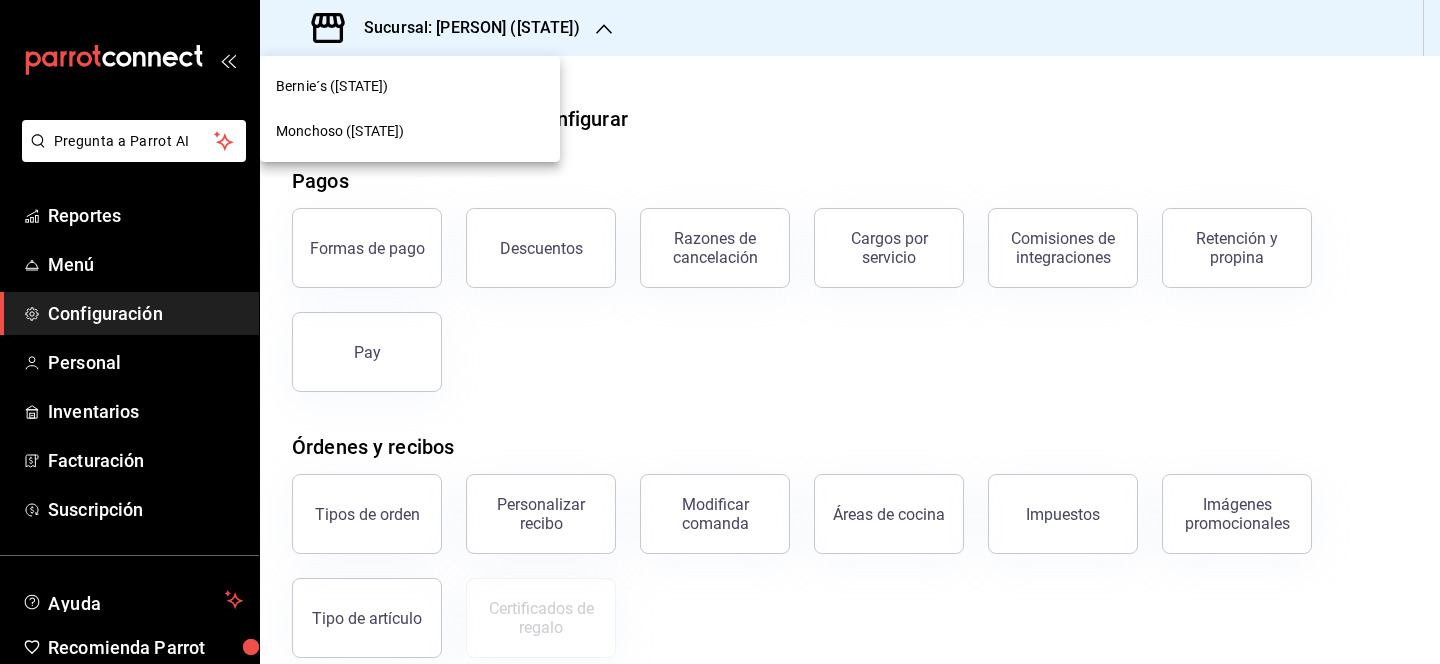 click on "Monchoso ([STATE])" at bounding box center [410, 131] 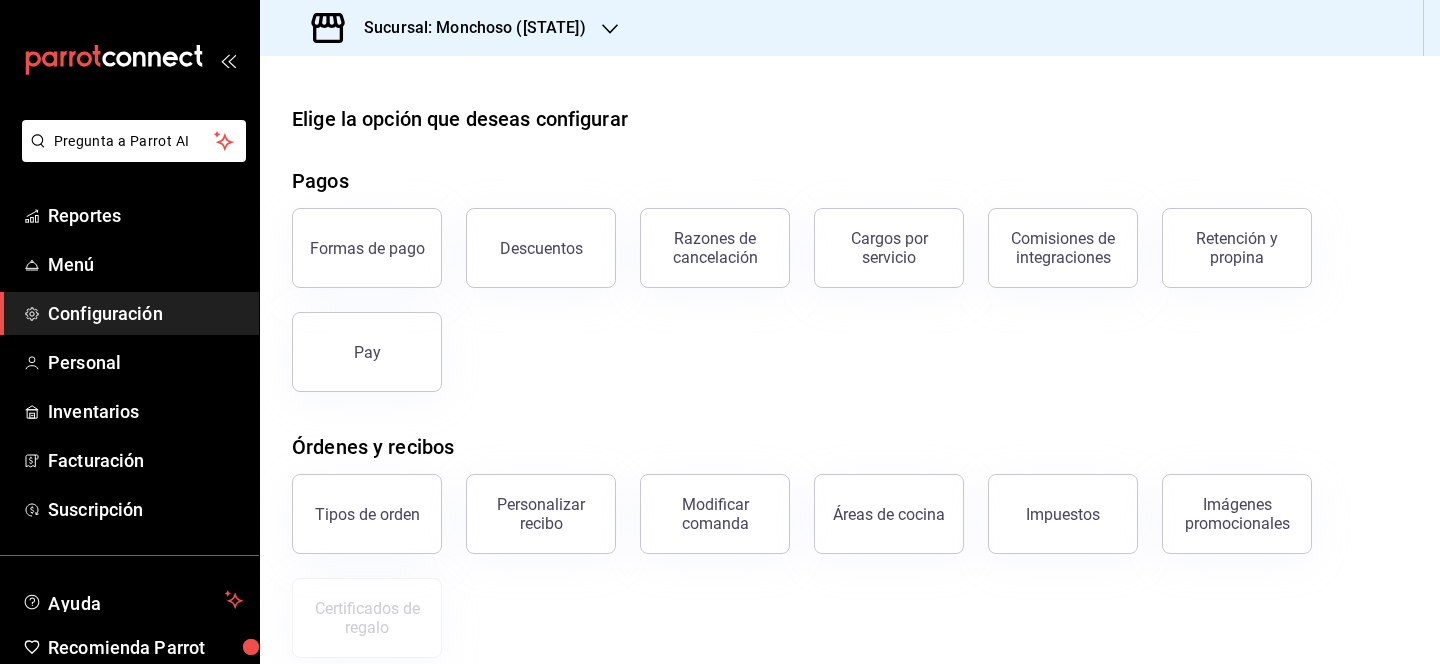 scroll, scrollTop: 350, scrollLeft: 0, axis: vertical 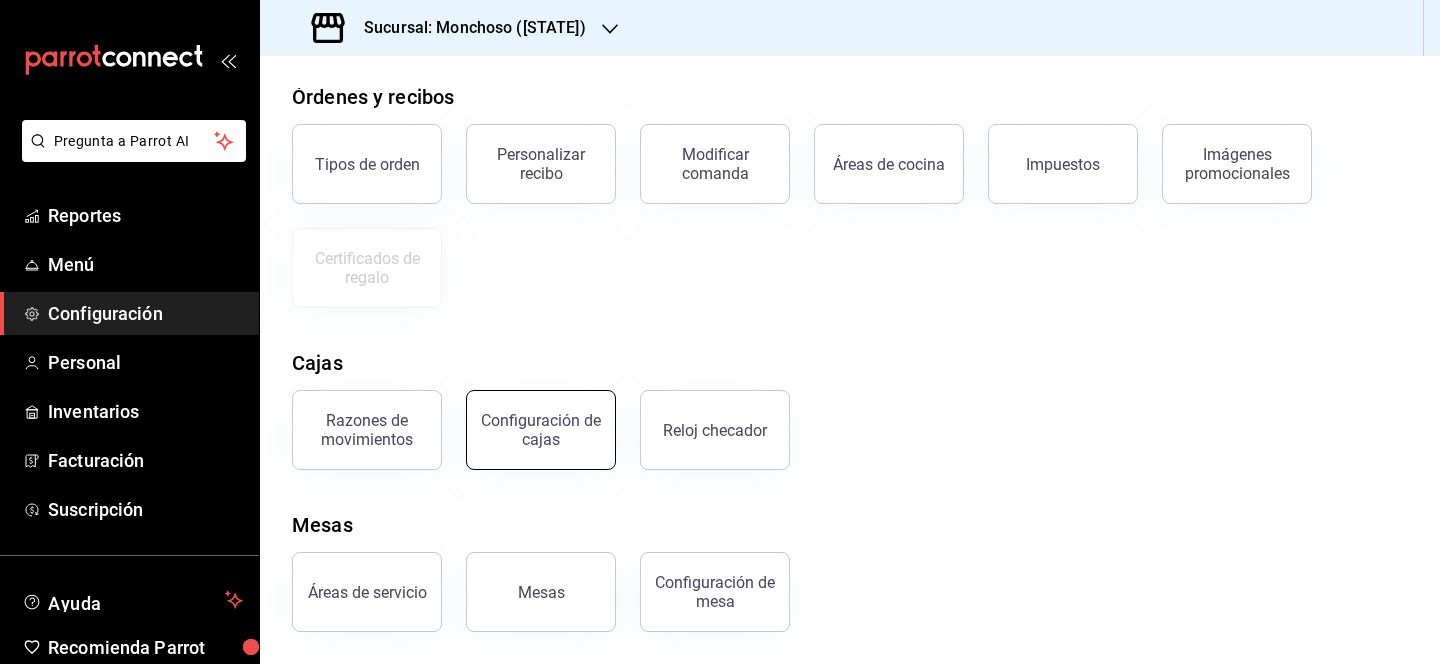 click on "Configuración de cajas" at bounding box center (541, 430) 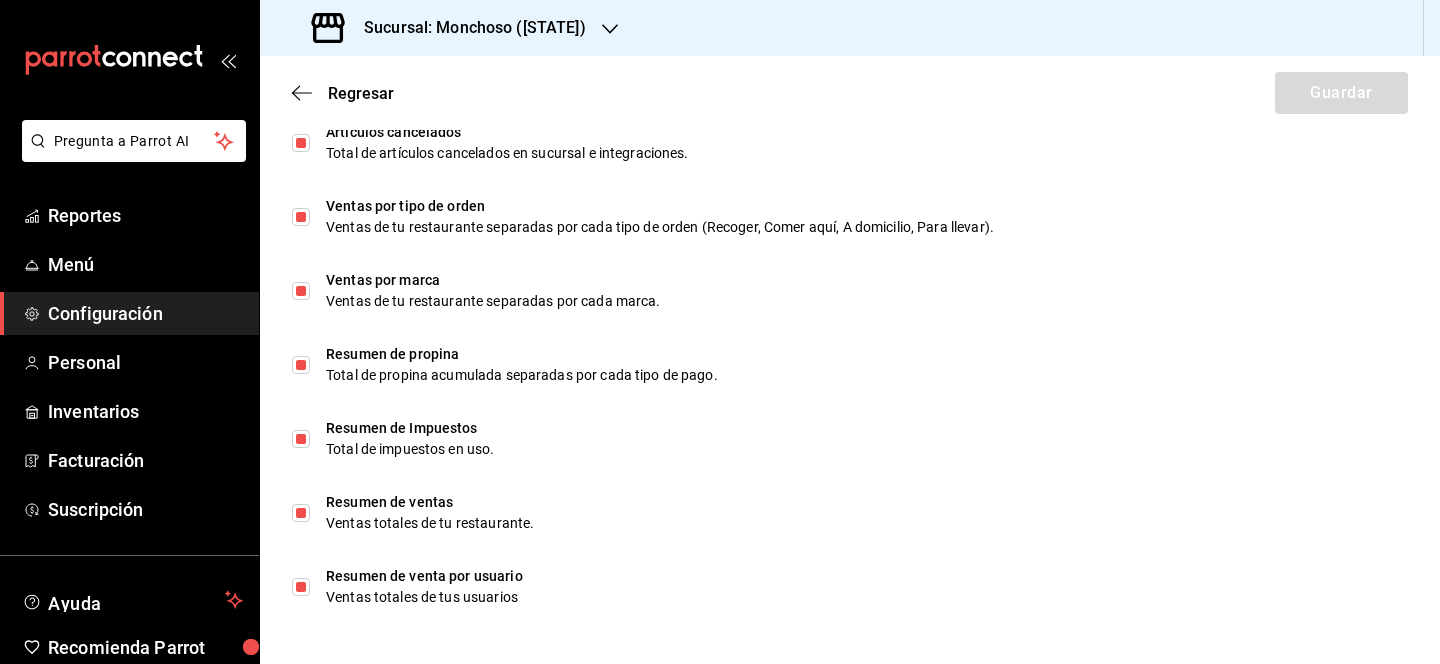 scroll, scrollTop: 0, scrollLeft: 0, axis: both 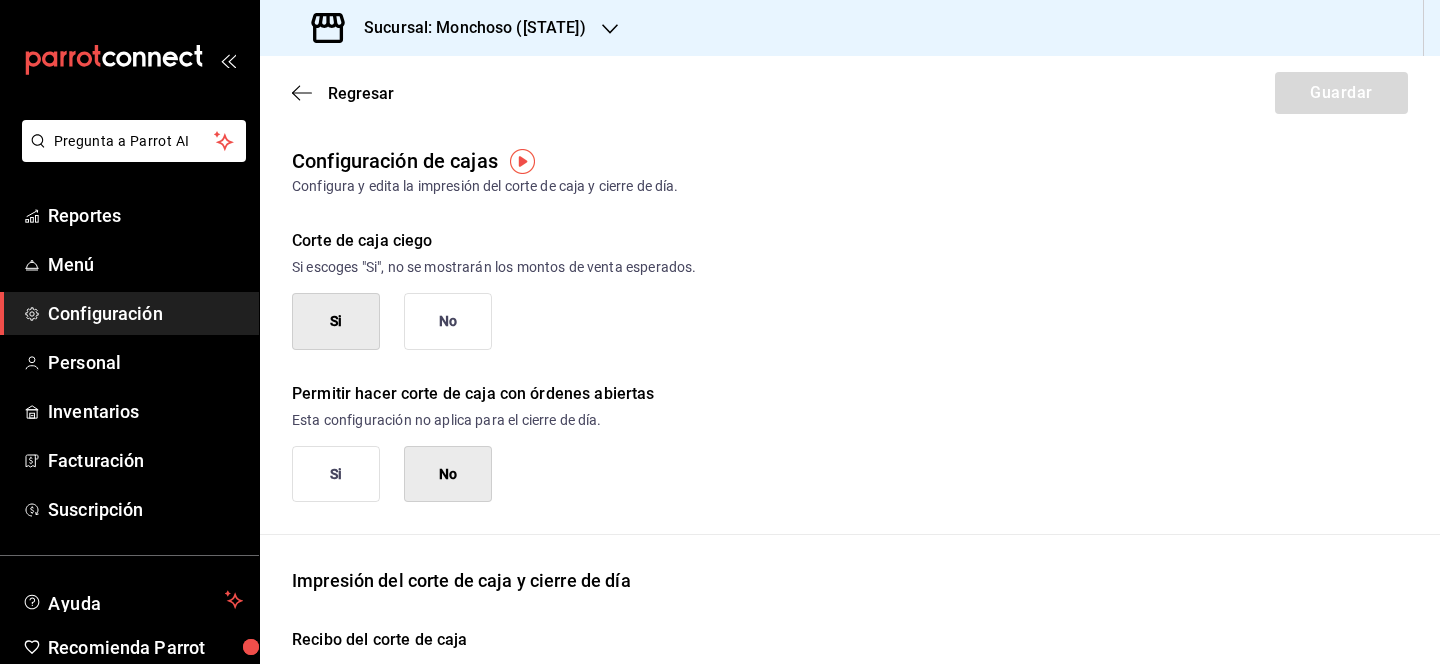 click on "Regresar Guardar" at bounding box center [850, 93] 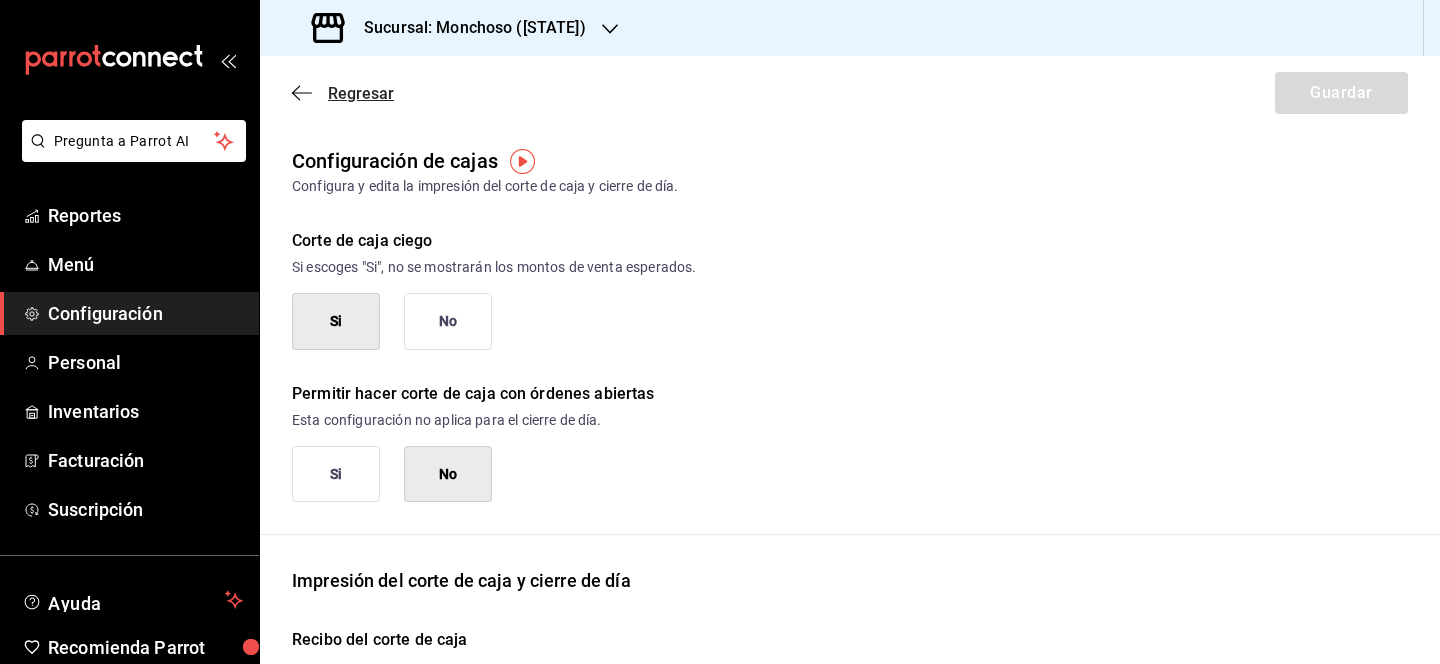 click on "Regresar" at bounding box center [361, 93] 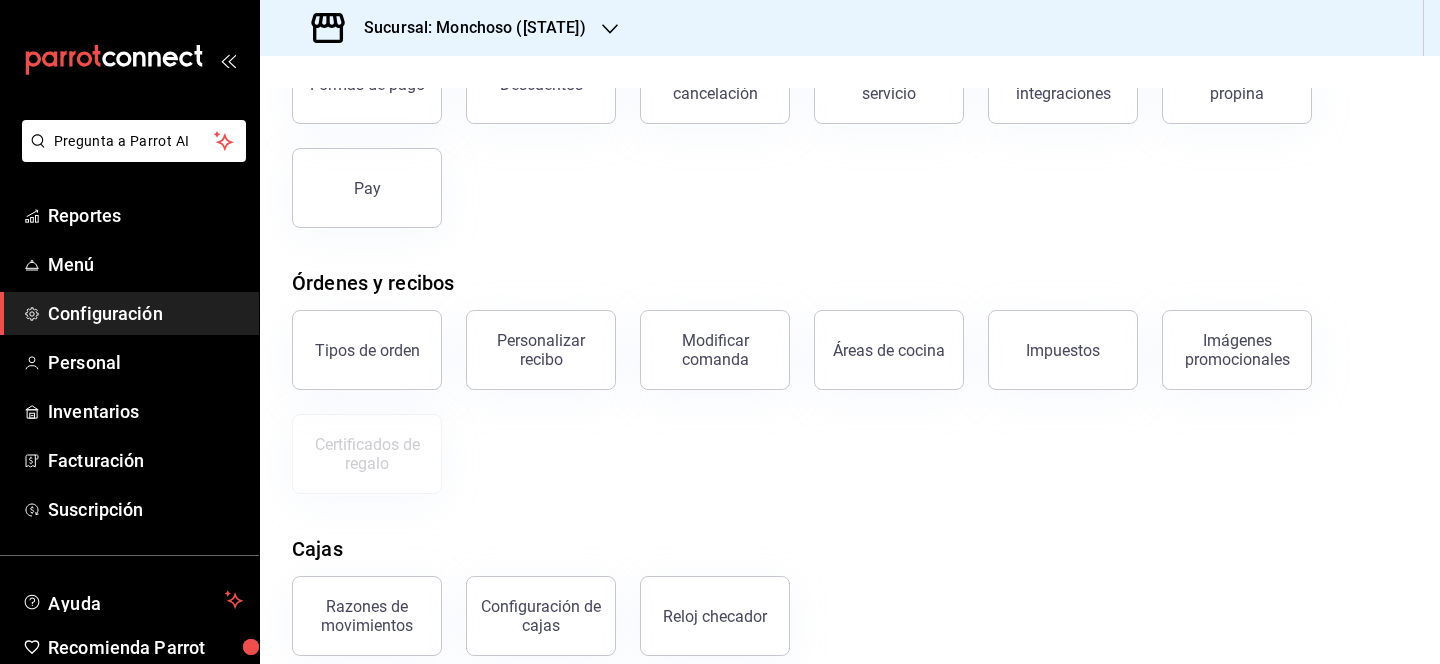 scroll, scrollTop: 150, scrollLeft: 0, axis: vertical 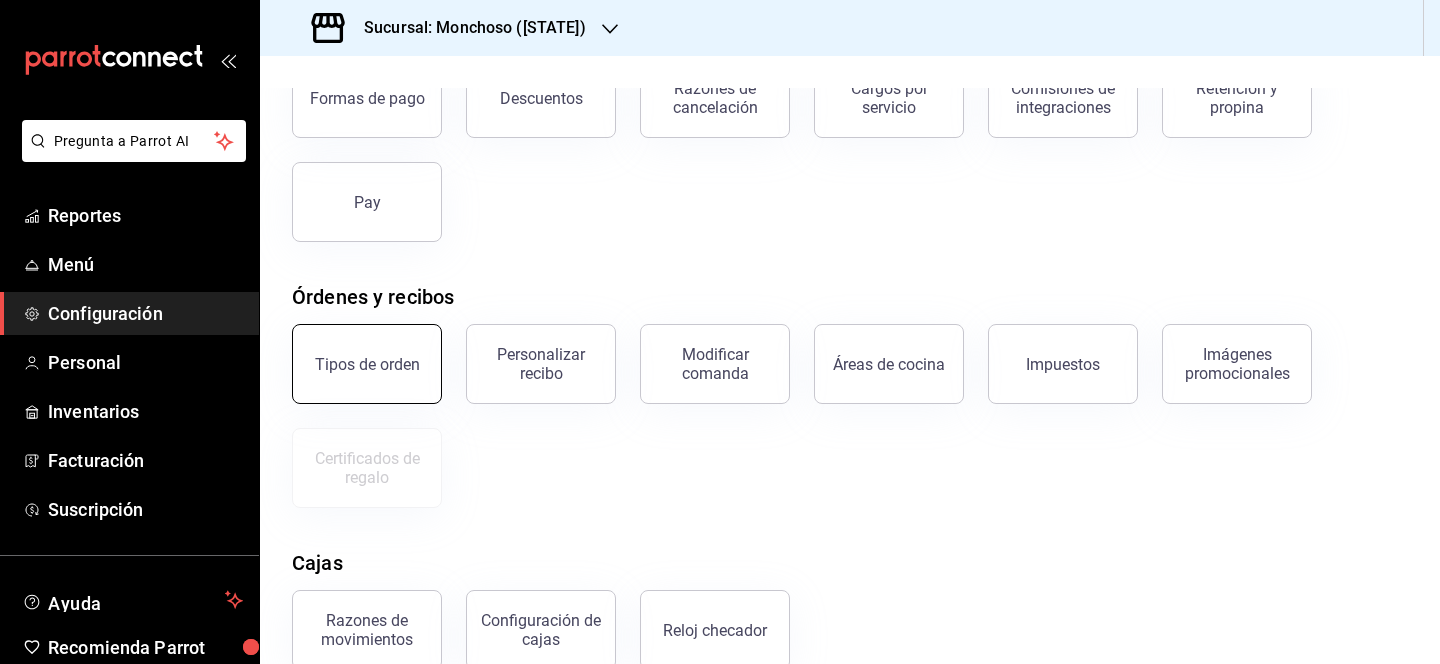 click on "Tipos de orden" at bounding box center (367, 364) 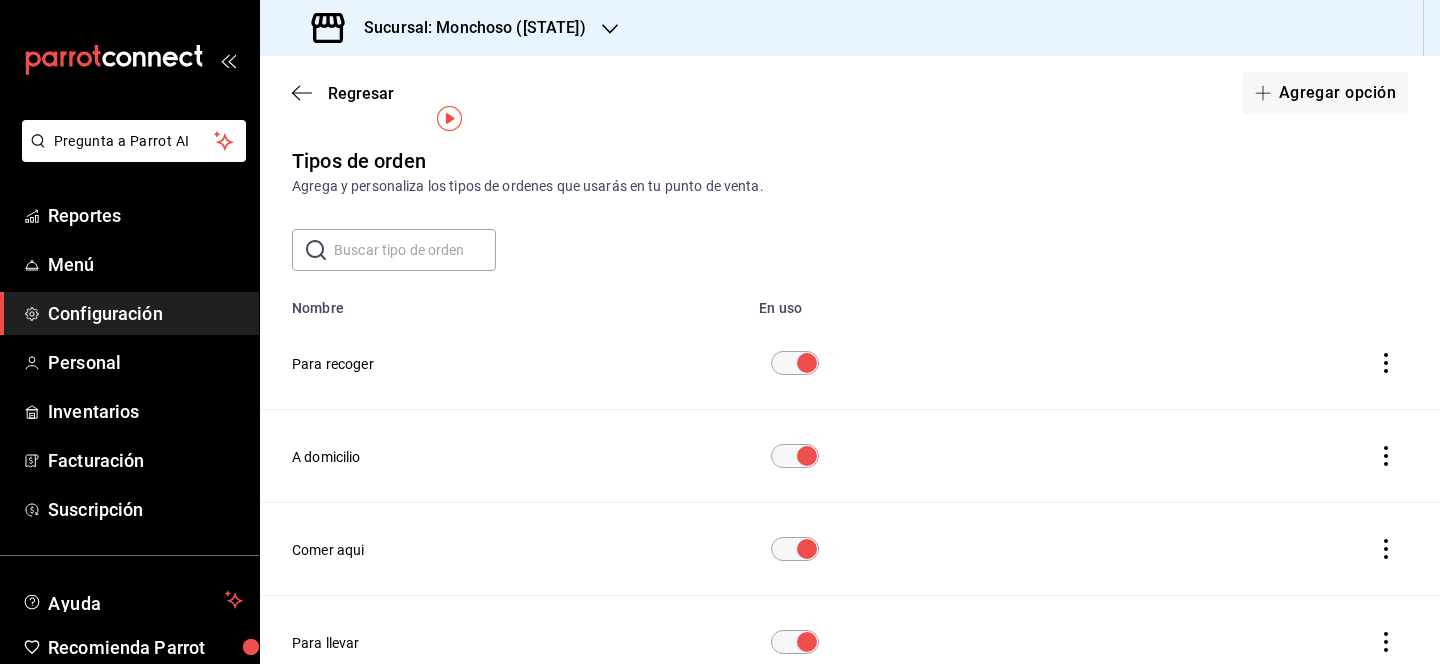 scroll, scrollTop: 112, scrollLeft: 0, axis: vertical 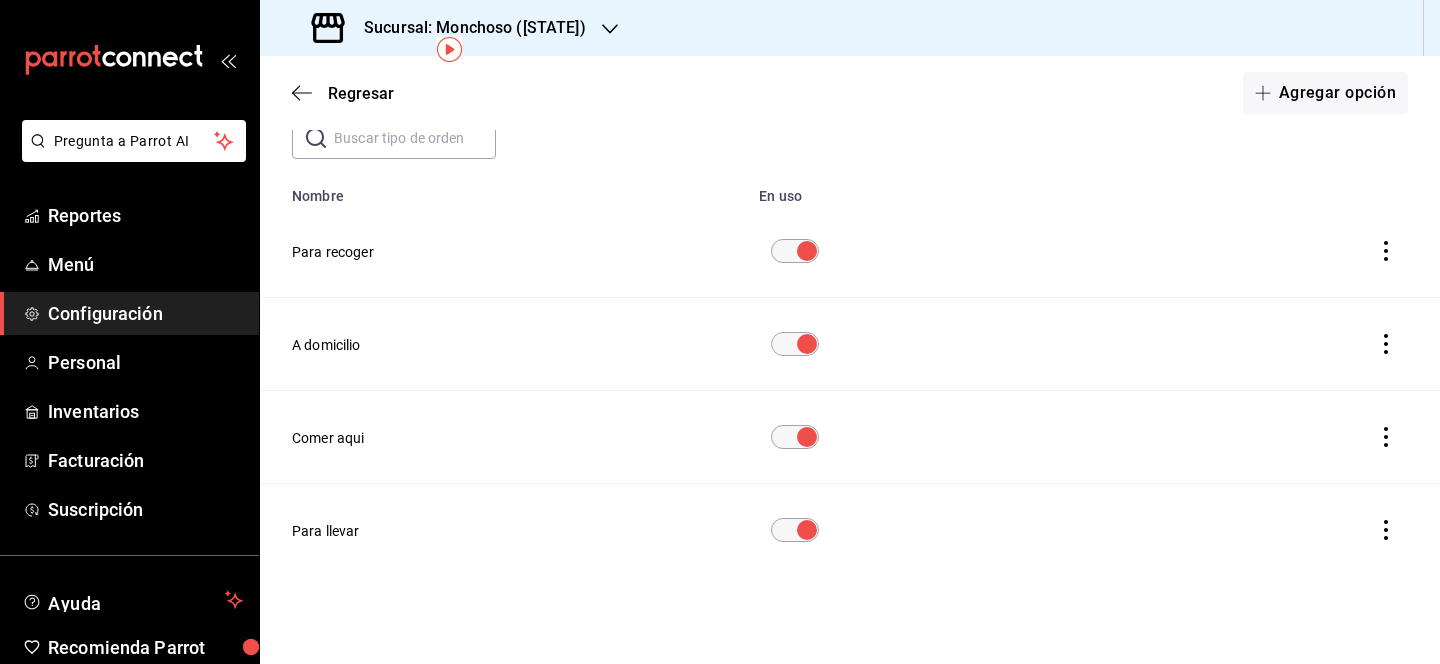 click at bounding box center [1263, 437] 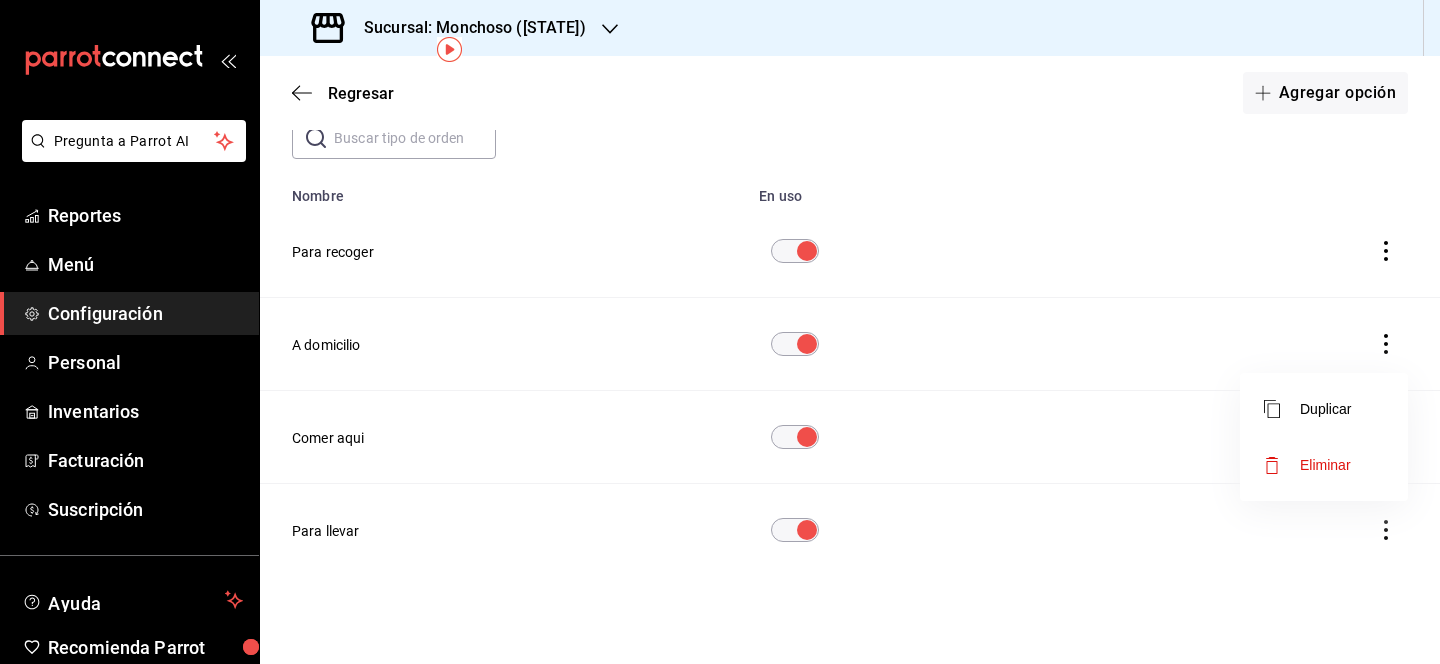 click on "Eliminar" at bounding box center (1325, 465) 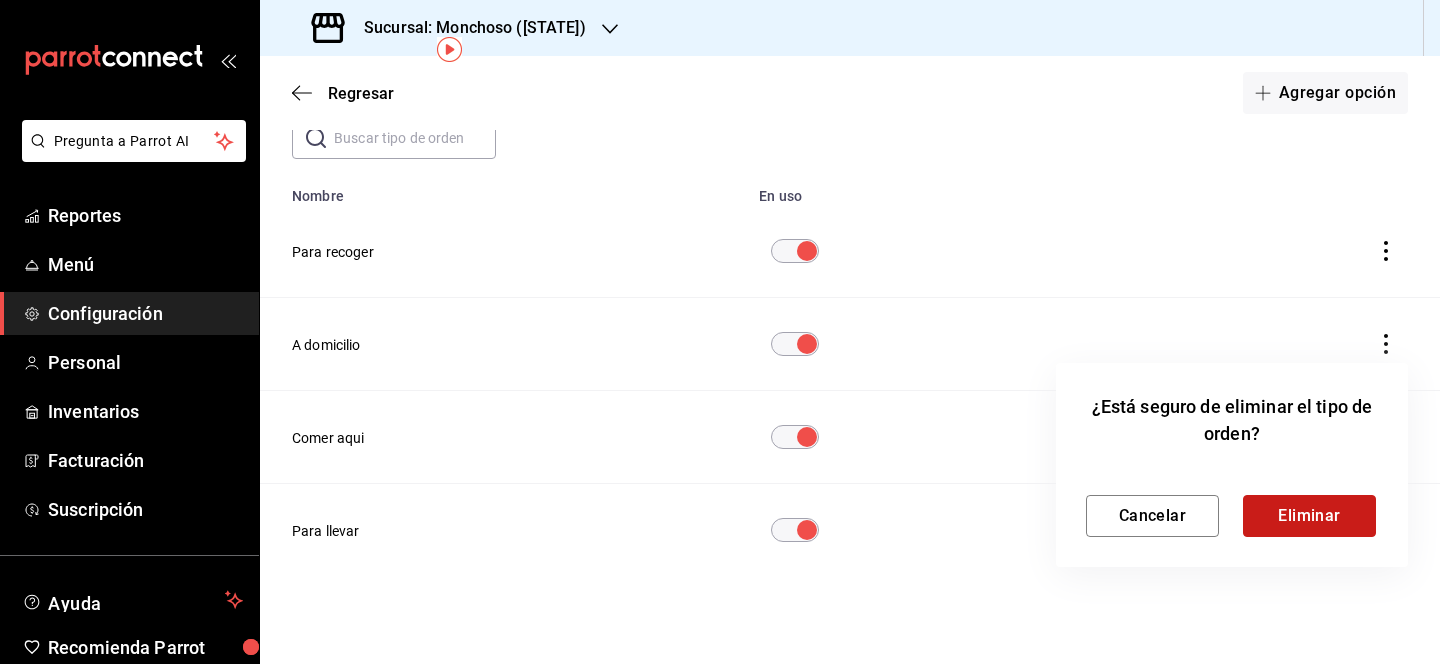 click on "Eliminar" at bounding box center [1309, 516] 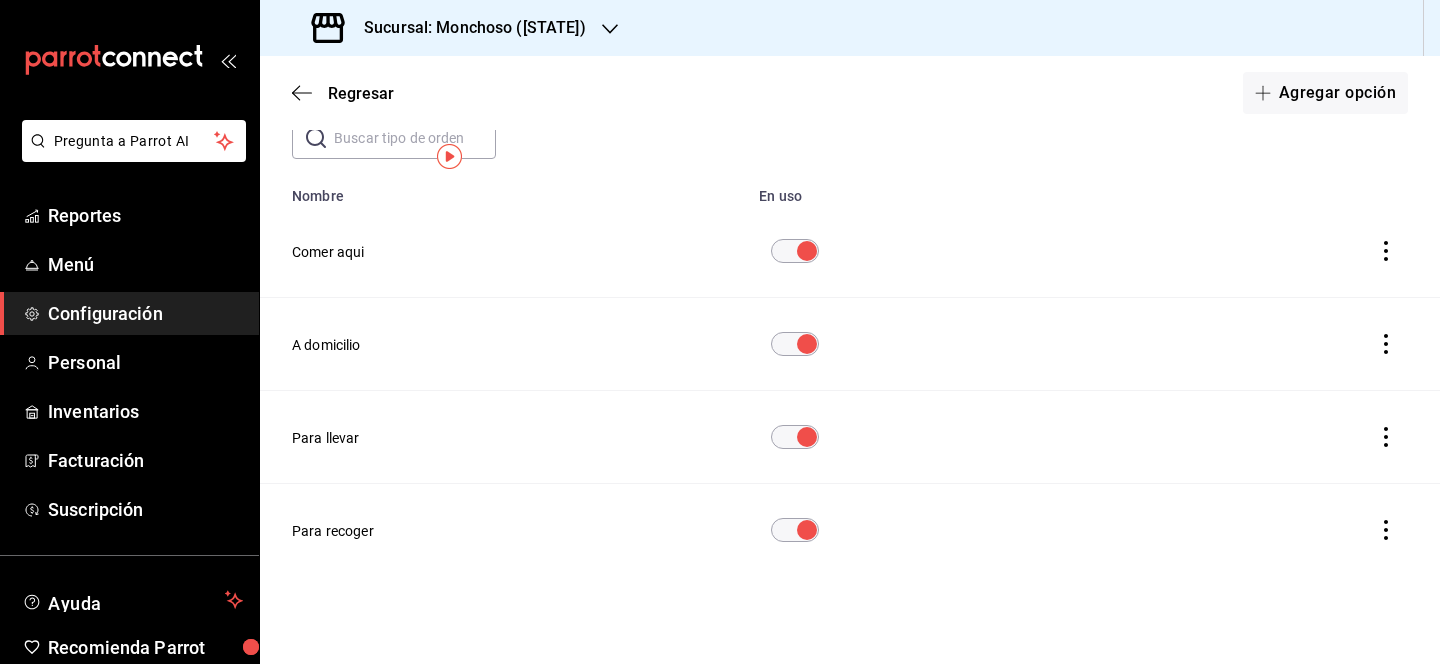 scroll, scrollTop: 0, scrollLeft: 0, axis: both 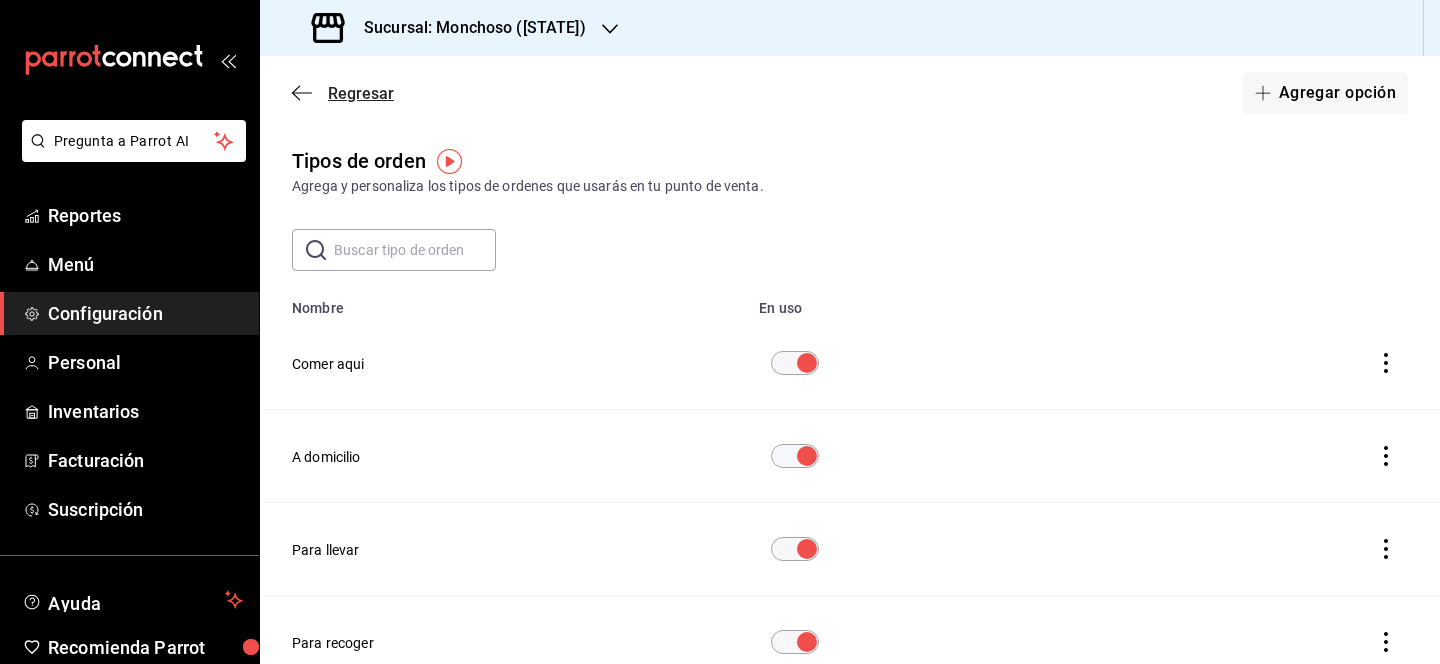 click on "Regresar" at bounding box center (361, 93) 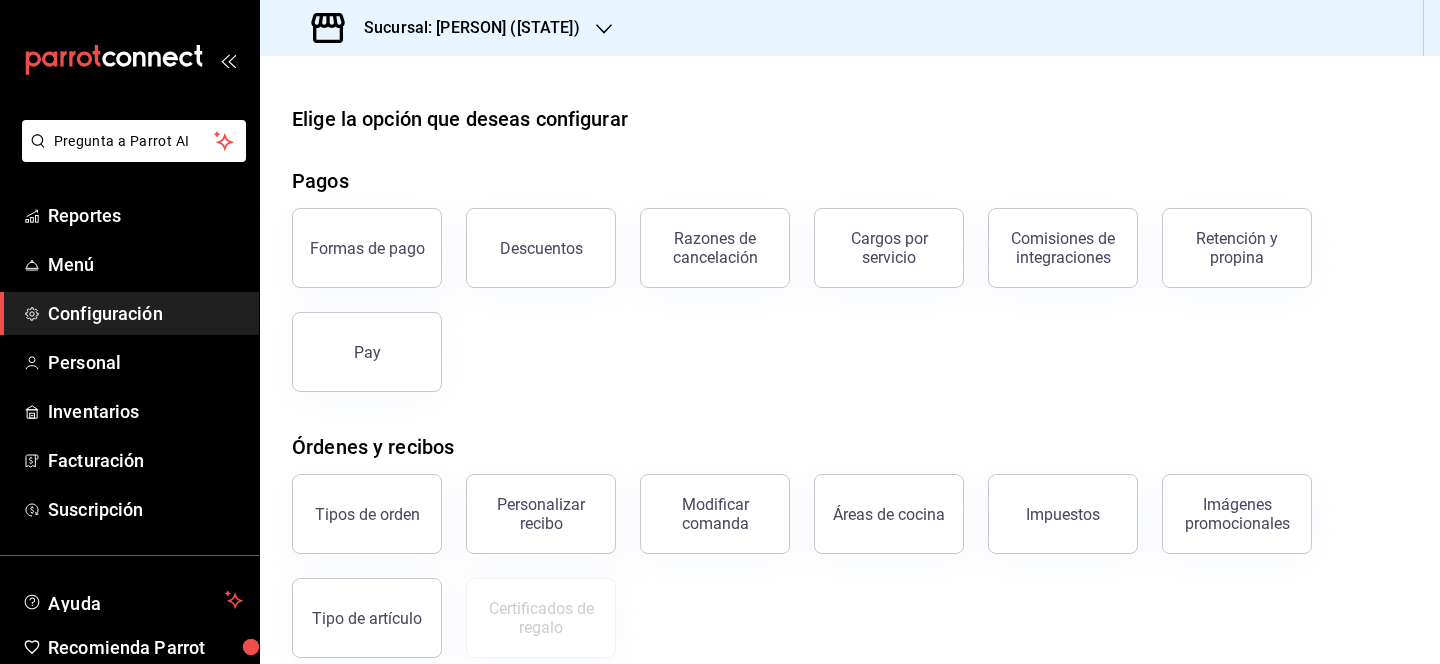 scroll, scrollTop: 350, scrollLeft: 0, axis: vertical 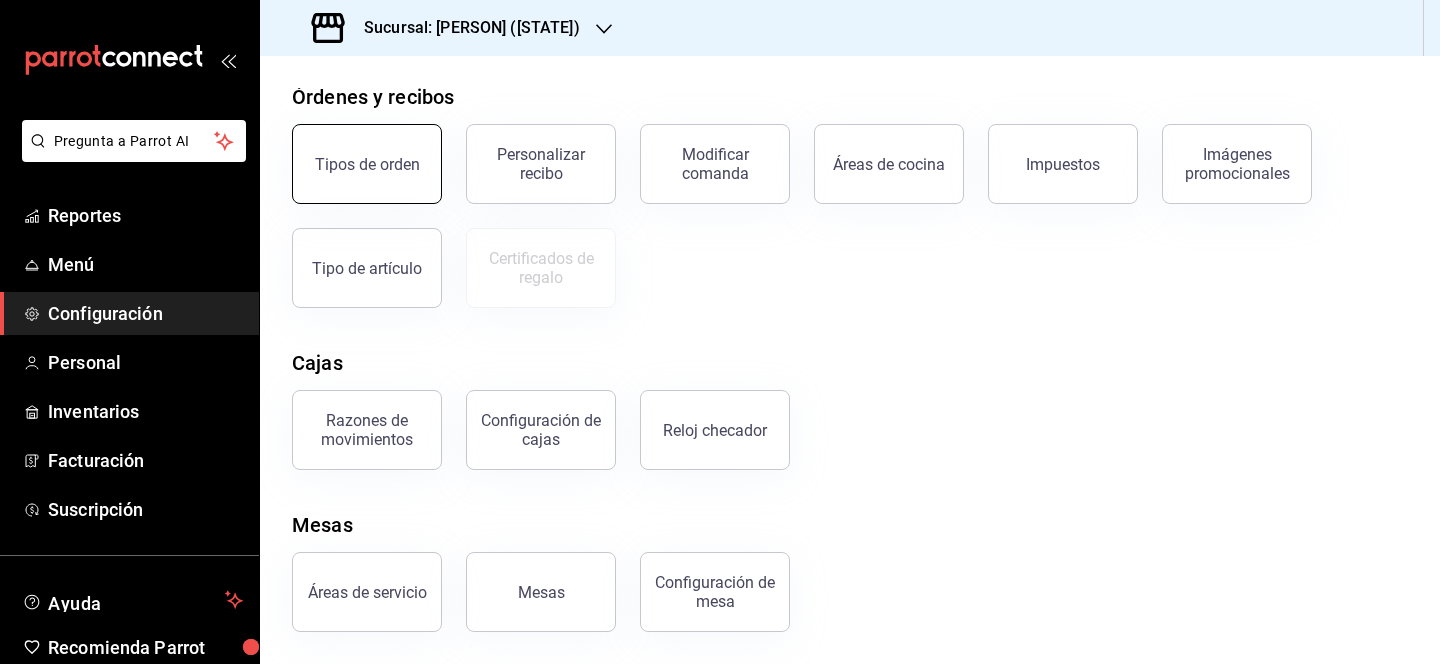 click on "Tipos de orden" at bounding box center [367, 164] 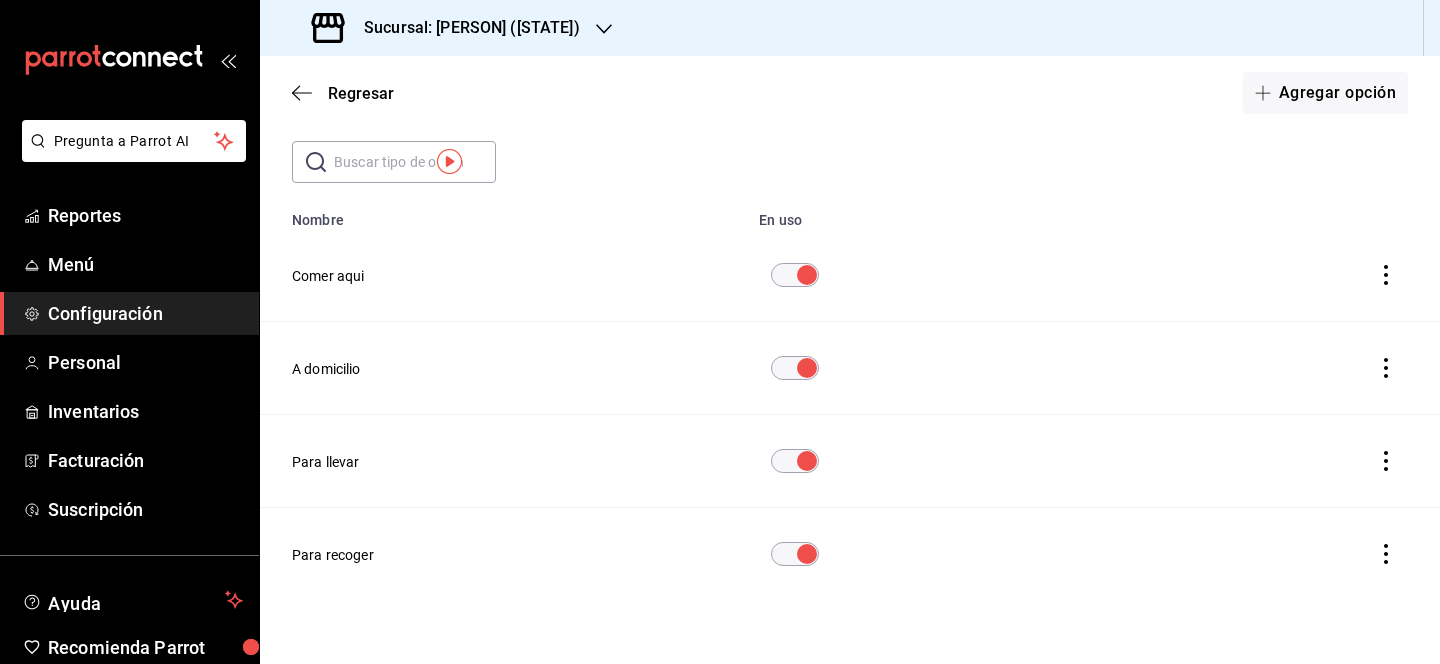 scroll, scrollTop: 0, scrollLeft: 0, axis: both 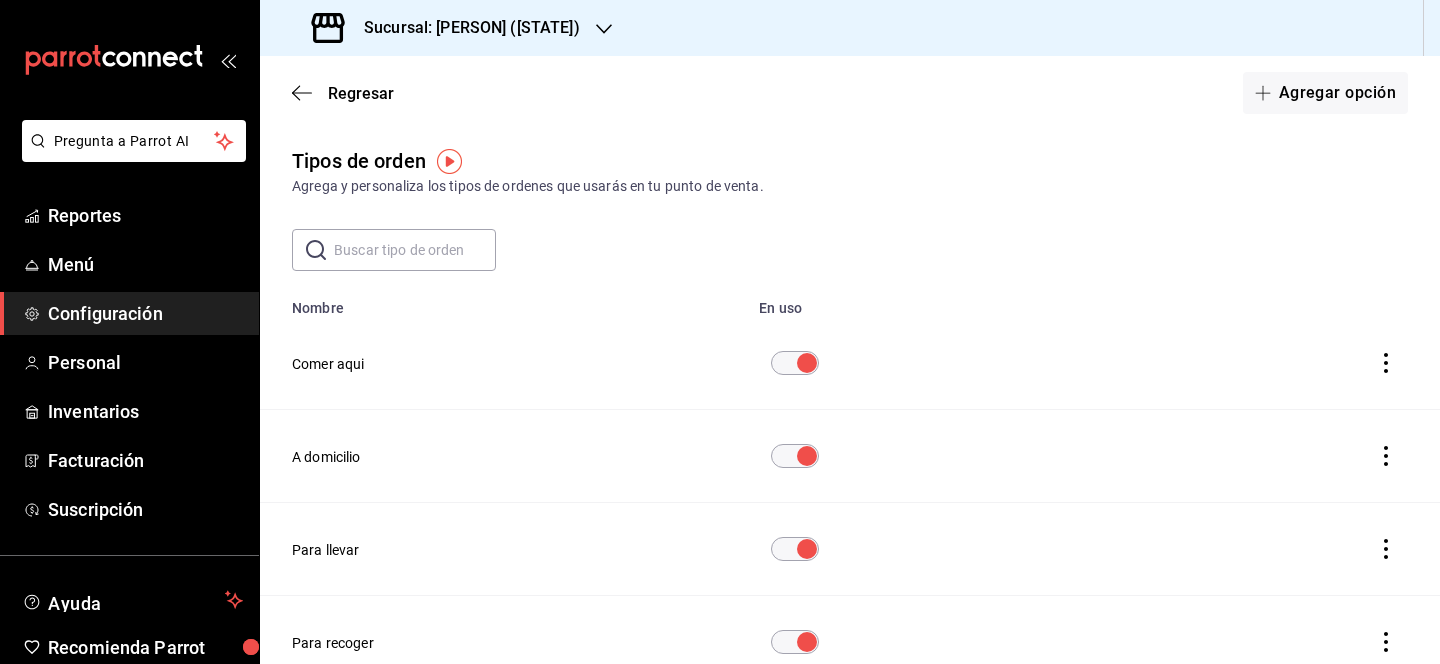 click on "Sucursal: [PERSON] ([STATE])" at bounding box center [464, 28] 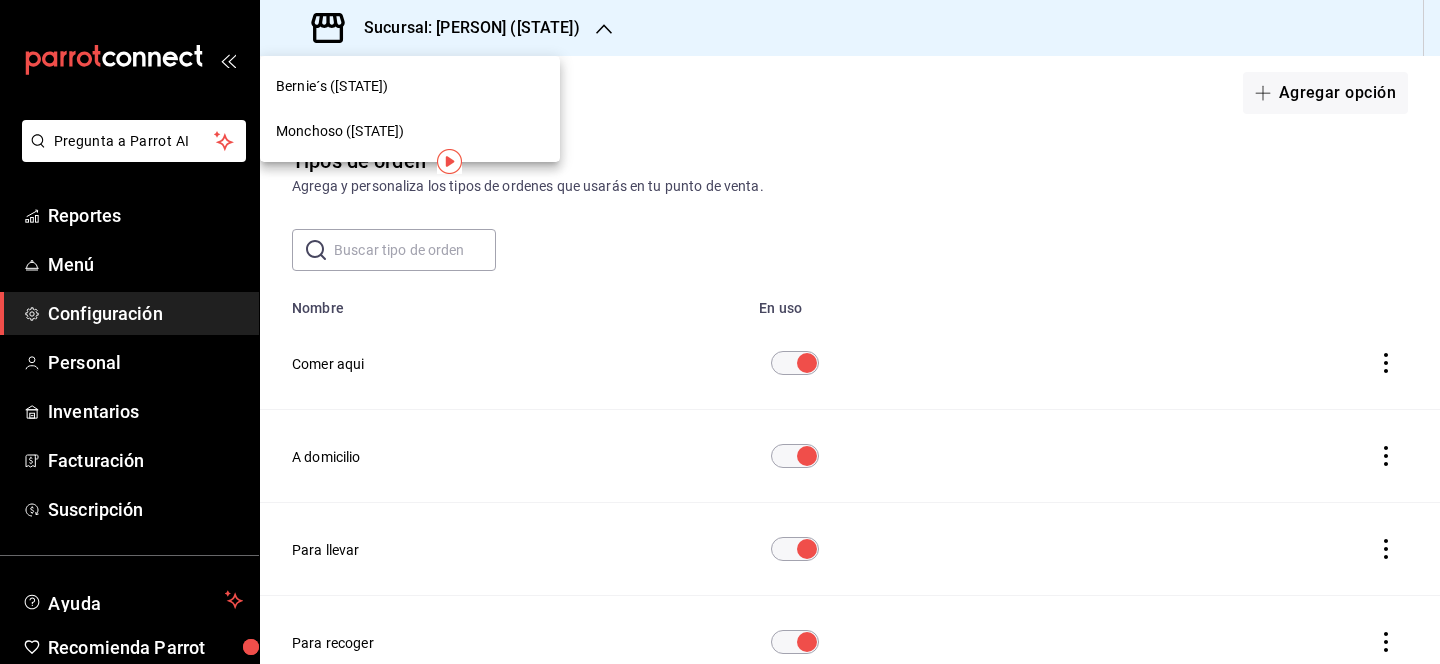 click on "Monchoso ([STATE])" at bounding box center [410, 131] 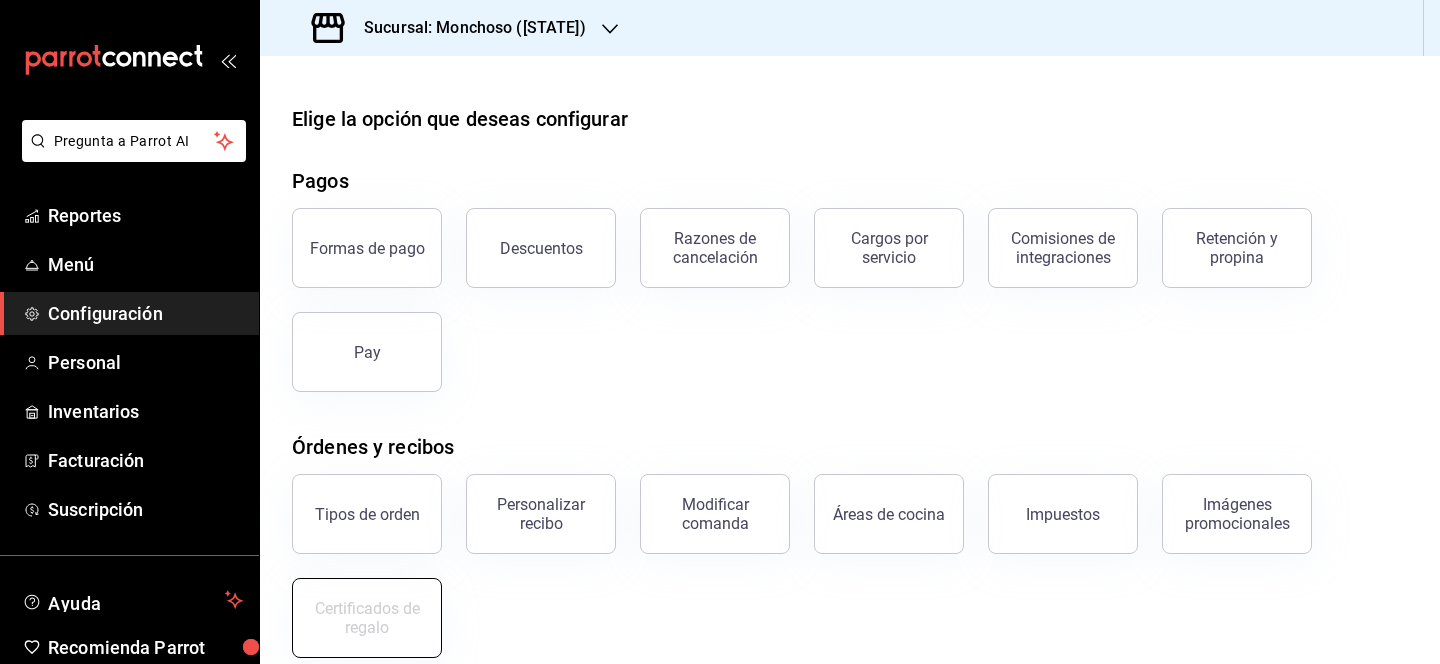 scroll, scrollTop: 350, scrollLeft: 0, axis: vertical 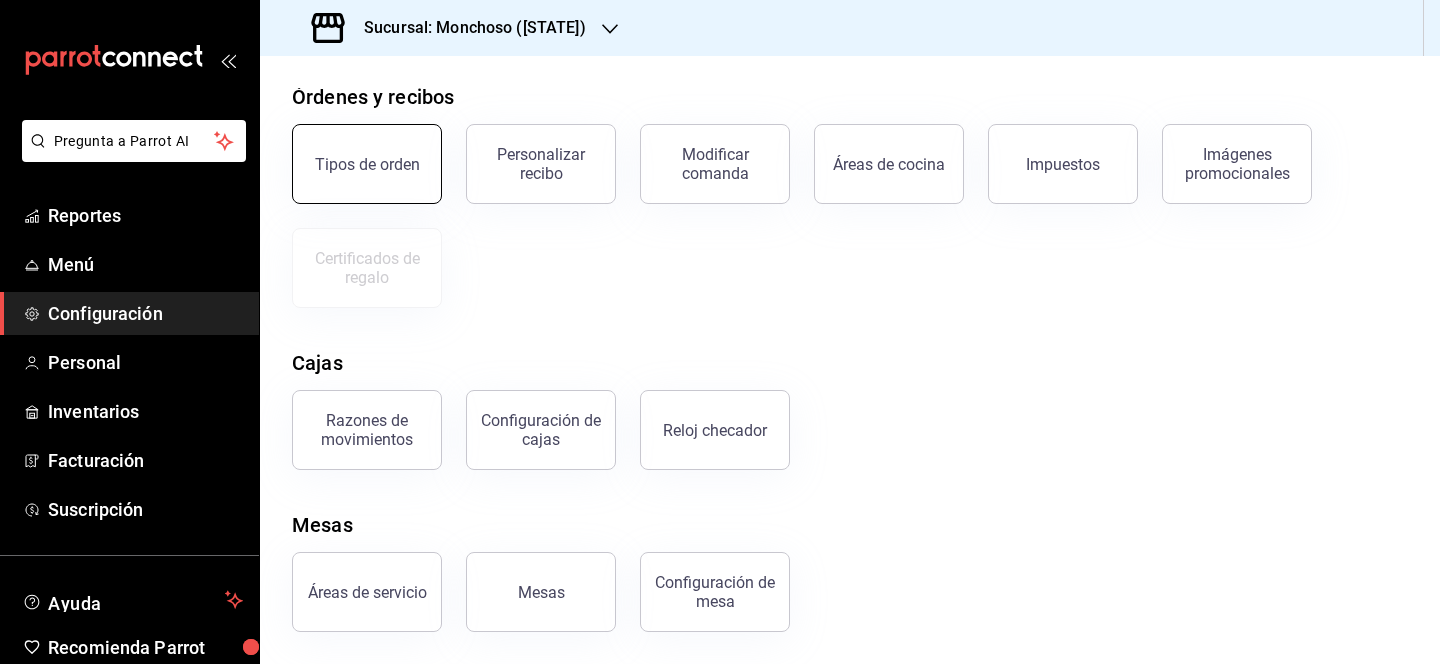 click on "Tipos de orden" at bounding box center [367, 164] 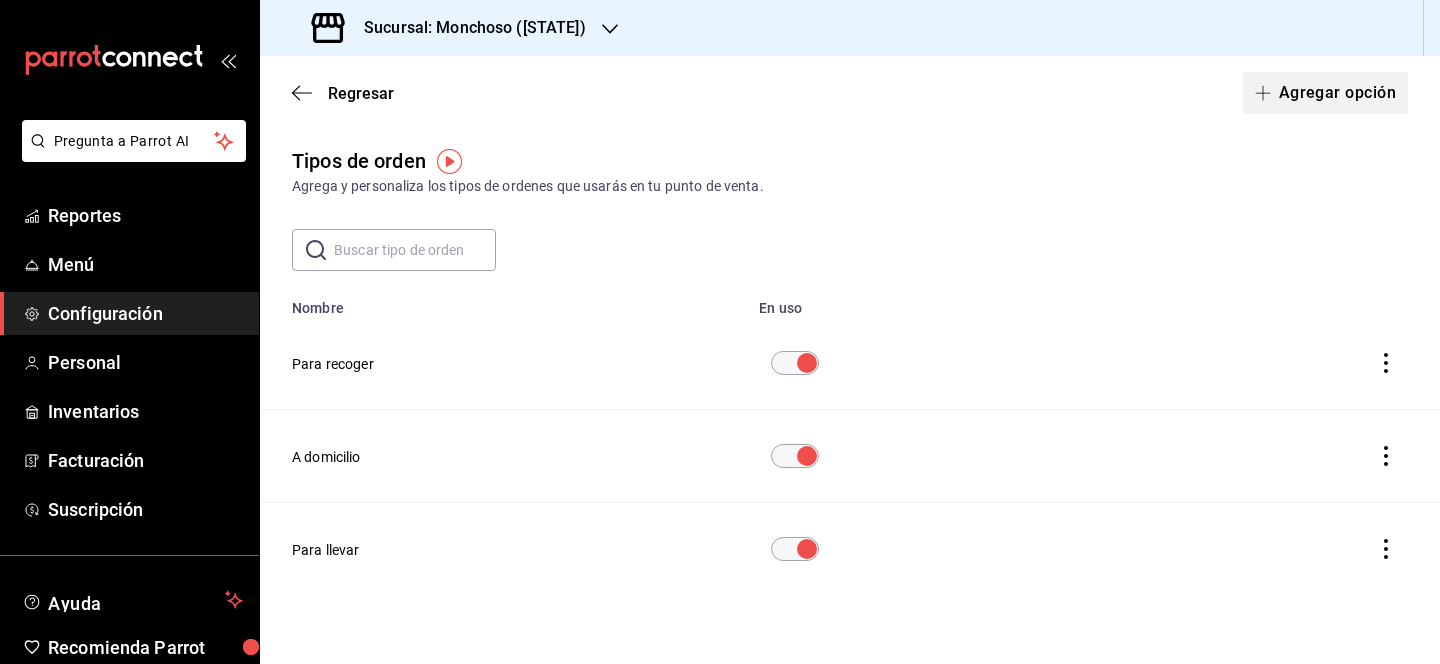 click on "Agregar opción" at bounding box center [1325, 93] 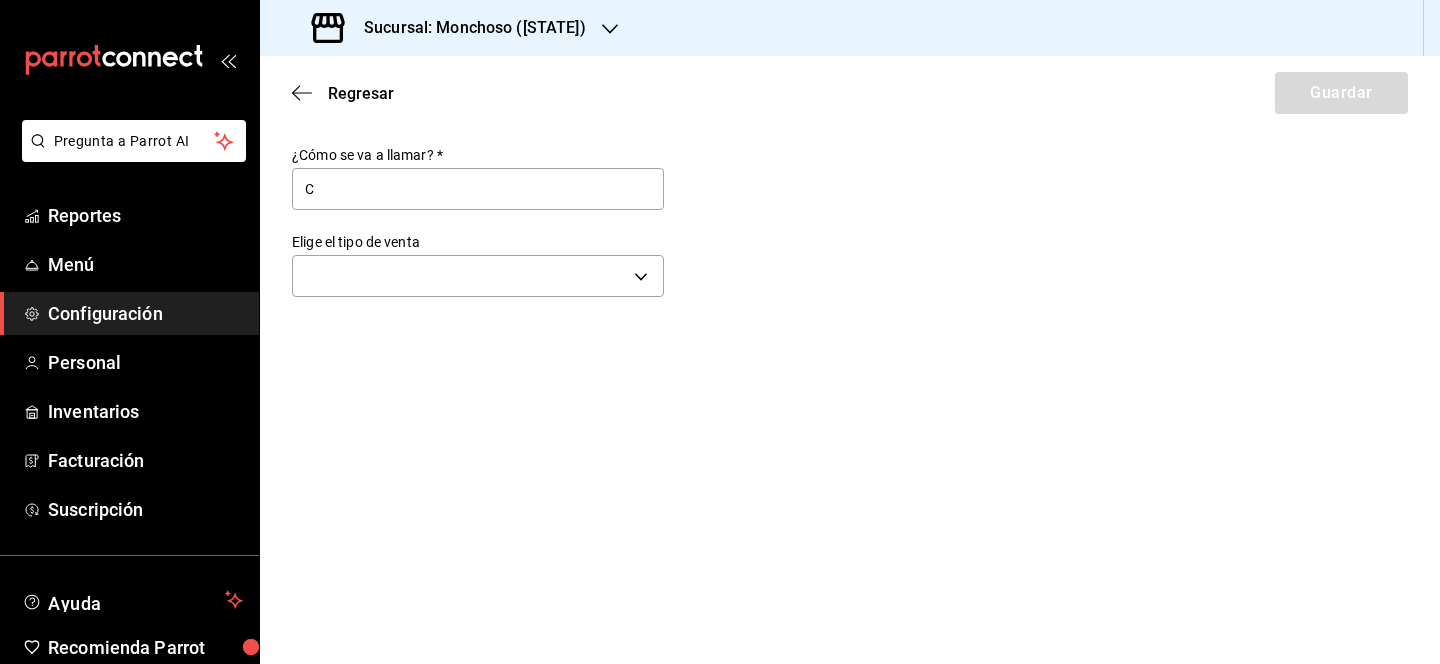 type on "Comer aqui" 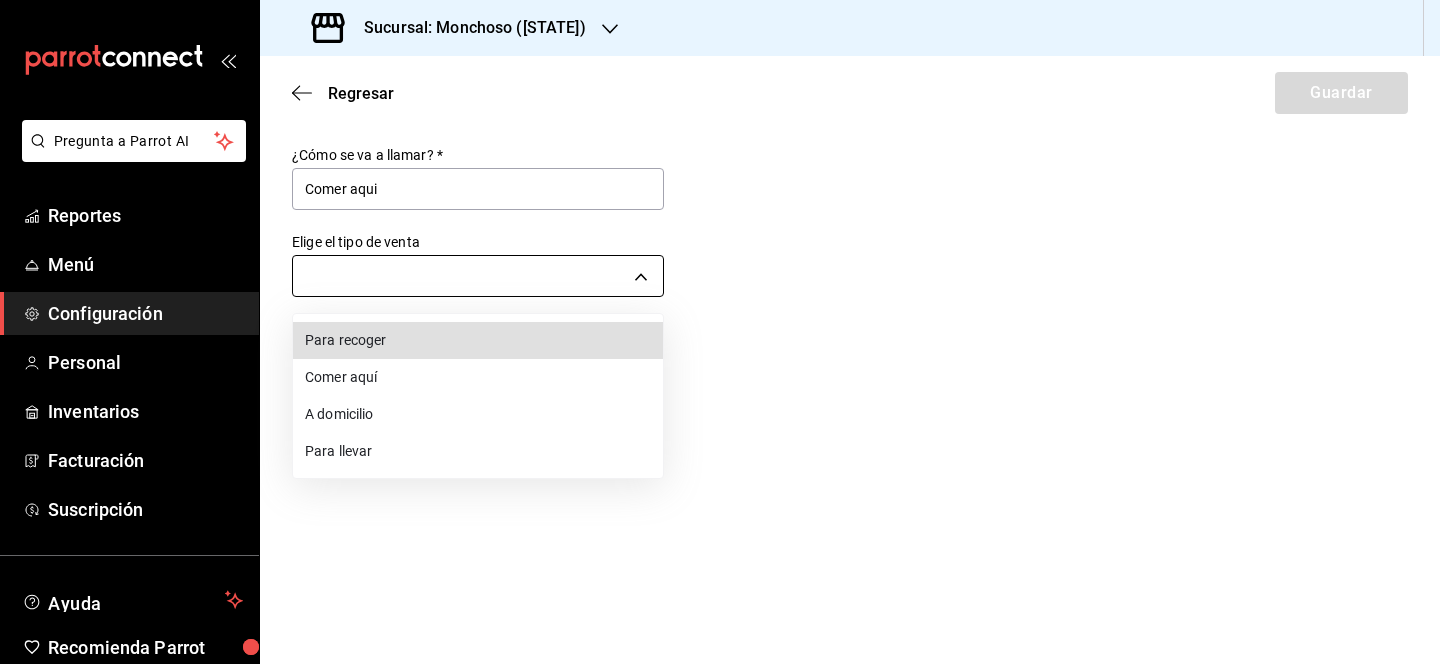 click on "Pregunta a Parrot AI Reportes   Menú   Configuración   Personal   Inventarios   Facturación   Suscripción   Ayuda Recomienda Parrot   Lili Flores   Sugerir nueva función   Sucursal: Monchoso ([STATE]) Regresar Guardar ¿Cómo se va a llamar?   * Comer aqui Elige el tipo de venta ​ GANA 1 MES GRATIS EN TU SUSCRIPCIÓN AQUÍ ¿Recuerdas cómo empezó tu restaurante?
Hoy puedes ayudar a un colega a tener el mismo cambio que tú viviste.
Recomienda Parrot directamente desde tu Portal Administrador.
Es fácil y rápido.
🎁 Por cada restaurante que se una, ganas 1 mes gratis. Ver video tutorial Ir a video Pregunta a Parrot AI Reportes   Menú   Configuración   Personal   Inventarios   Facturación   Suscripción   Ayuda Recomienda Parrot   Lili Flores   Sugerir nueva función   Visitar centro de ayuda [PHONE] [EMAIL] Visitar centro de ayuda [PHONE] [EMAIL] Para recoger Comer aquí A domicilio Para llevar" at bounding box center [720, 332] 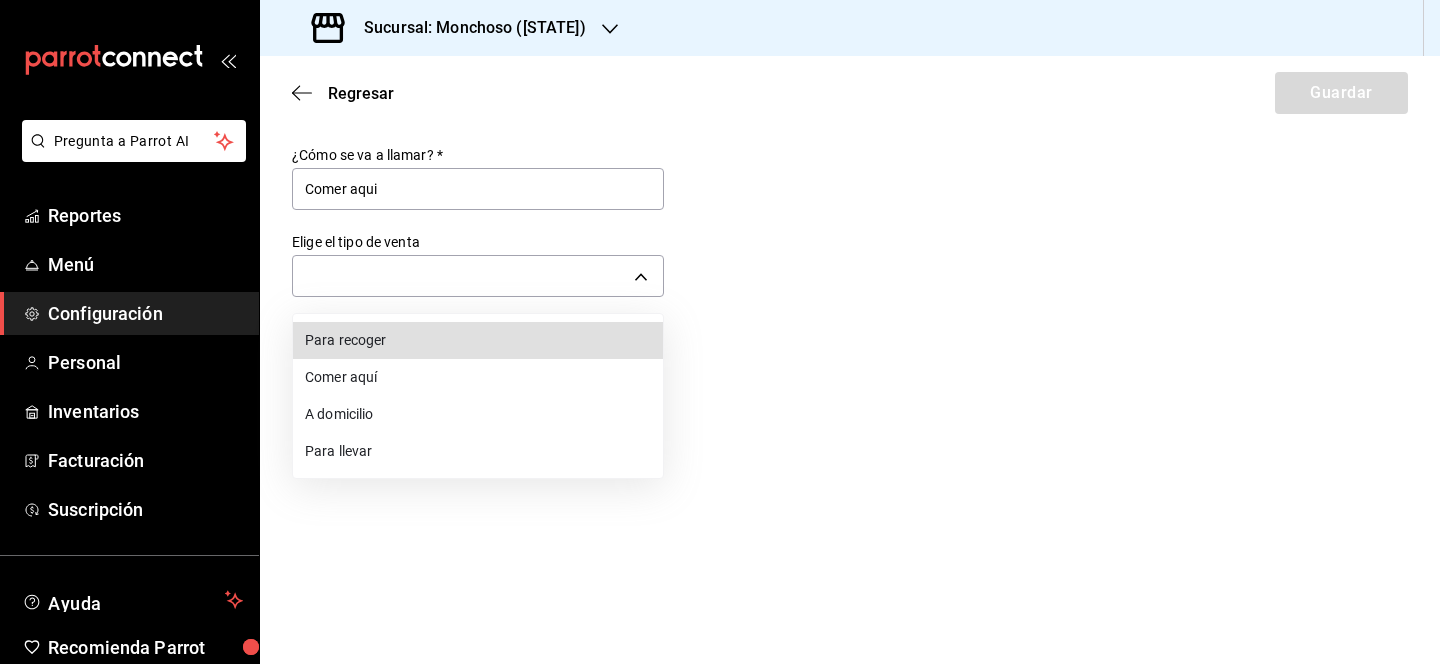 click on "Para recoger" at bounding box center (478, 340) 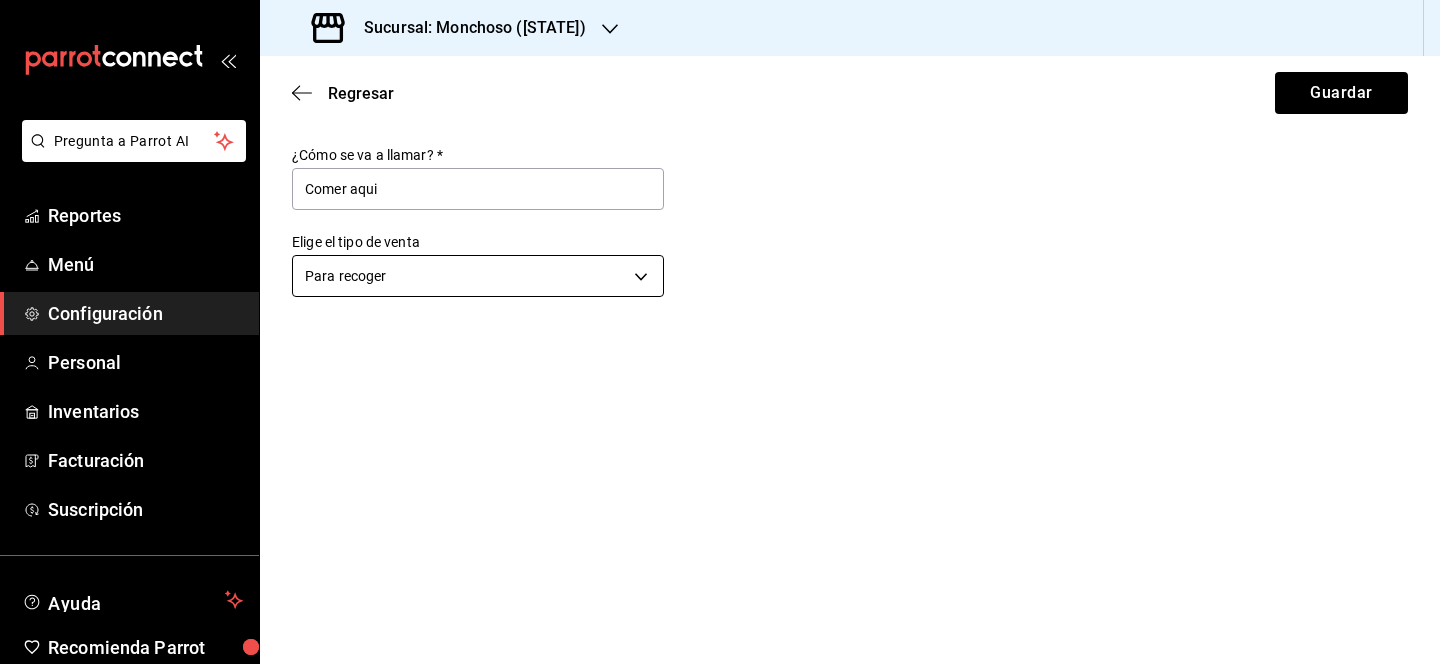 click on "Pregunta a Parrot AI Reportes   Menú   Configuración   Personal   Inventarios   Facturación   Suscripción   Ayuda Recomienda Parrot   Lili Flores   Sugerir nueva función   Sucursal: Monchoso ([STATE]) Regresar Guardar ¿Cómo se va a llamar?   * Comer aqui Elige el tipo de venta Para recoger PICK_UP GANA 1 MES GRATIS EN TU SUSCRIPCIÓN AQUÍ ¿Recuerdas cómo empezó tu restaurante?
Hoy puedes ayudar a un colega a tener el mismo cambio que tú viviste.
Recomienda Parrot directamente desde tu Portal Administrador.
Es fácil y rápido.
🎁 Por cada restaurante que se una, ganas 1 mes gratis. Ver video tutorial Ir a video Pregunta a Parrot AI Reportes   Menú   Configuración   Personal   Inventarios   Facturación   Suscripción   Ayuda Recomienda Parrot   Lili Flores   Sugerir nueva función   Visitar centro de ayuda [PHONE] [EMAIL] Visitar centro de ayuda [PHONE] [EMAIL]" at bounding box center [720, 332] 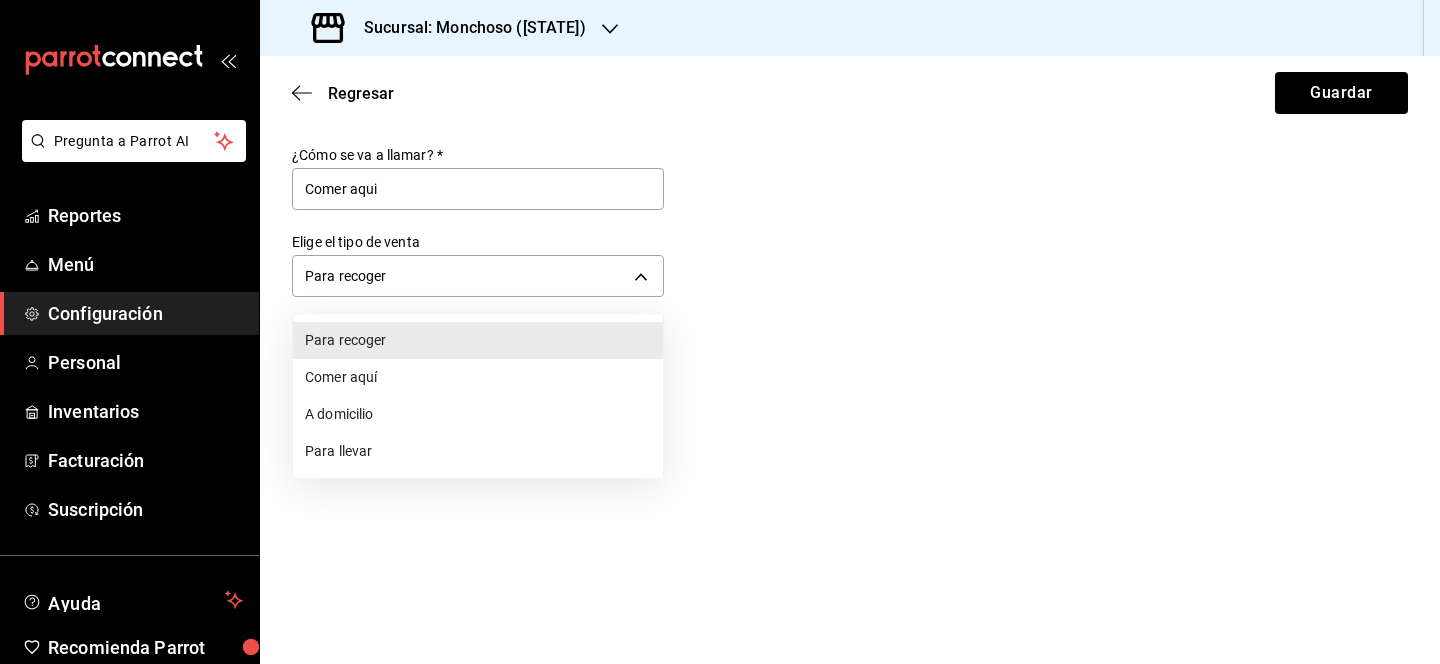 click on "Comer aquí" at bounding box center (478, 377) 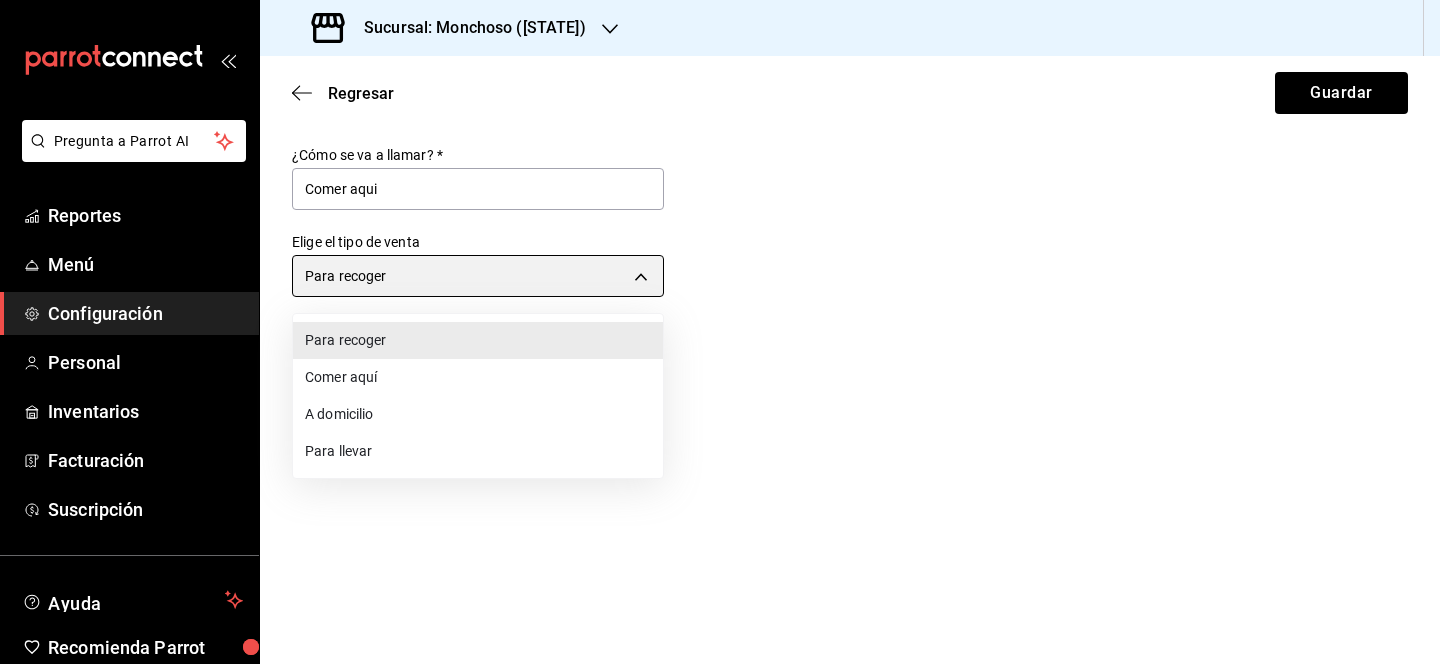 type on "DINE_IN" 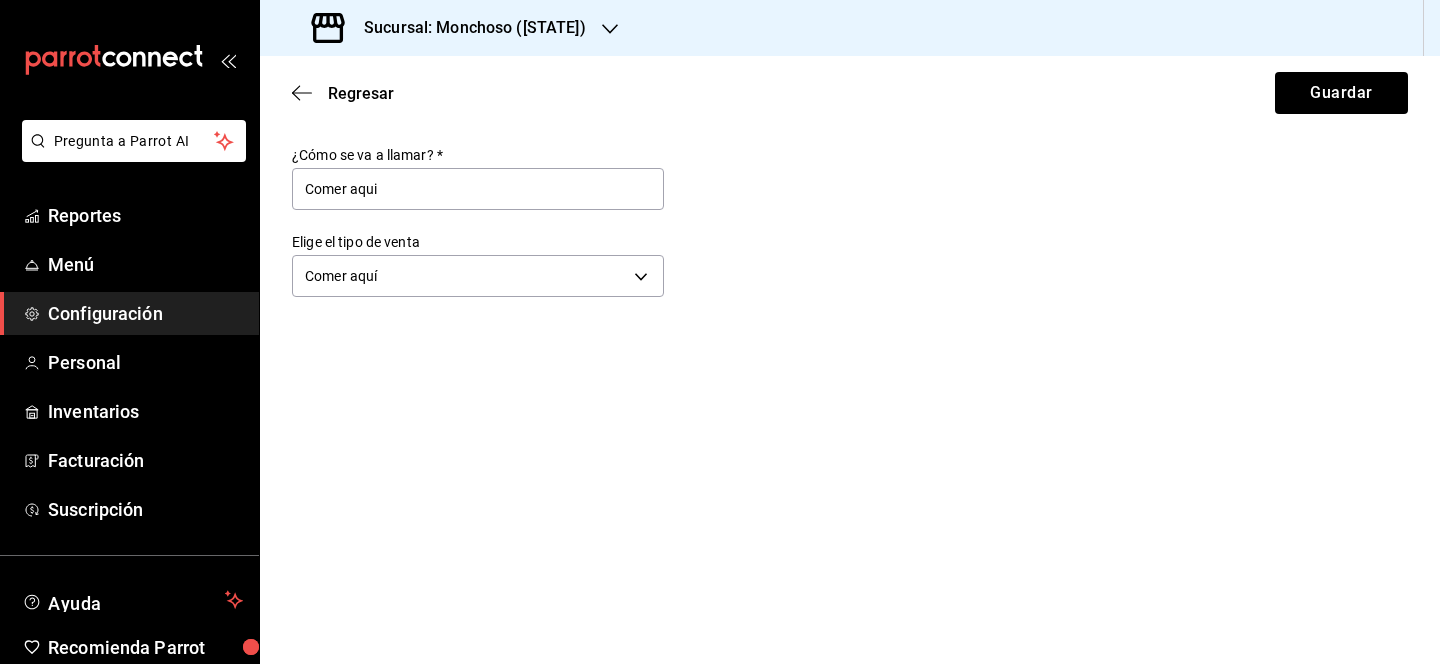 click on "¿Cómo se va a llamar?   * Comer aqui Elige el tipo de venta Comer aquí DINE_IN" at bounding box center (850, 224) 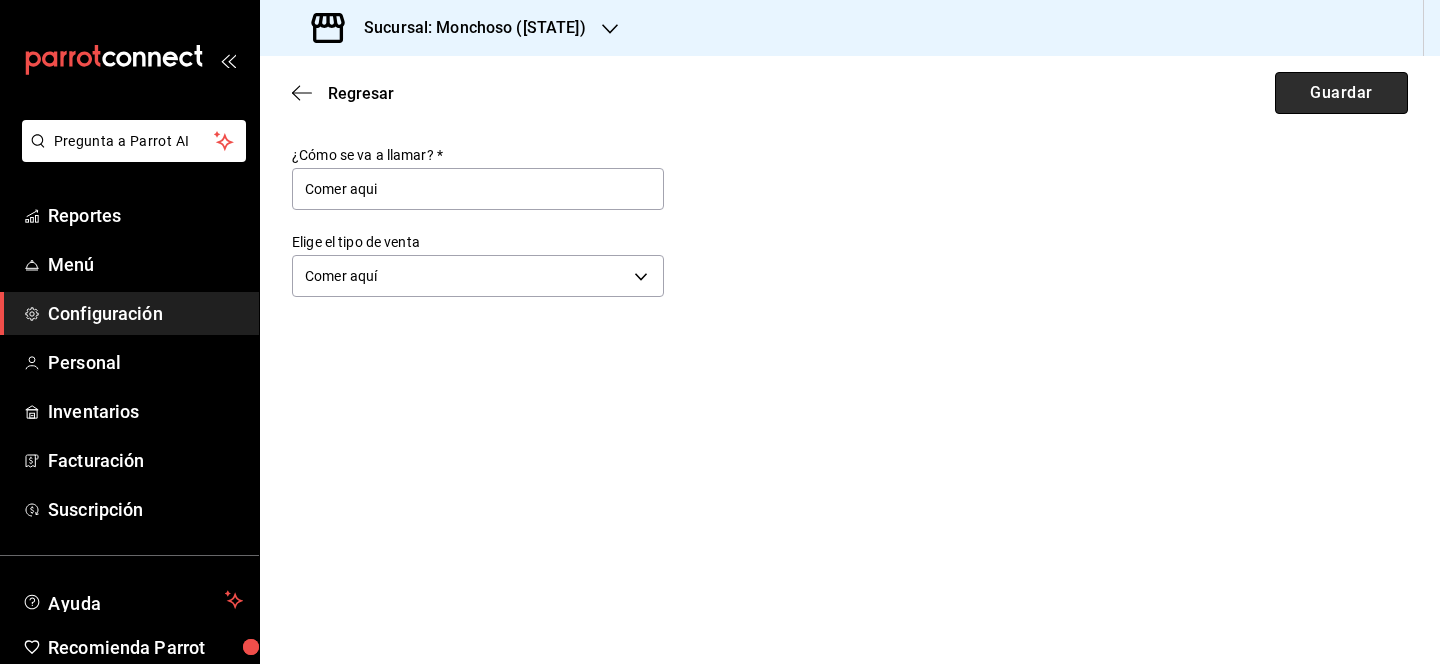 click on "Guardar" at bounding box center [1341, 93] 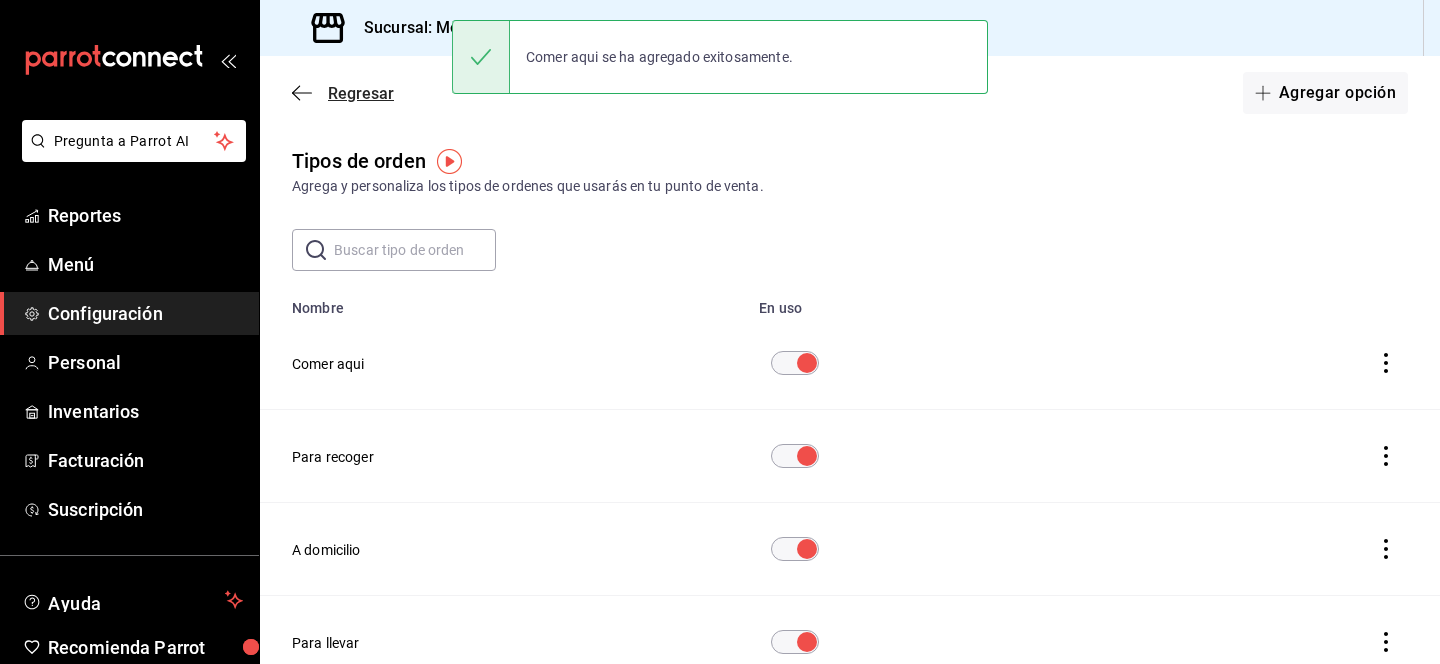 click on "Regresar" at bounding box center (361, 93) 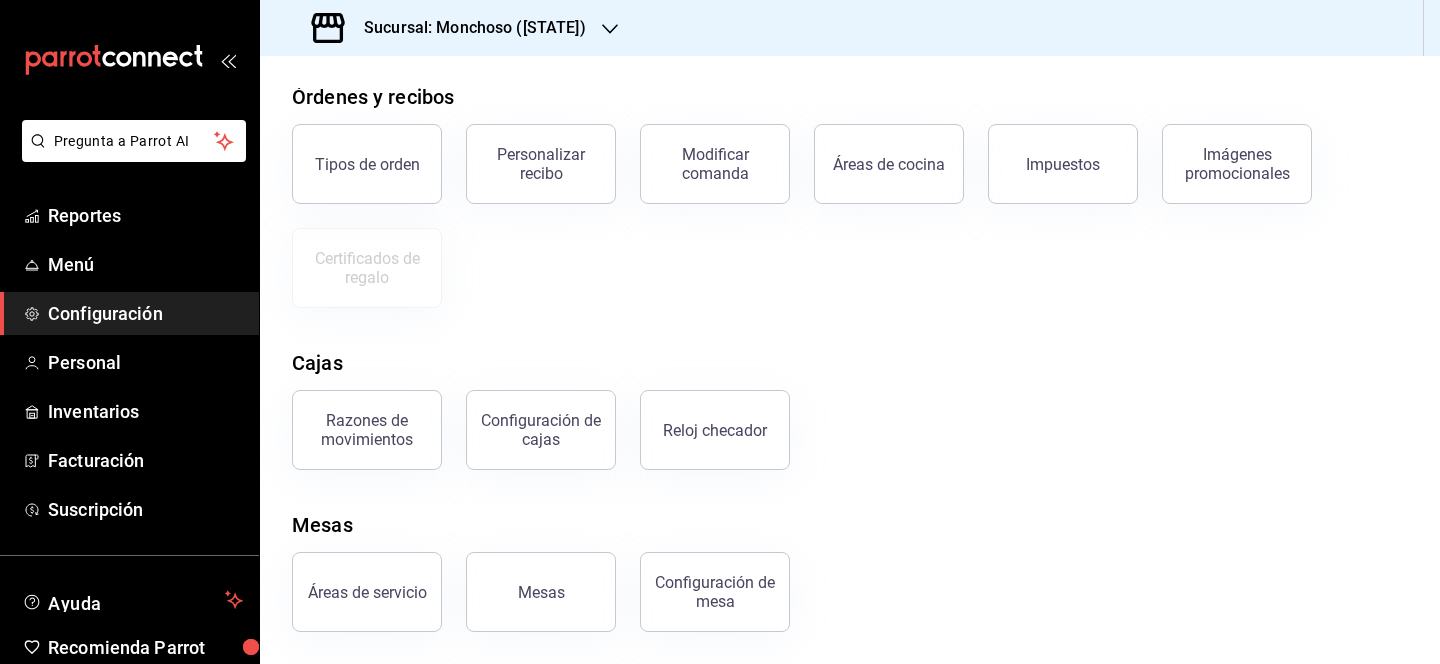 scroll, scrollTop: 230, scrollLeft: 0, axis: vertical 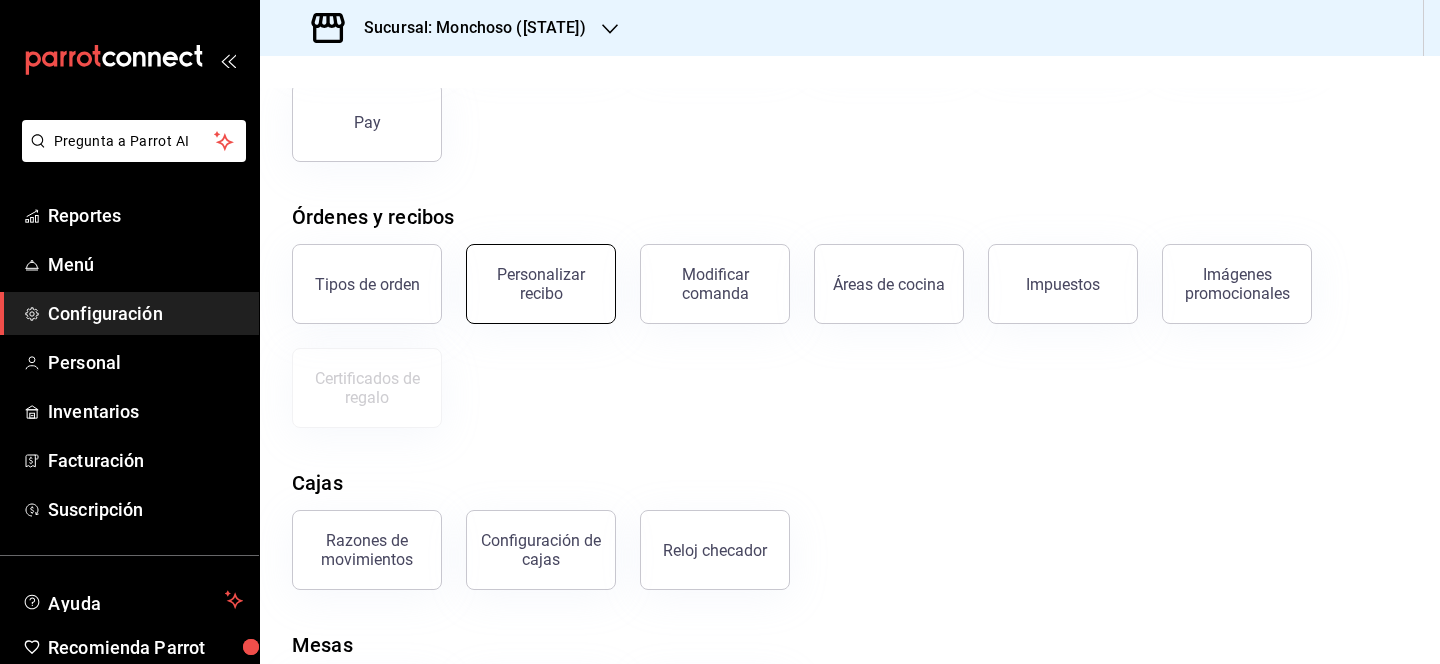click on "Personalizar recibo" at bounding box center [541, 284] 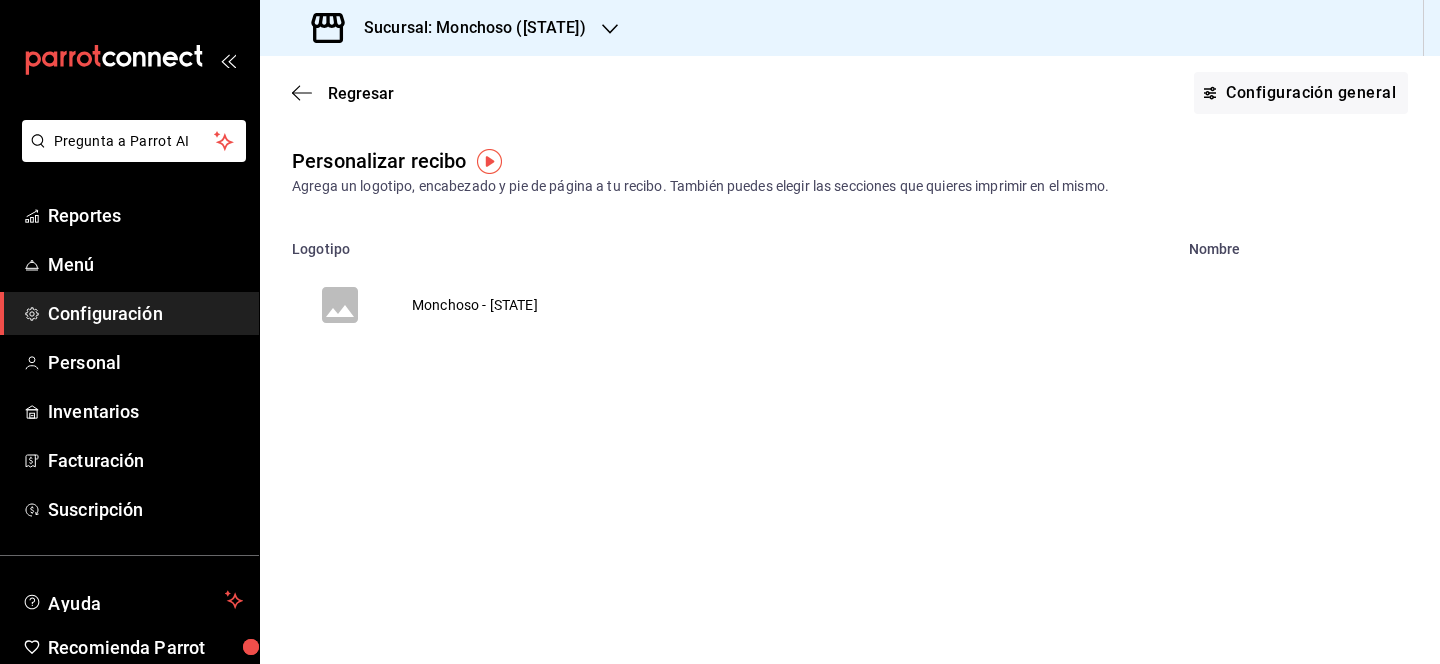 click on "Monchoso - [STATE]" at bounding box center [475, 305] 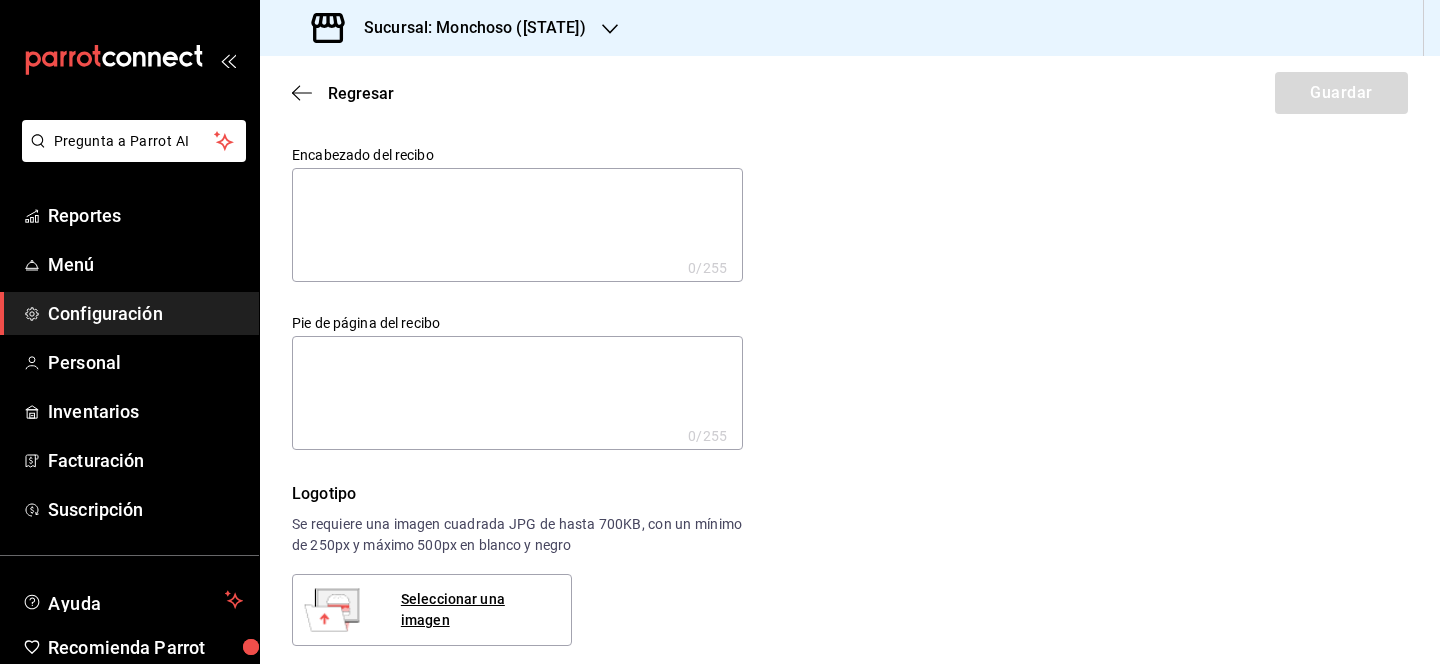 click at bounding box center [517, 225] 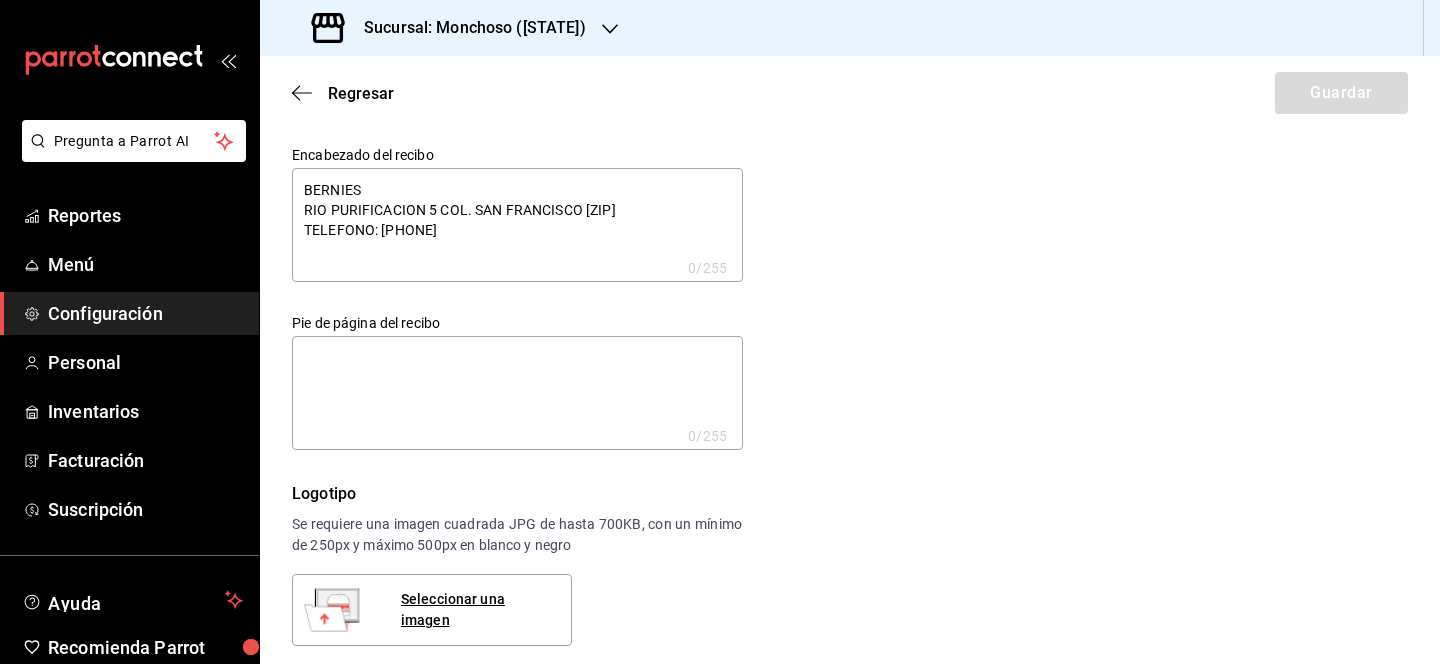 type on "x" 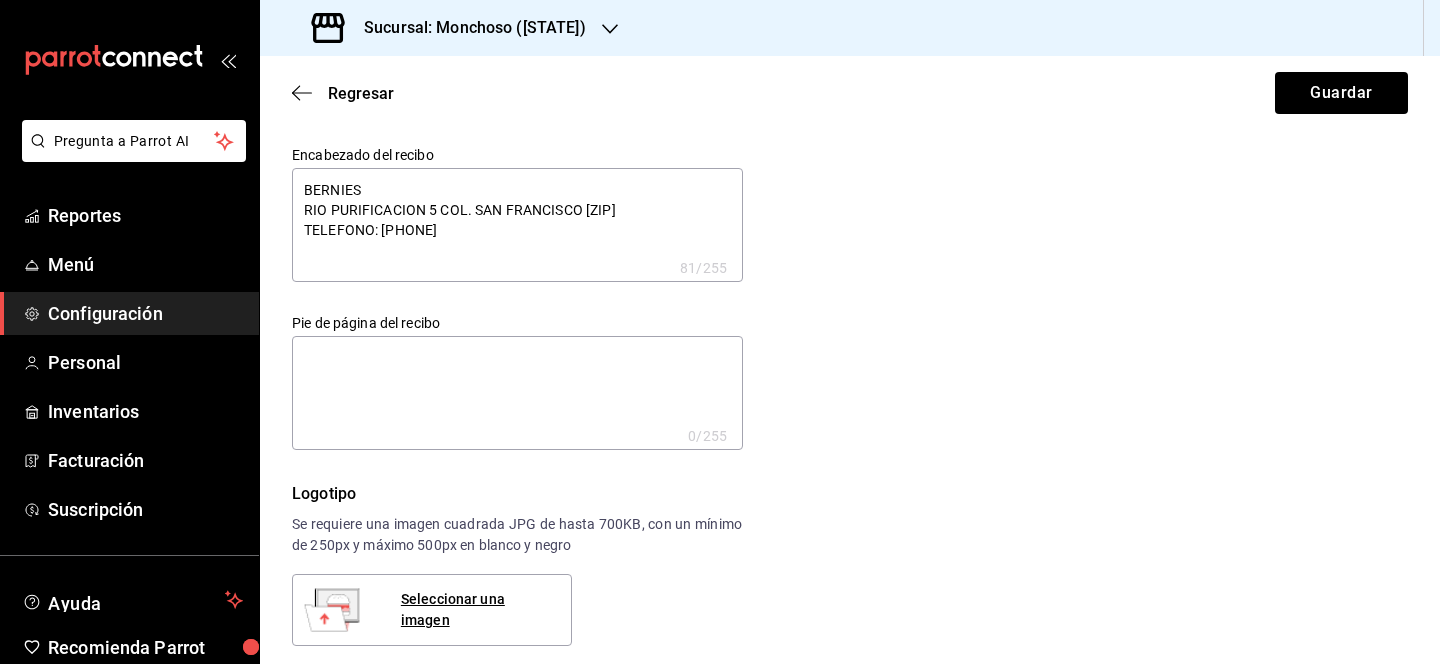 drag, startPoint x: 377, startPoint y: 189, endPoint x: 293, endPoint y: 189, distance: 84 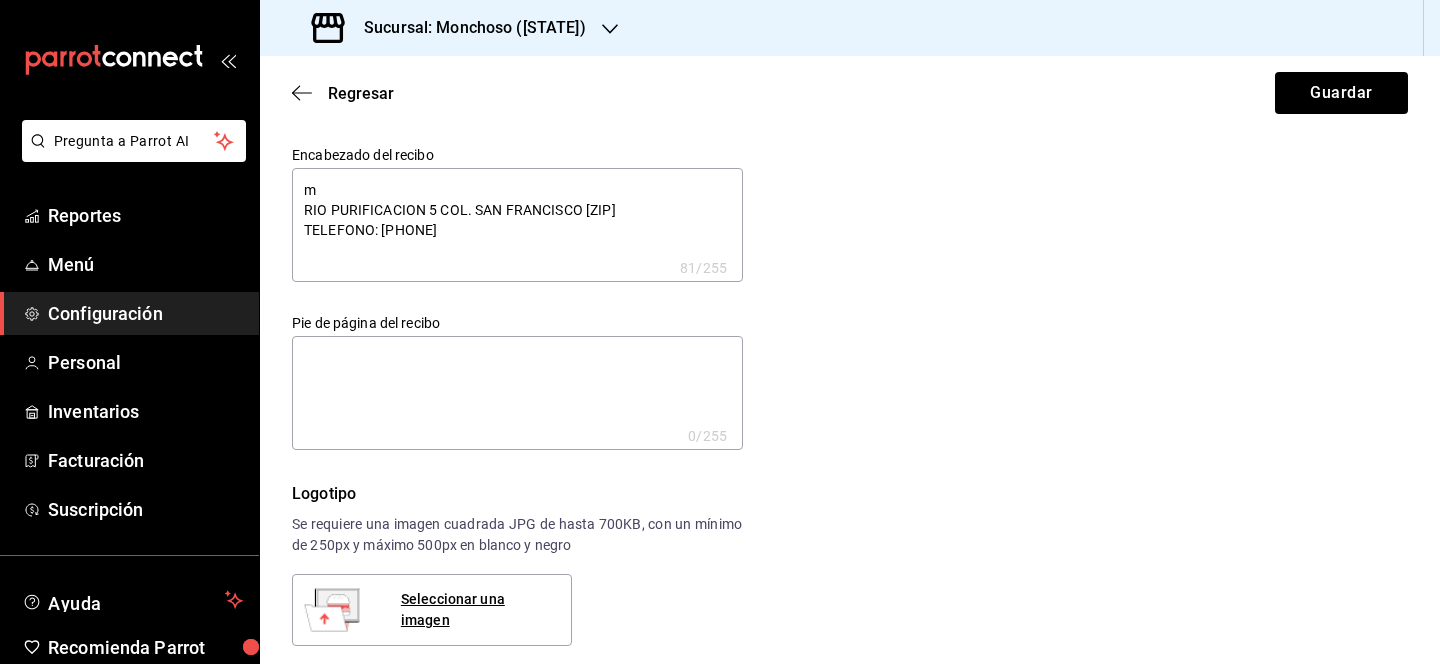 type on "x" 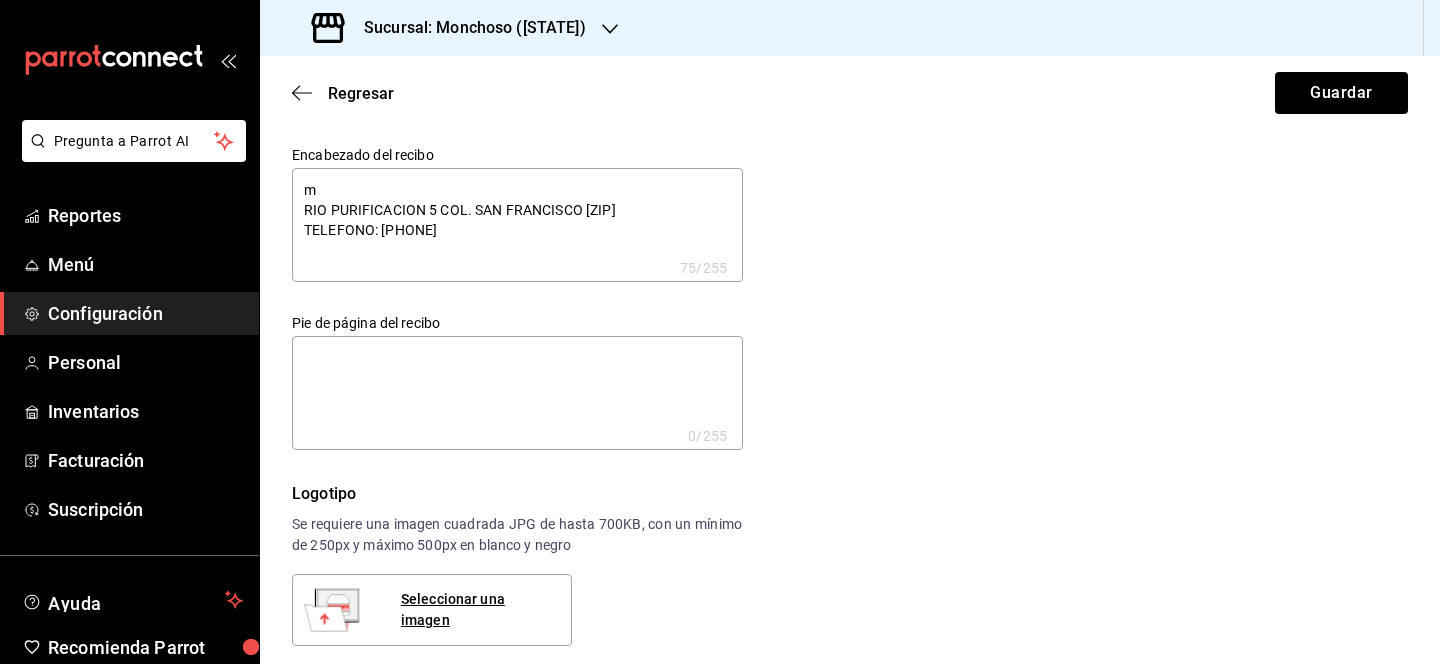 type on "mo
RIO PURIFICACION 5 COL. SAN FRANCISCO [ZIP]
TELEFONO: [PHONE]" 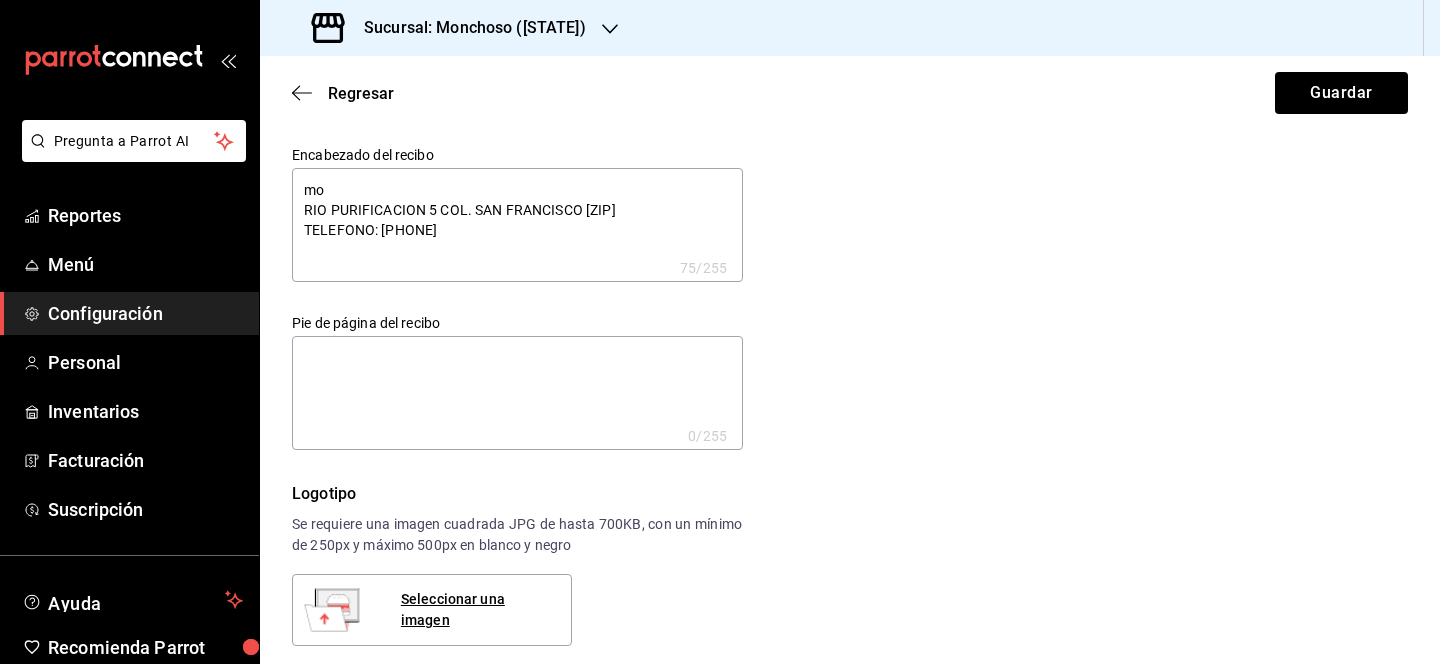 type on "x" 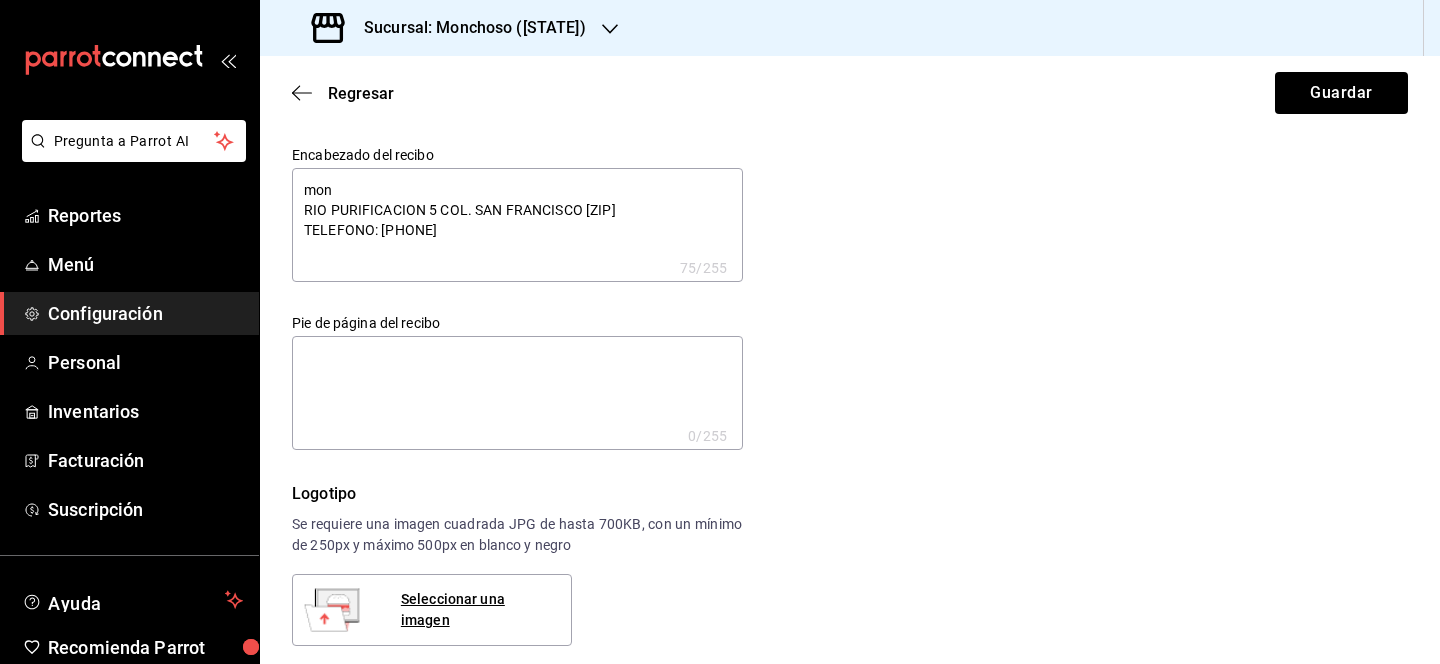 type on "x" 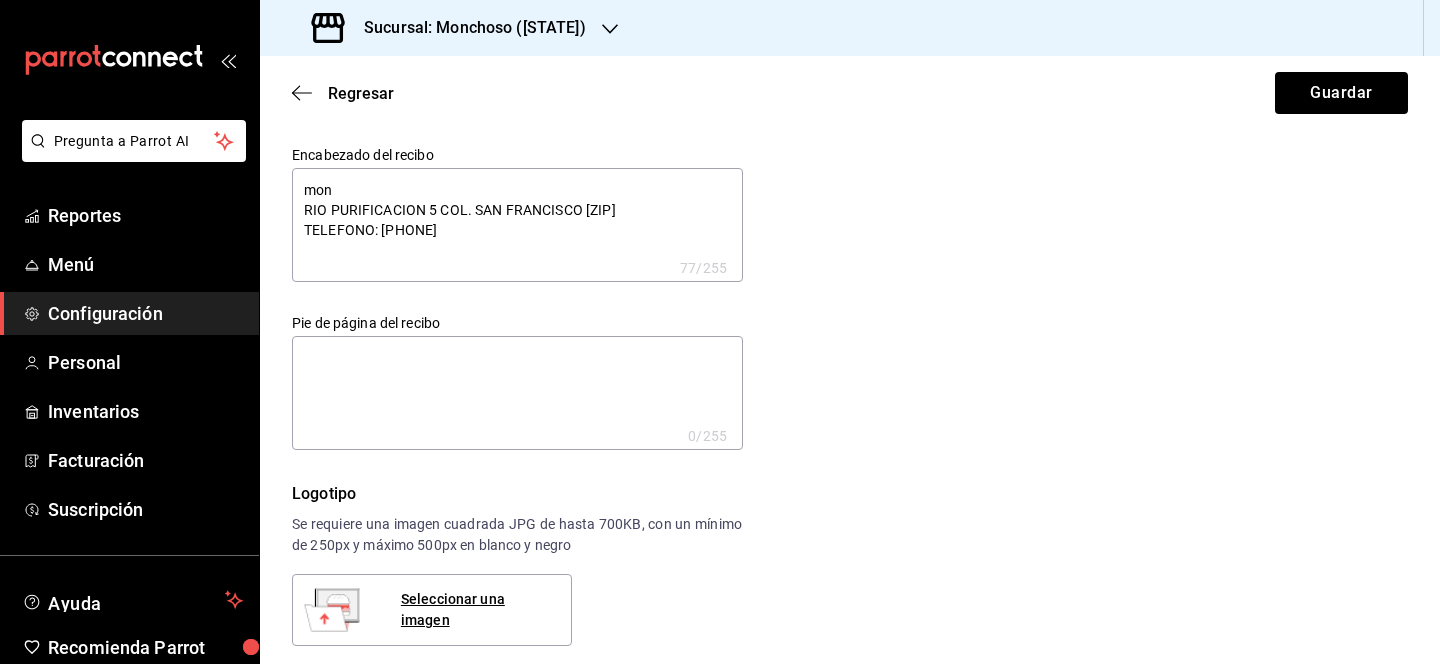type on "mo
RIO PURIFICACION 5 COL. SAN FRANCISCO [ZIP]
TELEFONO: [PHONE]" 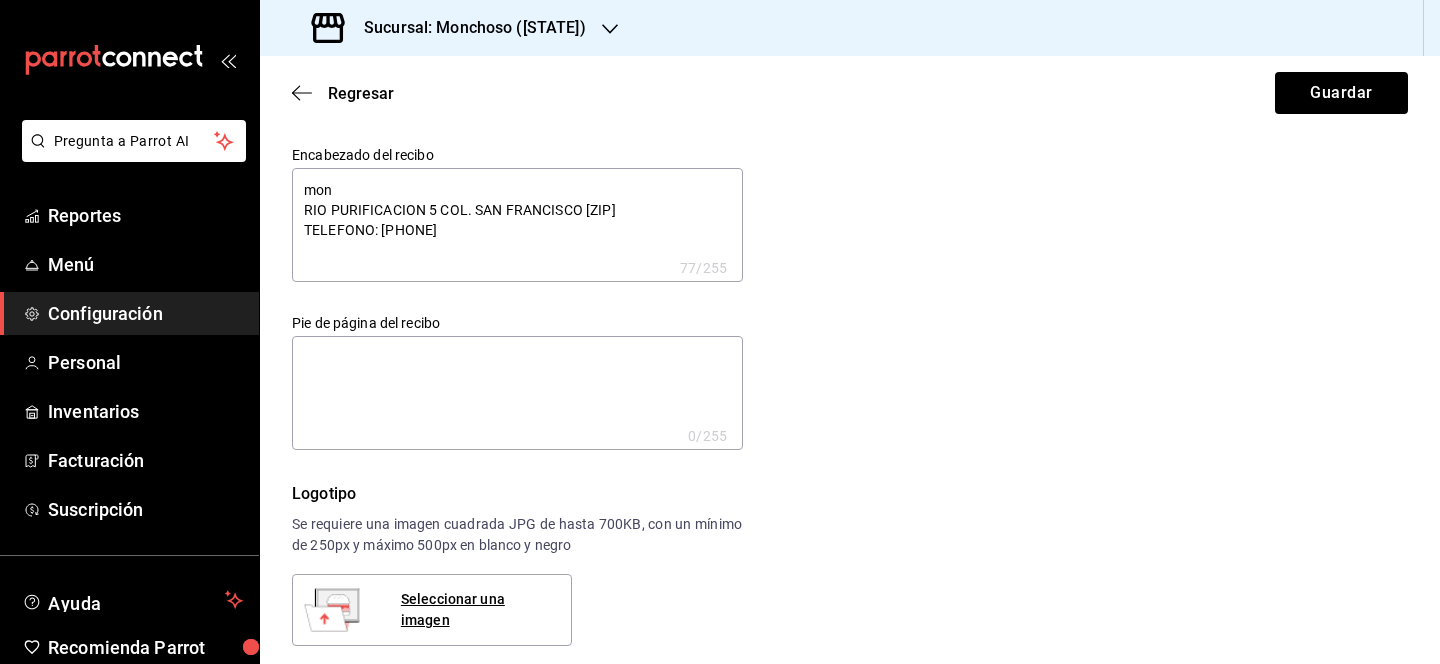type on "x" 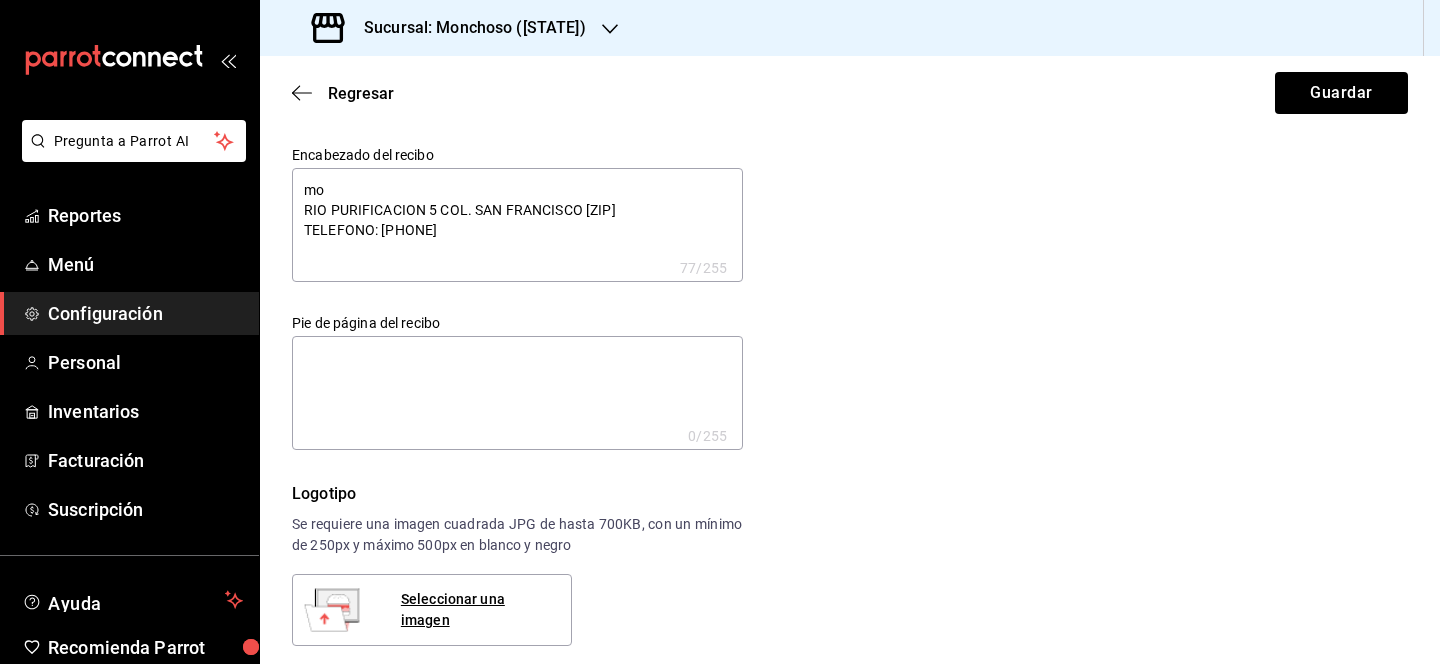 type on "m
RIO PURIFICACION 5 COL. SAN FRANCISCO [ZIP]
TELEFONO: [PHONE]" 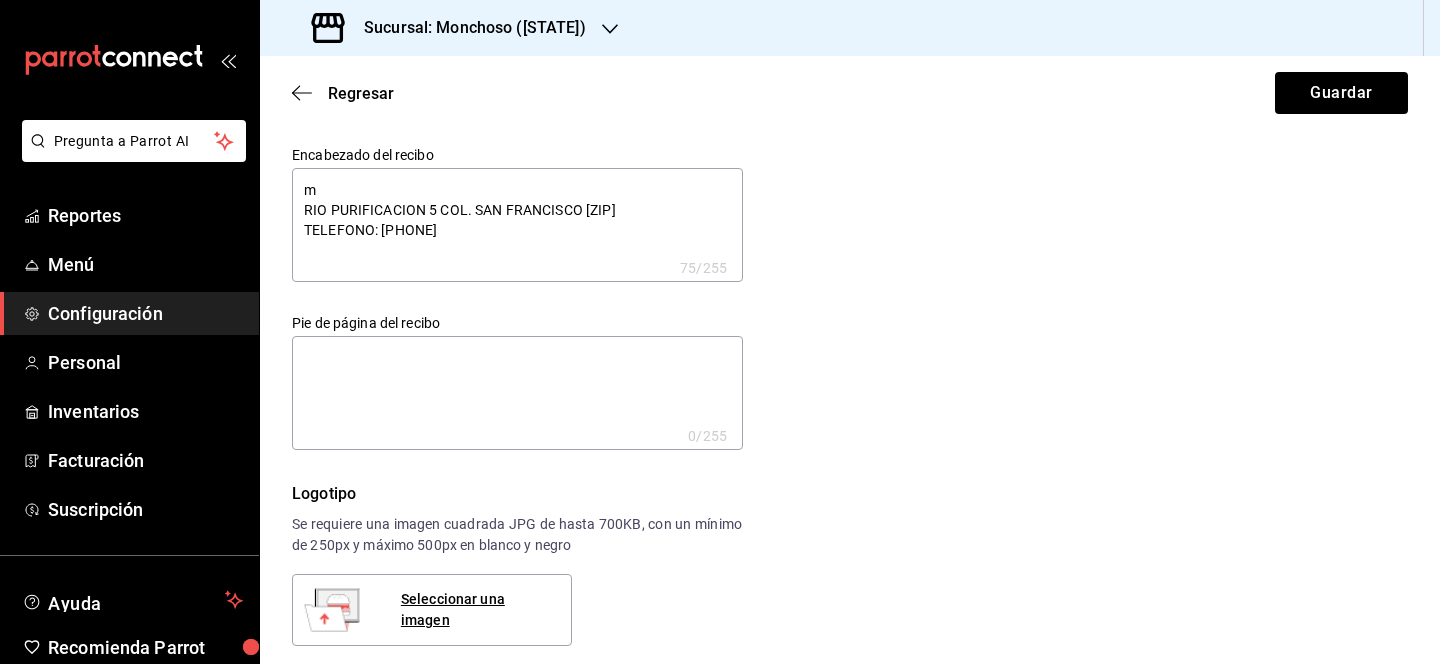 type on "RIO PURIFICACION 5 COL. SAN FRANCISCO CP [POSTAL_CODE]
TELEFONO: [PHONE]" 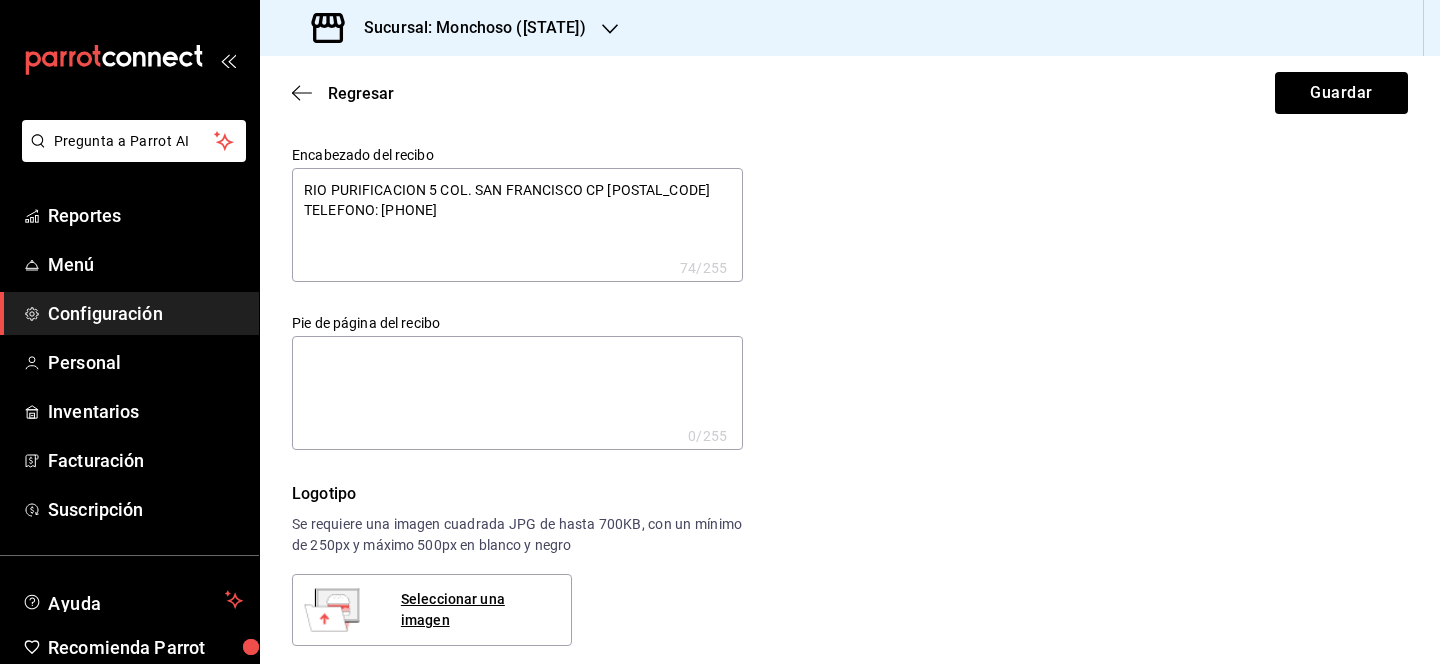 type on "M
RIO PURIFICACION 5 COL. SAN FRANCISCO [ZIP]
TELEFONO: [PHONE]" 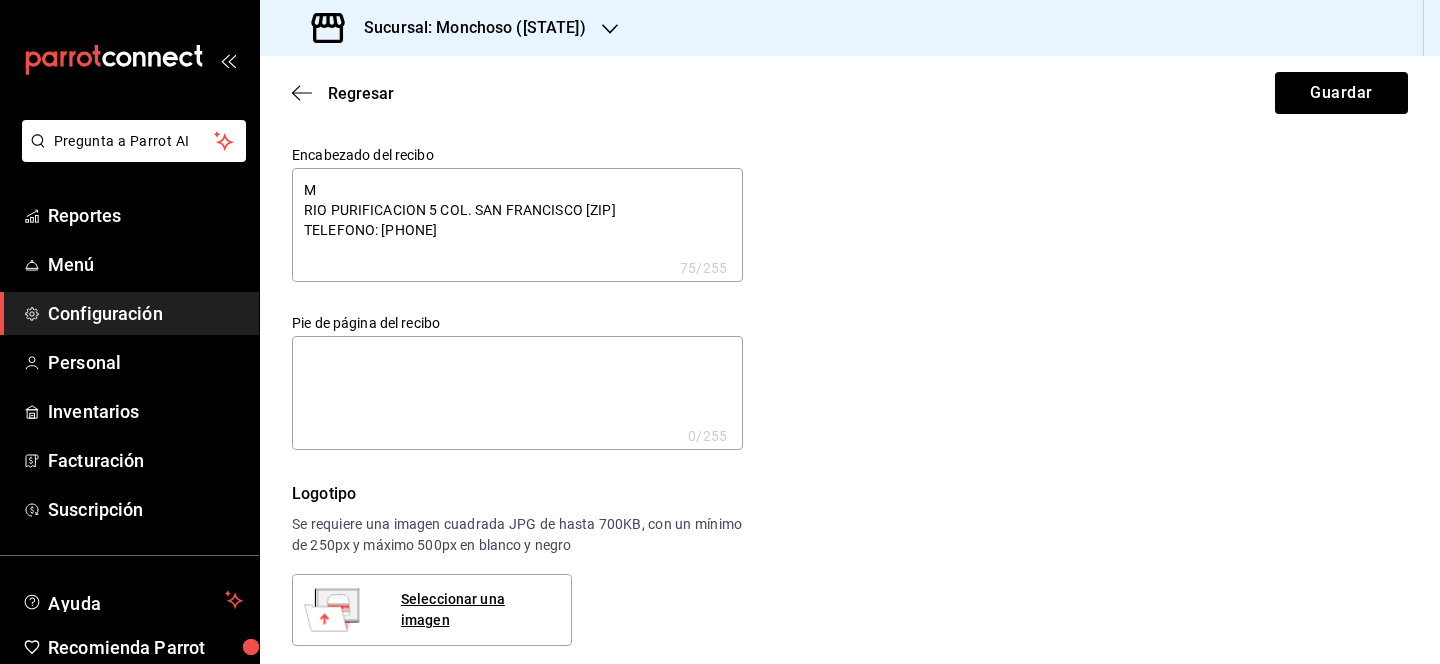 type on "MO
RIO PURIFICACION 5 COL. SAN FRANCISCO [ZIP]
TELEFONO: [PHONE]" 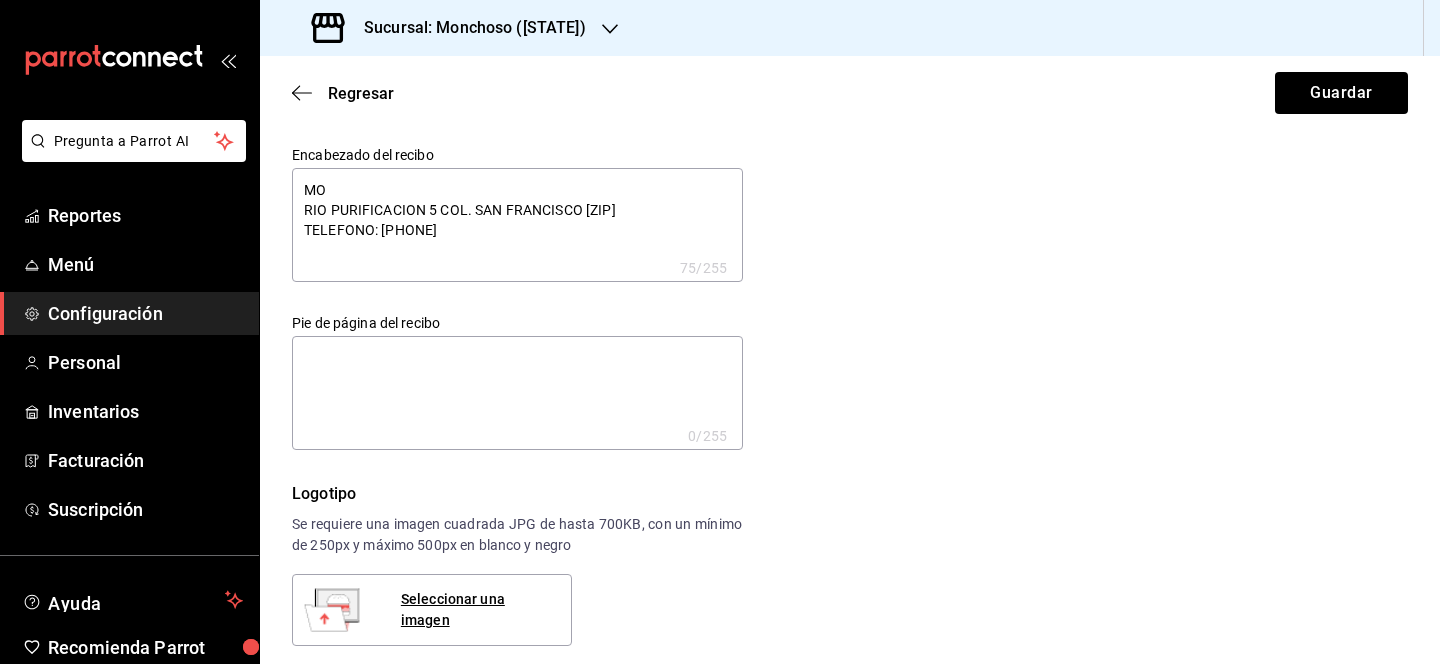 type on "x" 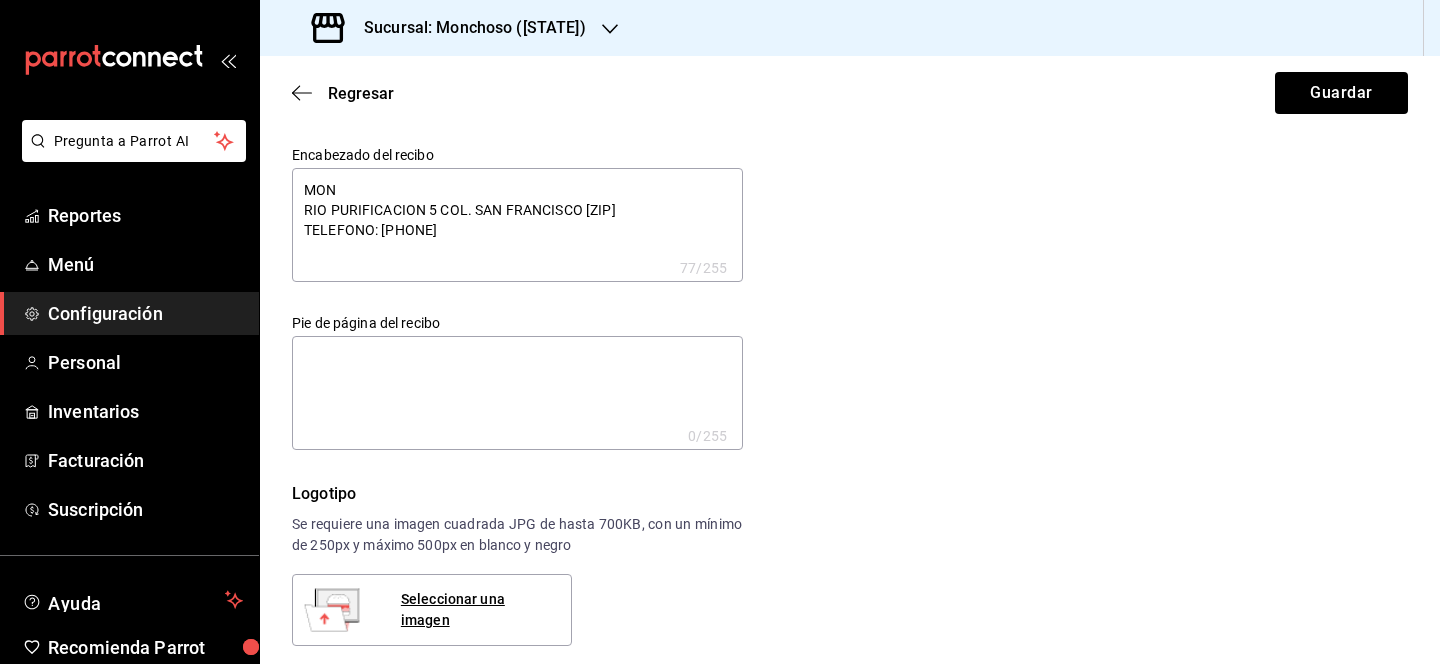 type on "MONC
RIO PURIFICACION 5 COL. SAN FRANCISCO [ZIP]
TELEFONO: [PHONE]" 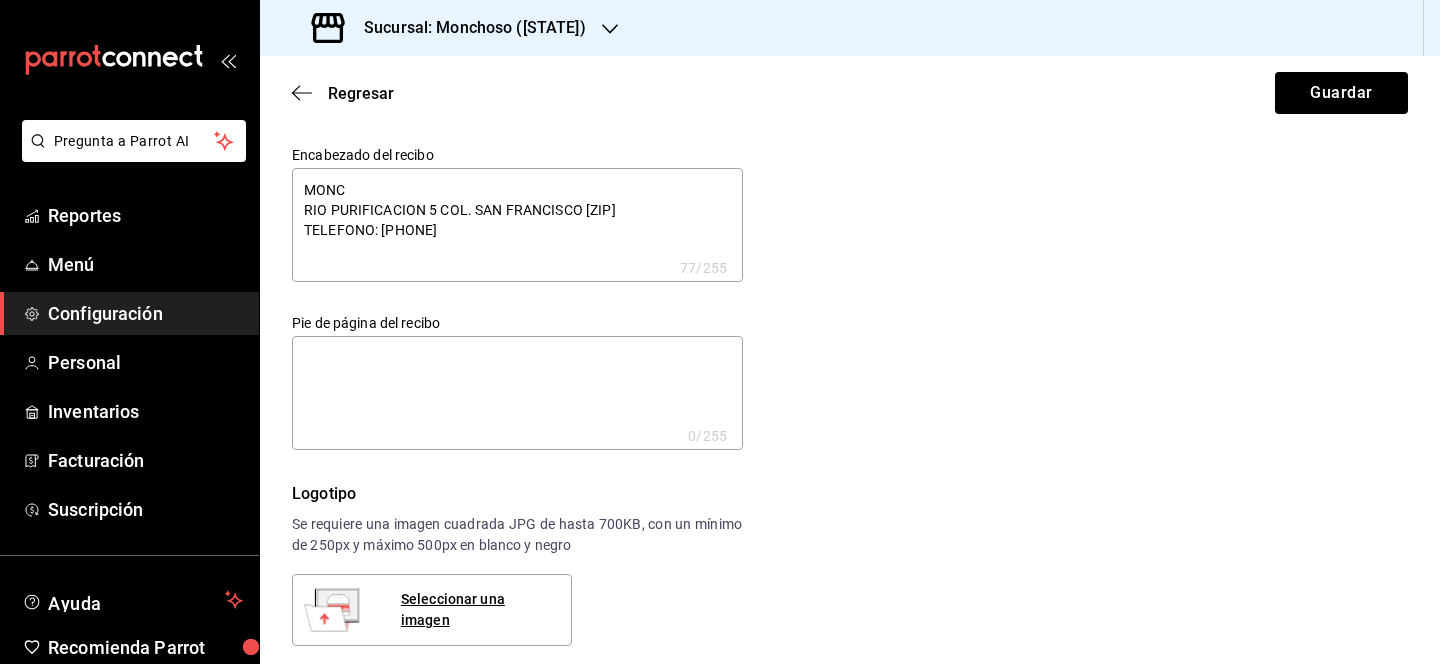 type on "MONCH
RIO PURIFICACION 5 COL. SAN FRANCISCO [ZIP]
TELEFONO: [PHONE]" 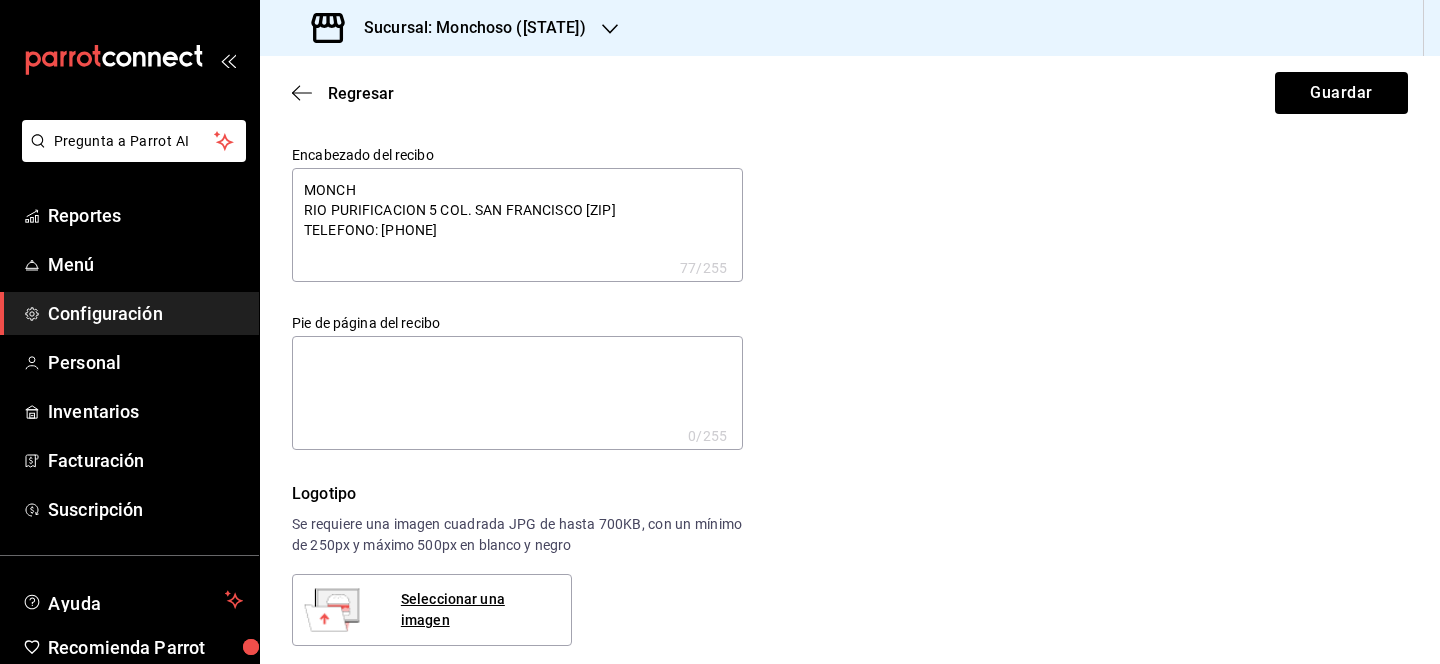type on "MONCHO
RIO PURIFICACION 5 COL. SAN FRANCISCO [ZIP]
TELEFONO: [PHONE]" 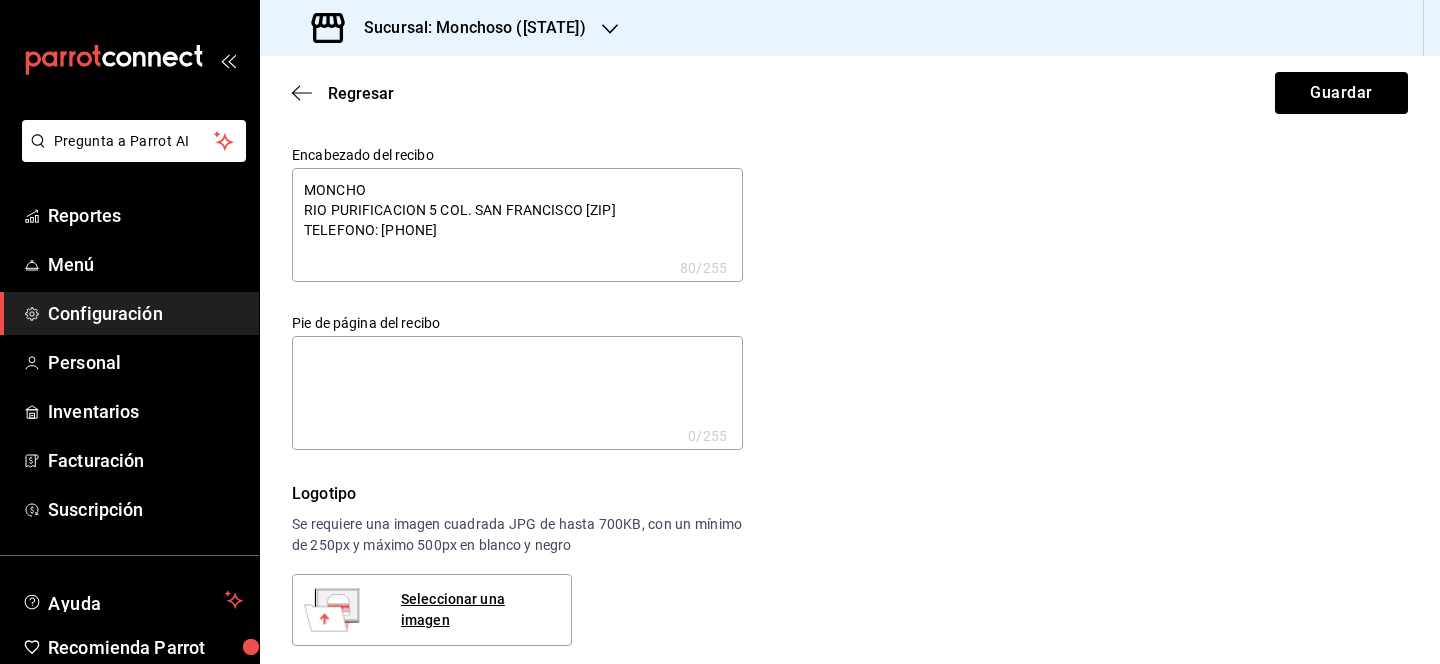 type on "MONCHOS
RIO PURIFICACION 5 COL. SAN FRANCISCO [ZIP]
TELEFONO: [PHONE]" 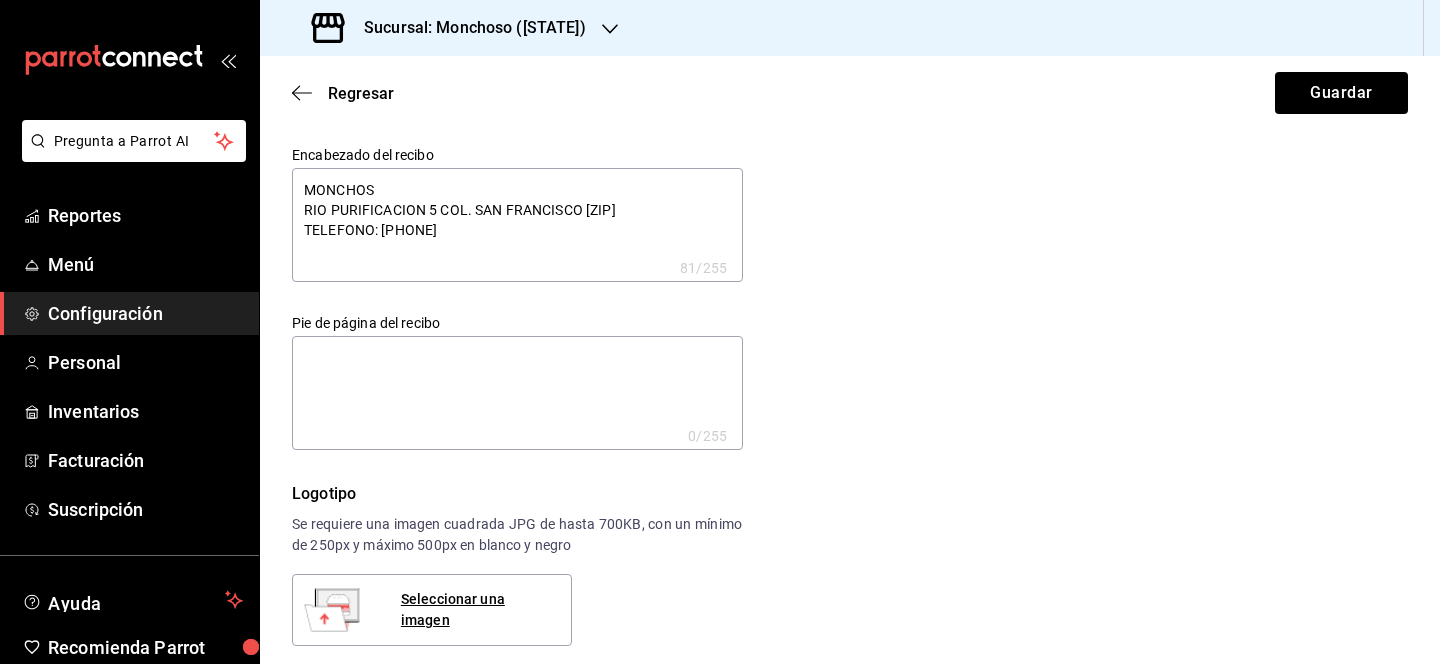 type on "MONCHOSO
RIO PURIFICACION 5 COL. SAN FRANCISCO [ZIP]
TELEFONO: [PHONE]" 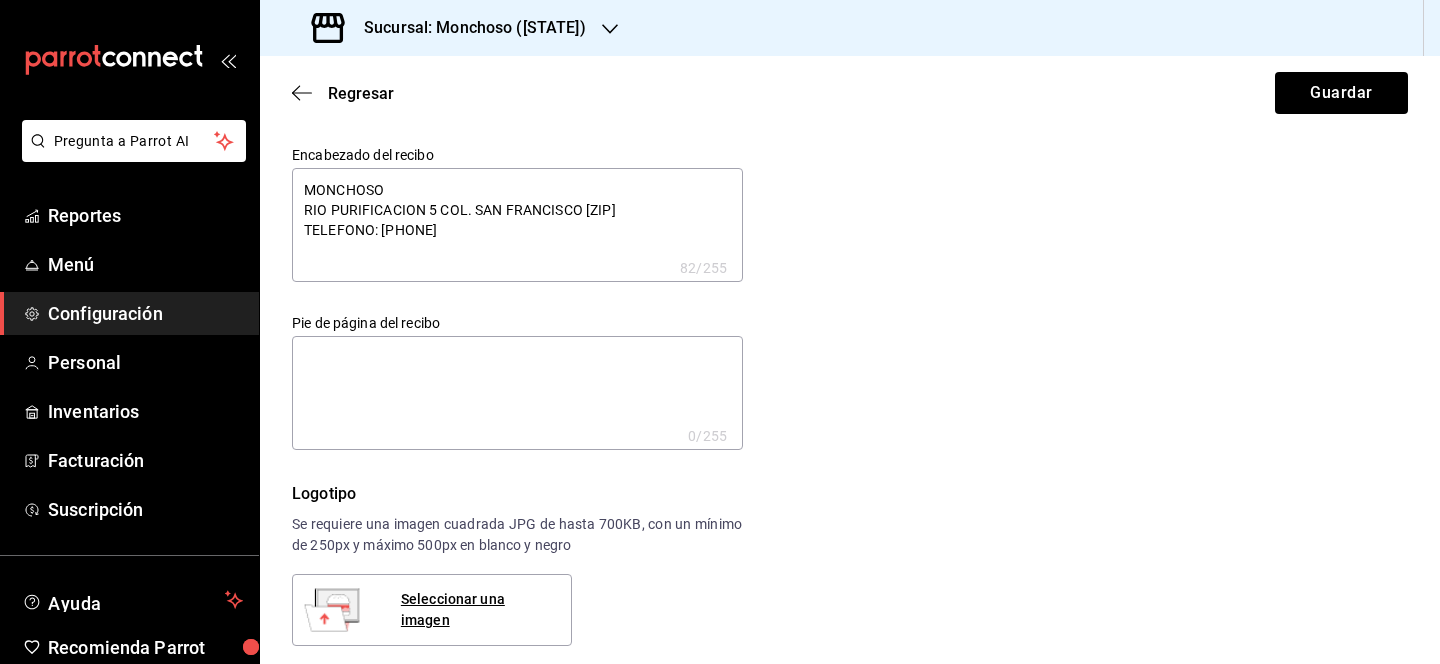 type on "MONCHOSOS
RIO PURIFICACION 5 COL. SAN FRANCISCO [ZIP]
TELEFONO: [PHONE]" 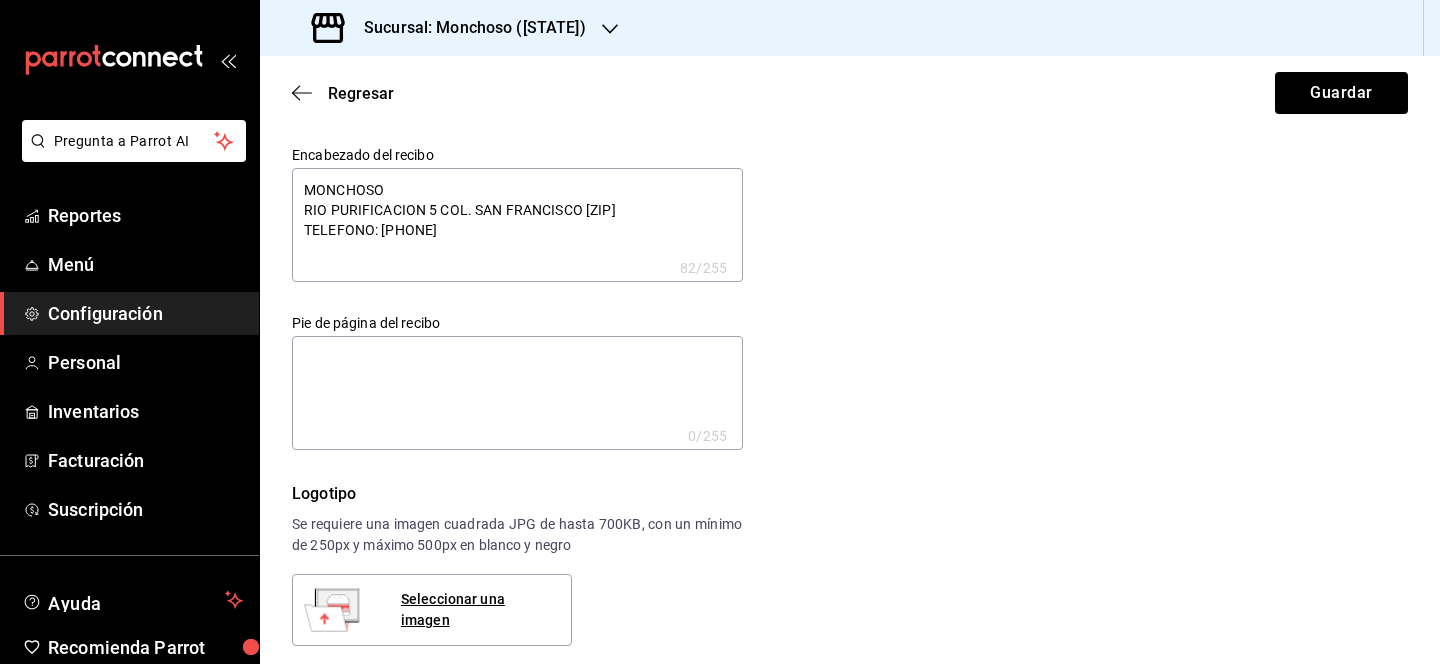 type on "x" 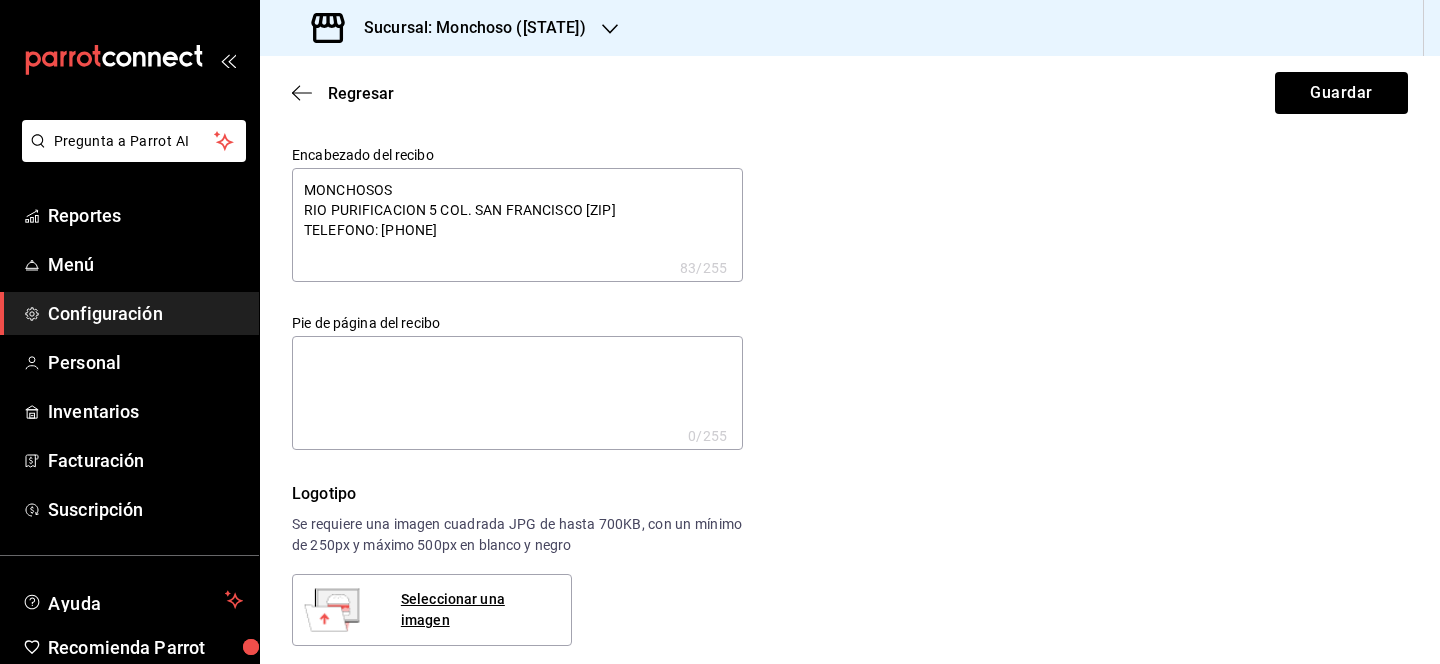 type on "MONCHOSO
RIO PURIFICACION 5 COL. SAN FRANCISCO [ZIP]
TELEFONO: [PHONE]" 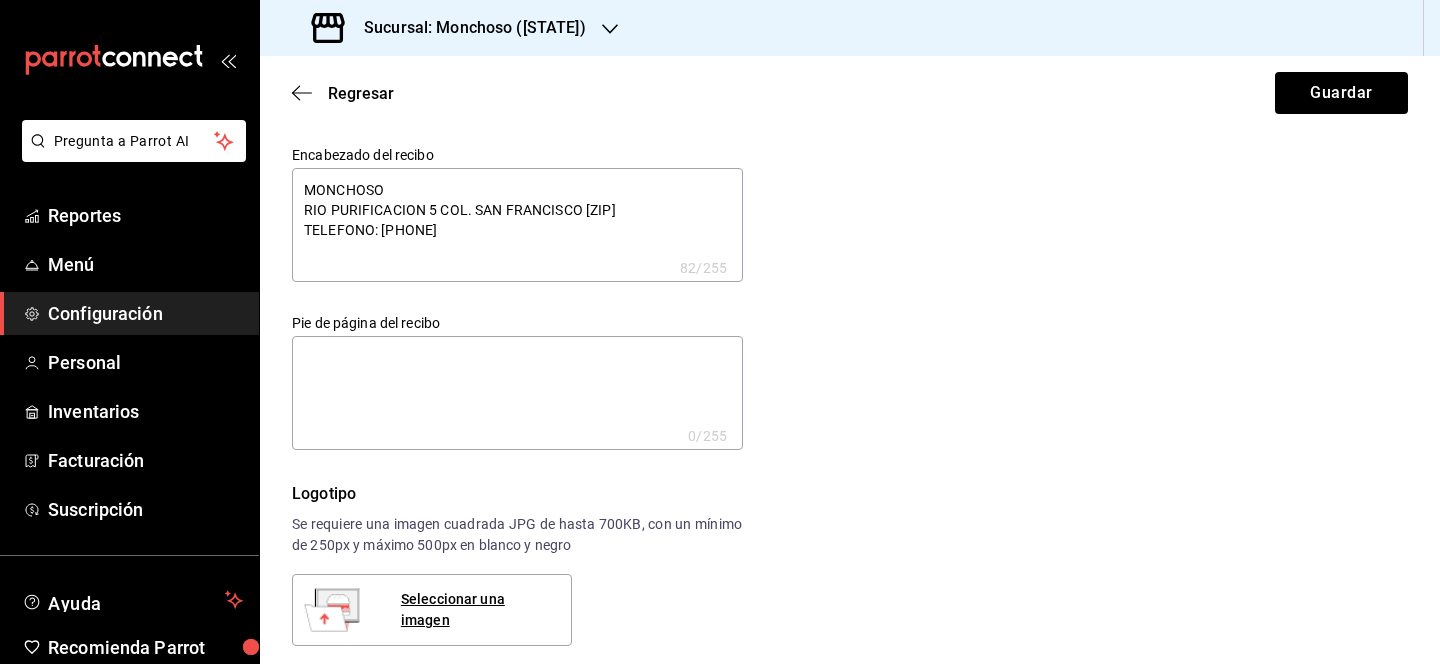 drag, startPoint x: 472, startPoint y: 231, endPoint x: 382, endPoint y: 230, distance: 90.005554 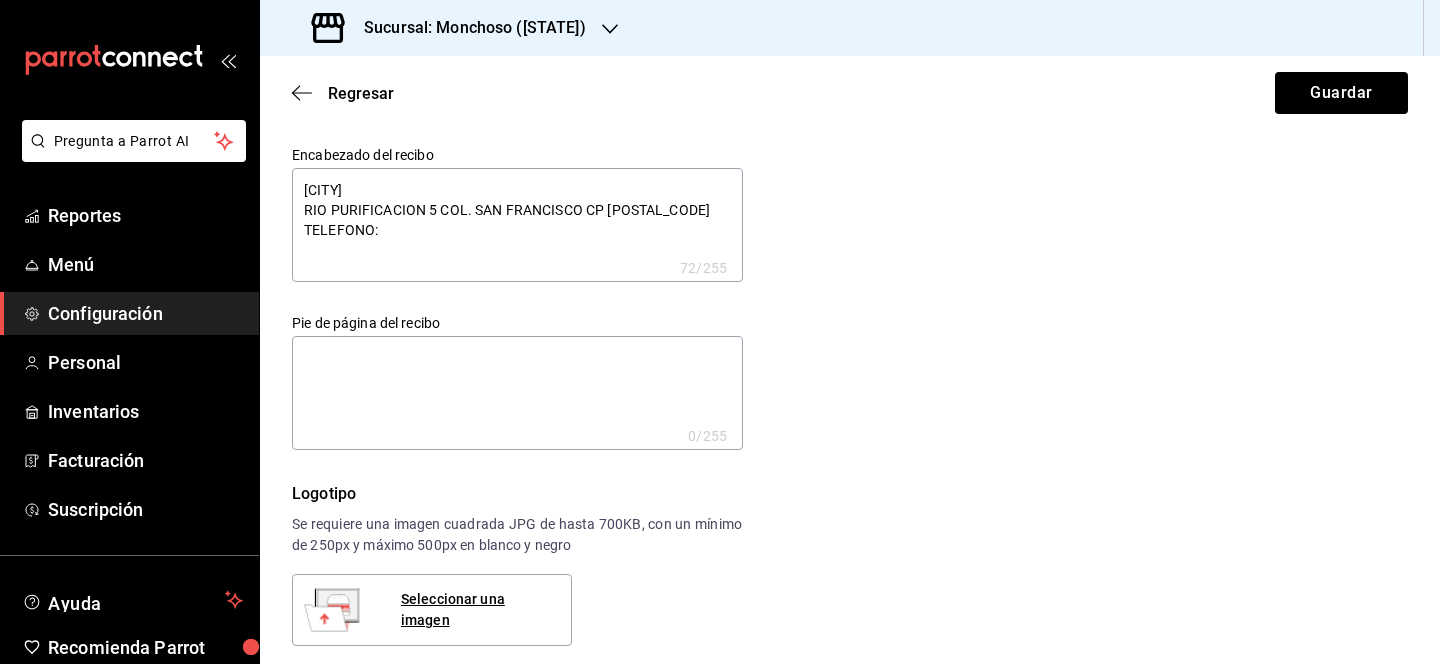type on "MONCHOSO
RIO PURIFICACION 5 COL. SAN FRANCISCO [ZIP]
TELEFONO: [PHONE]" 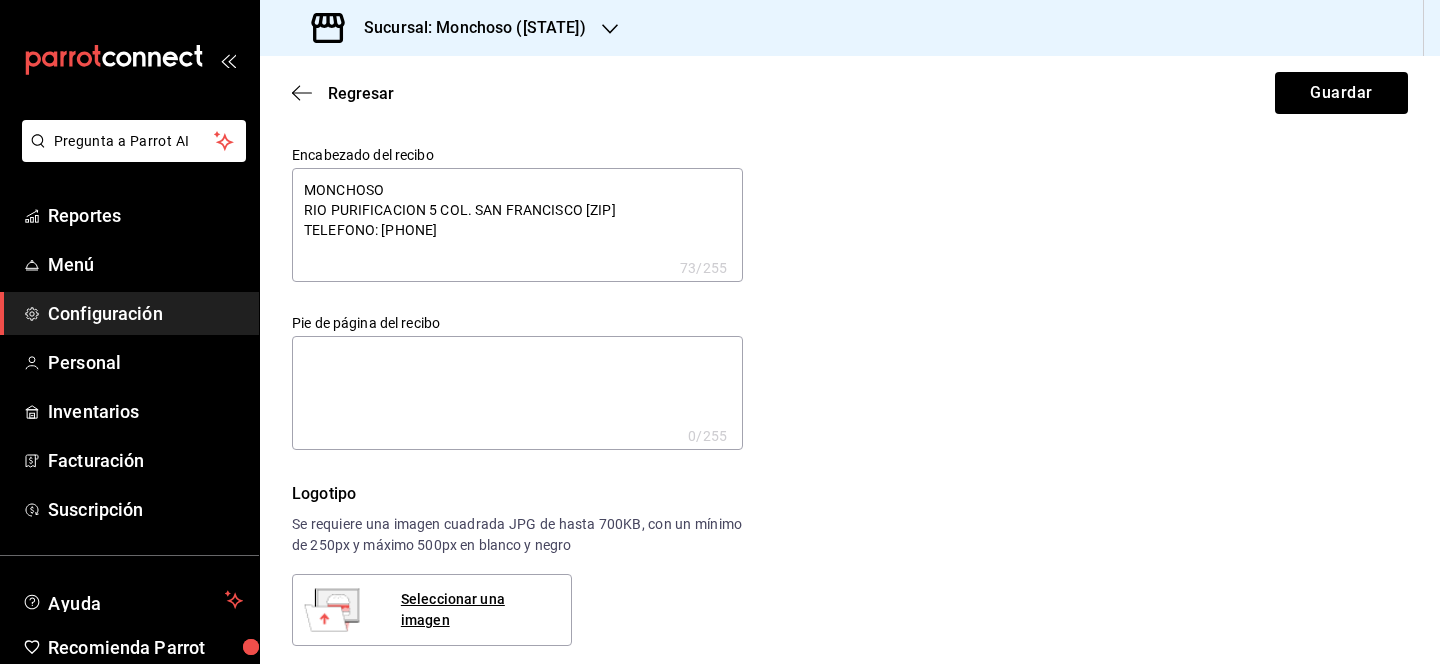 type on "MONCHOSO
RIO PURIFICACION 5 COL. SAN FRANCISCO [ZIP]
TELEFONO: [PHONE]" 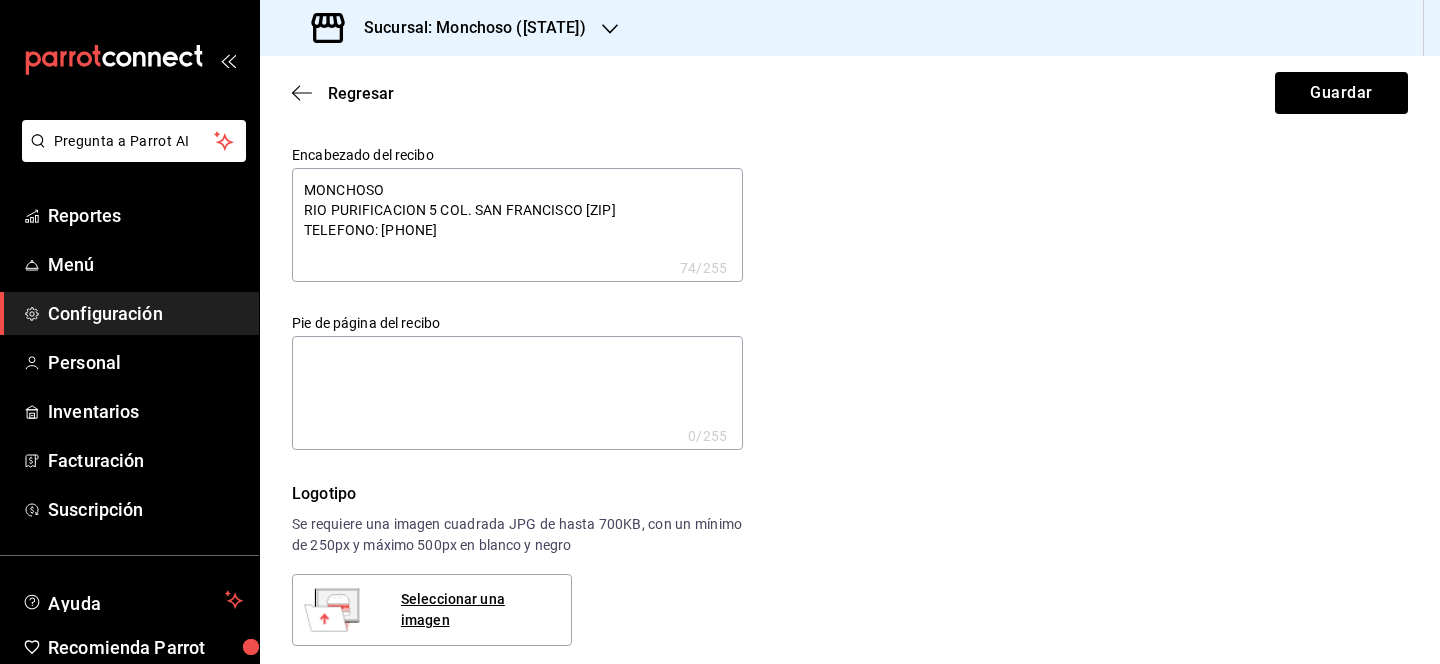 type on "MONCHOSO
RIO PURIFICACION 5 COL. SAN FRANCISCO [ZIP]
TELEFONO: [PHONE]" 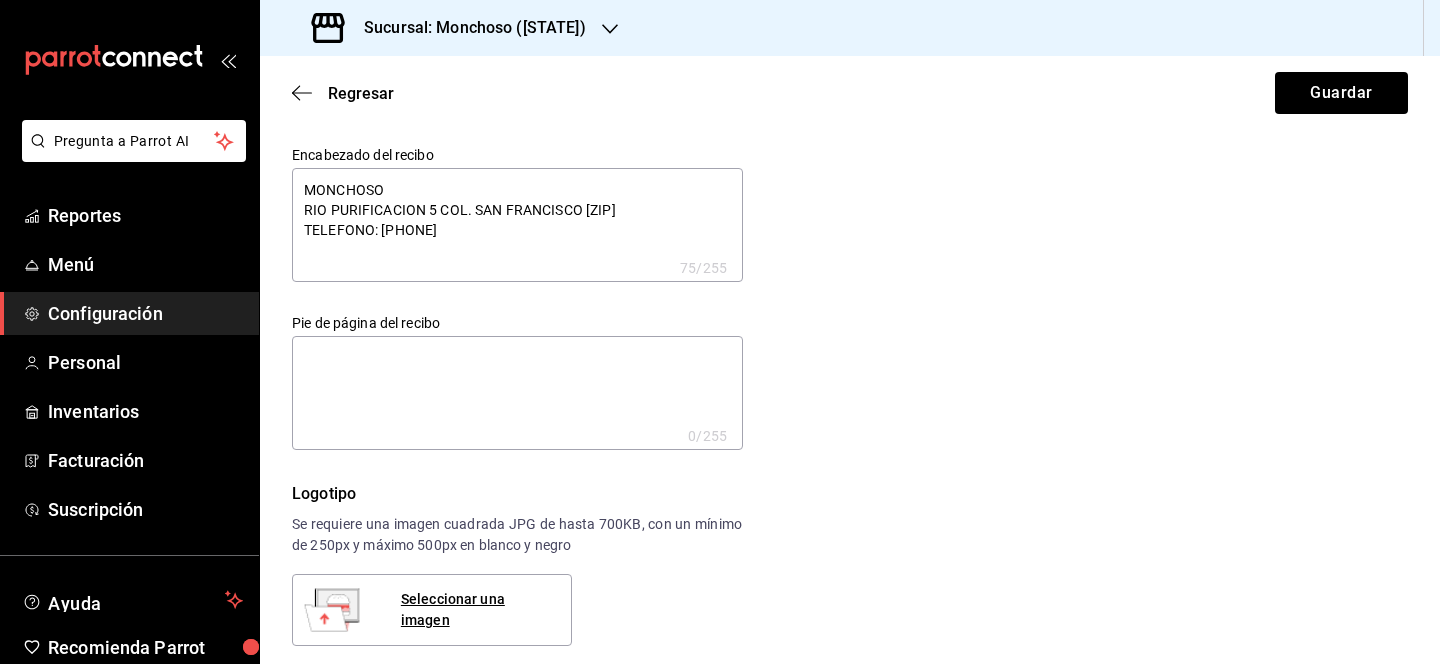 type on "MONCHOSO
RIO PURIFICACION 5 COL. SAN FRANCISCO [ZIP]
TELEFONO: [PHONE]" 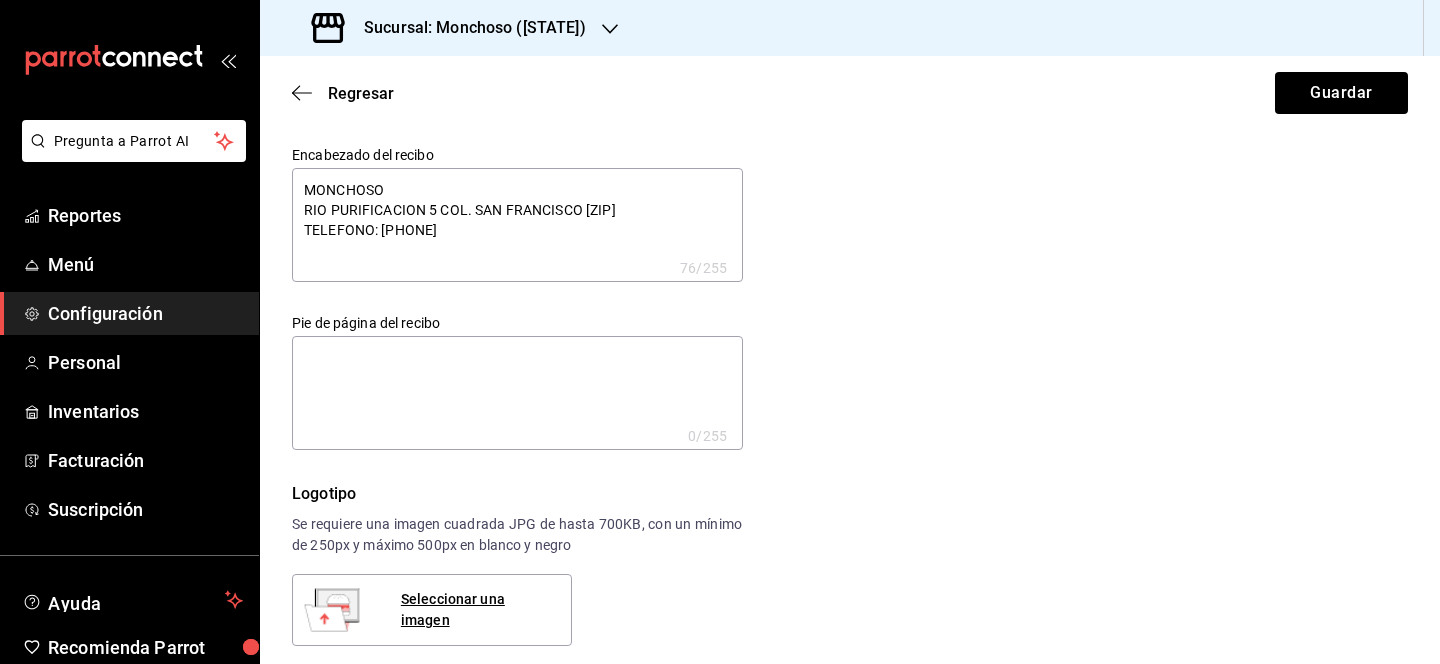 type on "MONCHOSO
RIO PURIFICACION 5 COL. SAN FRANCISCO [ZIP]
TELEFONO: [PHONE]" 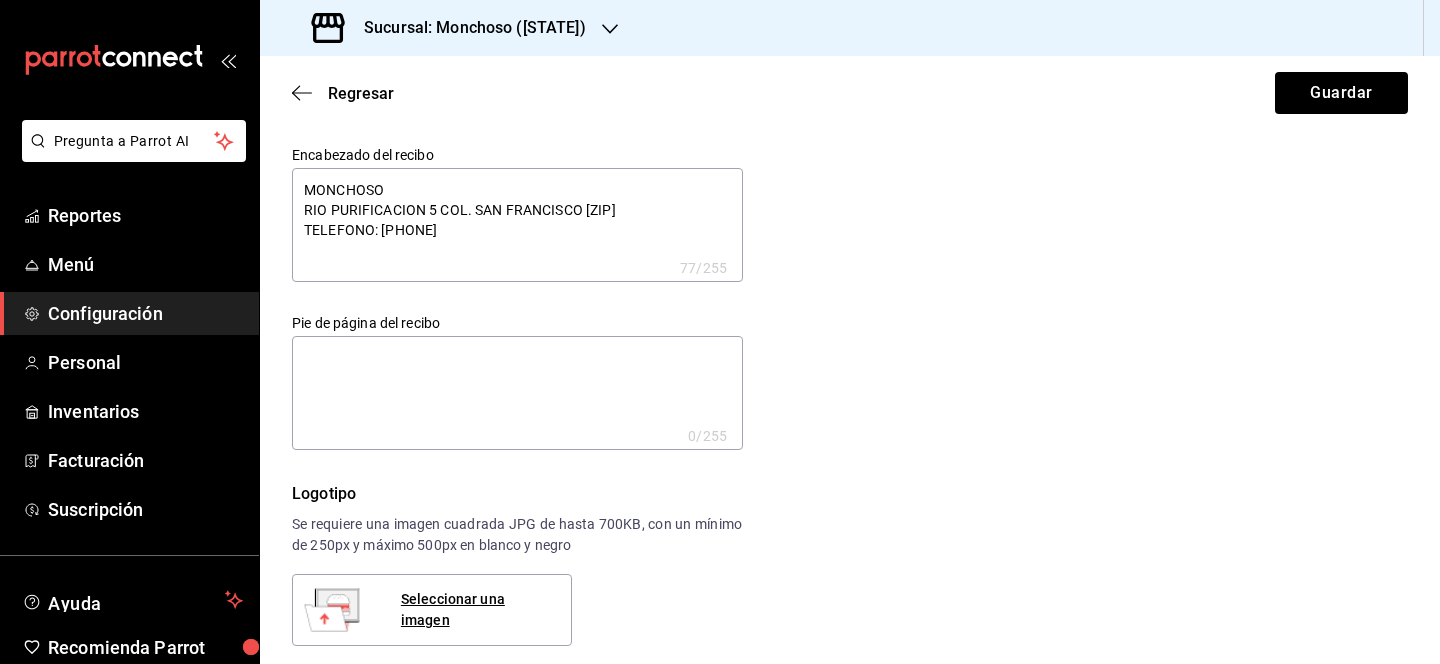 type on "[CITY]
RIO PURIFICACION 5 COL. SAN FRANCISCO CP [POSTAL_CODE]
TELEFONO: [PHONE]" 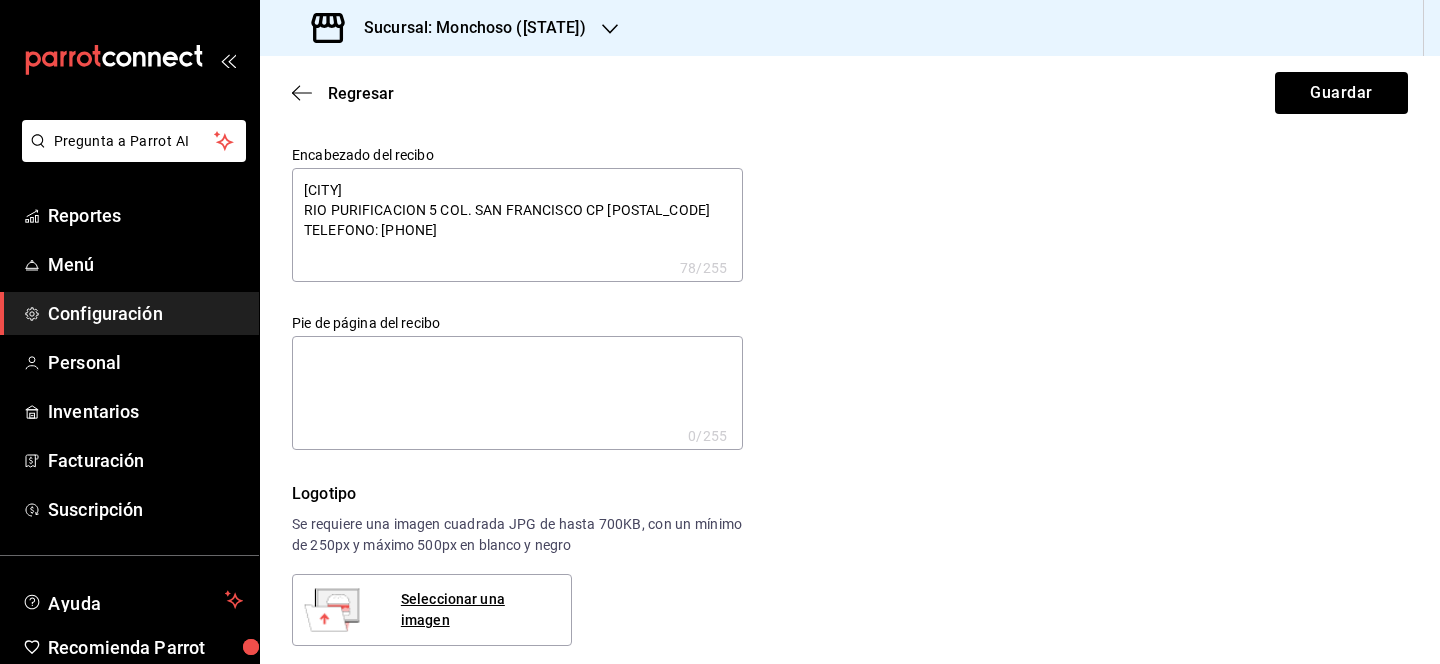 type on "[CITY]
RIO PURIFICACION 5 COL. SAN FRANCISCO CP [POSTAL_CODE]
TELEFONO: [PHONE]" 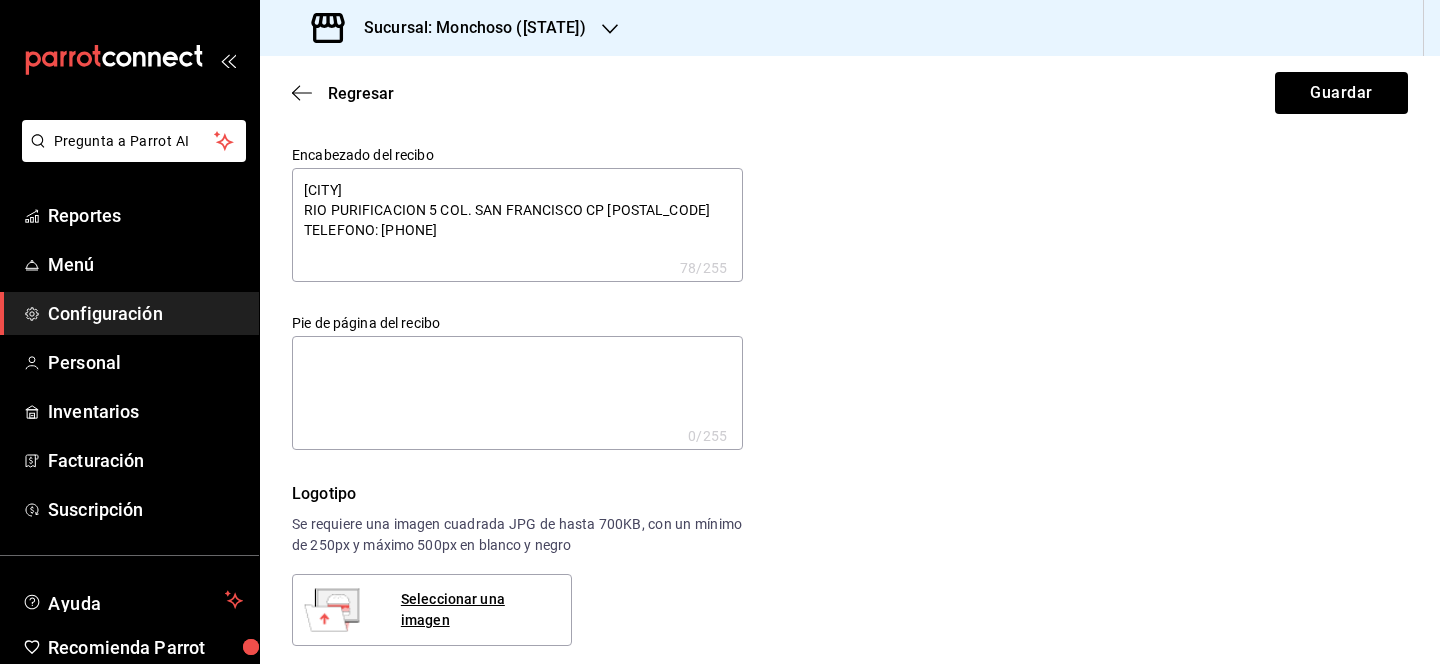type on "x" 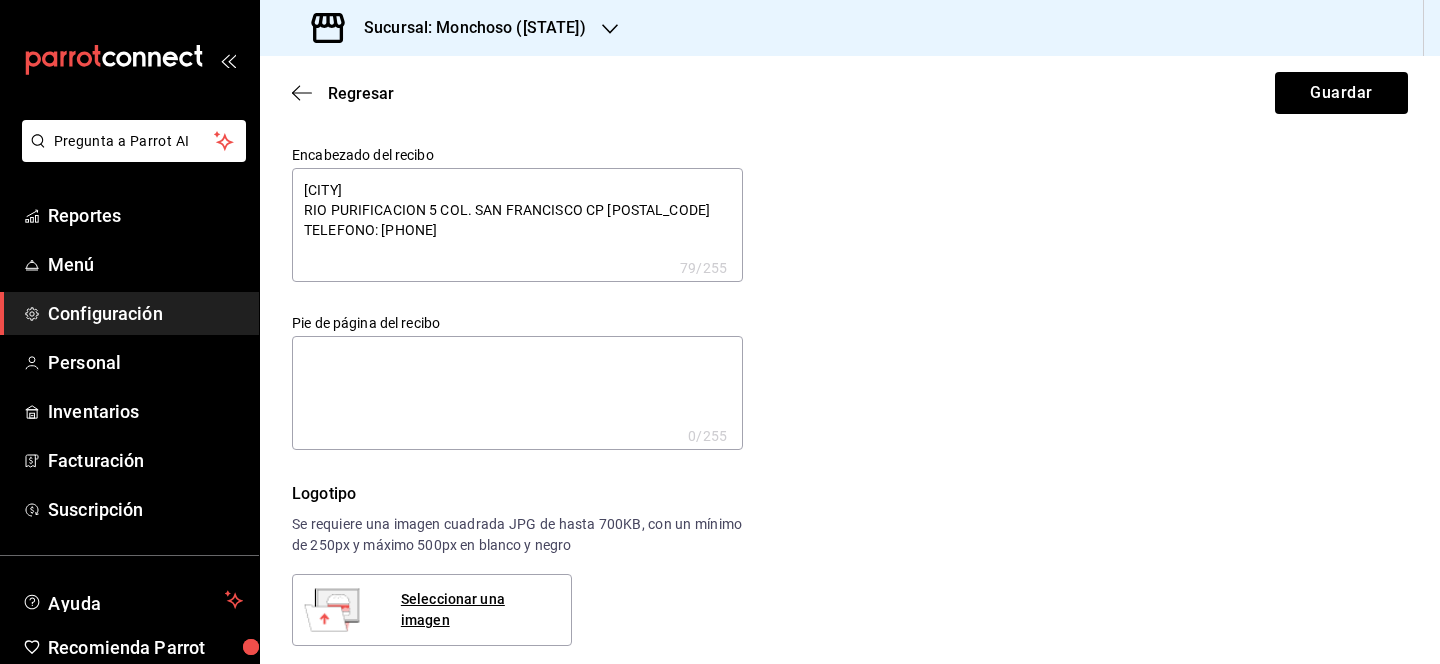type on "[CITY]
RIO PURIFICACION 5 COL. SAN FRANCISCO CP [POSTAL_CODE]
TELEFONO: [PHONE]" 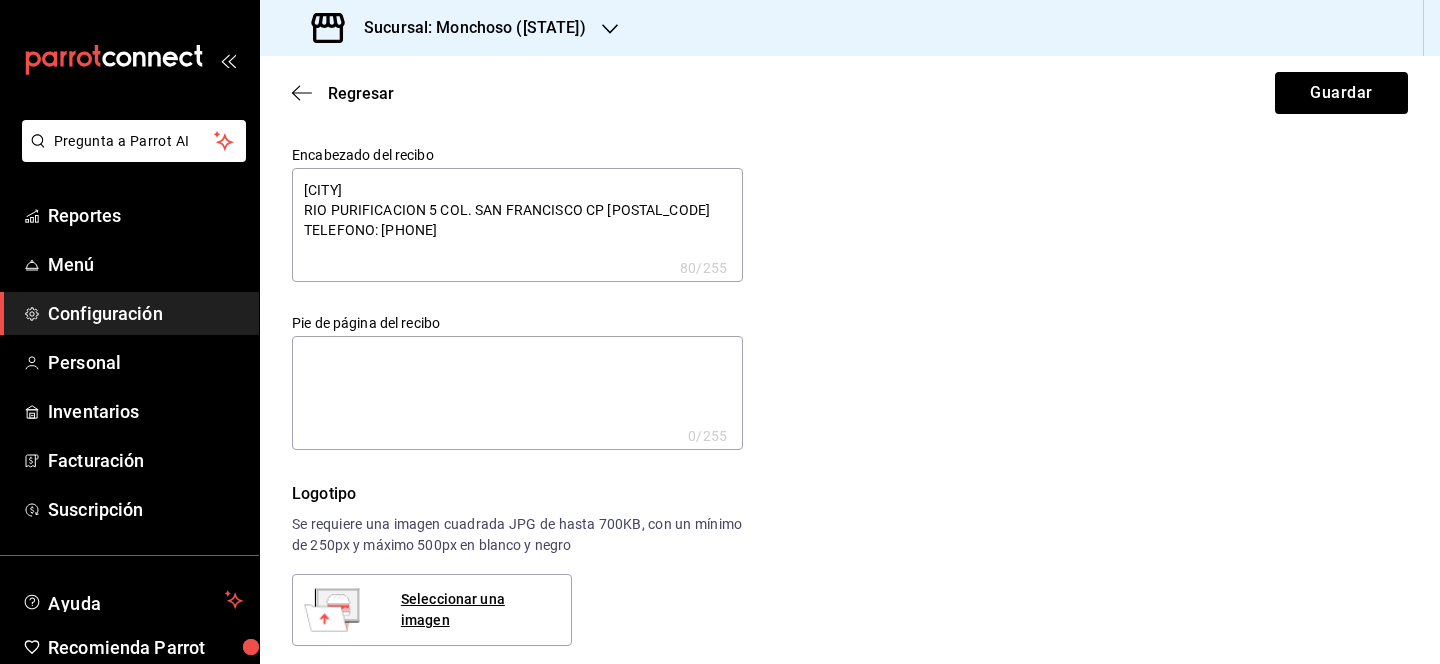 type on "MONCHOSO
RIO PURIFICACION 5 COL. SAN FRANCISCO [ZIP]
TELEFONO: [PHONE]" 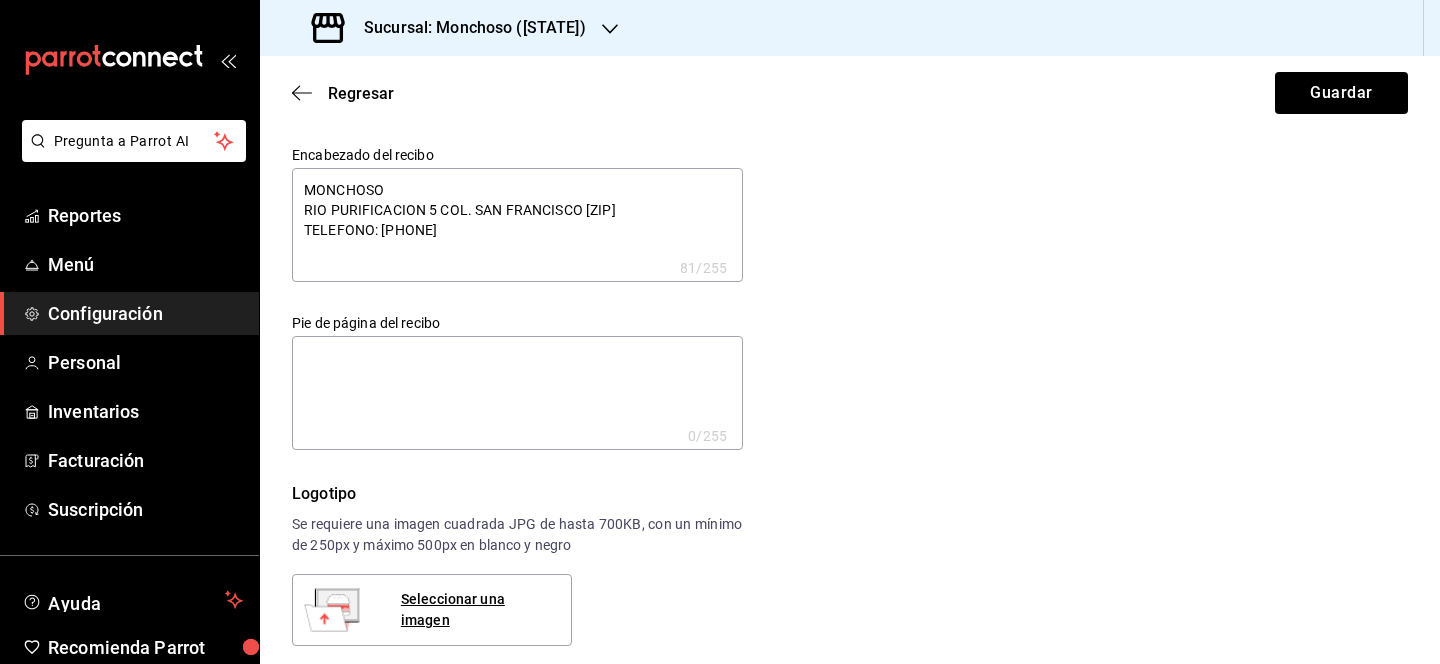 type on "MONCHOSO
RIO PURIFICACION 5 COL. SAN FRANCISCO [ZIP]
TELEFONO: [PHONE]" 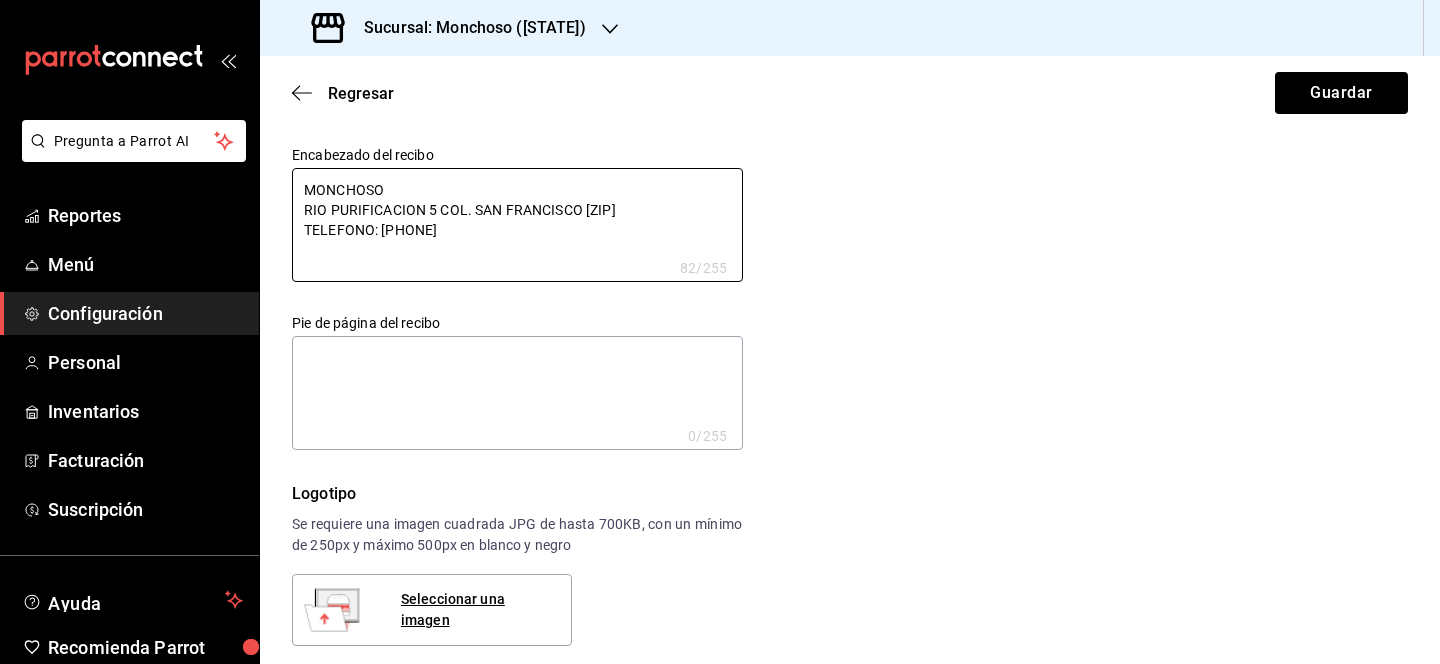 type on "MONCHOSO
RIO PURIFICACION 5 COL. SAN FRANCISCO [ZIP]
TELEFONO: [PHONE]" 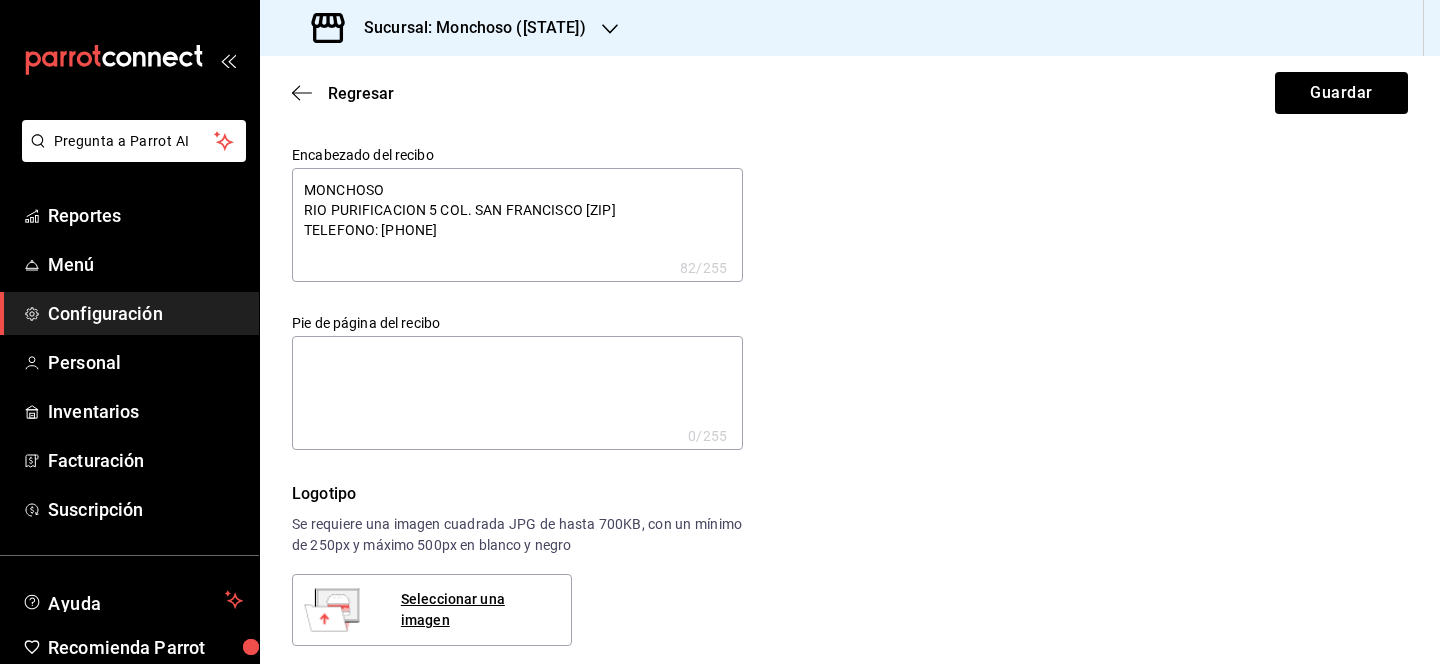 type on "x" 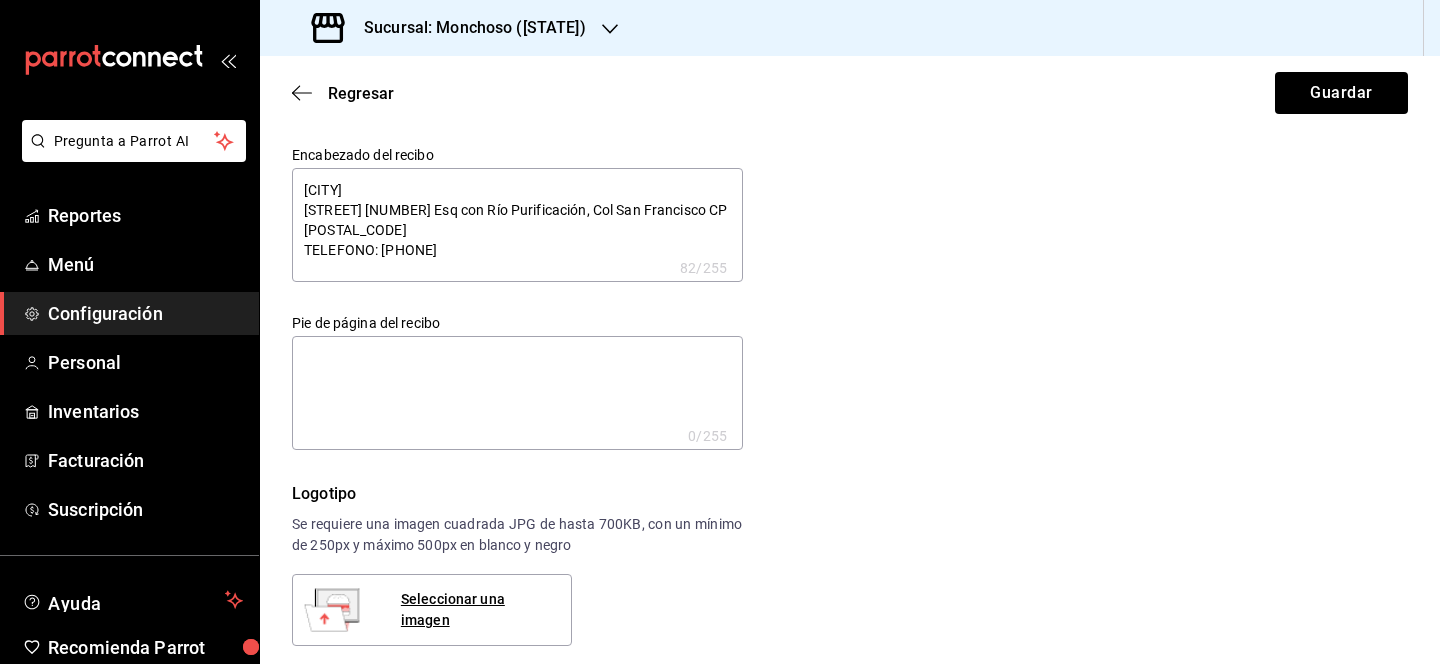 type on "x" 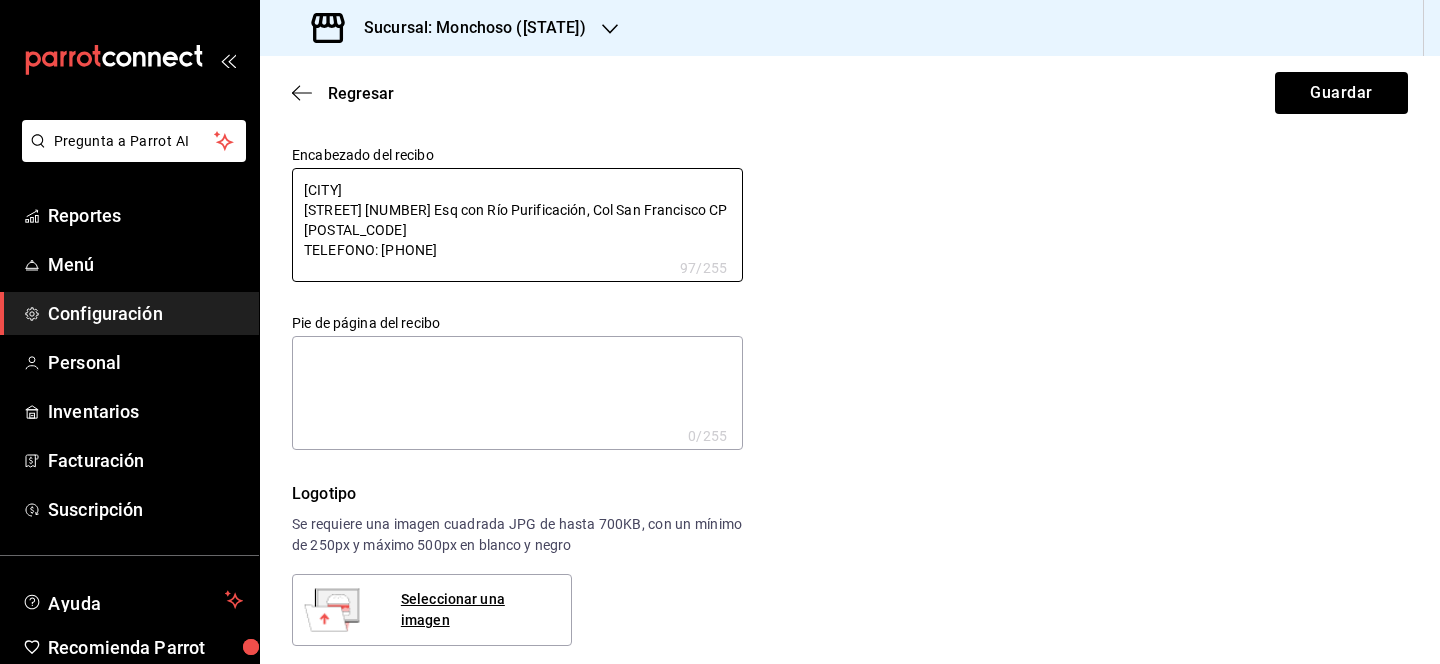 type on "[CITY]
[STREET] [NUMBER] Esq con Río Purificación, Col San Francisco CP [POSTAL_CODE]
TELEFONO: [PHONE]" 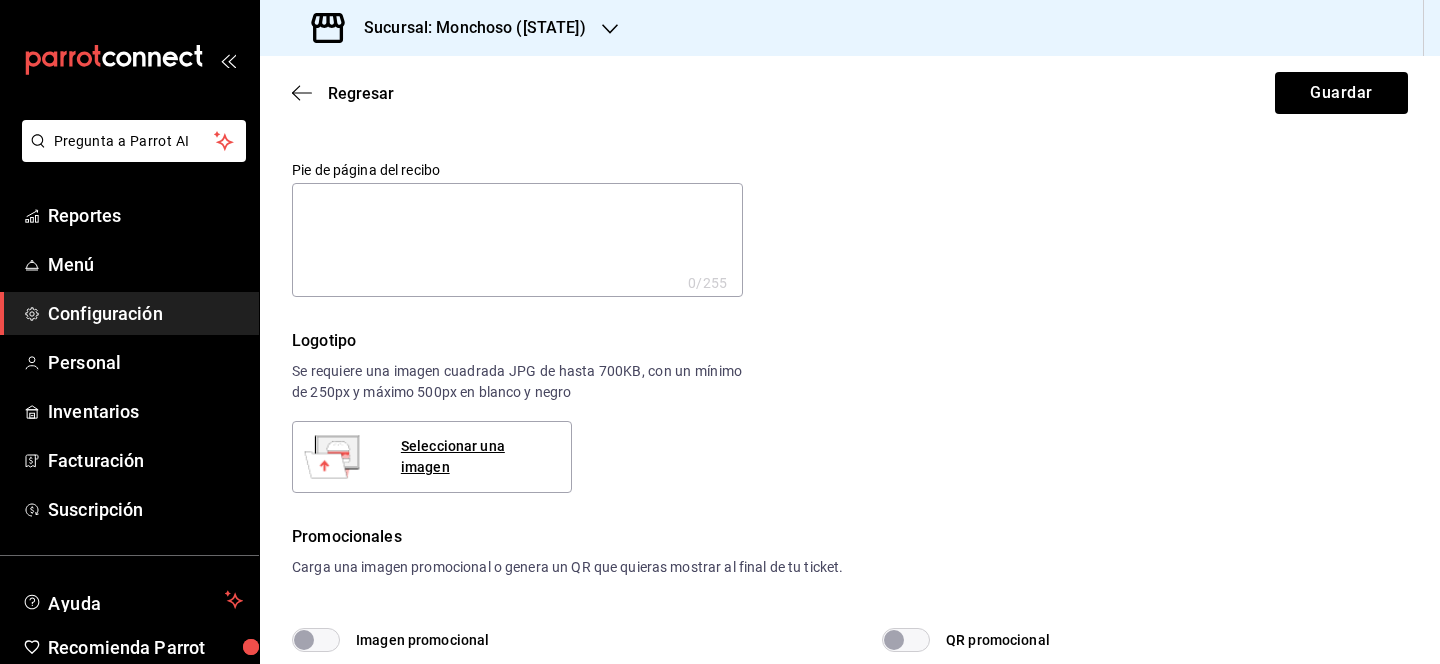 scroll, scrollTop: 156, scrollLeft: 0, axis: vertical 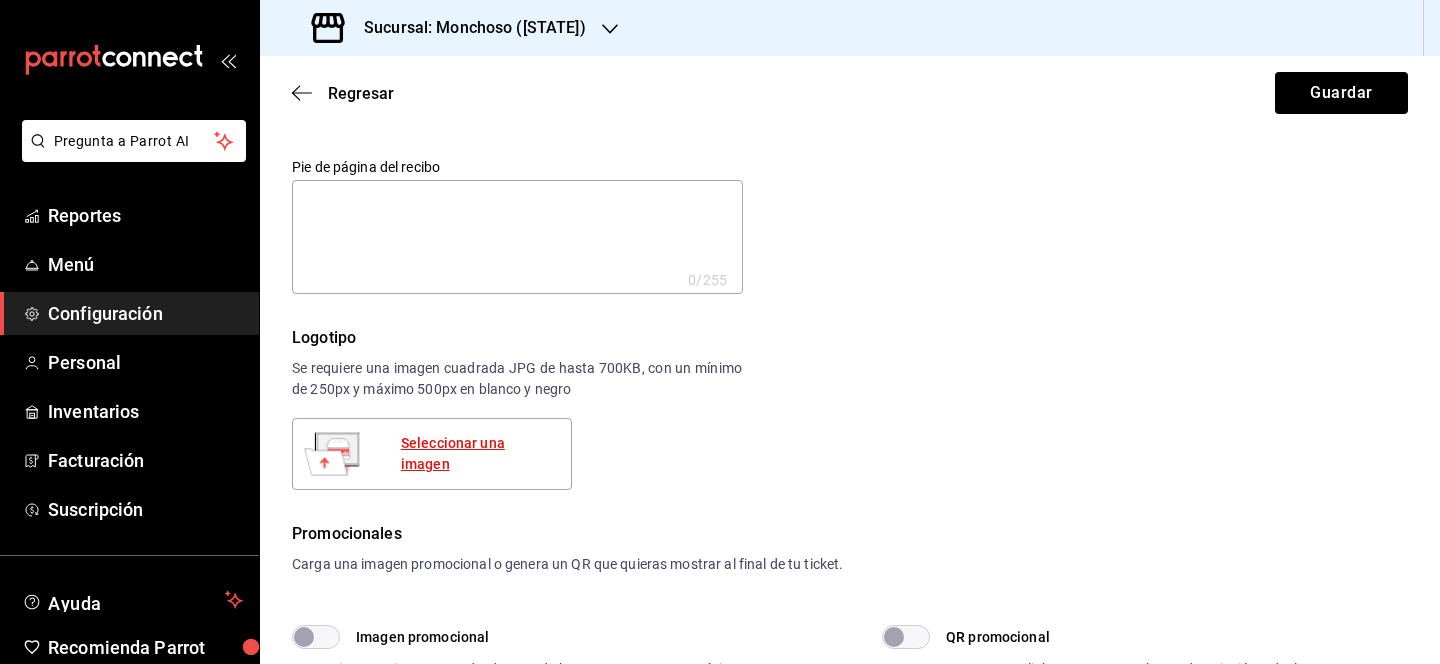 click on "Seleccionar una imagen" at bounding box center [478, 454] 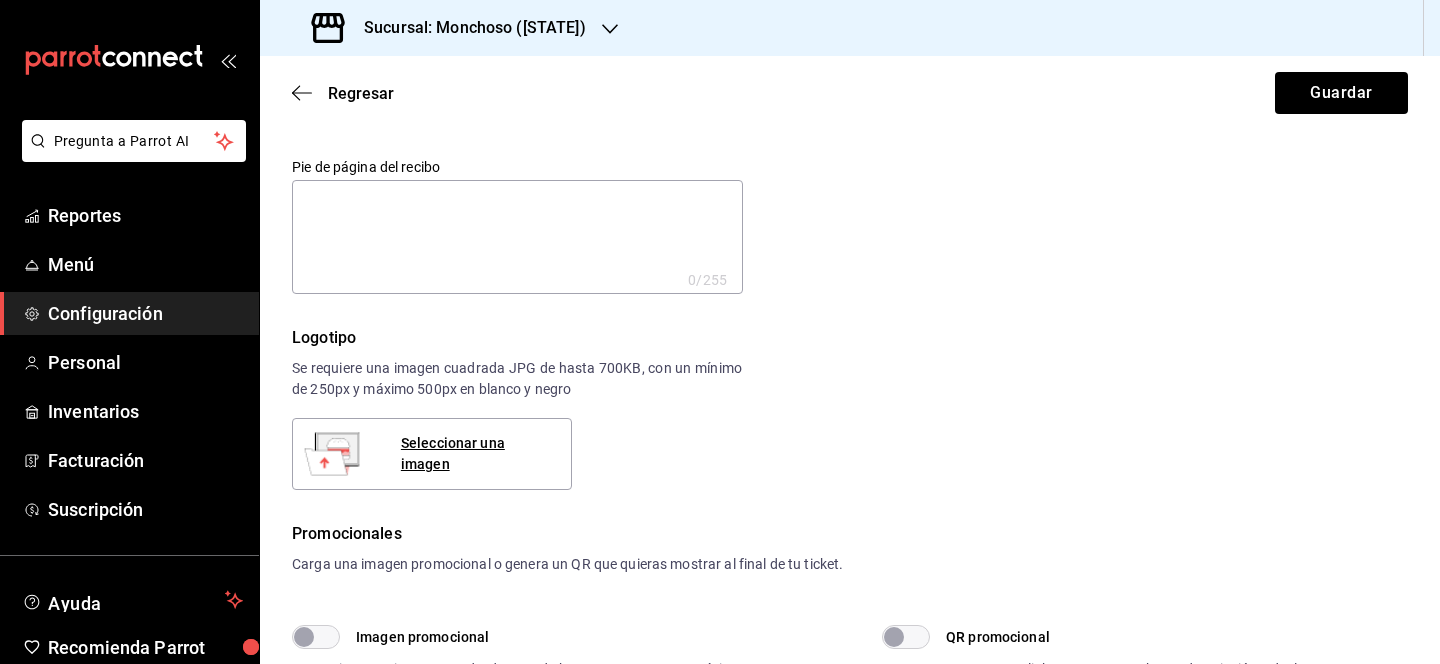 type on "x" 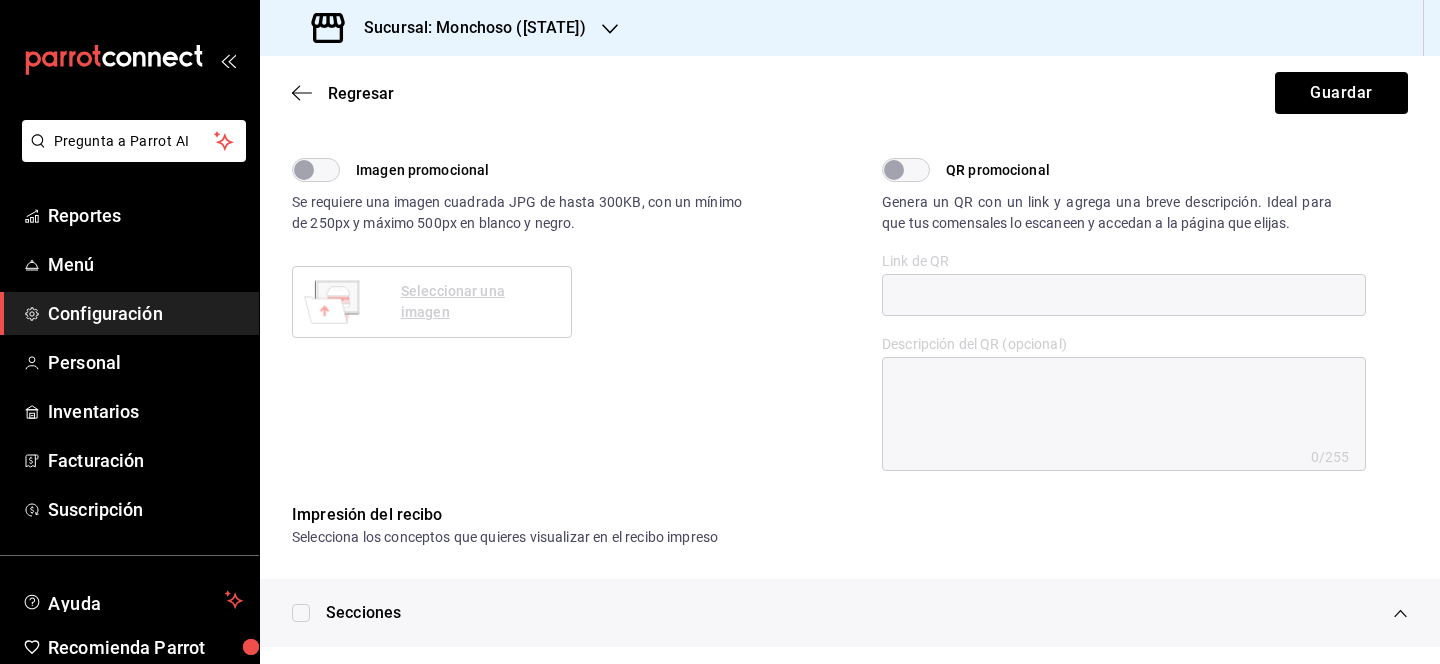 scroll, scrollTop: 1024, scrollLeft: 0, axis: vertical 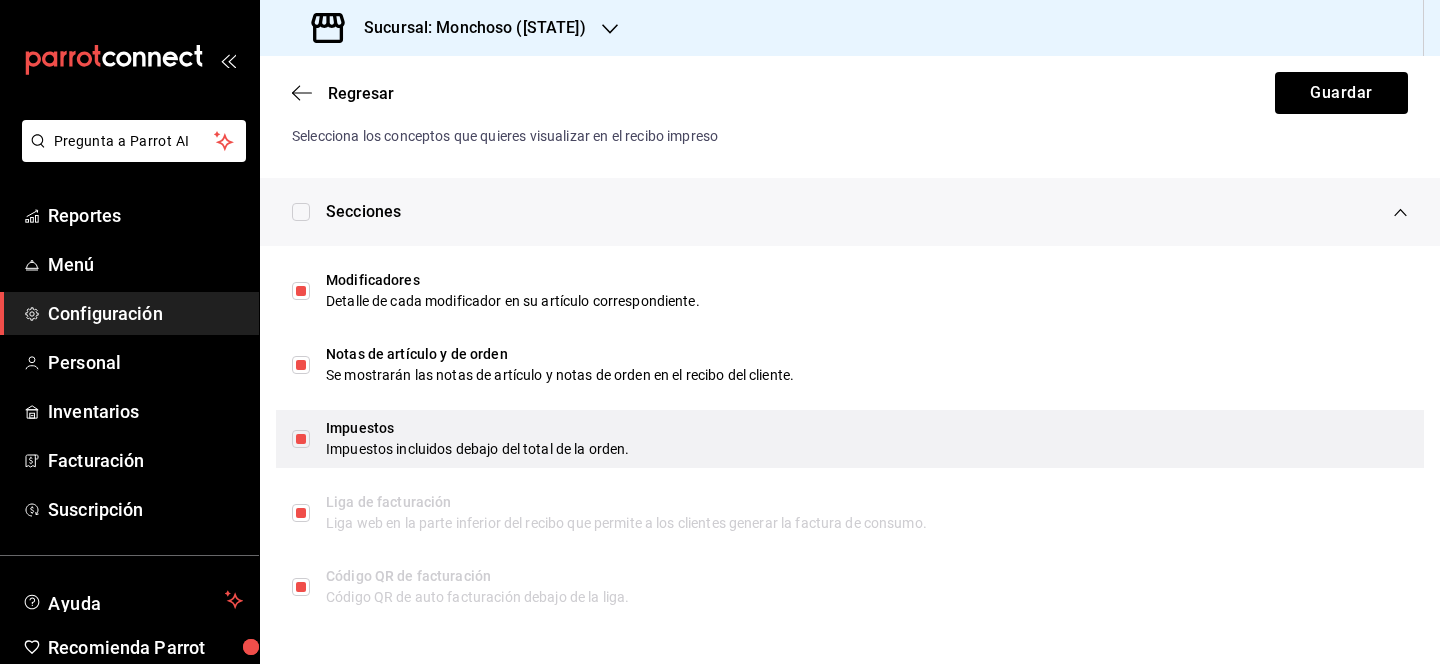 click at bounding box center (301, 439) 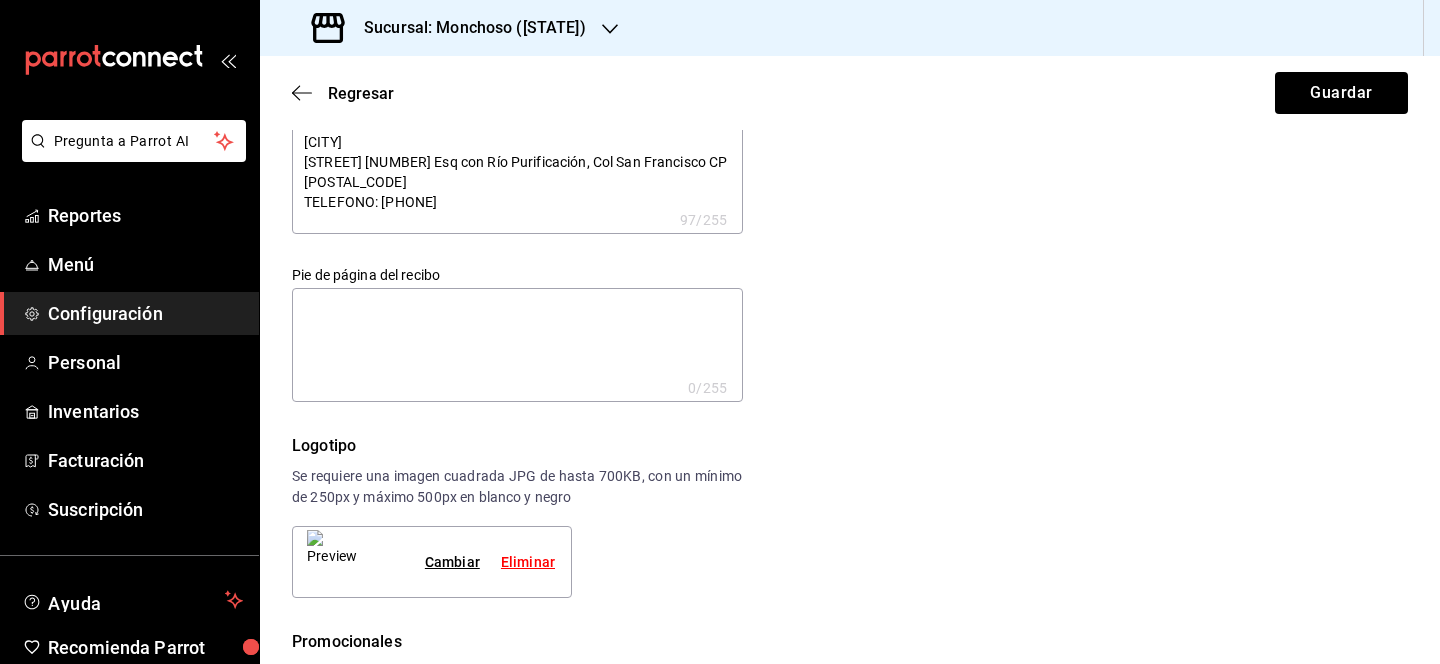 scroll, scrollTop: 0, scrollLeft: 0, axis: both 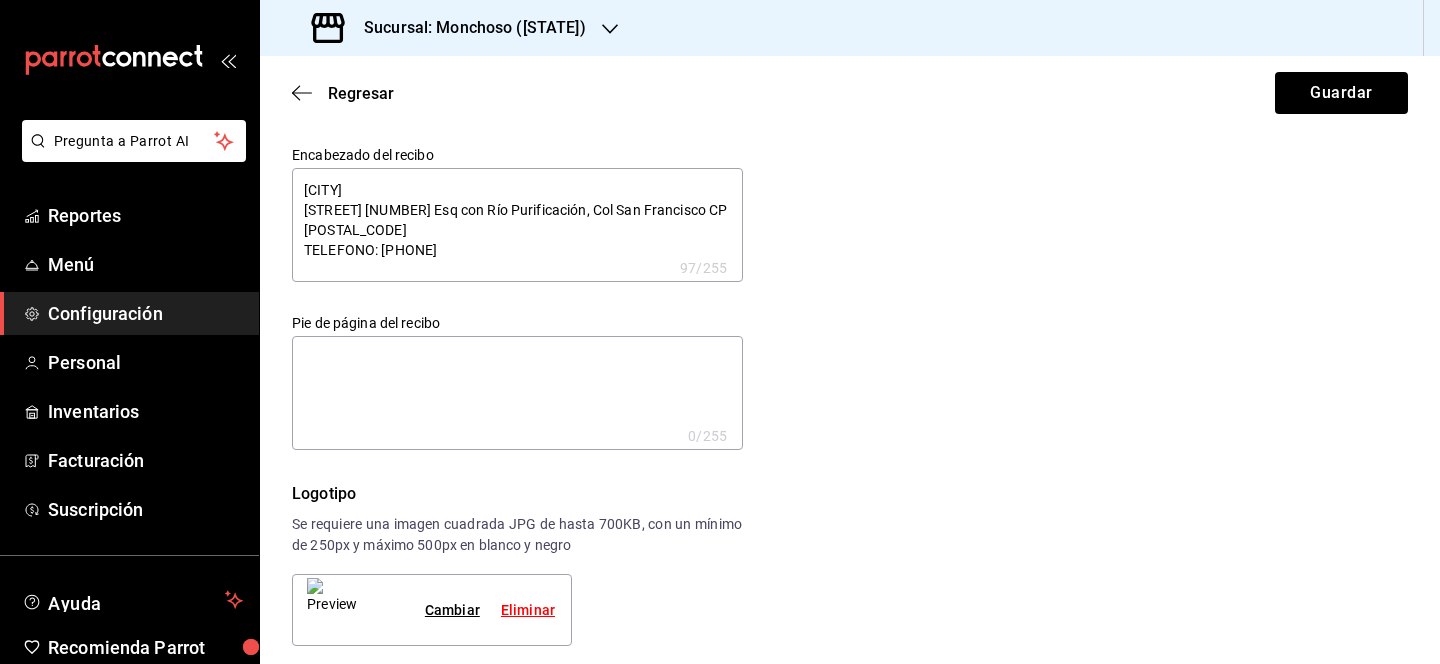 type on "x" 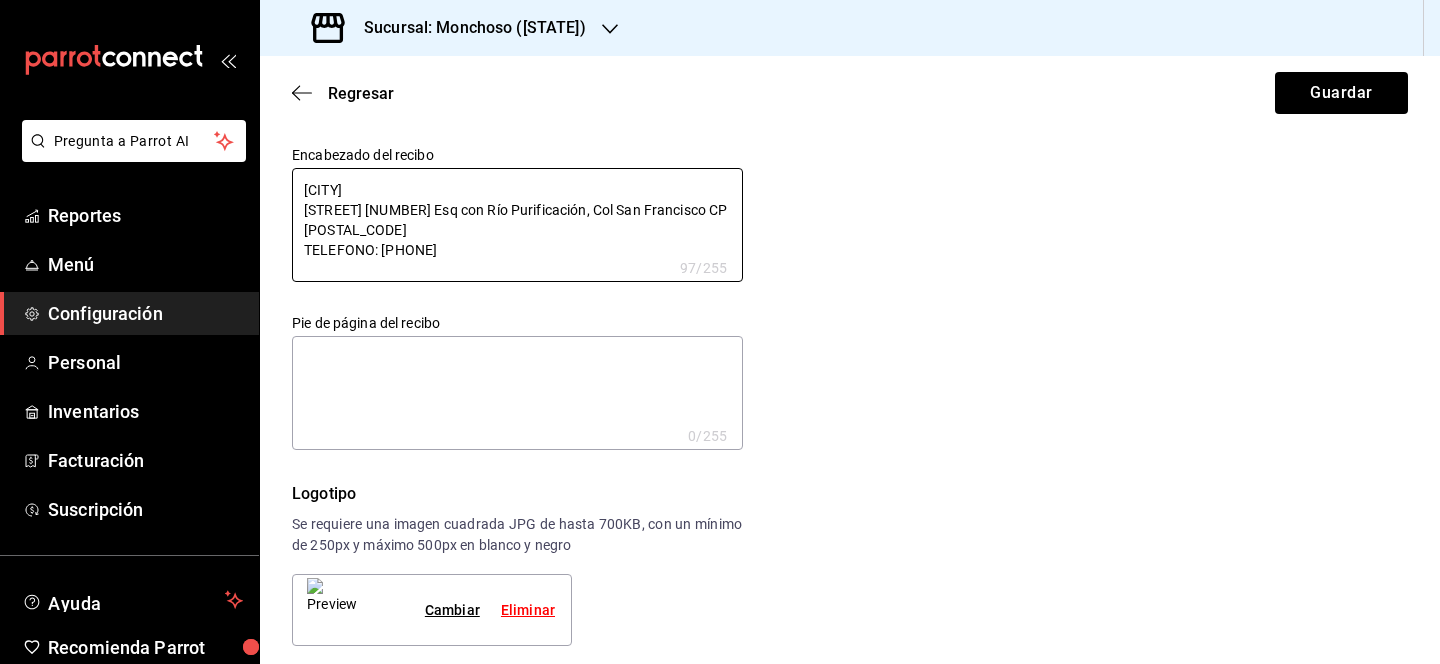 type on "MONCHOSO
Call 16 Esq con Río Purificación, [COLONY] [ZIP]
TELEFONO: [PHONE]" 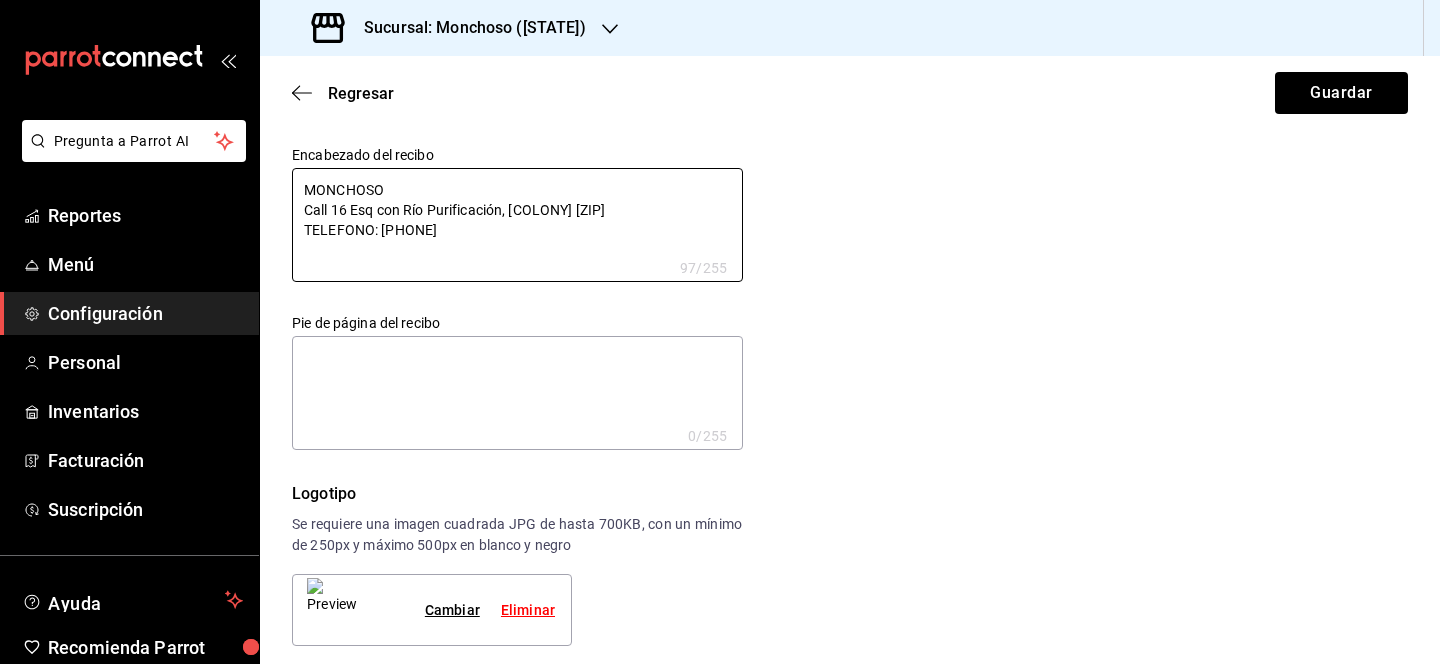 type on "MONCHOSO
Cal 16 Esq con Río Purificación, [COLONY] [ZIP]
TELEFONO: [PHONE]" 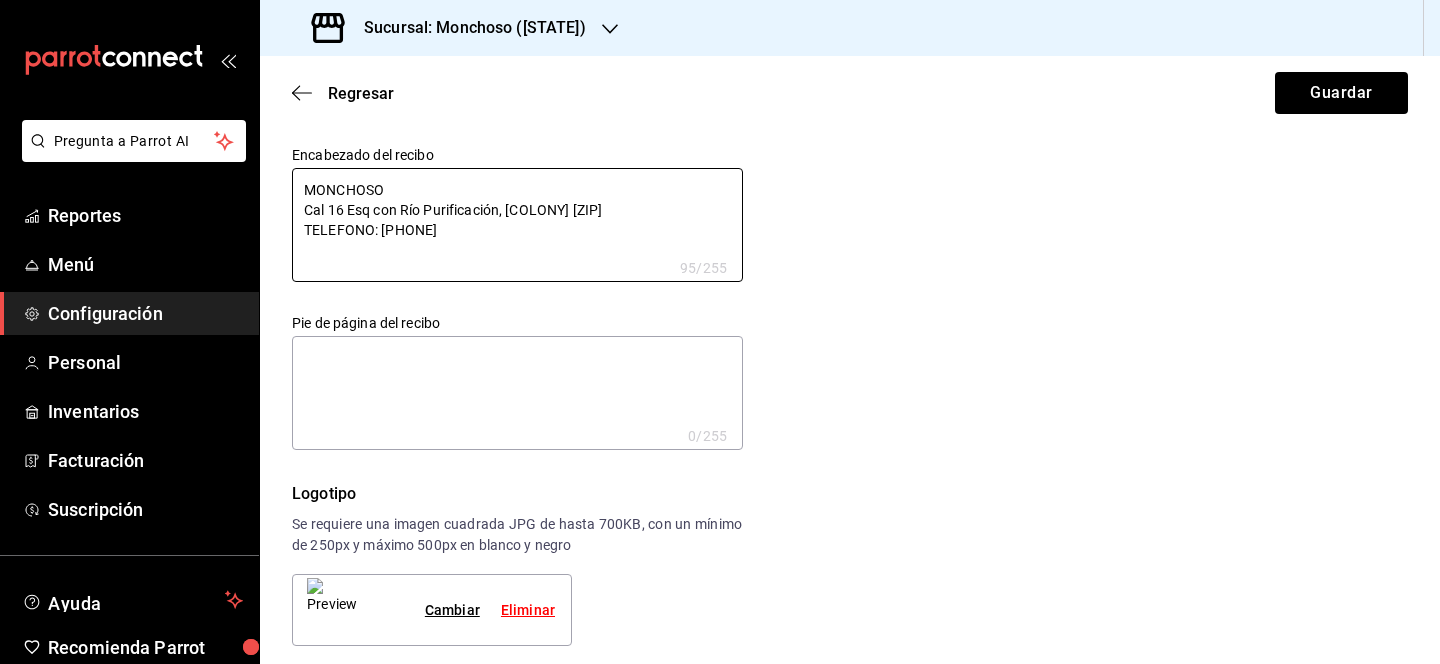 type on "MONCHOSO
Ca 16 Esq con Río Purificación, [COLONY] [ZIP]
TELEFONO: [PHONE]" 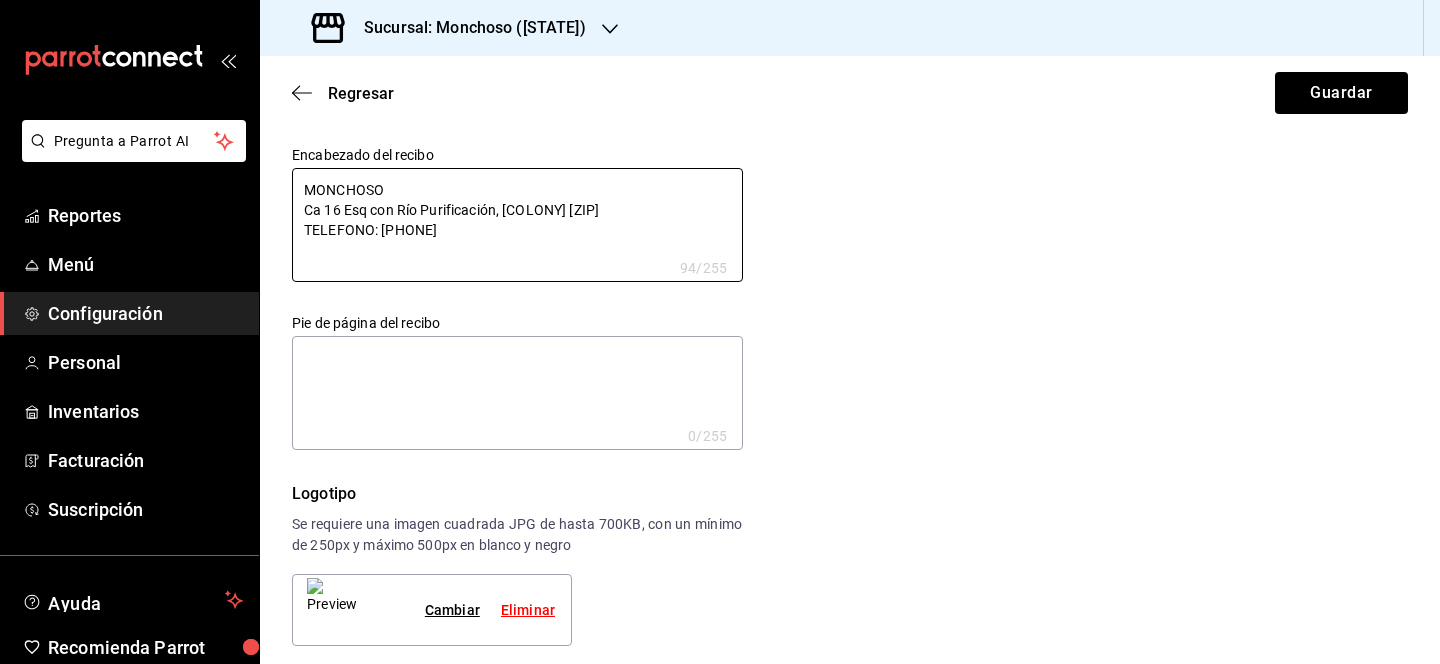 type on "[CITY]
Caa 16 Esq con Río Purificación, Col San Francisco CP [POSTAL_CODE]
TELEFONO: [PHONE]" 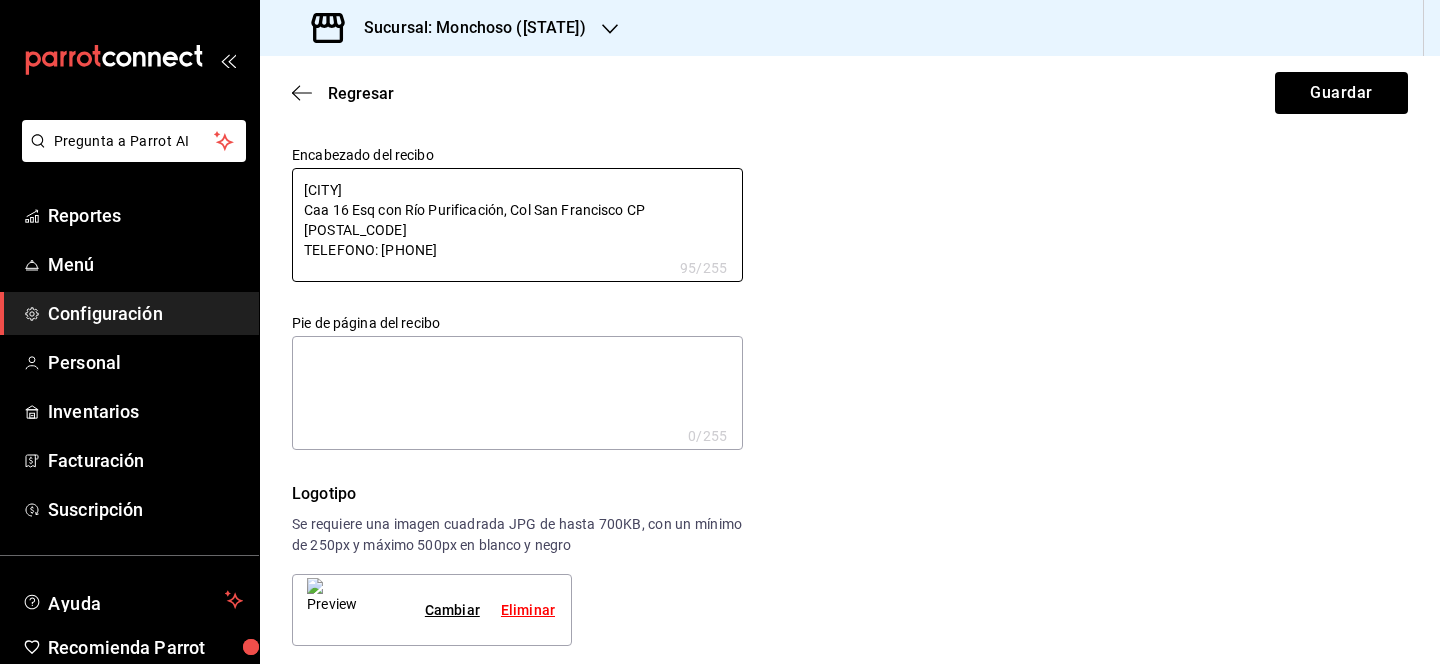 type on "MONCHOSO
Ca 16 Esq con Río Purificación, [COLONY] [ZIP]
TELEFONO: [PHONE]" 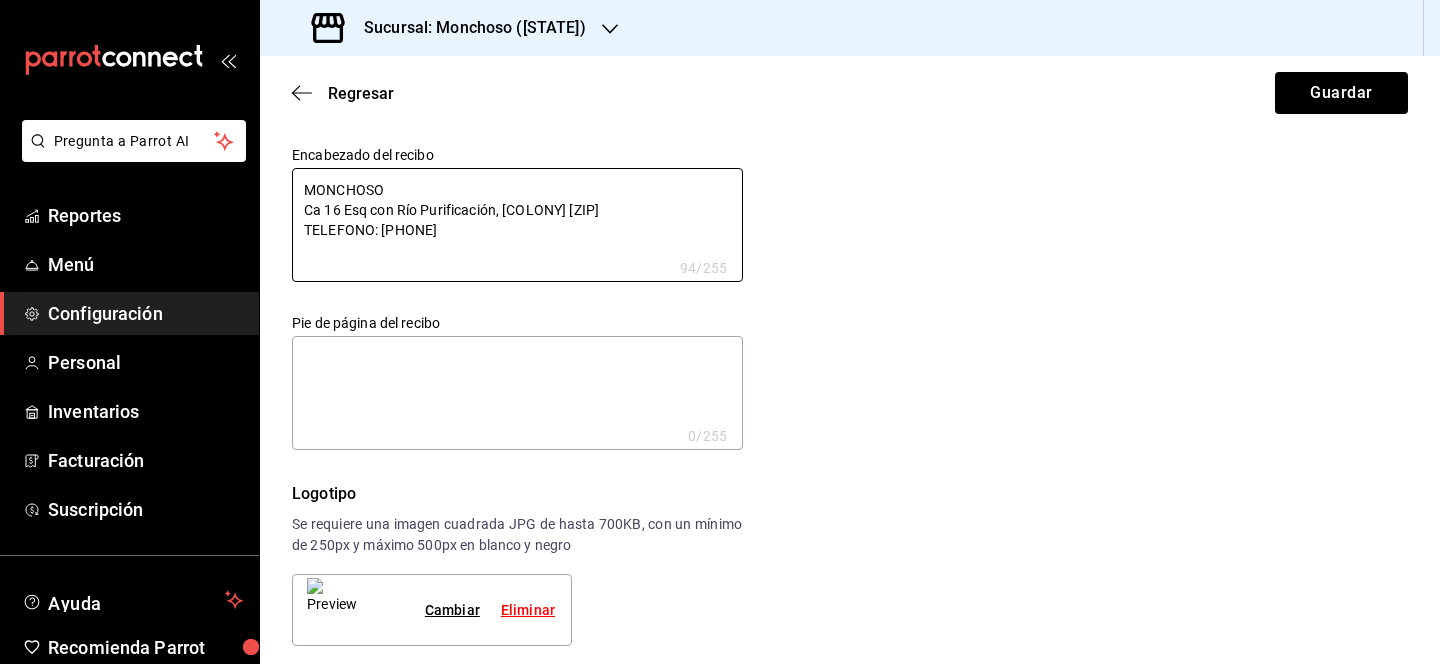 type on "[CITY]
C 16 Esq con Río Purificación, Col San Francisco CP [POSTAL_CODE]
TELEFONO: [PHONE]" 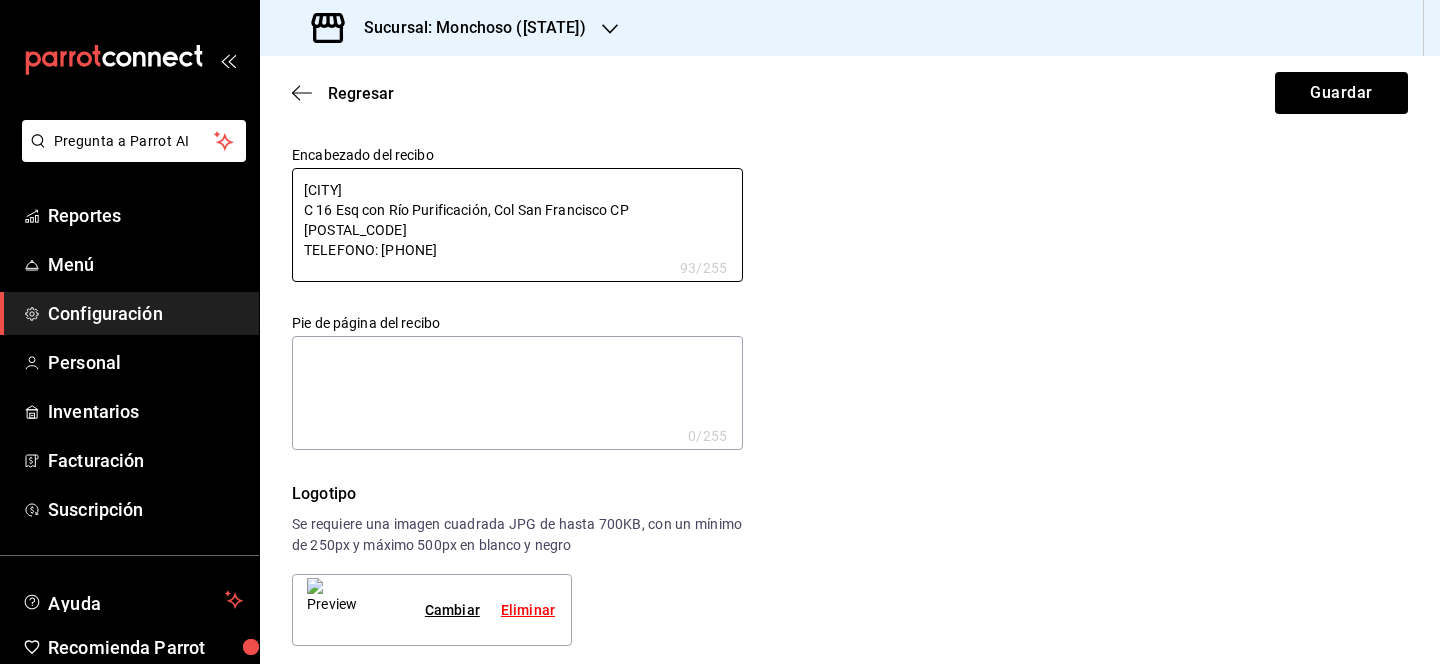 type on "[CITY]
CA 16 Esq con Río Purificación, Col San Francisco CP [POSTAL_CODE]
TELEFONO: [PHONE]" 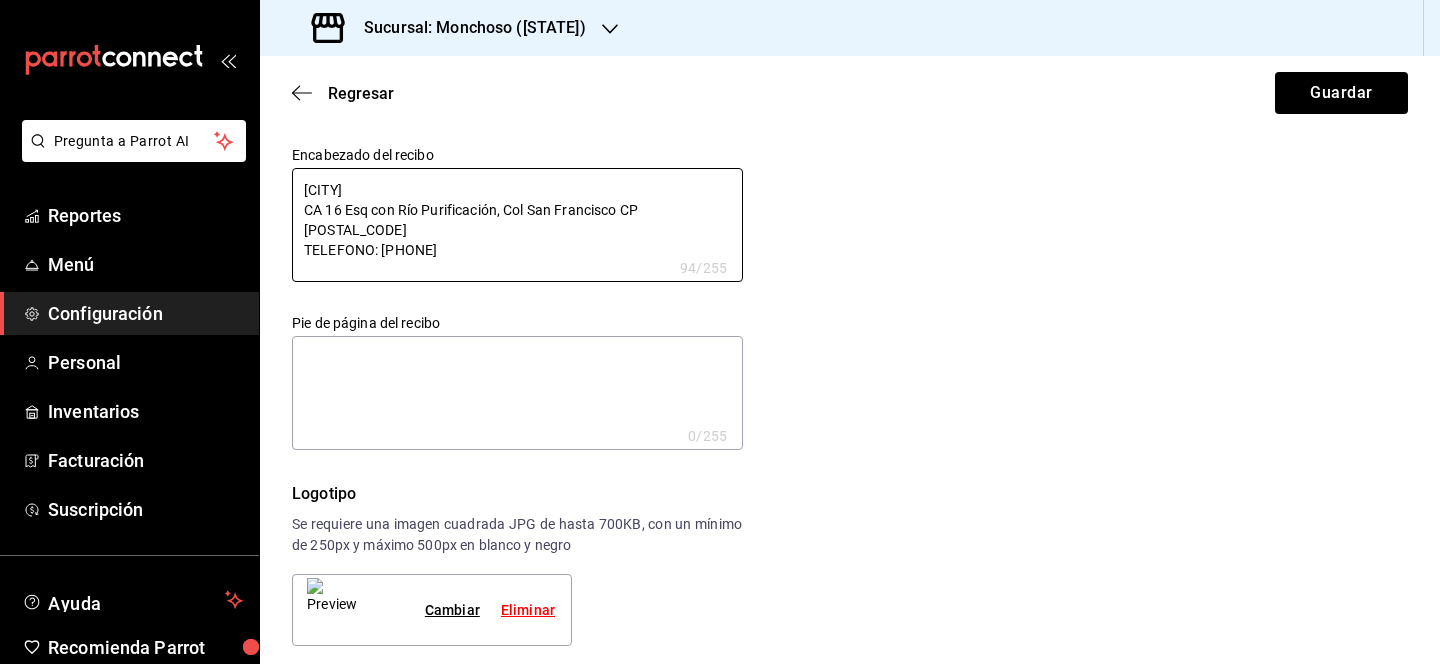 type on "MONCHOSO
CAL 16 Esq con Río Purificación, [COLONY] [ZIP]
TELEFONO: [PHONE]" 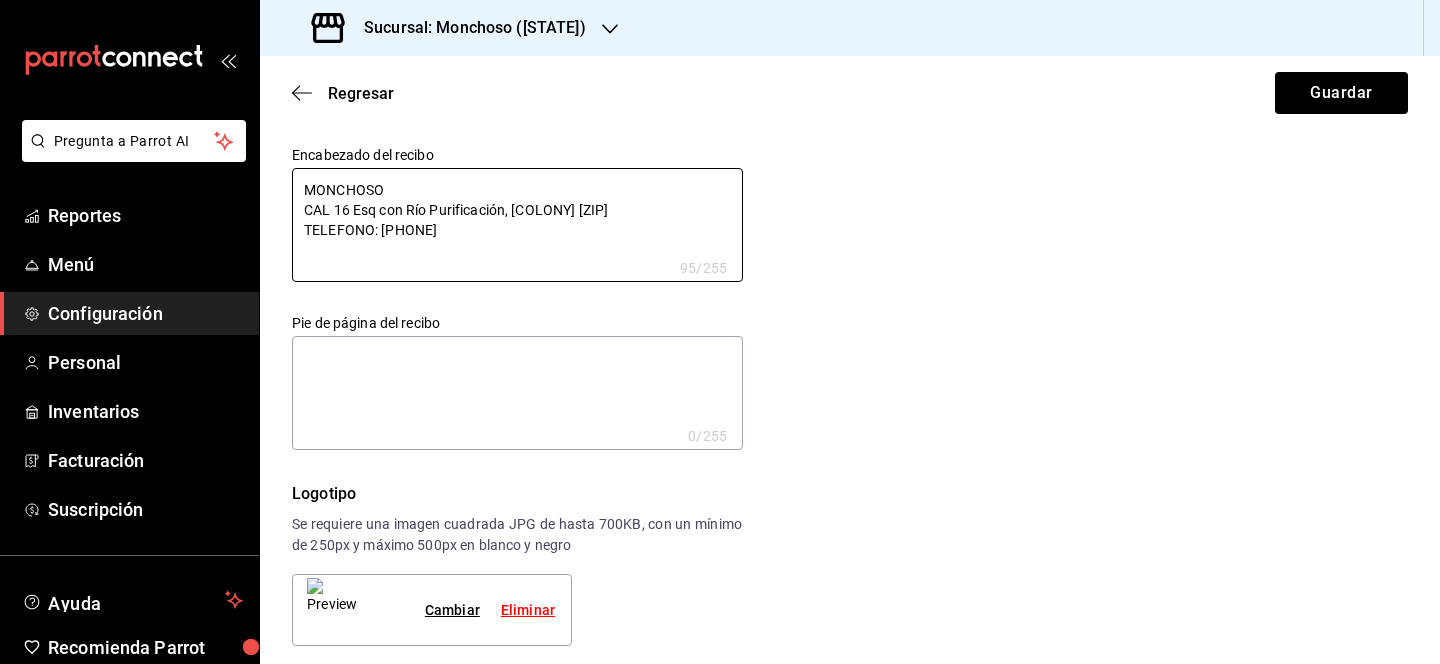 type on "MONCHOSO
CALL 16 Esq con Río Purificación, [COLONY] [ZIP]
TELEFONO: [PHONE]" 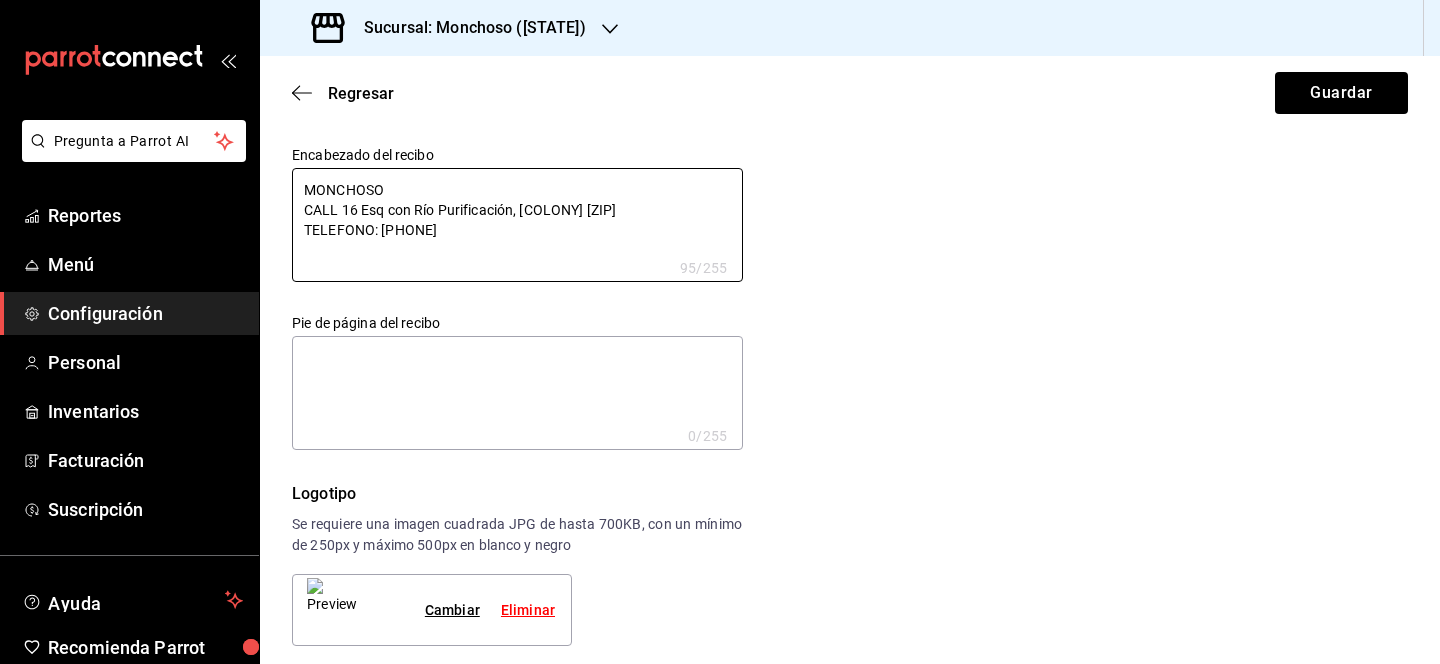 type on "MONCHOSO
CALLE 16 Esq con Río Purificación, [COLONY] [ZIP]
TELEFONO: [PHONE]" 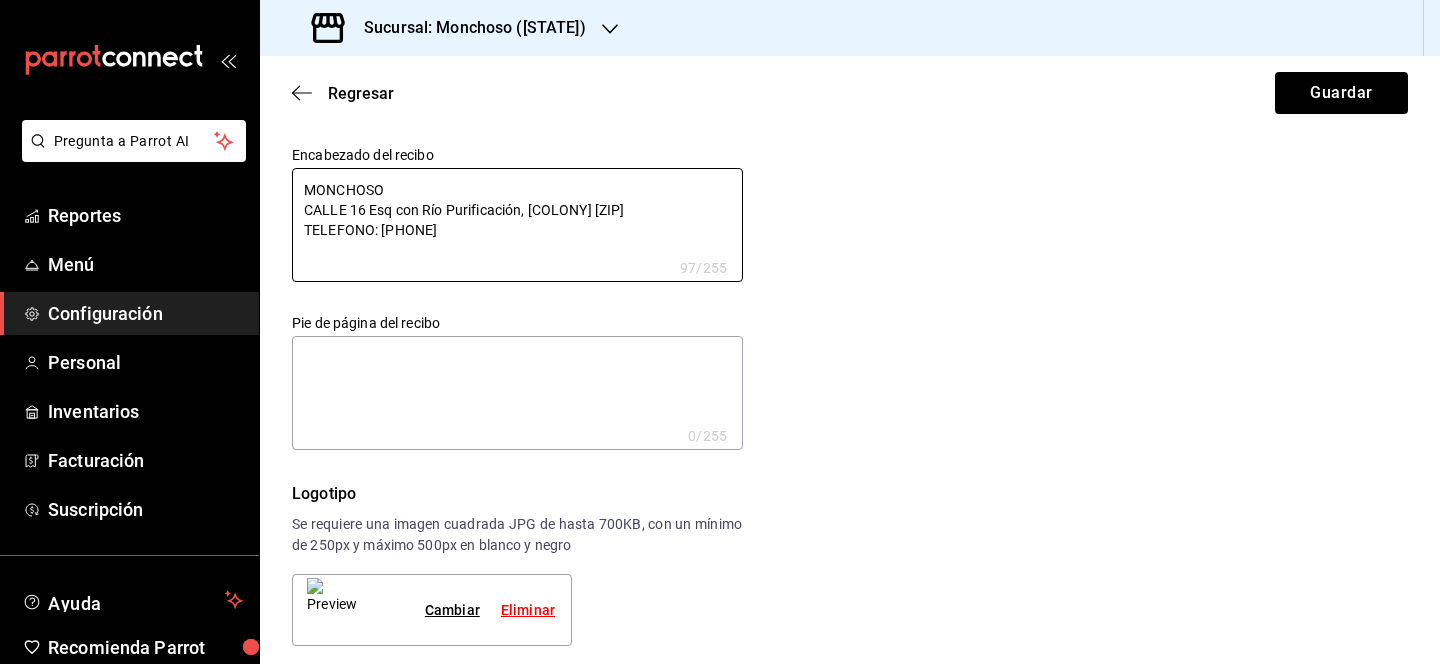 type on "MONCHOSO
CALLE 16 EEsq con Río Purificación, [COLONY] [ZIP]
TELEFONO: [PHONE]" 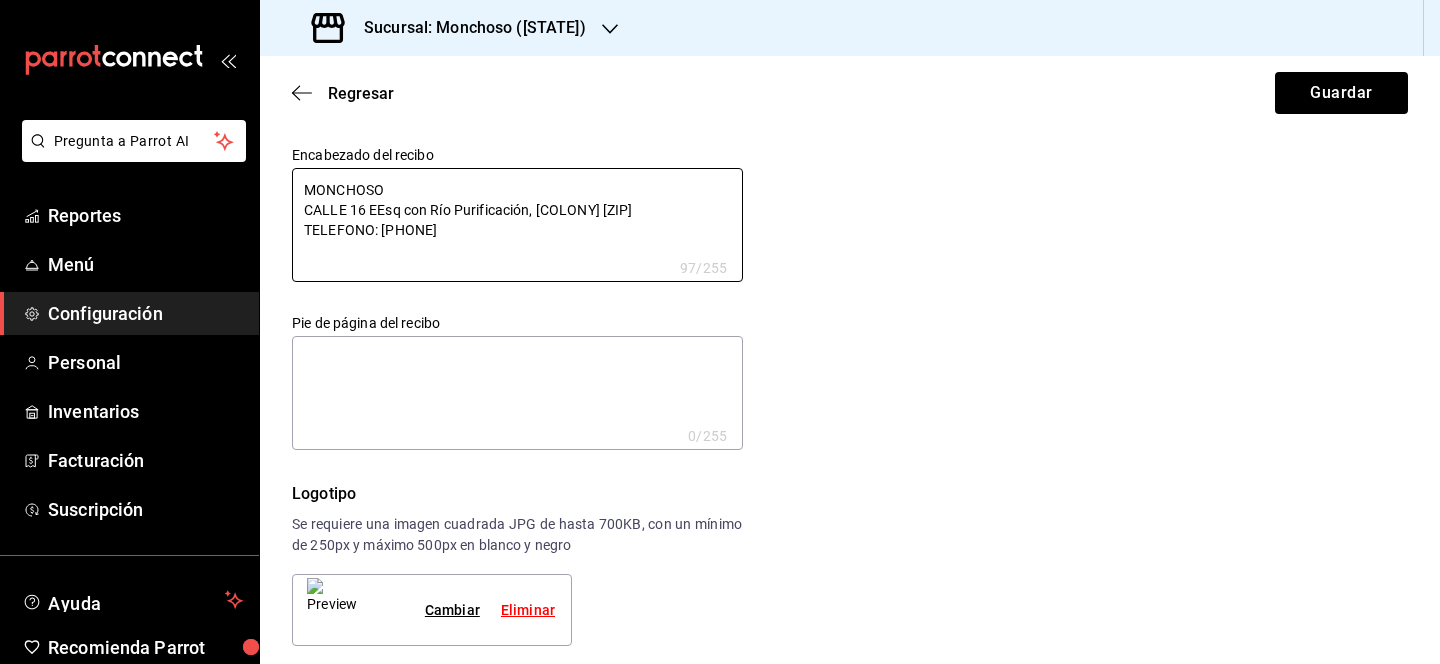 type on "[CITY]
CALLE 16 ESEsq con Río Purificación, Col San Francisco CP [POSTAL_CODE]
TELEFONO: [PHONE]" 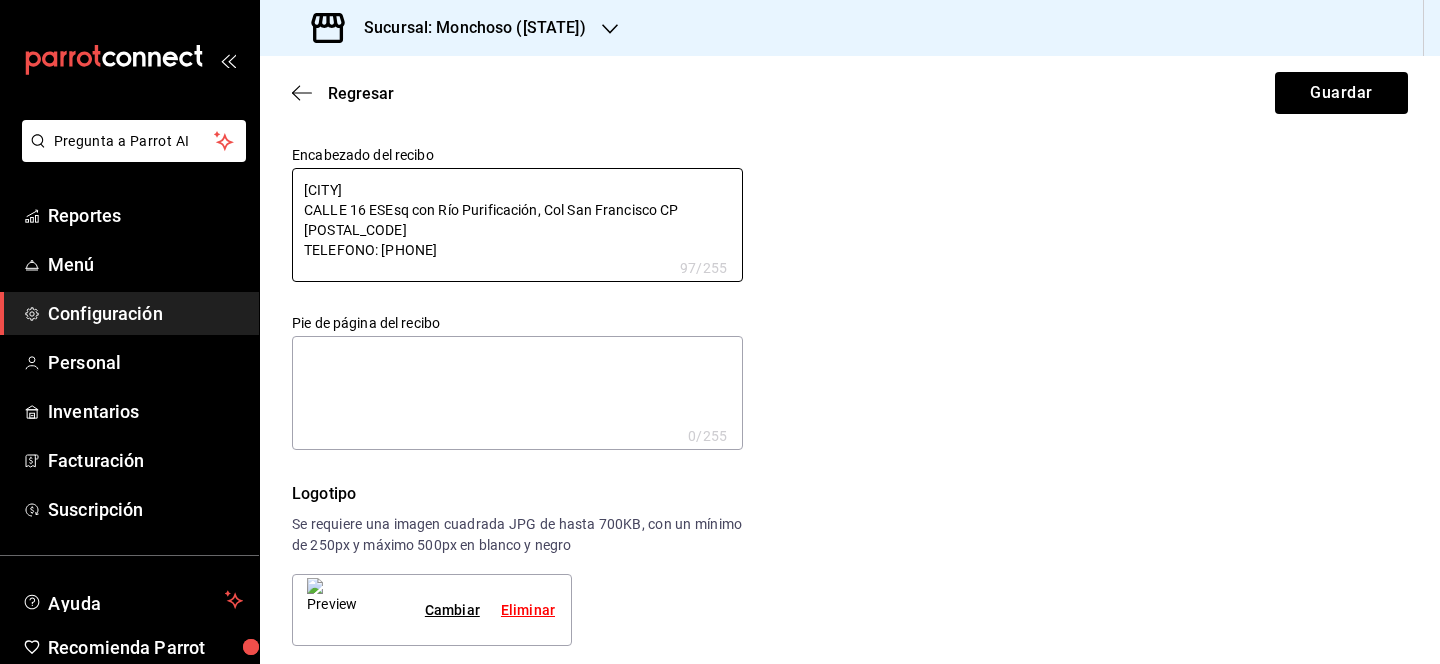 type on "x" 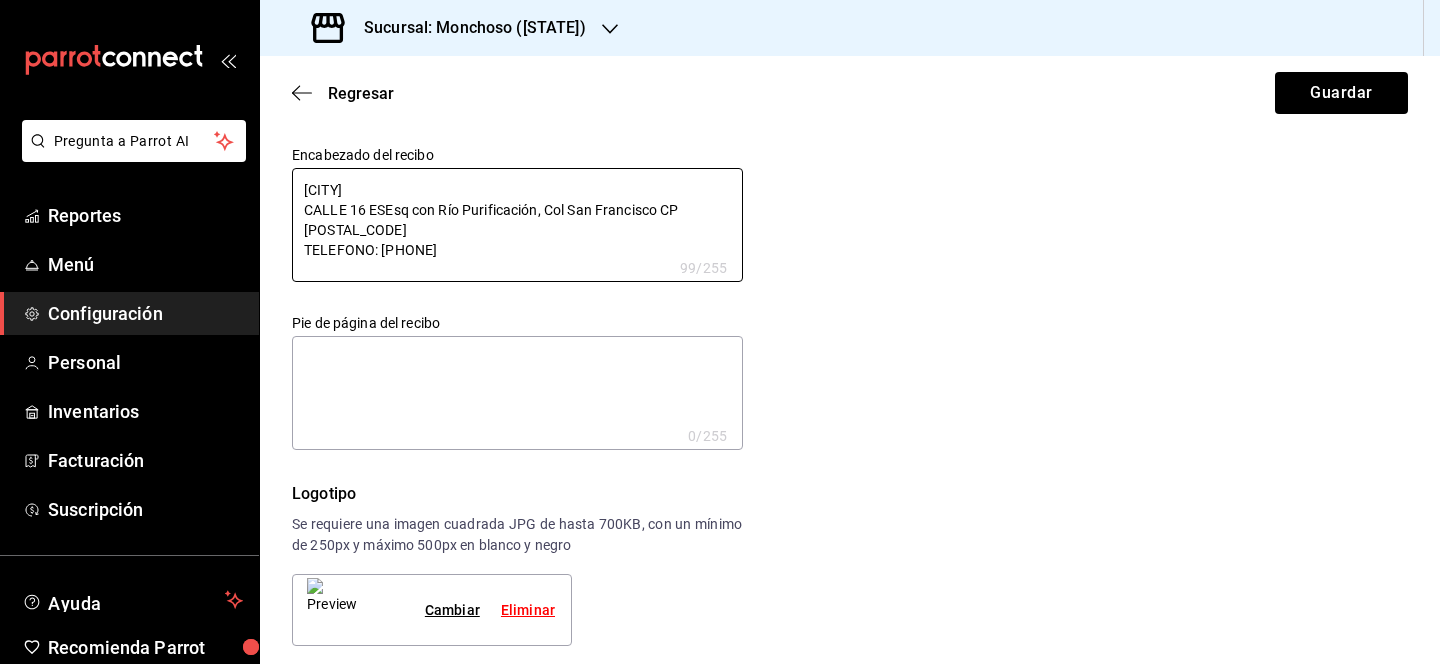 type on "[CITY]
CALLE 16 ESQEsq con Río Purificación, Col San Francisco CP [POSTAL_CODE]
TELEFONO: [PHONE]" 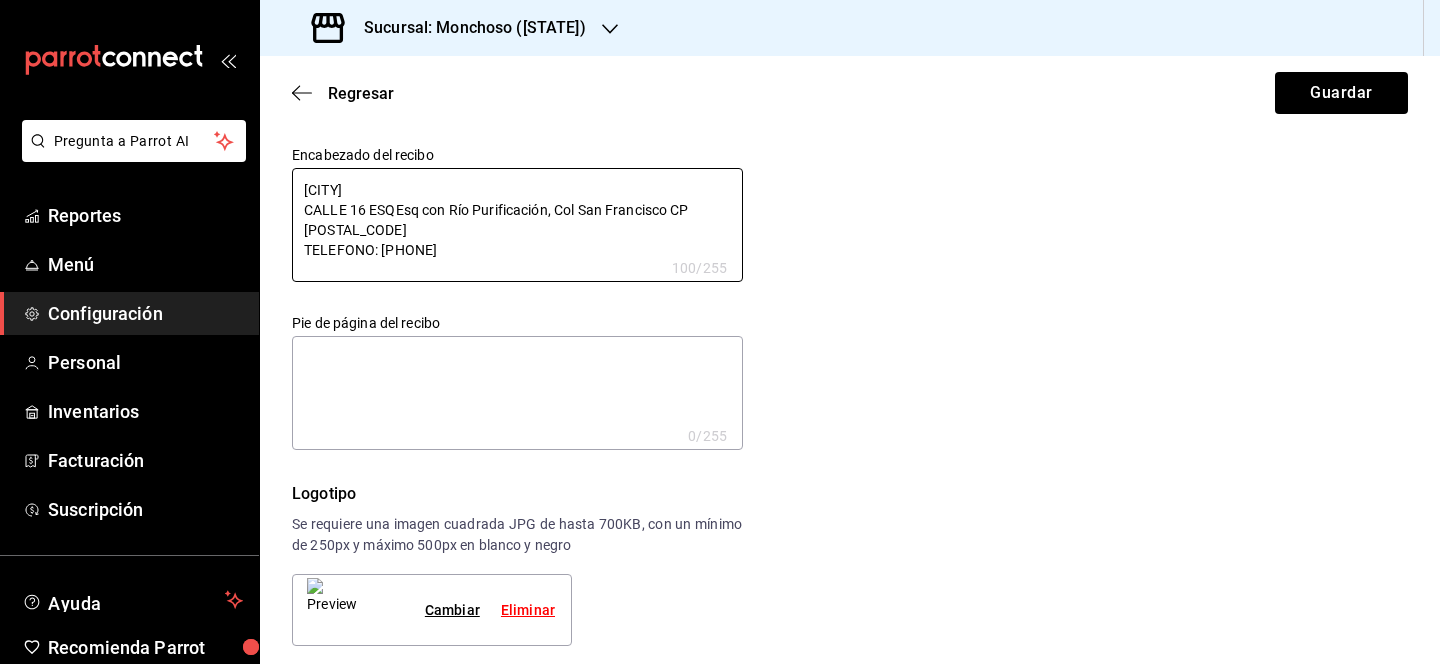 type on "MONCHOSO
CALLE 16 ESQ Esq con Río Purificación, [COLONY] [ZIP]
TELEFONO: [PHONE]" 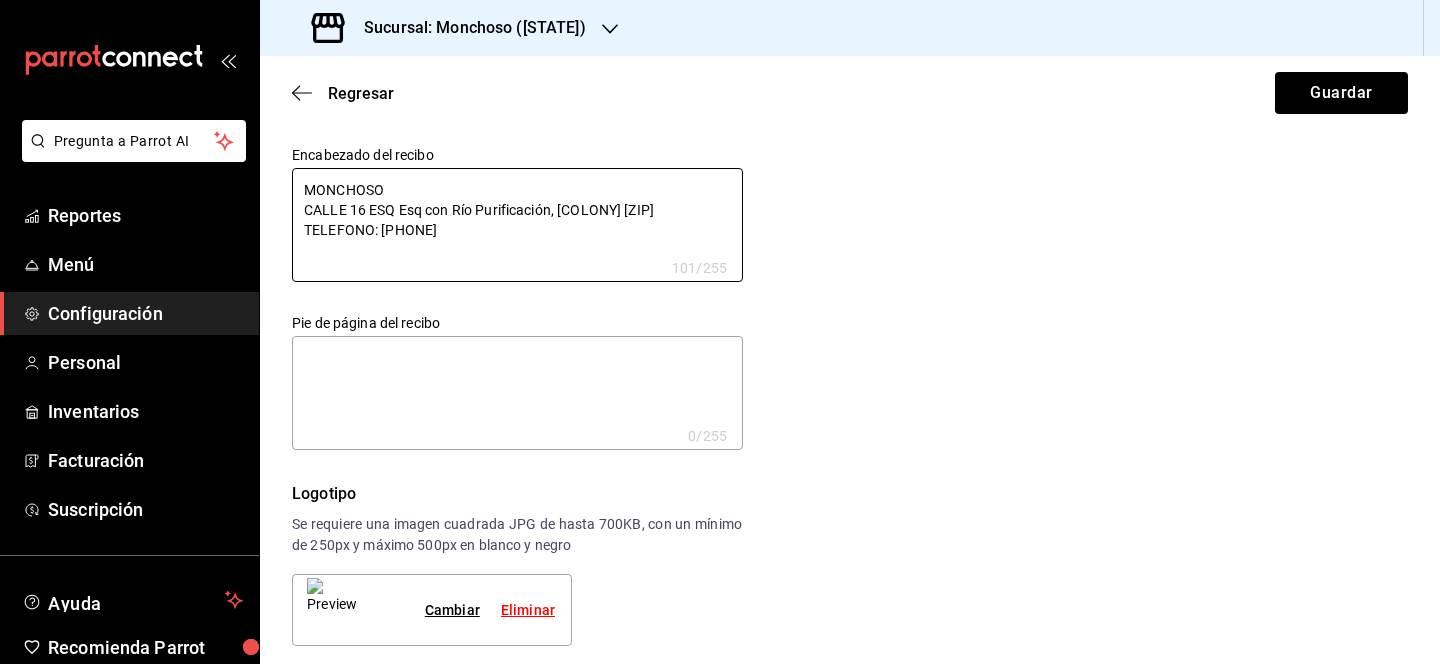 type on "MONCHOSO
CALLE 16 ESQ CEsq con Río Purificación, [COLONY] [ZIP]
TELEFONO: [PHONE]" 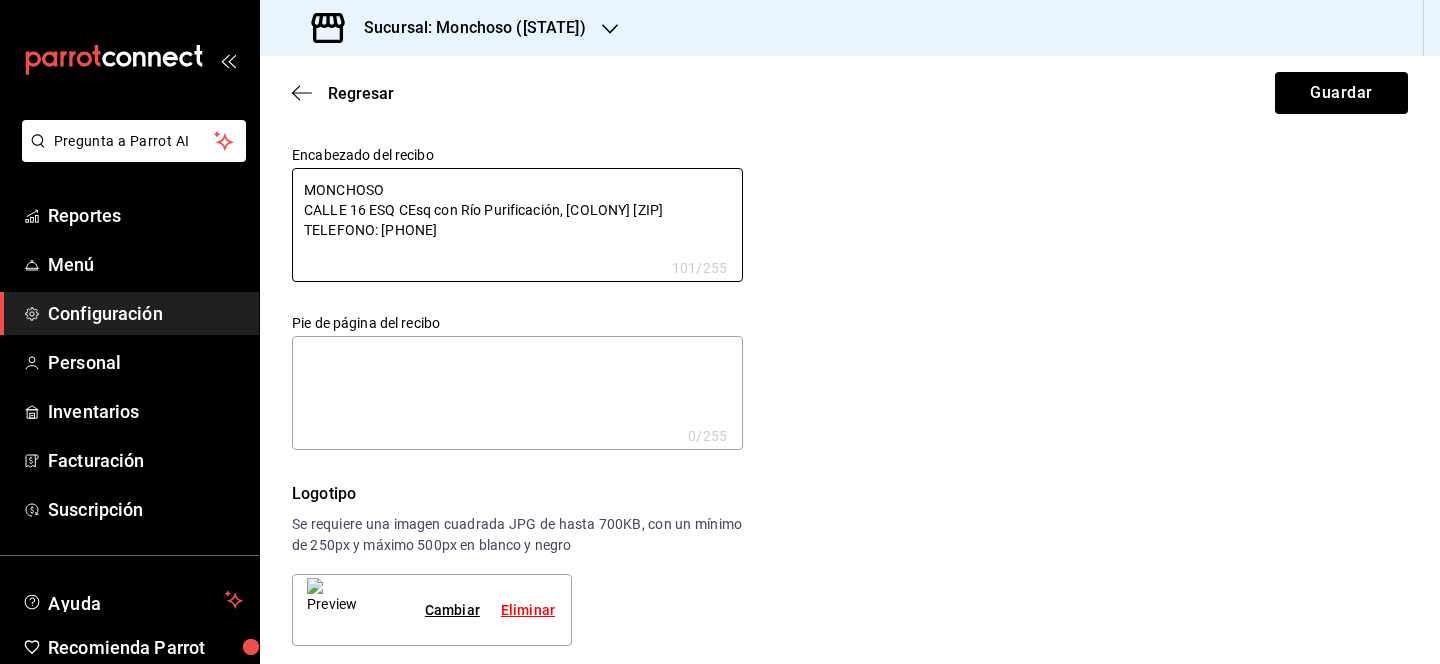 type on "MONCHOSO
CALLE 16 ESQ CON RIO PURIFICACION, [COLONY] [ZIP]
TELEFONO: [PHONE]" 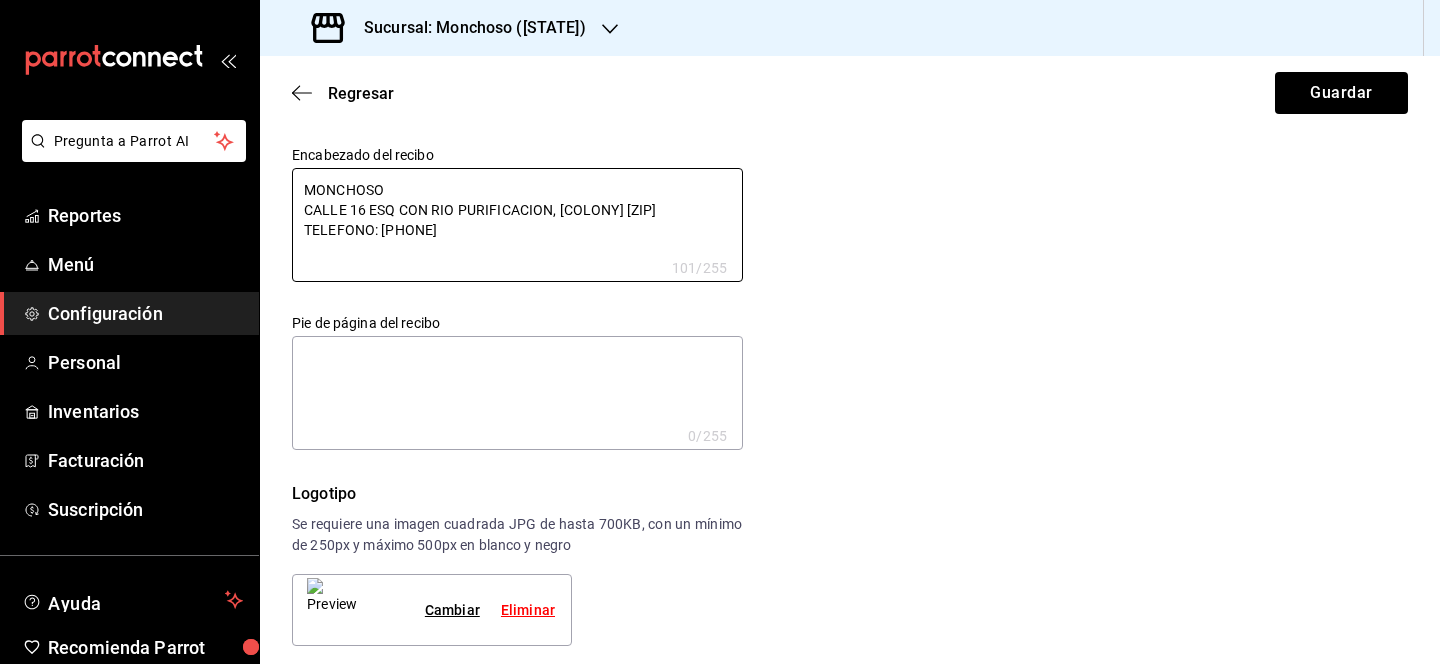 type on "x" 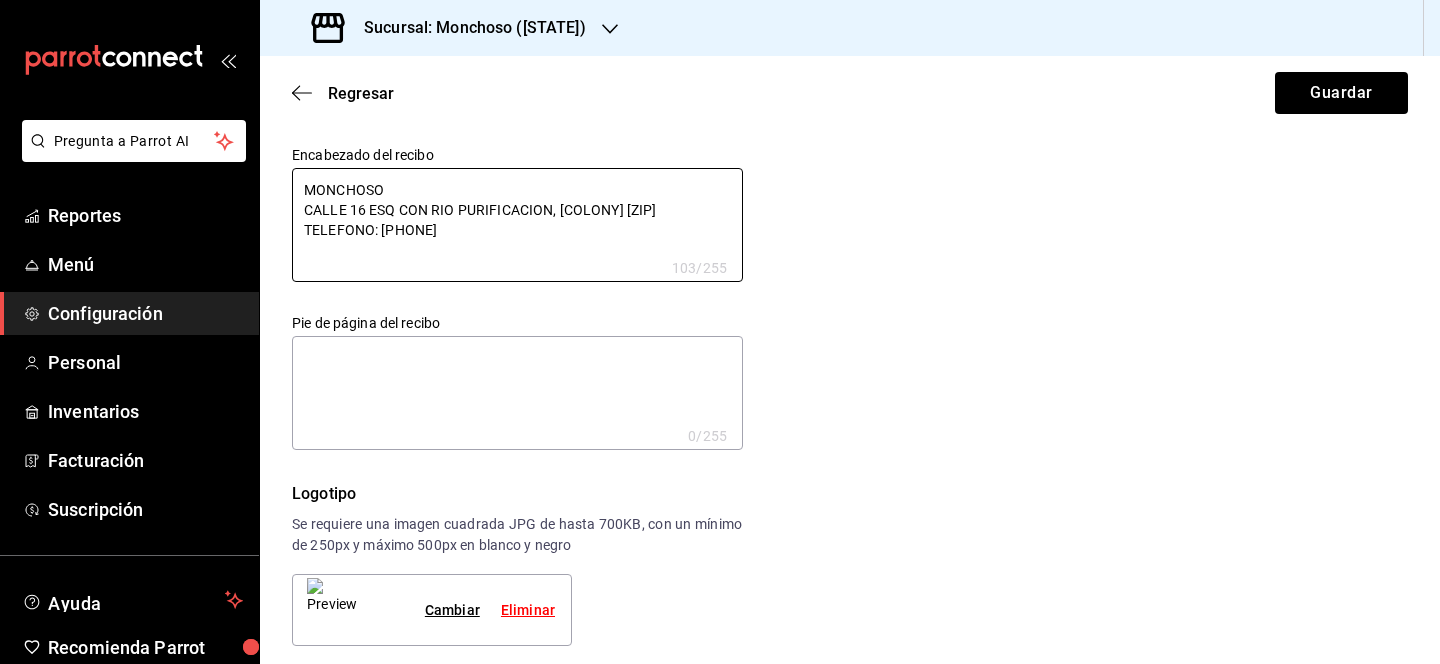type on "MONCHOSO
CALLE 16 ESQ CONEsq con Río Purificación, [COLONY] [ZIP]
TELEFONO: [PHONE]" 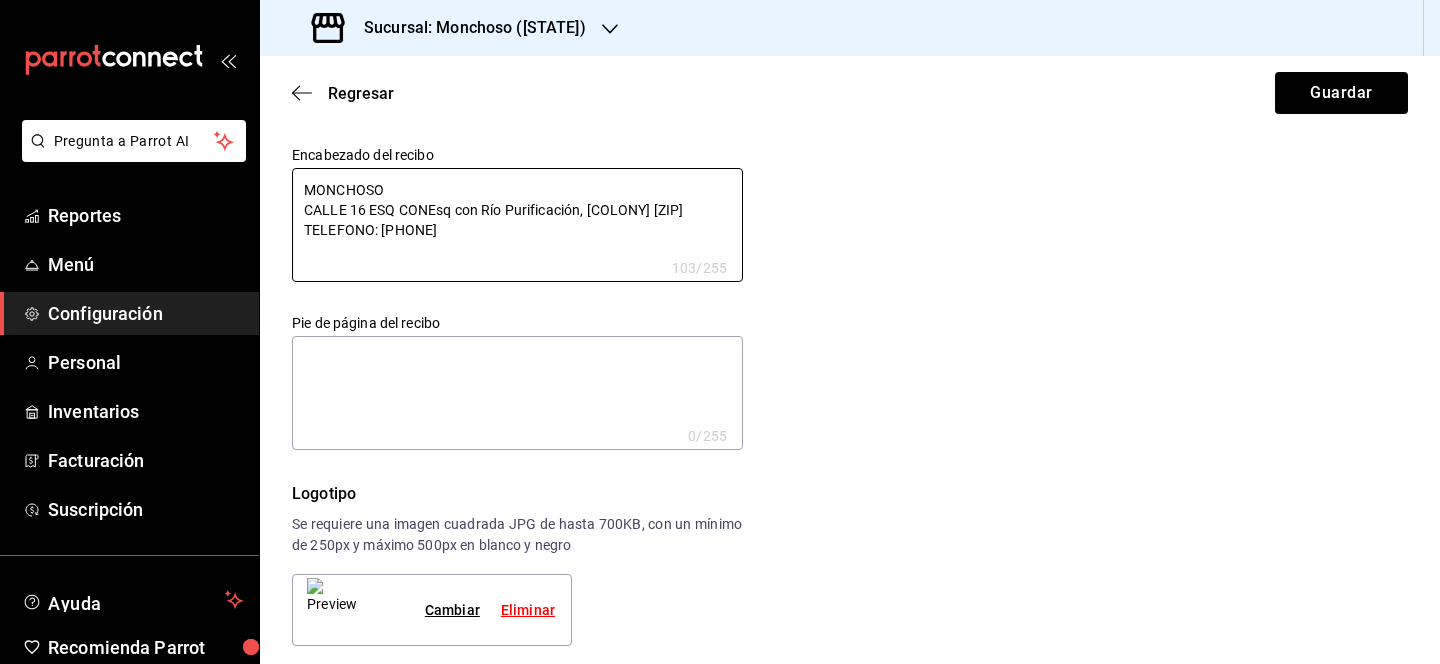 type on "[CITY]
CALLE 16 ESQ CON Esq con Río Purificación, Col San Francisco CP [POSTAL_CODE]
TELEFONO: [PHONE]" 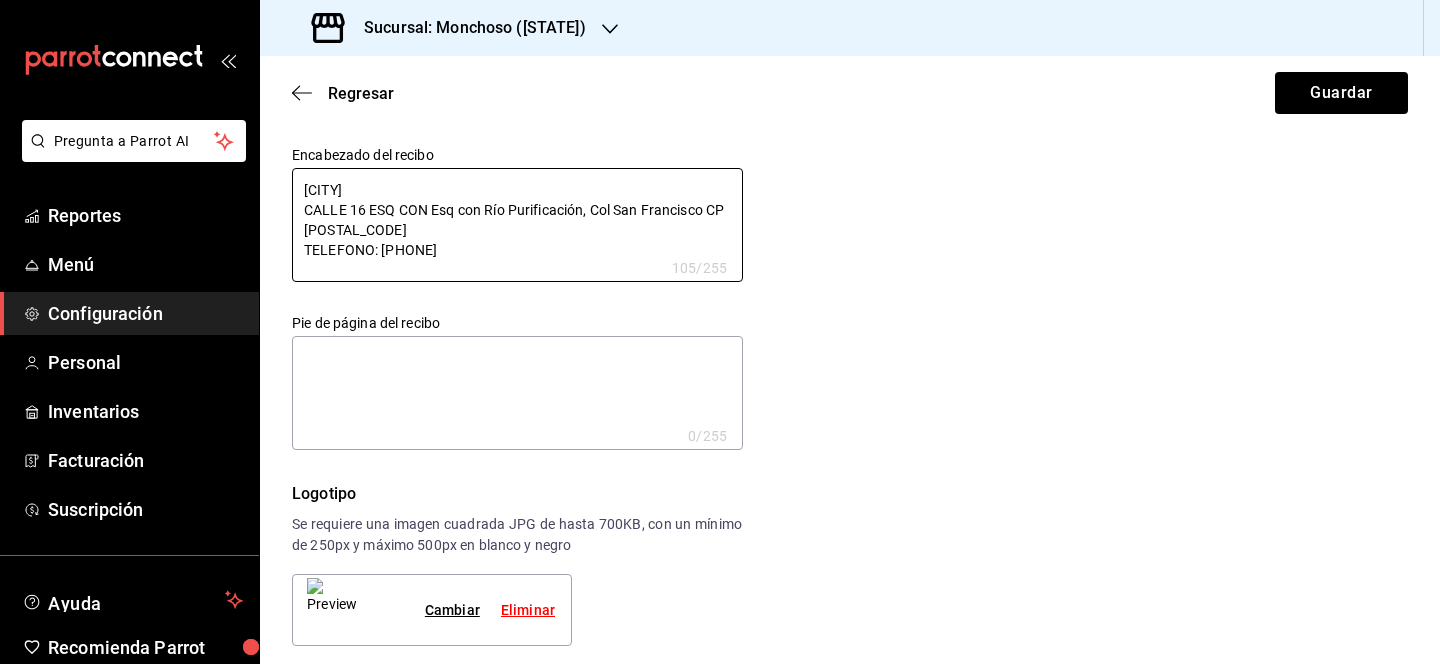 type on "MONCHOSO
CALLE 16 ESQ CON REsq con Río Purificación, [COLONY] [ZIP]
TELEFONO: [PHONE]" 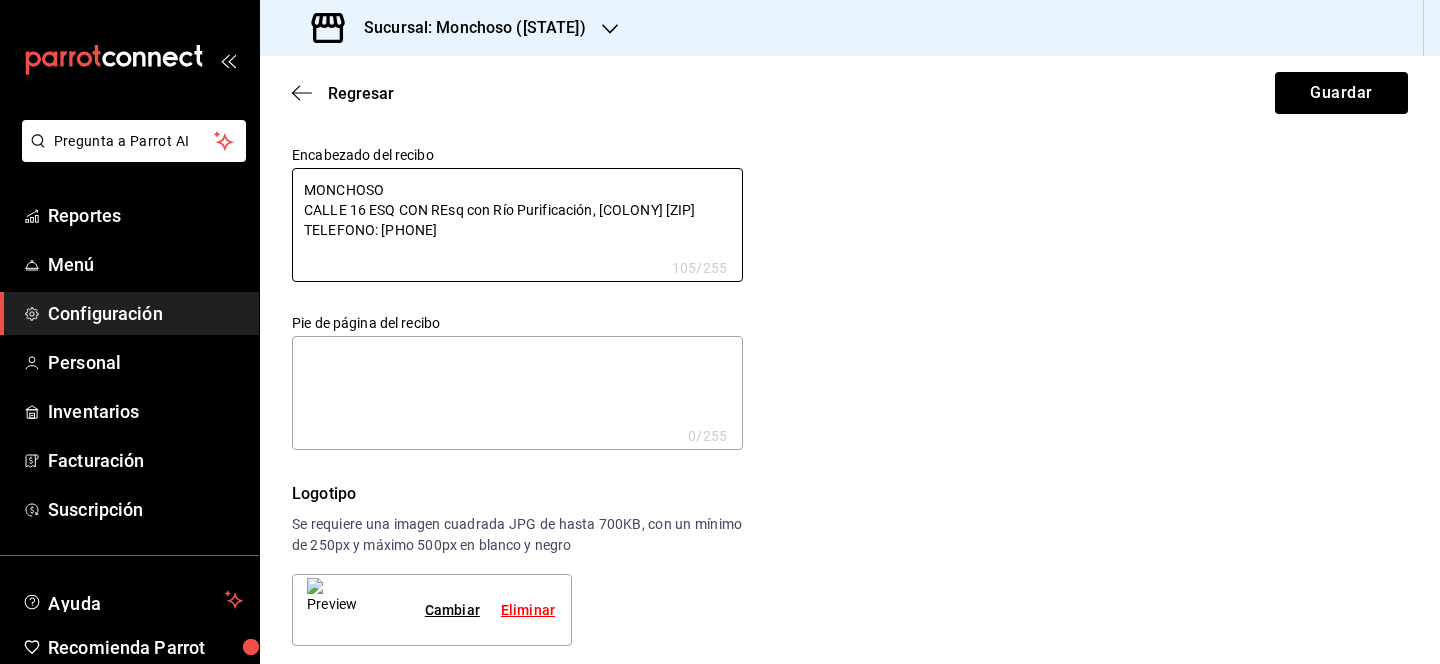 type on "[CITY]
CALLE 16 ESQ CON RIEsq con Río Purificación, Col San Francisco CP [POSTAL_CODE]
TELEFONO: [PHONE]" 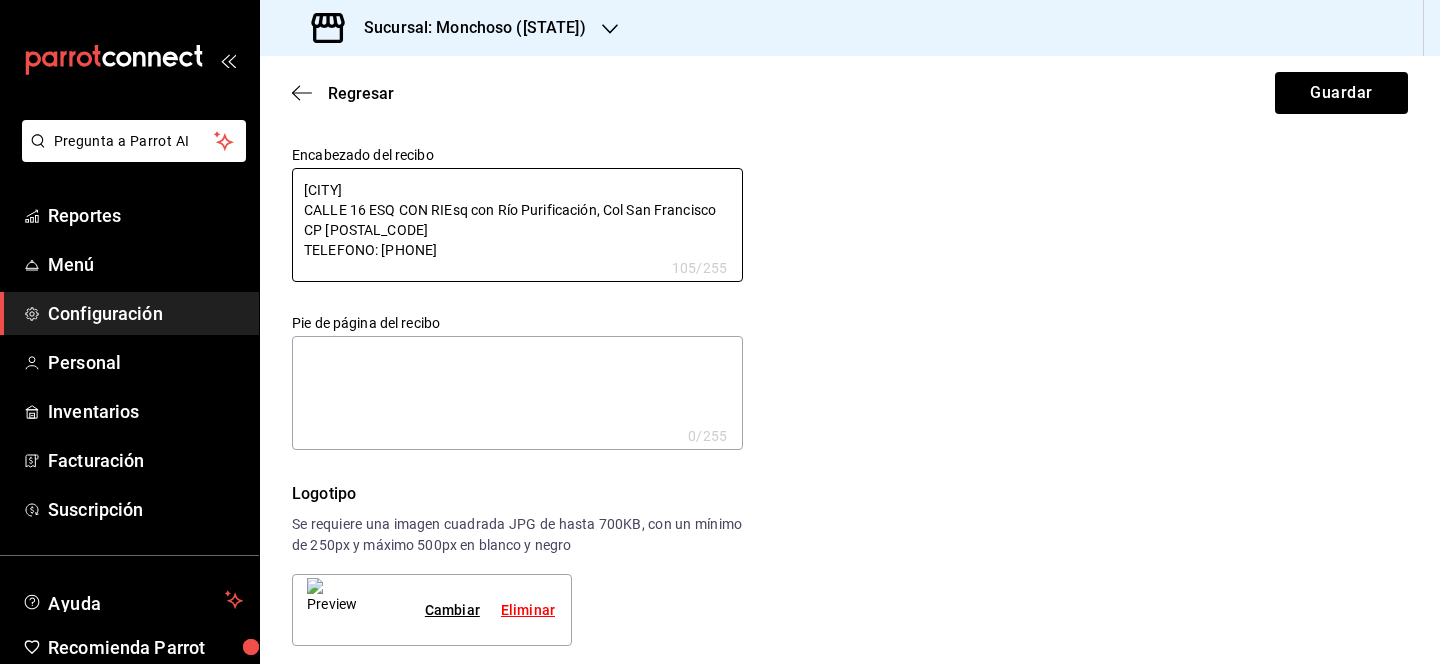 type on "x" 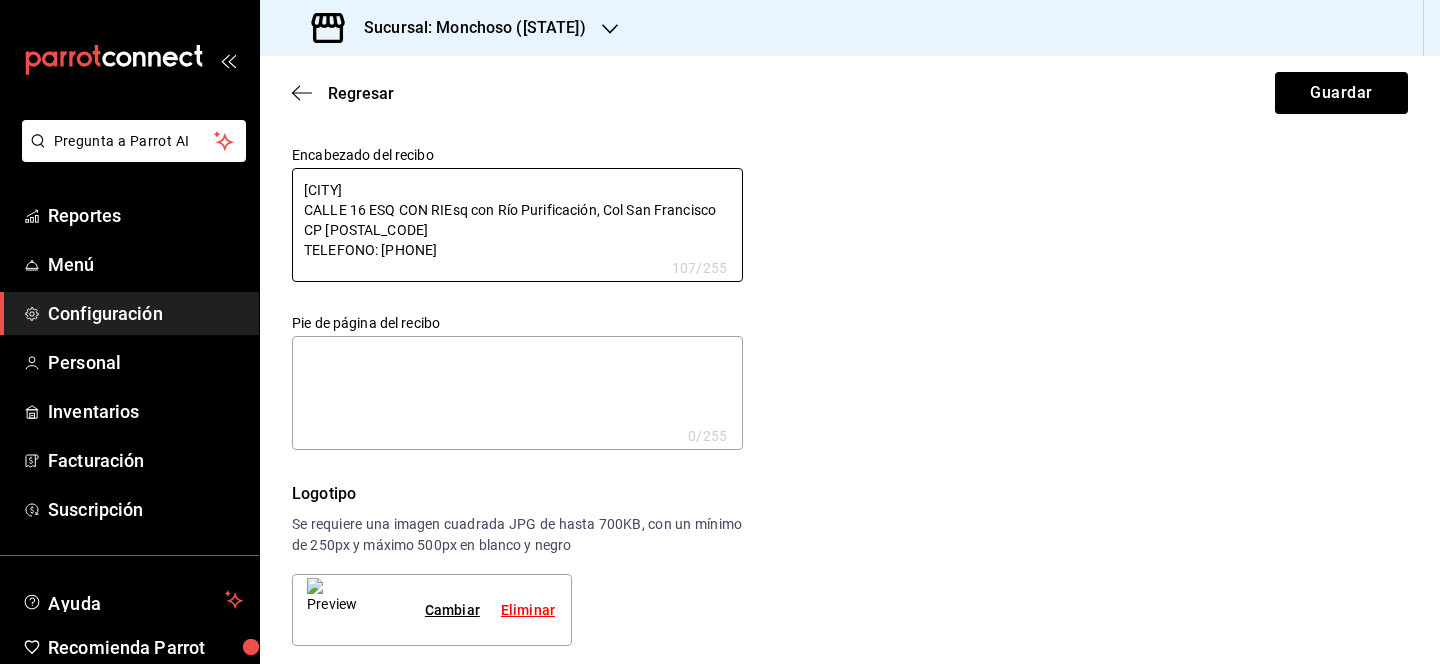type on "MONCHOSO
CALLE 16 ESQ CON RIOEsq con Río Purificación, [COLONY] [ZIP]
TELEFONO: [PHONE]" 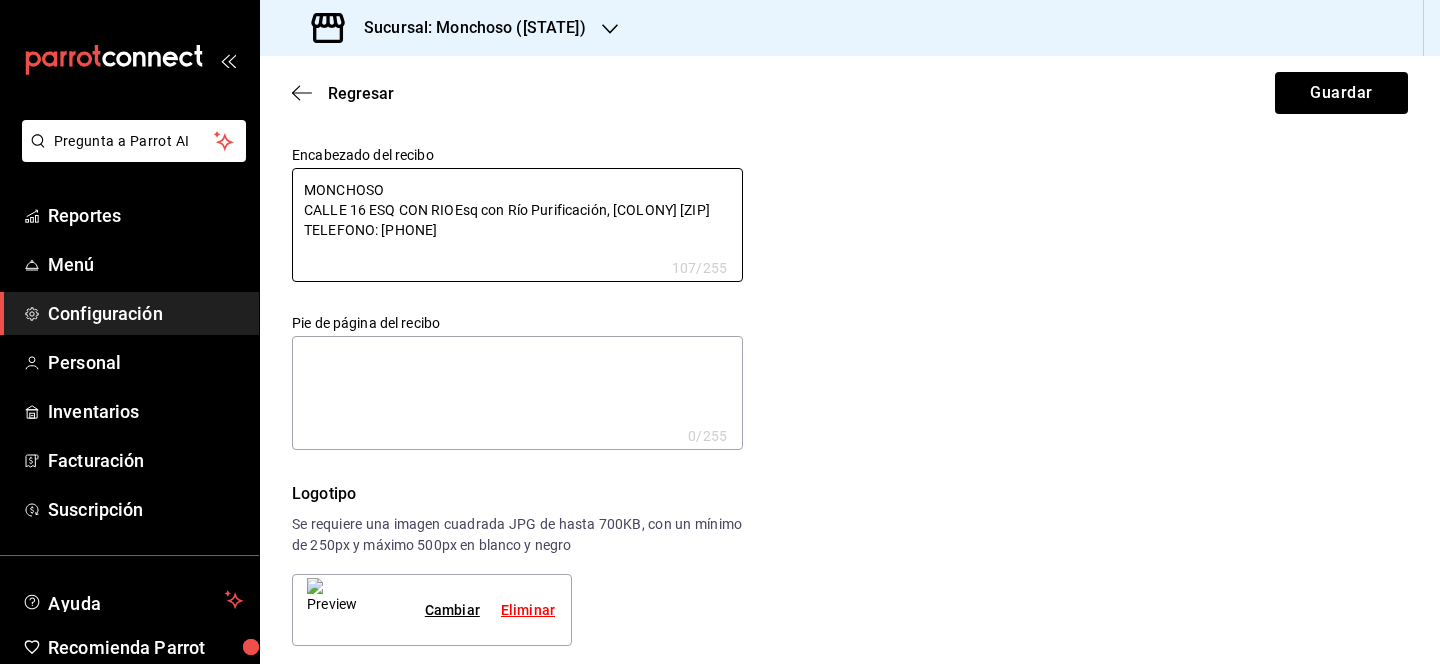 type on "MONCHOSO
CALLE 16 ESQ CON RIO Esq con Río Purificación, [COLONY] [ZIP]
TELEFONO: [PHONE]" 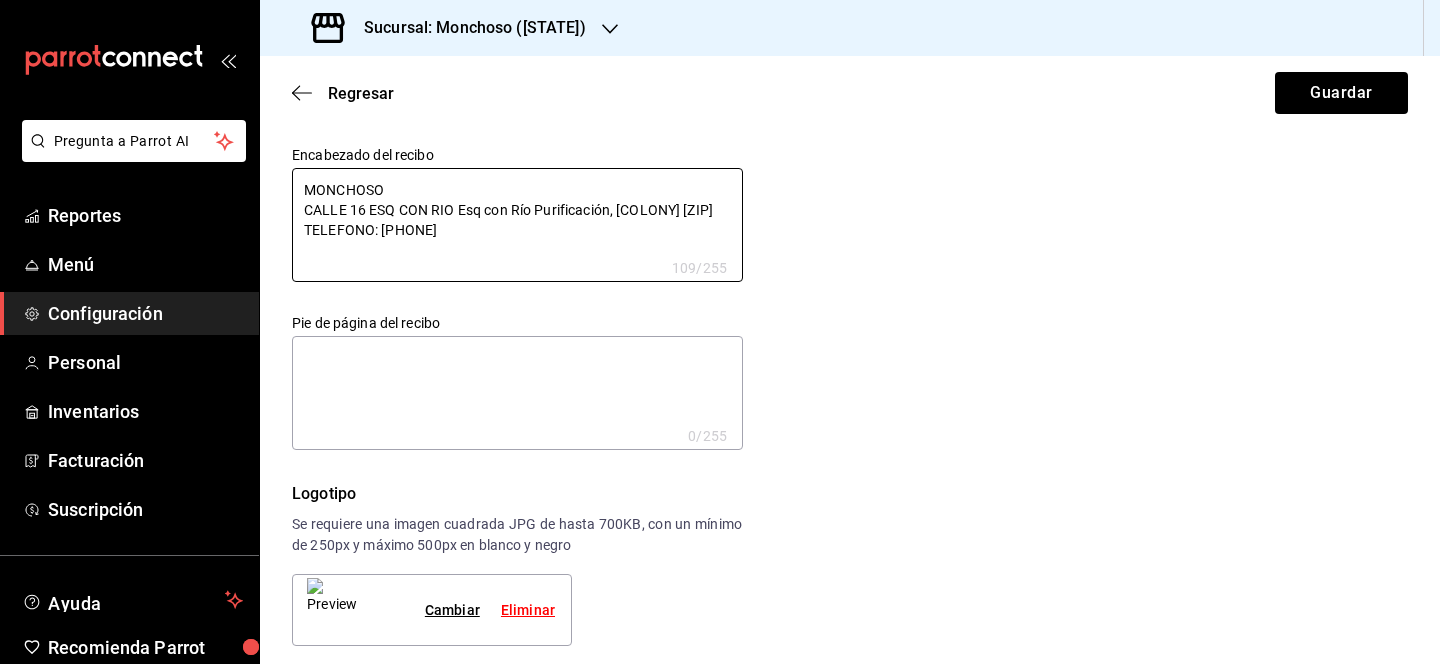 type on "MONCHOSO
CALLE 16 ESQ CON RIO PEsq con Río Purificación, [COLONY] [ZIP]
TELEFONO: [PHONE]" 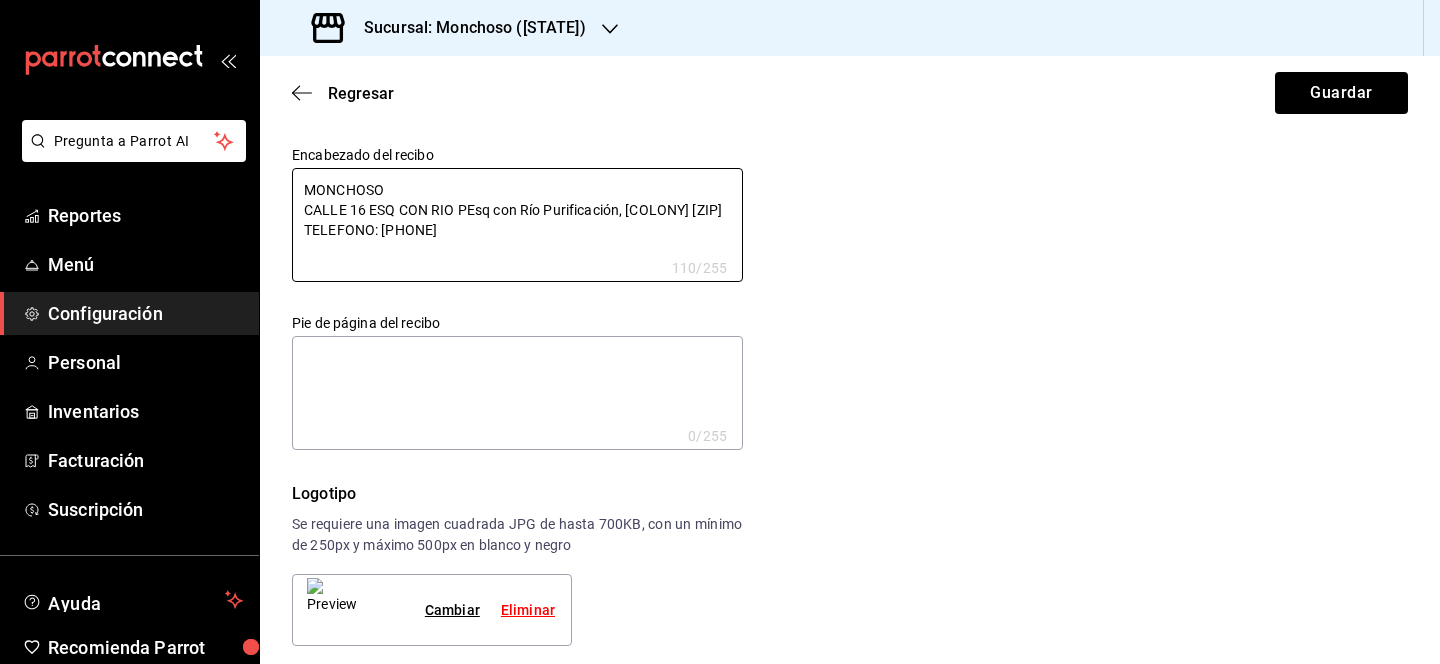 type on "[CITY]
CALLE 16 ESQ CON RIO PUEsq con Río Purificación, Col San Francisco CP [POSTAL_CODE]
TELEFONO: [PHONE]" 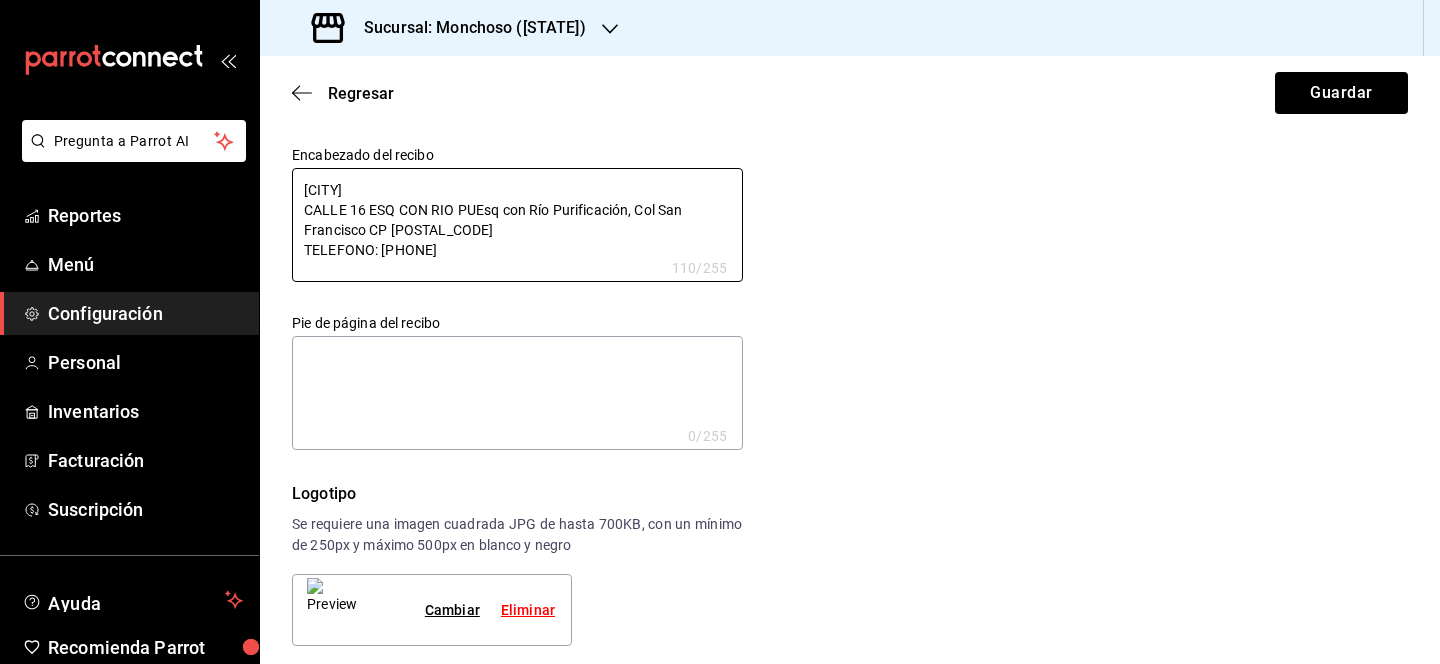 type on "x" 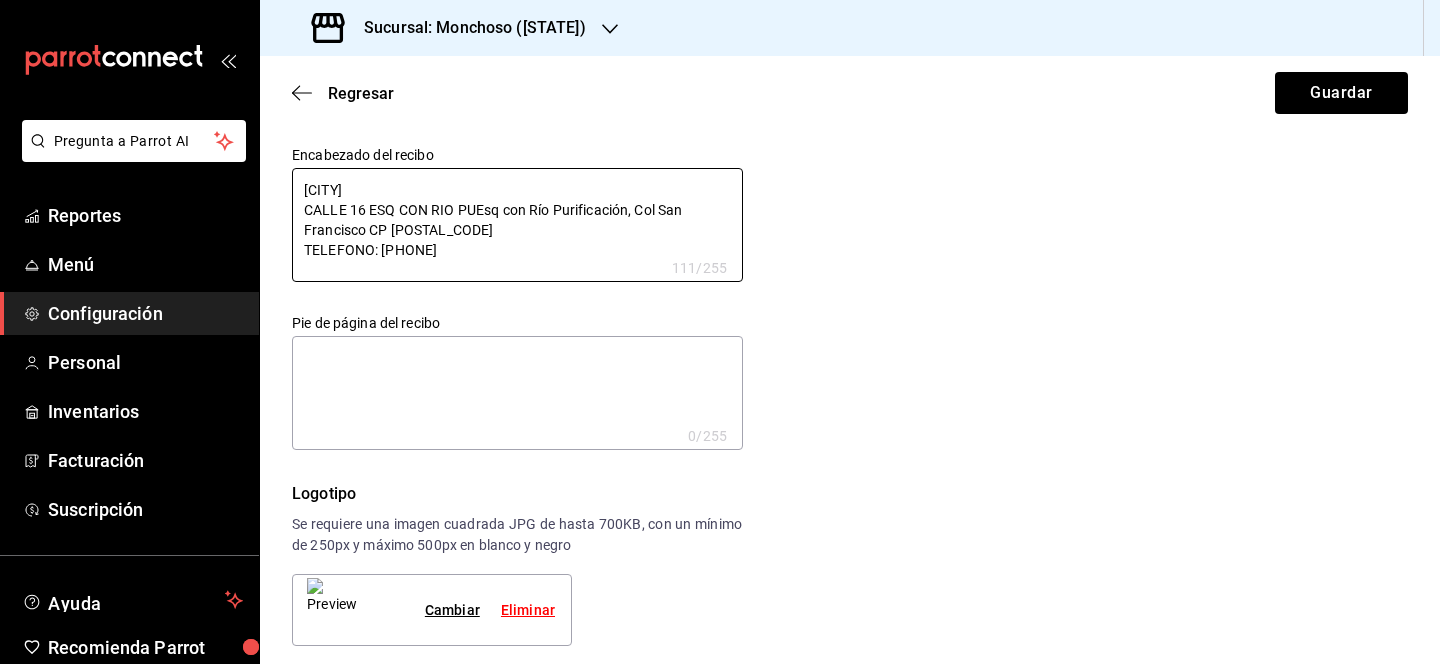 type on "MONCHOSO
CALLE 16 ESQ CON RIO PUREsq con Río Purificación, [COLONY] [ZIP]
TELEFONO: [PHONE]" 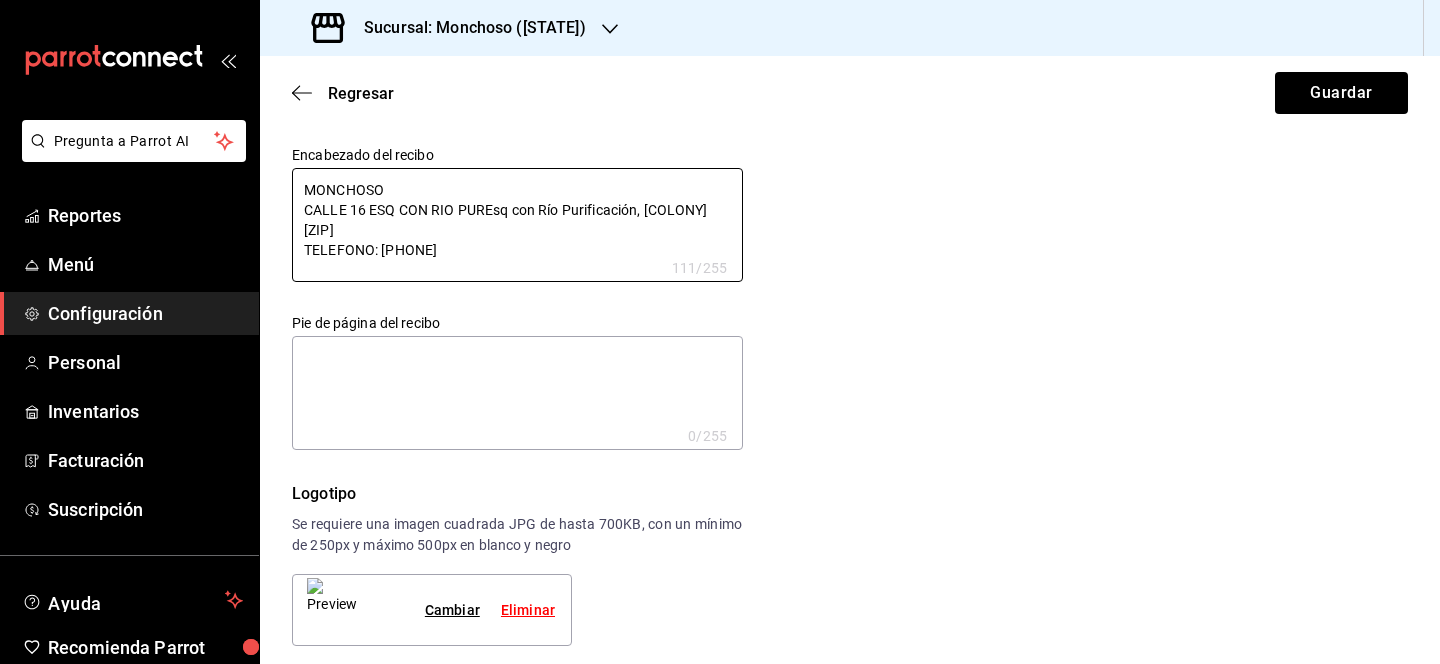 type on "MONCHOSO
CALLE 16 ESQ CON RIO PURIEsq con Río Purificación, [COLONY] [ZIP]
TELEFONO: [PHONE]" 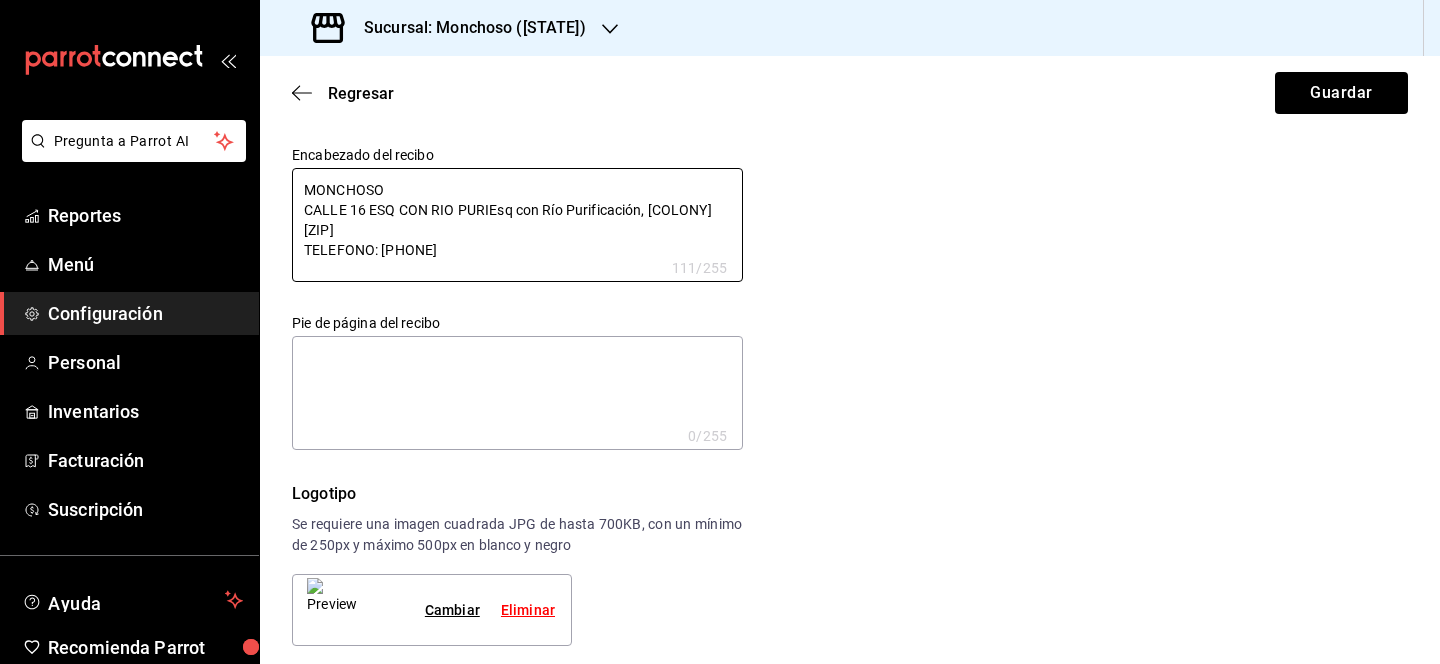 type on "[CITY]
CALLE 16 ESQ CON RIO PURIFEsq con Río Purificación, Col San Francisco CP [POSTAL_CODE]
TELEFONO: [PHONE]" 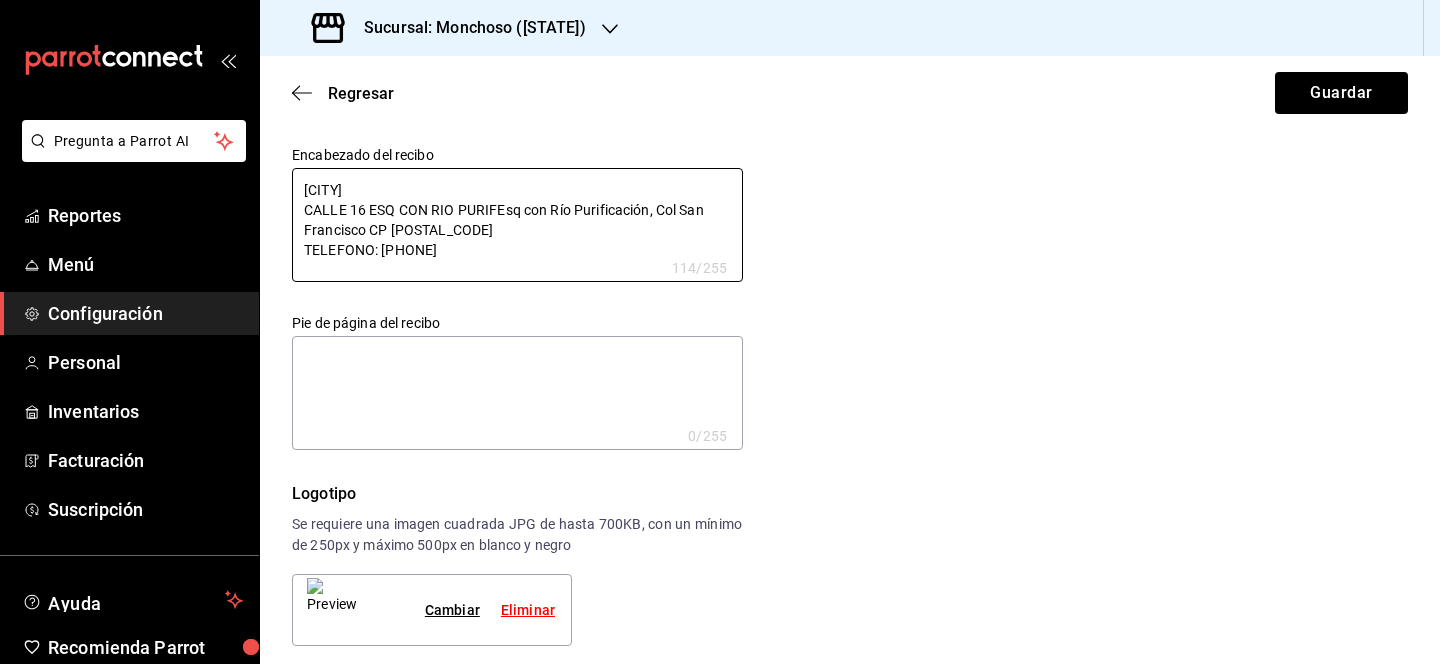 type on "MONCHOSO
CALLE 16 ESQ CON RIO PURIFICACION, [COLONY] [ZIP]
TELEFONO: [PHONE]" 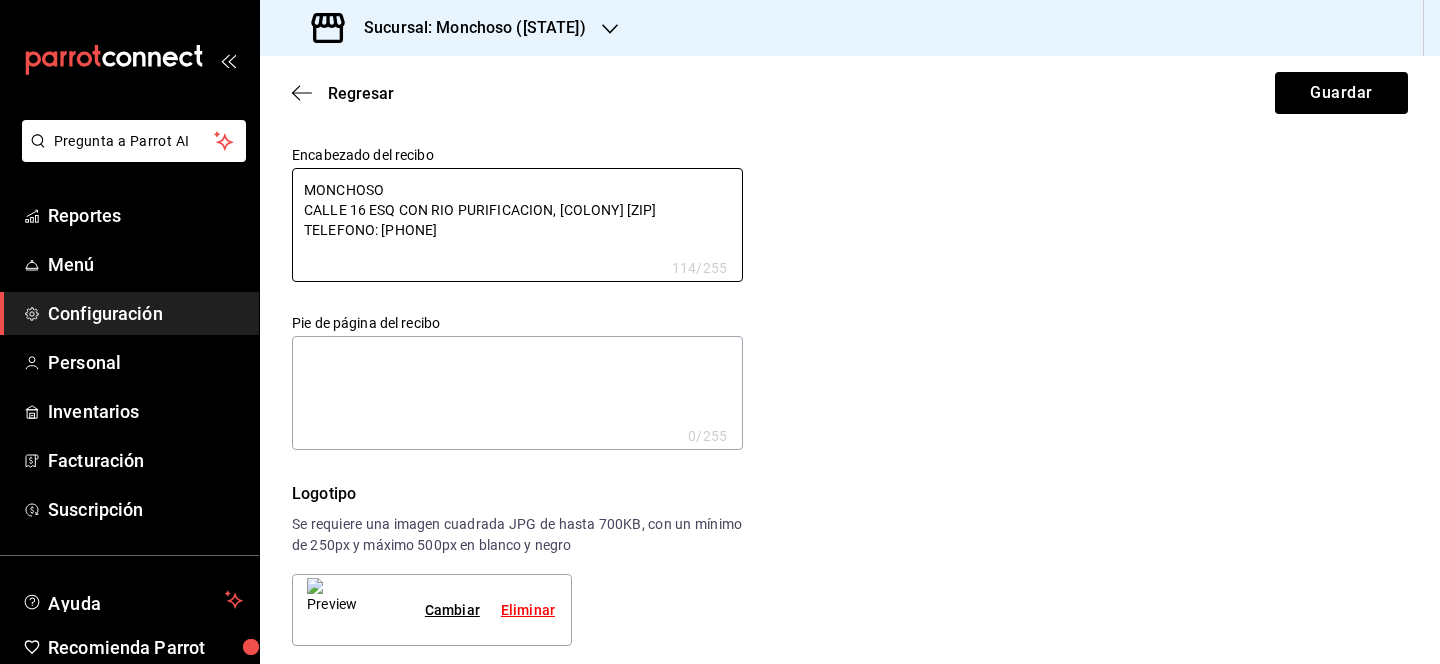 type on "x" 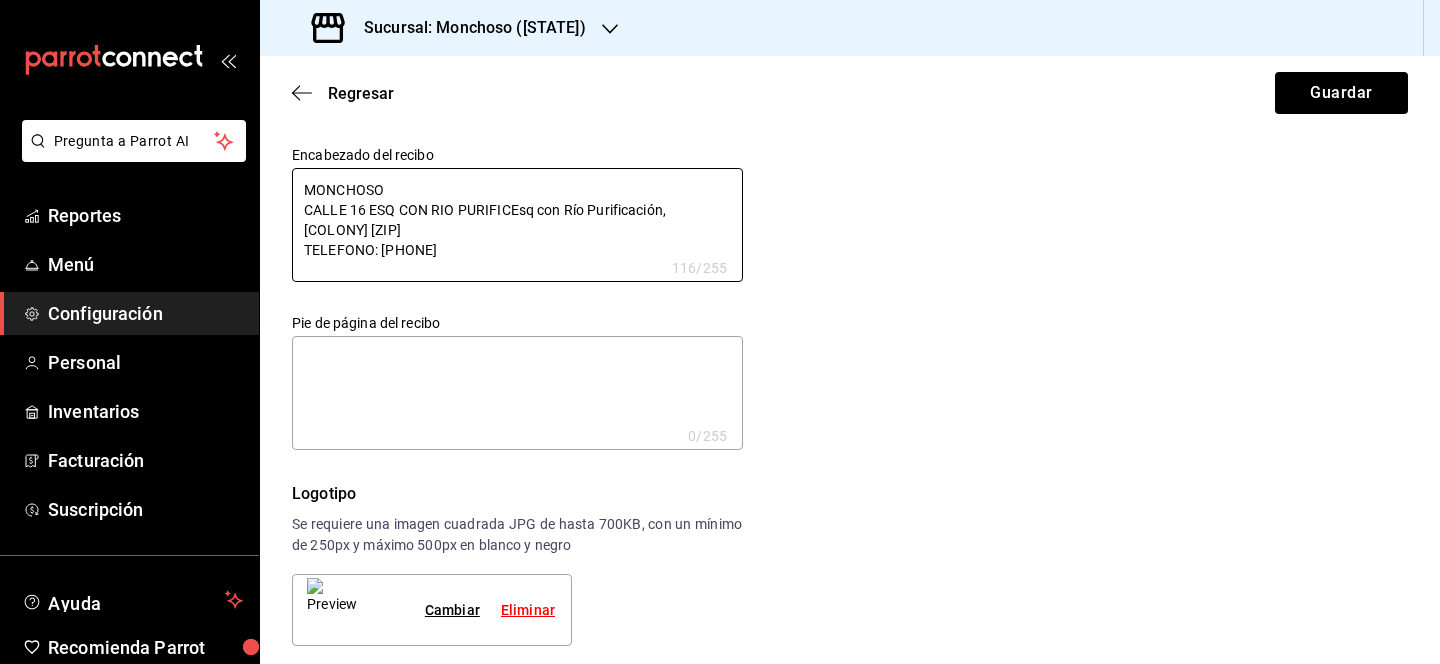 type on "MONCHOSO
CALLE 16 ESQ CON RIO PURIFICA Esq con Río Purificación, [COLONY] [ZIP]
TELEFONO: [PHONE]" 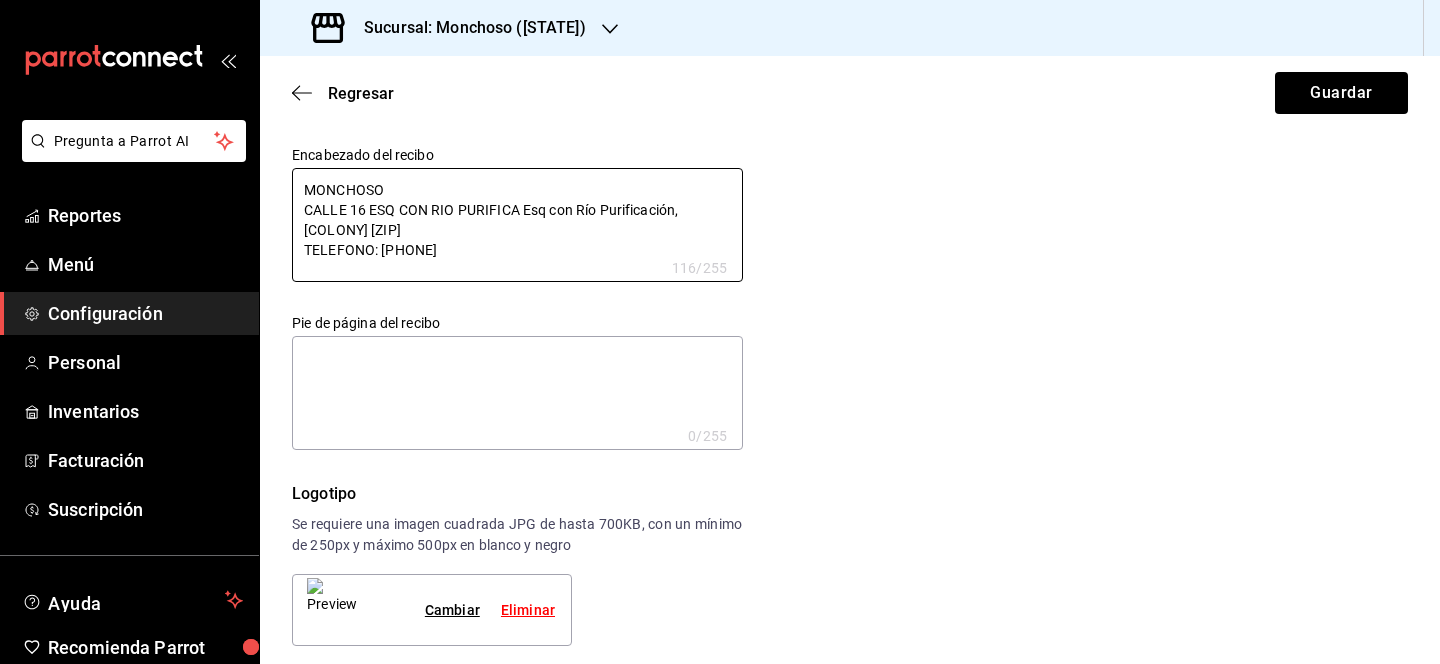 type on "x" 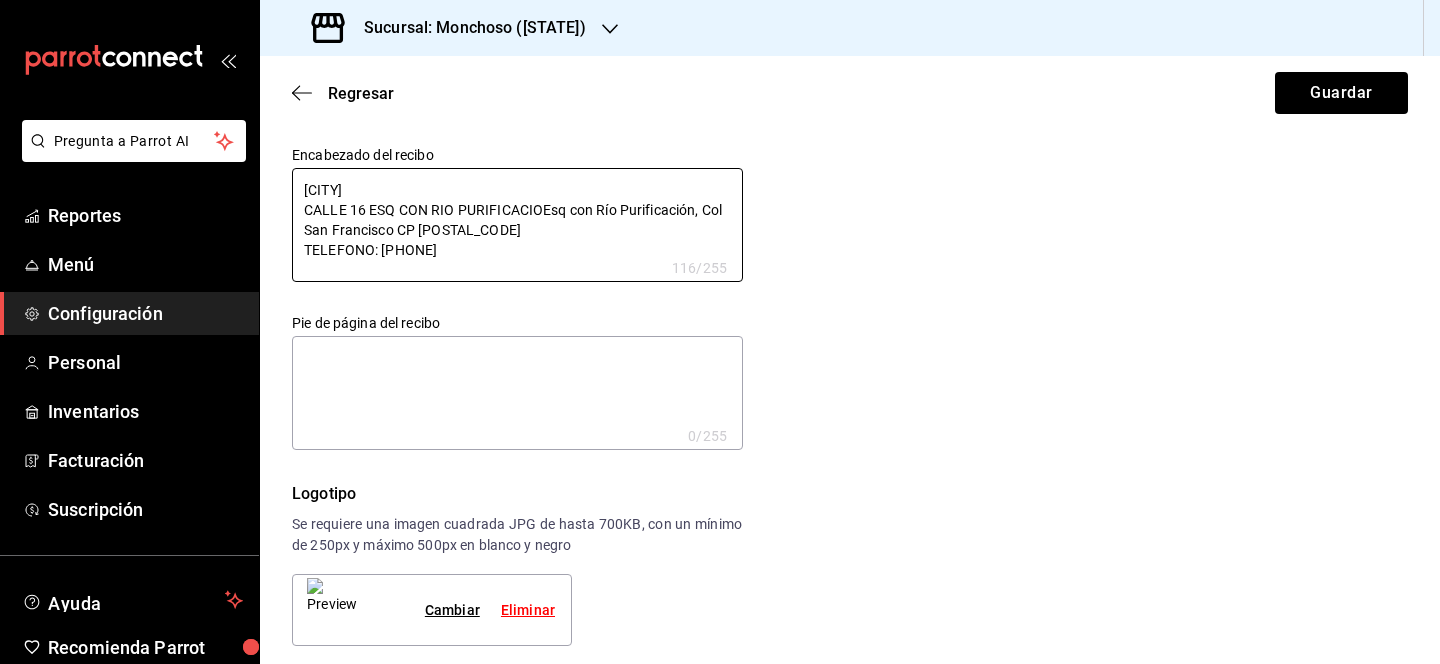type on "MONCHOSO
CALLE 16 ESQ CON RIO PURIFICACIONEsq con Río Purificación, [COLONY] [ZIP]
TELEFONO: [PHONE]" 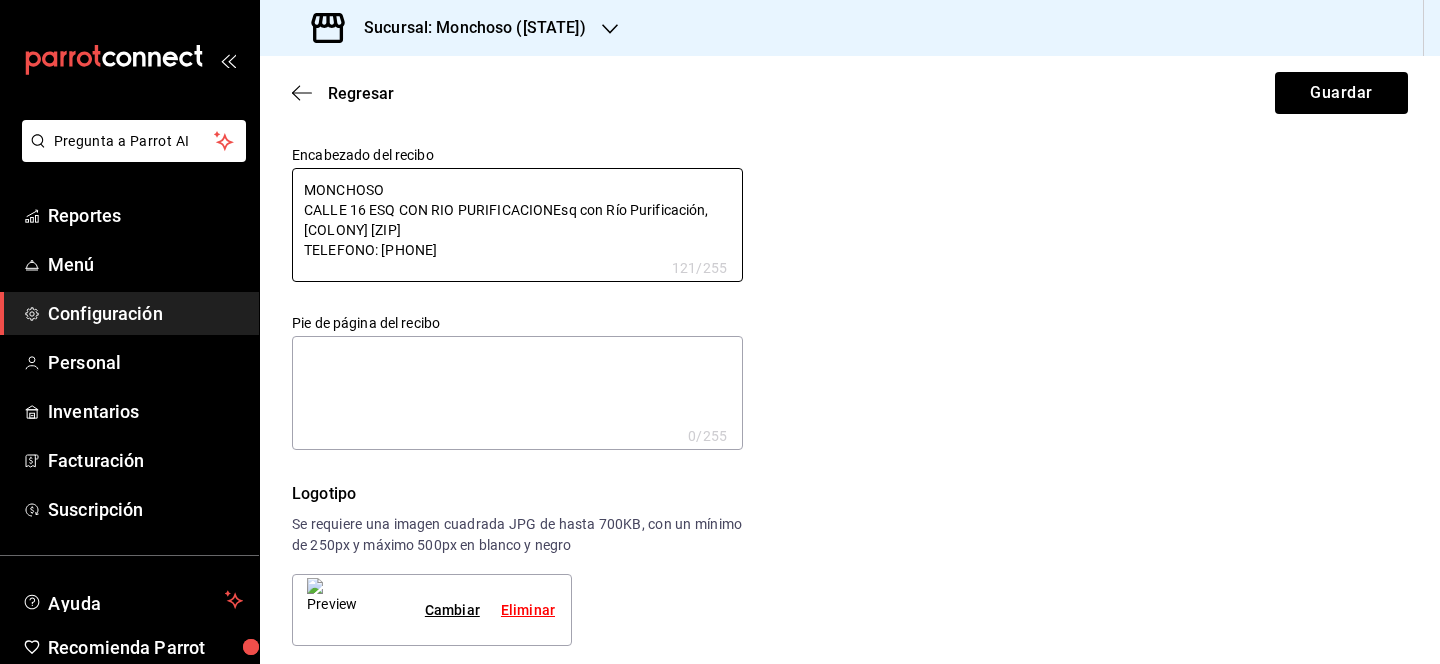 type on "MONCHOSO
CALLE 16 ESQ CON RIO PURIFICACION, [COLONY] [ZIP]
TELEFONO: [PHONE]" 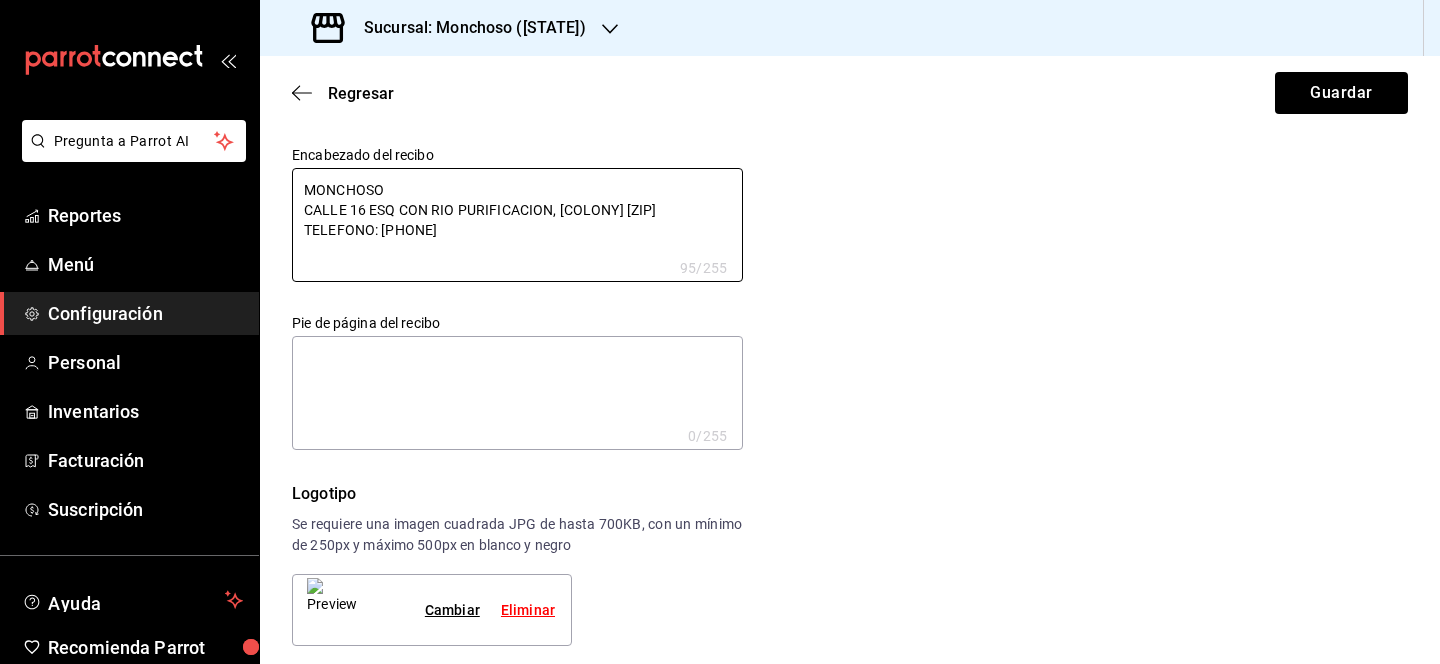 type on "[CITY]
CALLE 16 ESQ CON RIO PURIFICACION Col San Francisco CP [POSTAL_CODE]
TELEFONO: [PHONE]" 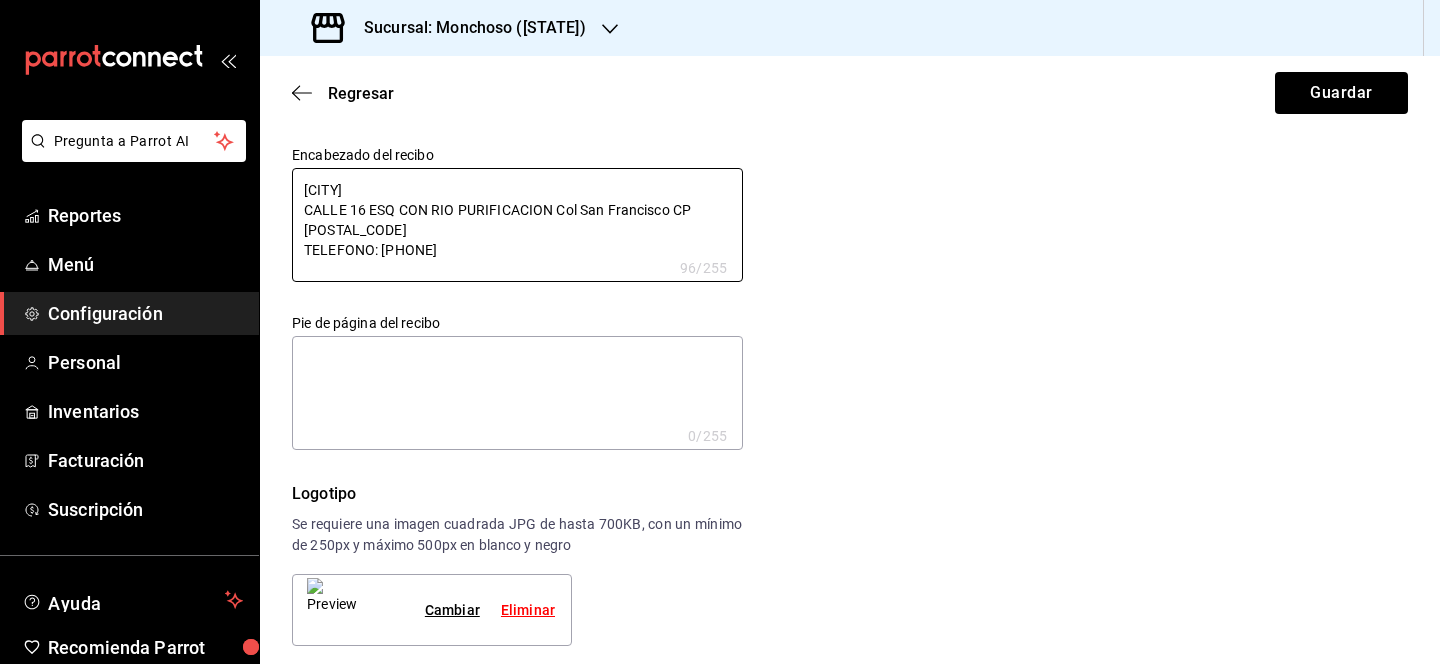 type on "MONCHOSO
CALLE 16 ESQ CON RIO PURIFICACION Co San Francisco [ZIP]
TELEFONO: [PHONE]" 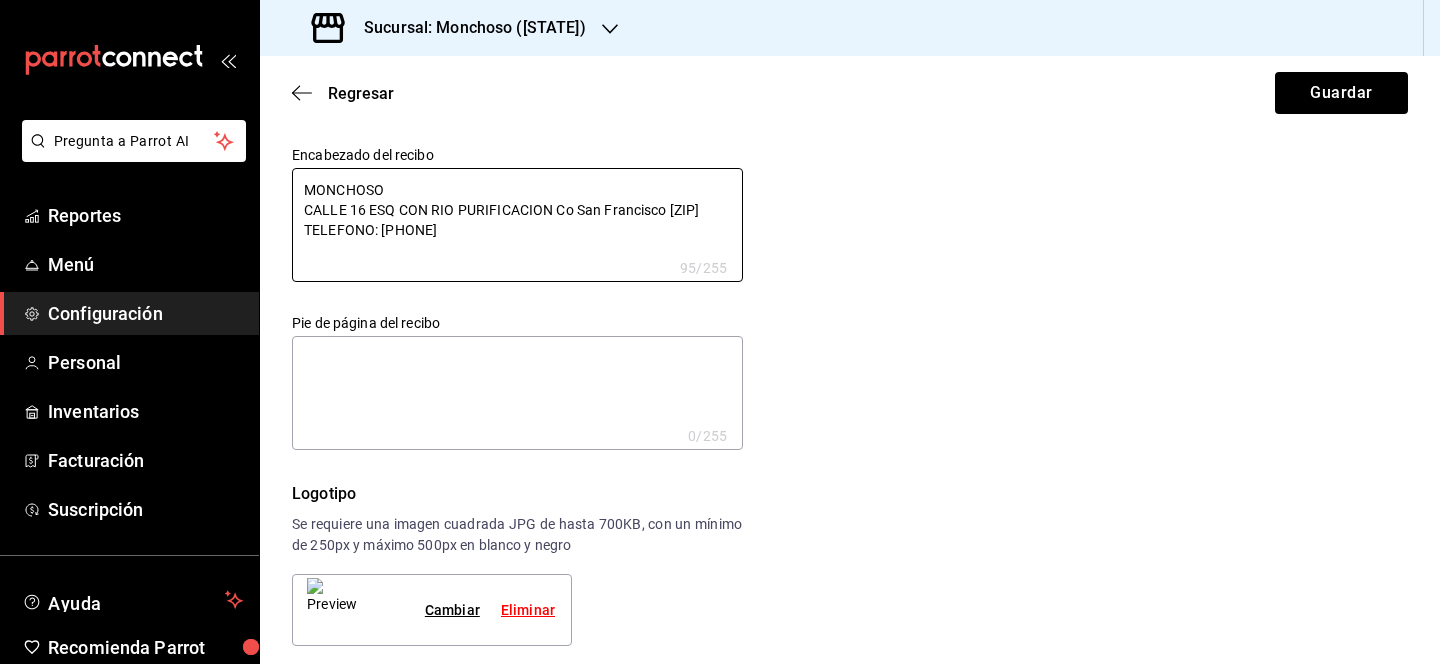 type on "MONCHOSO
CALLE 16 ESQ CON RIO PURIFICACION C San Francisco [ZIP]
TELEFONO: [PHONE]" 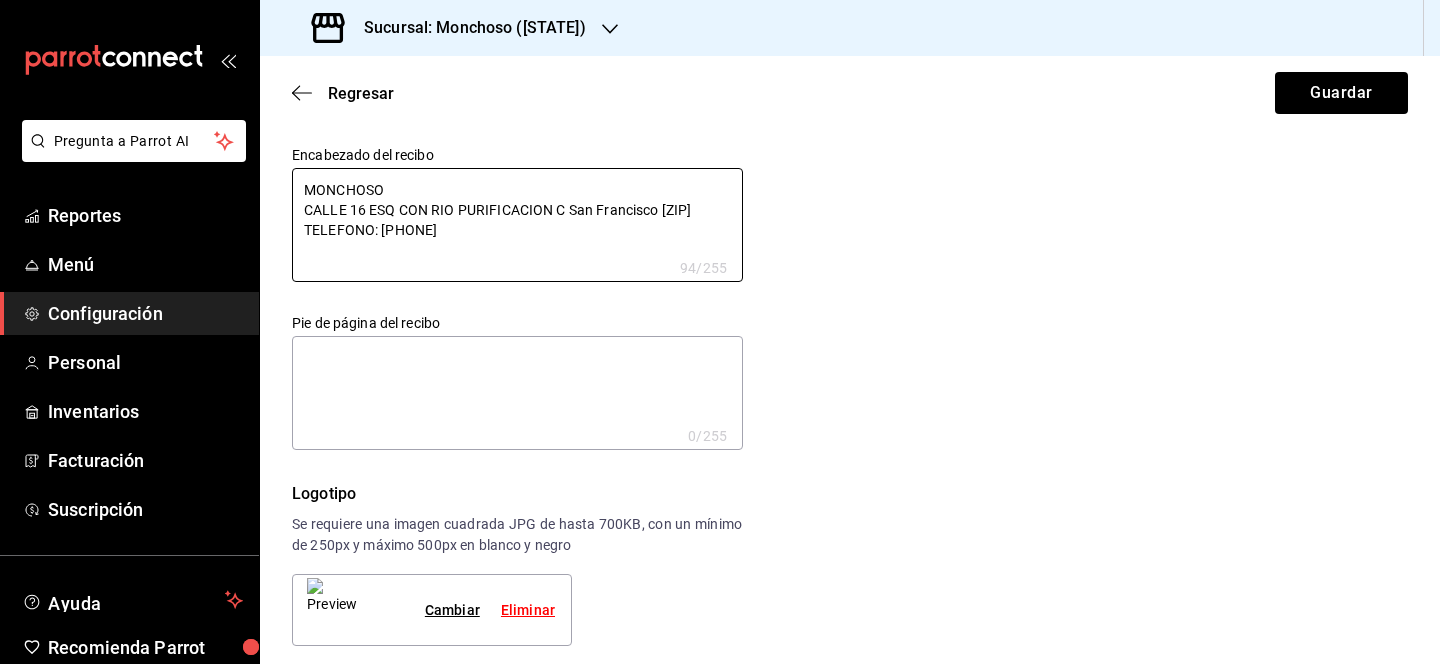 type on "MONCHOSO
CALLE 16 ESQ CON RIO PURIFICACION CO San Francisco [ZIP]
TELEFONO: [PHONE]" 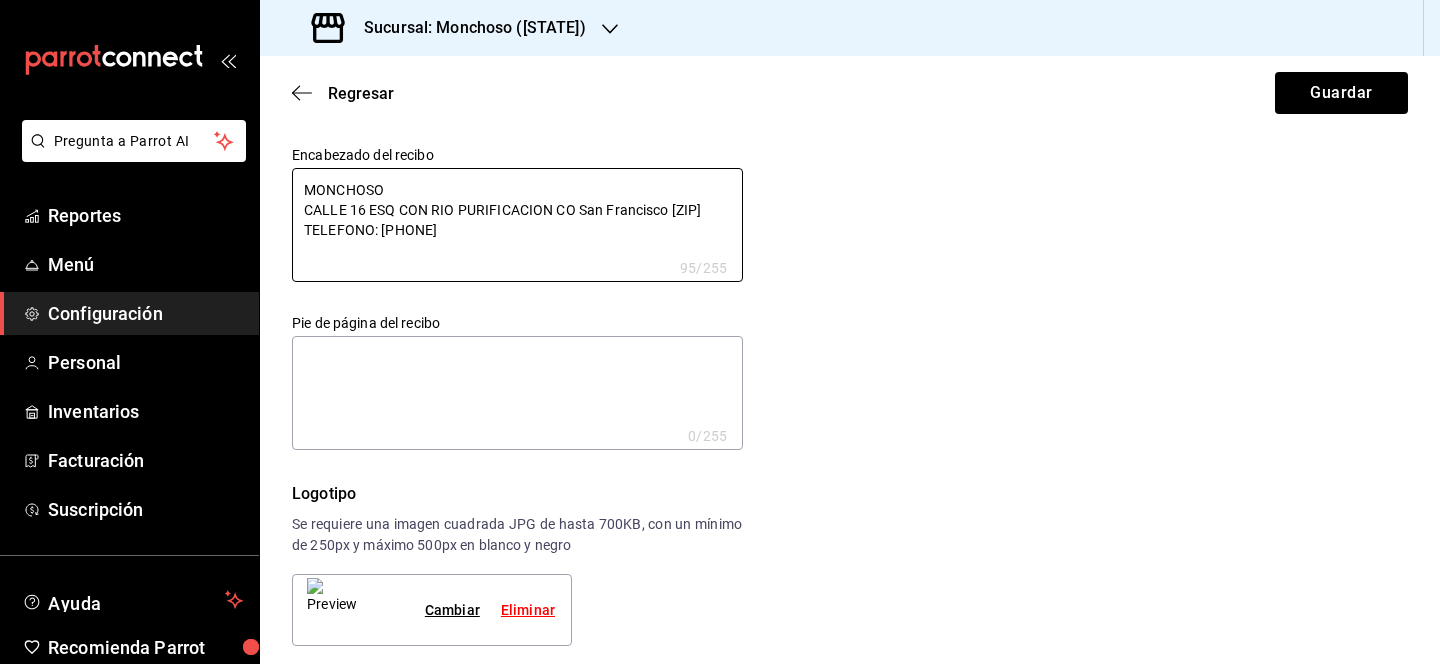 type on "[CITY]
CALLE 16 ESQ CON RIO PURIFICACION COL San Francisco CP [POSTAL_CODE]
TELEFONO: [PHONE]" 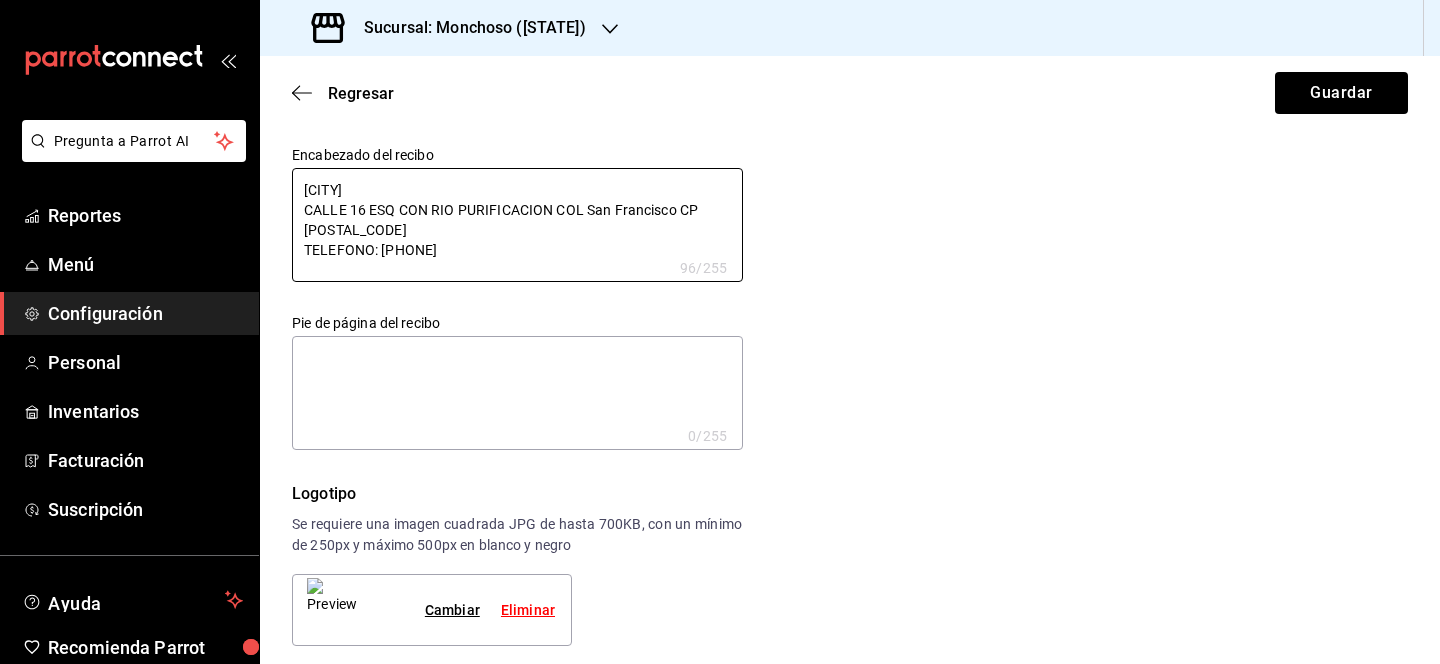 type on "[CITY]
CALLE 16 ESQ CON RIO PURIFICACION COL. San Francisco CP [POSTAL_CODE]
TELEFONO: [PHONE]" 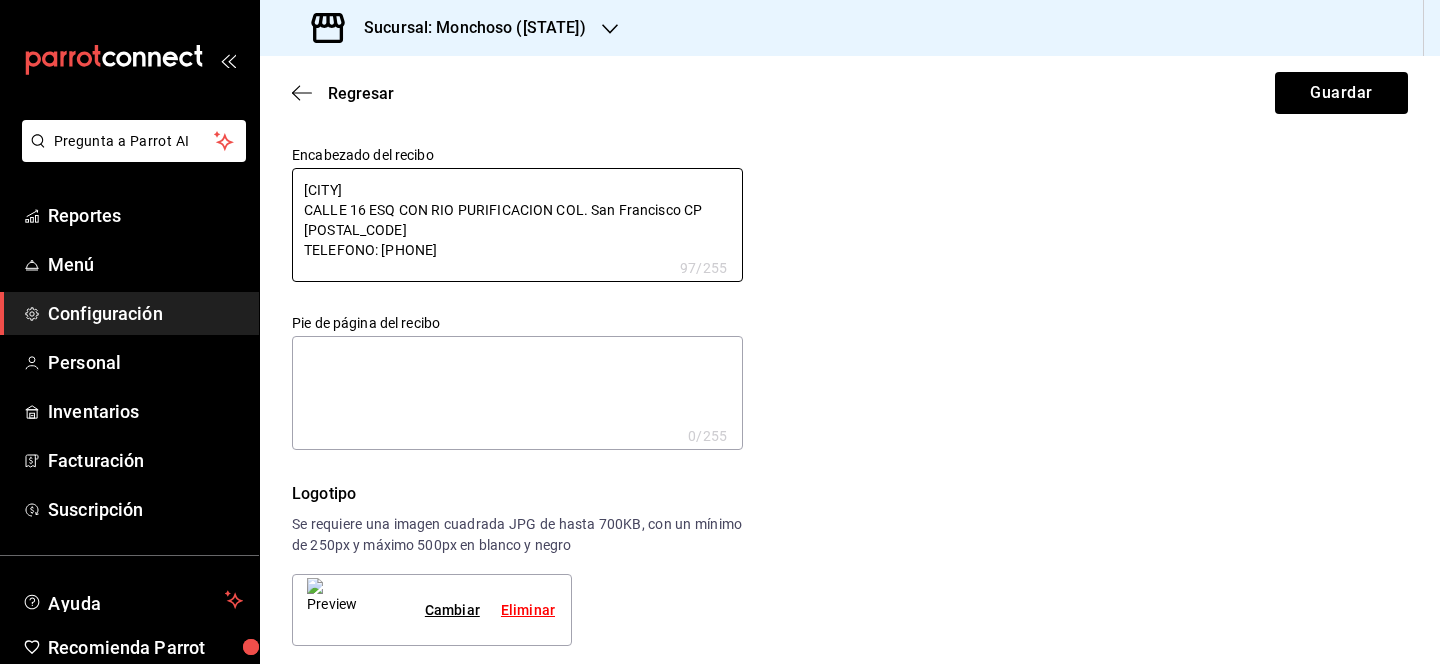 type on "MONCHOSO
CALLE 16 ESQ CON RIO PURIFICACION COL. Sa Francisco [ZIP]
TELEFONO: [PHONE]" 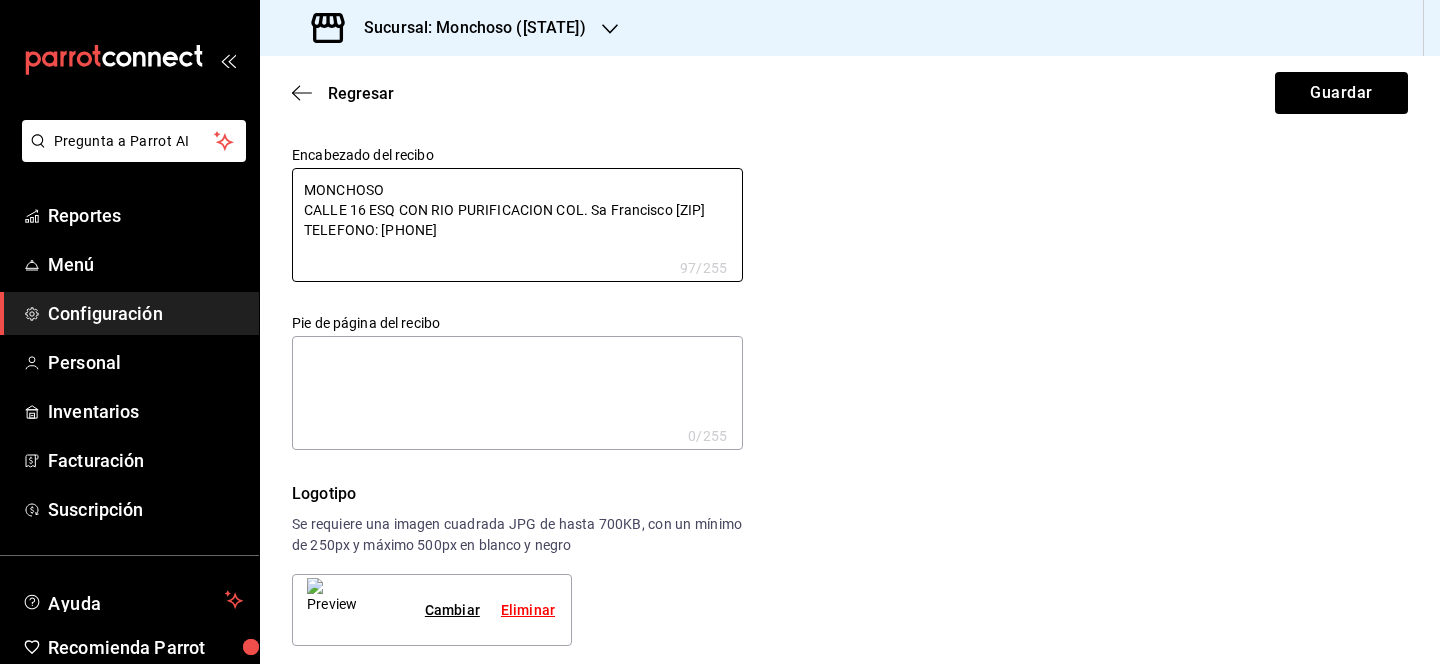 type on "x" 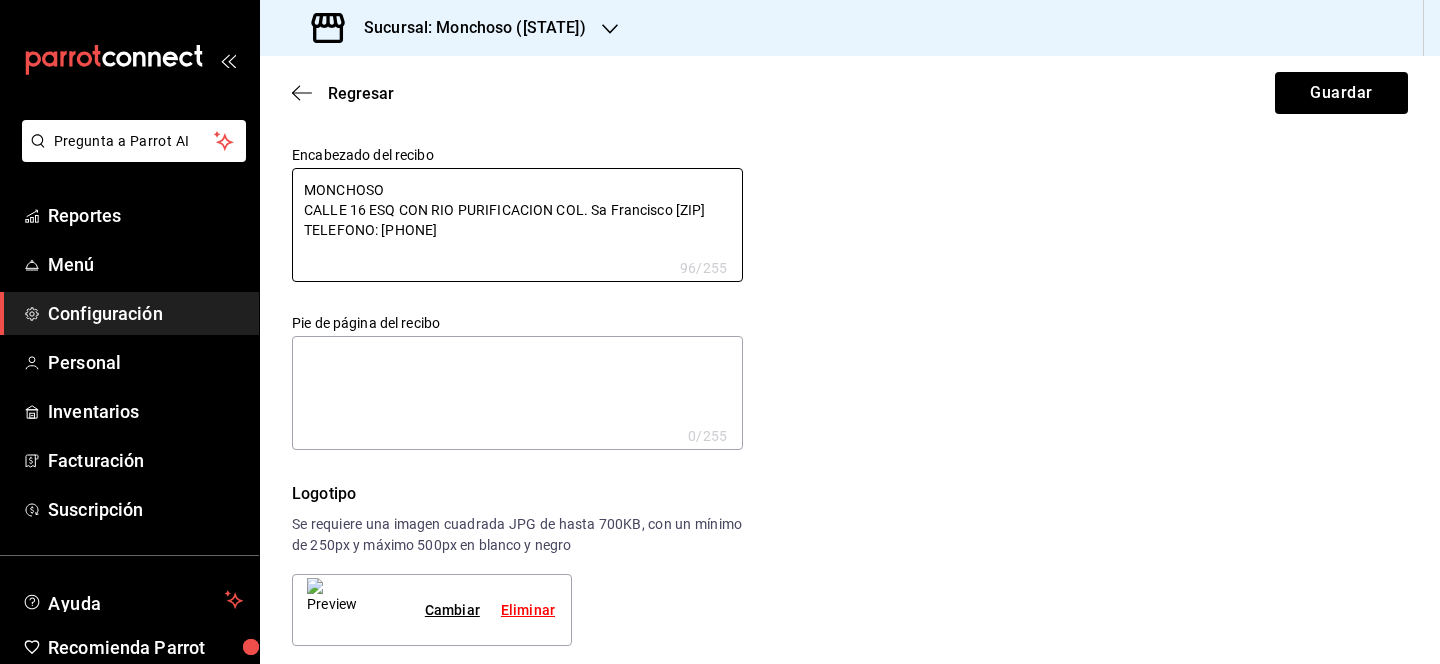 type on "MONCHOSO
CALLE 16 ESQ CON RIO PURIFICACION COL. S Francisco [ZIP]
TELEFONO: [PHONE]" 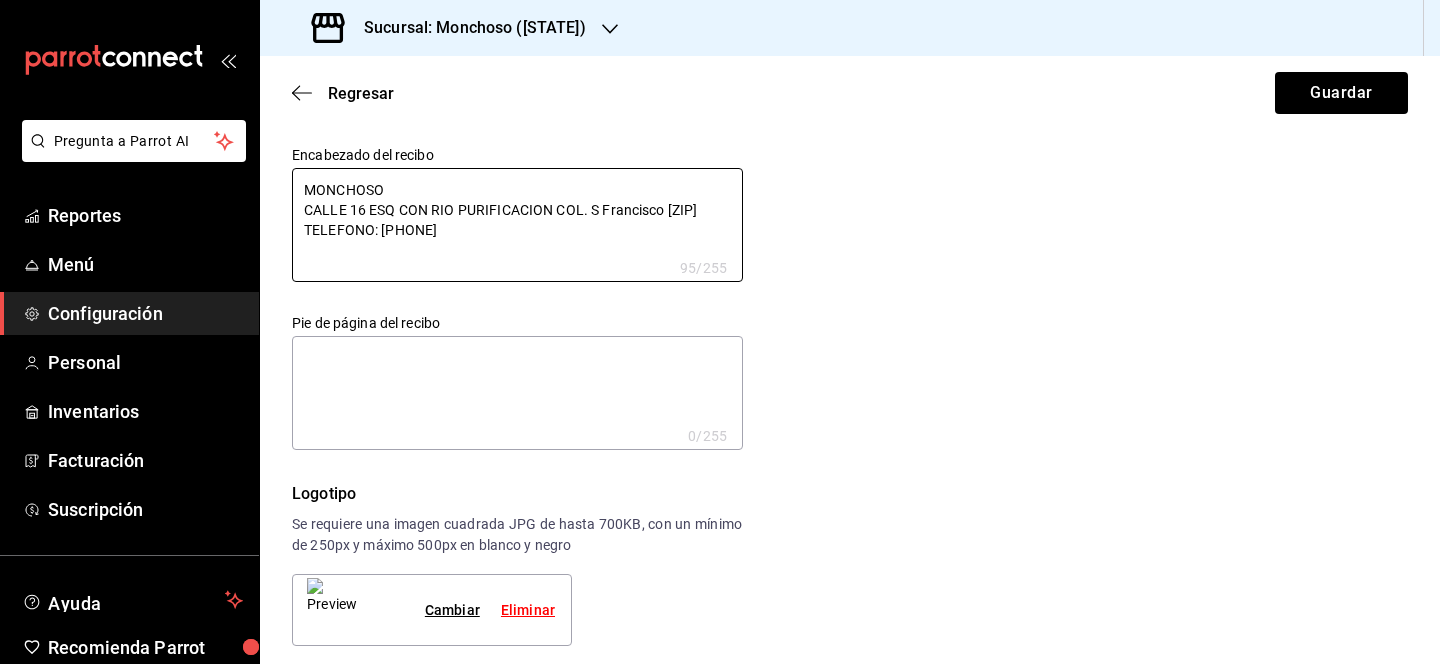 type on "[CITY]
CALLE 16 ESQ CON RIO PURIFICACION COL. SA Francisco CP [POSTAL_CODE]
TELEFONO: [PHONE]" 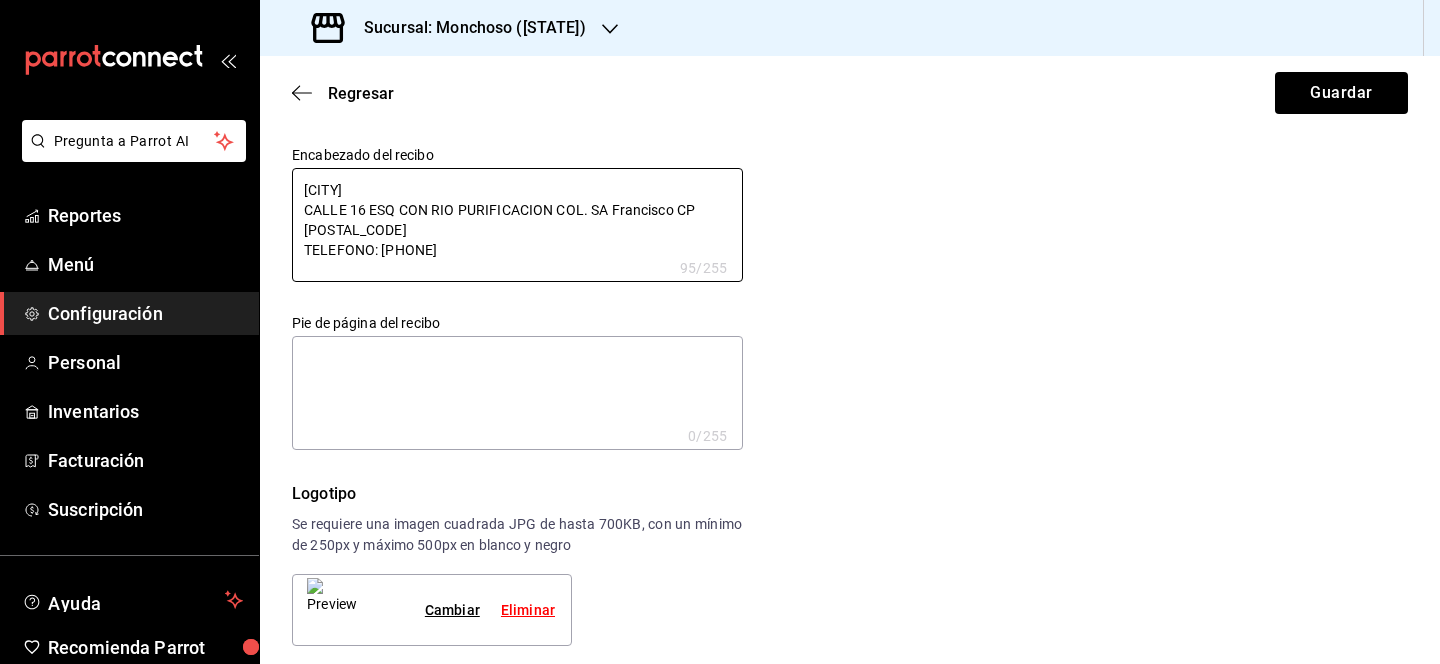 type on "MONCHOSO
CALLE 16 ESQ CON RIO PURIFICACION COL. SAN Francisco [ZIP]
TELEFONO: [PHONE]" 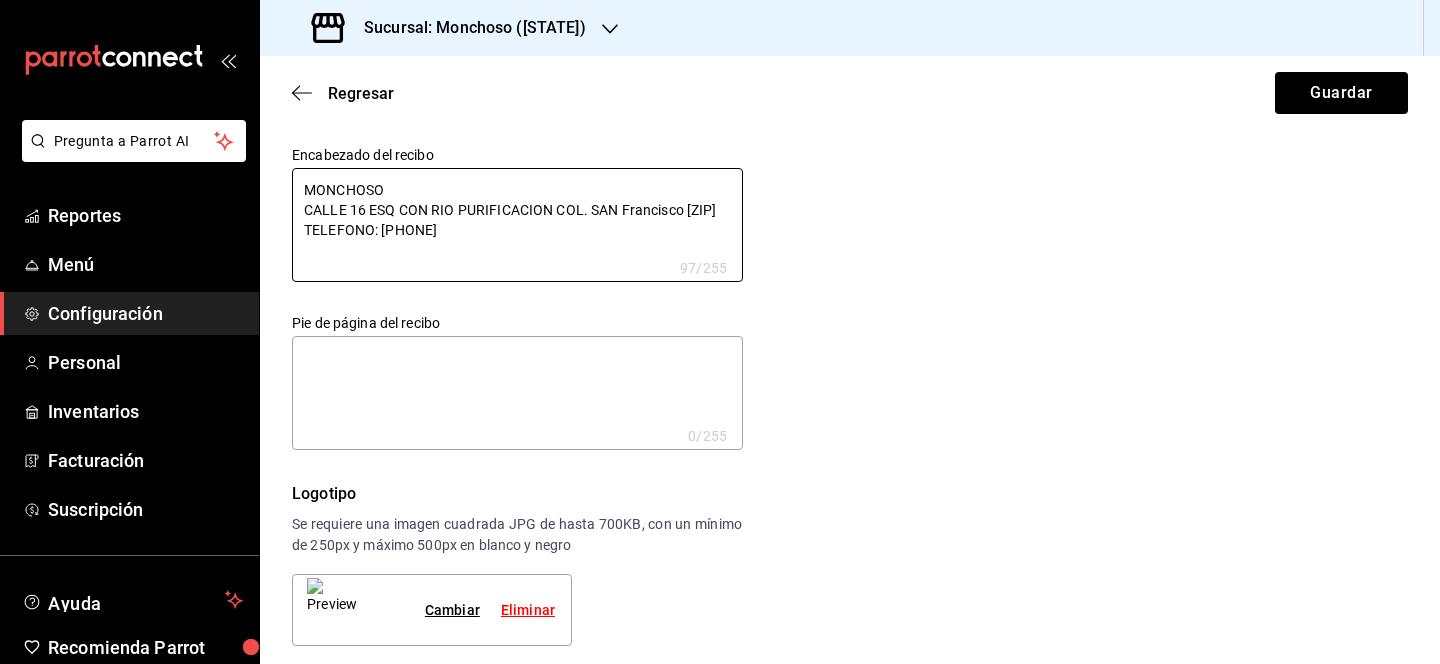 type on "MONCHOSO
CALLE 16 ESQ CON RIO PURIFICACION COL. SAN Francisc [ZIP]
TELEFONO: [PHONE]" 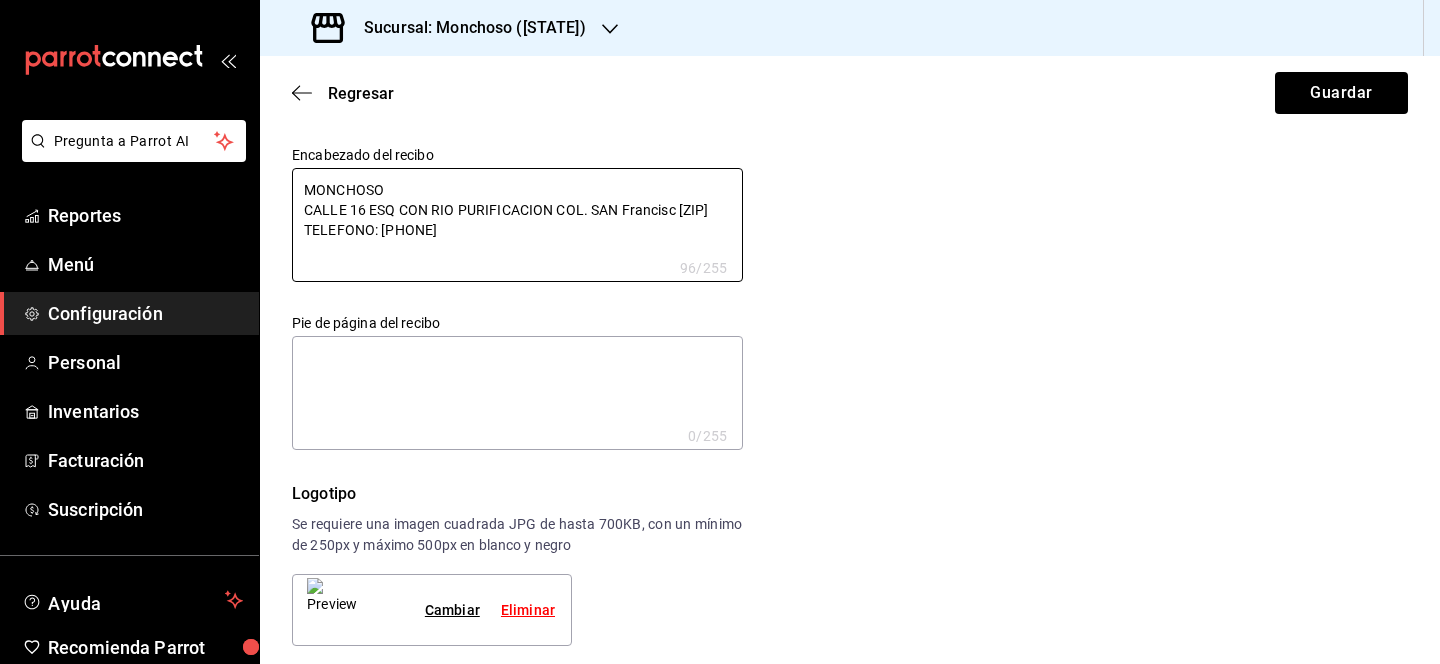 type on "MONCHOSO
CALLE 16 ESQ CON RIO PURIFICACION COL. SAN Francis [ZIP]
TELEFONO: [PHONE]" 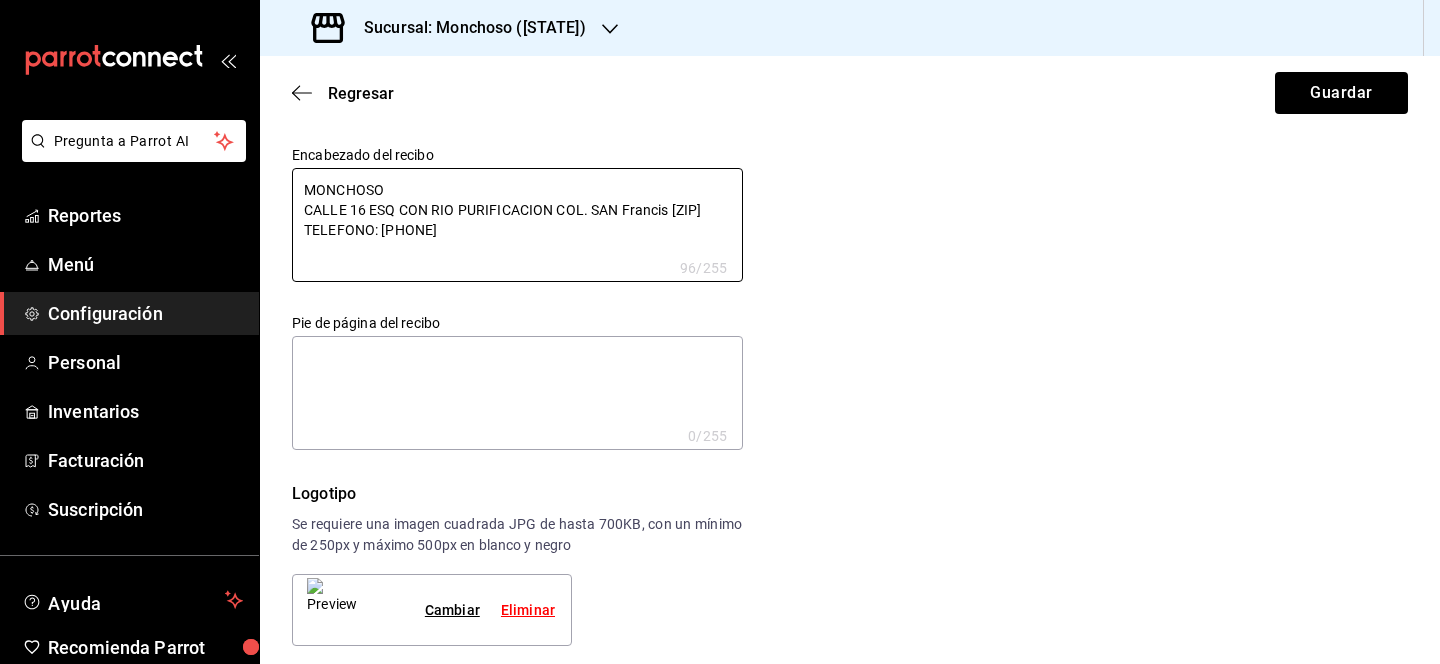 type on "MONCHOSO
CALLE 16 ESQ CON RIO PURIFICACION COL. SAN Franci [ZIP]
TELEFONO: [PHONE]" 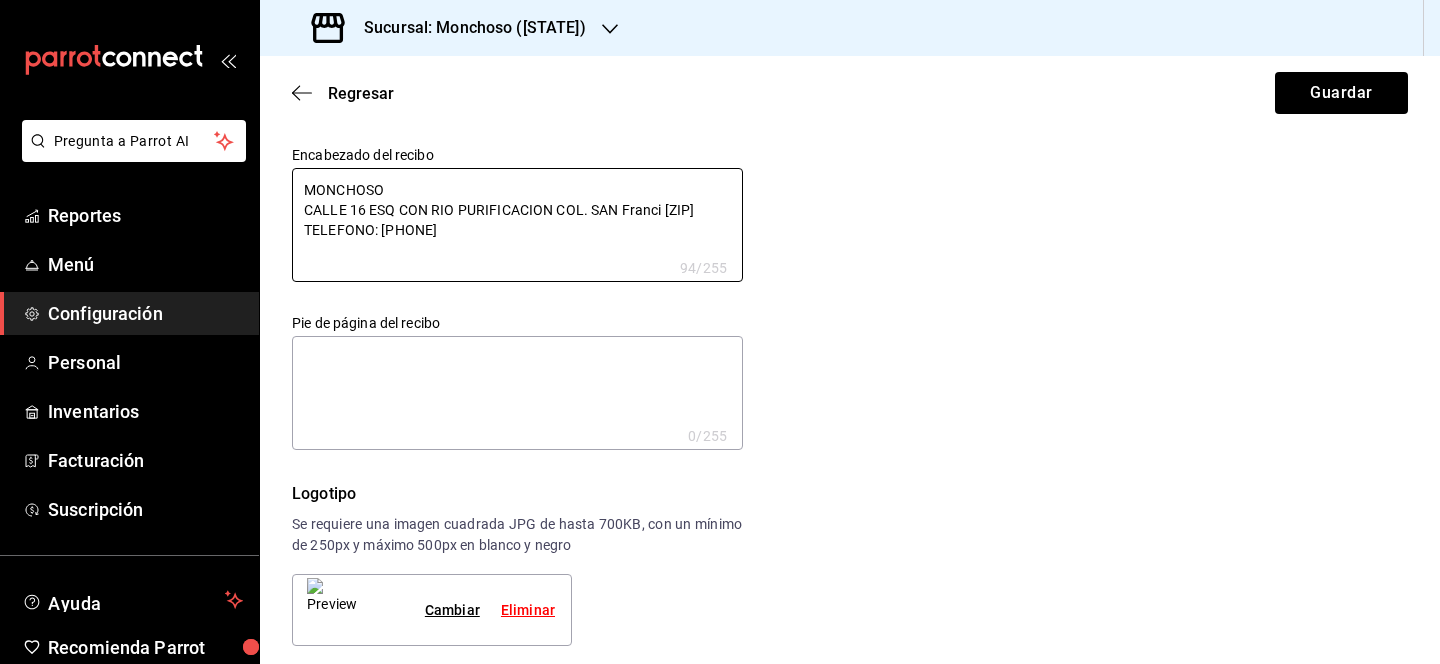 type on "MONCHOSO
CALLE 16 ESQ CON RIO PURIFICACION COL. SAN Franc [ZIP]
TELEFONO: [PHONE]" 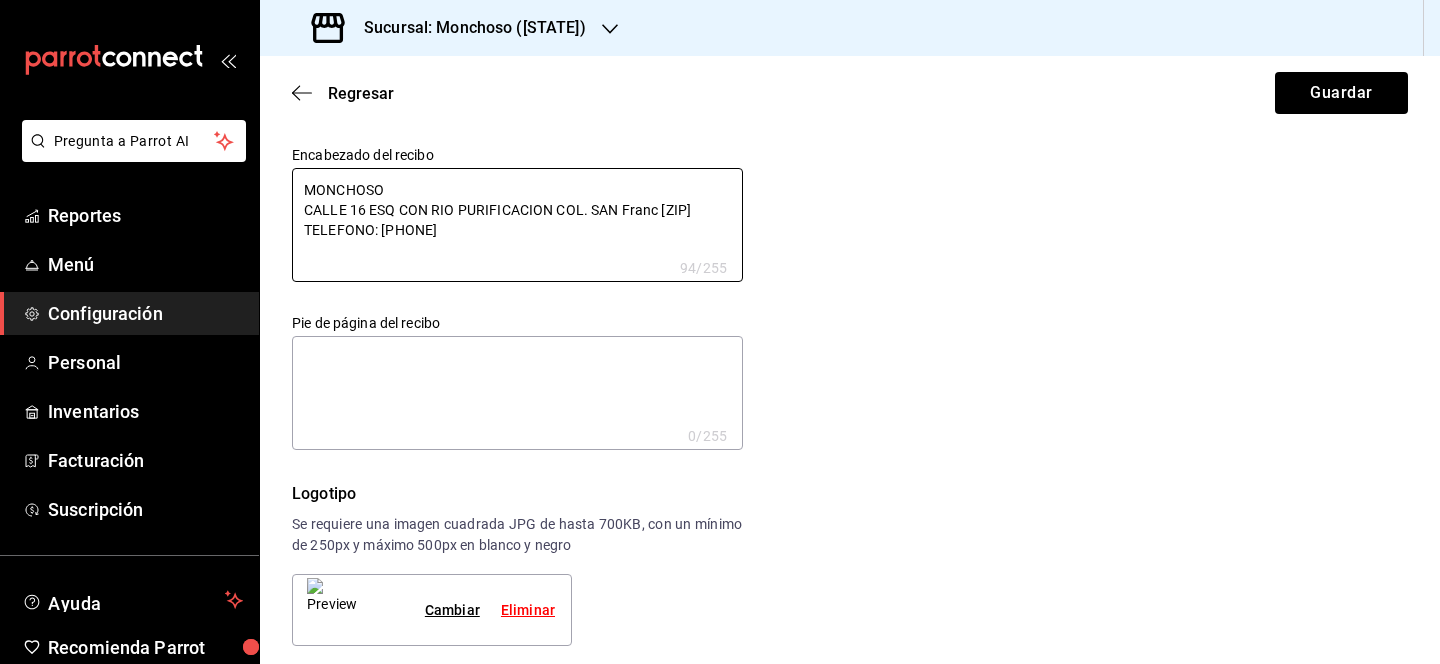 type on "MONCHOSO
CALLE 16 ESQ CON RIO PURIFICACION COL. SAN Fran [ZIP]
TELEFONO: [PHONE]" 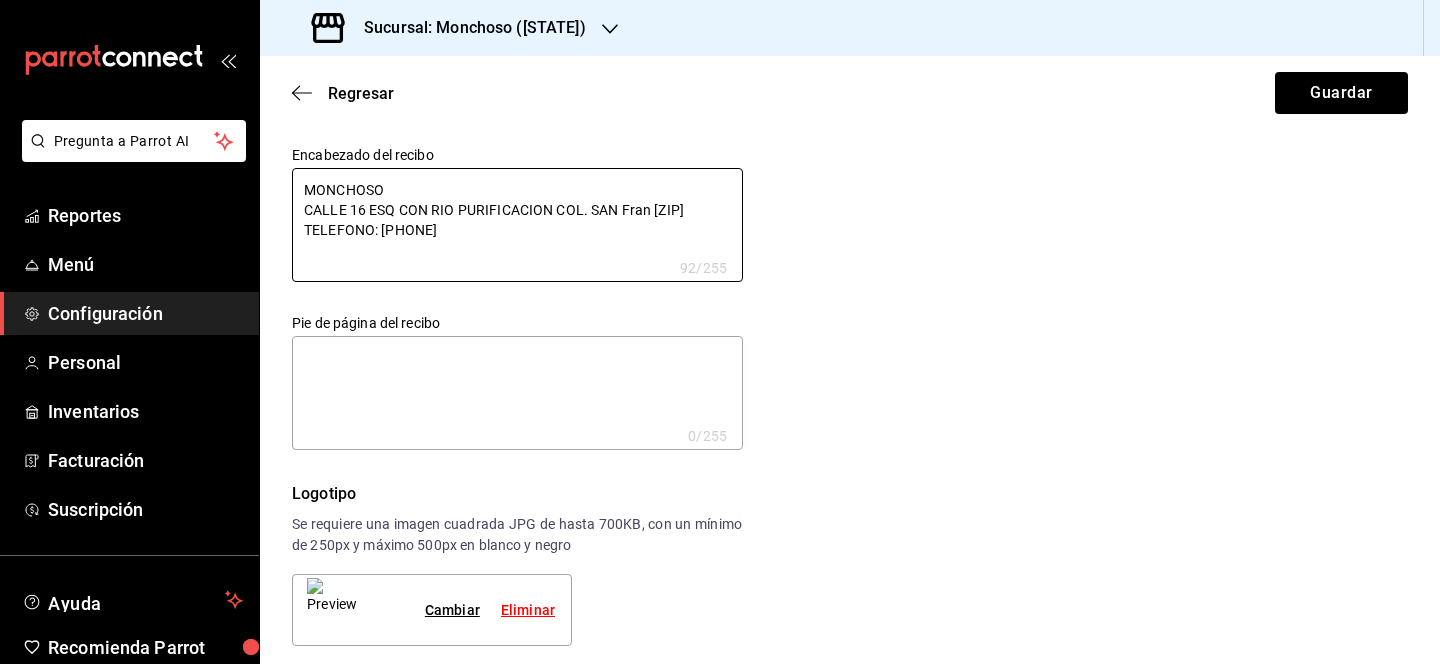 type on "MONCHOSO
CALLE 16 ESQ CON RIO PURIFICACION COL. SAN Fra [ZIP]
TELEFONO: [PHONE]" 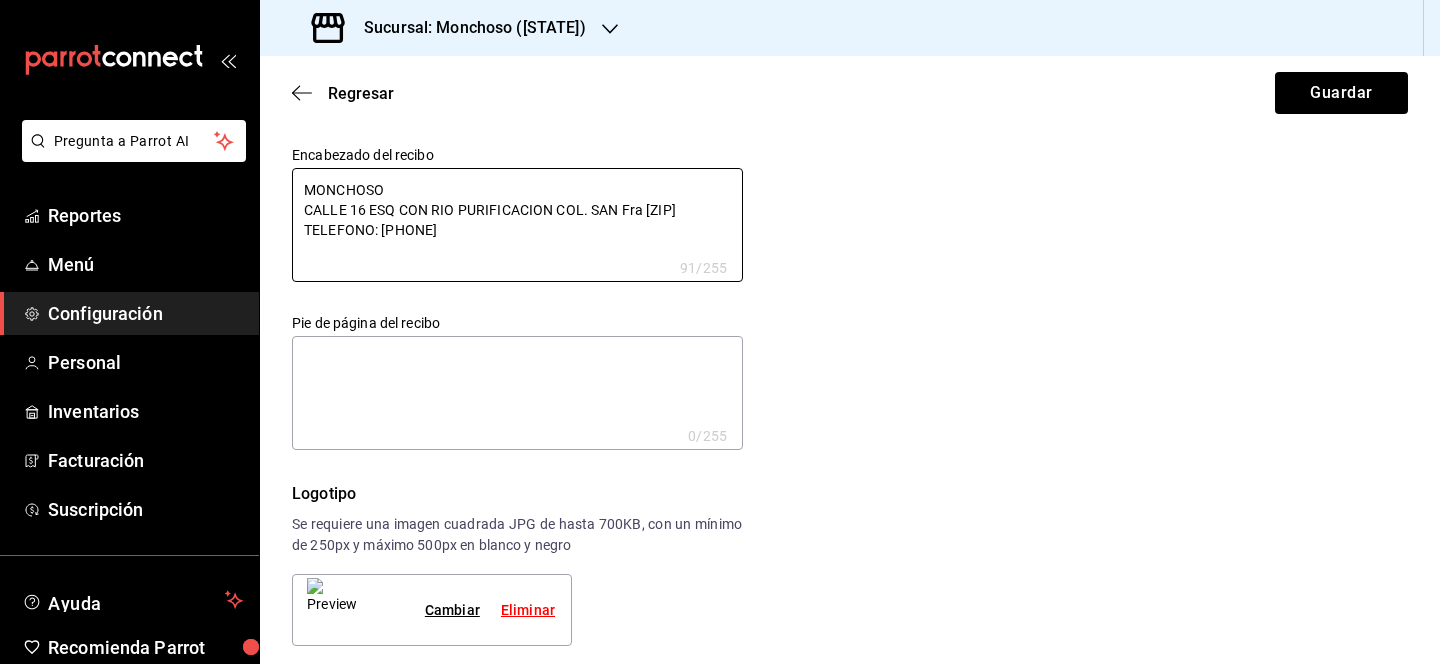 type on "[CITY]
CALLE 16 ESQ CON RIO PURIFICACION COL. SAN FR CP [POSTAL_CODE]
TELEFONO: [PHONE]" 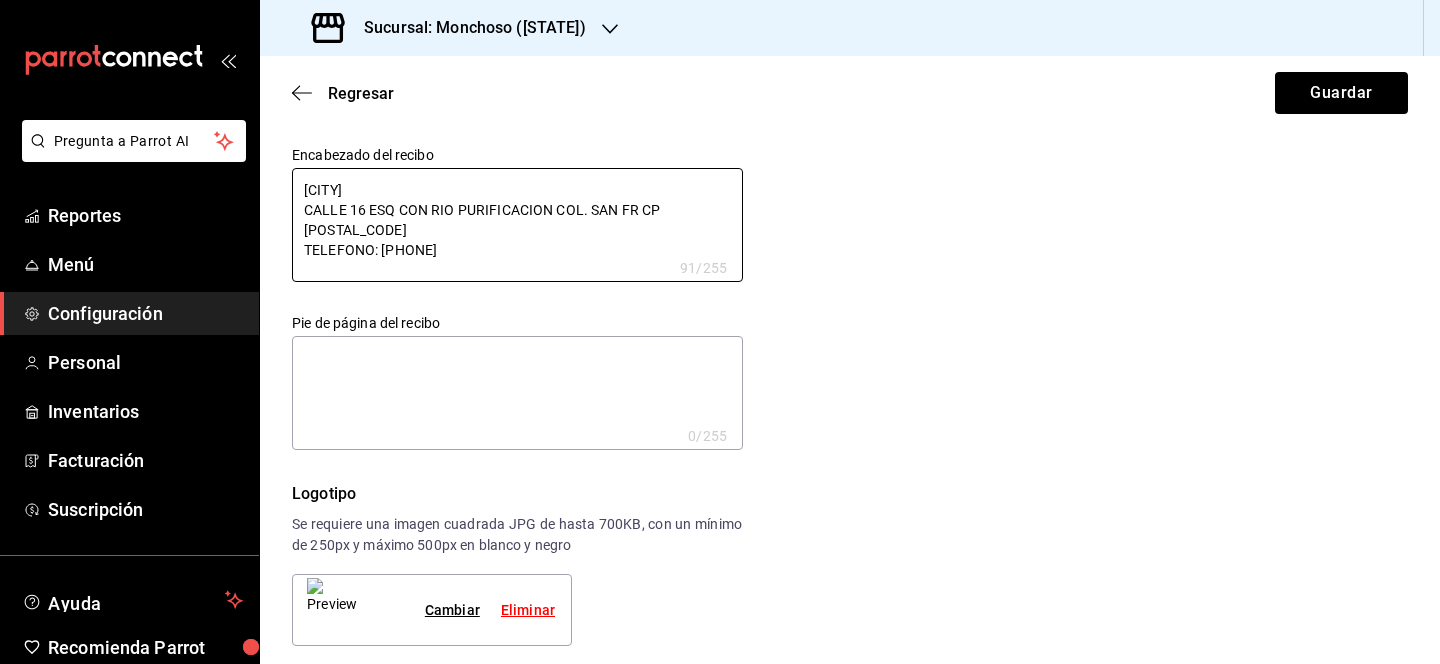 type on "x" 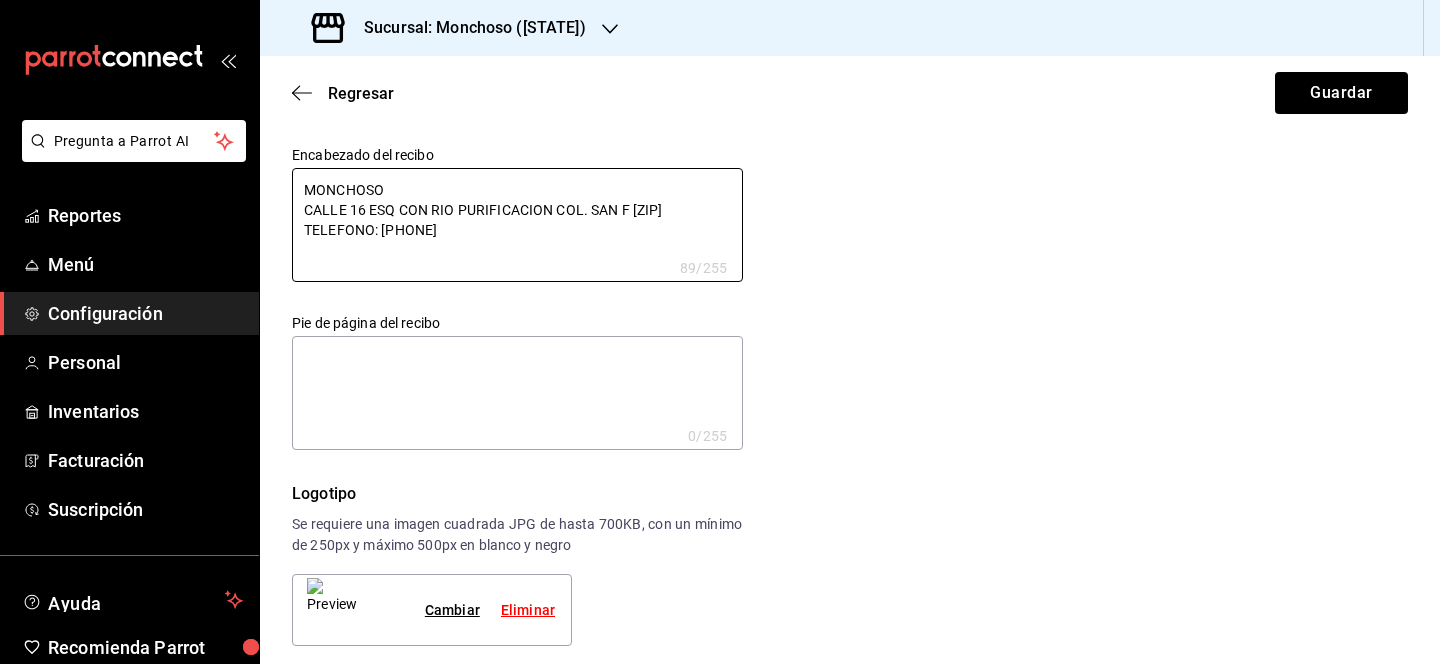 type on "MONCHOSO
CALLE 16 ESQ CON RIO PURIFICACION COL. SAN FR [ZIP]
TELEFONO: [PHONE]" 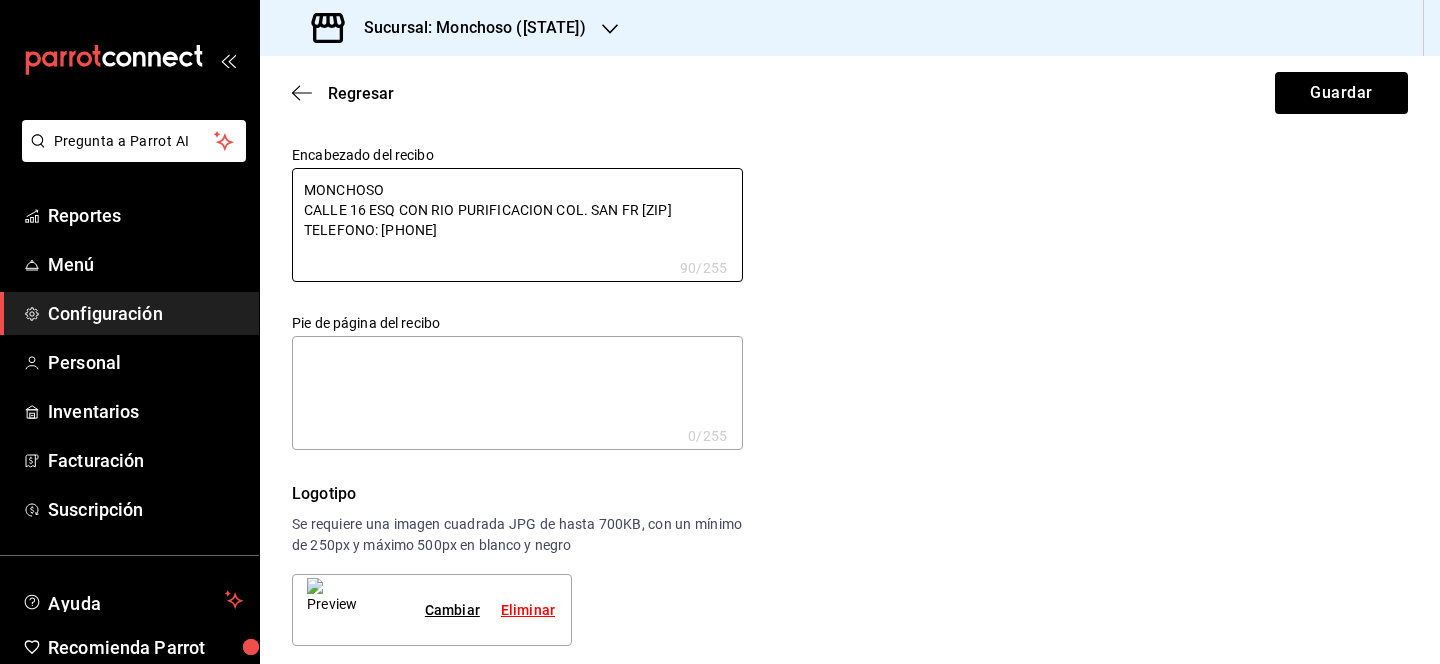 type on "MONCHOSO
CALLE 16 ESQ CON RIO PURIFICACION COL. SAN FRA [ZIP]
TELEFONO: [PHONE]" 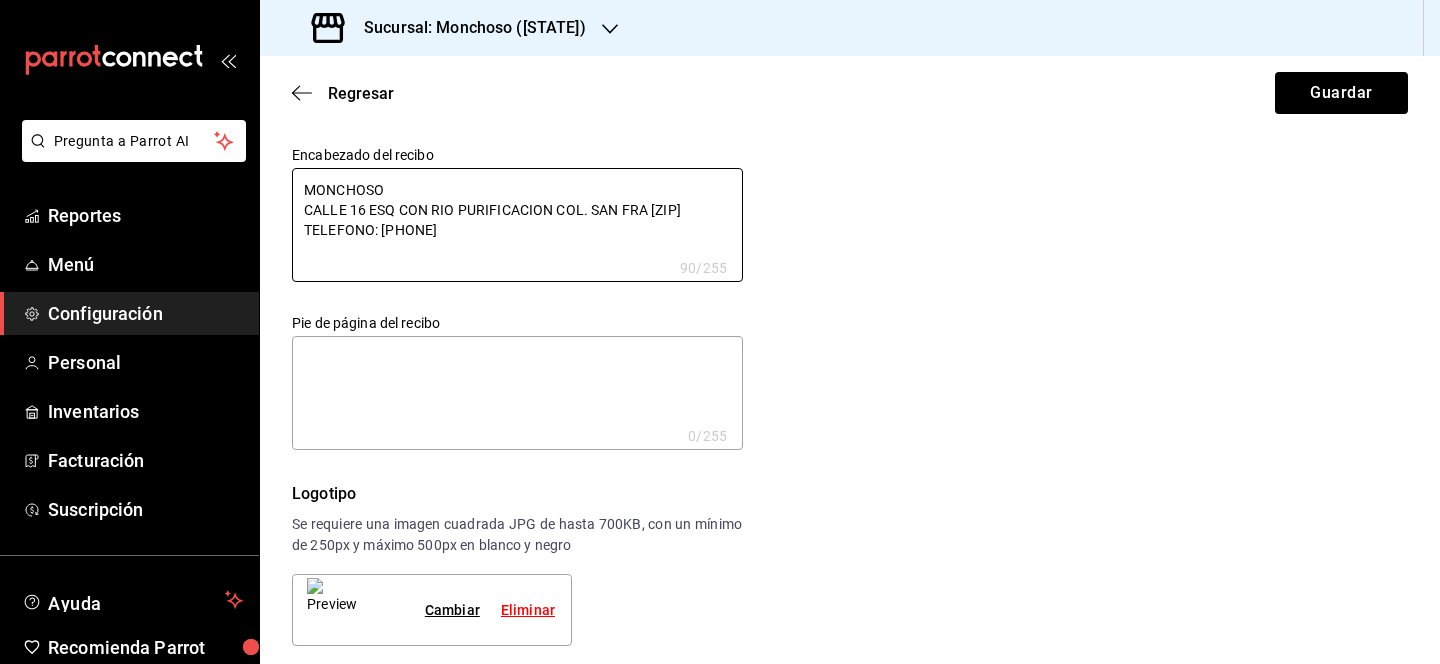 type on "[CITY]
CALLE 16 ESQ CON RIO PURIFICACION COL. SAN FRAN CP [POSTAL_CODE]
TELEFONO: [PHONE]" 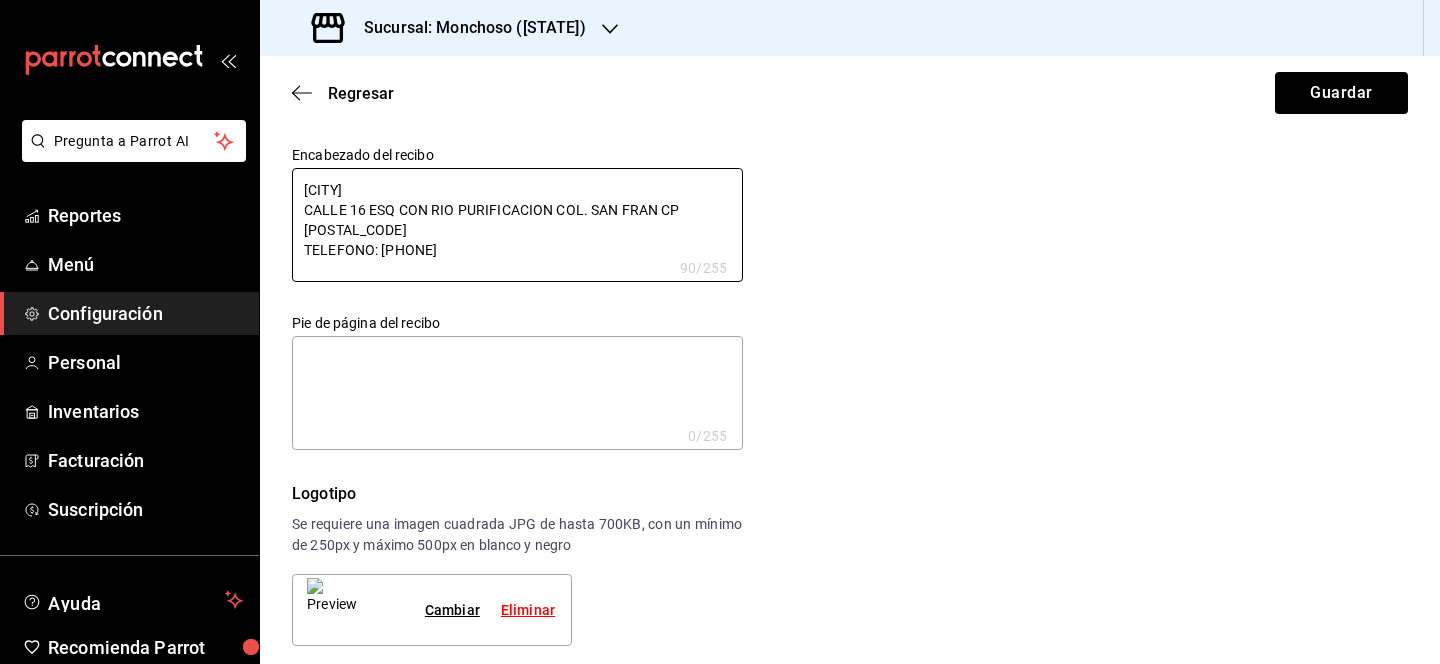 type on "MONCHOSO
CALLE 16 ESQ CON RIO PURIFICACION COL. SAN FR [ZIP]
TELEFONO: [PHONE]" 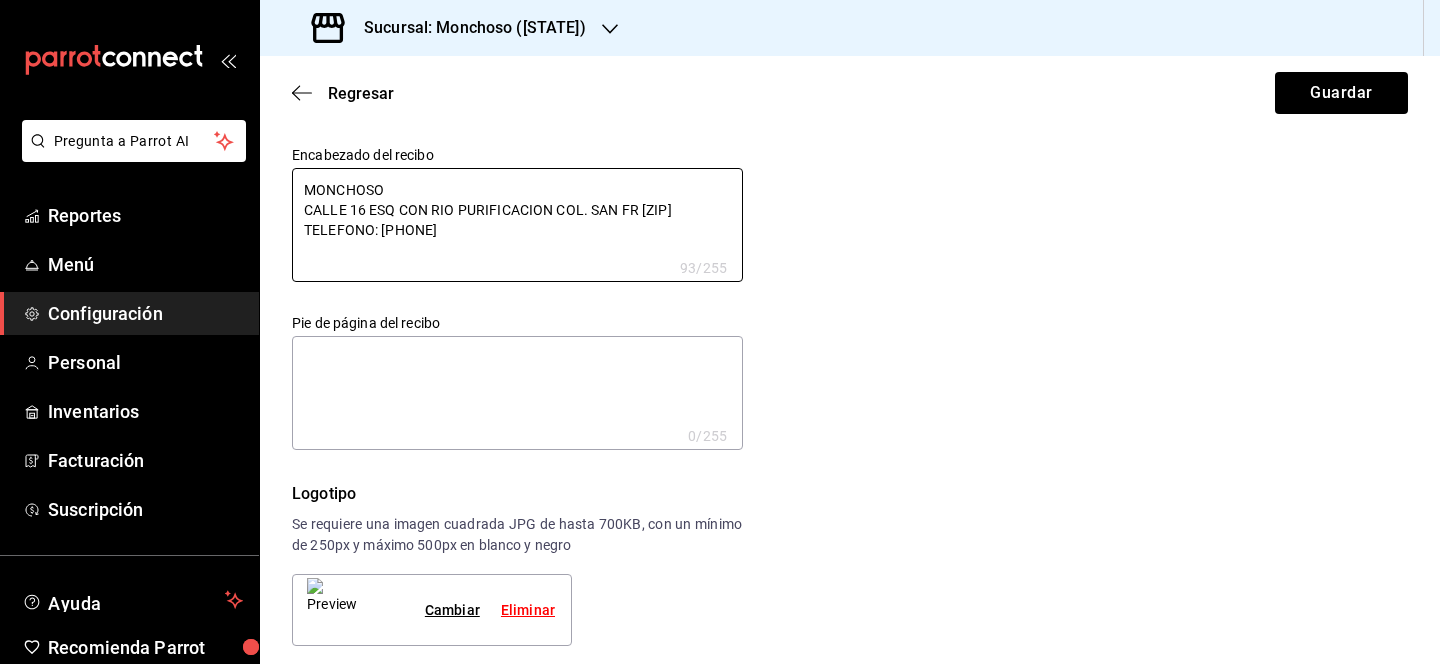 type on "MONCHOSO
CALLE 16 ESQ CON RIO PURIFICACION COL. SAN FRANCI [ZIP]
TELEFONO: [PHONE]" 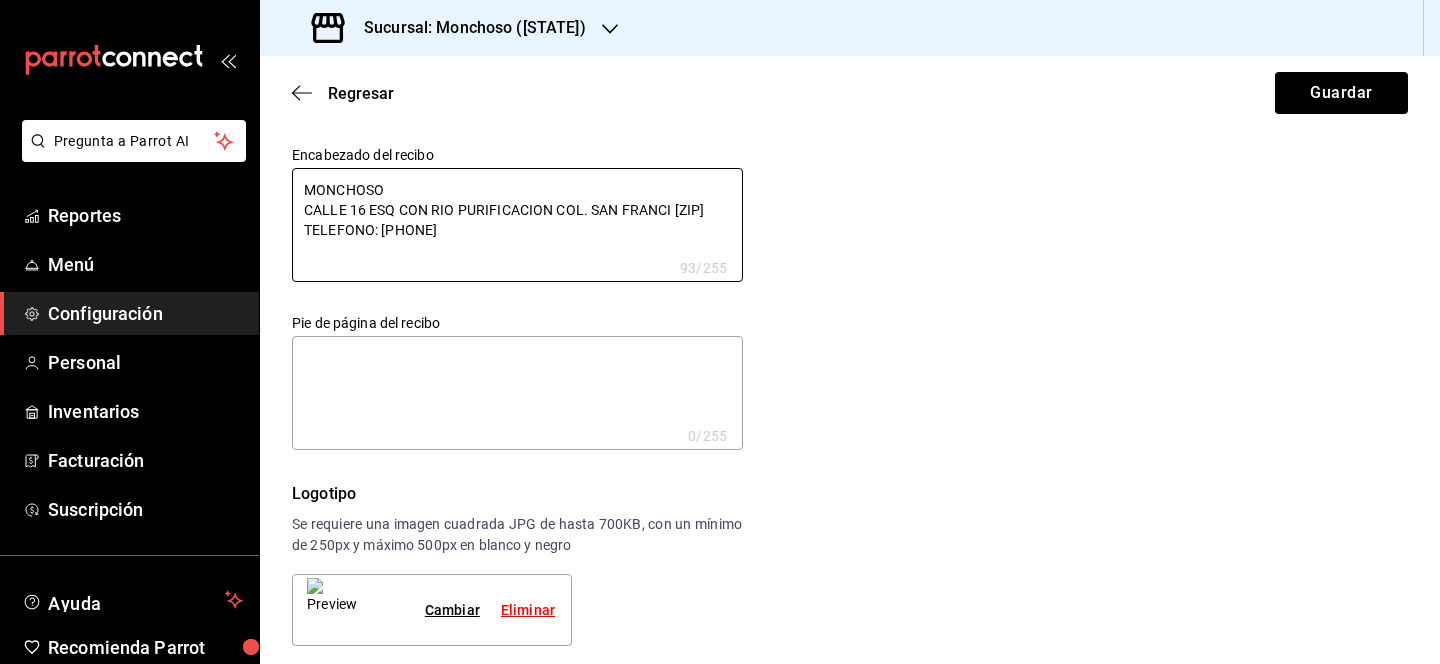 type on "x" 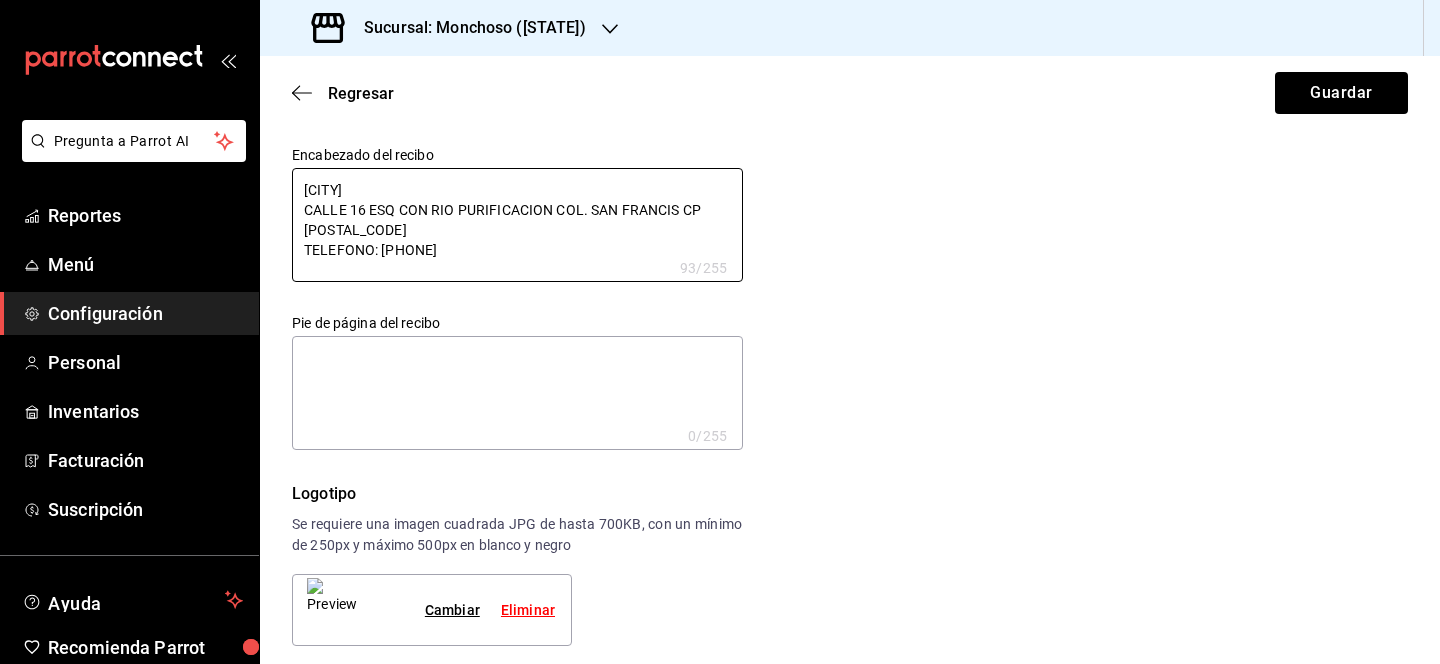 type on "x" 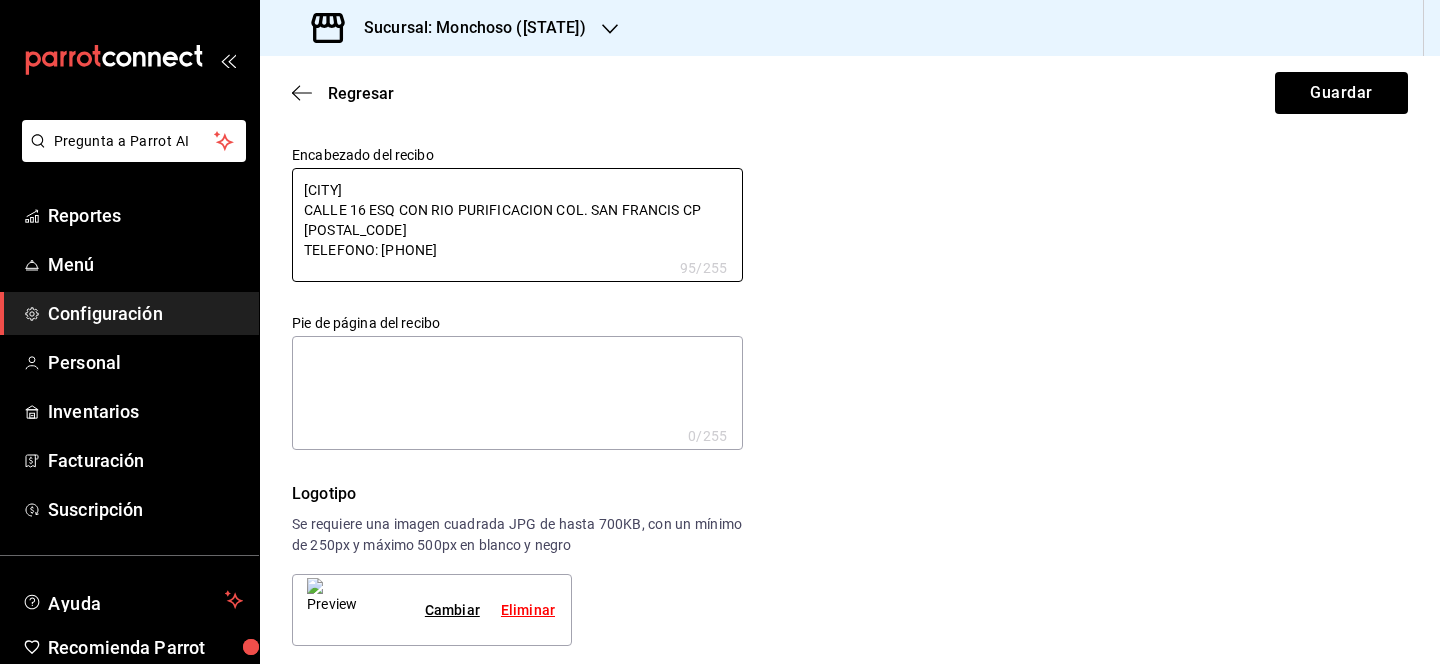 type on "MONCHOSO
CALLE 16 ESQ CON RIO PURIFICACION COL. SAN FRANCISC [ZIP]
TELEFONO: [PHONE]" 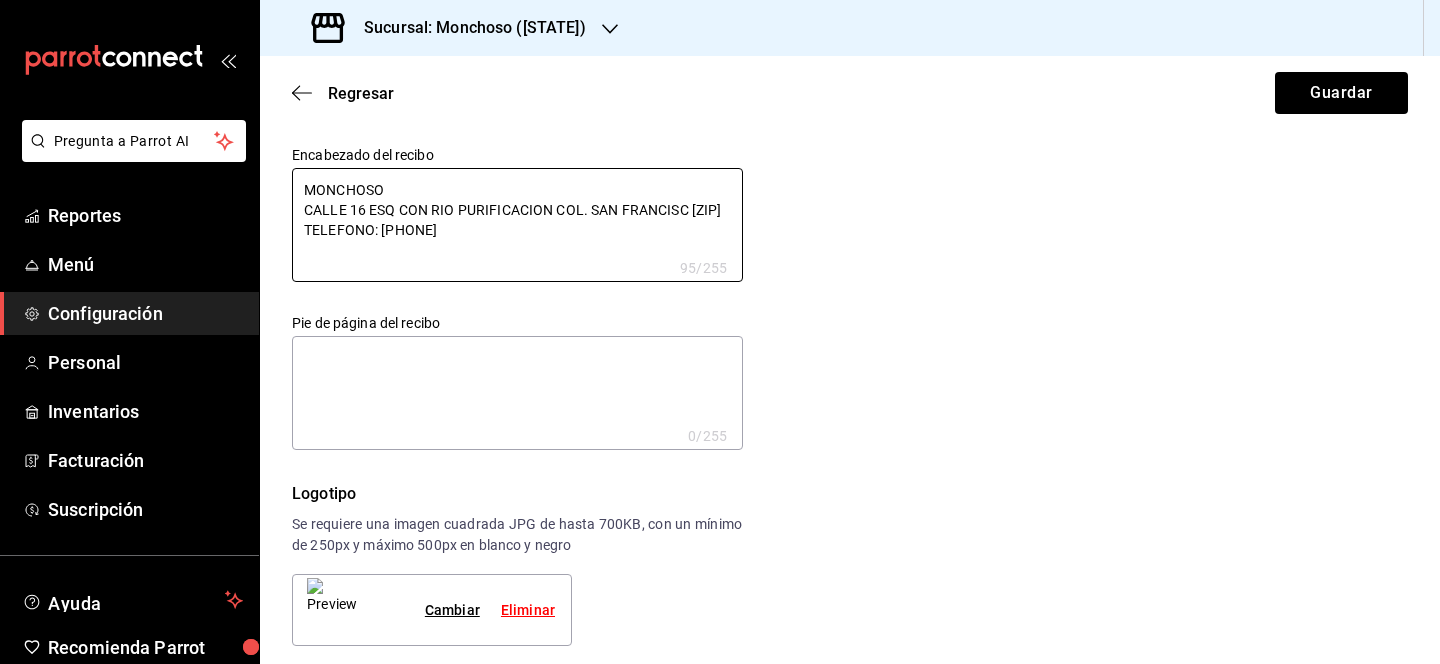 type on "x" 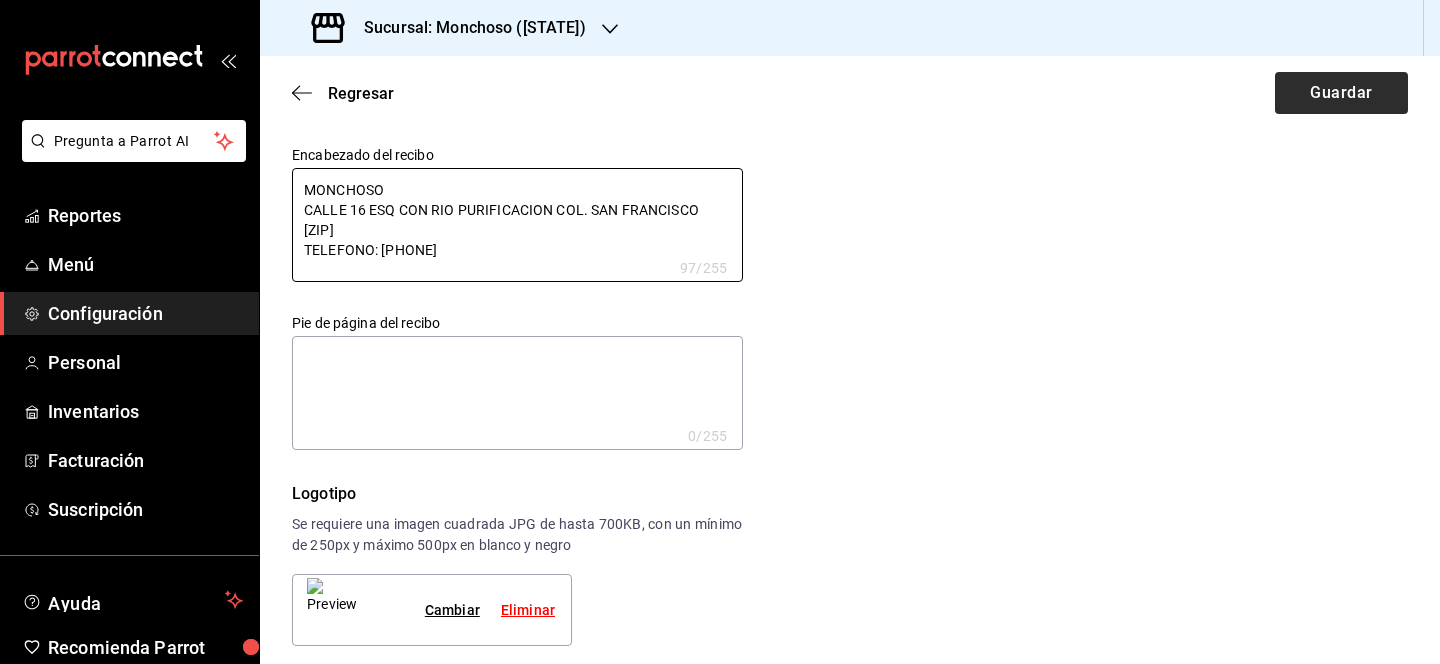 type on "MONCHOSO
CALLE 16 ESQ CON RIO PURIFICACION COL. SAN FRANCISCO [ZIP]
TELEFONO: [PHONE]" 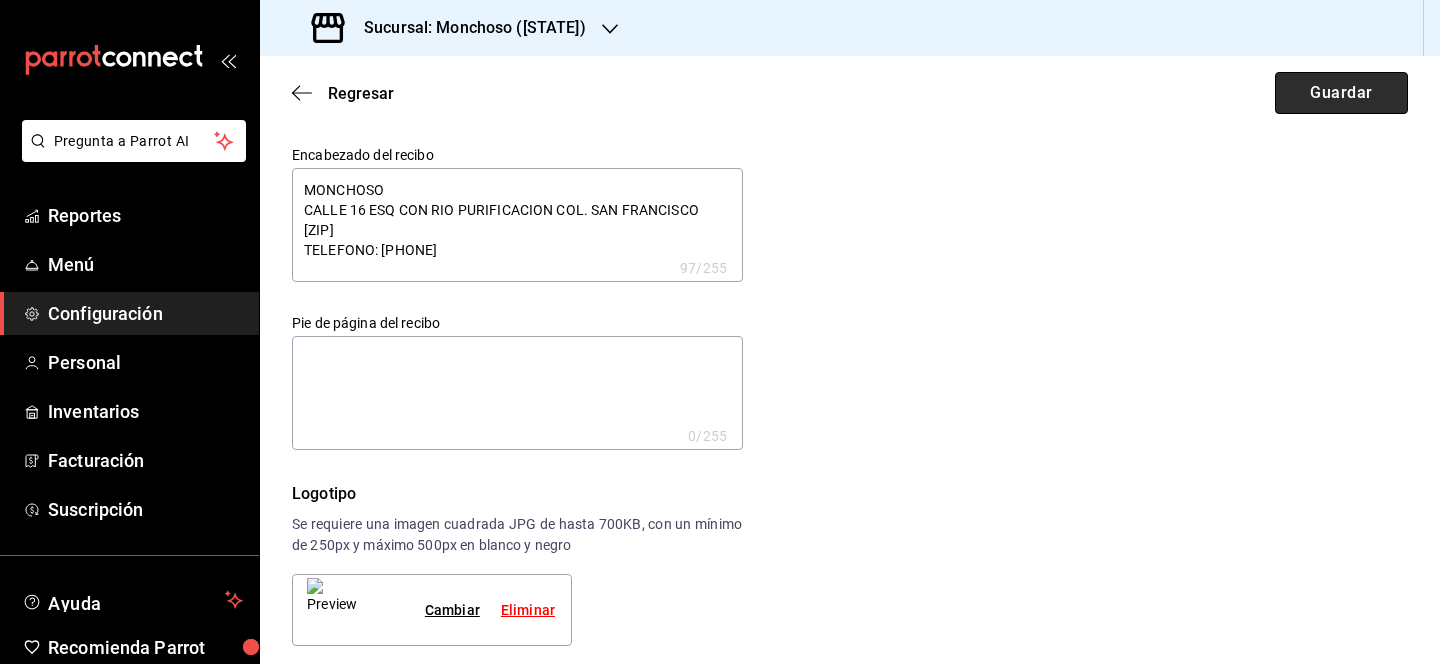 click on "Guardar" at bounding box center (1341, 93) 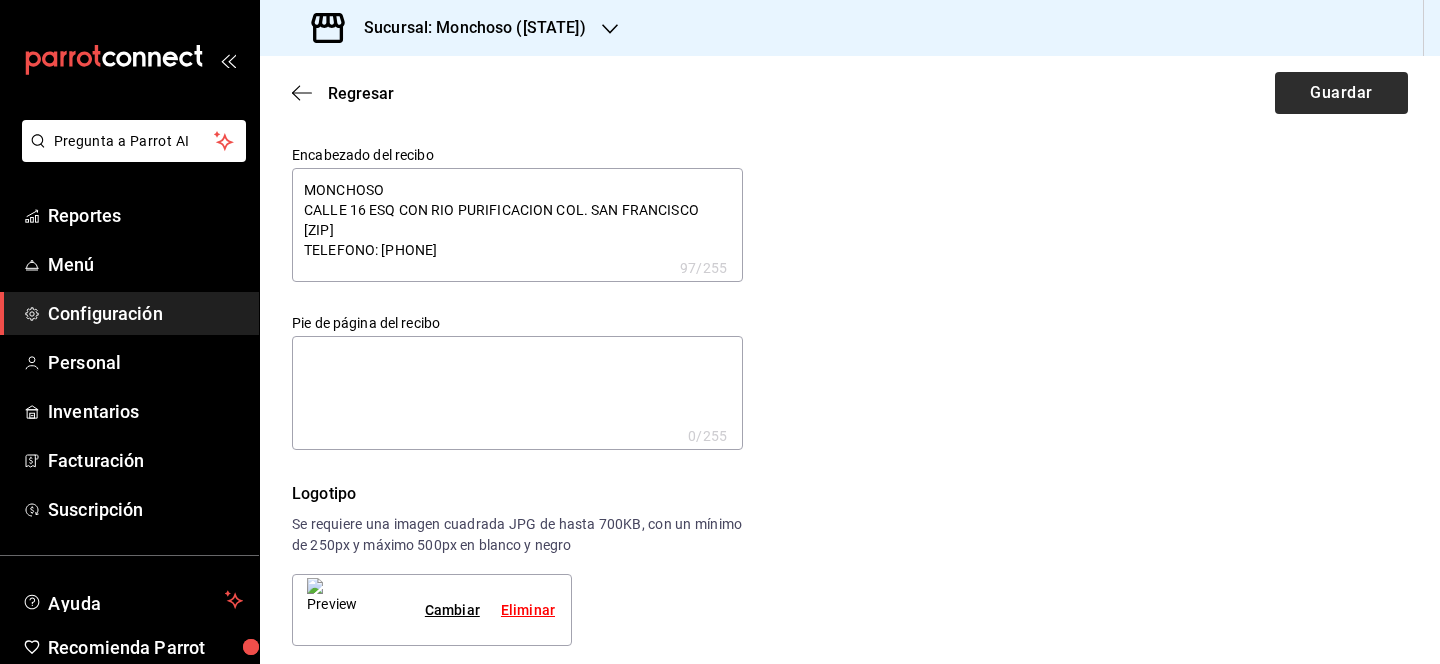type on "x" 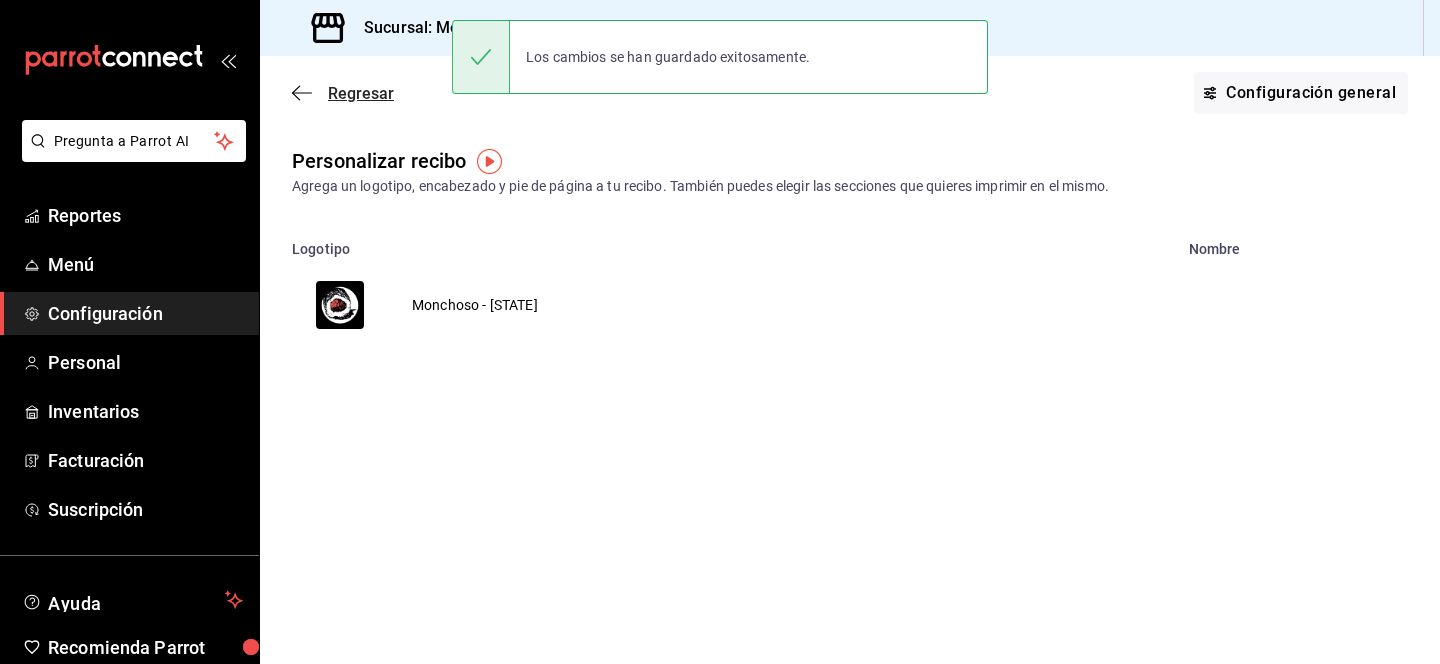 click on "Regresar" at bounding box center [361, 93] 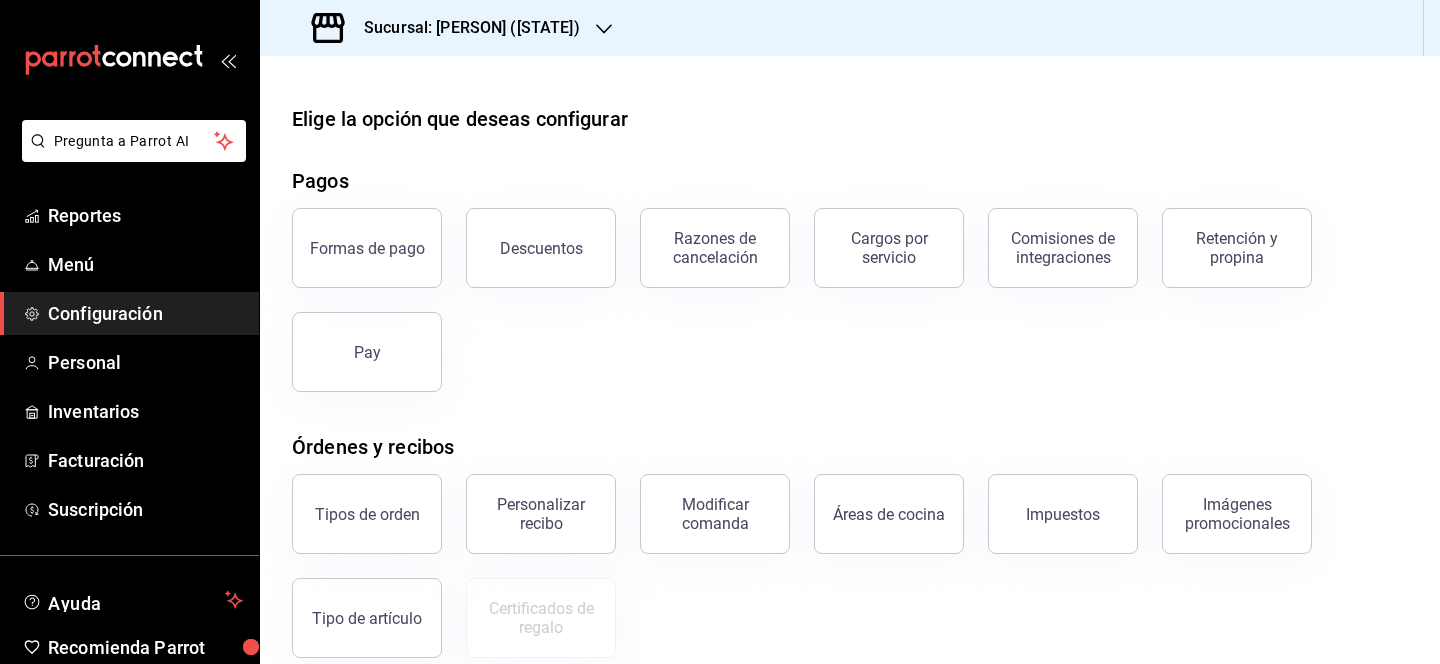 click on "Sucursal: [PERSON] ([STATE])" at bounding box center [464, 28] 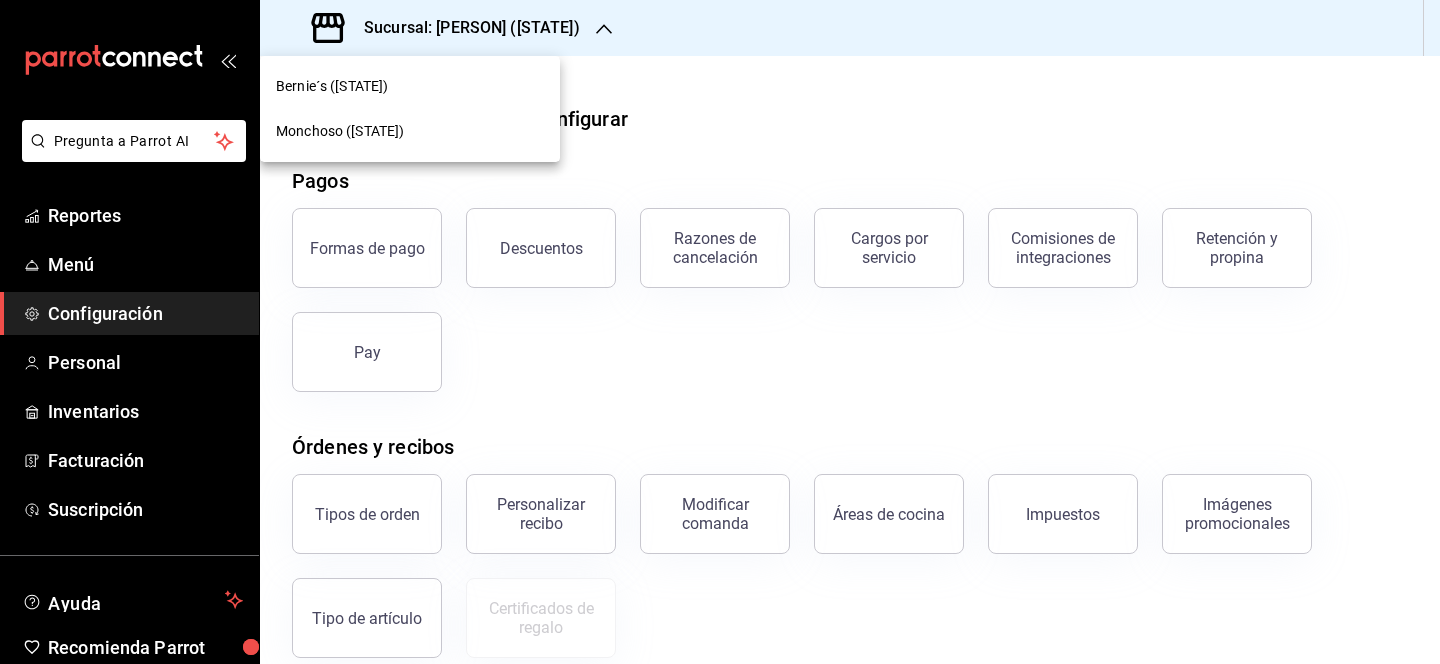 click on "Monchoso ([STATE])" at bounding box center [340, 131] 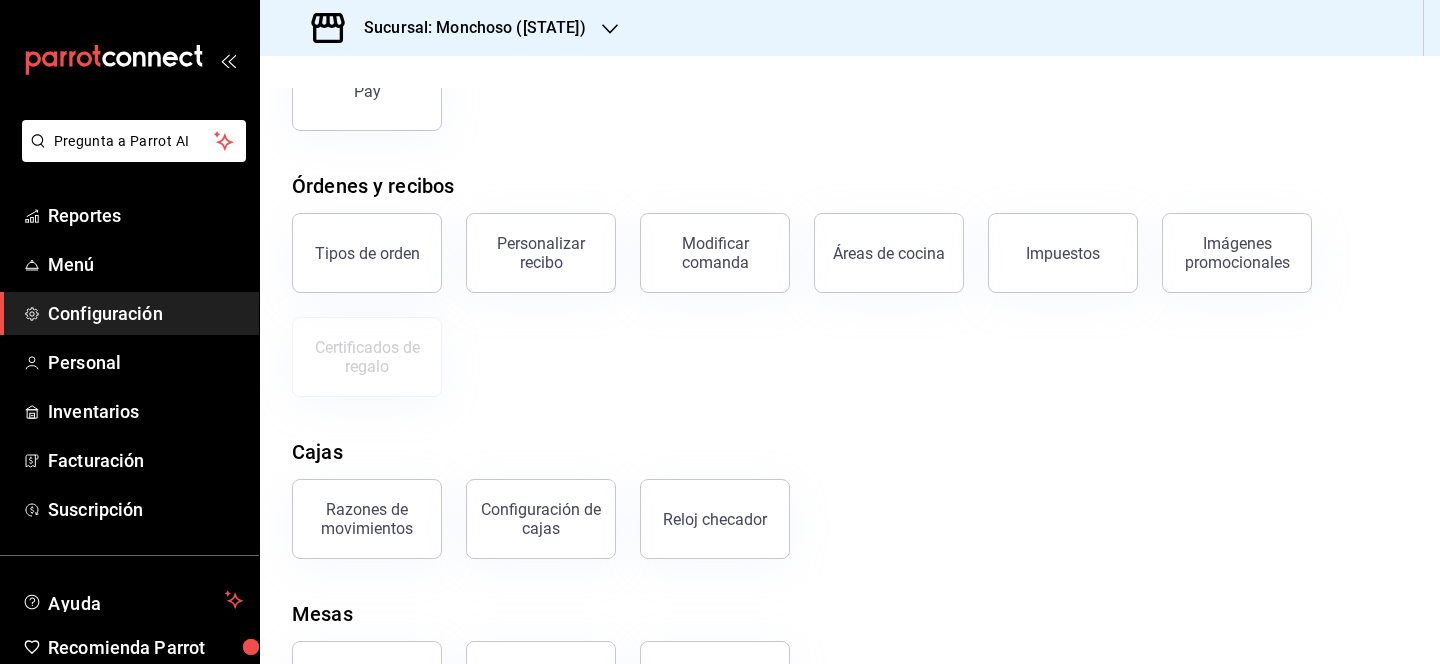 scroll, scrollTop: 298, scrollLeft: 0, axis: vertical 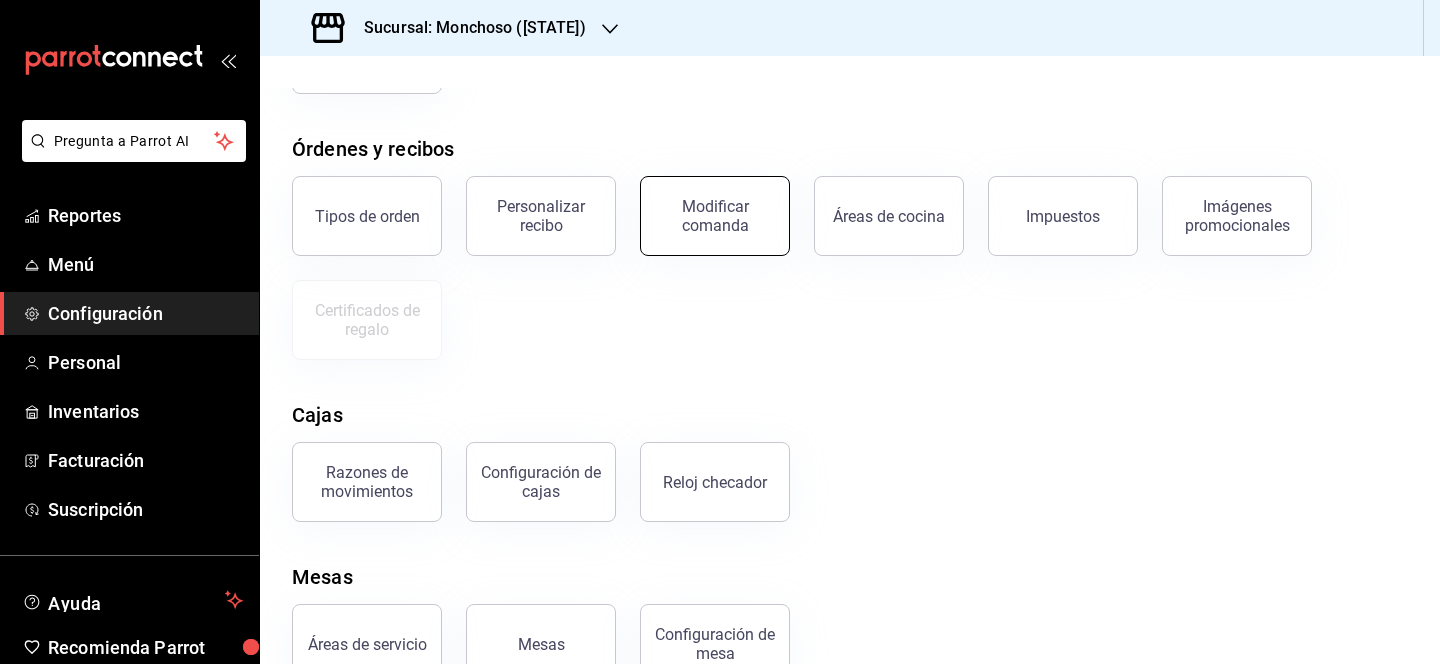 click on "Modificar comanda" at bounding box center (715, 216) 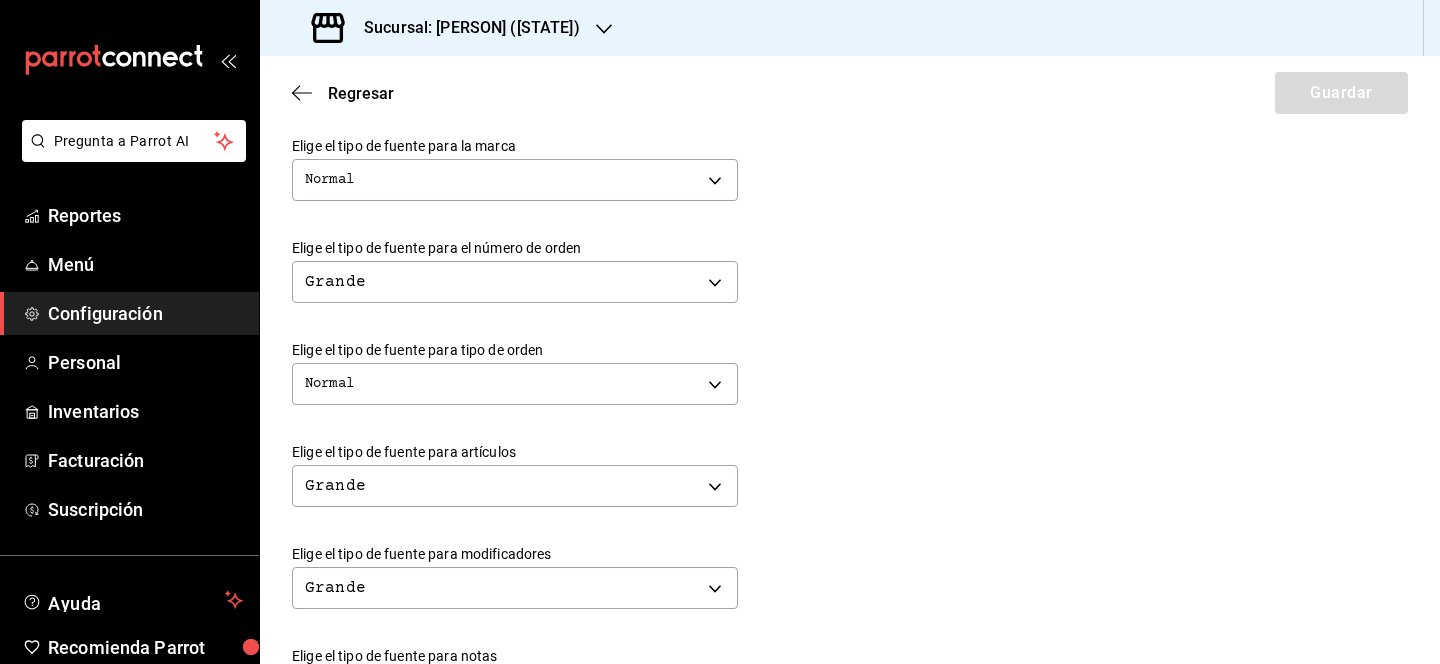 scroll, scrollTop: 336, scrollLeft: 0, axis: vertical 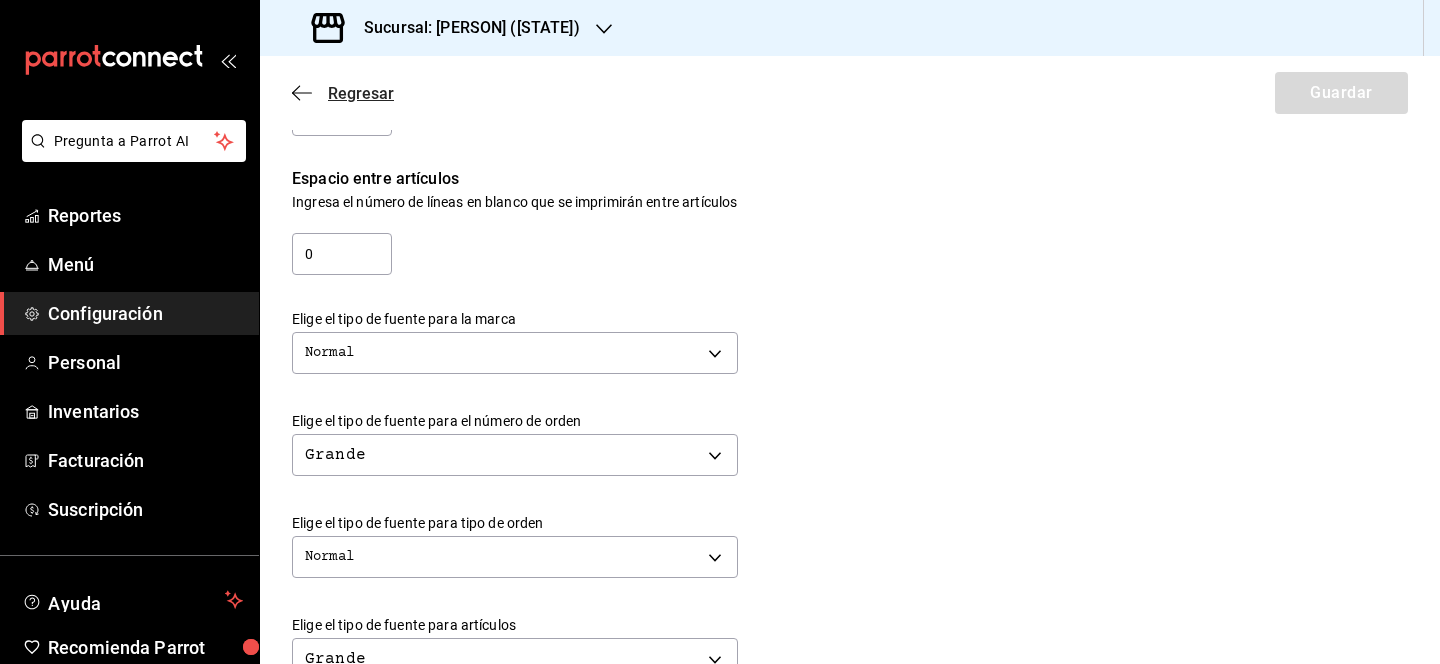 click on "Regresar" at bounding box center (361, 93) 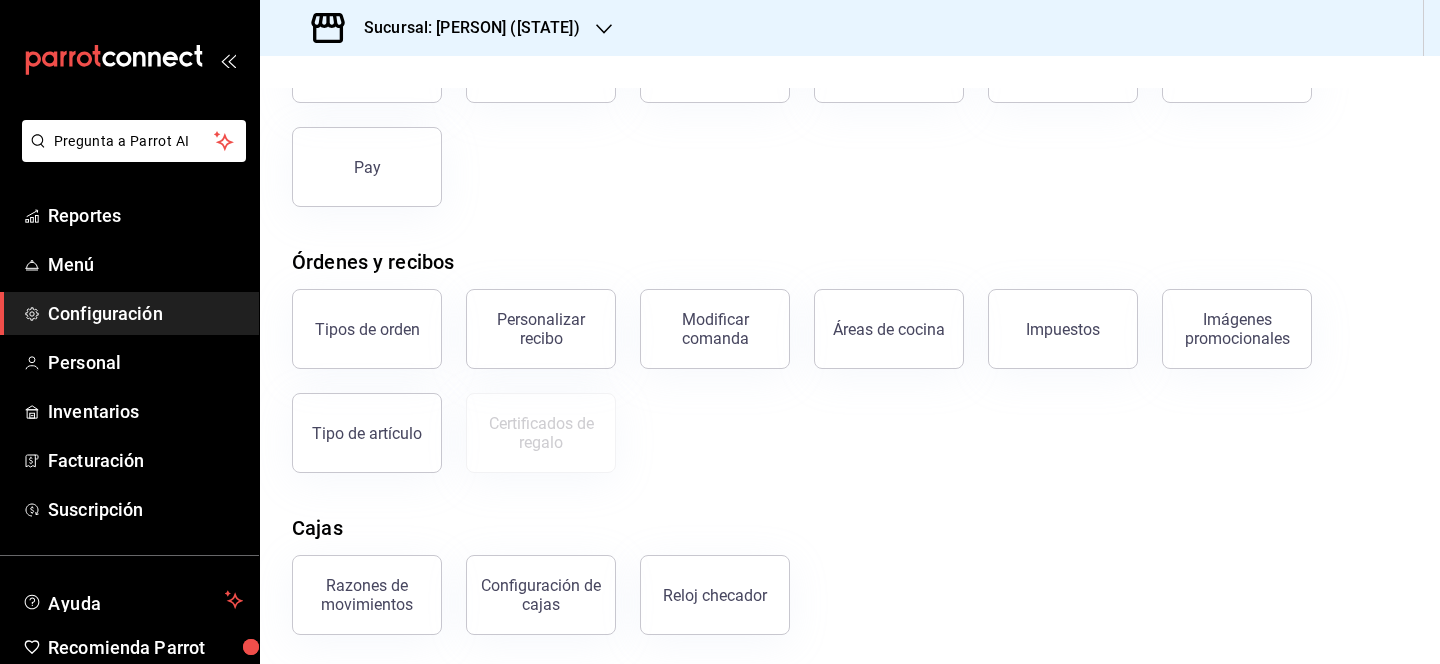 scroll, scrollTop: 318, scrollLeft: 0, axis: vertical 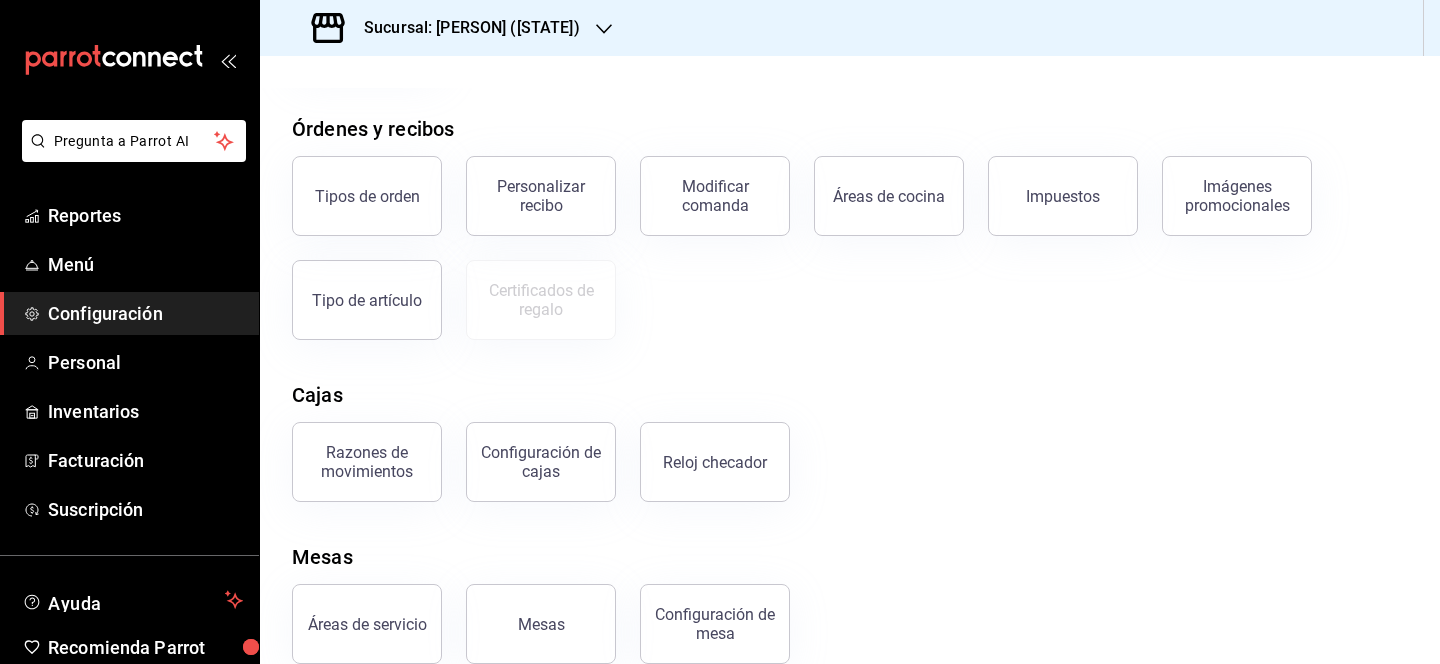 click on "Tipos de orden Personalizar recibo Modificar comanda Áreas de cocina Impuestos Imágenes promocionales Tipo de artículo Certificados de regalo" at bounding box center (838, 236) 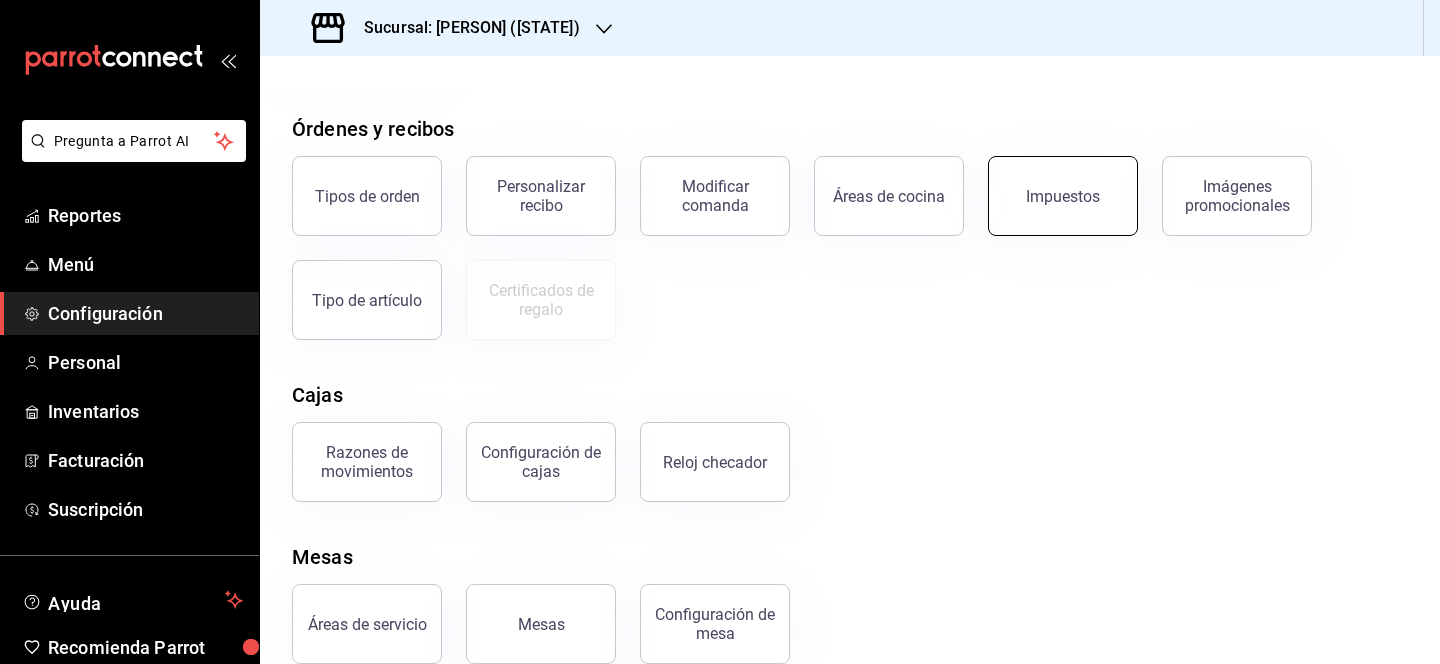 click on "Impuestos" at bounding box center (1063, 196) 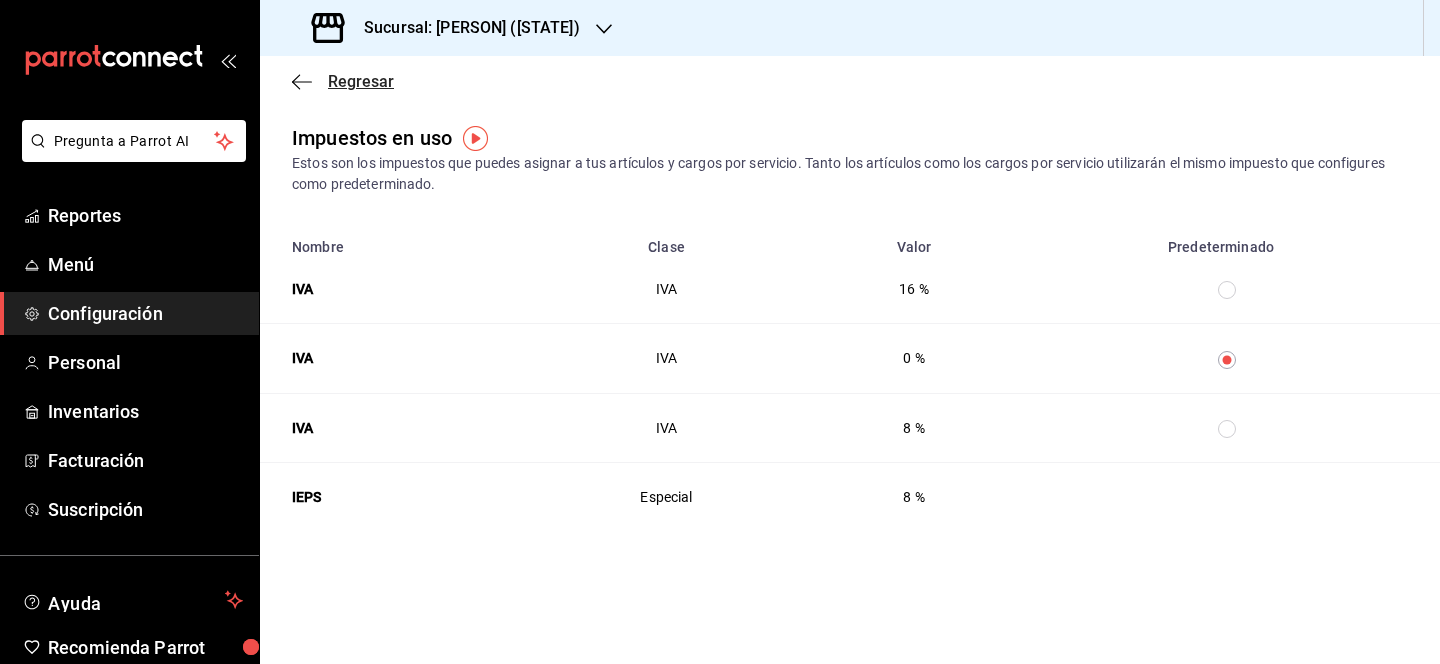 click on "Regresar" at bounding box center [361, 81] 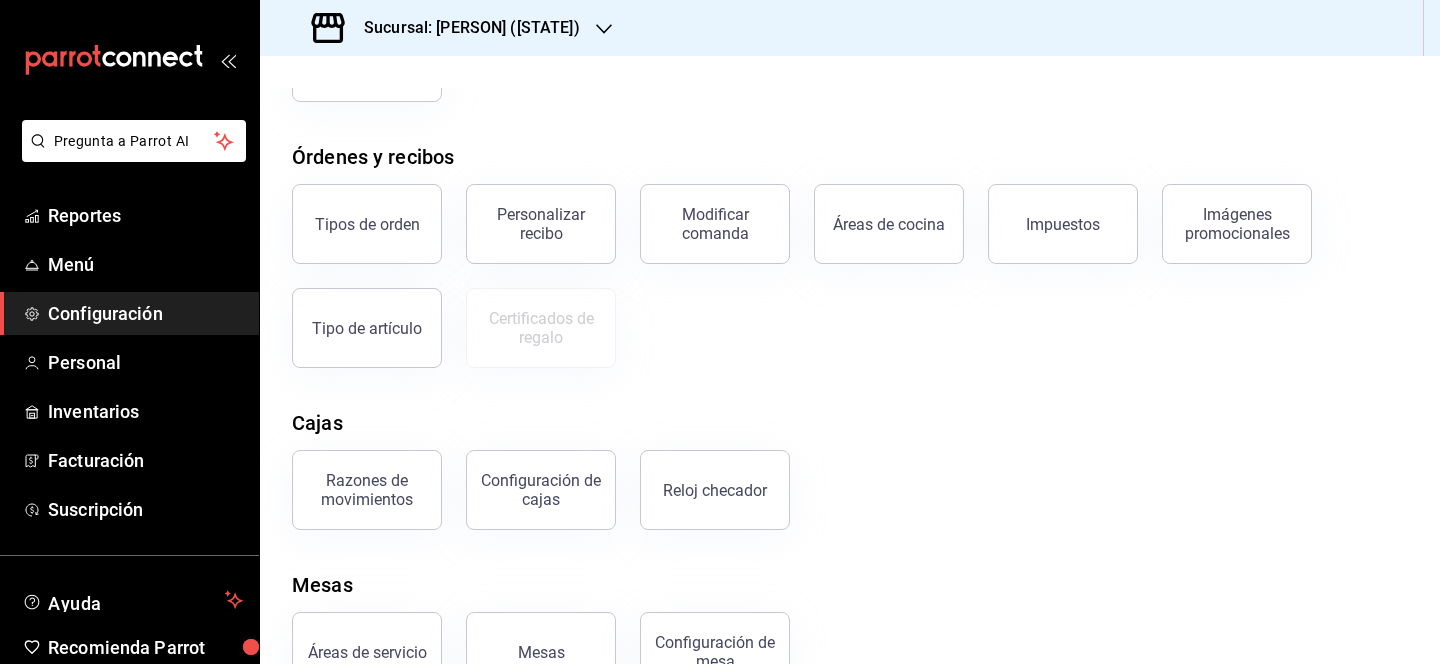 scroll, scrollTop: 292, scrollLeft: 0, axis: vertical 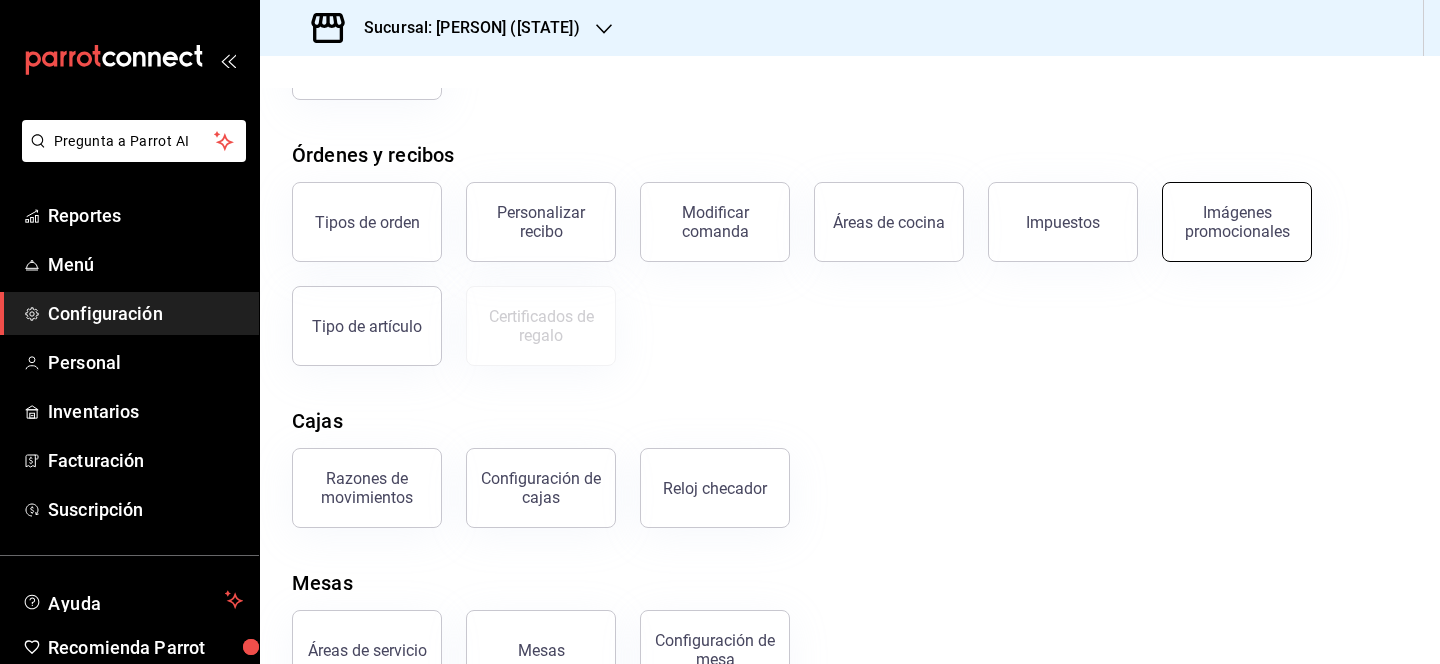 click on "Imágenes promocionales" at bounding box center (1237, 222) 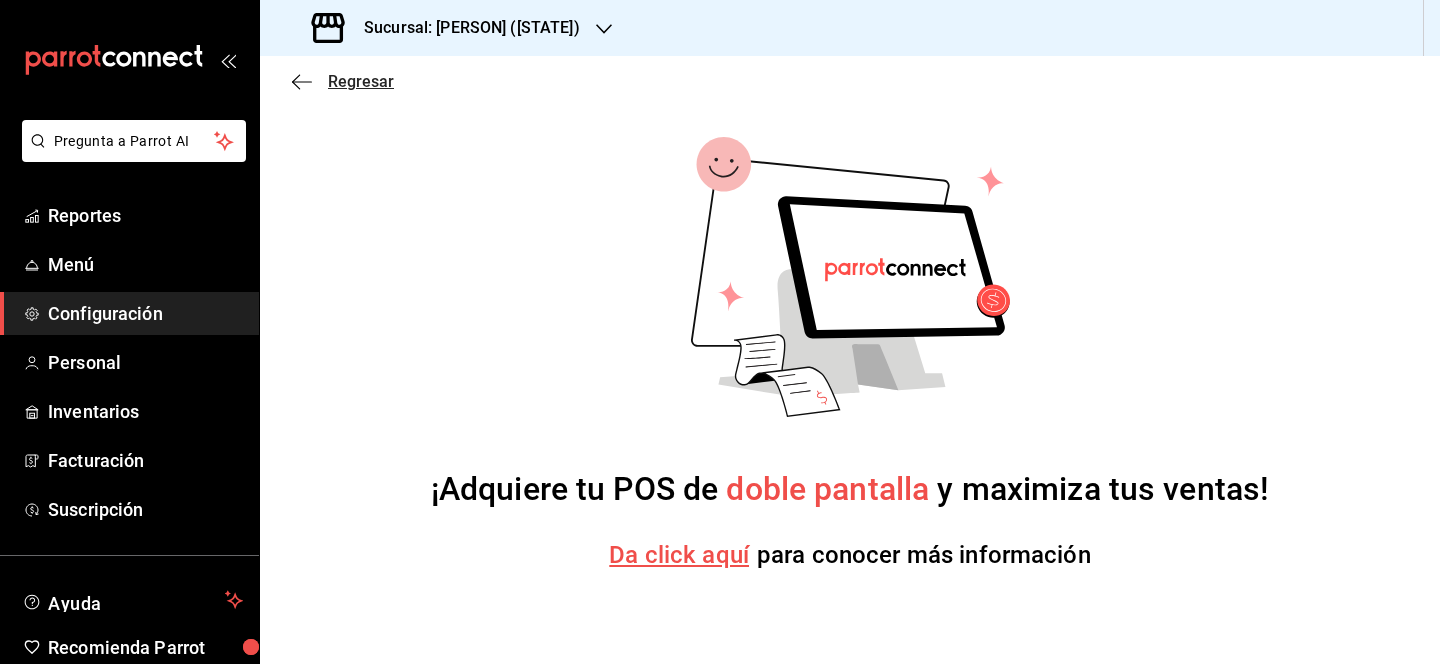 click on "Regresar" at bounding box center (361, 81) 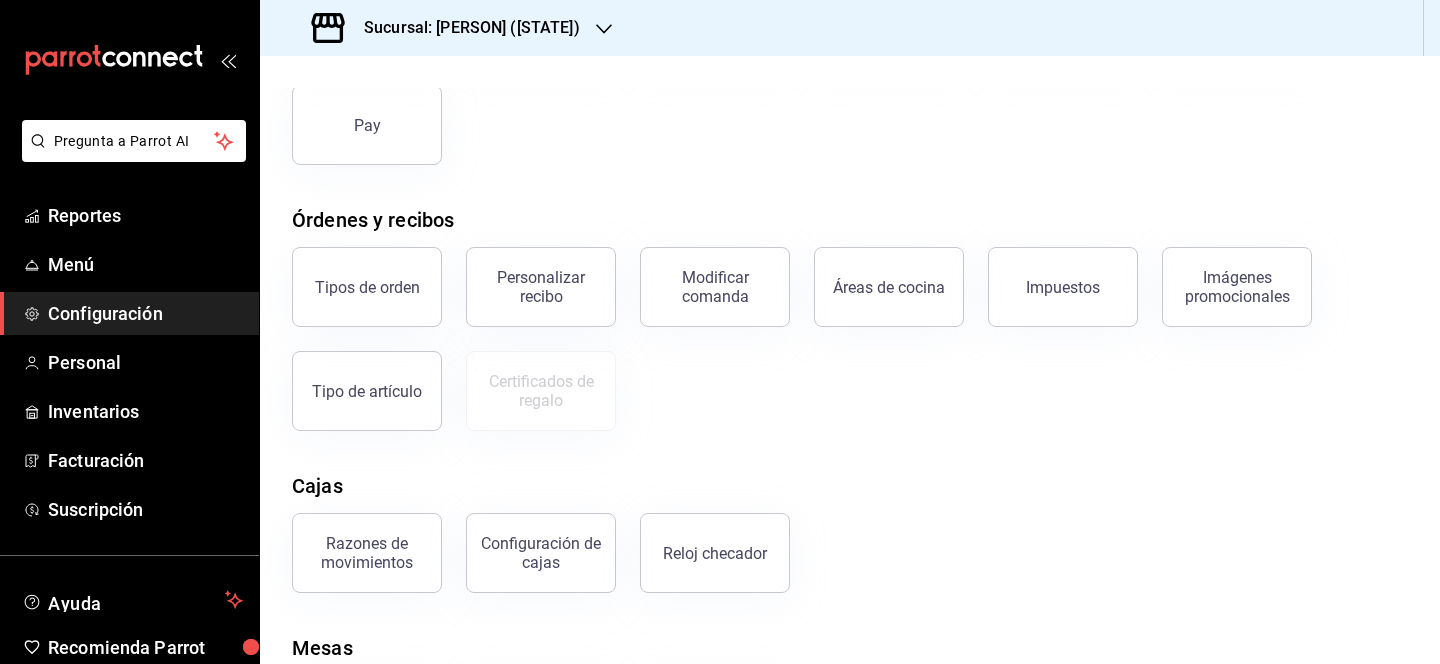 scroll, scrollTop: 231, scrollLeft: 0, axis: vertical 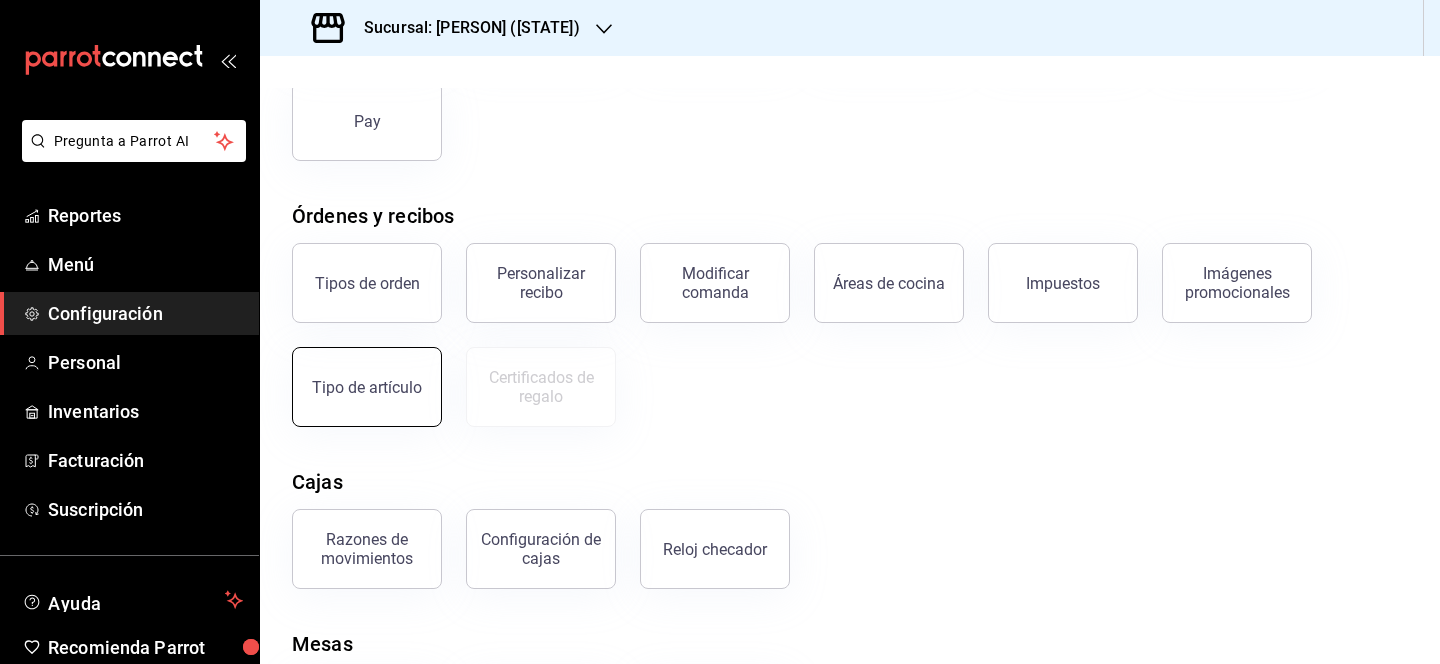 click on "Tipo de artículo" at bounding box center [367, 387] 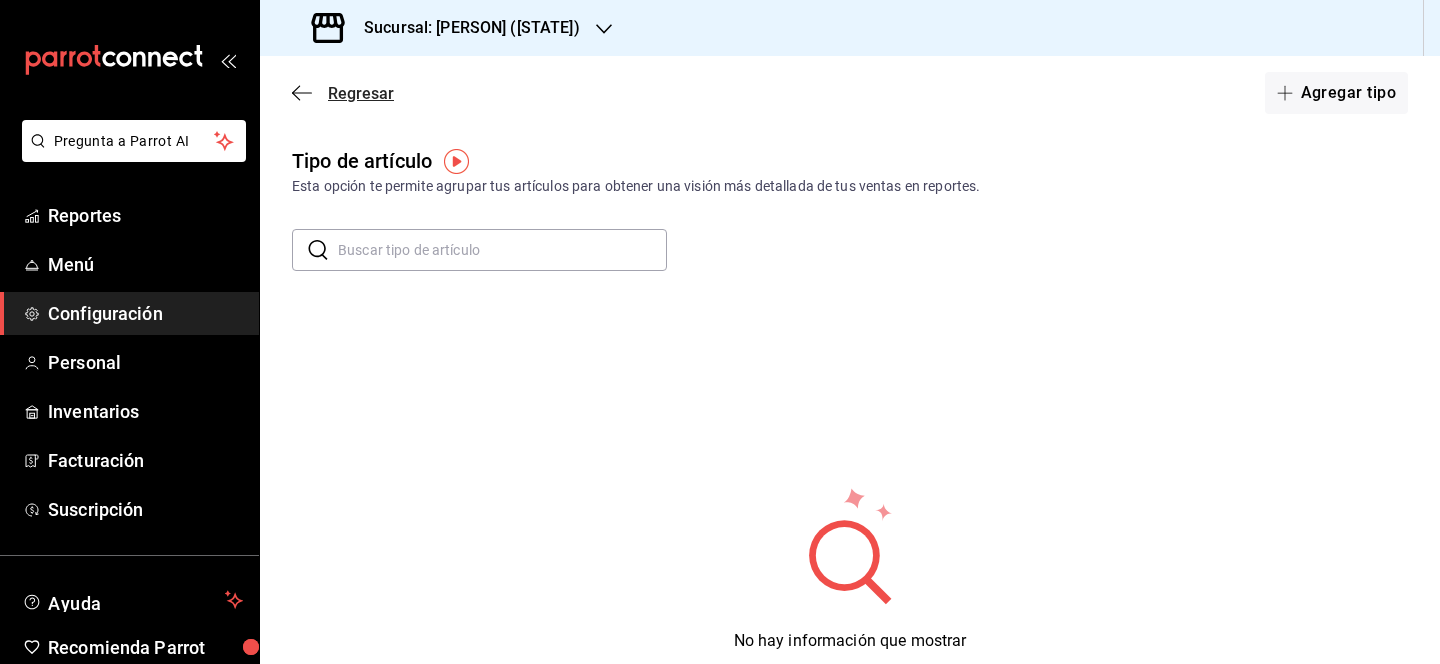 click on "Regresar" at bounding box center [361, 93] 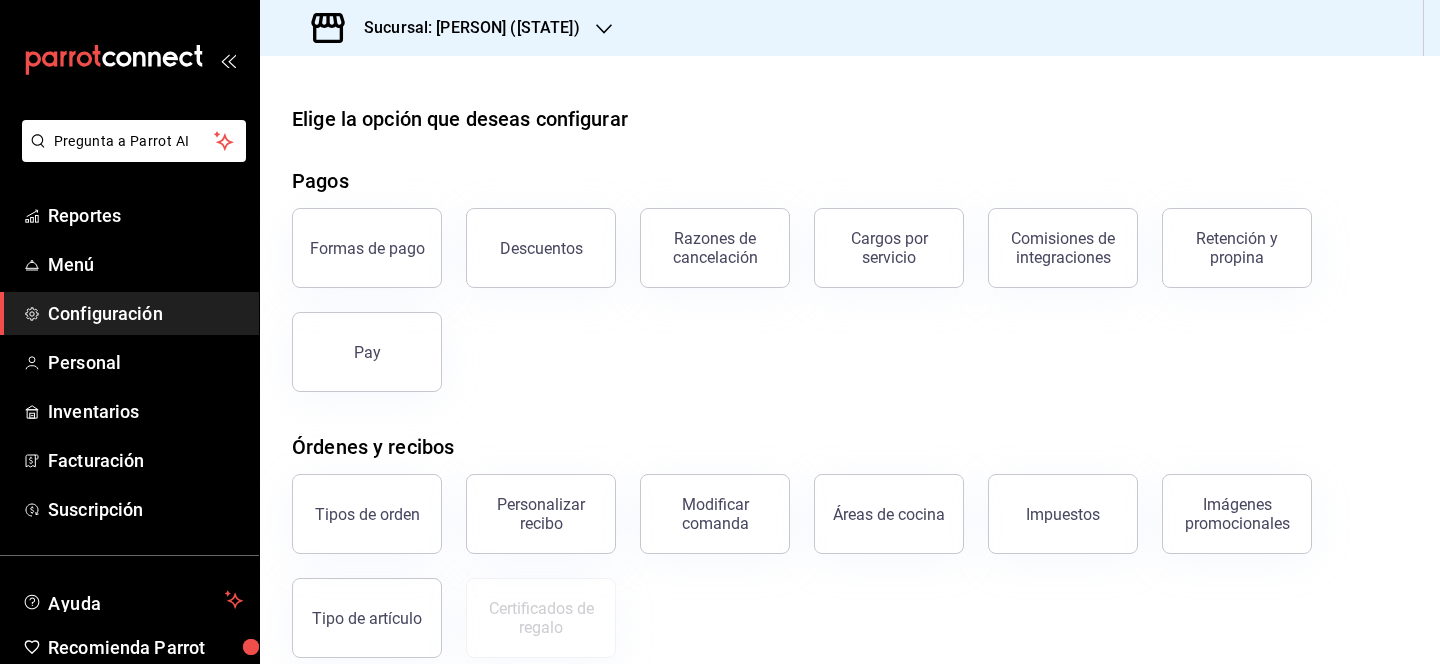 click on "Sucursal: [PERSON] ([STATE])" at bounding box center (464, 28) 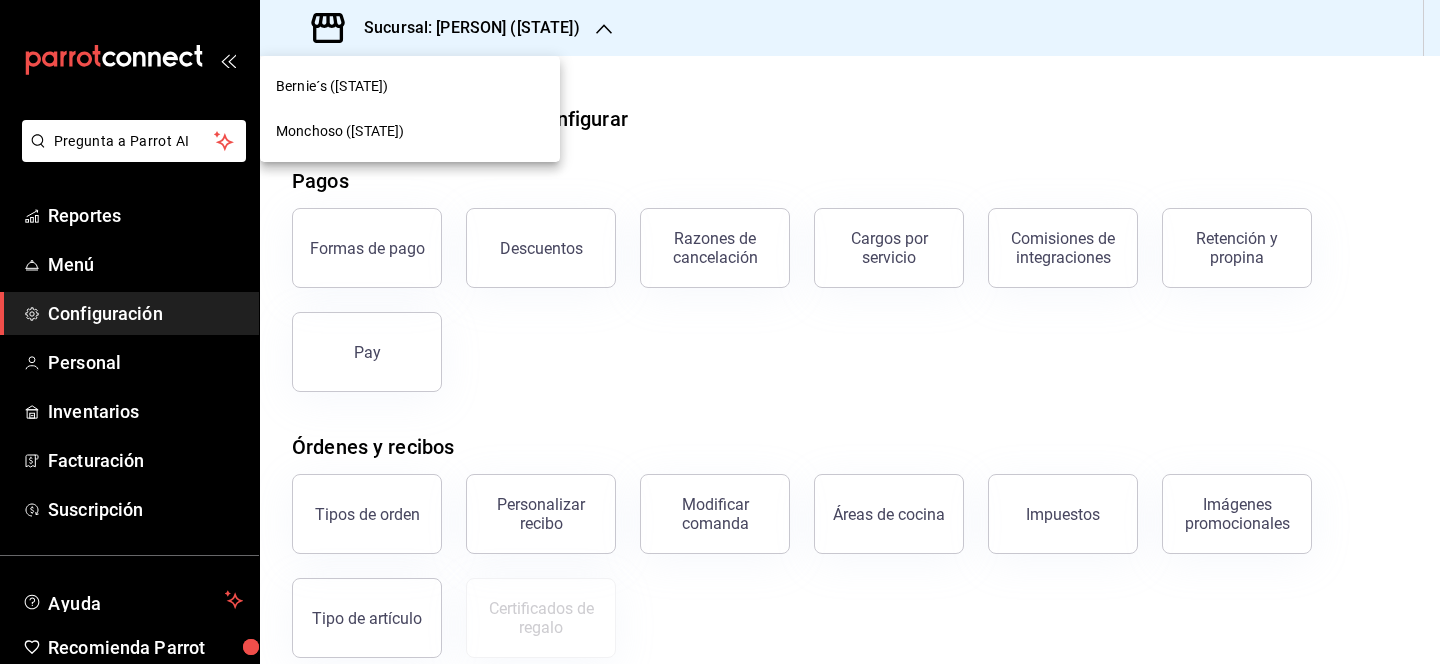 click on "Monchoso ([STATE])" at bounding box center [410, 131] 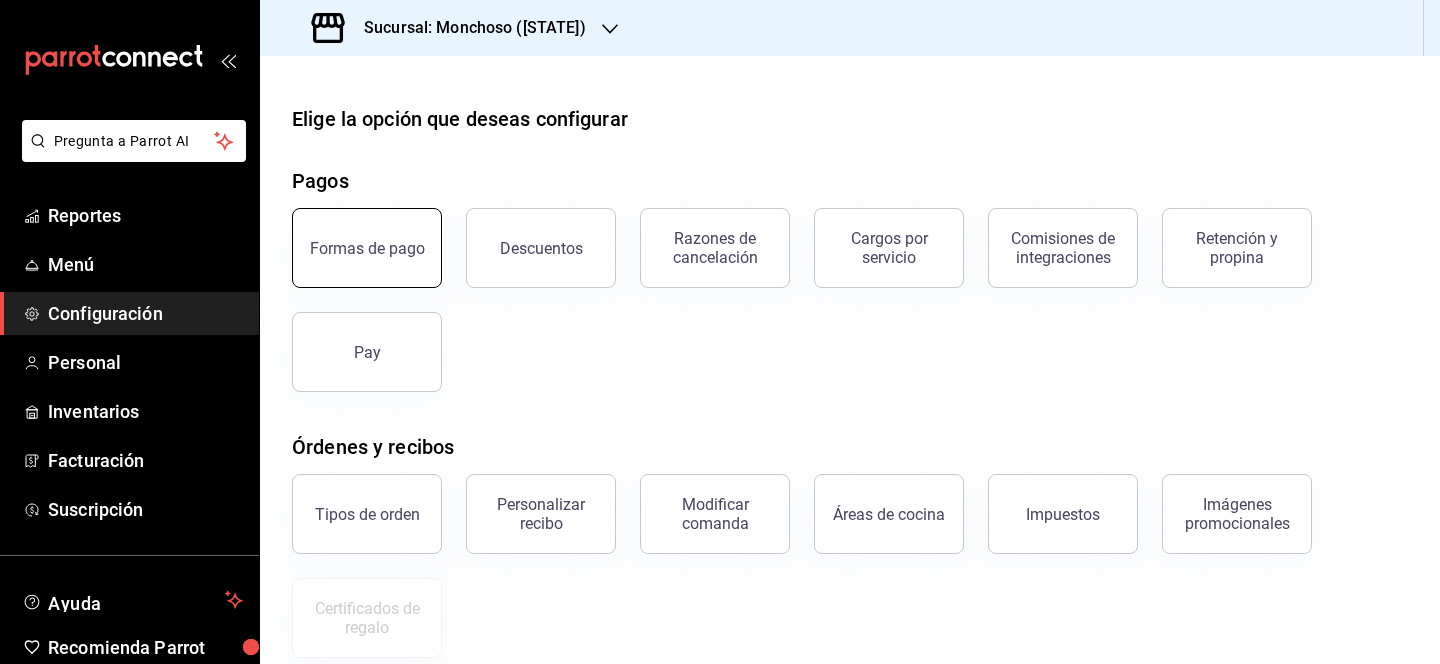 click on "Formas de pago" at bounding box center (367, 248) 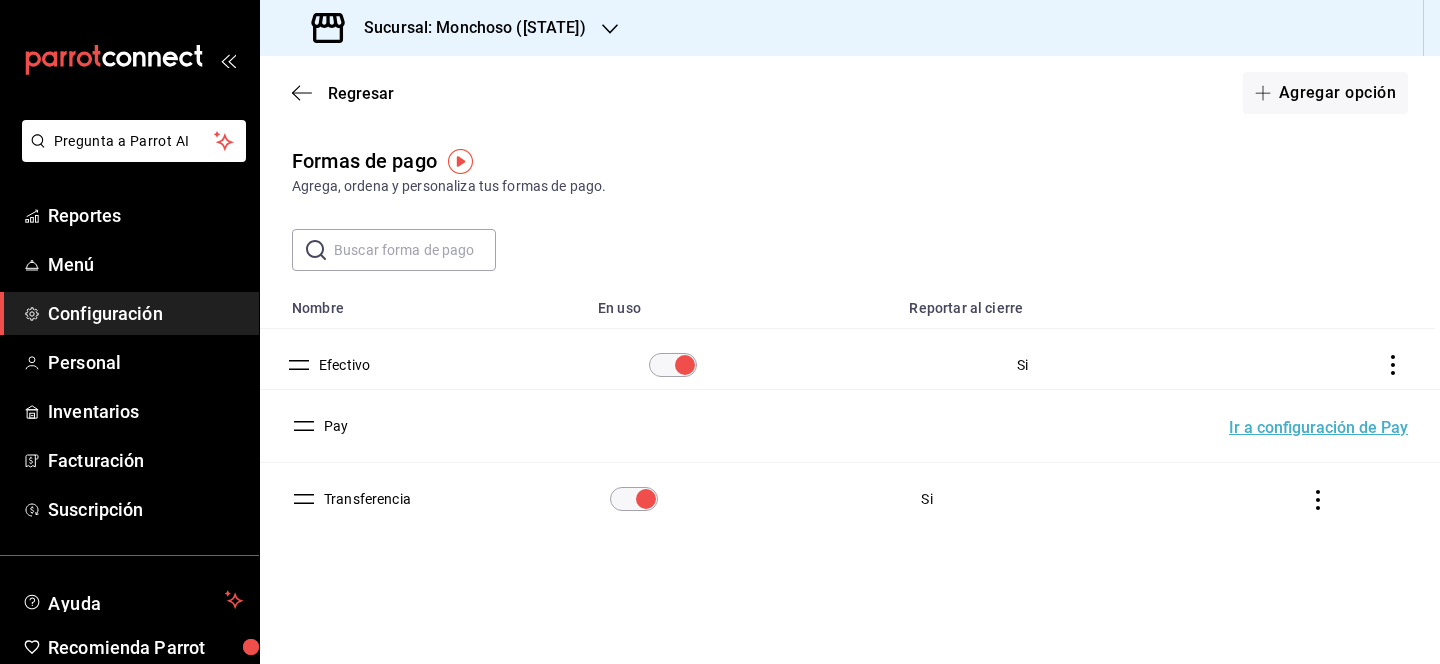 drag, startPoint x: 309, startPoint y: 428, endPoint x: 304, endPoint y: 368, distance: 60.207973 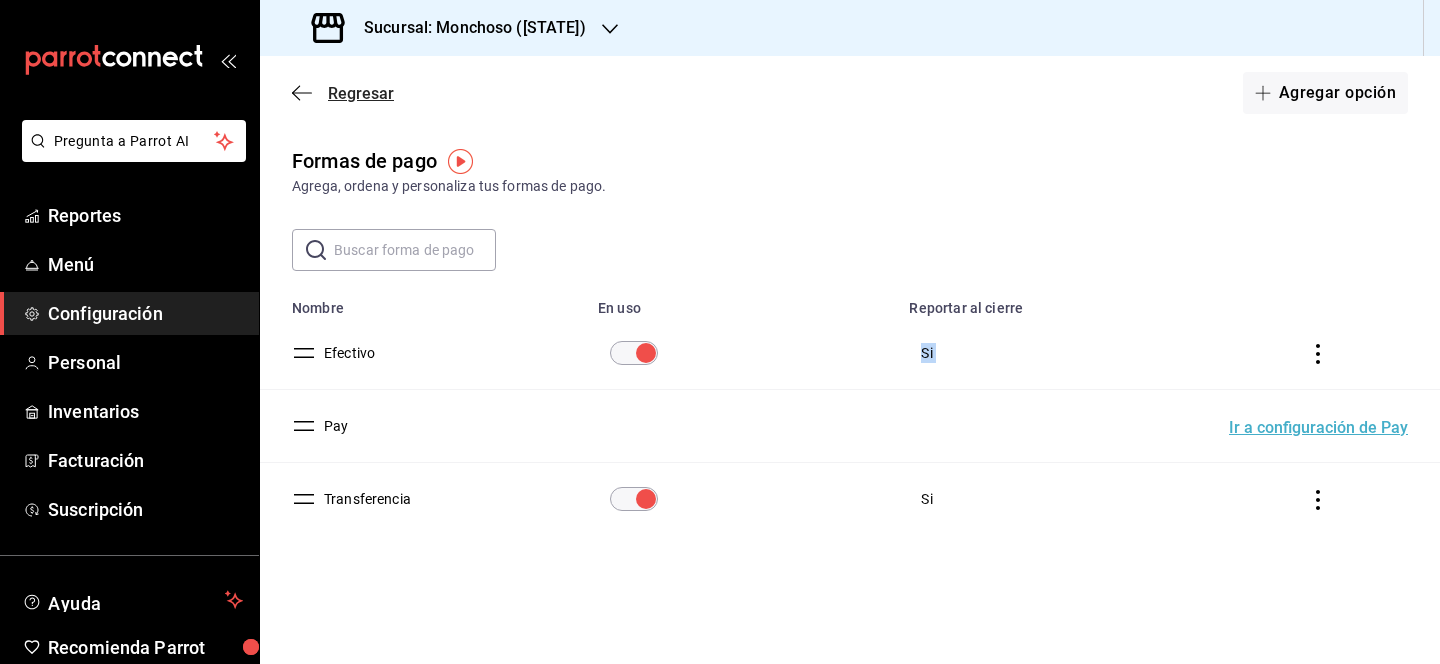 click on "Regresar" at bounding box center (361, 93) 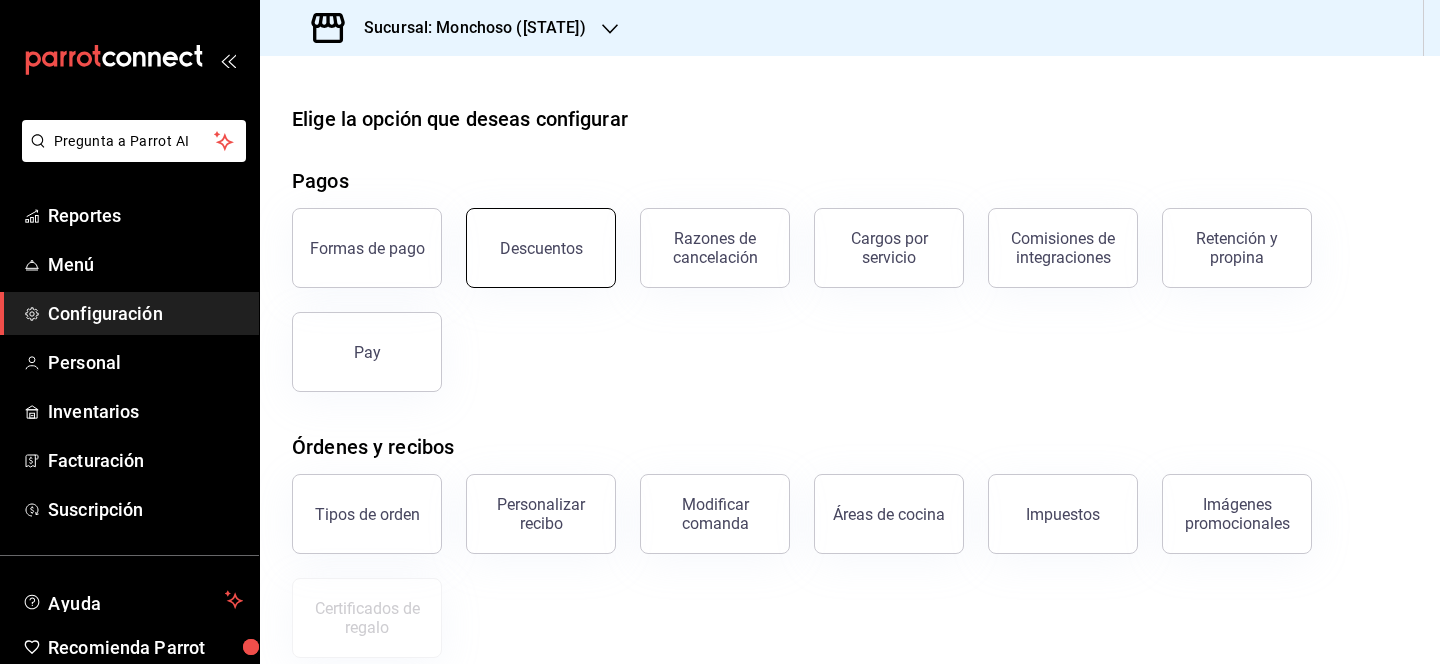 click on "Descuentos" at bounding box center (541, 248) 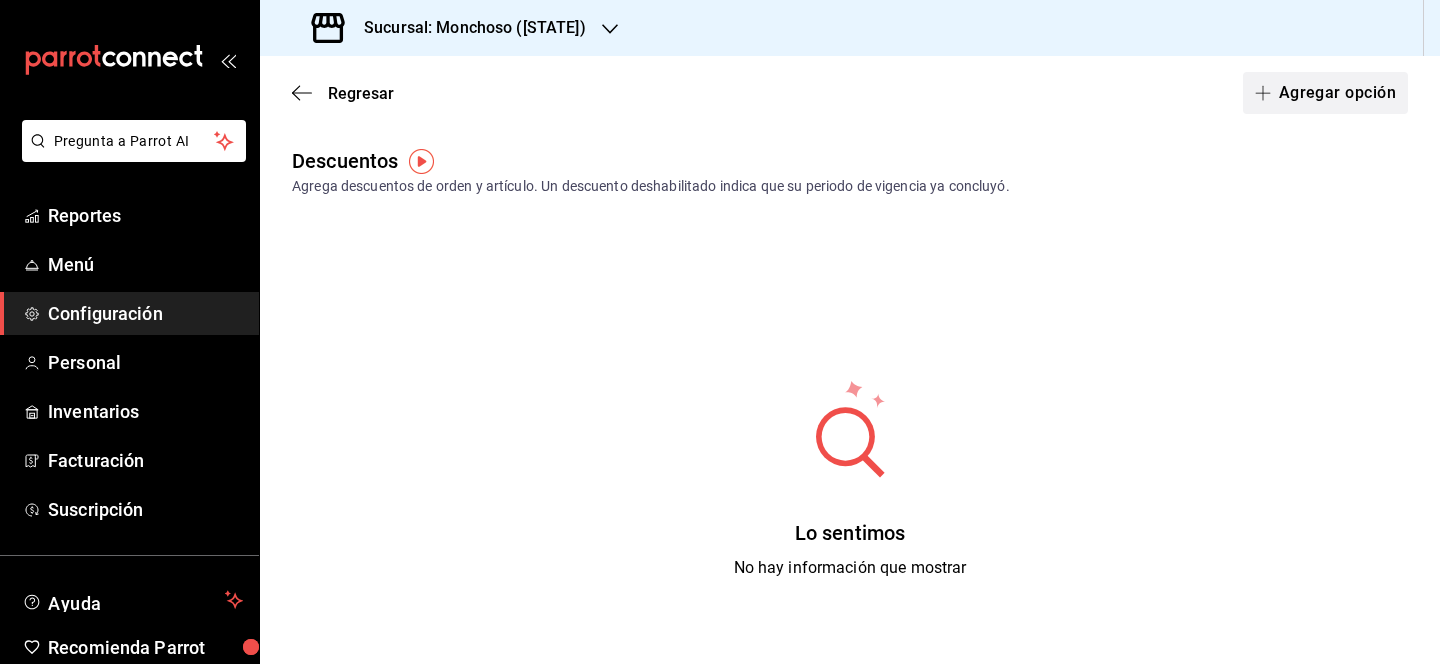 click on "Agregar opción" at bounding box center [1325, 93] 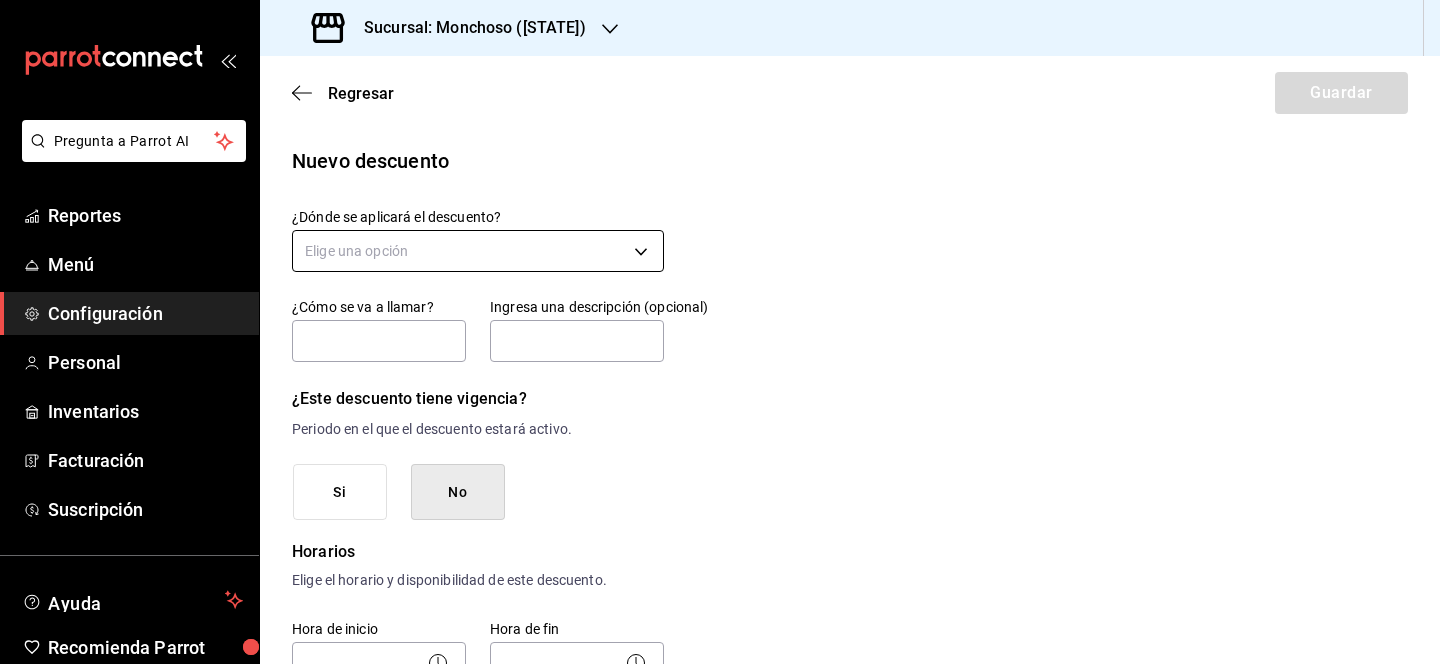 click on "Pregunta a Parrot AI Reportes   Menú   Configuración   Personal   Inventarios   Facturación   Suscripción   Ayuda Recomienda Parrot   [PERSON]   Sugerir nueva función   Sucursal: [CITY] ([STATE]) Regresar Guardar Nuevo descuento ¿Dónde se aplicará el descuento? Elige una opción ¿Cómo se va a llamar? Ingresa una descripción (opcional) ¿Este descuento tiene vigencia? Periodo en el que el descuento estará activo. Si No Horarios Elige el horario y disponibilidad de este descuento. Hora de inicio ​ Entre Semana Lunes Martes Miércoles Jueves Viernes Hora de fin ​ Fin de semana Sábado Domingo Agregar horario 1 de 5 horarios ¿Este descuento requiere un permiso especial para aplicarse? Solo los usuarios con el permiso de "Aplicar descuento" podrán usar este descuento en el Punto de Venta. Si No ¿Quieres que el usuario defina el valor del descuento en el Punto de Venta? Si No ¿Cómo se aplicará el descuento? Elige si el descuento será un porcentaje sobre el total o una cantidad fija. 0.00 %" at bounding box center (720, 332) 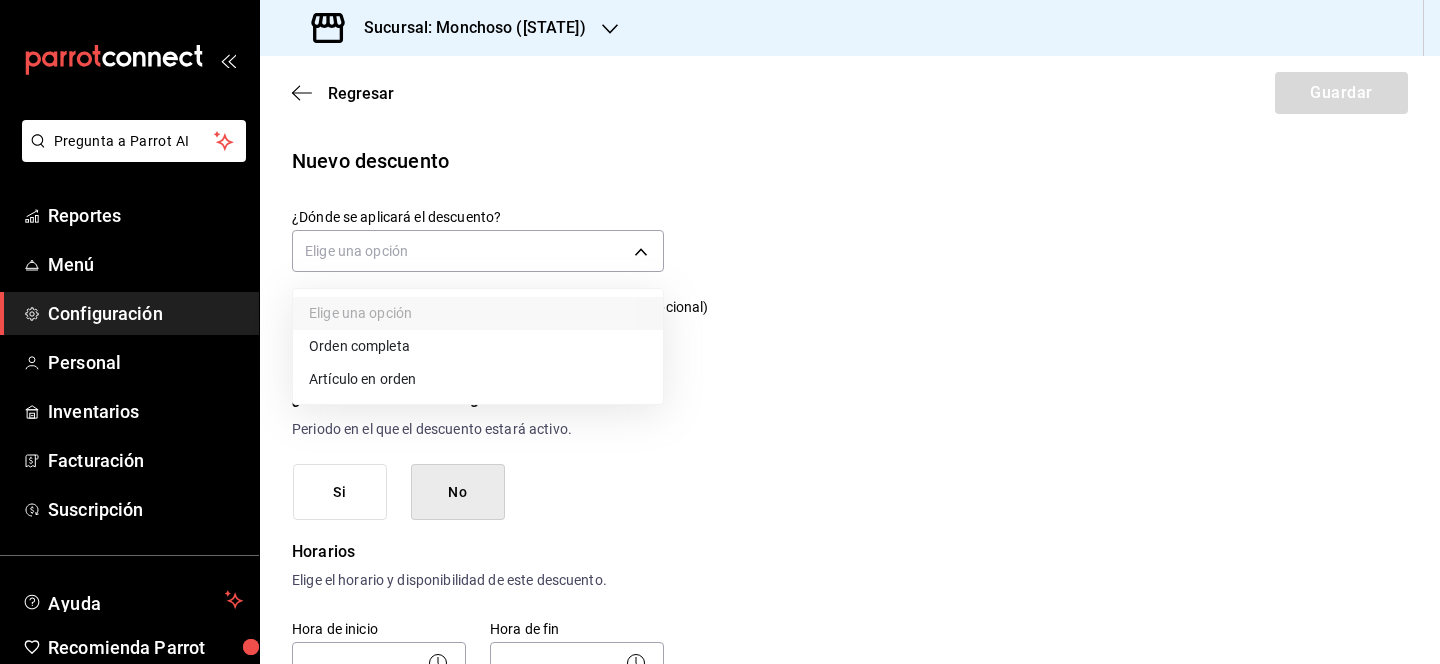 click on "Artículo en orden" at bounding box center [478, 379] 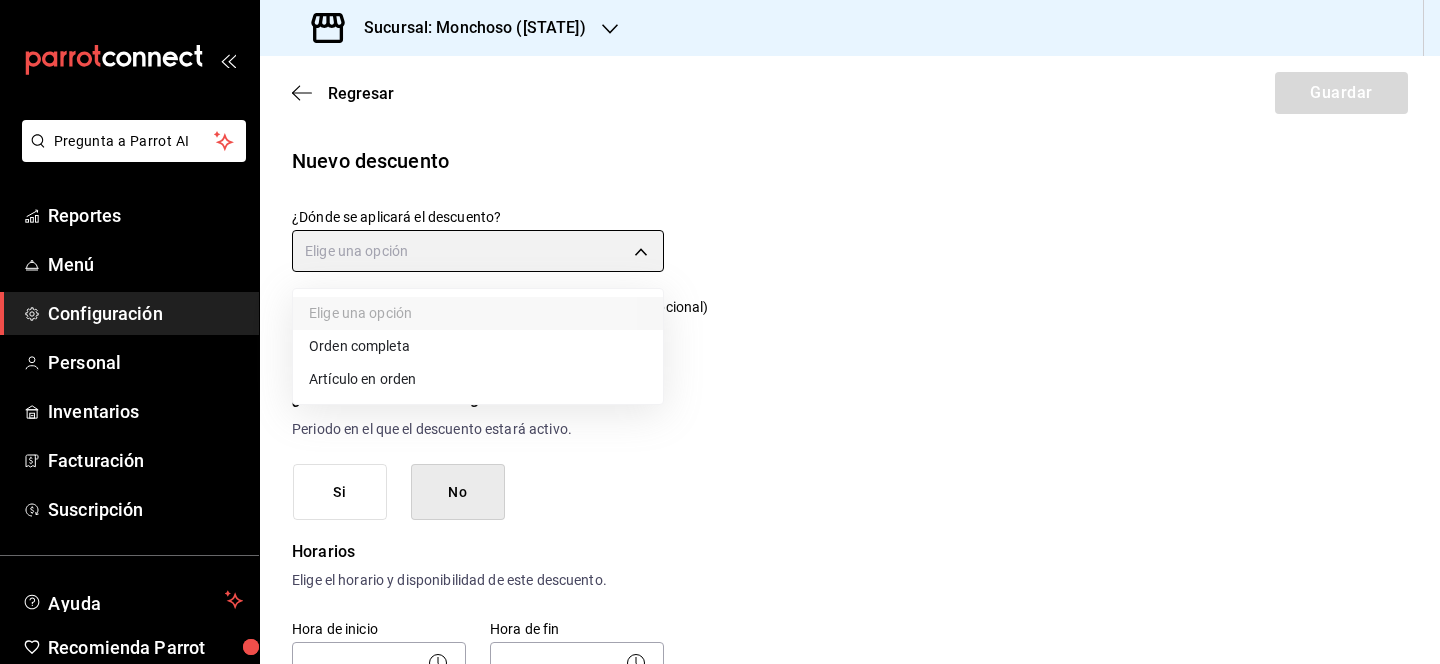 type on "ORDER_ITEM" 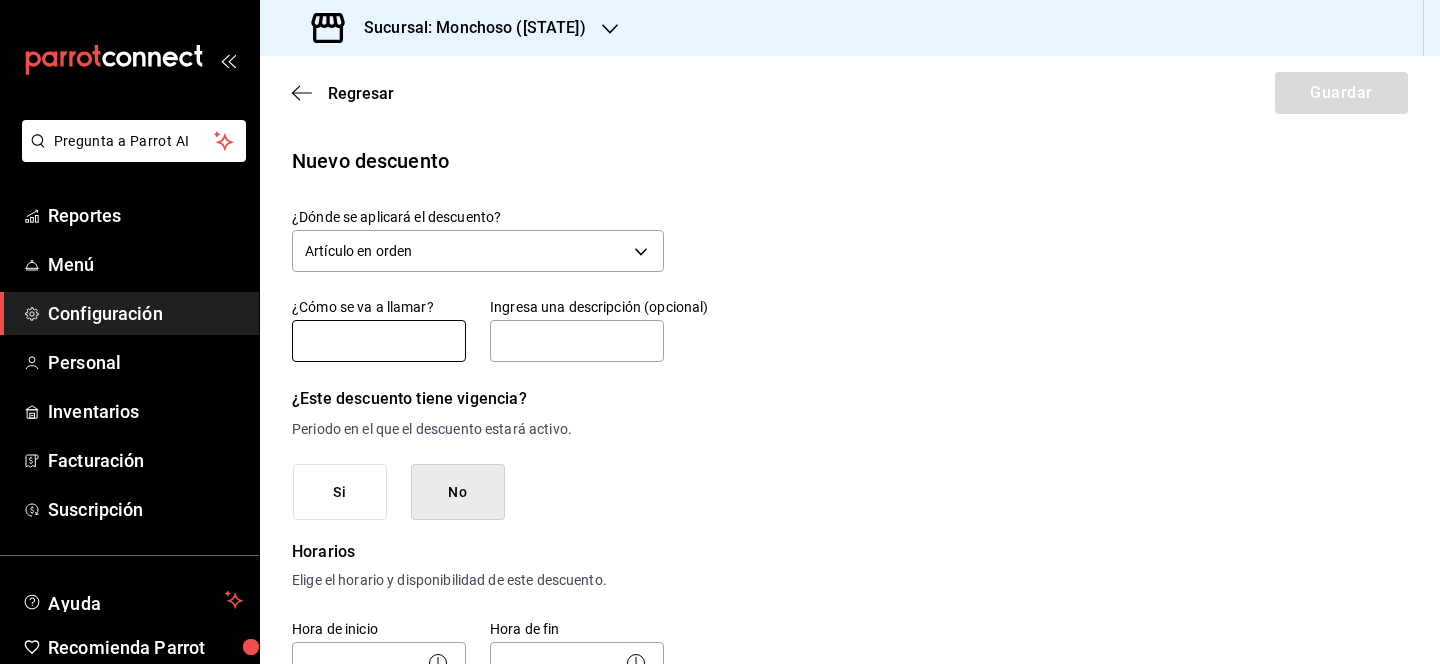 click at bounding box center (379, 341) 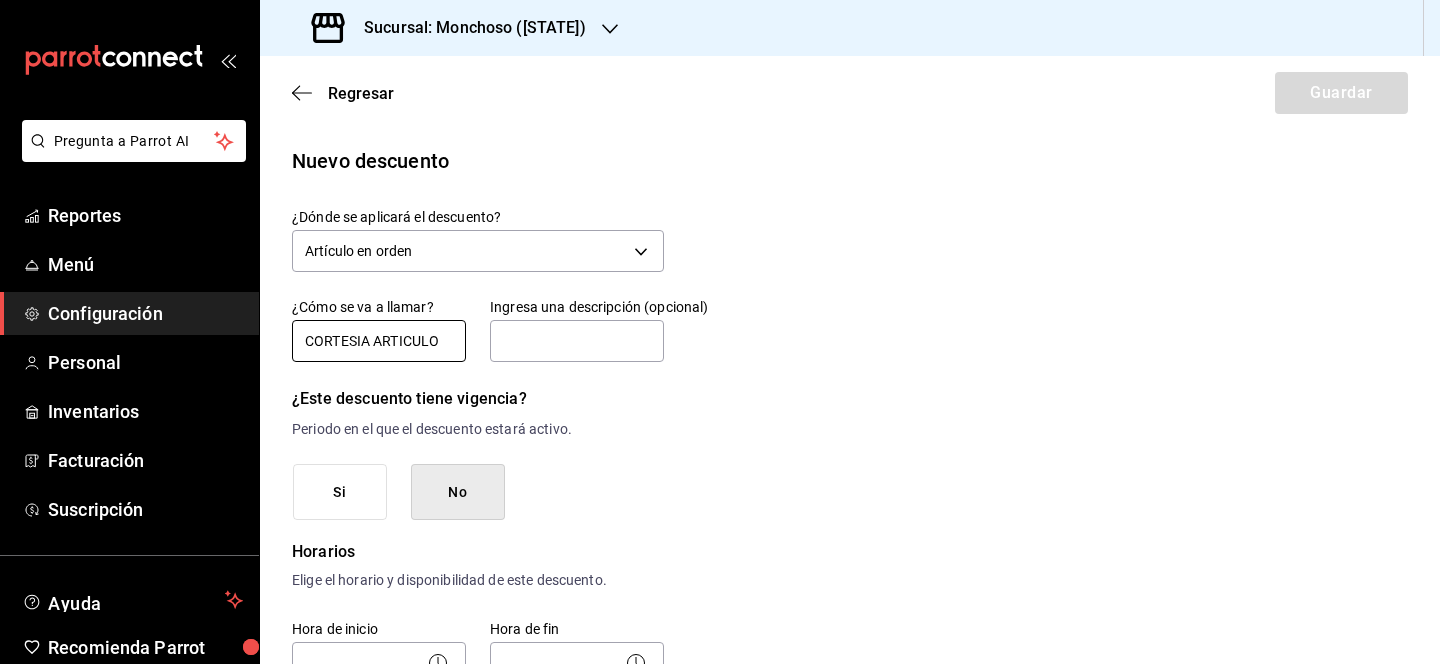 type on "CORTESIA ARTICULO" 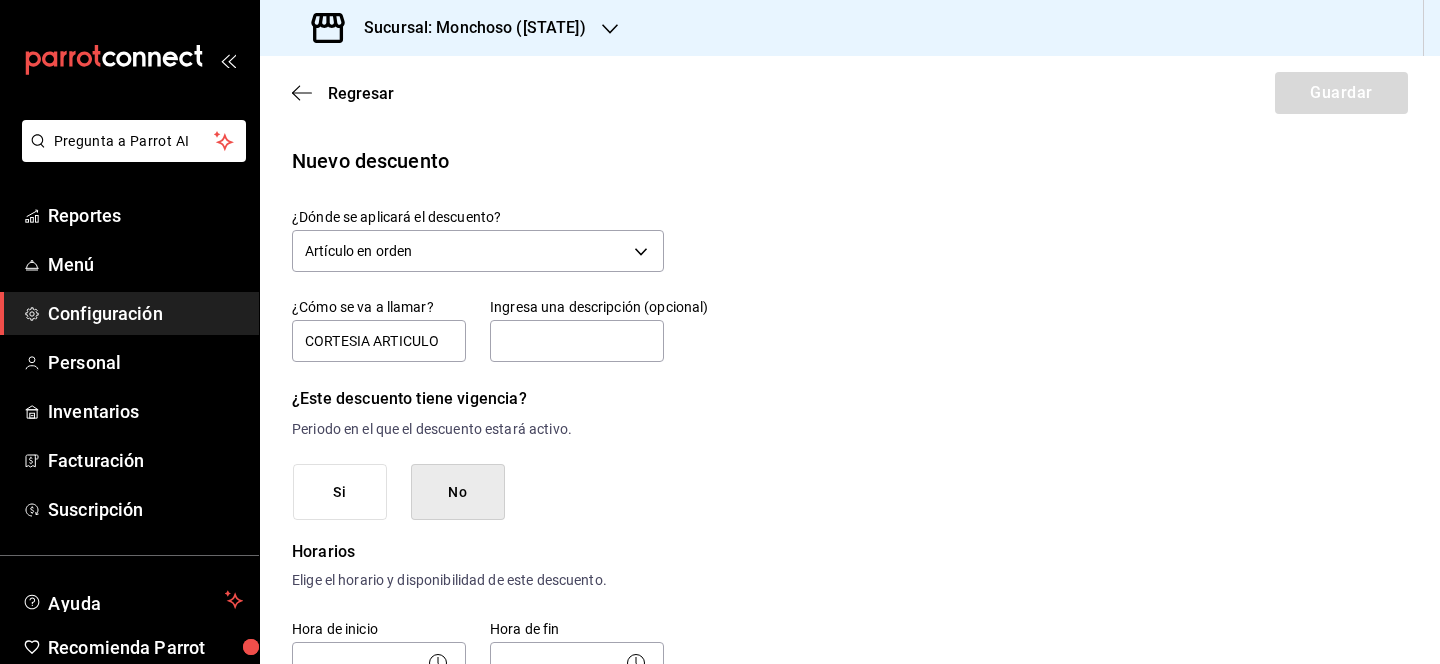 click on "Nuevo descuento ¿Dónde se aplicará el descuento? Artículo en orden ORDER_ITEM ¿Cómo se va a llamar? CORTESIA ARTICULO Ingresa una descripción (opcional) ¿Este descuento tiene vigencia? Periodo en el que el descuento estará activo. Si No Horarios Elige el horario y disponibilidad de este descuento. Hora de inicio ​ Entre Semana Lunes Martes Miércoles Jueves Viernes Hora de fin ​ Fin de semana Sábado Domingo Agregar horario 1 de 5 horarios ¿Este descuento requiere un permiso especial para aplicarse? Solo los usuarios con el permiso de "Aplicar descuento" podrán usar este descuento en el Punto de Venta. Si No ¿Quieres que el usuario defina el valor del descuento en el Punto de Venta? Si eliges "Sí", el usuario podrá escribir la cantidad o porcentaje al aplicarlo. Si eliges "No", deberás definirlo desde aquí. Si No ¿Cómo se aplicará el descuento? Elige si el descuento será un porcentaje sobre el total o una cantidad fija. Porcentaje Cantidad Porcentaje 0.00 % Porcentaje" at bounding box center (850, 904) 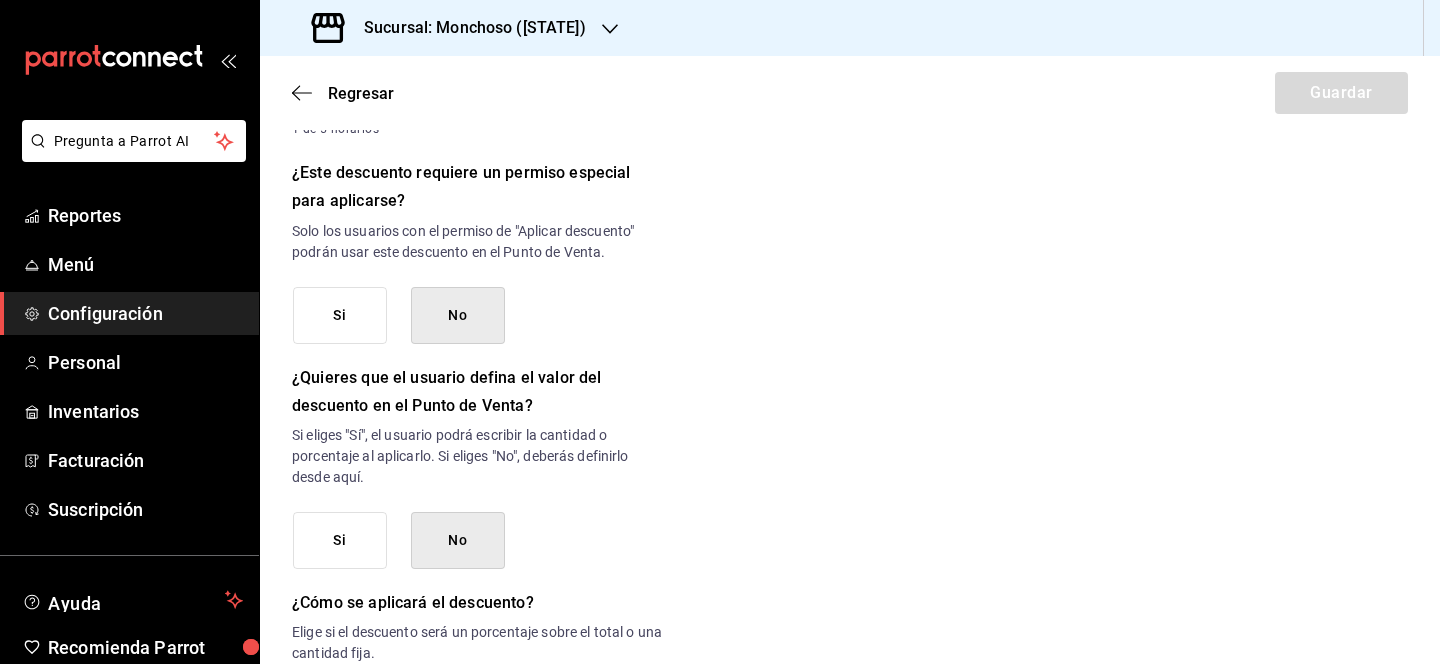 scroll, scrollTop: 840, scrollLeft: 0, axis: vertical 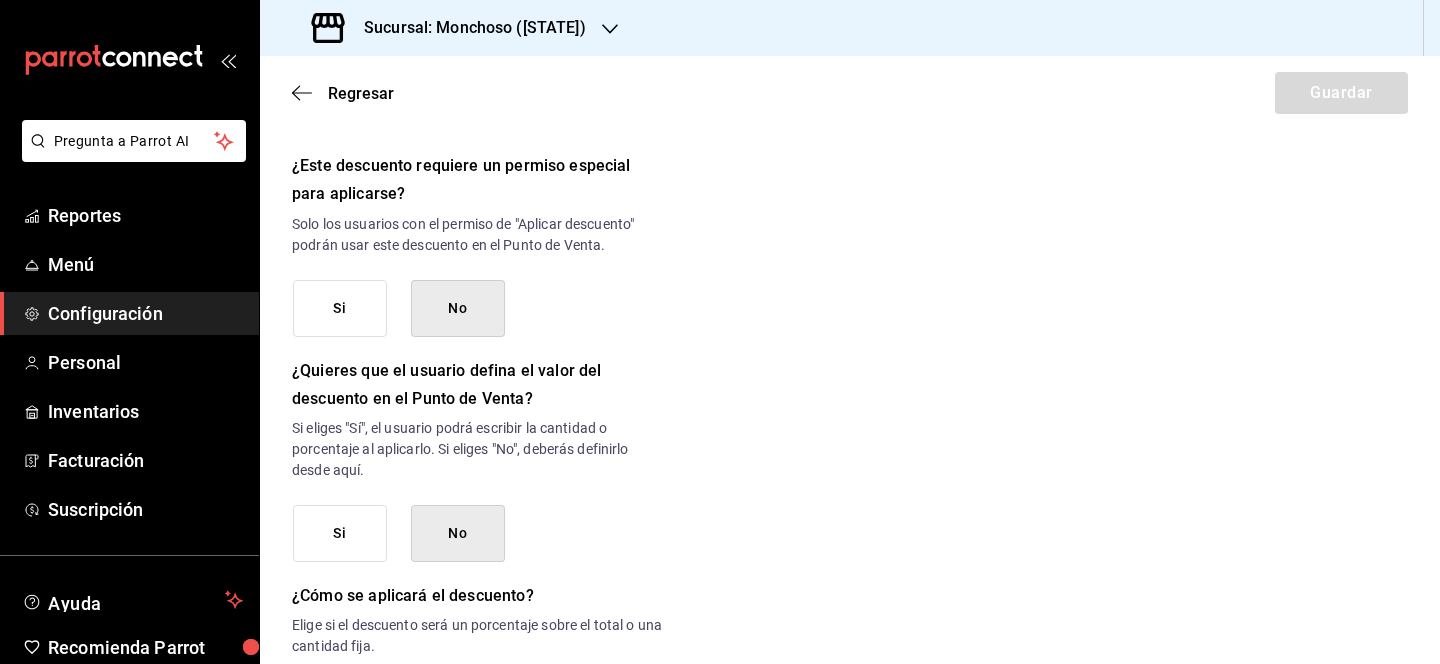 click on "Si" at bounding box center [340, 308] 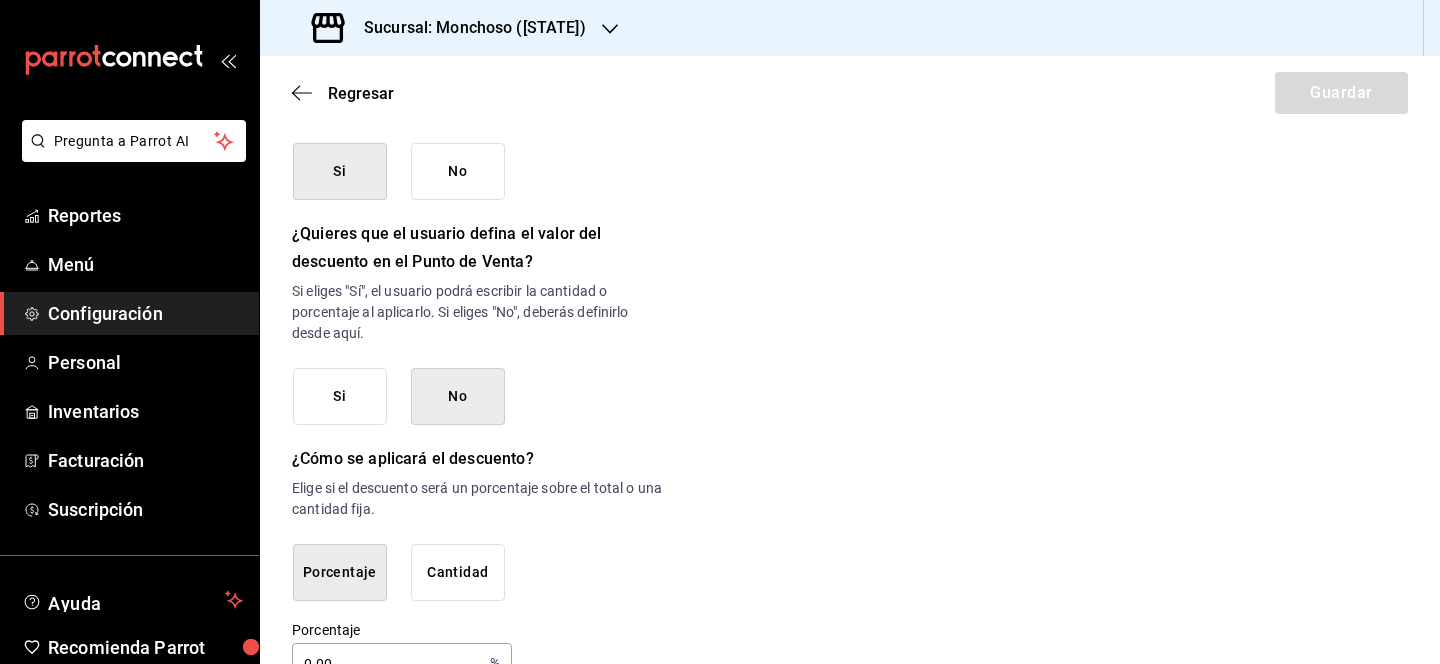 scroll, scrollTop: 990, scrollLeft: 0, axis: vertical 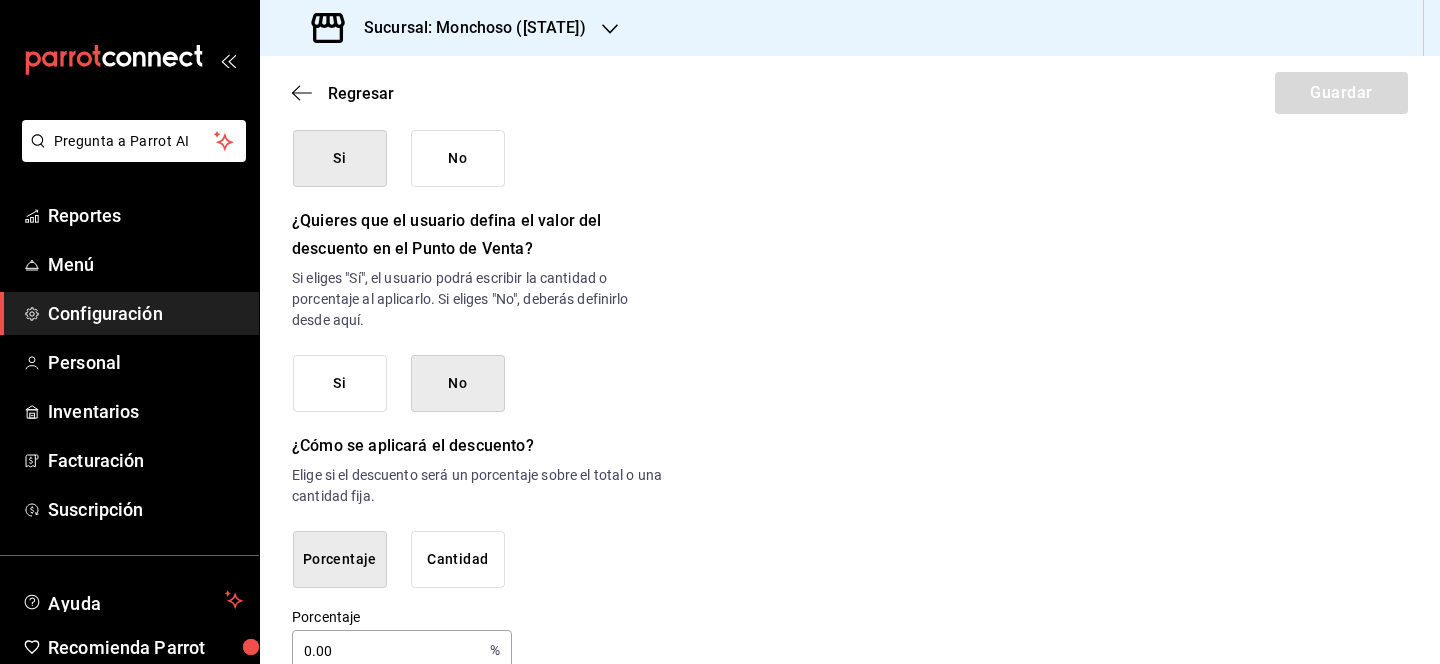 click on "No" at bounding box center [458, 383] 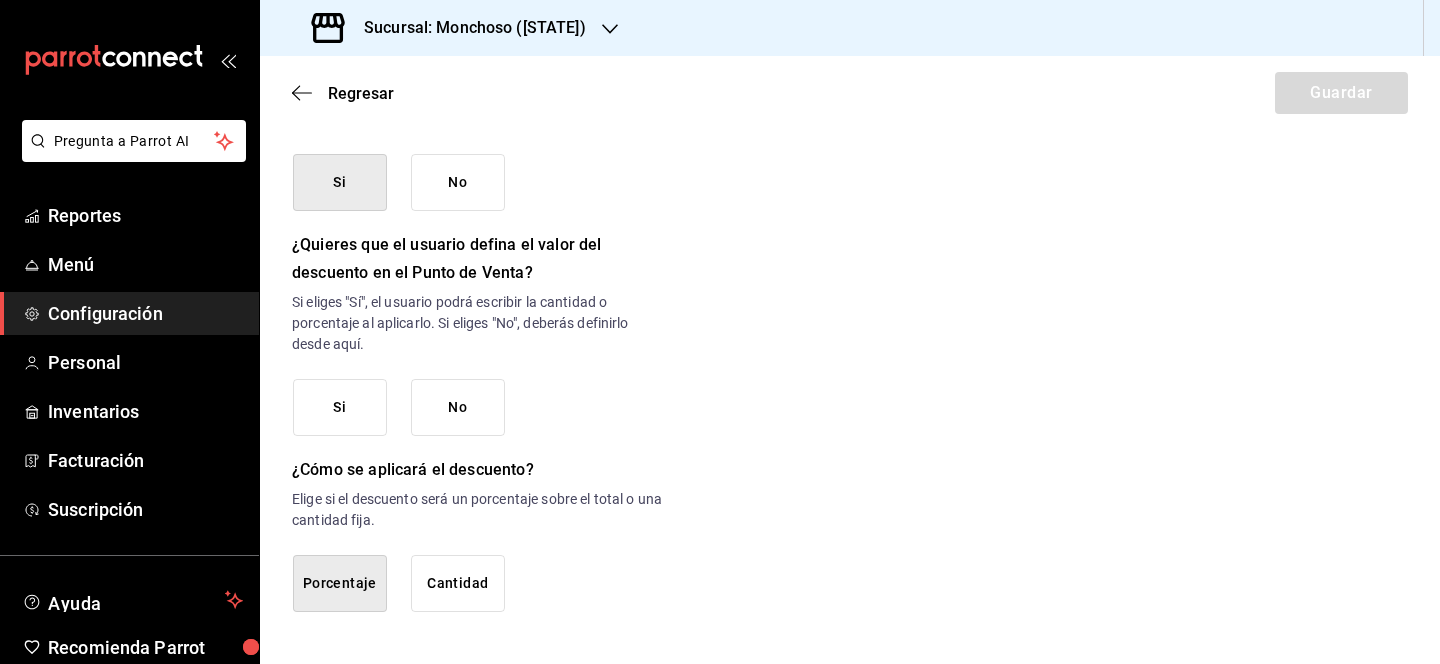 click on "No" at bounding box center [458, 407] 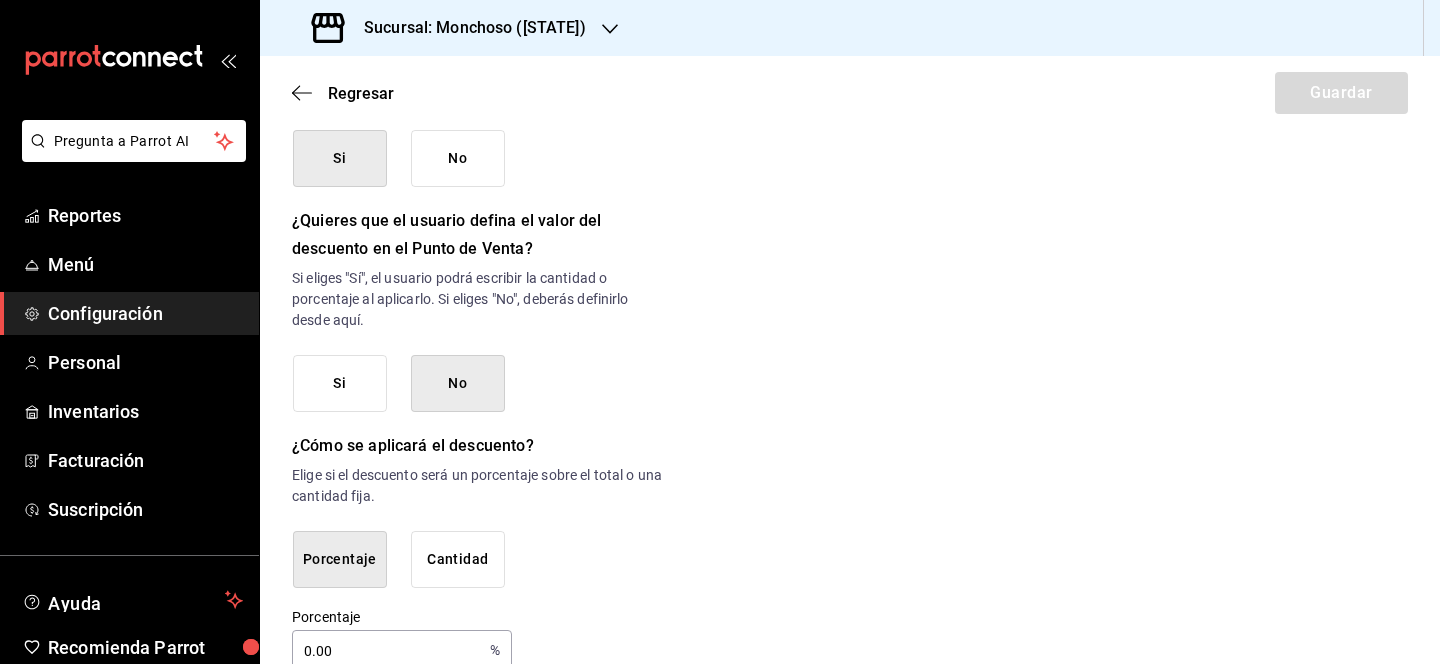 scroll, scrollTop: 1030, scrollLeft: 0, axis: vertical 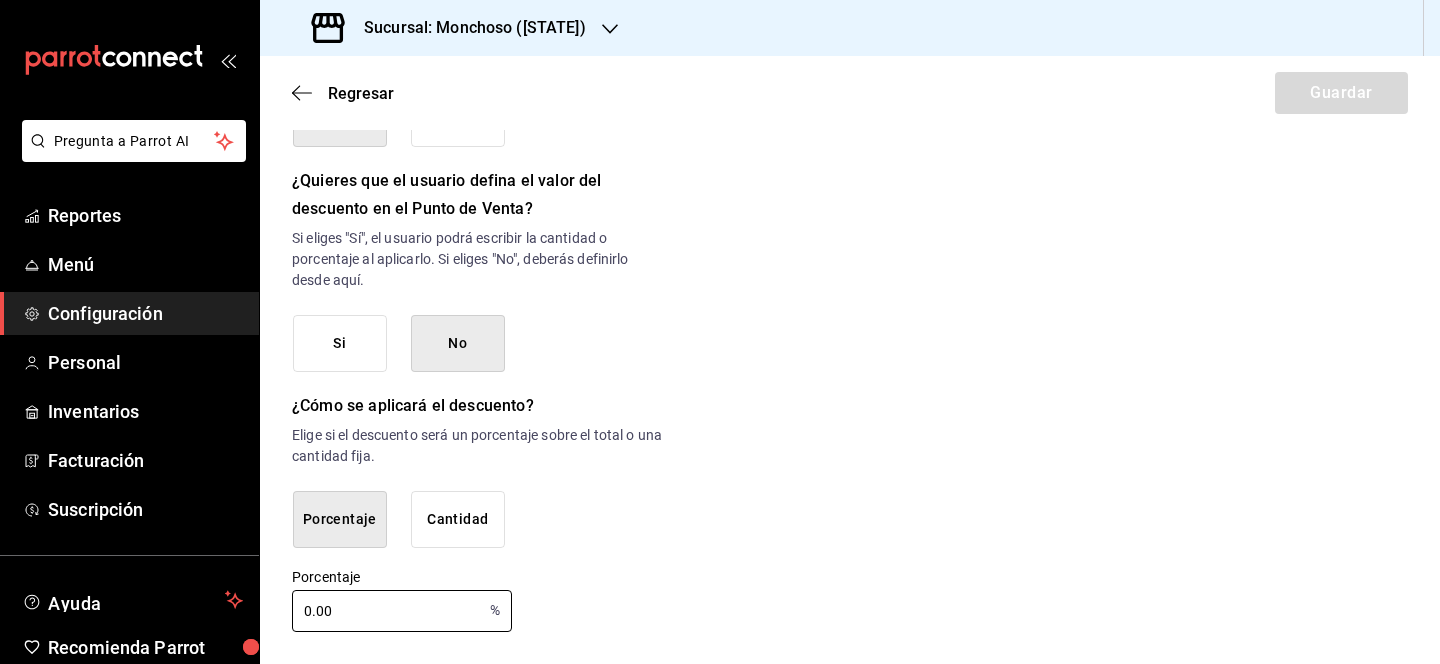 drag, startPoint x: 347, startPoint y: 603, endPoint x: 260, endPoint y: 608, distance: 87.14356 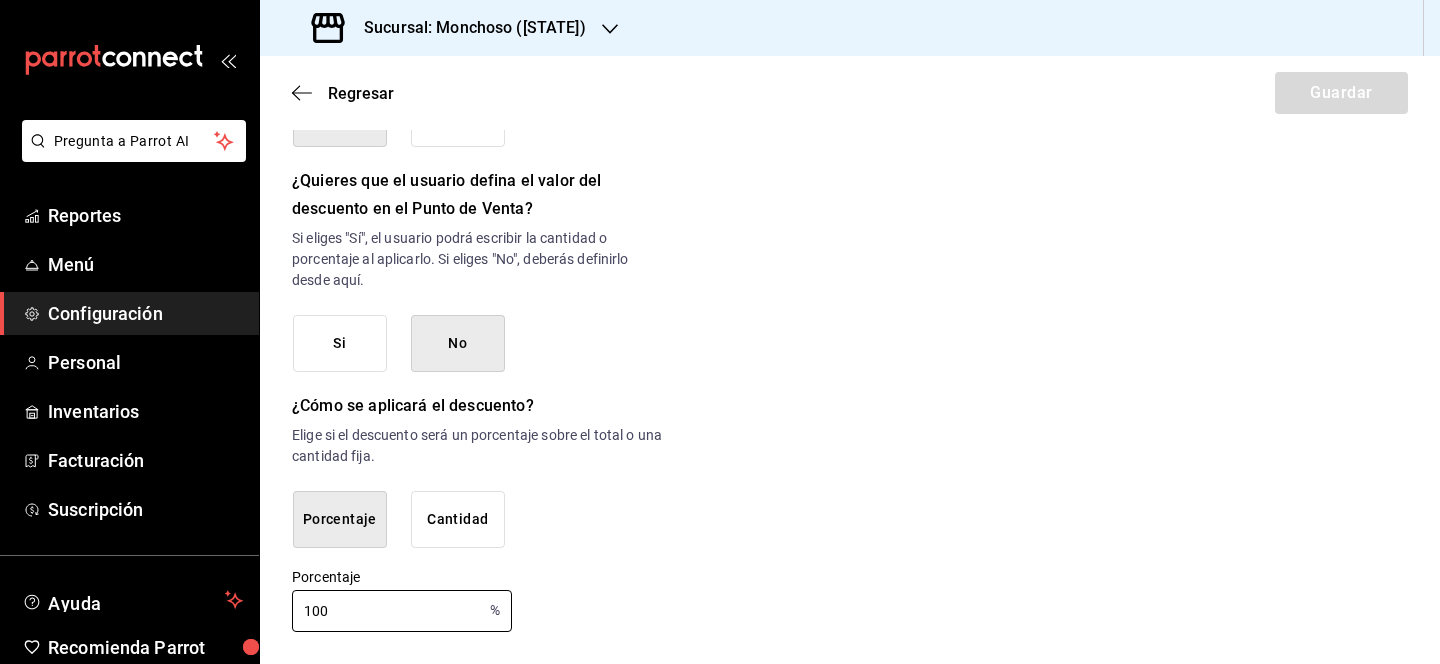 type on "100" 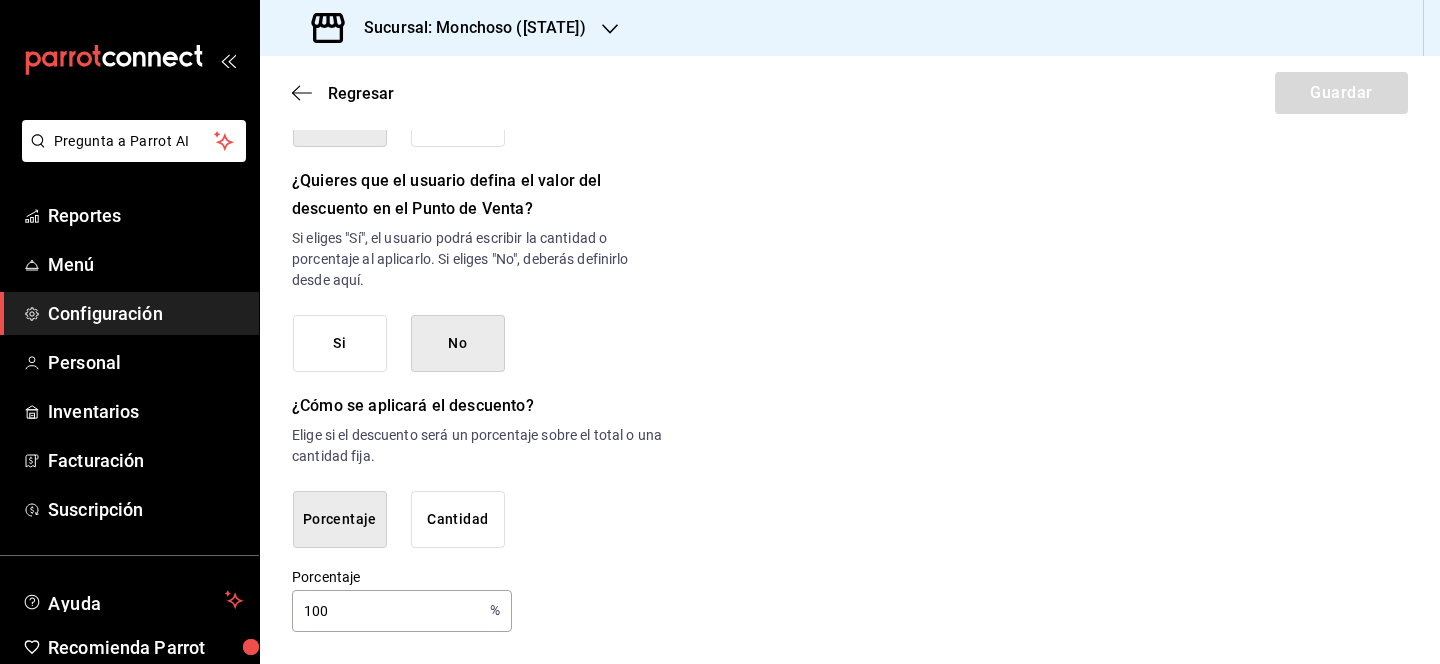 click on "Nuevo descuento ¿Dónde se aplicará el descuento? Artículo en orden ORDER_ITEM ¿Cómo se va a llamar? CORTESIA ARTICULO Ingresa una descripción (opcional) ¿Este descuento tiene vigencia? Periodo en el que el descuento estará activo. Si No Horarios Elige el horario y disponibilidad de este descuento. Hora de inicio ​ Entre Semana Lunes Martes Miércoles Jueves Viernes Hora de fin ​ Fin de semana Sábado Domingo Agregar horario 1 de 5 horarios ¿Este descuento requiere un permiso especial para aplicarse? Solo los usuarios con el permiso de "Aplicar descuento" podrán usar este descuento en el Punto de Venta. Si No ¿Quieres que el usuario defina el valor del descuento en el Punto de Venta? Si eliges "Sí", el usuario podrá escribir la cantidad o porcentaje al aplicarlo. Si eliges "No", deberás definirlo desde aquí. Si No ¿Cómo se aplicará el descuento? Elige si el descuento será un porcentaje sobre el total o una cantidad fija. Porcentaje Cantidad Porcentaje 100 % Porcentaje" at bounding box center [850, -126] 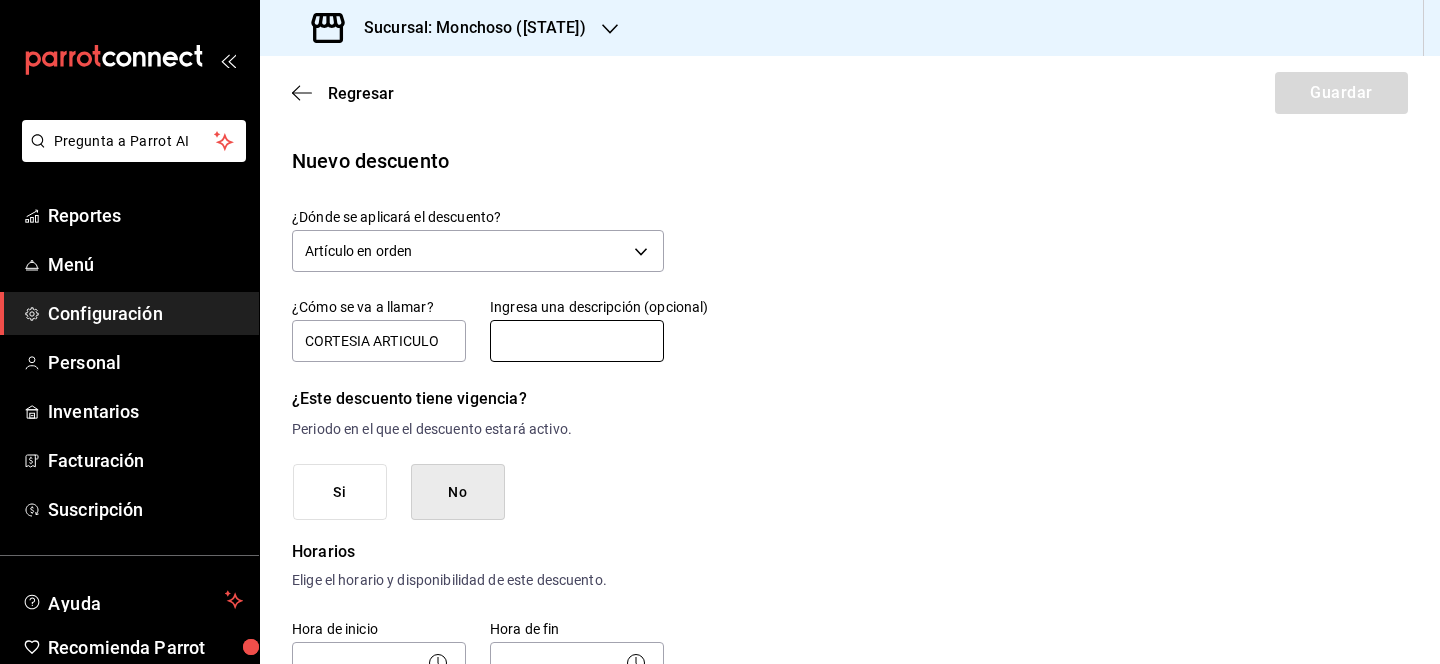 click at bounding box center (577, 341) 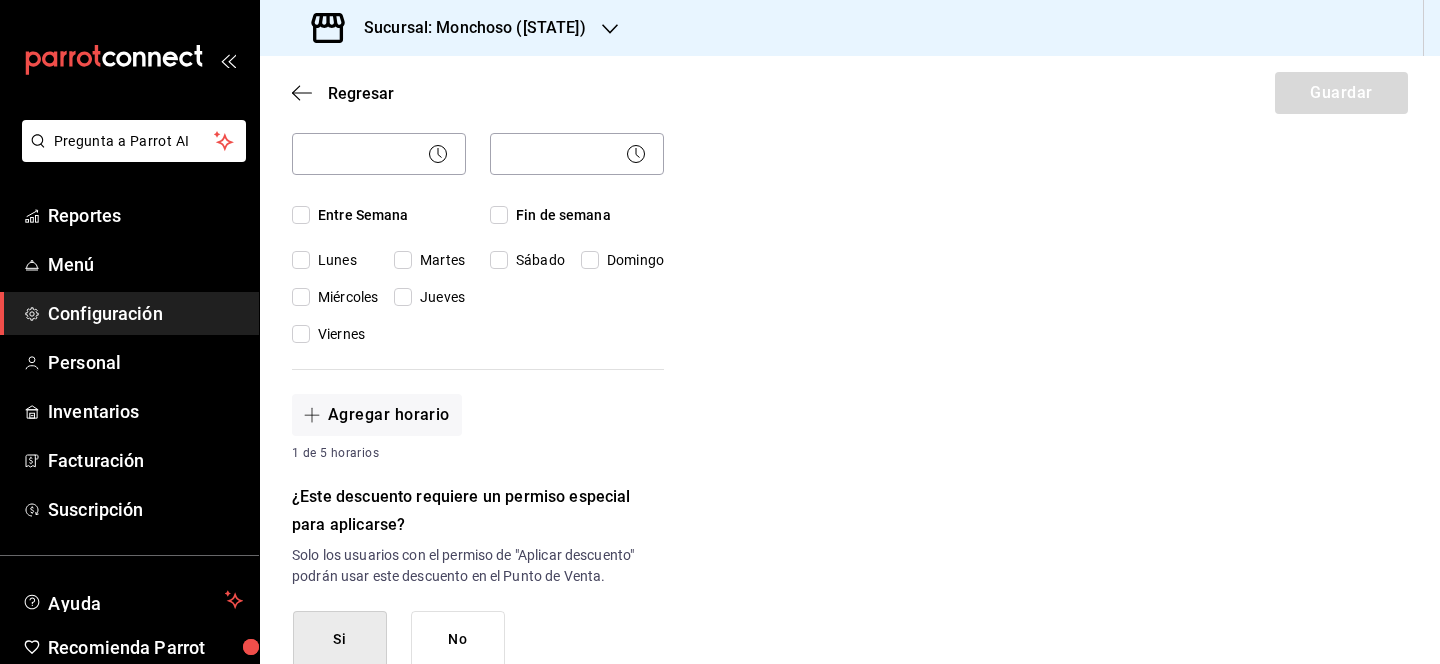 scroll, scrollTop: 410, scrollLeft: 0, axis: vertical 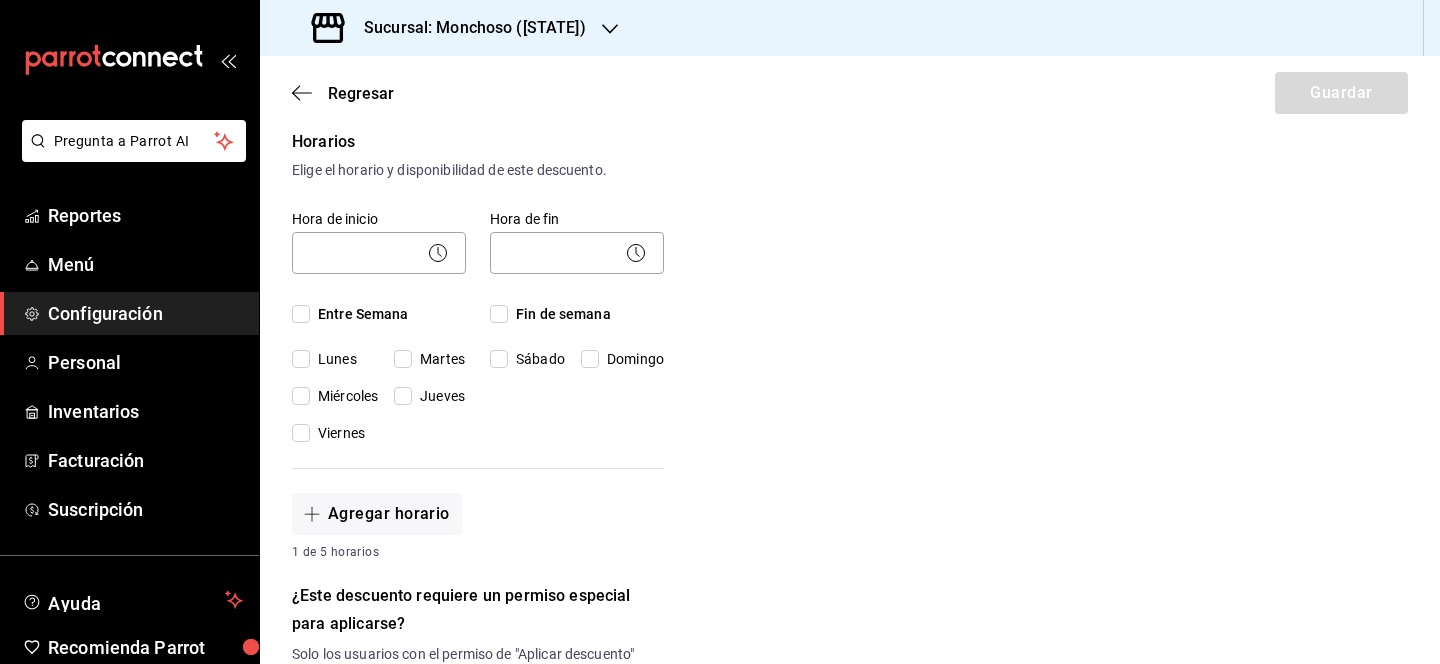 click on "Martes" at bounding box center [403, 359] 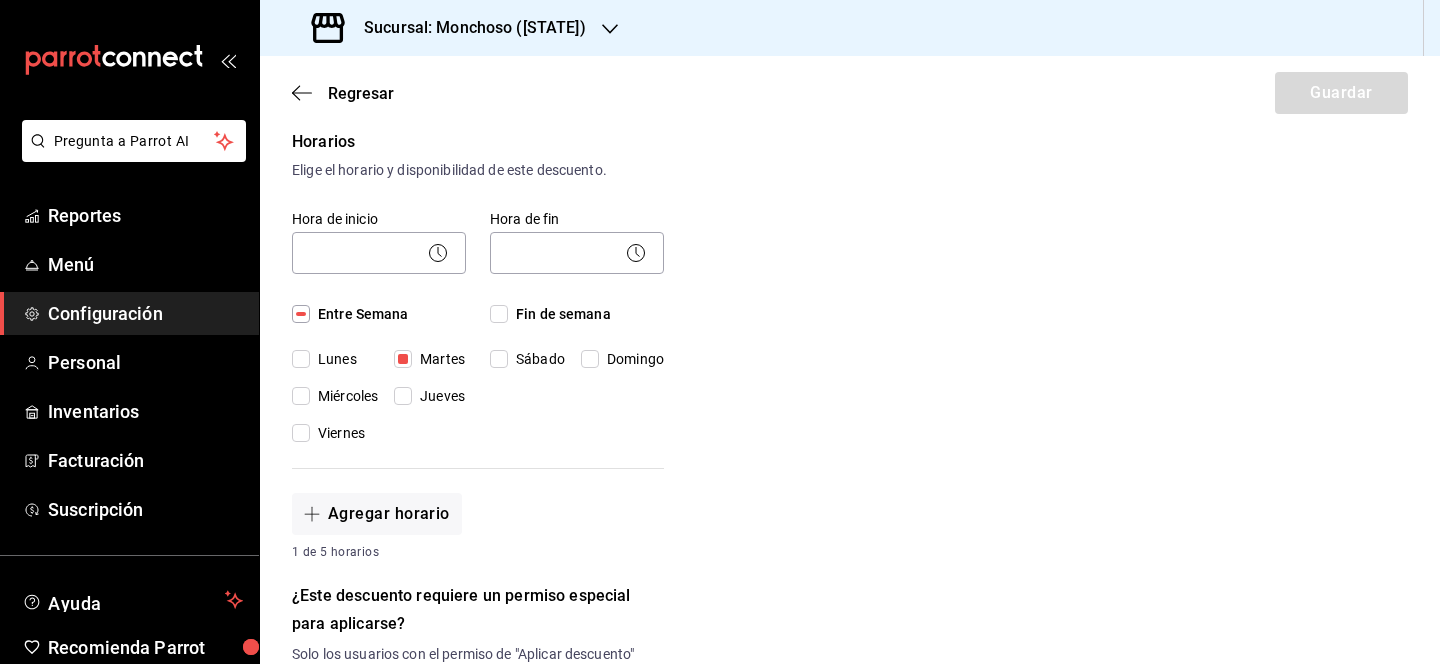 click on "Miércoles" at bounding box center [301, 396] 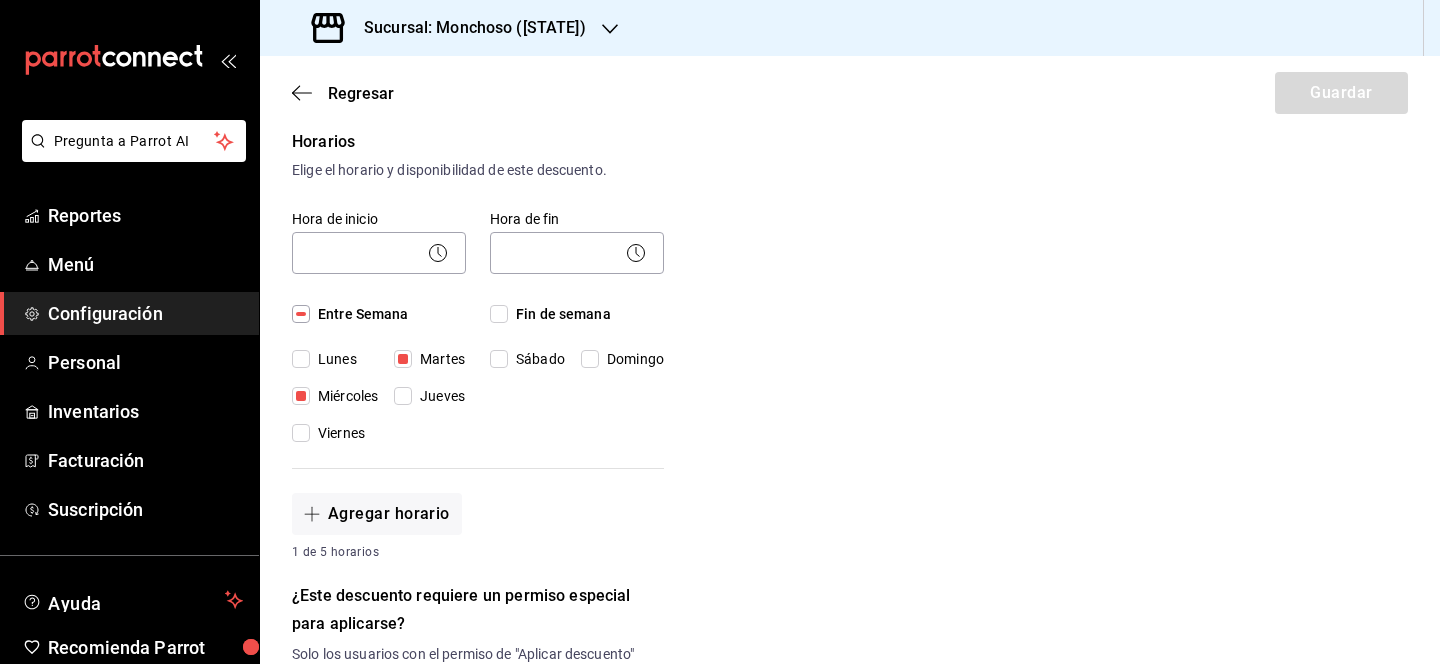 click on "Jueves" at bounding box center (403, 396) 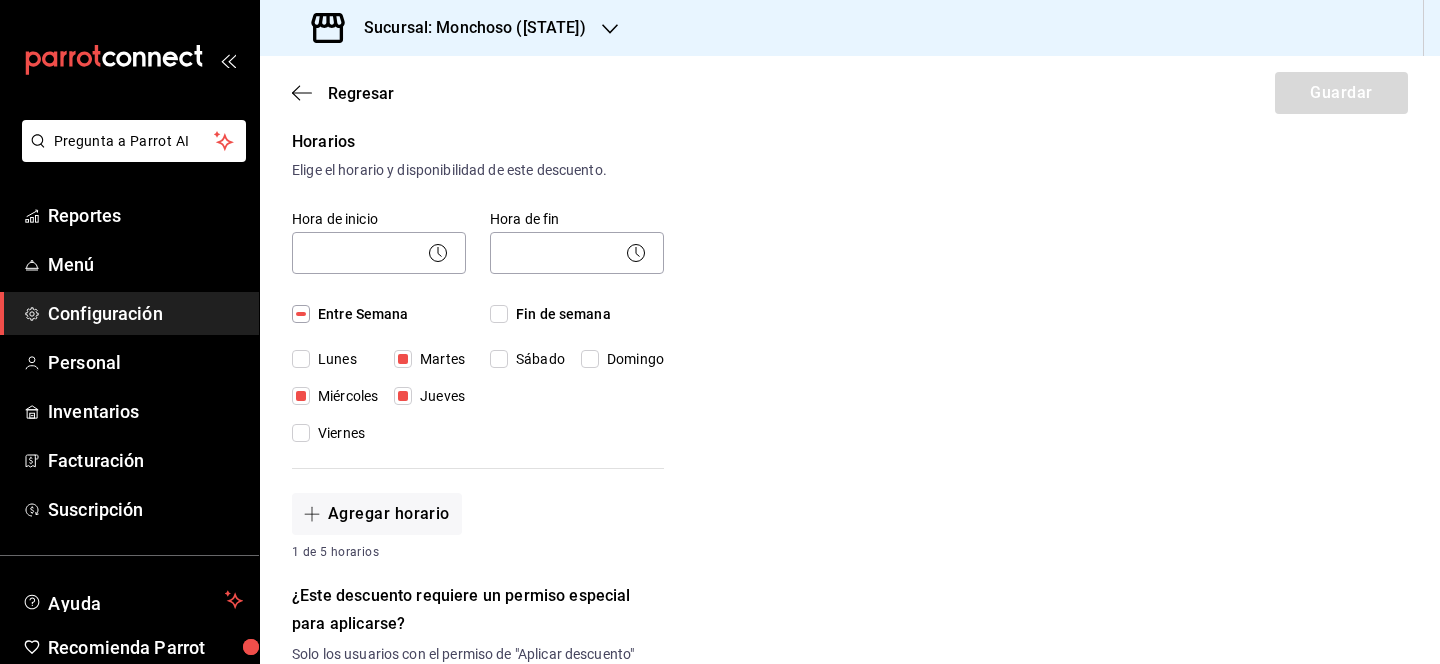 click on "Viernes" at bounding box center (301, 433) 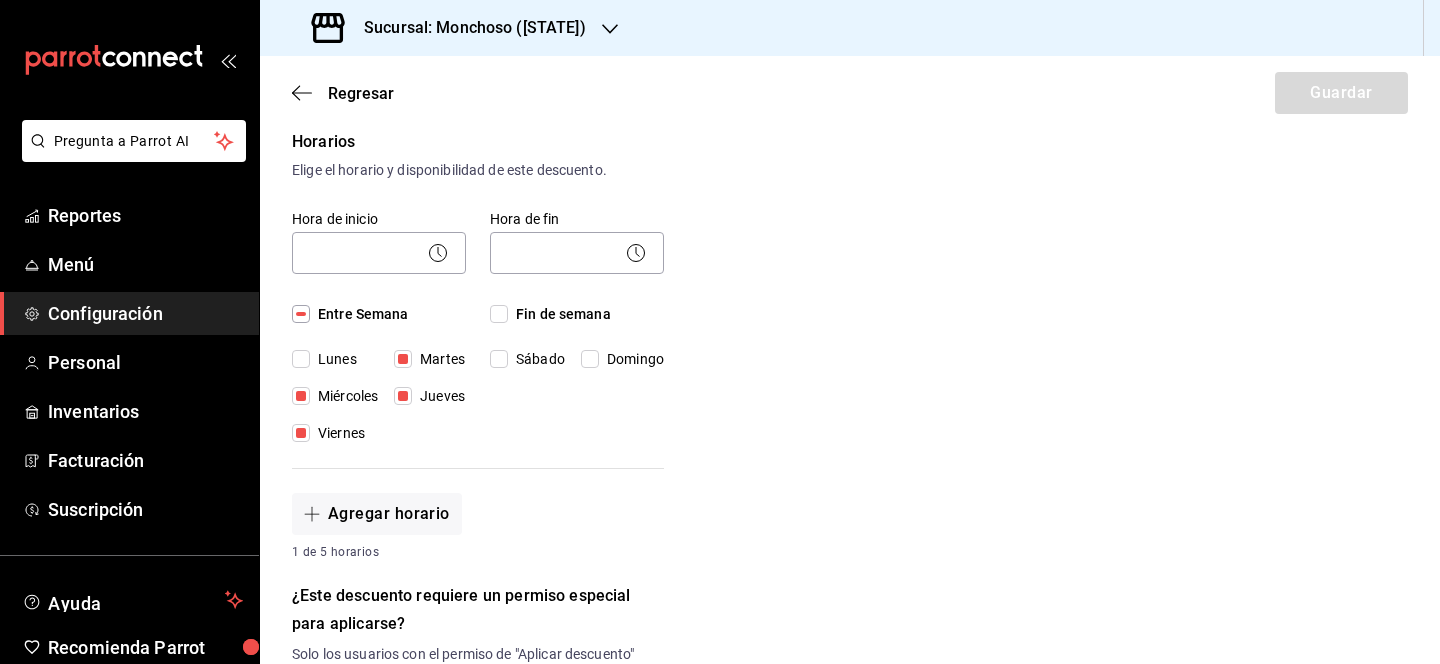 click on "Sábado" at bounding box center (536, 359) 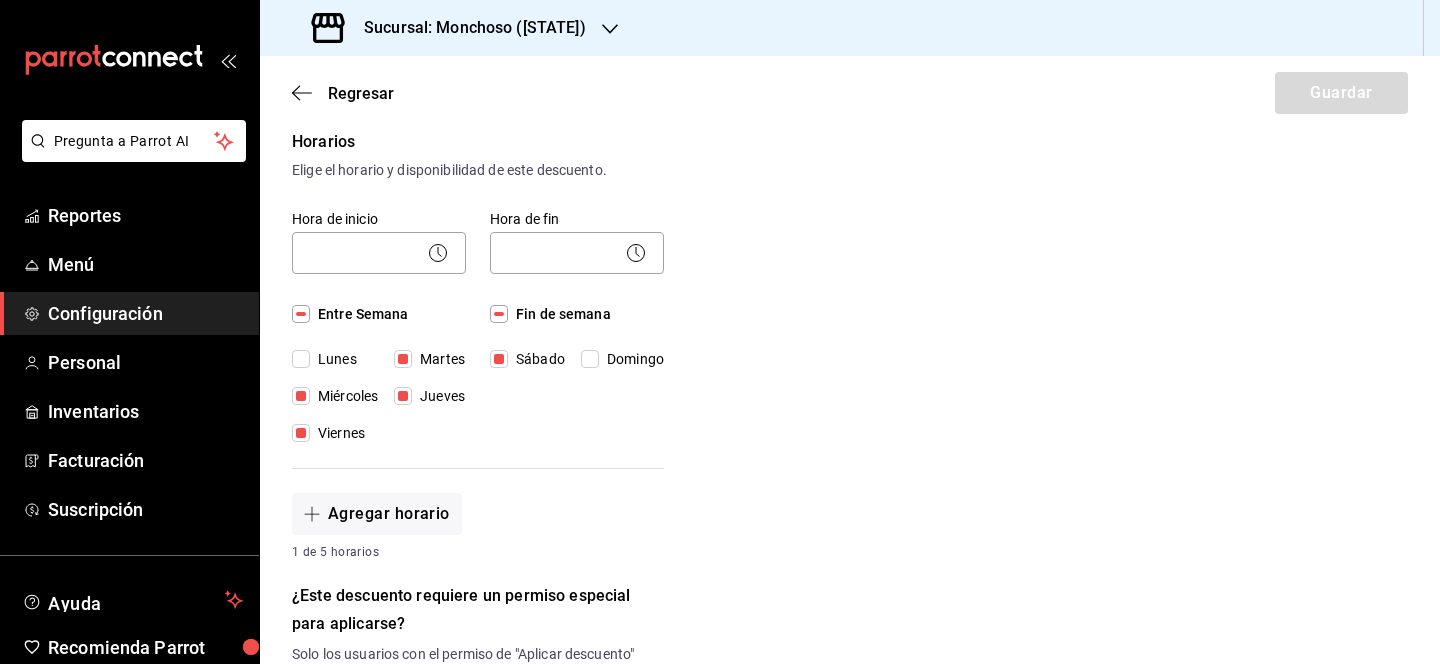 click on "Domingo" at bounding box center [590, 359] 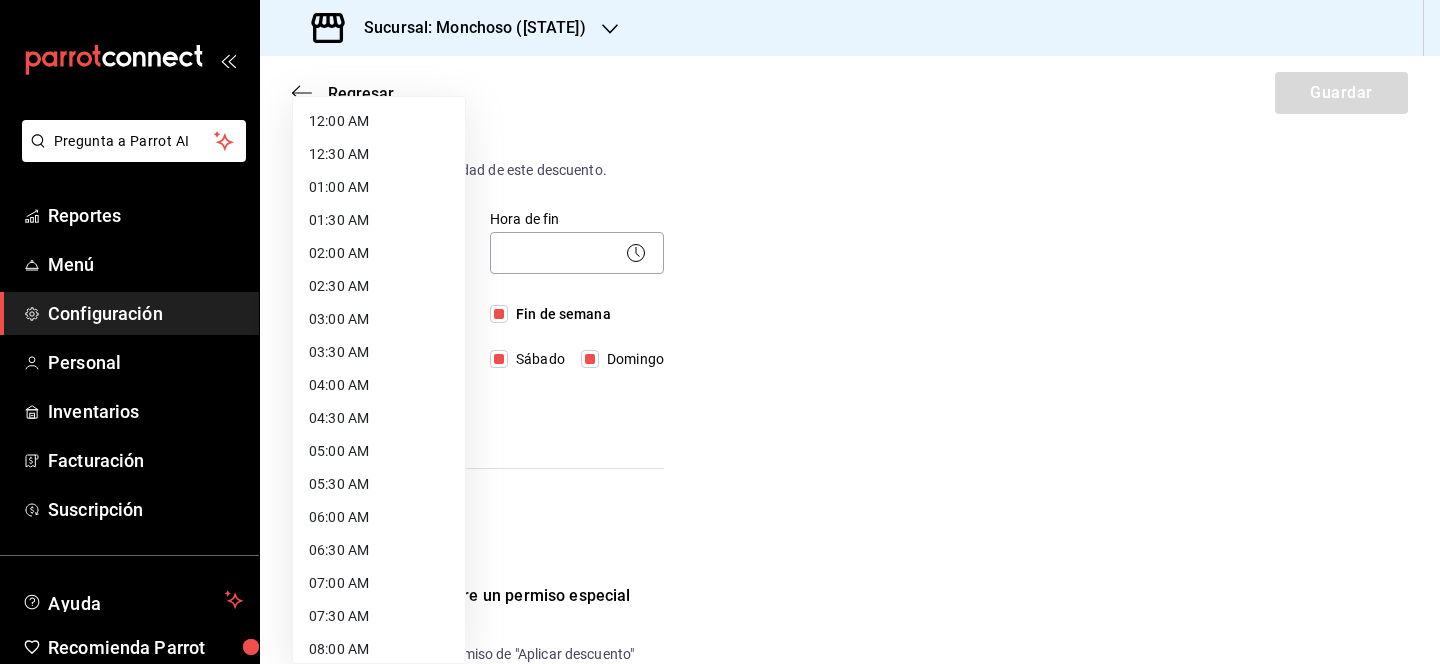 click on "Pregunta a Parrot AI Reportes   Menú   Configuración   Personal   Inventarios   Facturación   Suscripción   Ayuda Recomienda Parrot   Lili Flores   Sugerir nueva función   Sucursal: Monchoso ([STATE]) Regresar Guardar Nuevo descuento ¿Dónde se aplicará el descuento? Artículo en orden ORDER_ITEM ¿Cómo se va a llamar? CORTESIA ARTICULO Ingresa una descripción (opcional) ¿Este descuento tiene vigencia? Periodo en el que el descuento estará activo. Si No Horarios Elige el horario y disponibilidad de este descuento. Hora de inicio ​ Entre Semana Lunes Martes Miércoles Jueves Viernes Hora de fin ​ Fin de semana Sábado Domingo Agregar horario 1 de 5 horarios ¿Este descuento requiere un permiso especial para aplicarse? Solo los usuarios con el permiso de "Aplicar descuento" podrán usar este descuento en el Punto de Venta. Si No ¿Quieres que el usuario defina el valor del descuento en el Punto de Venta? Si No ¿Cómo se aplicará el descuento? Porcentaje Cantidad Porcentaje 100 % Porcentaje" at bounding box center (720, 332) 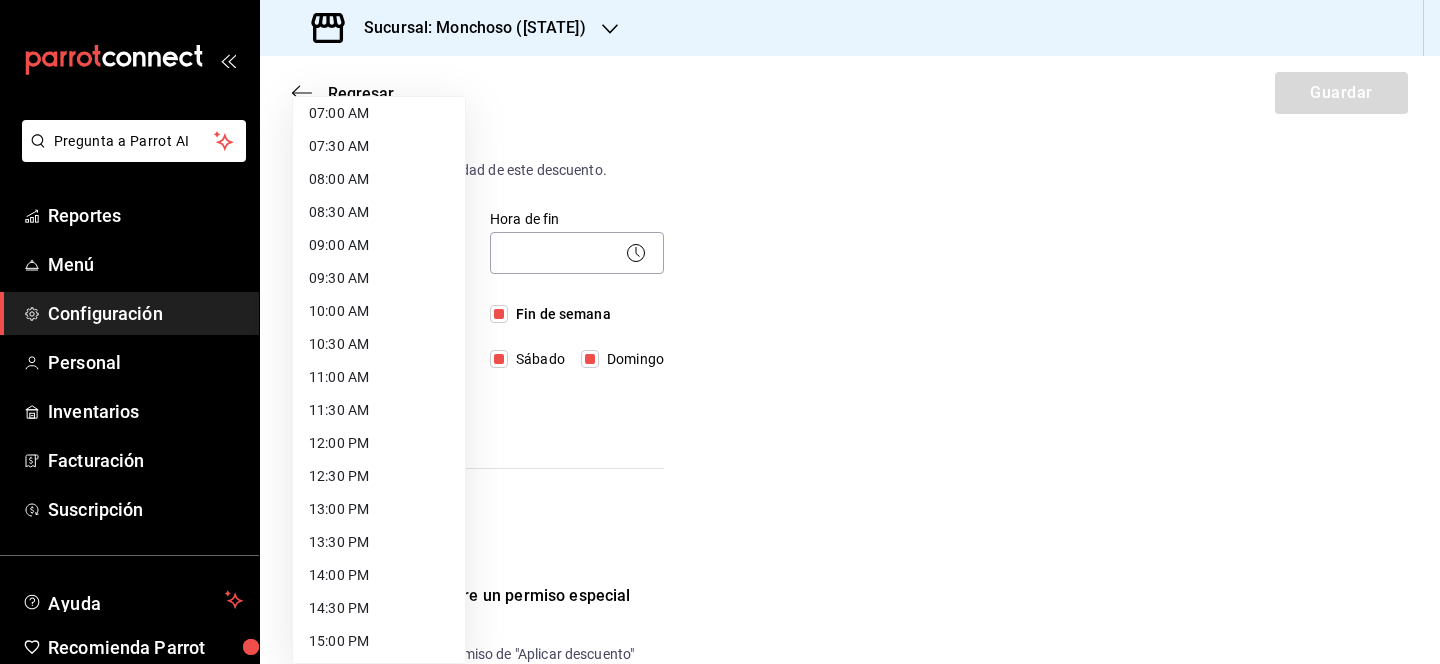 scroll, scrollTop: 471, scrollLeft: 0, axis: vertical 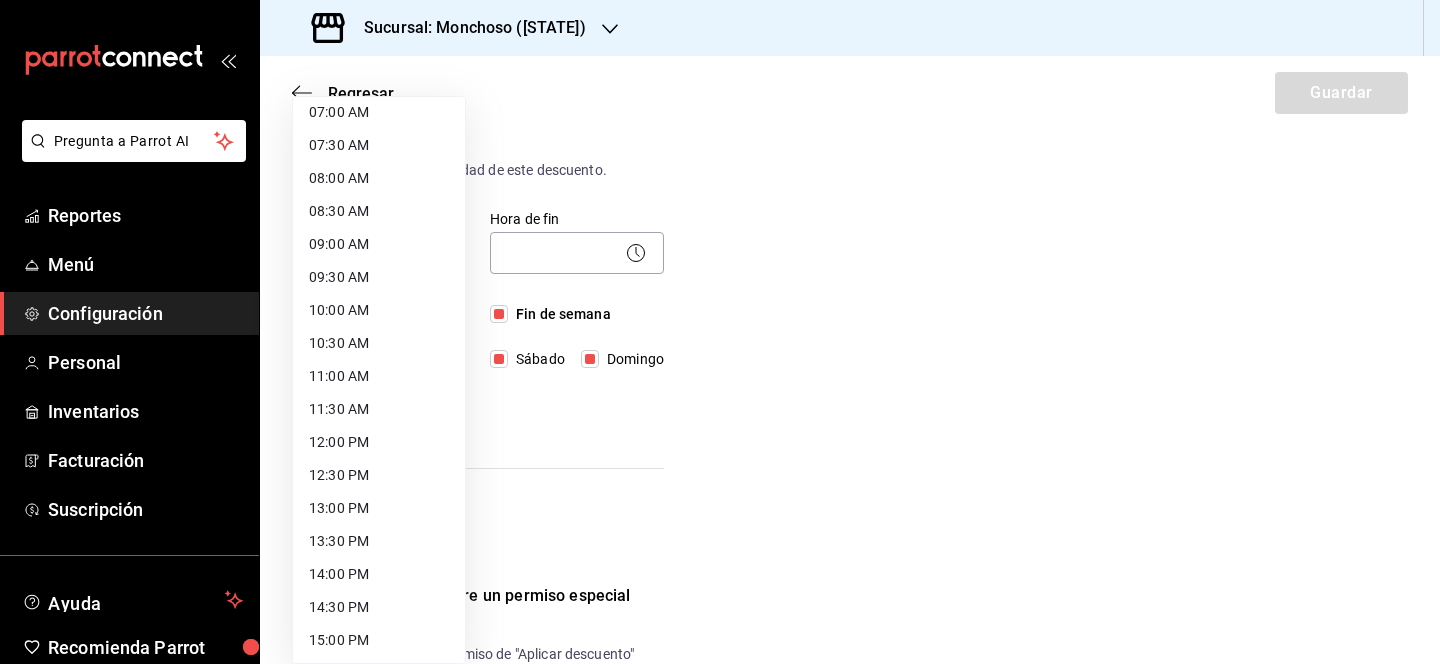 click on "12:00 PM" at bounding box center [379, 442] 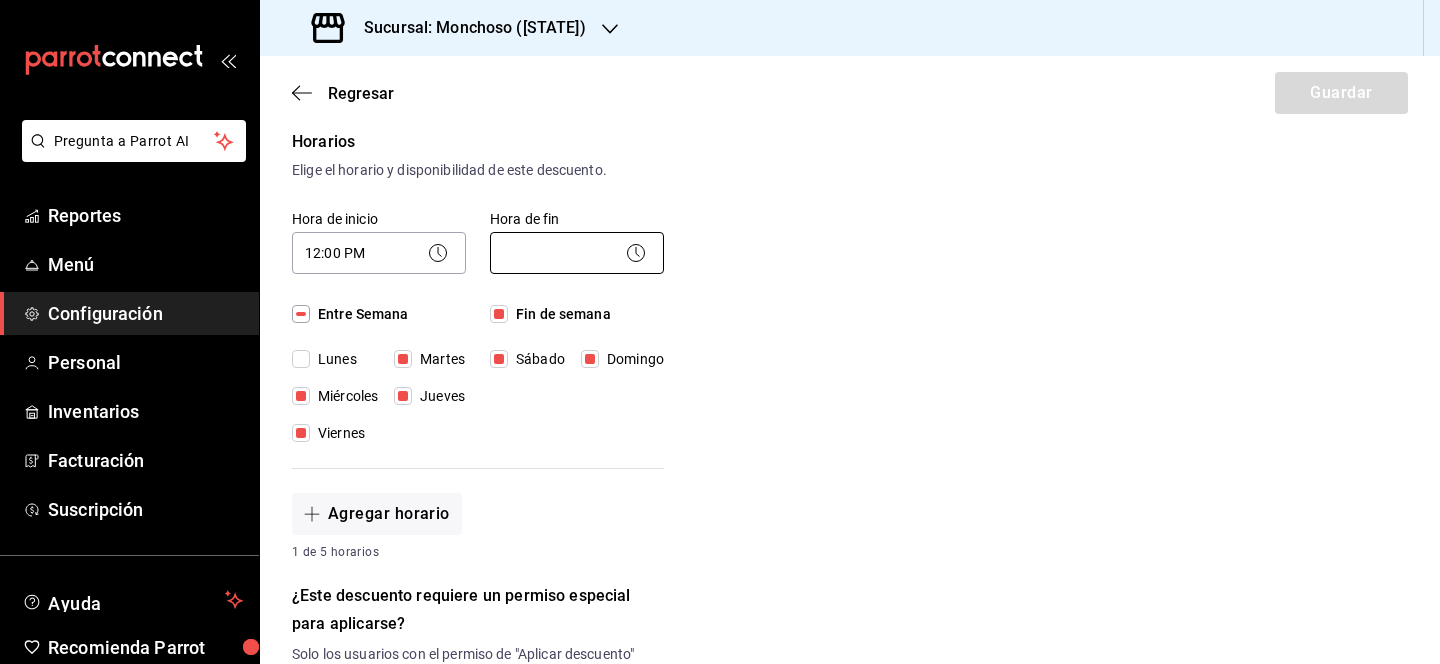 click on "Pregunta a Parrot AI Reportes   Menú   Configuración   Personal   Inventarios   Facturación   Suscripción   Ayuda Recomienda Parrot   [PERSON]   Sugerir nueva función   Sucursal: [CITY] ([STATE]) Regresar Guardar Nuevo descuento ¿Dónde se aplicará el descuento? Artículo en orden ORDER_ITEM ¿Cómo se va a llamar? CORTESIA ARTICULO Ingresa una descripción (opcional) ¿Este descuento tiene vigencia? Periodo en el que el descuento estará activo. Si No Horarios Elige el horario y disponibilidad de este descuento. Hora de inicio 12:00 PM 12:00 Entre Semana Lunes Martes Miércoles Jueves Viernes Hora de fin ​ Fin de semana Sábado Domingo Agregar horario 1 de 5 horarios ¿Este descuento requiere un permiso especial para aplicarse? Solo los usuarios con el permiso de "Aplicar descuento" podrán usar este descuento en el Punto de Venta. Si No ¿Quieres que el usuario defina el valor del descuento en el Punto de Venta? Si No ¿Cómo se aplicará el descuento? Porcentaje Cantidad Porcentaje 100 %" at bounding box center (720, 332) 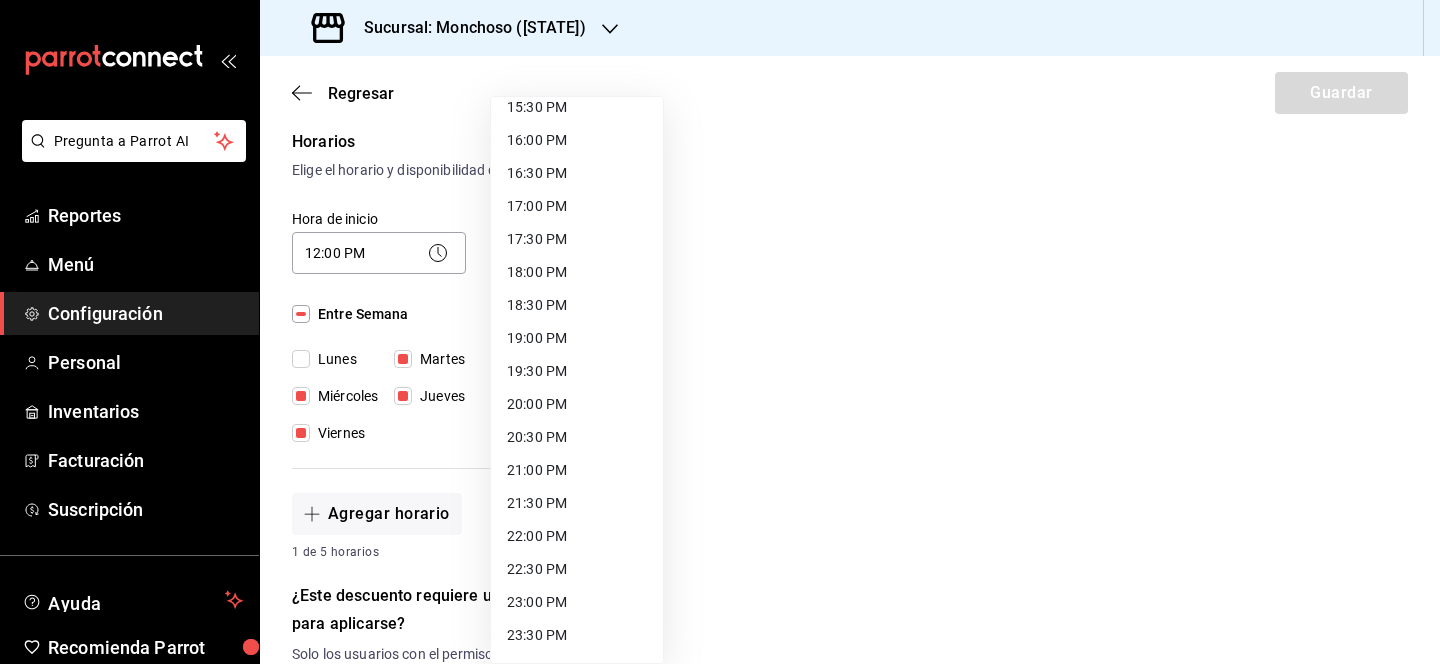 scroll, scrollTop: 1067, scrollLeft: 0, axis: vertical 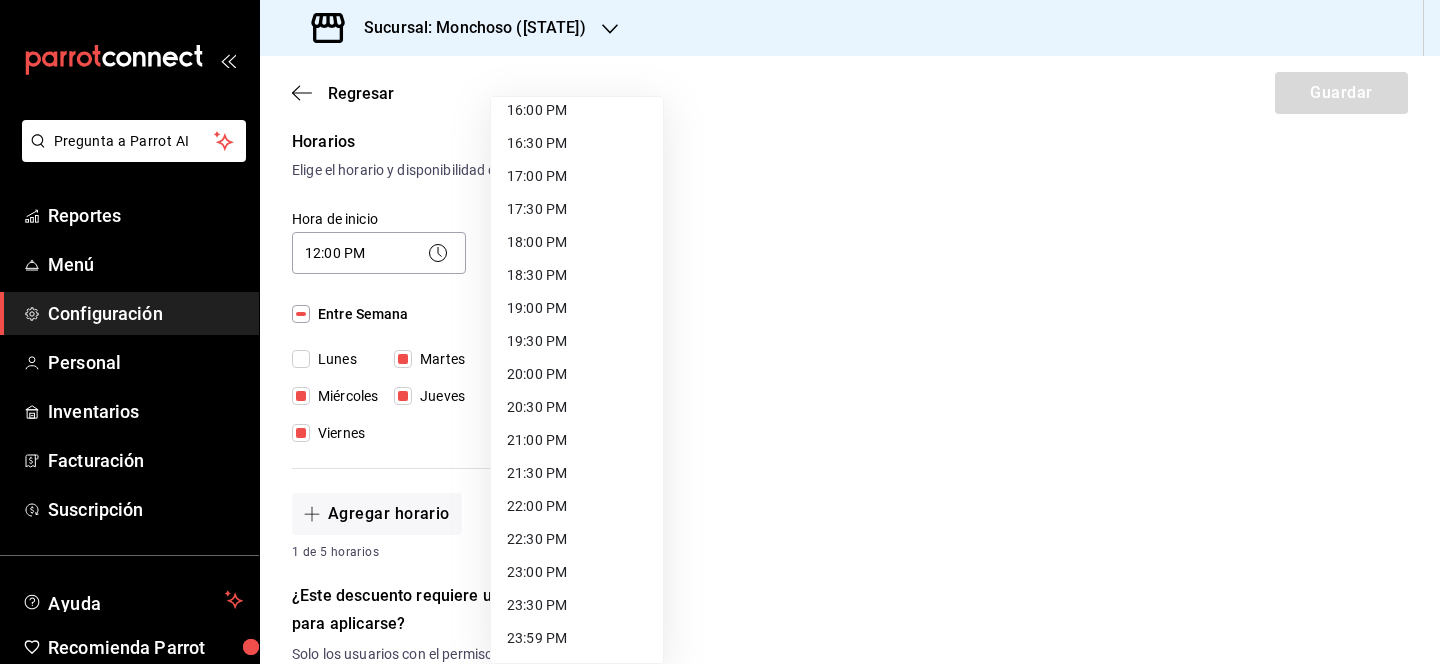 click on "21:00 PM" at bounding box center (577, 440) 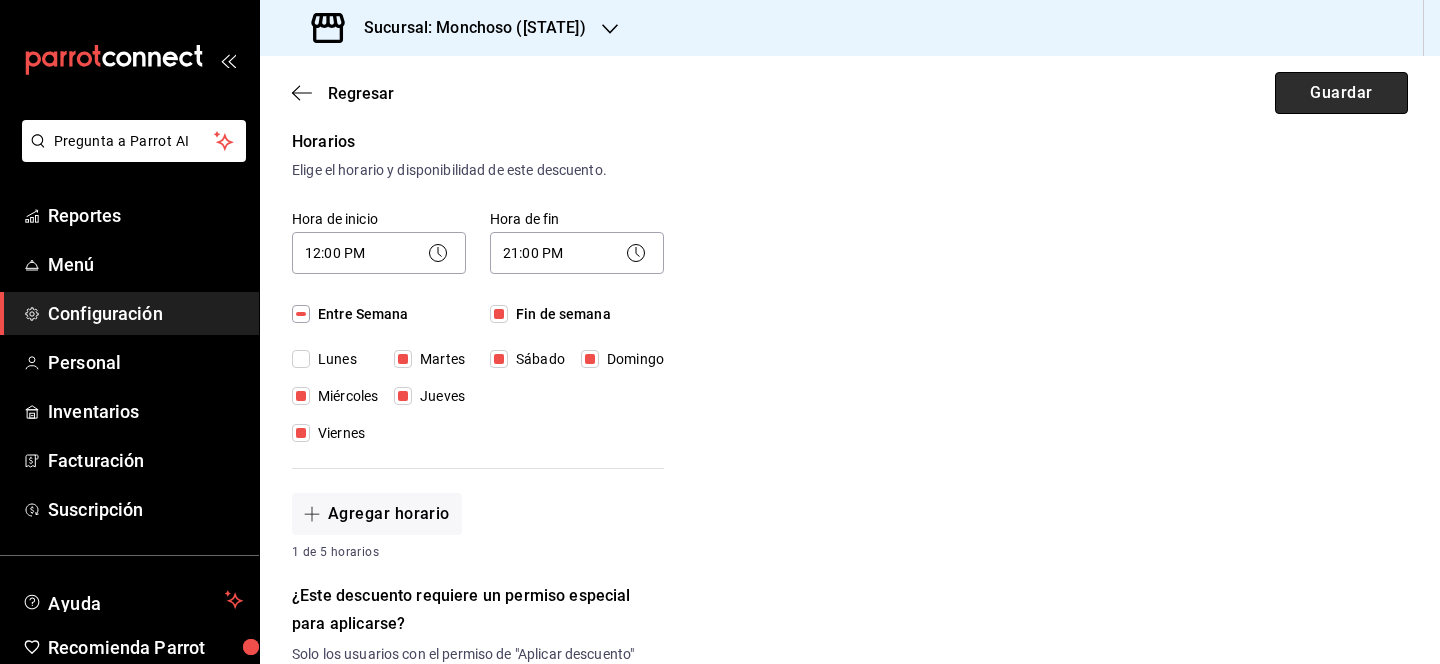 click on "Guardar" at bounding box center [1341, 93] 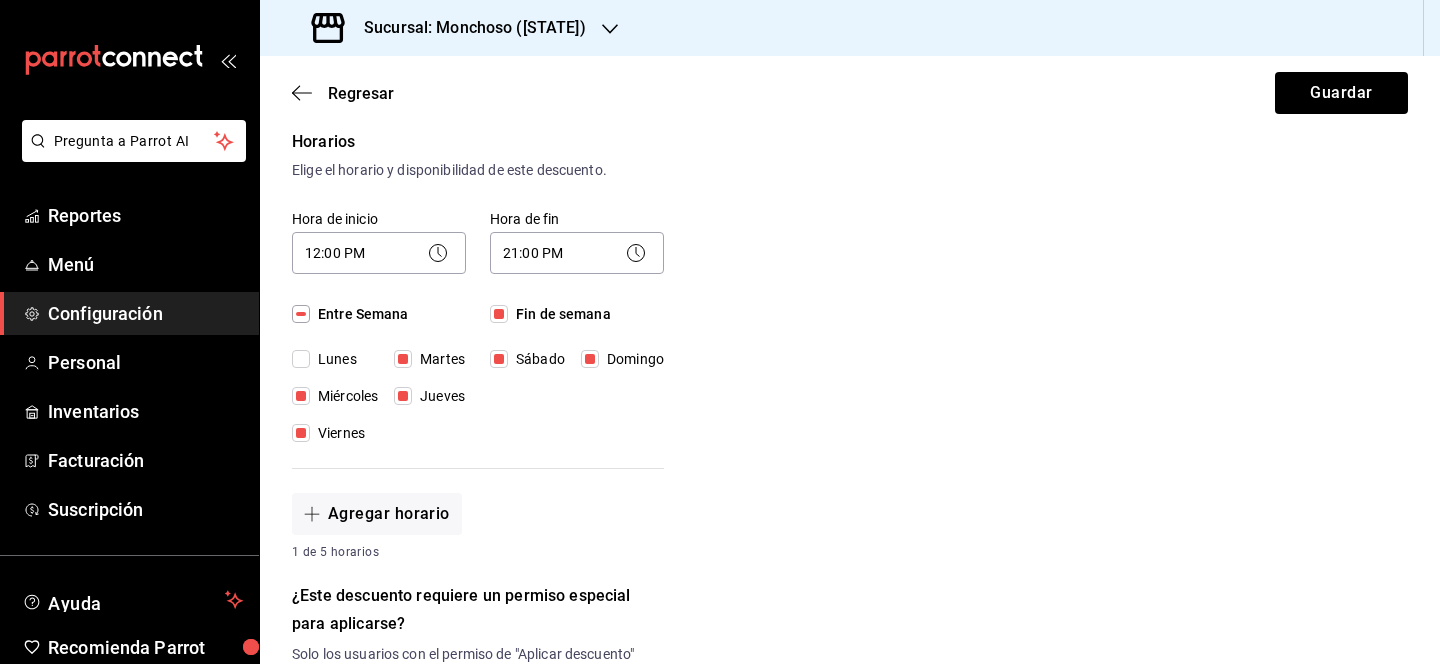 click on "Nuevo descuento ¿Dónde se aplicará el descuento? Artículo en orden ORDER_ITEM ¿Cómo se va a llamar? CORTESIA ARTICULO Ingresa una descripción (opcional) ¿Este descuento tiene vigencia? Periodo en el que el descuento estará activo. Si No Horarios Elige el horario y disponibilidad de este descuento. Hora de inicio 12:00 PM 12:00 Entre Semana Lunes Martes Miércoles Jueves Viernes Hora de fin 21:00 PM 21:00 Fin de semana Sábado Domingo Agregar horario 1 de 5 horarios ¿Este descuento requiere un permiso especial para aplicarse? Solo los usuarios con el permiso de "Aplicar descuento" podrán usar este descuento en el Punto de Venta. Si No ¿Quieres que el usuario defina el valor del descuento en el Punto de Venta? Si eliges "Sí", el usuario podrá escribir la cantidad o porcentaje al aplicarlo. Si eliges "No", deberás definirlo desde aquí. Si No ¿Cómo se aplicará el descuento? Elige si el descuento será un porcentaje sobre el total o una cantidad fija. Porcentaje Cantidad Porcentaje 100 %" at bounding box center (850, 494) 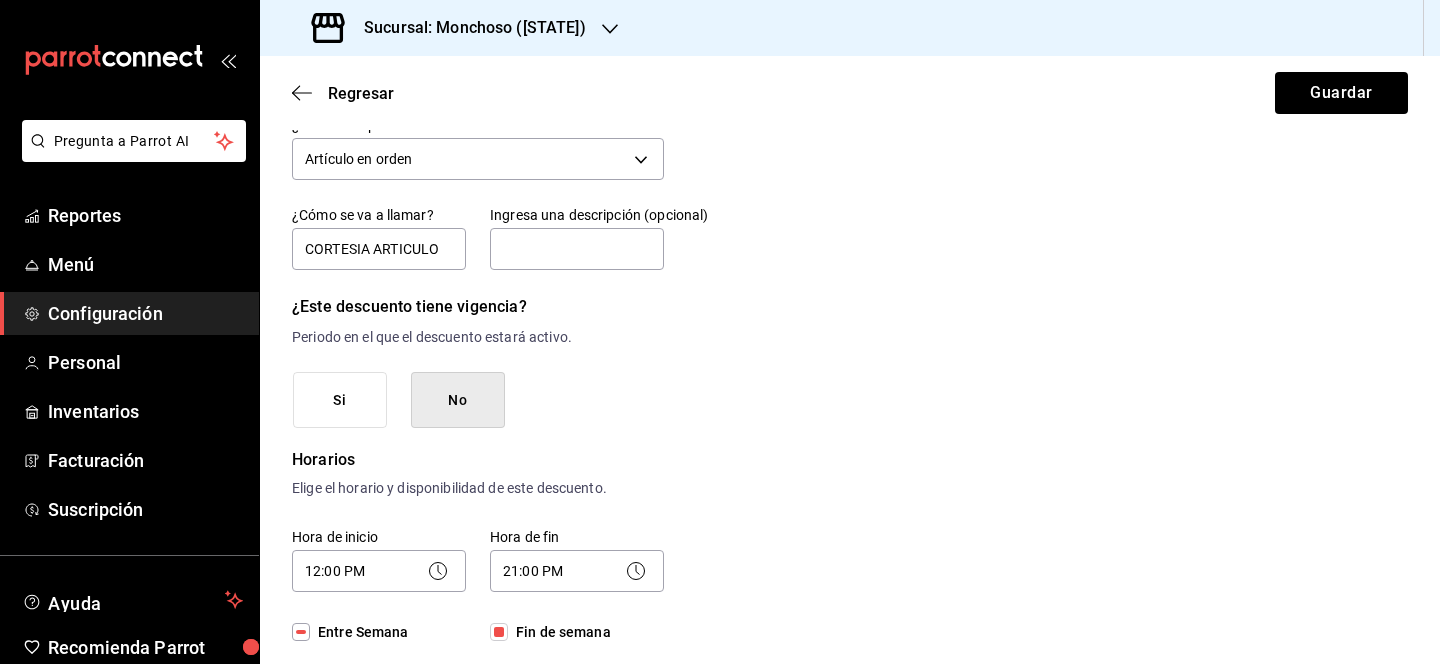 scroll, scrollTop: 0, scrollLeft: 0, axis: both 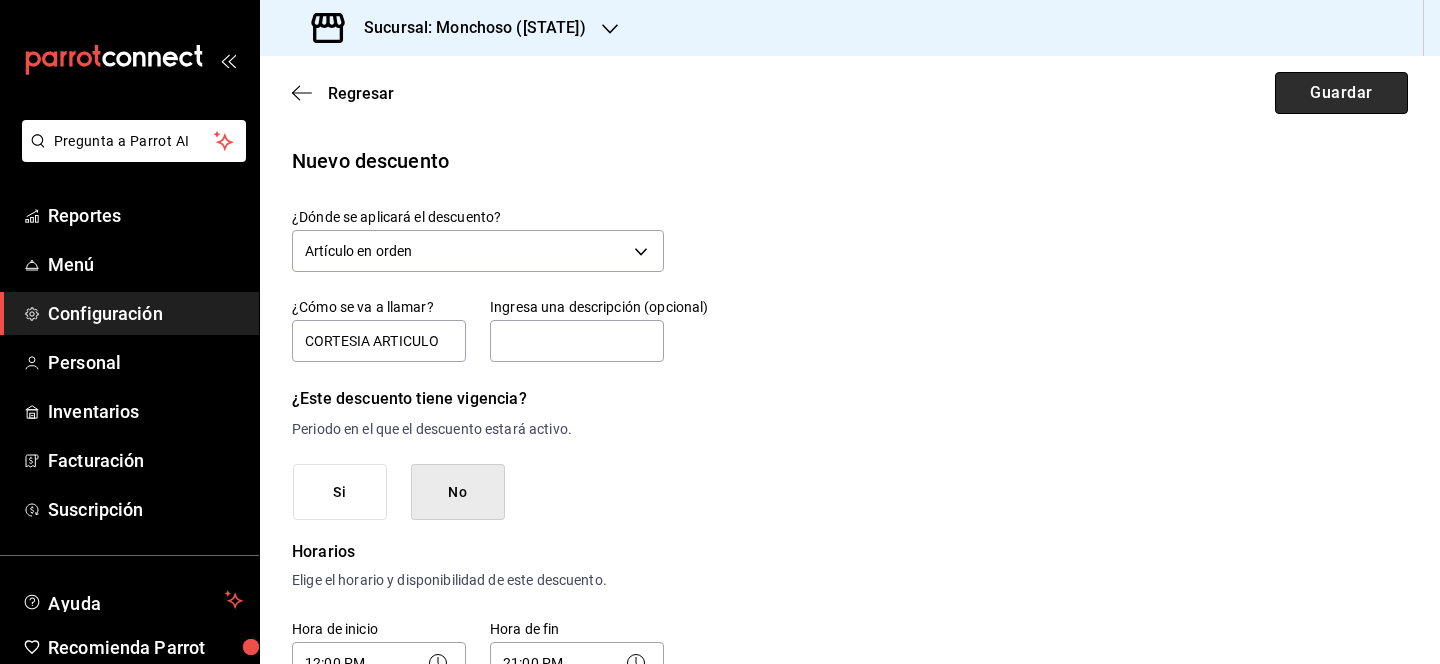 click on "Guardar" at bounding box center (1341, 93) 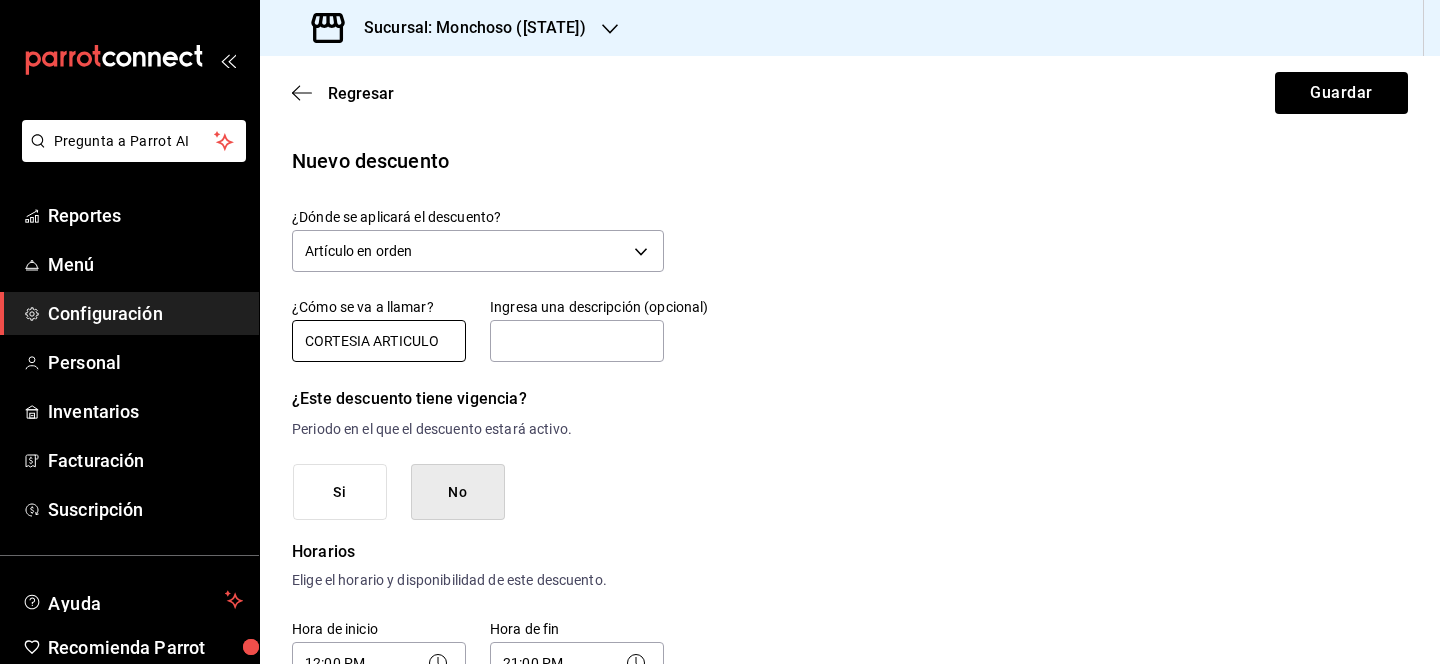 click on "CORTESIA ARTICULO" at bounding box center [379, 341] 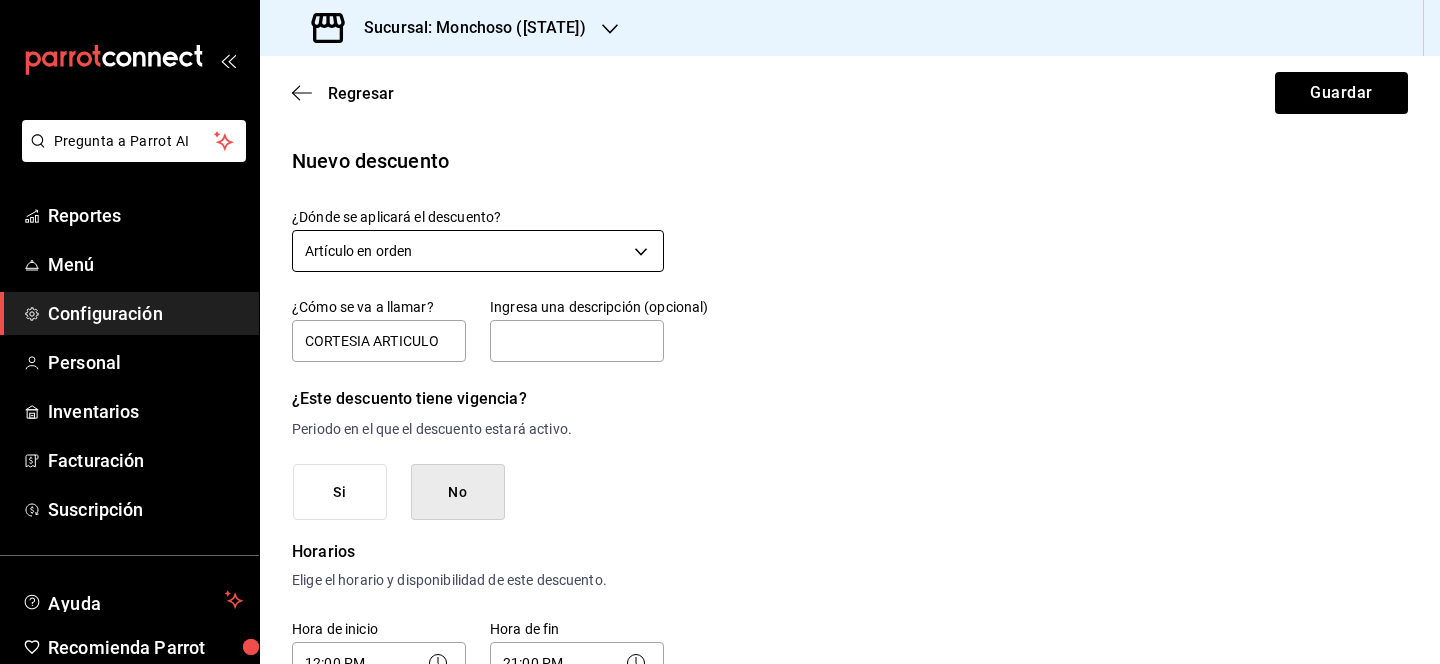 click on "Pregunta a Parrot AI Reportes   Menú   Configuración   Personal   Inventarios   Facturación   Suscripción   Ayuda Recomienda Parrot   Lili Flores   Sugerir nueva función   Sucursal: Monchoso ([STATE]) Regresar Guardar Nuevo descuento ¿Dónde se aplicará el descuento? Artículo en orden ORDER_ITEM ¿Cómo se va a llamar? CORTESIA ARTICULO Ingresa una descripción (opcional) ¿Este descuento tiene vigencia? Periodo en el que el descuento estará activo. Si No Horarios Elige el horario y disponibilidad de este descuento. Hora de inicio 12:00 PM 12:00 Entre Semana Lunes Martes Miércoles Jueves Viernes Hora de fin 21:00 PM 21:00 Fin de semana Sábado Domingo Agregar horario 1 de 5 horarios ¿Este descuento requiere un permiso especial para aplicarse? Solo los usuarios con el permiso de "Aplicar descuento" podrán usar este descuento en el Punto de Venta. Si No ¿Quieres que el usuario defina el valor del descuento en el Punto de Venta? Si No ¿Cómo se aplicará el descuento? Porcentaje Cantidad Porcentaje %" at bounding box center (720, 332) 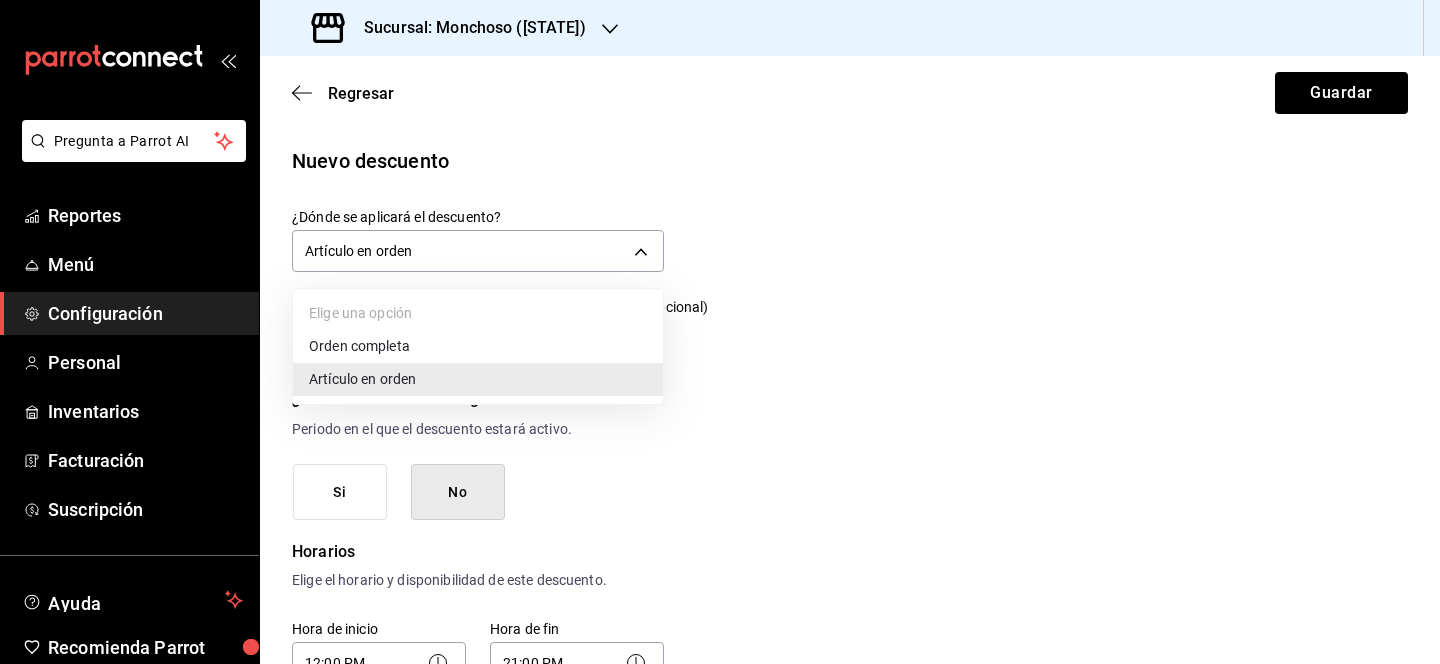 click on "Orden completa" at bounding box center [478, 346] 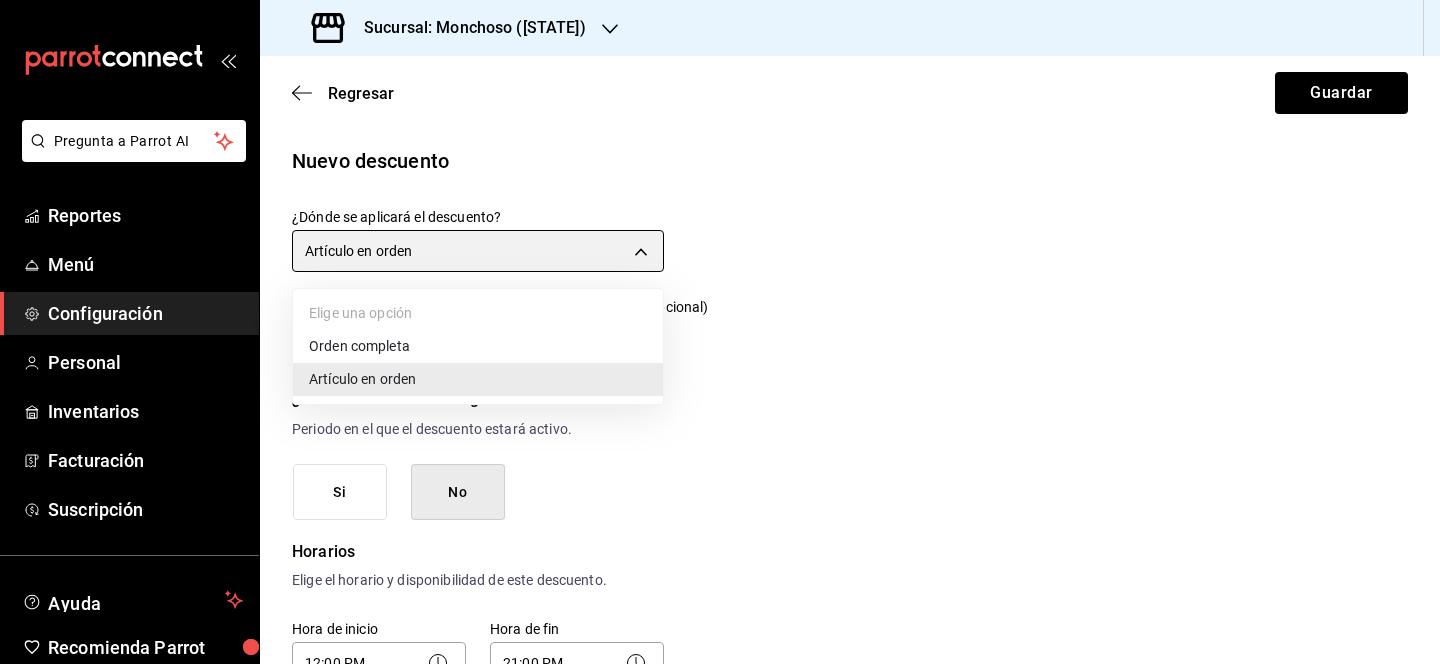 type on "ORDER" 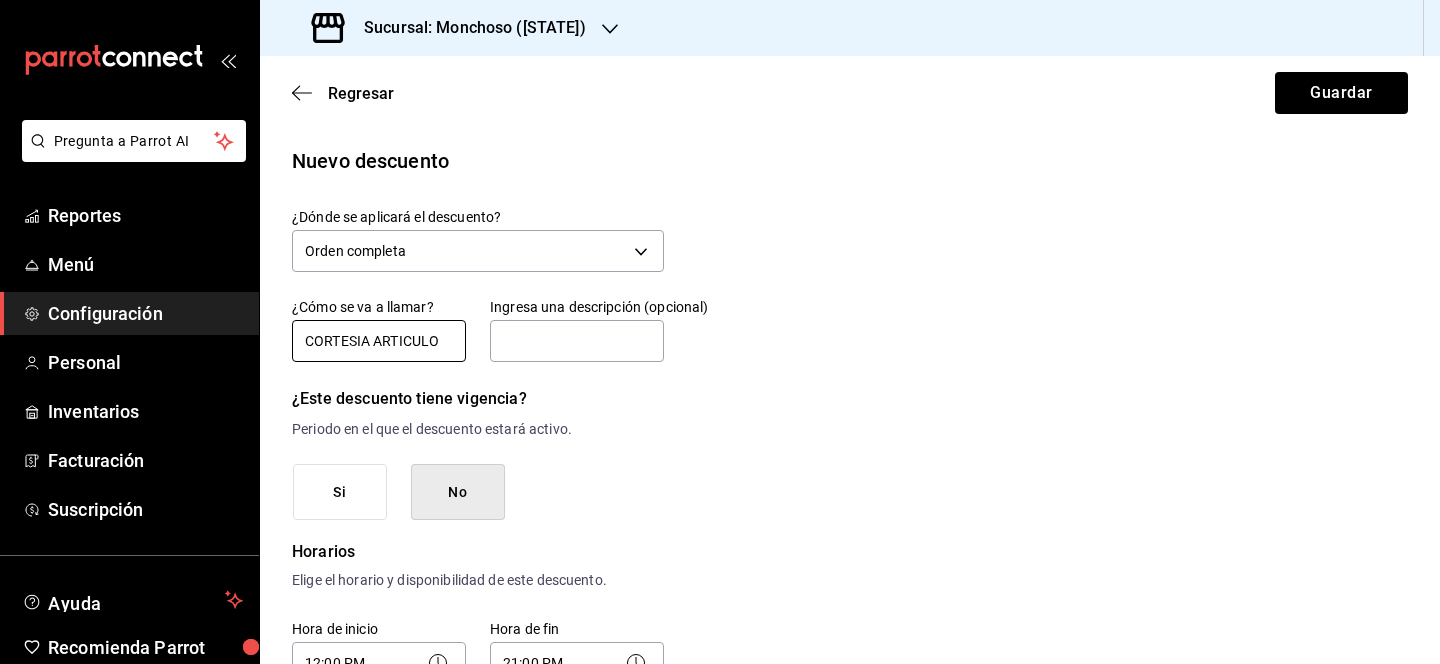 click on "CORTESIA ARTICULO" at bounding box center [379, 341] 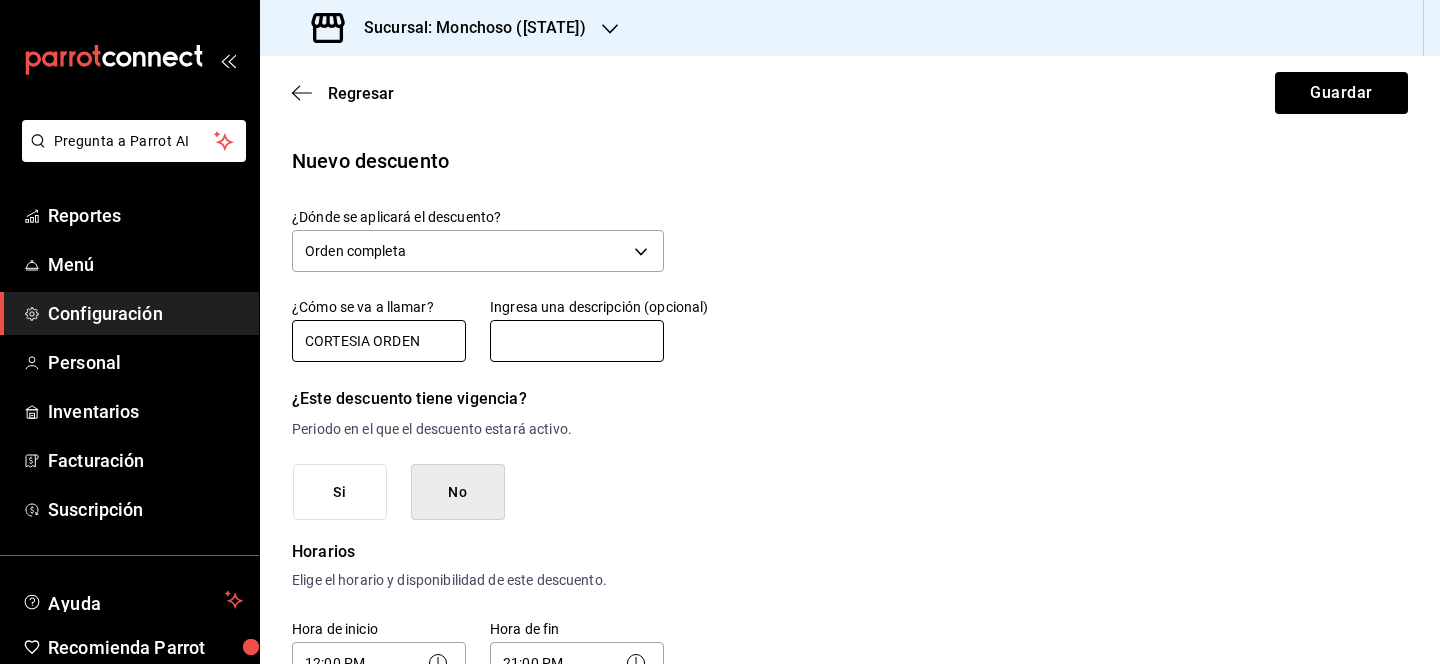 type on "CORTESIA ORDEN" 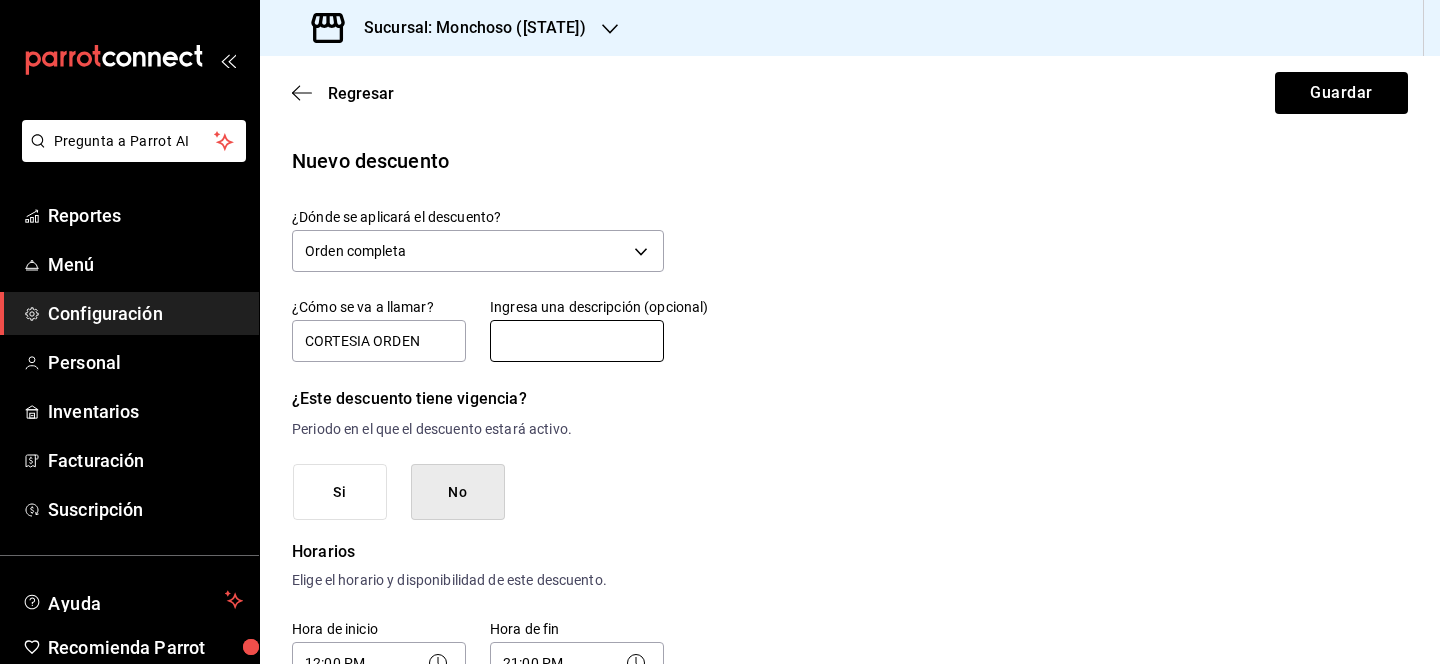 click at bounding box center [577, 341] 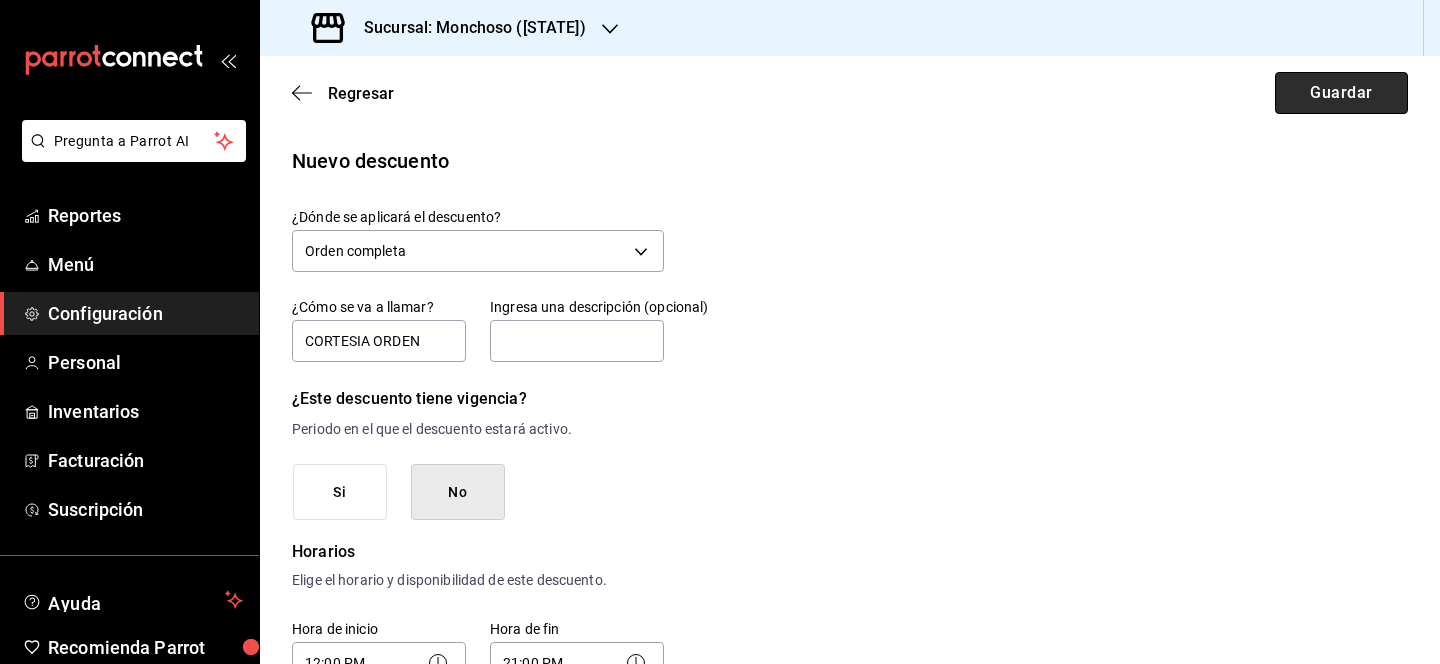 click on "Guardar" at bounding box center (1341, 93) 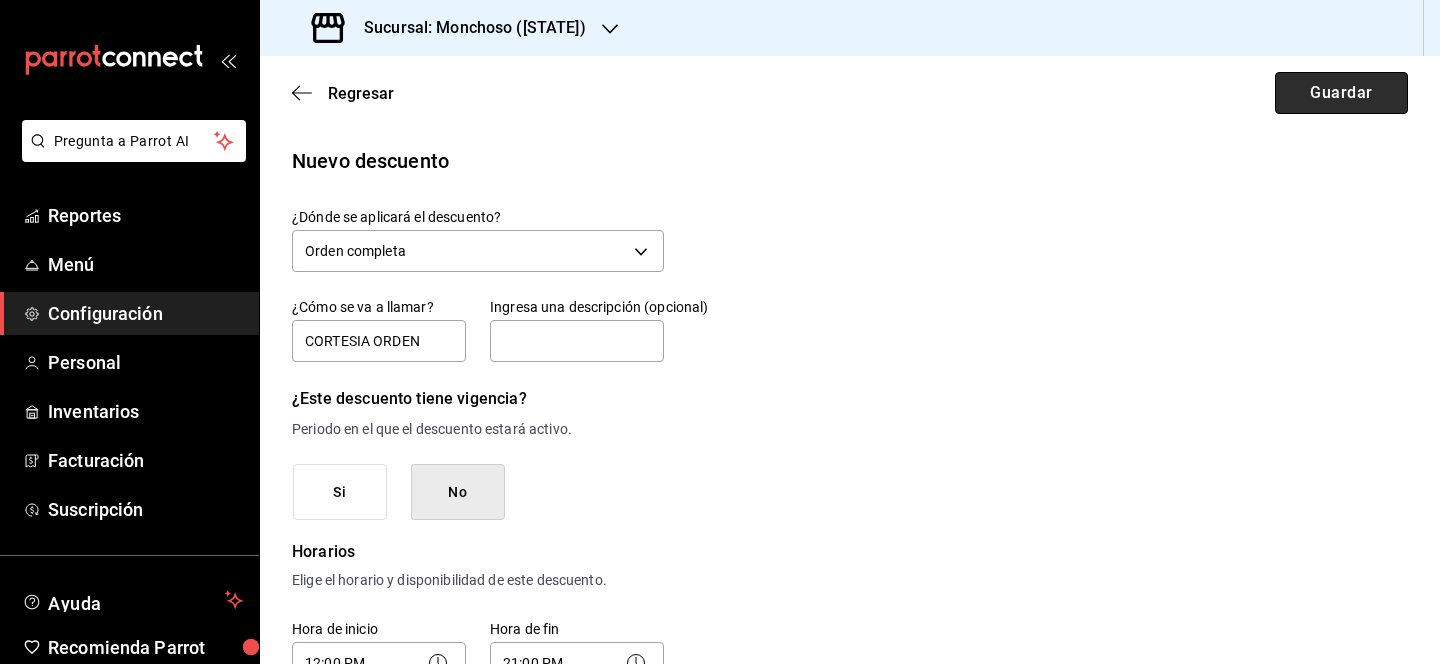 click on "Guardar" at bounding box center [1341, 93] 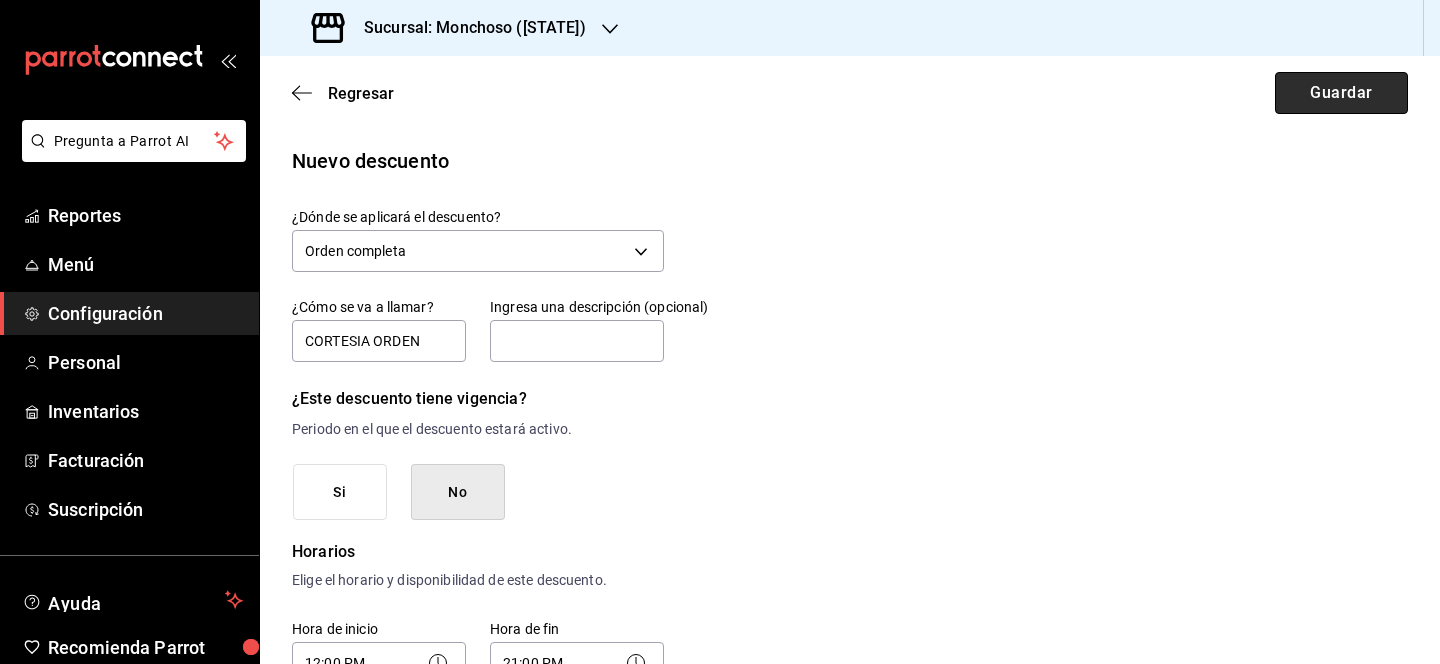 click on "Guardar" at bounding box center [1341, 93] 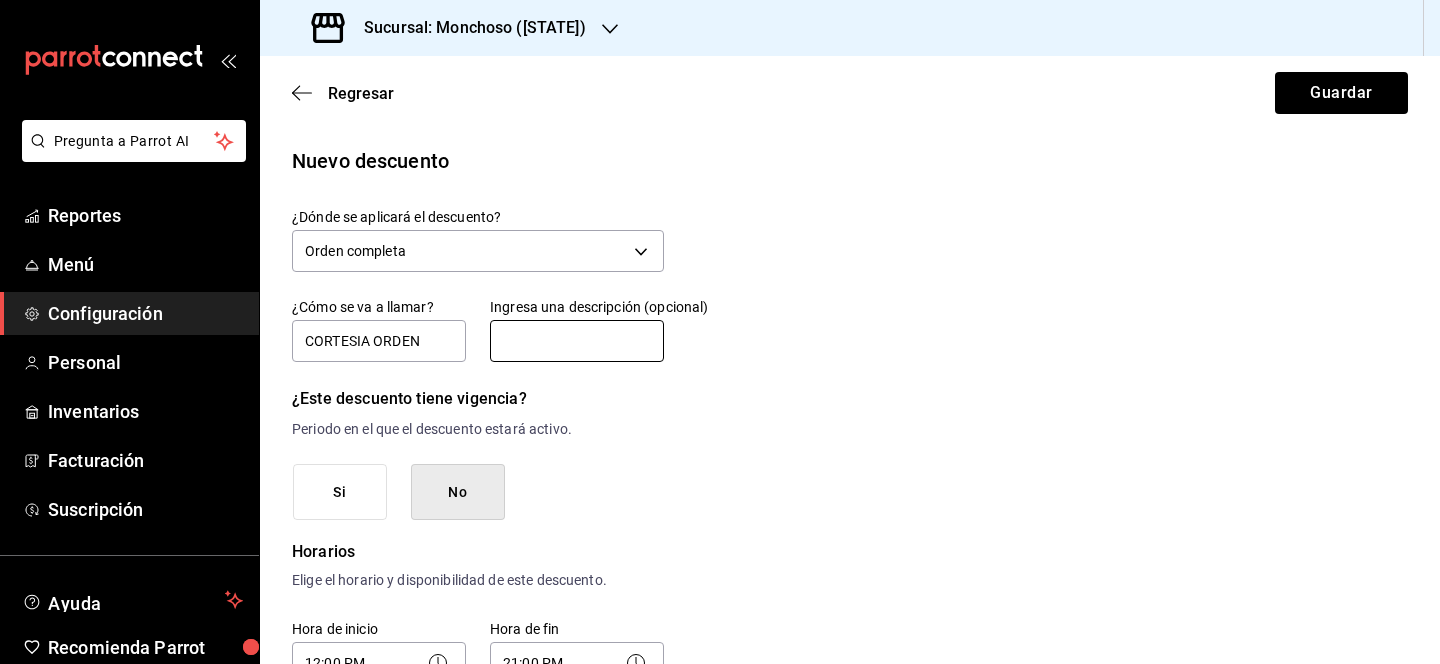 click at bounding box center (577, 341) 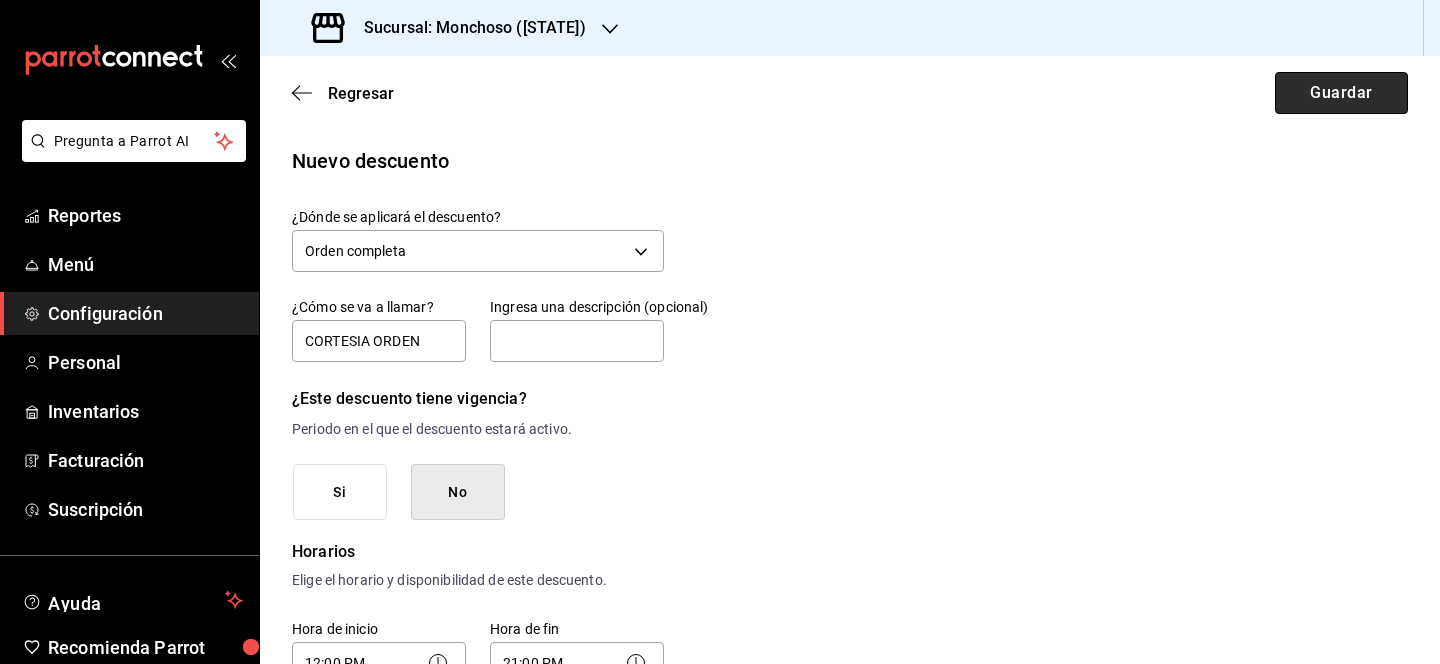 click on "Guardar" at bounding box center [1341, 93] 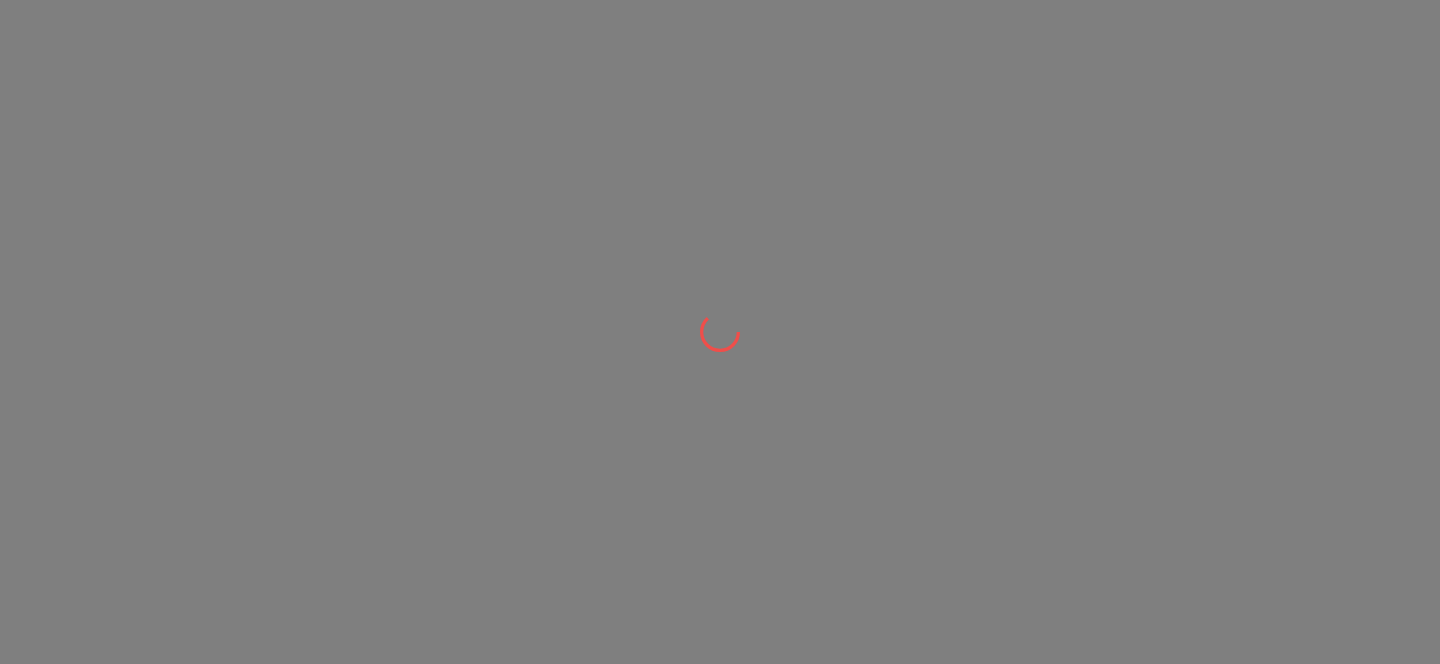 scroll, scrollTop: 0, scrollLeft: 0, axis: both 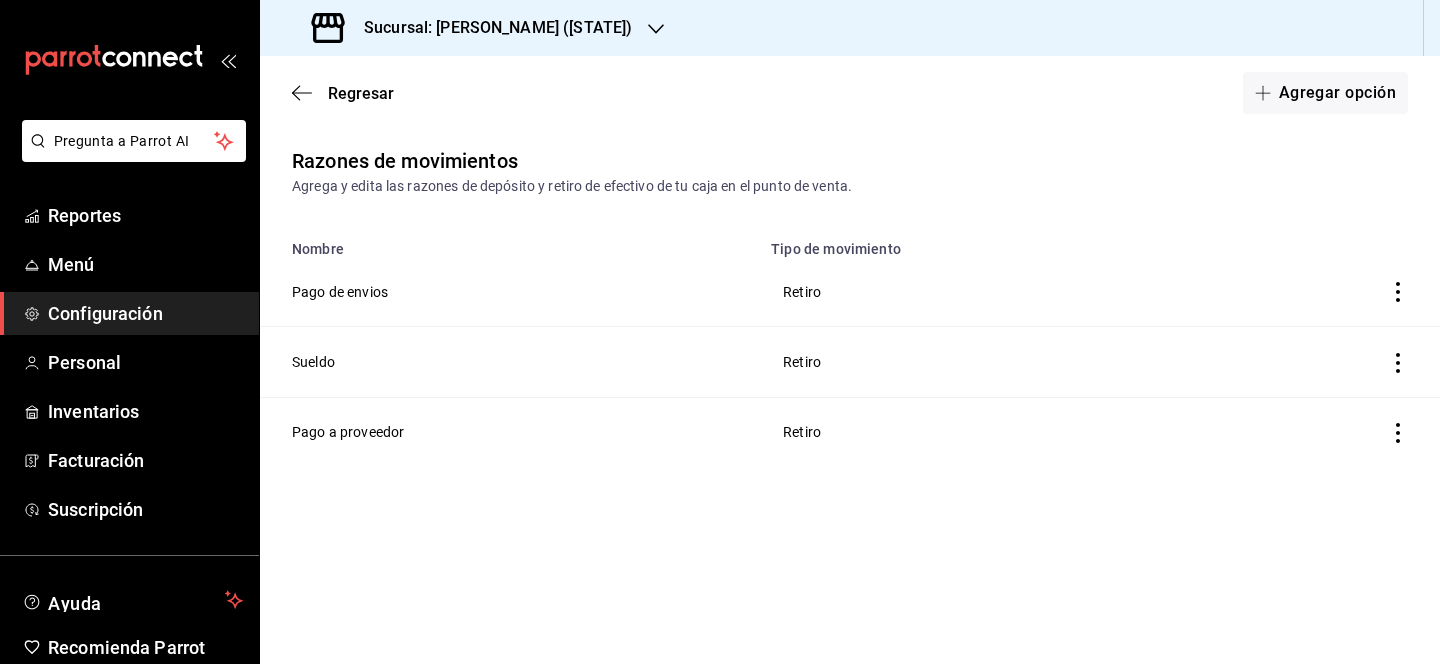 click on "Sucursal: [PERSON_NAME] ([STATE])" at bounding box center (490, 28) 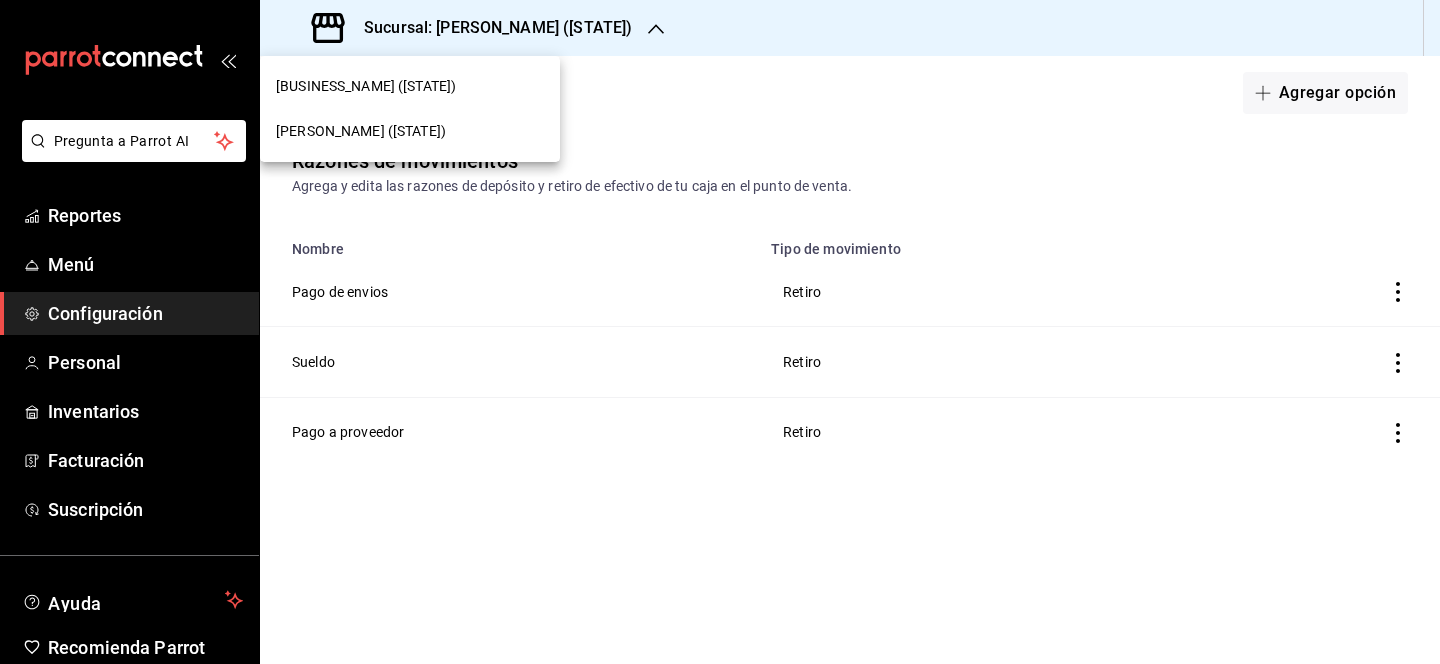 click on "[BUSINESS_NAME] ([STATE])" at bounding box center [410, 86] 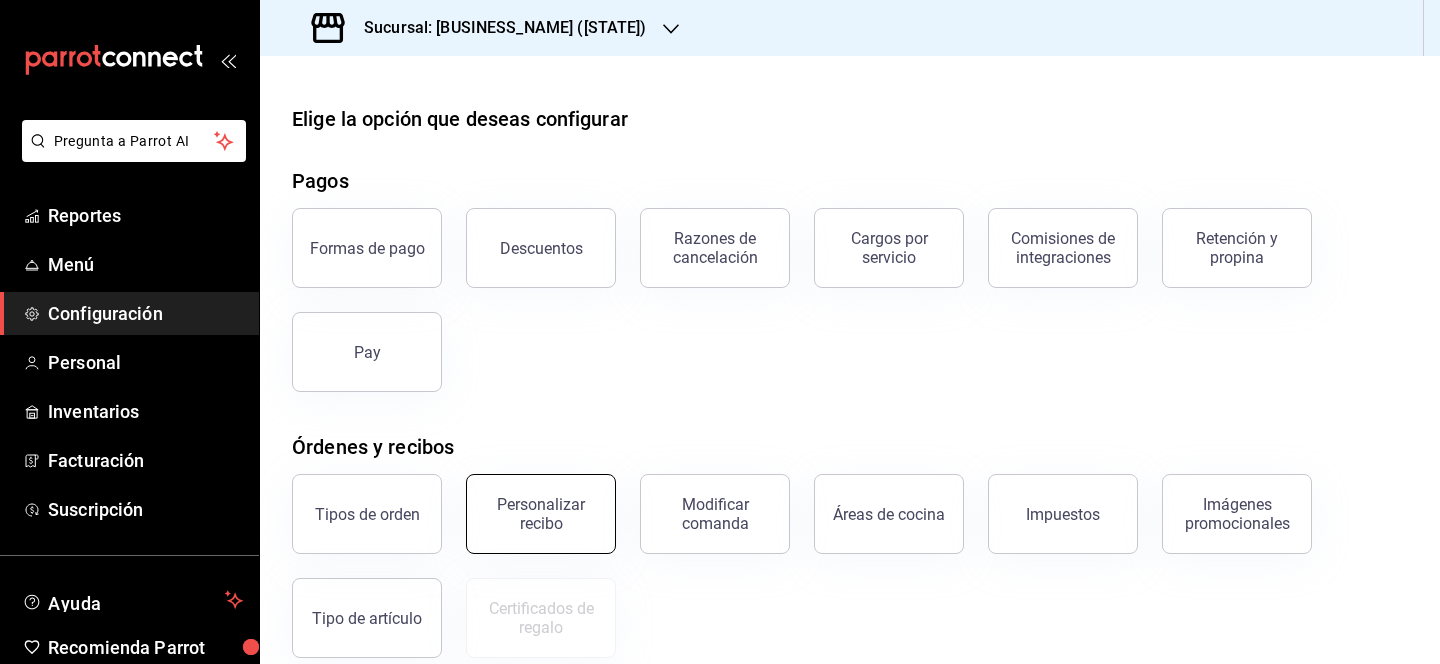 scroll, scrollTop: 350, scrollLeft: 0, axis: vertical 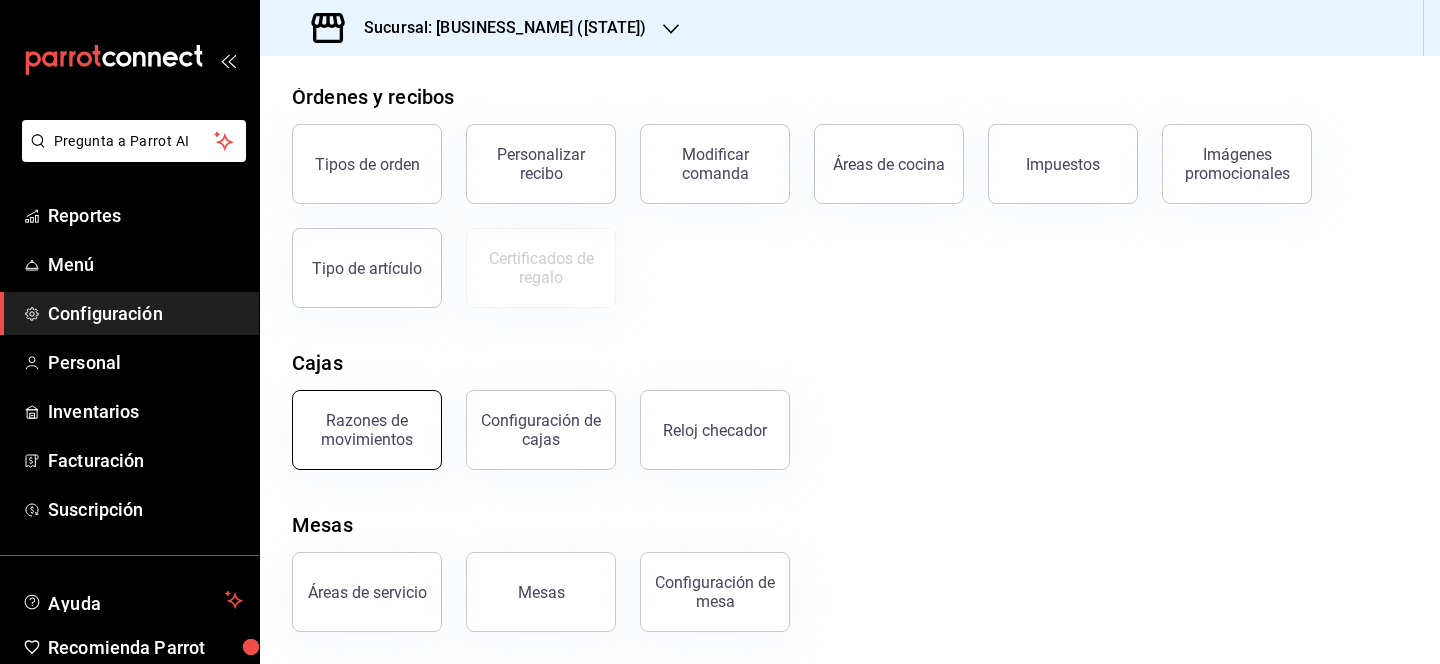 click on "Razones de movimientos" at bounding box center (367, 430) 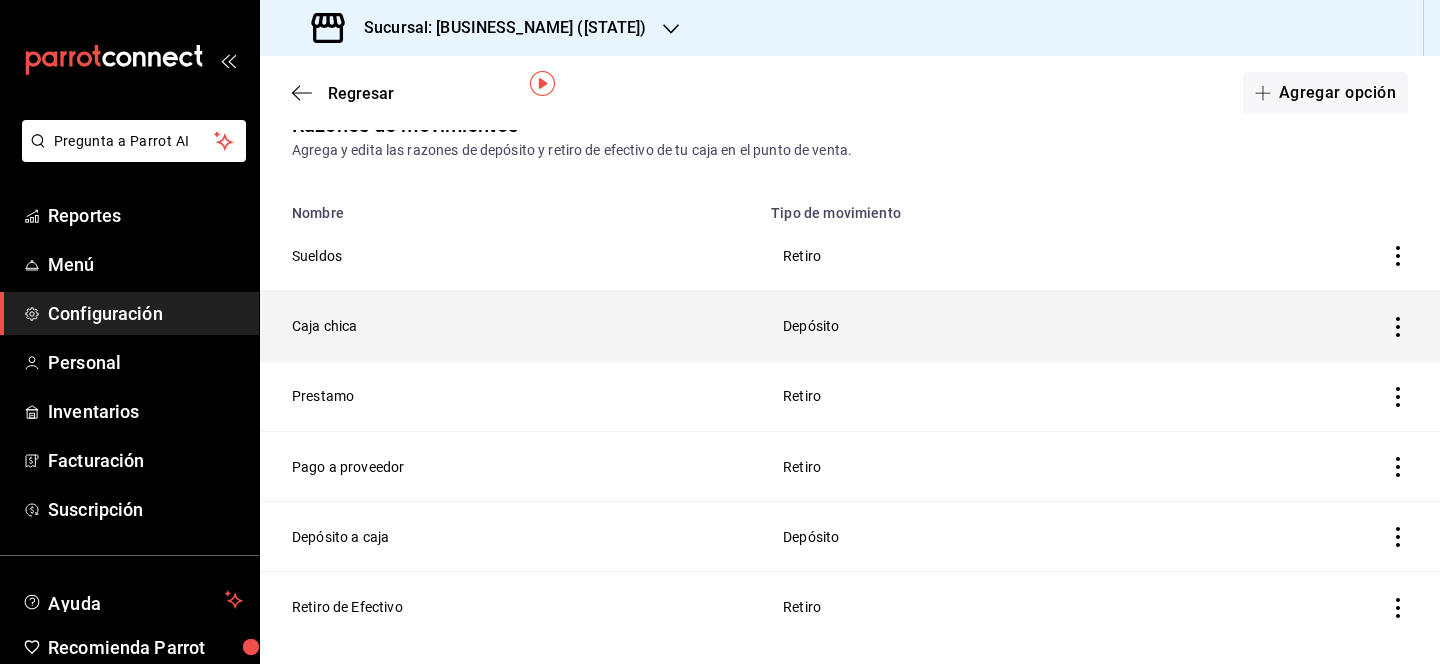scroll, scrollTop: 78, scrollLeft: 0, axis: vertical 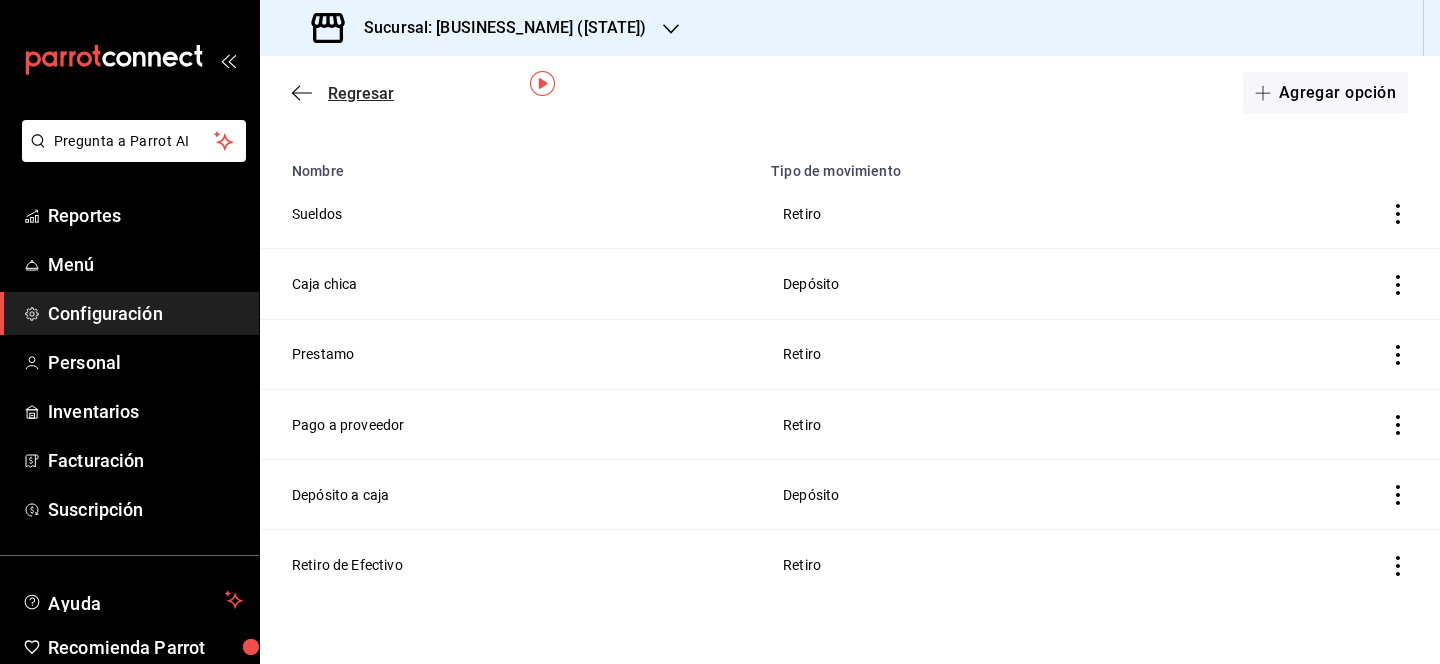 click on "Regresar" at bounding box center [361, 93] 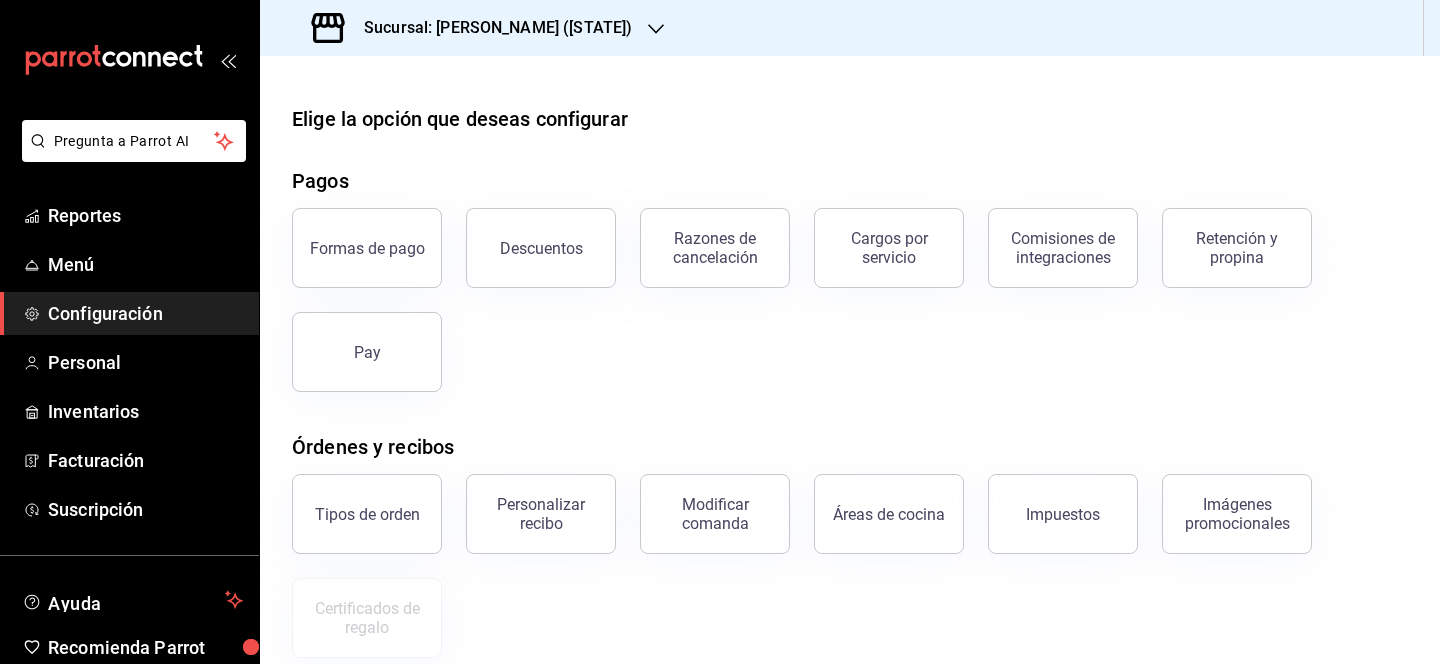 click on "Sucursal: [PERSON_NAME] ([STATE])" at bounding box center (490, 28) 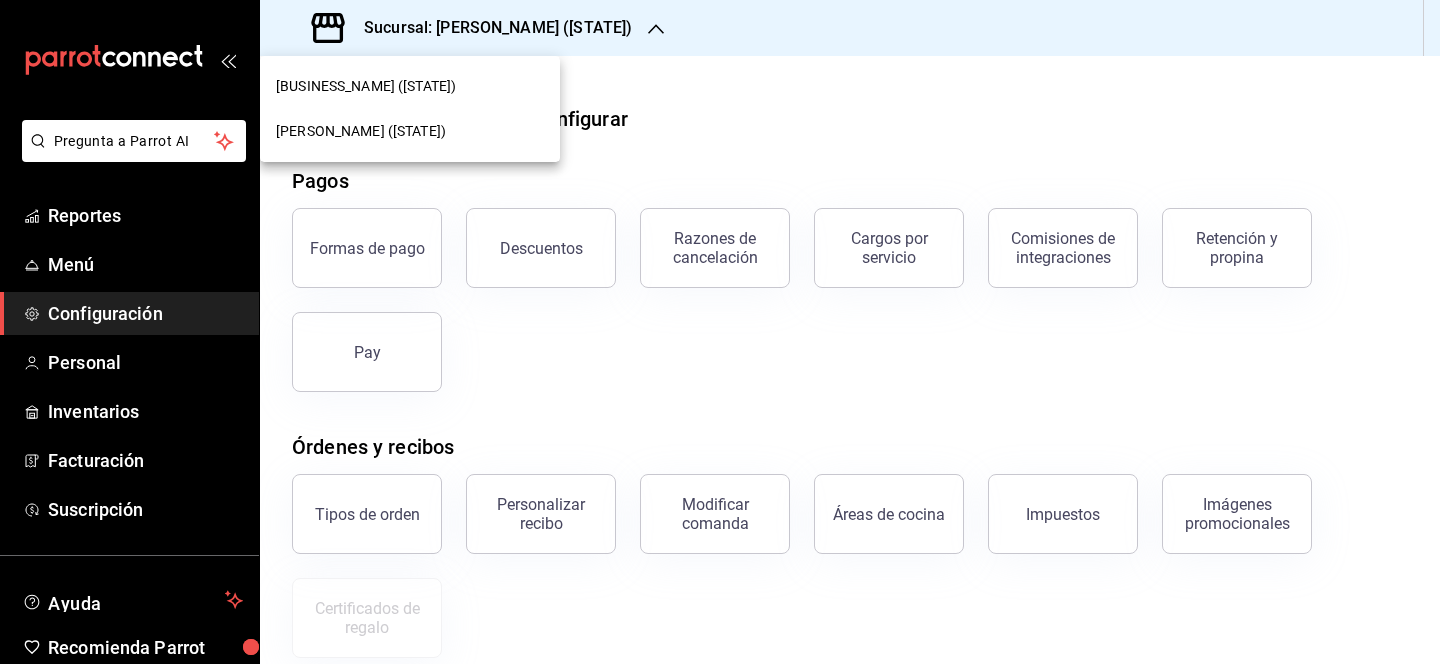 click at bounding box center (720, 332) 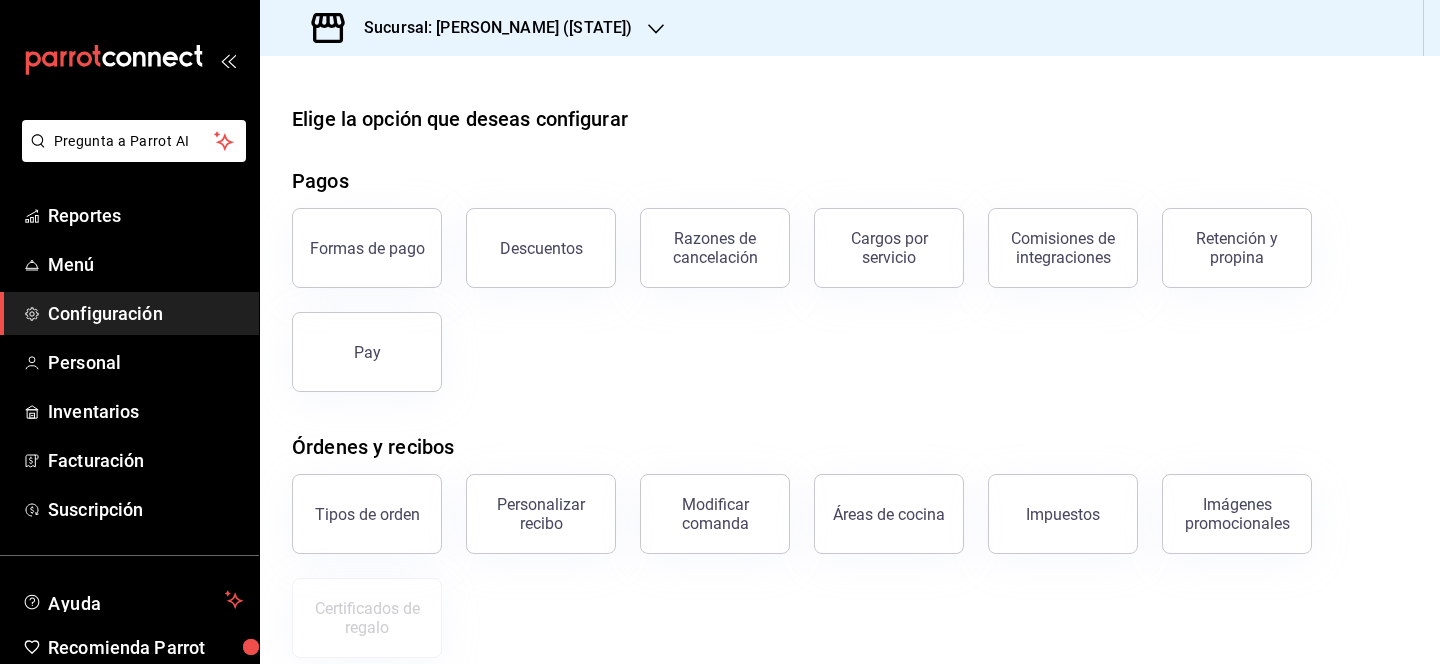 click on "Sucursal: [PERSON_NAME] ([STATE])" at bounding box center [474, 28] 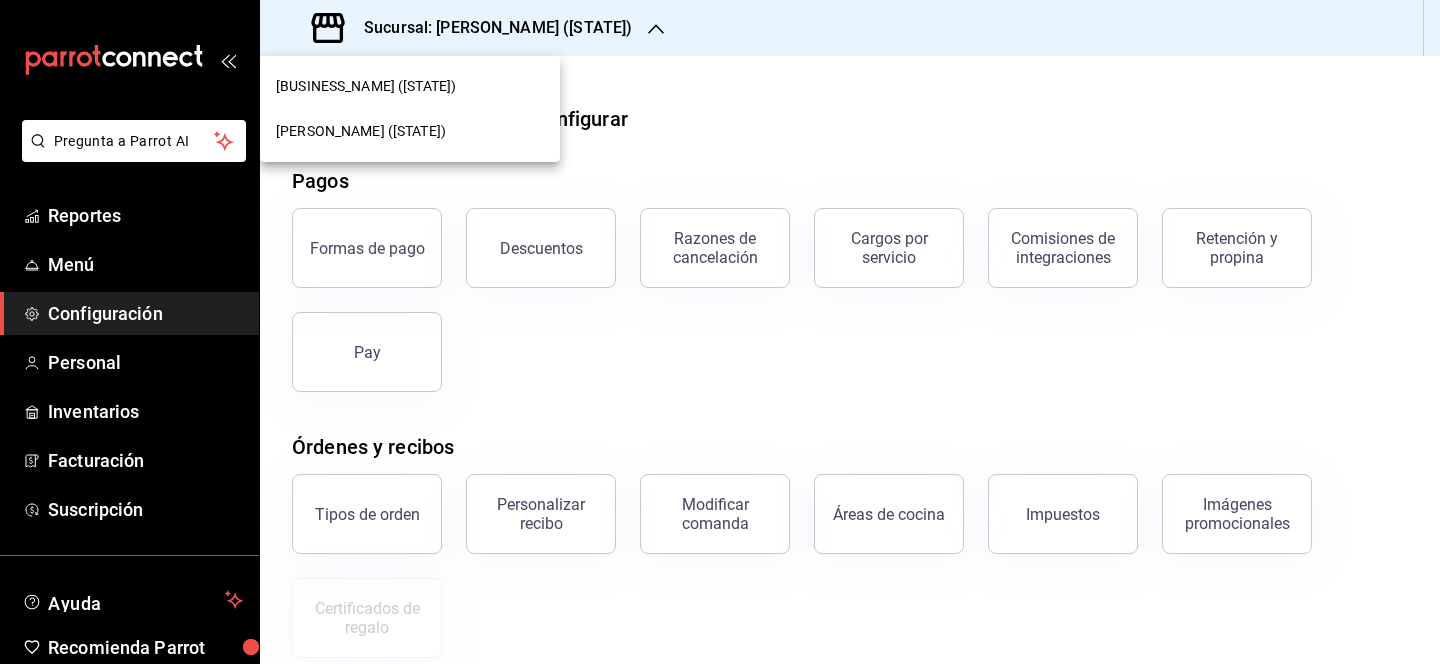 click on "[BUSINESS_NAME] ([STATE])" at bounding box center [410, 86] 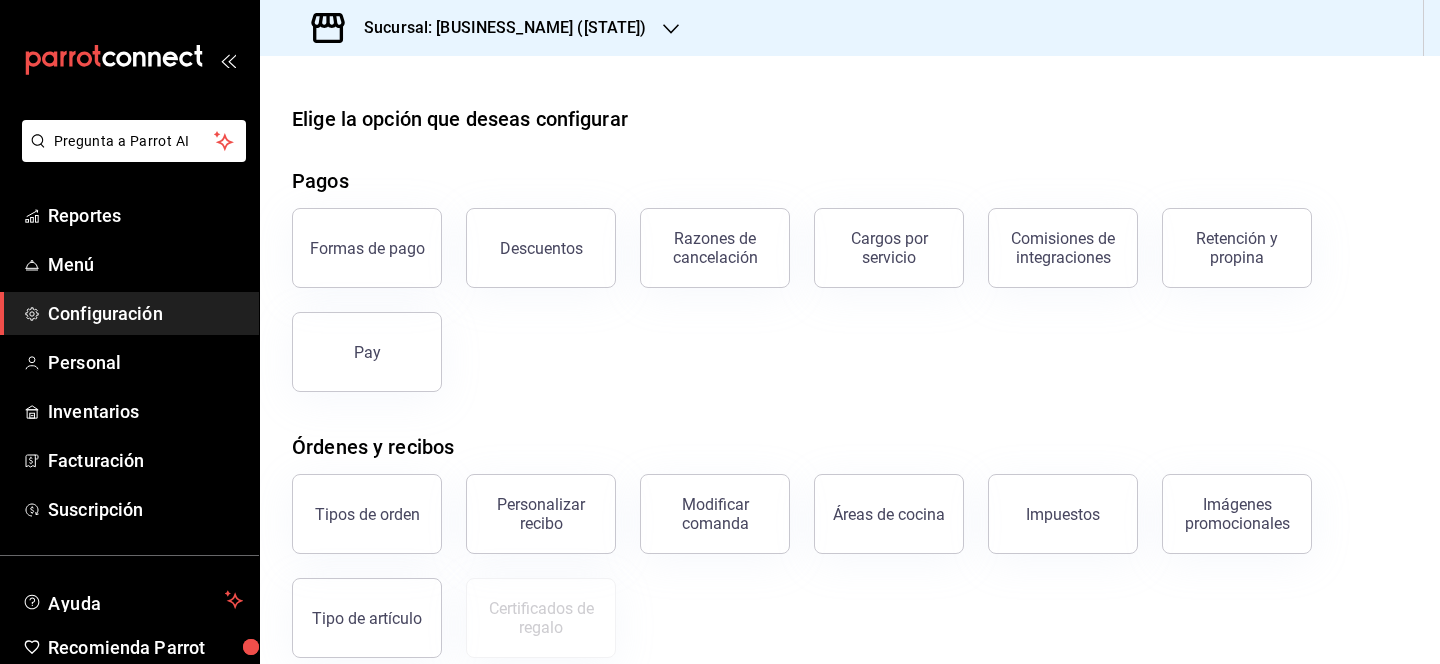scroll, scrollTop: 350, scrollLeft: 0, axis: vertical 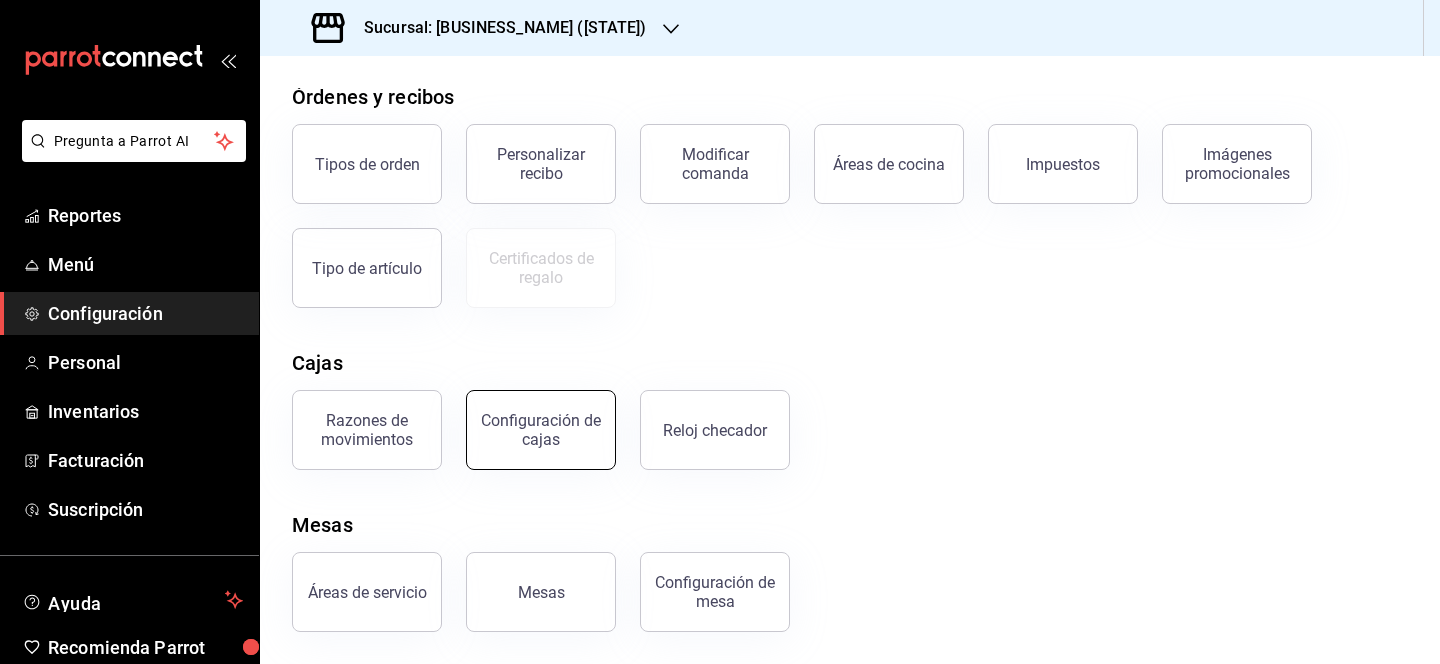 click on "Configuración de cajas" at bounding box center (541, 430) 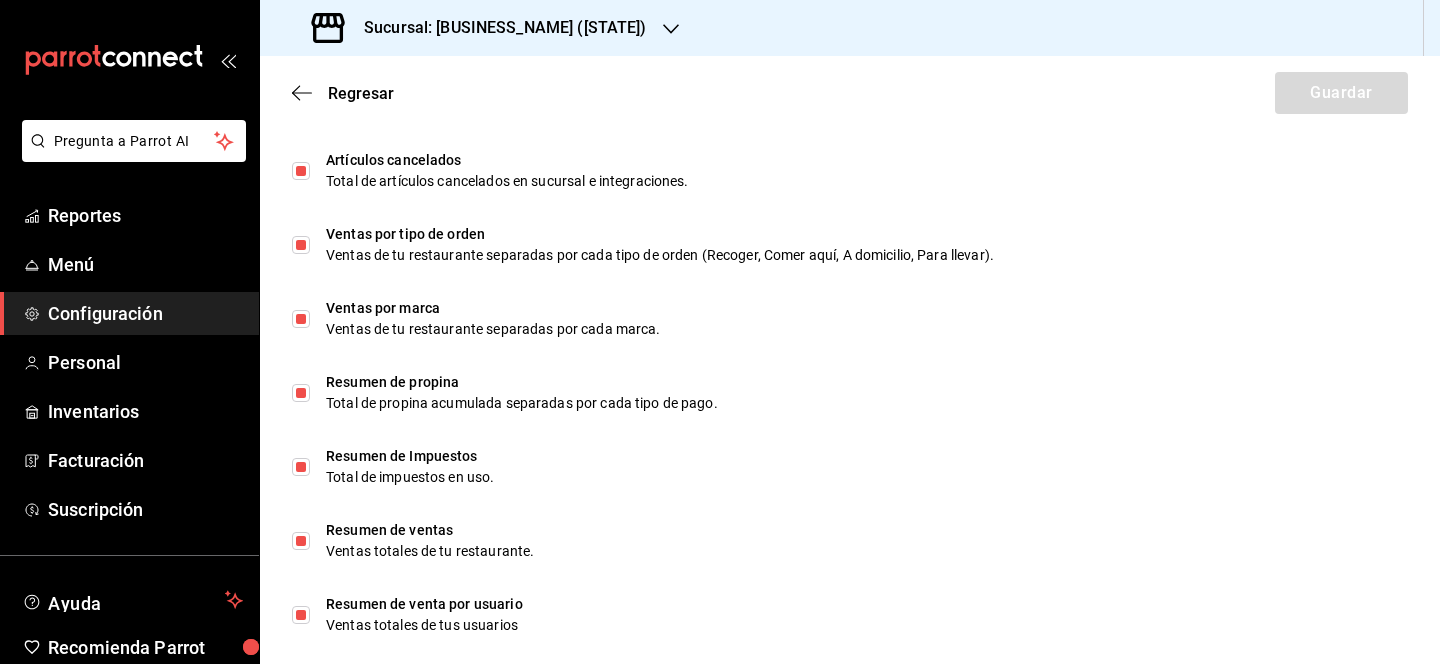 scroll, scrollTop: 1312, scrollLeft: 0, axis: vertical 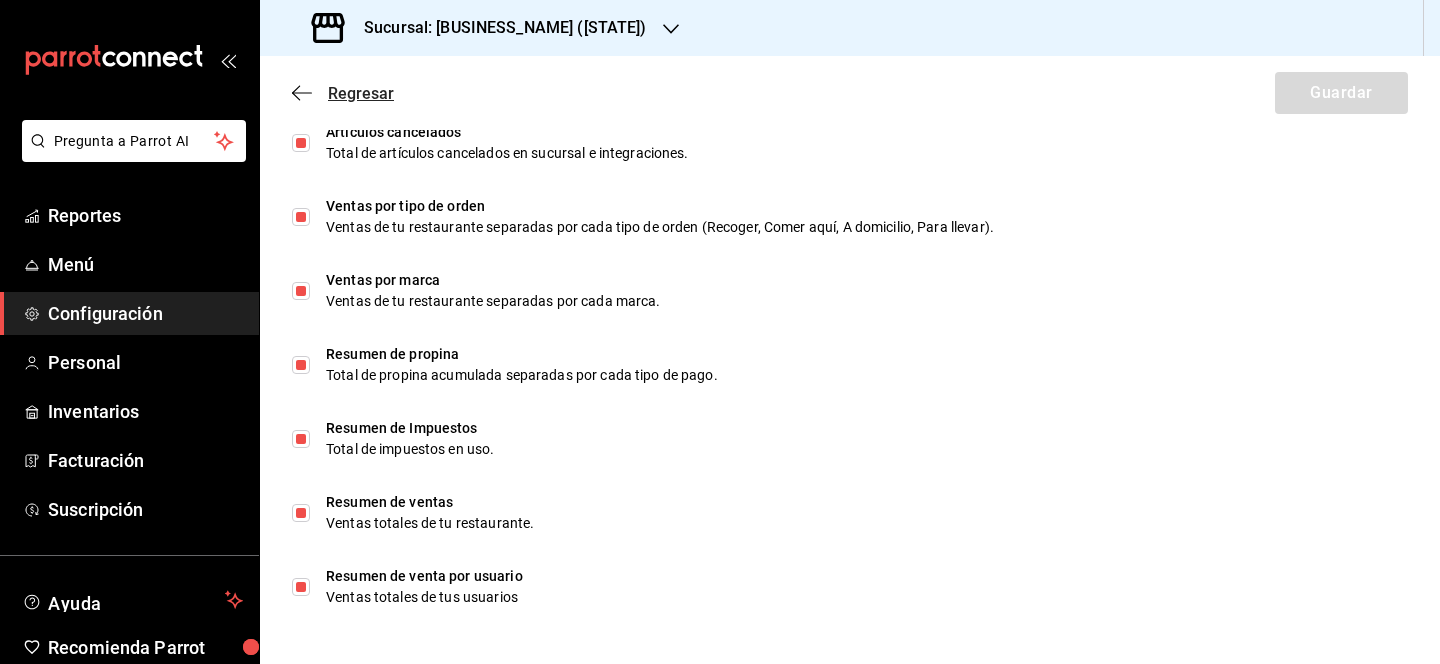 click on "Regresar" at bounding box center (361, 93) 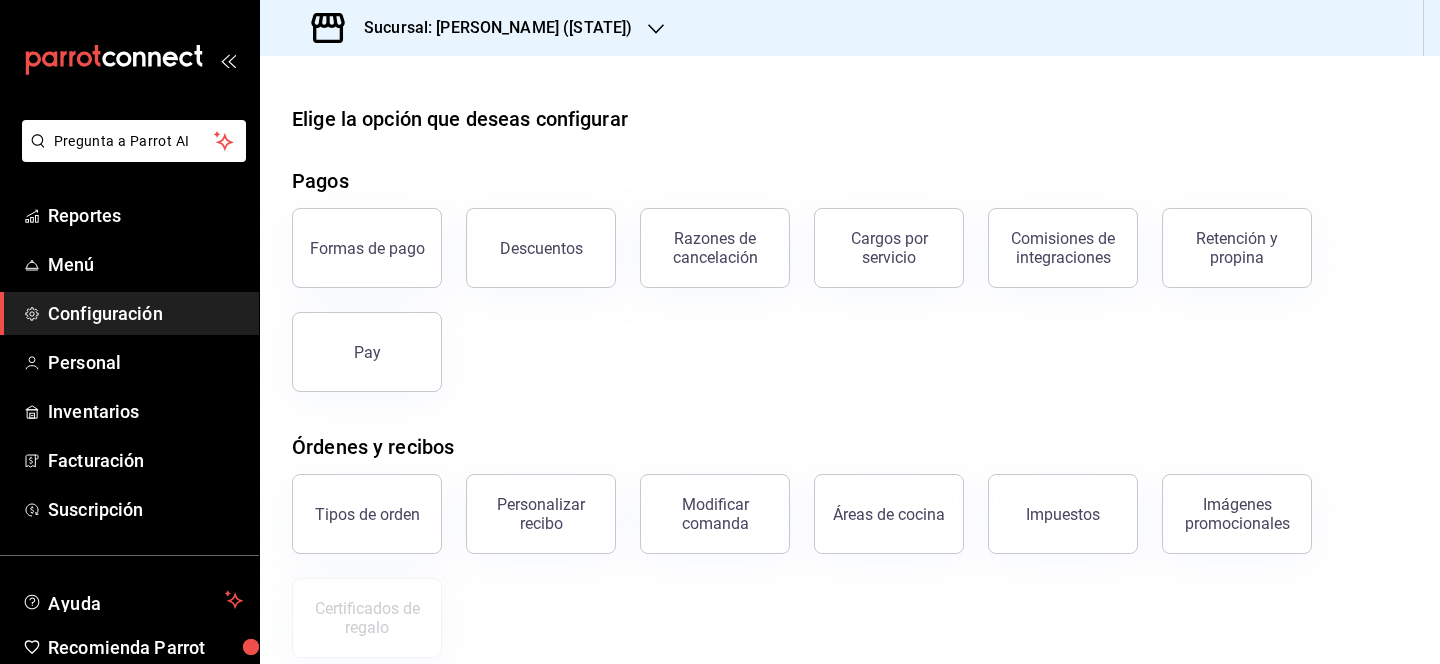 click on "Sucursal: Monchoso ([STATE])" at bounding box center [490, 28] 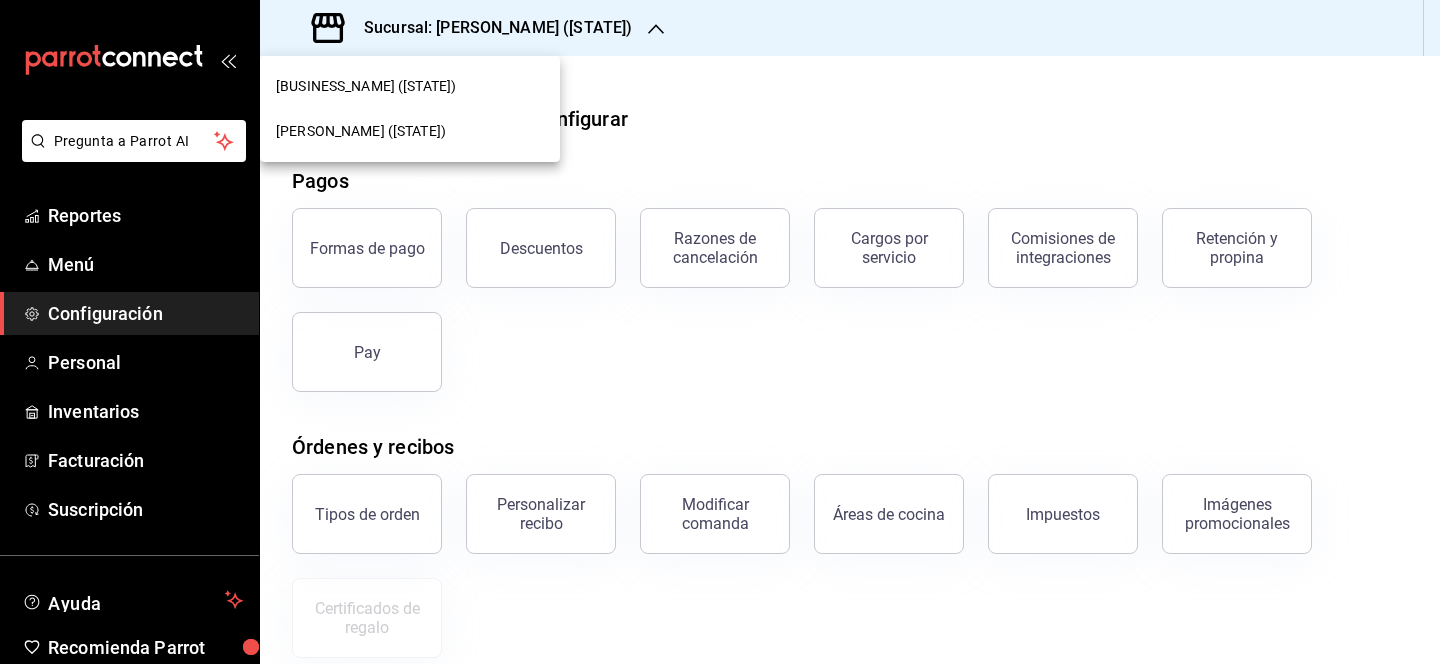 click on "Bernie´s ([STATE])" at bounding box center [410, 86] 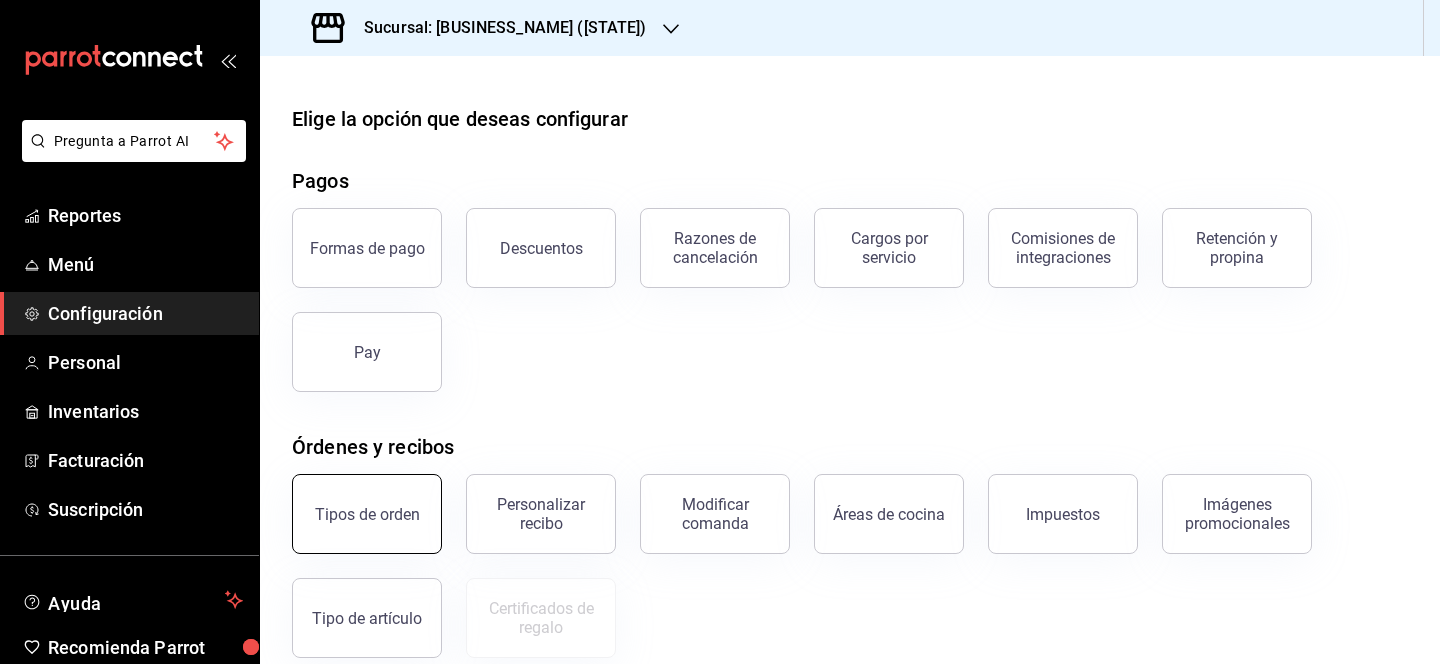 click on "Tipos de orden" at bounding box center [367, 514] 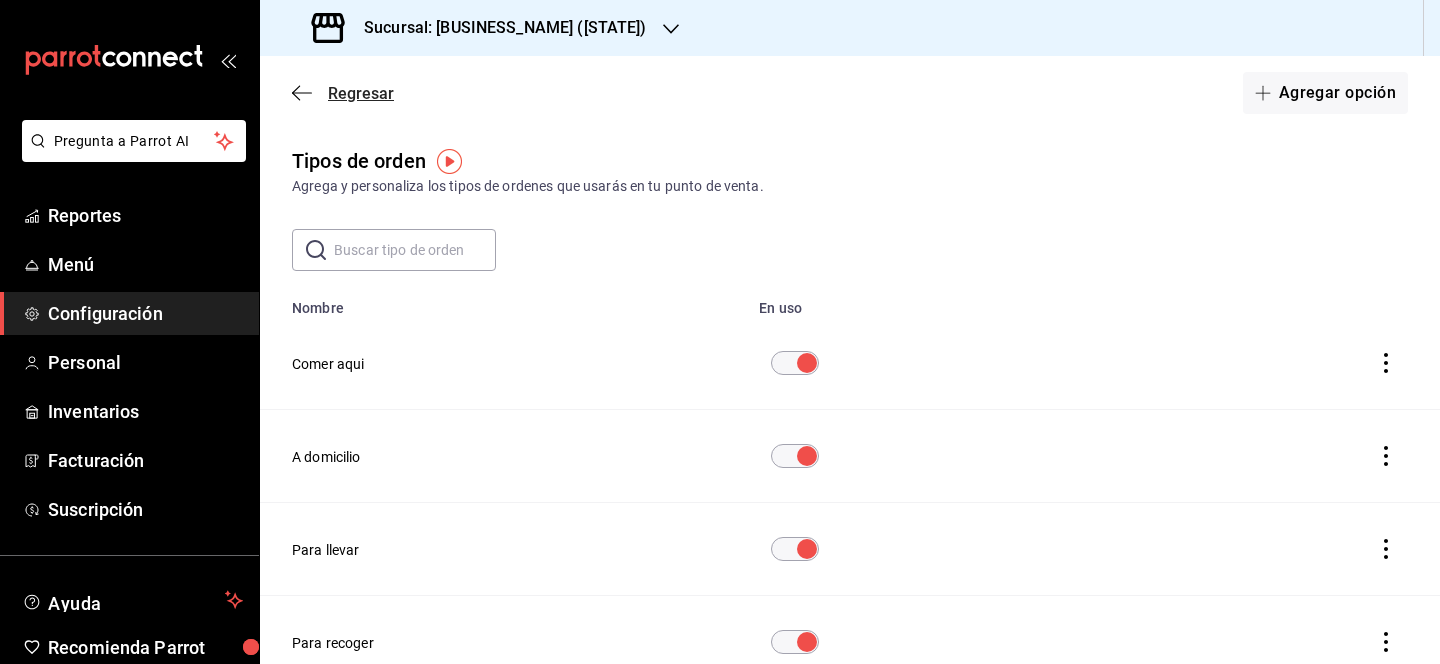 click on "Regresar" at bounding box center (361, 93) 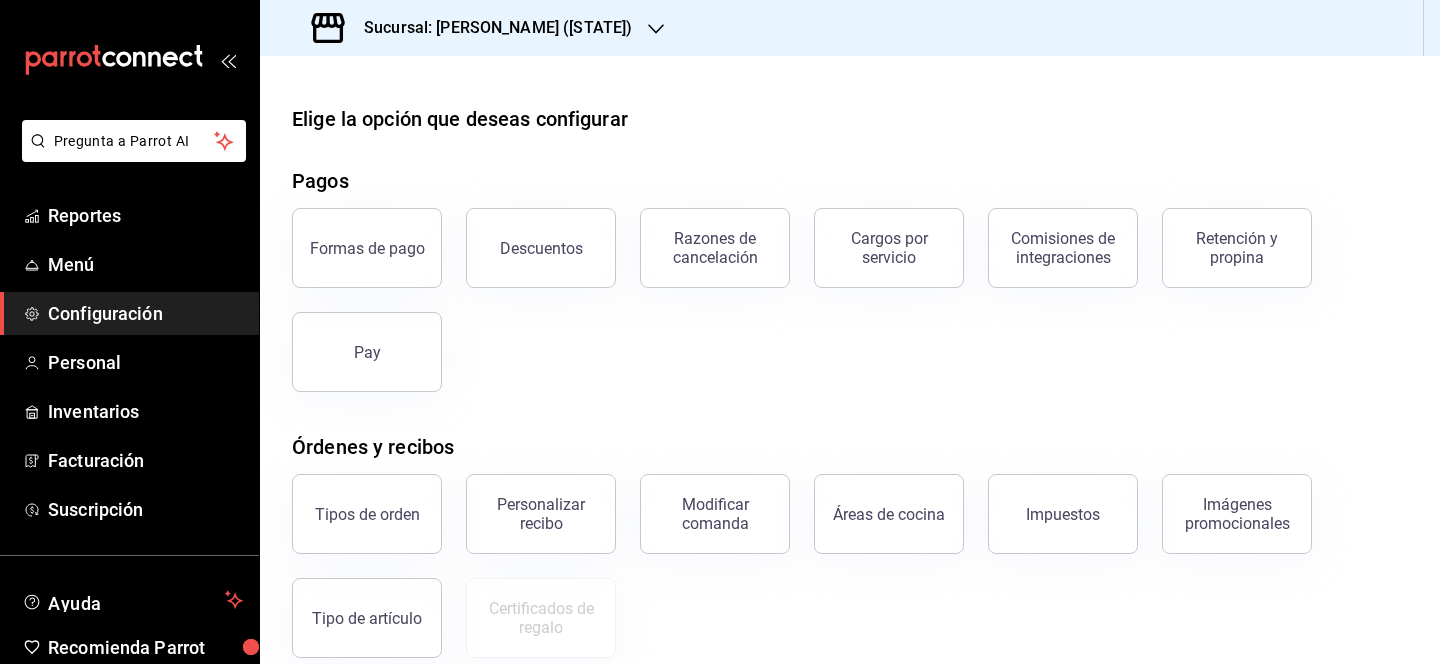 click on "Sucursal: Monchoso ([STATE])" at bounding box center [490, 28] 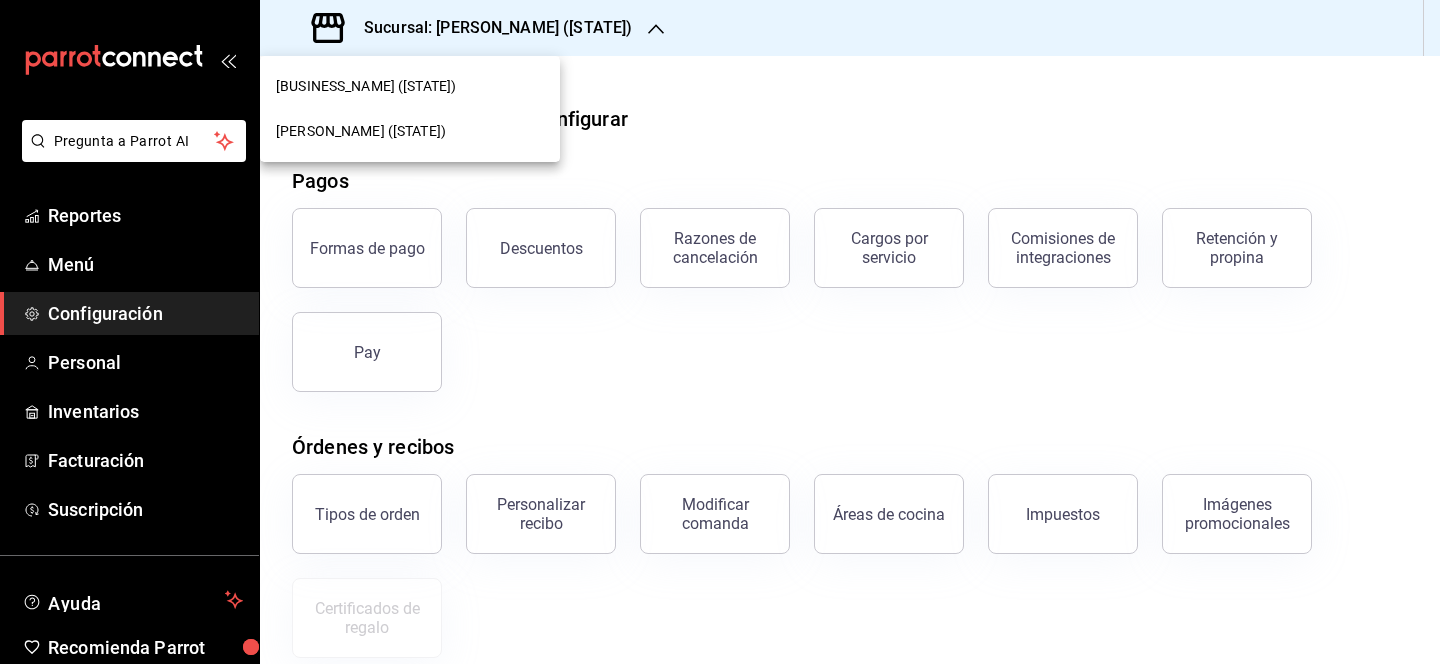 click on "Bernie´s ([STATE])" at bounding box center (410, 86) 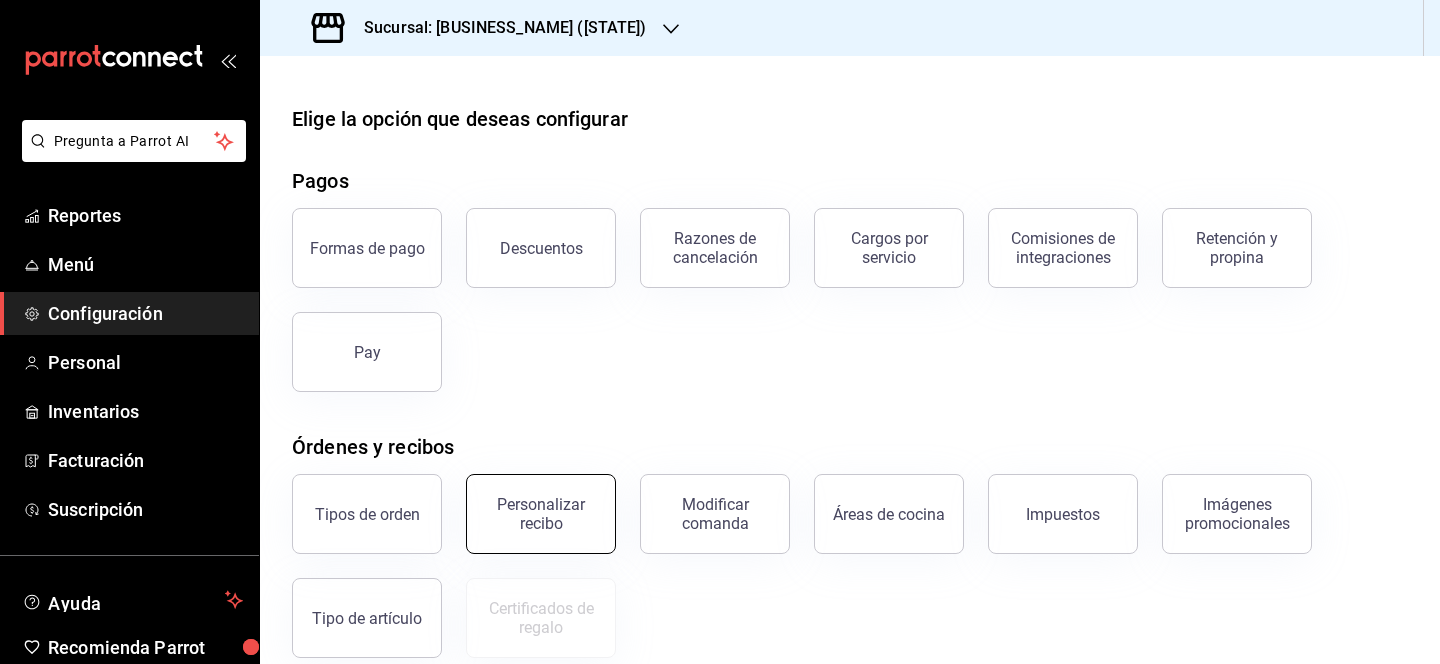 click on "Personalizar recibo" at bounding box center [541, 514] 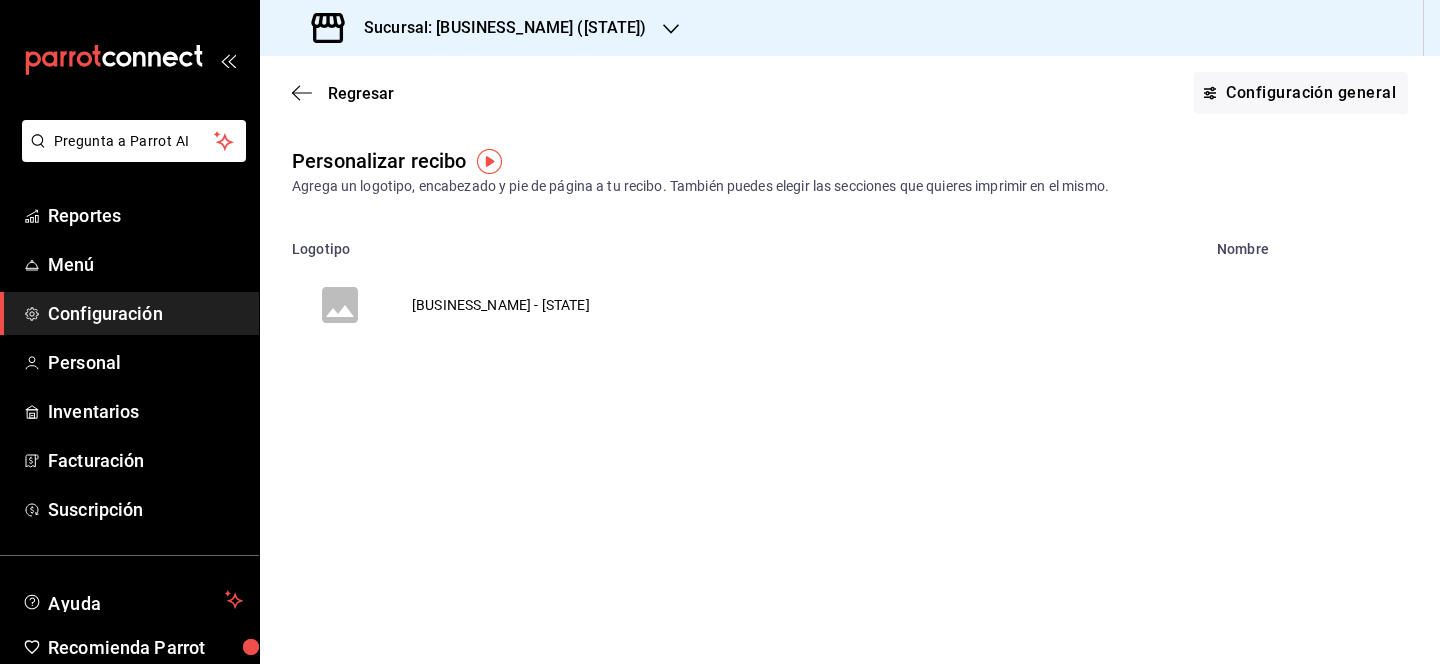 click on "Bernie´s - Tamaulipas" at bounding box center [501, 305] 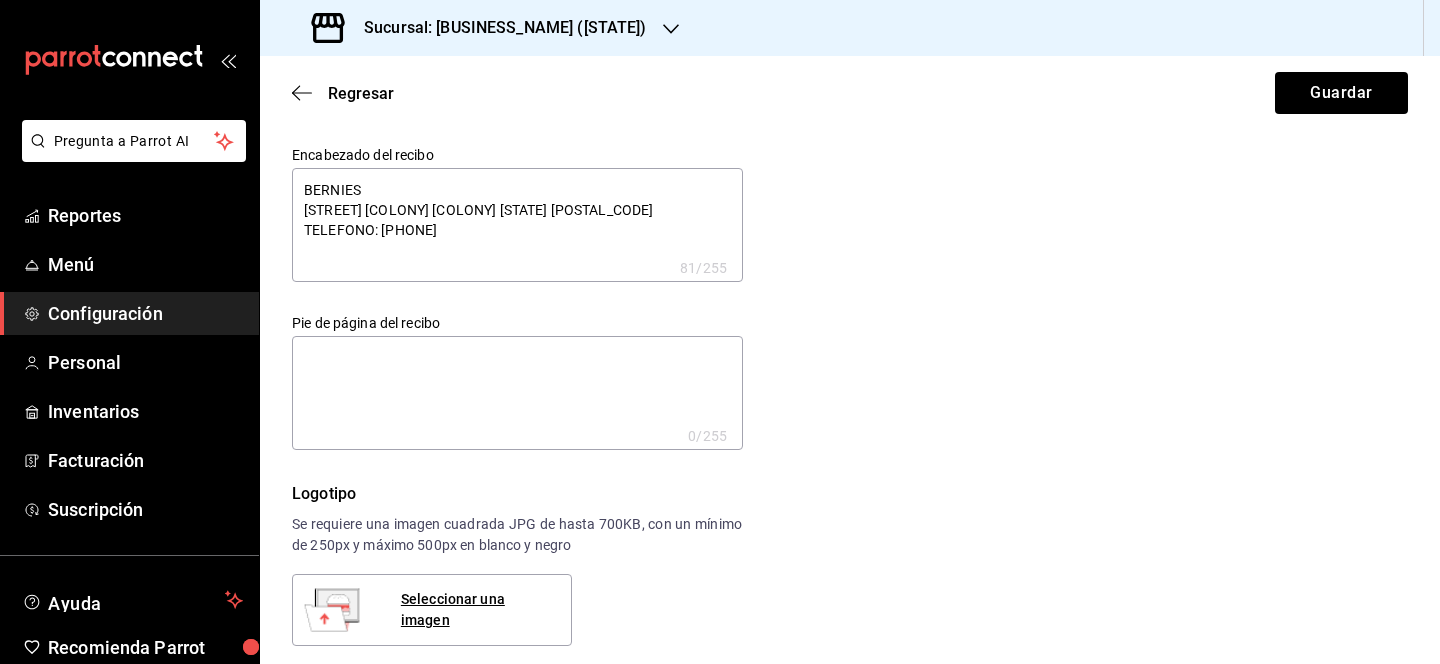 drag, startPoint x: 462, startPoint y: 233, endPoint x: 295, endPoint y: 174, distance: 177.11578 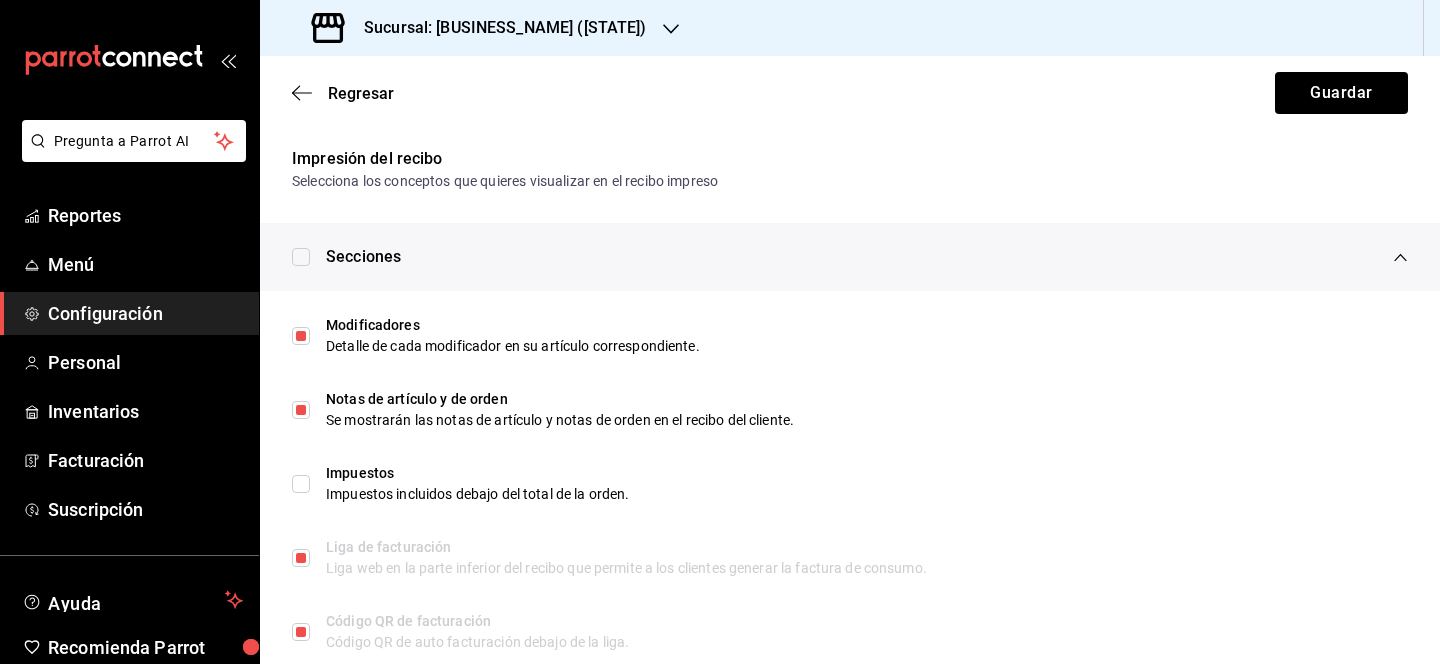 scroll, scrollTop: 1024, scrollLeft: 0, axis: vertical 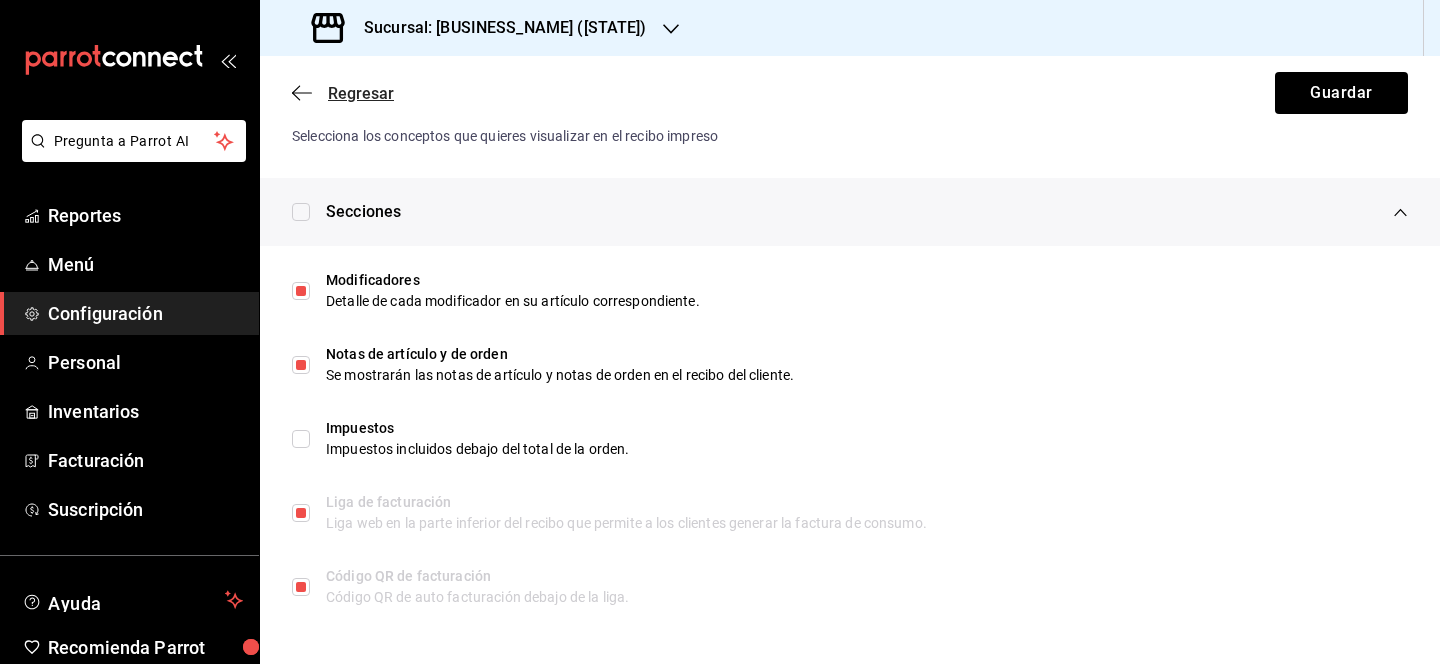 type on "x" 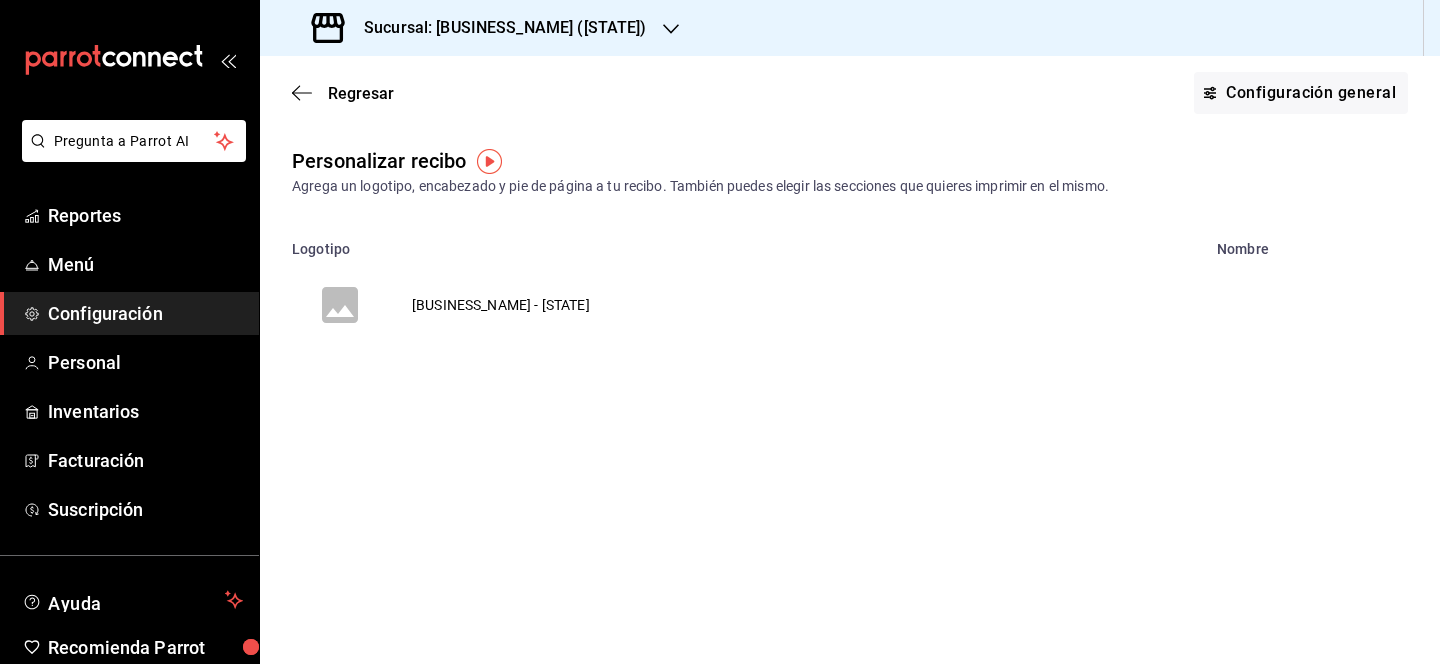 scroll, scrollTop: 0, scrollLeft: 0, axis: both 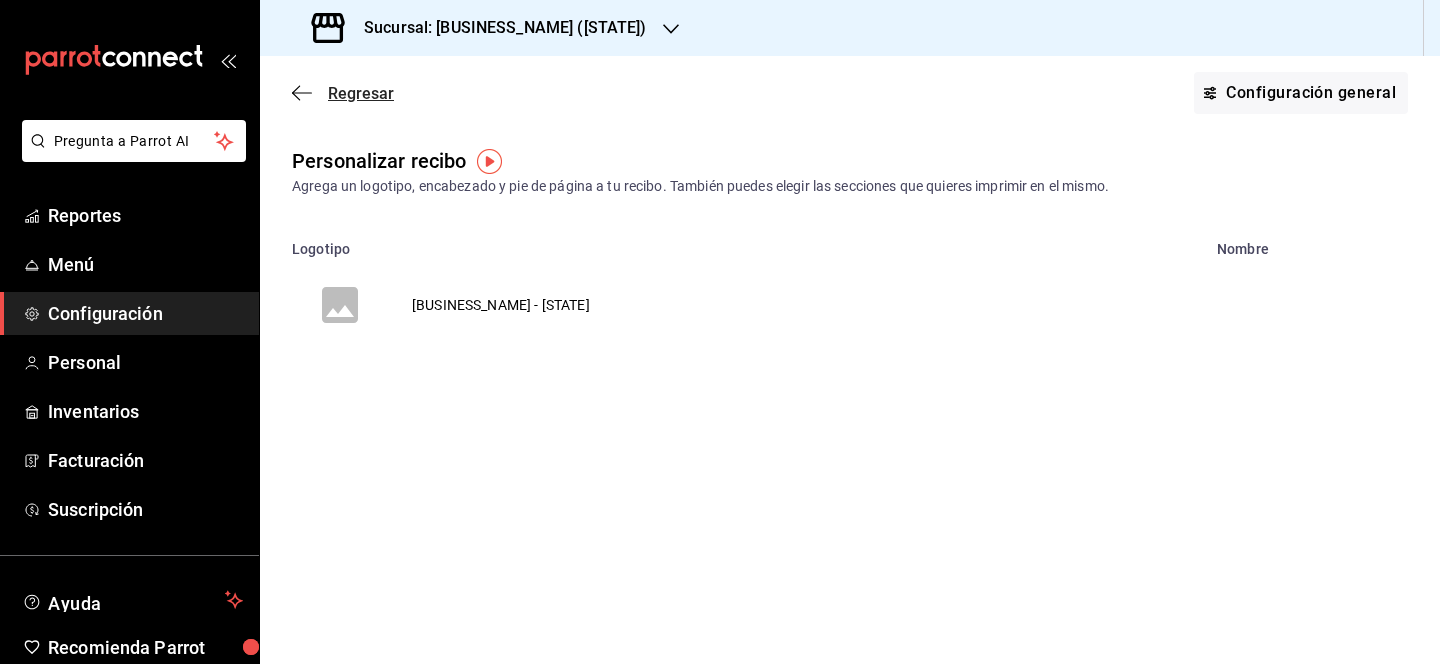 click on "Regresar" at bounding box center (361, 93) 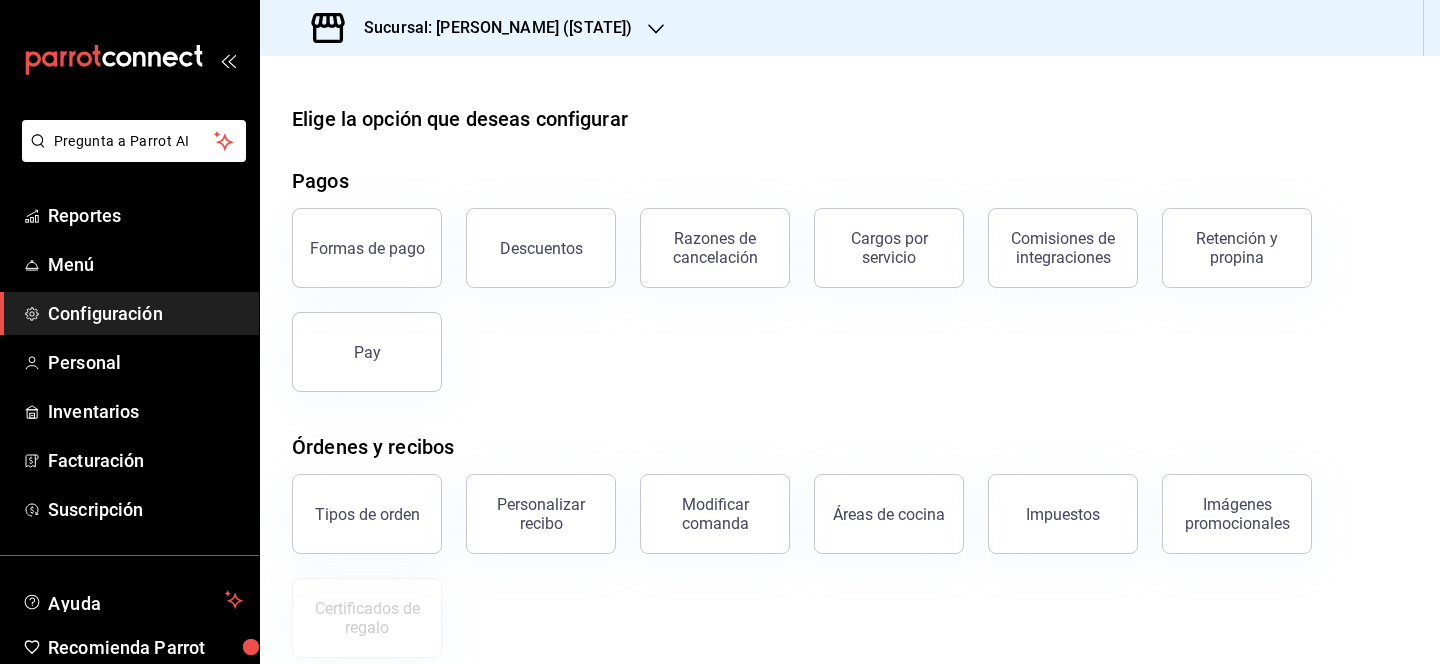 click on "Sucursal: Monchoso ([STATE])" at bounding box center [490, 28] 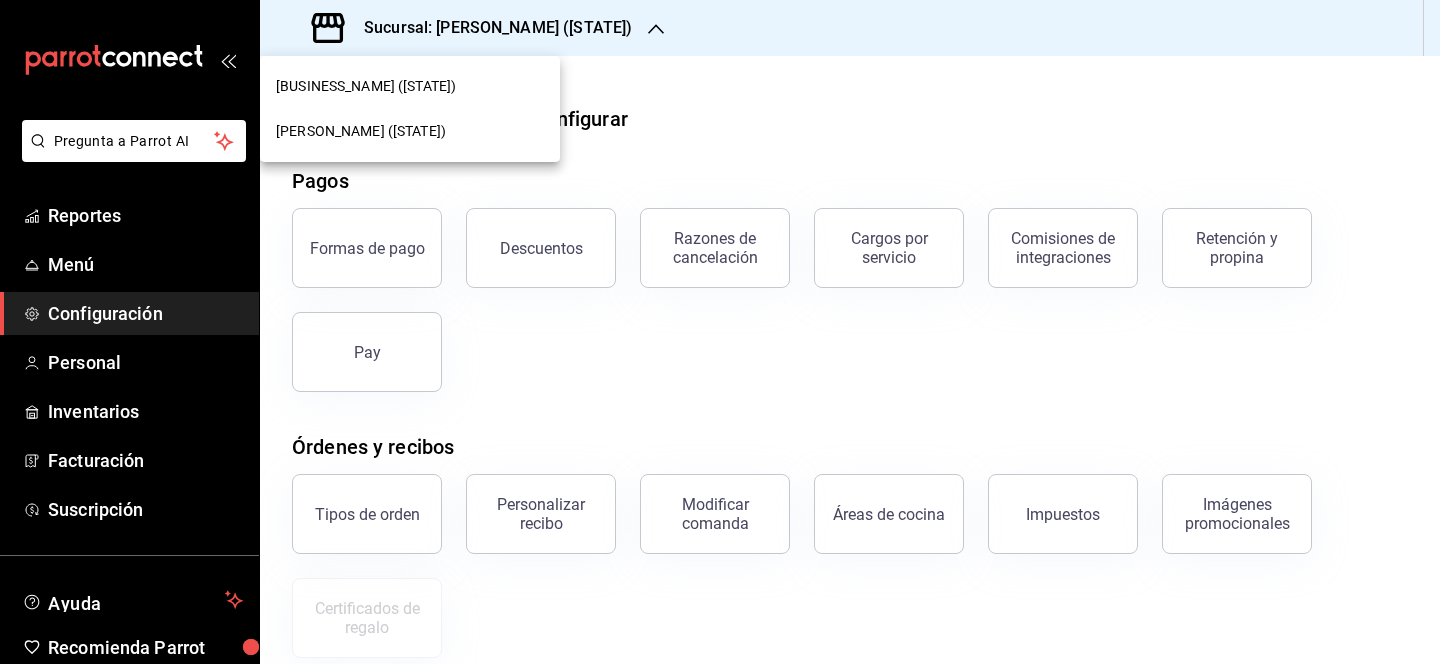 click on "Bernie´s ([STATE])" at bounding box center [410, 86] 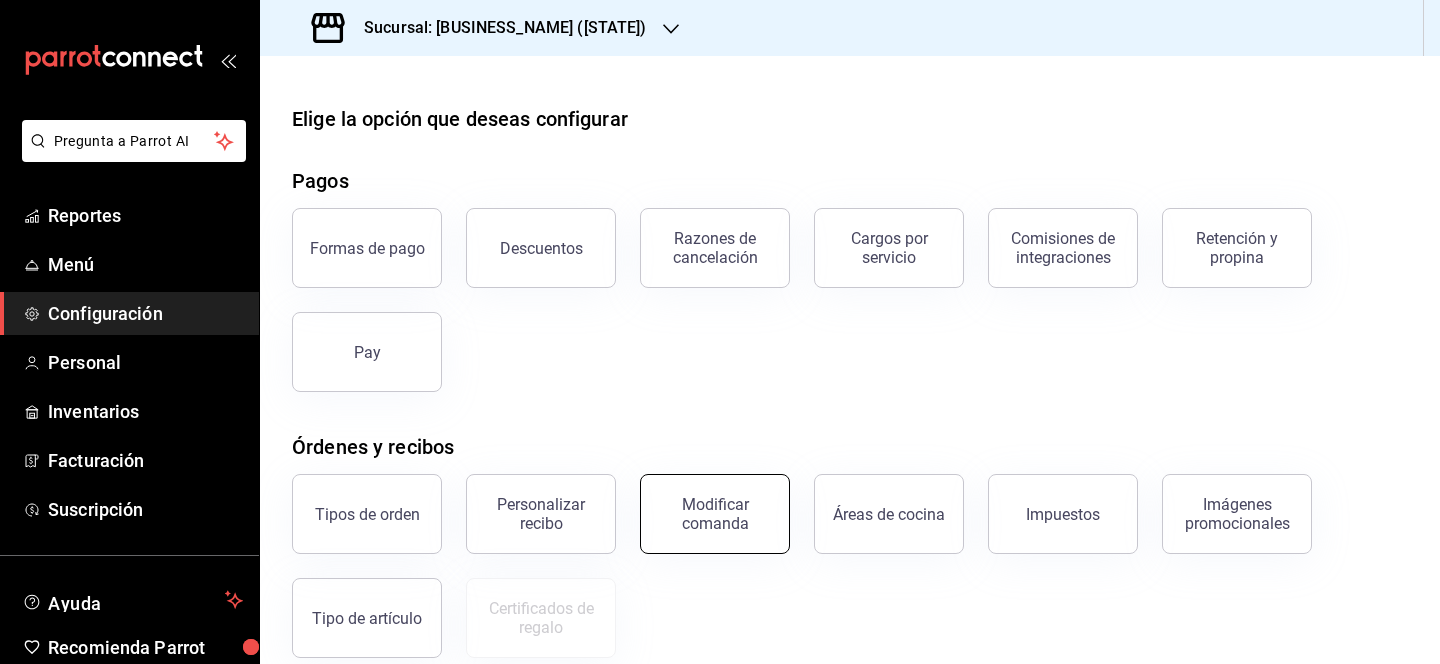 scroll, scrollTop: 350, scrollLeft: 0, axis: vertical 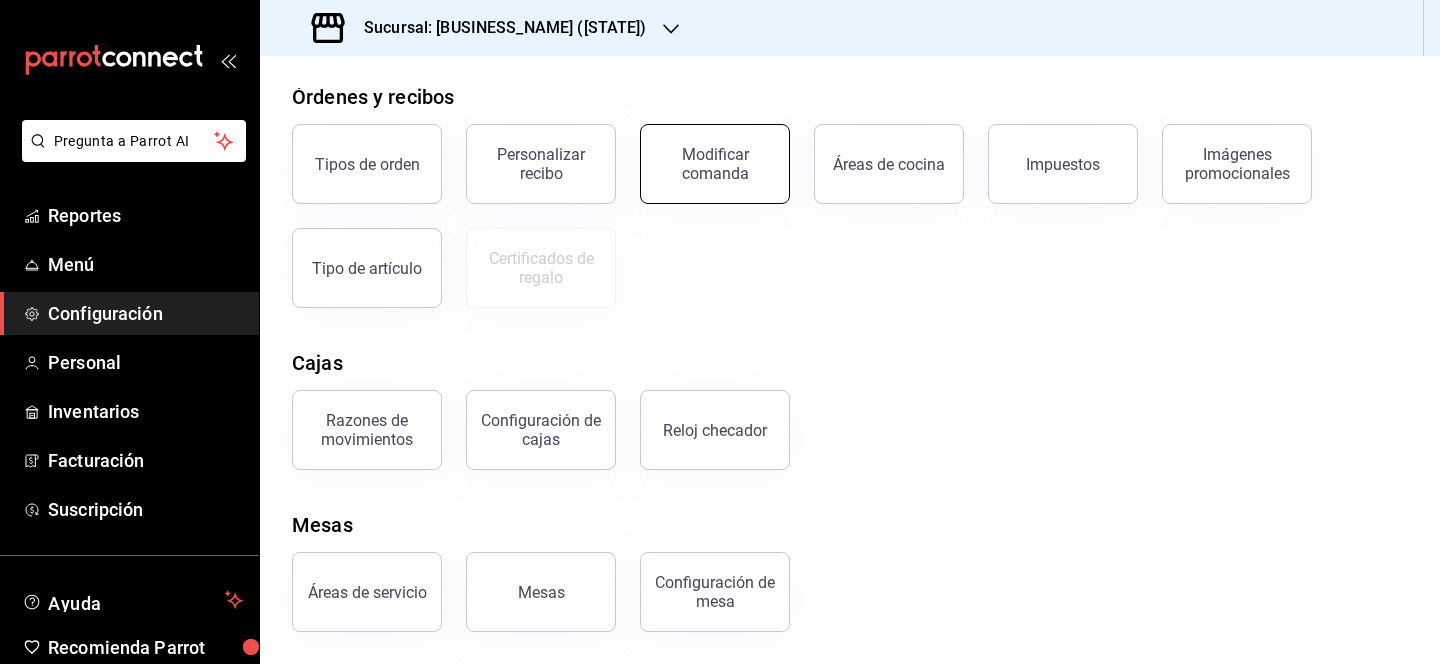 click on "Modificar comanda" at bounding box center [715, 164] 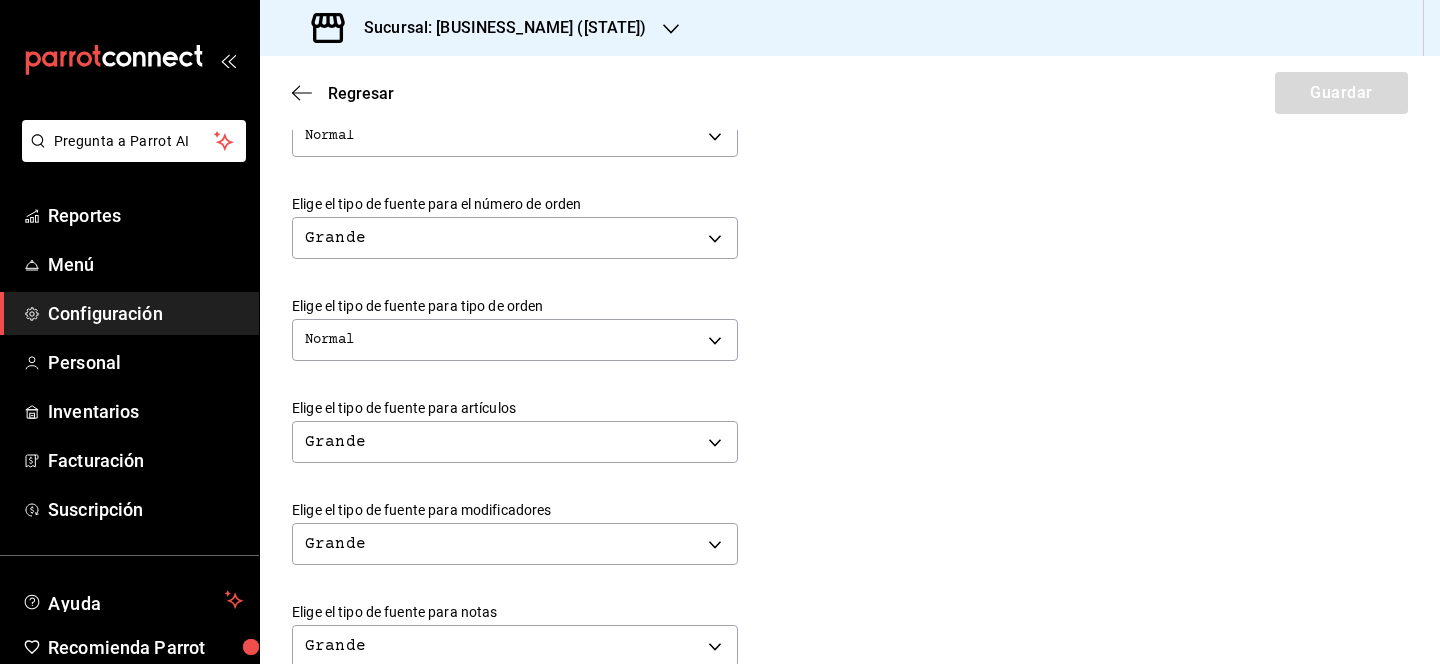 scroll, scrollTop: 412, scrollLeft: 0, axis: vertical 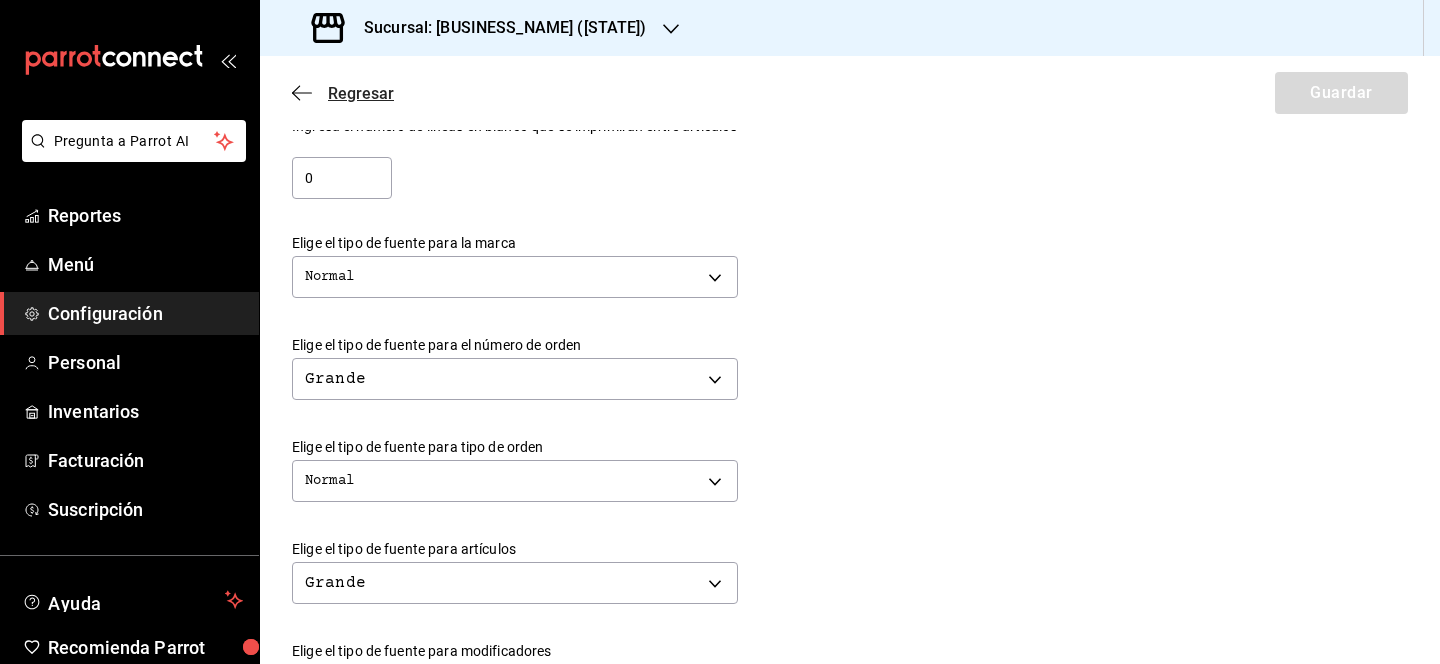 click on "Regresar" at bounding box center [361, 93] 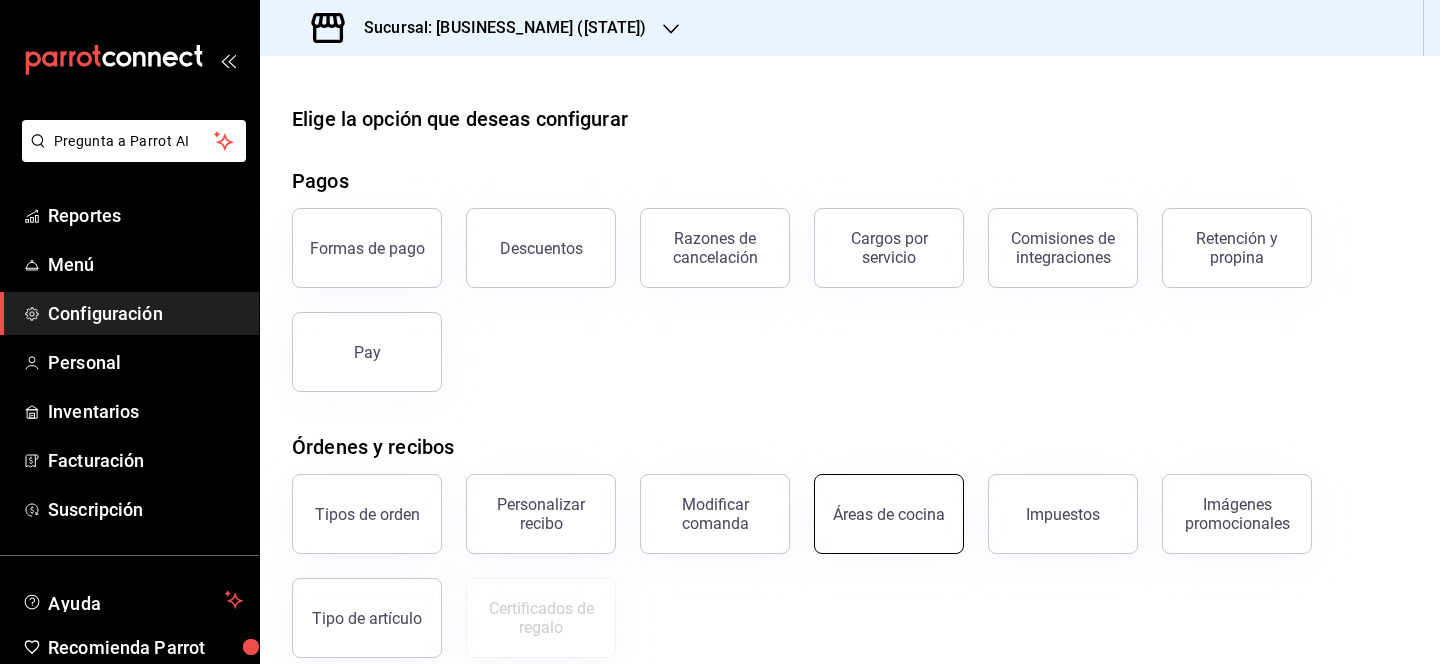 click on "Áreas de cocina" at bounding box center (889, 514) 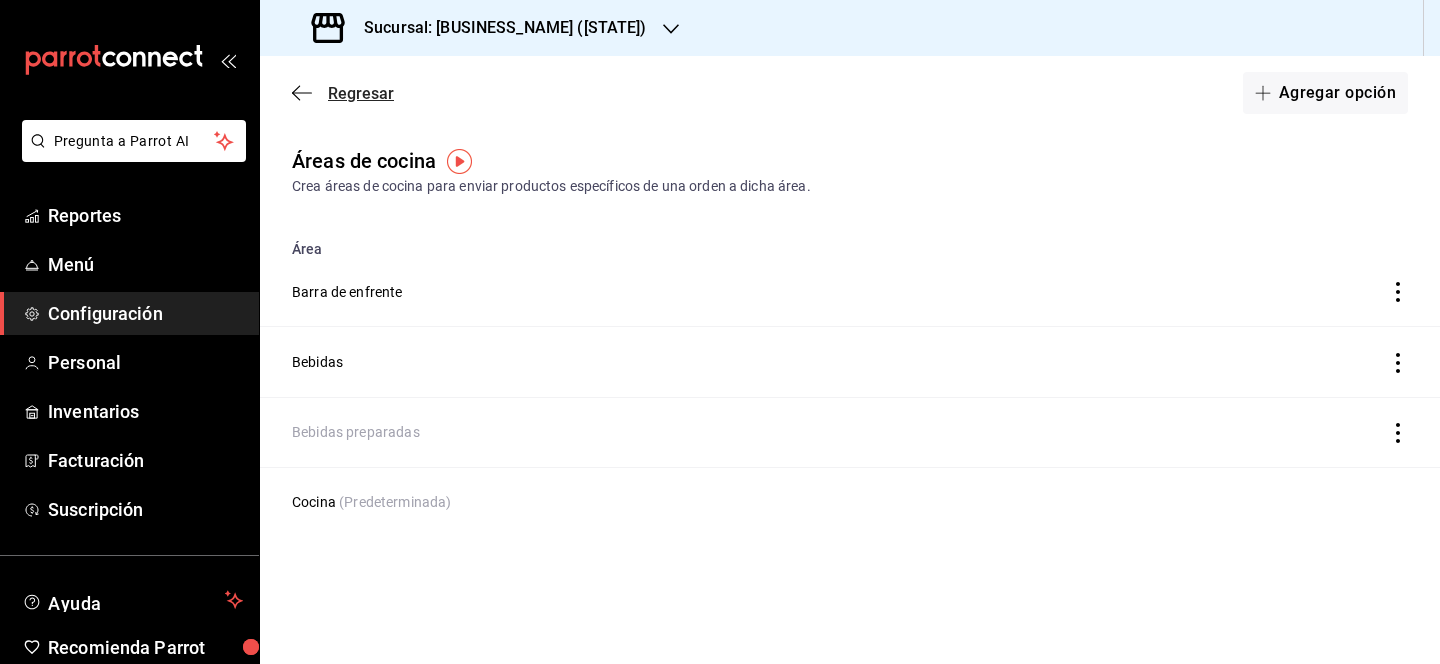 click on "Regresar" at bounding box center [361, 93] 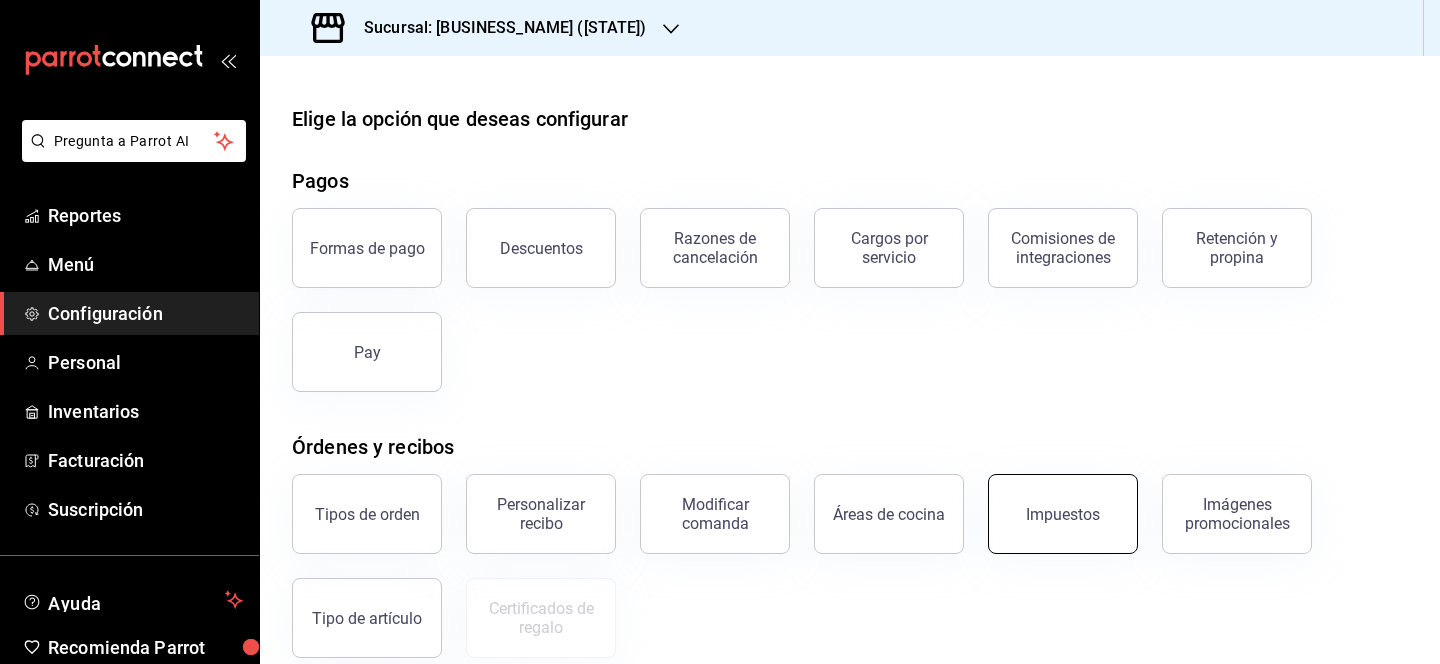 click on "Impuestos" at bounding box center (1063, 514) 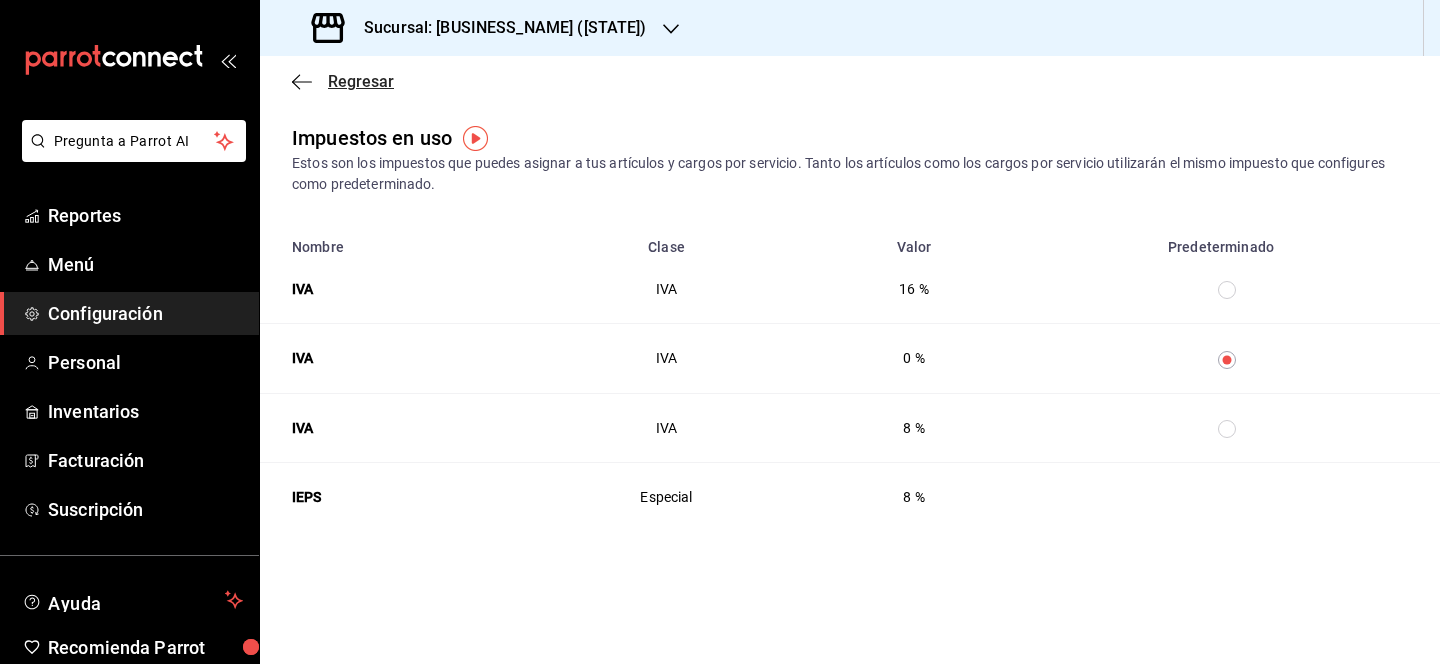 click on "Regresar" at bounding box center [361, 81] 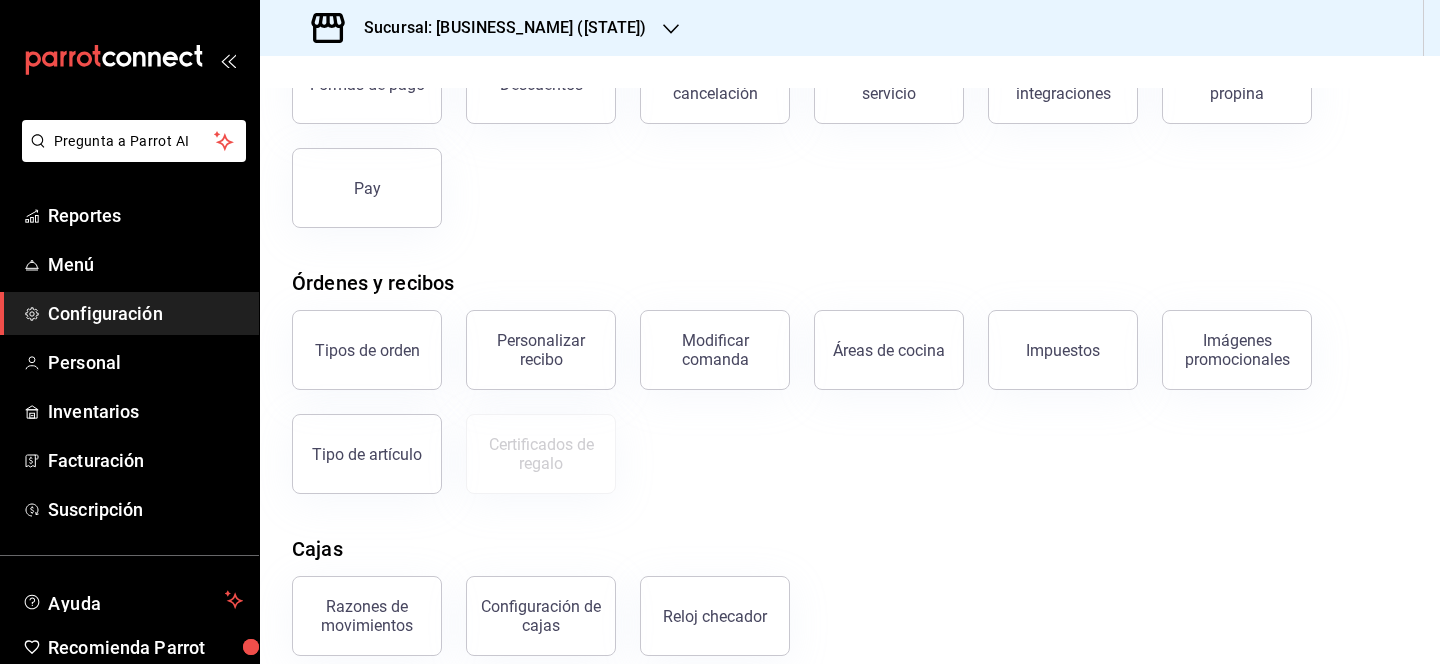 scroll, scrollTop: 165, scrollLeft: 0, axis: vertical 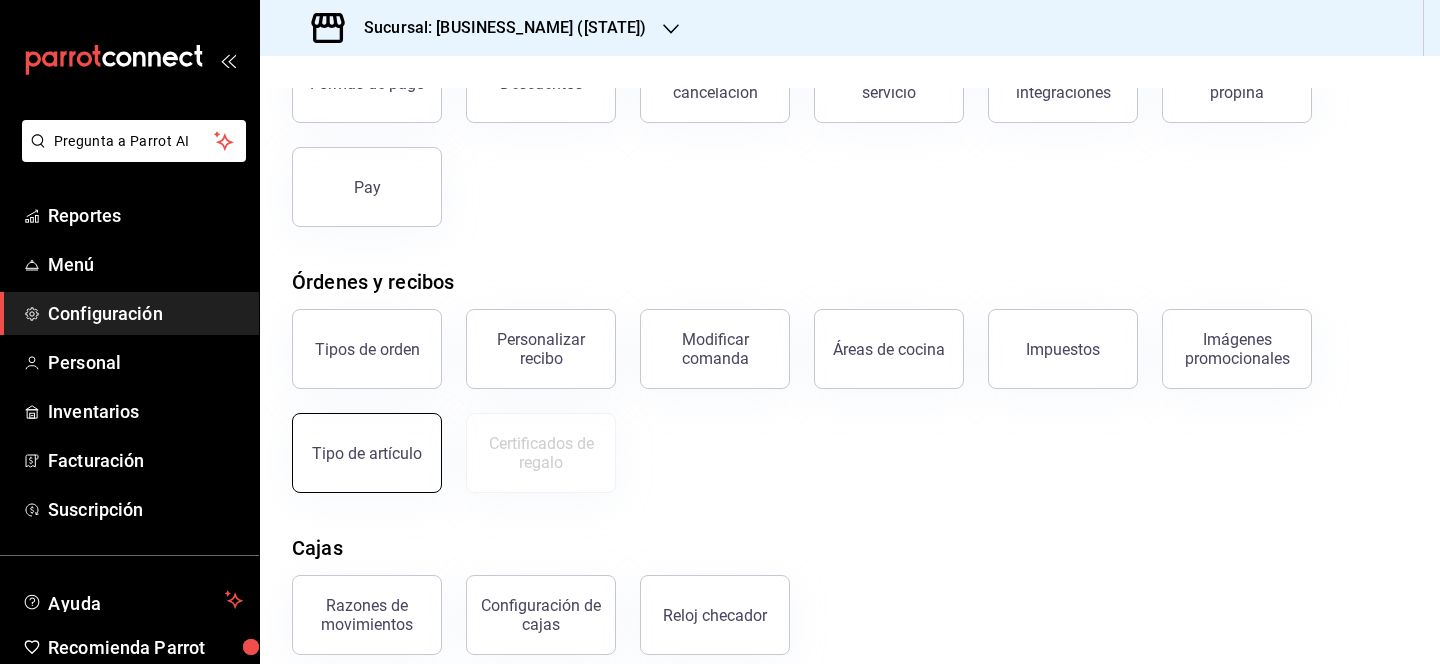 click on "Tipo de artículo" at bounding box center (367, 453) 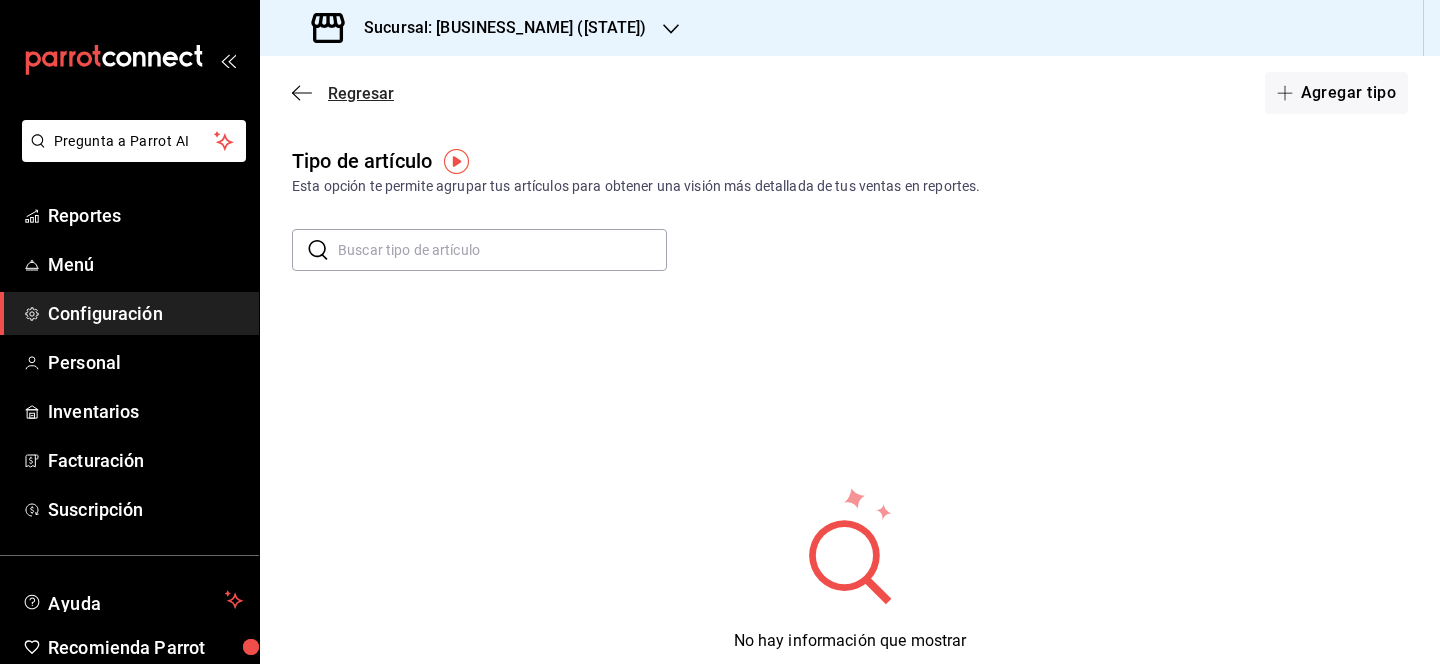 click on "Regresar" at bounding box center [361, 93] 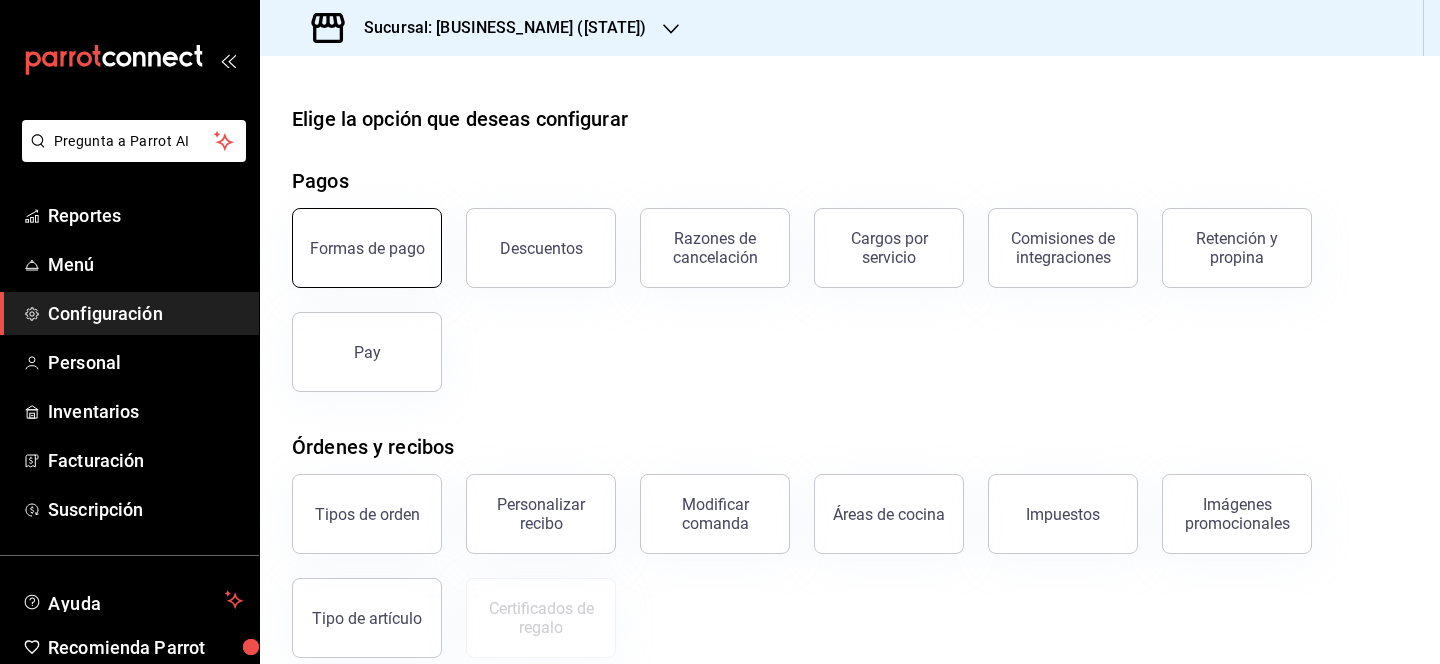 click on "Formas de pago" at bounding box center (367, 248) 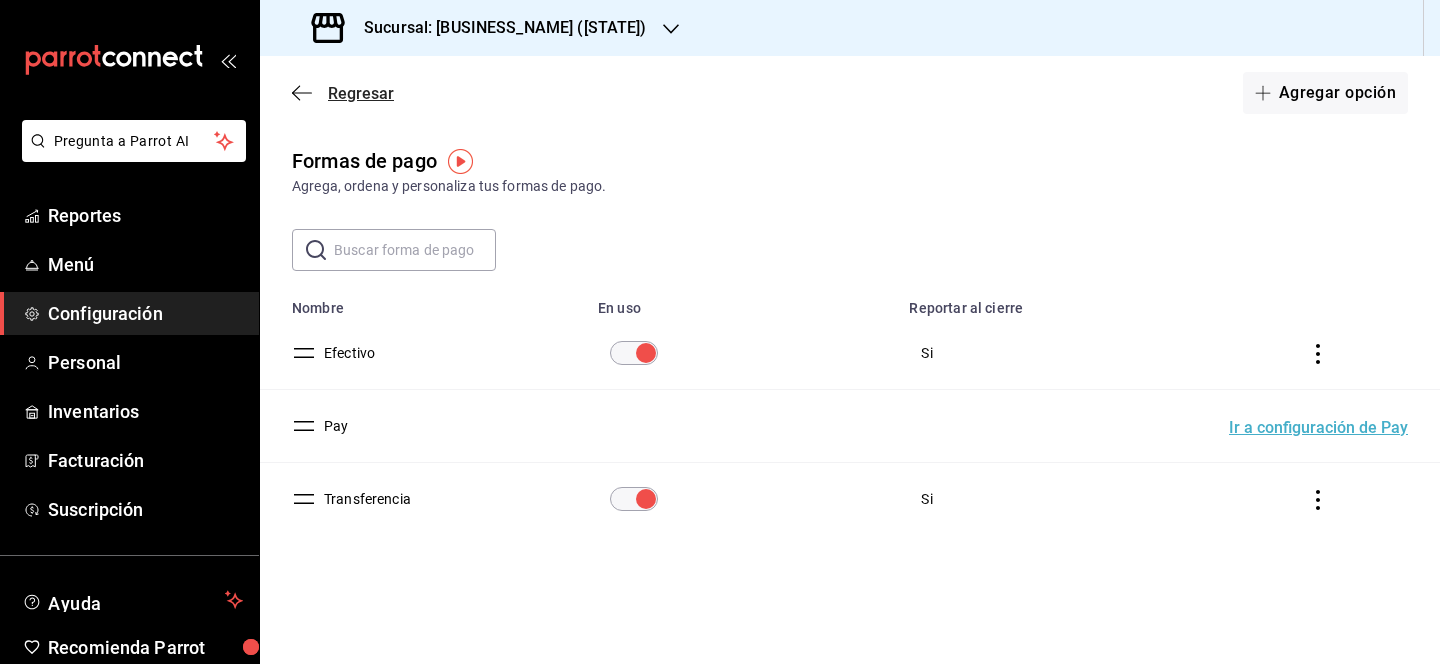 click on "Regresar" at bounding box center [361, 93] 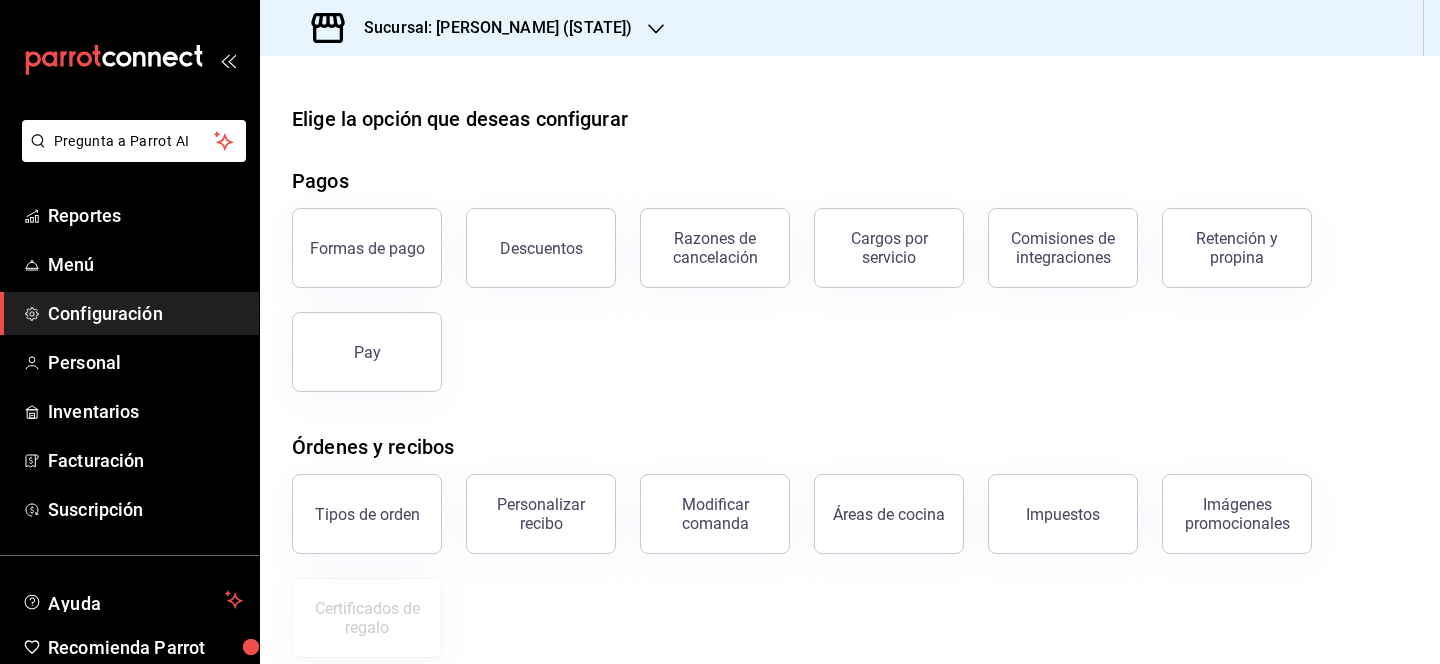 click on "Sucursal: Monchoso ([STATE])" at bounding box center [490, 28] 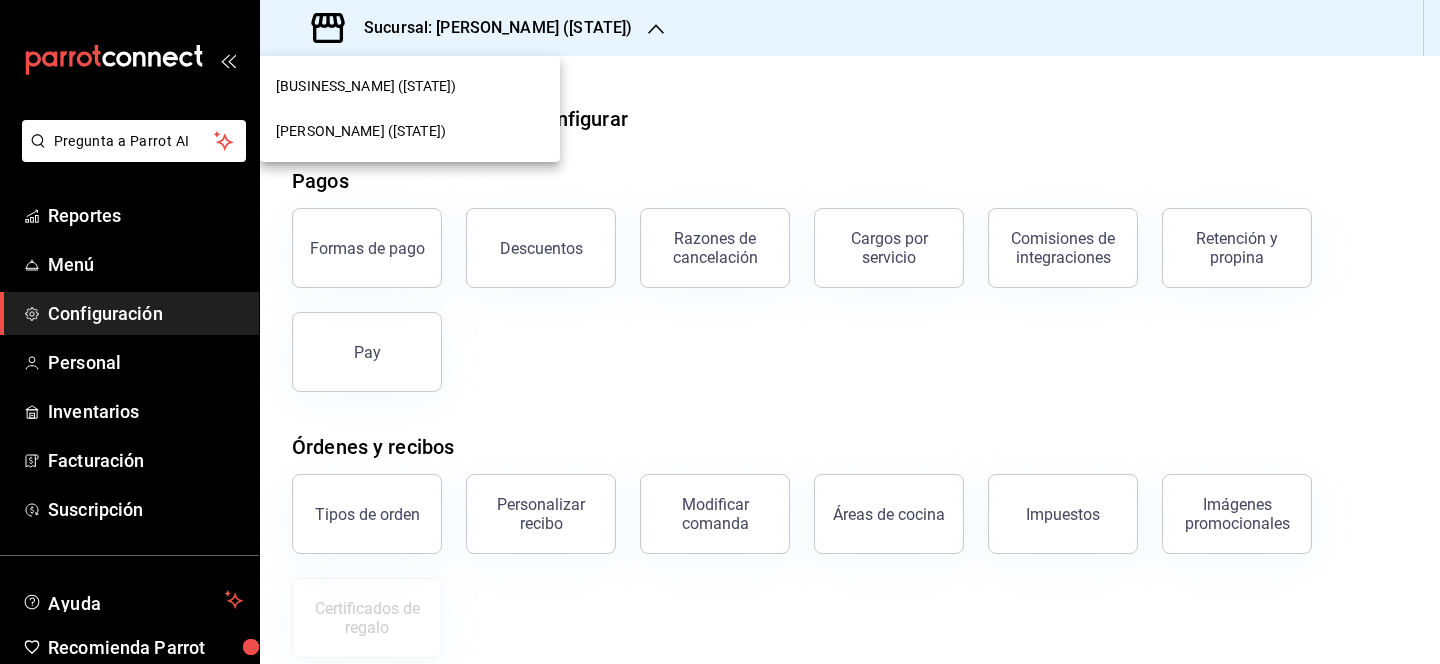click on "Bernie´s ([STATE])" at bounding box center (410, 86) 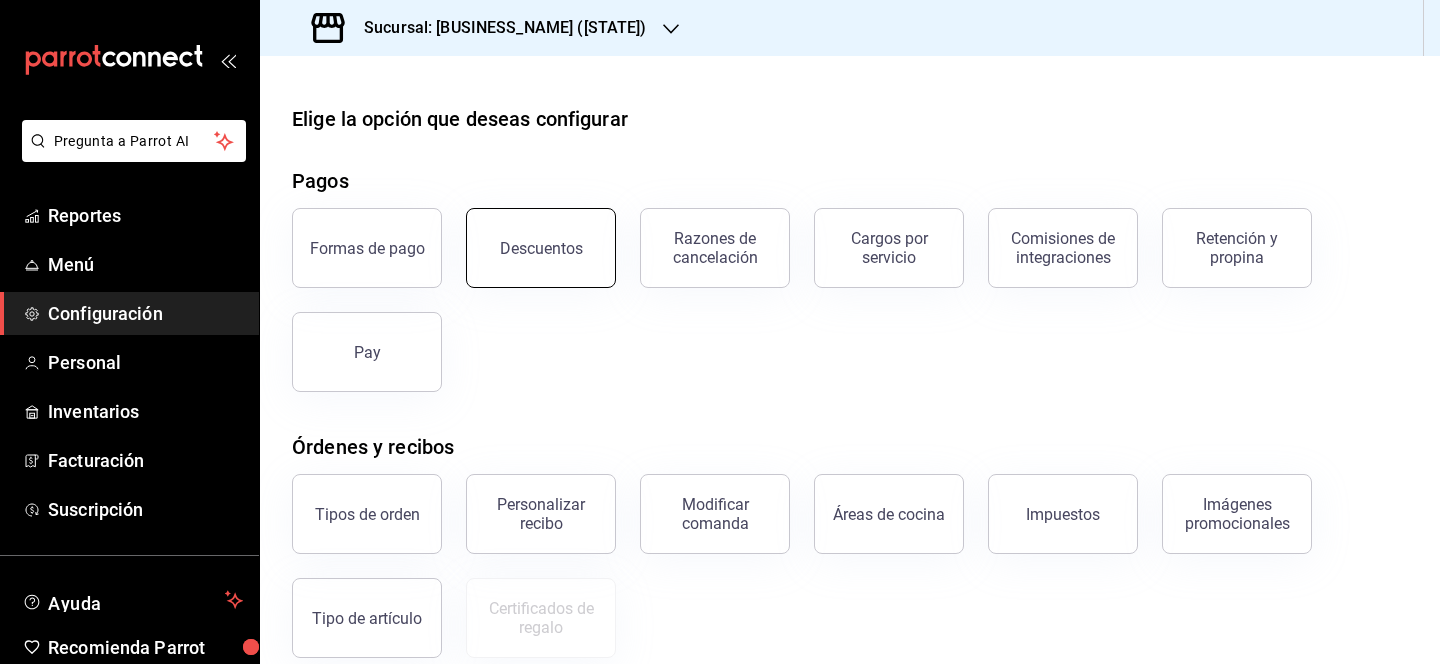 click on "Descuentos" at bounding box center [541, 248] 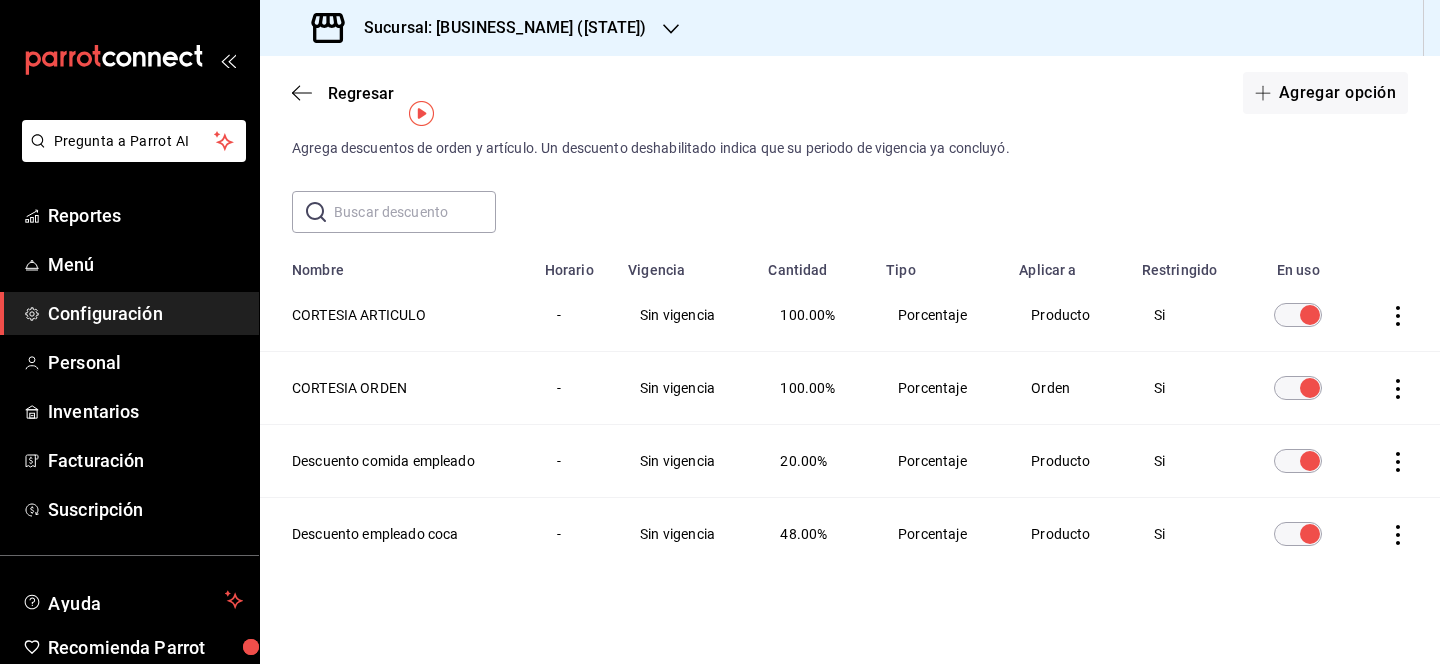scroll, scrollTop: 48, scrollLeft: 0, axis: vertical 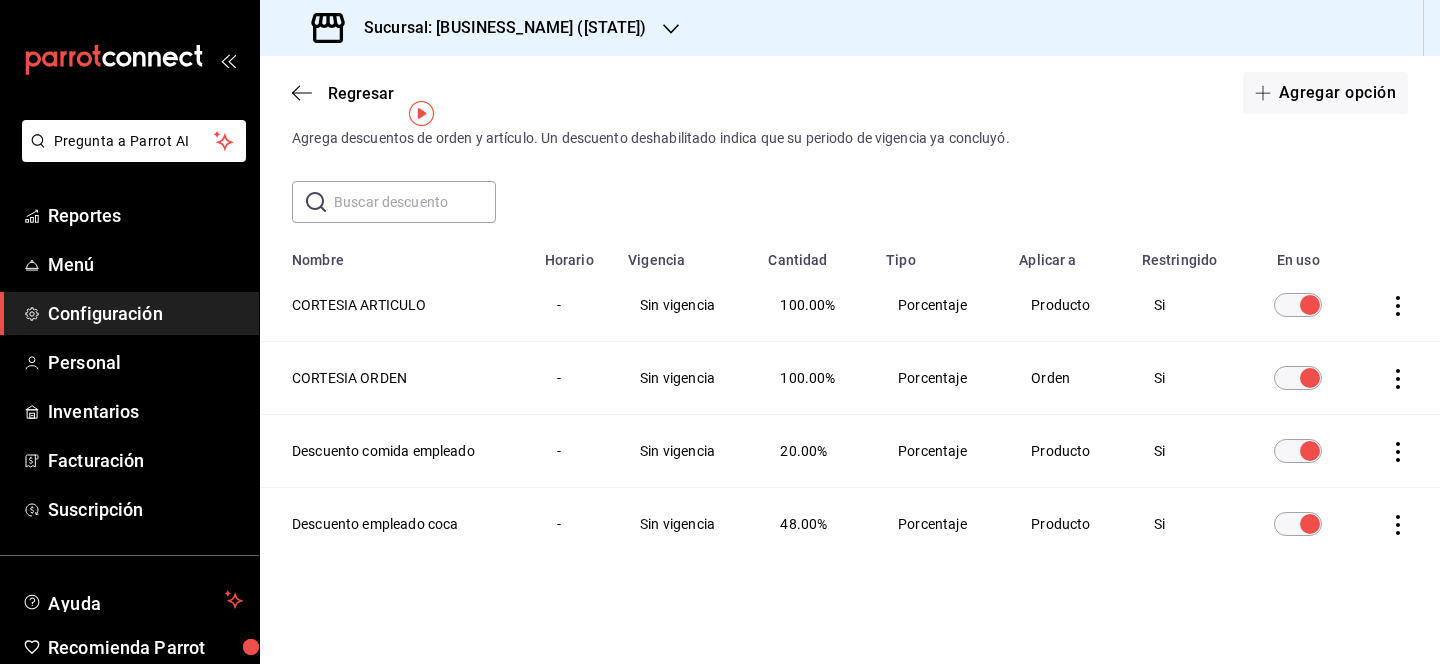 click on "CORTESIA ARTICULO" at bounding box center [396, 305] 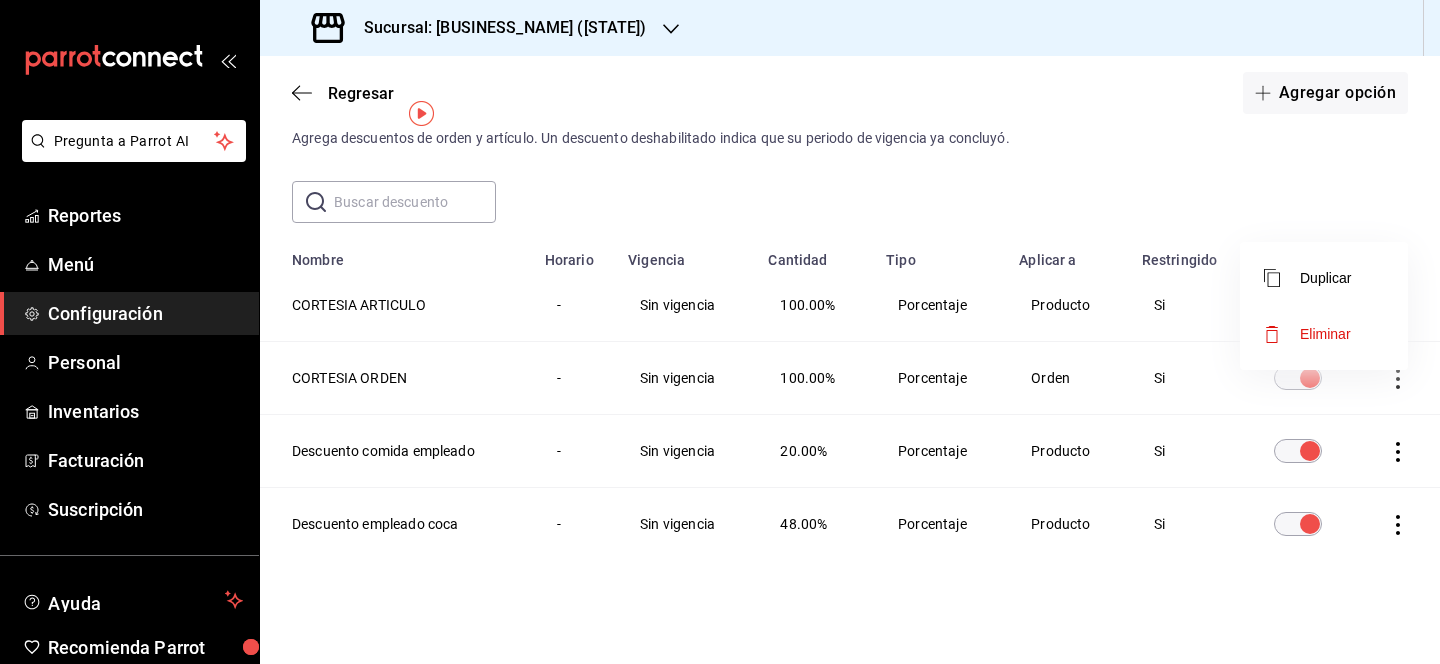 click at bounding box center (720, 332) 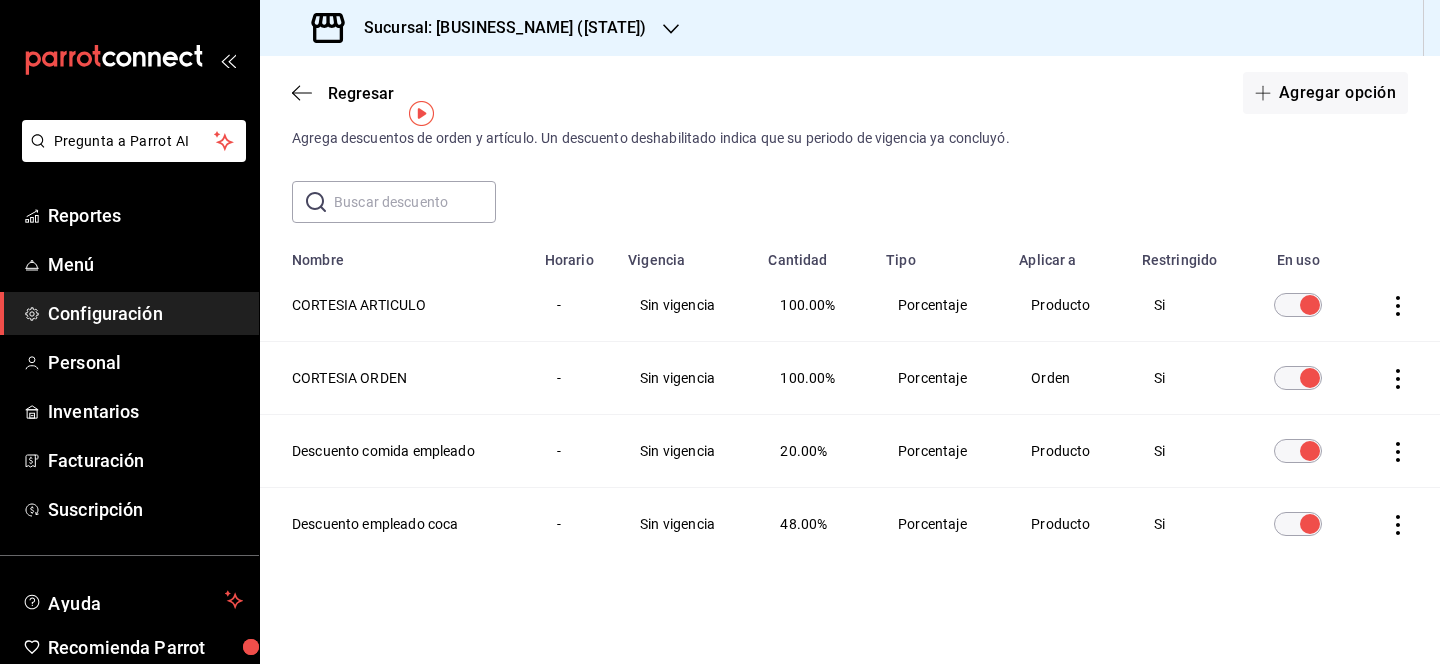 click on "CORTESIA ARTICULO" at bounding box center (396, 305) 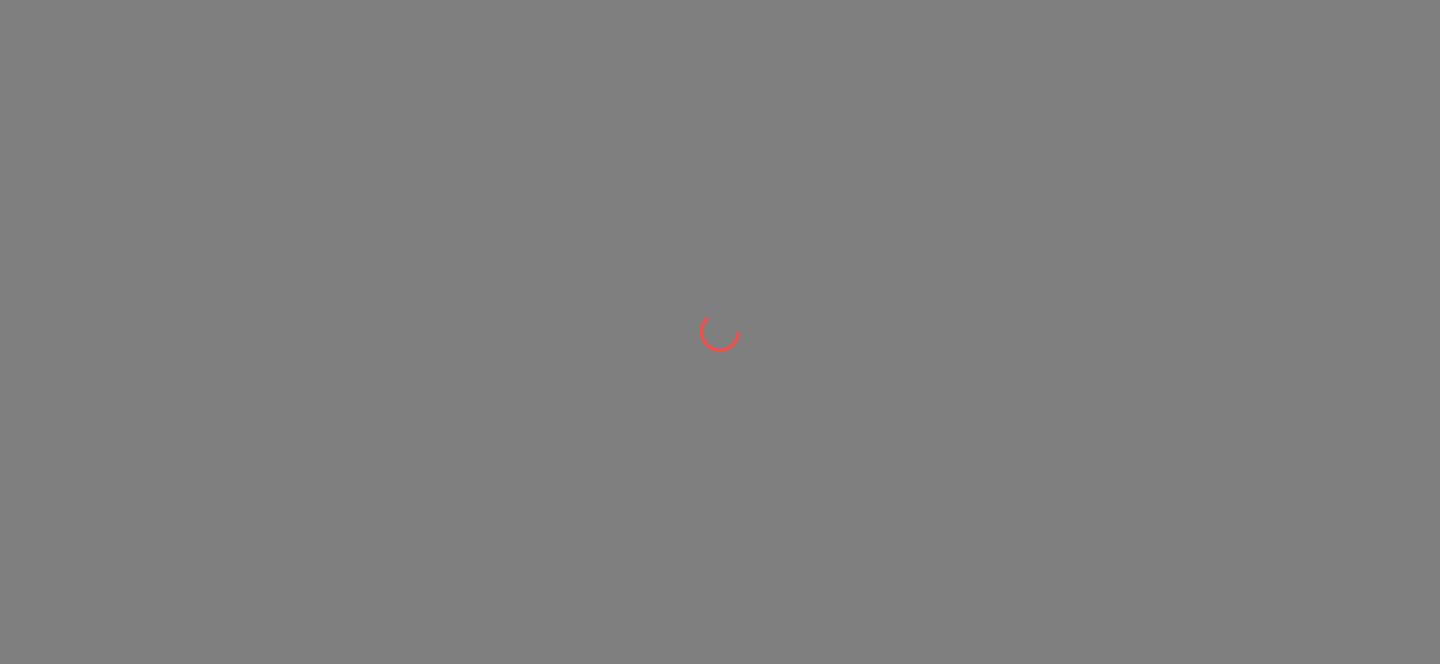 scroll, scrollTop: 0, scrollLeft: 0, axis: both 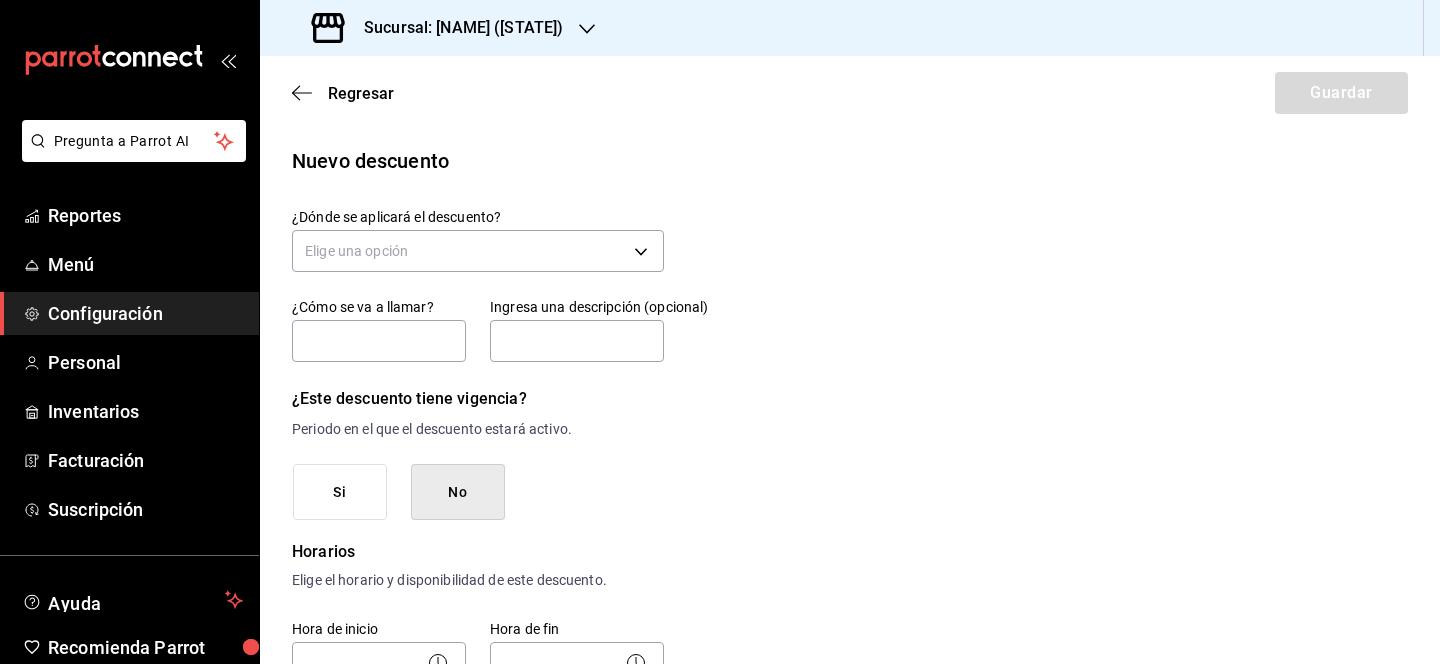 click on "Sucursal: [NAME] ([STATE])" at bounding box center [455, 28] 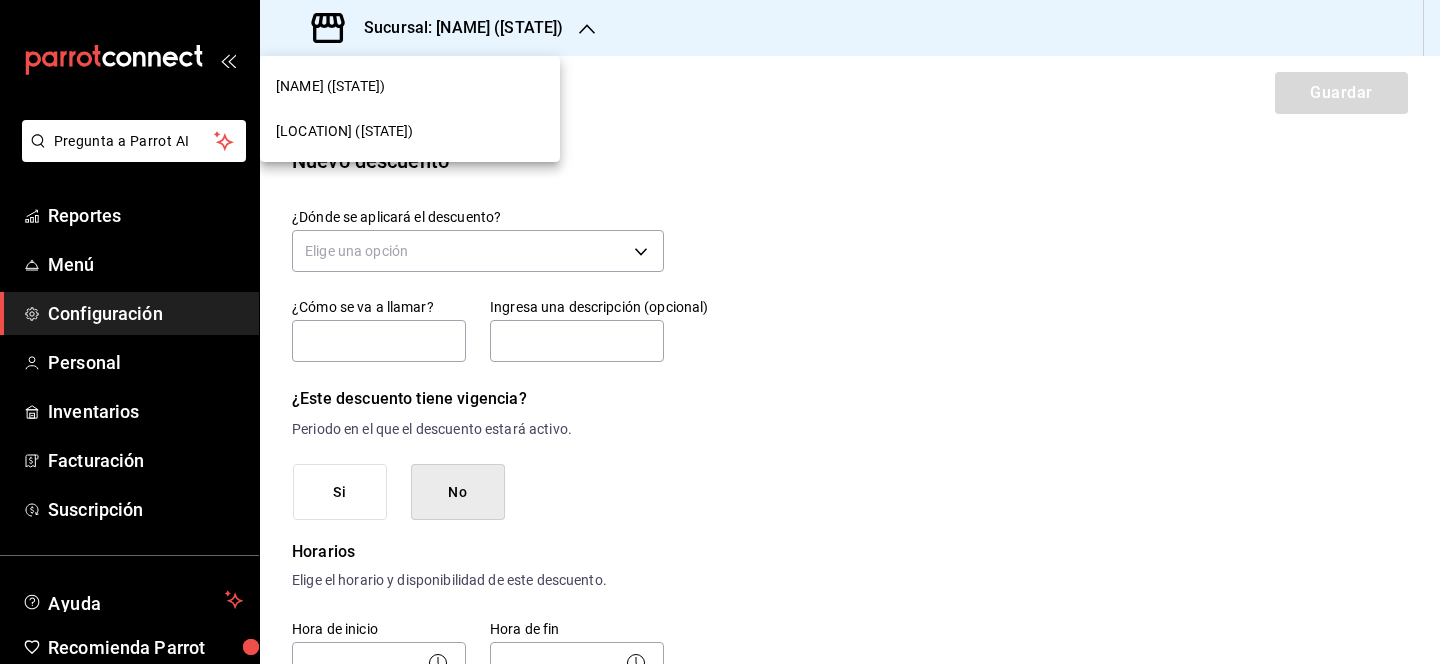 click on "[PERSON_NAME] ([STATE])" at bounding box center [410, 131] 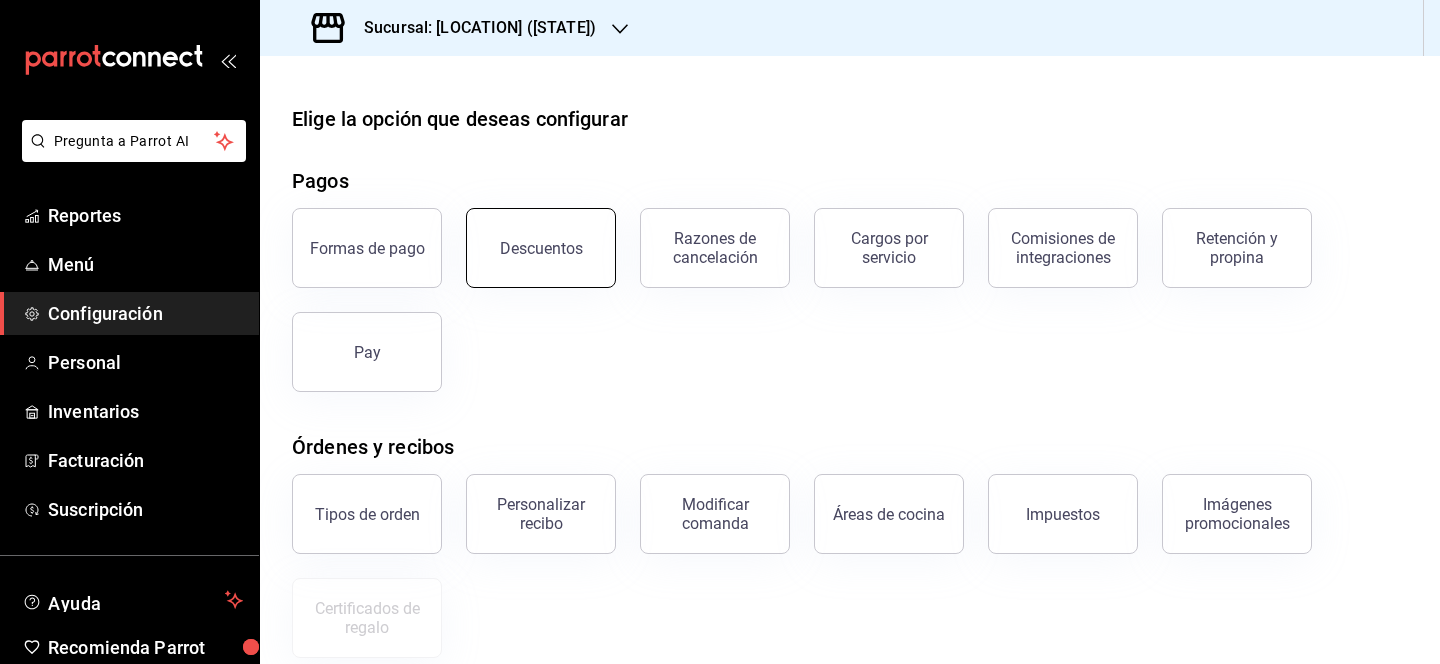 click on "Descuentos" at bounding box center (541, 248) 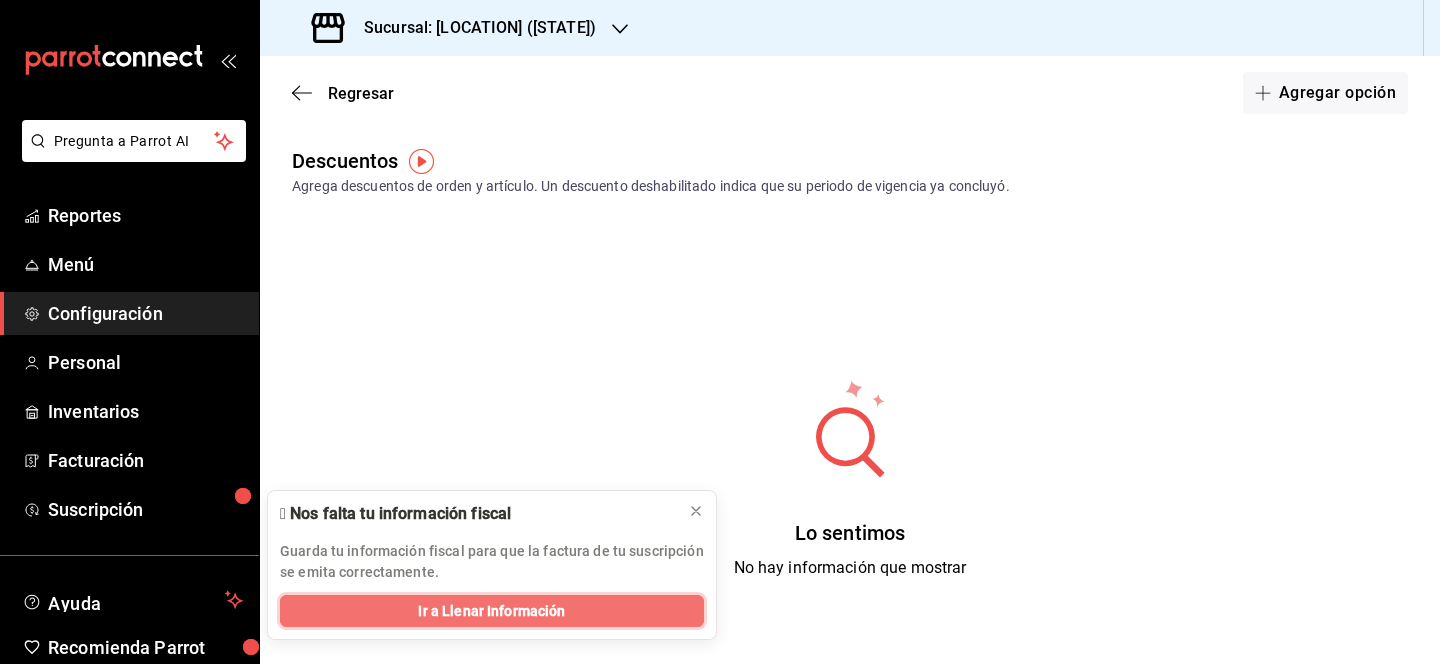 click on "Ir a Llenar Información" at bounding box center [492, 611] 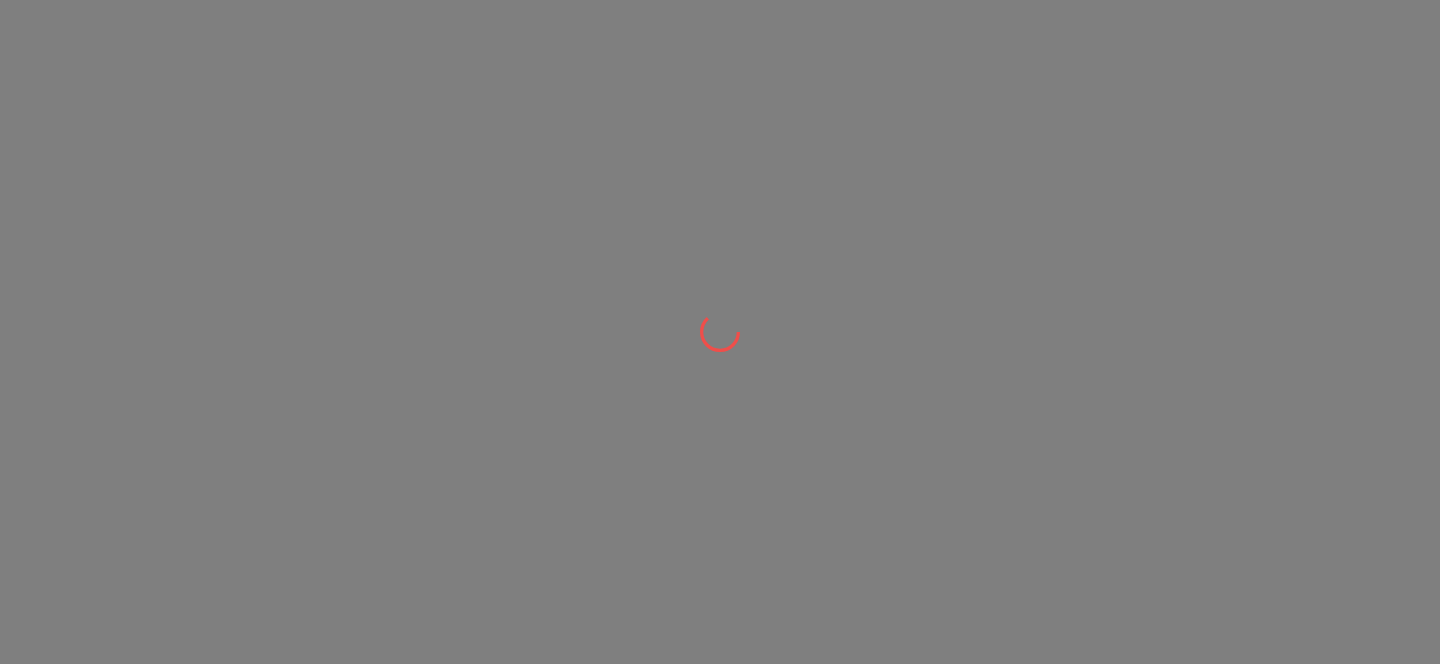 scroll, scrollTop: 0, scrollLeft: 0, axis: both 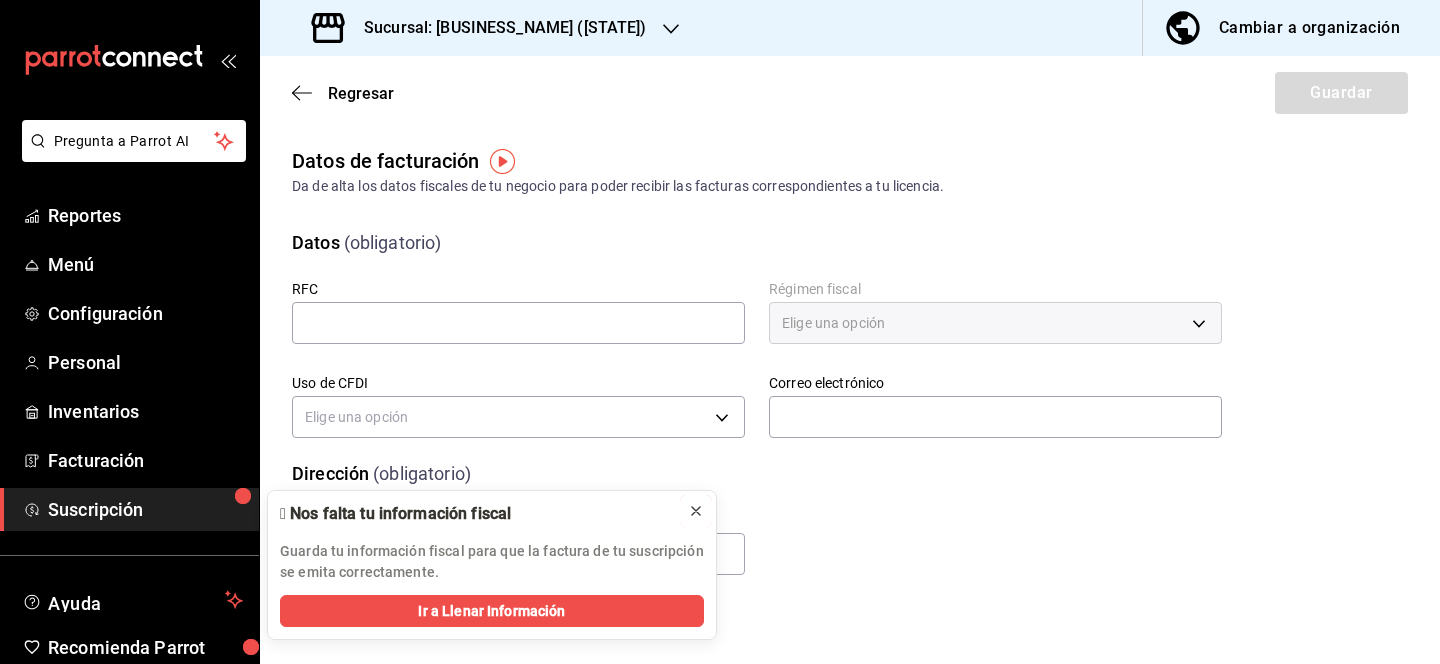 click 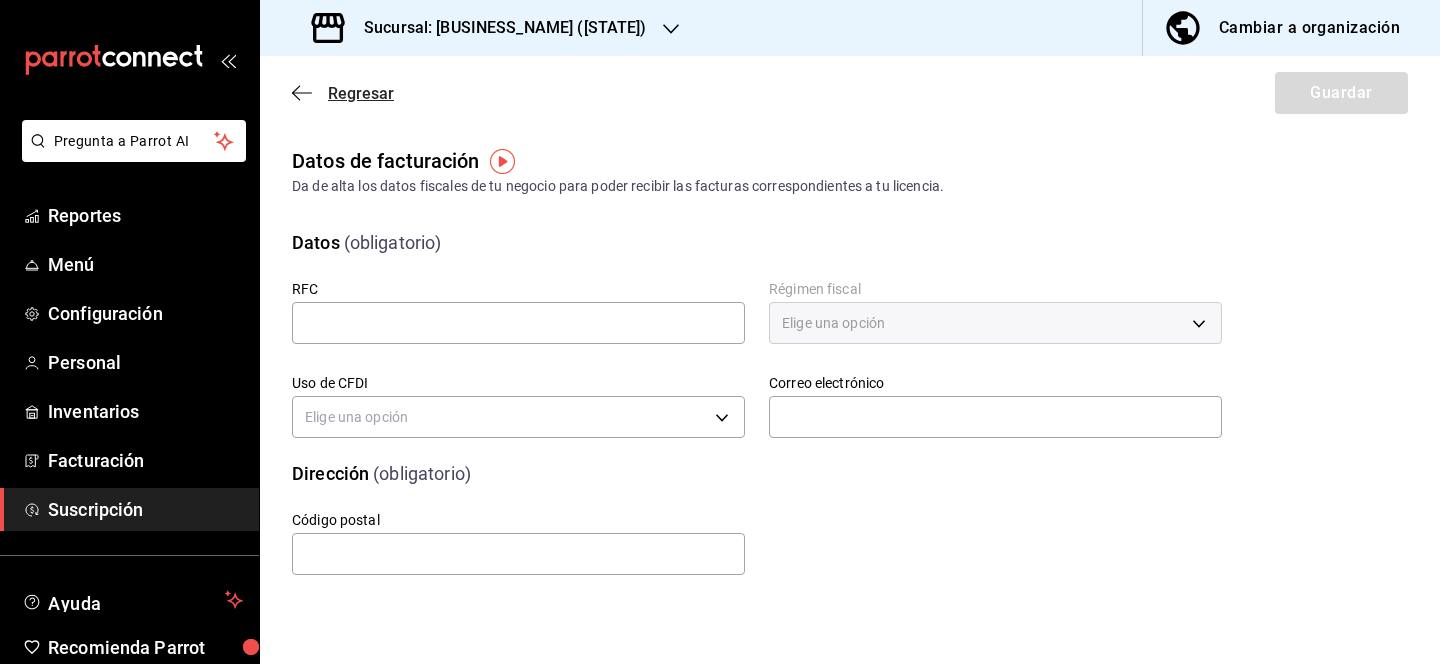 click on "Regresar" at bounding box center [361, 93] 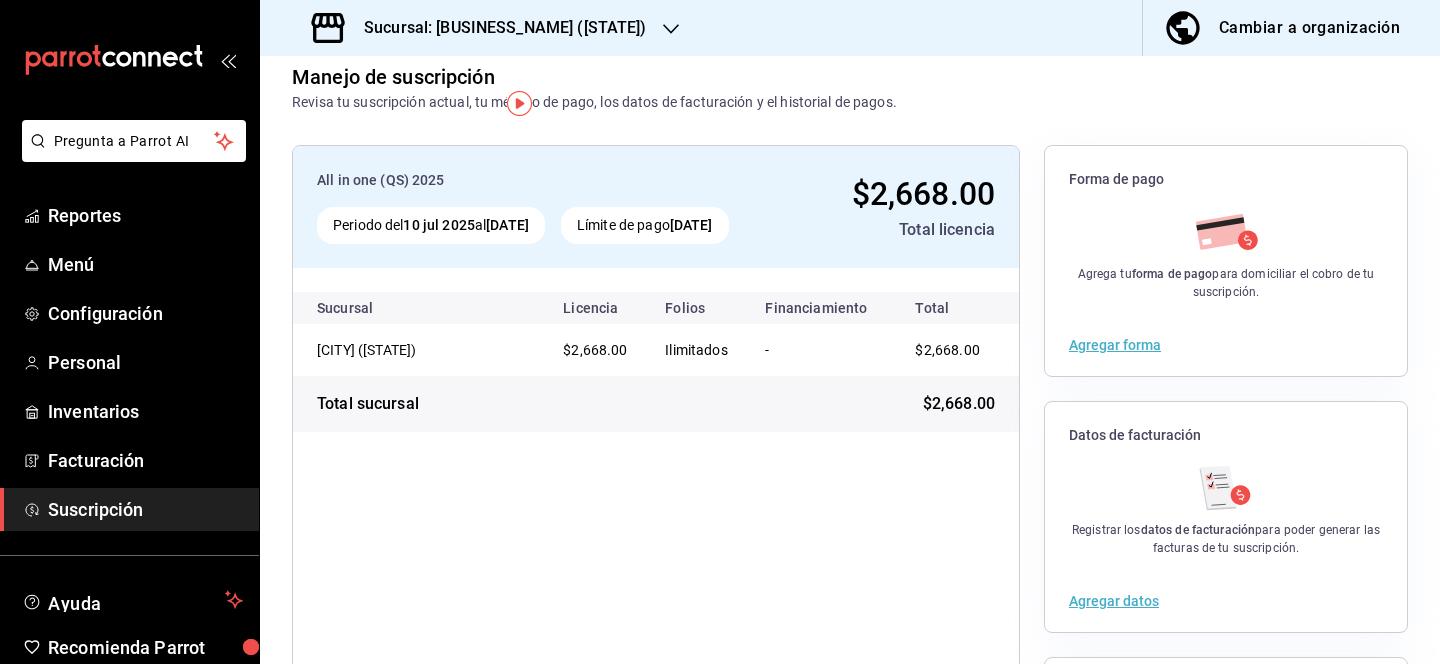scroll, scrollTop: 0, scrollLeft: 0, axis: both 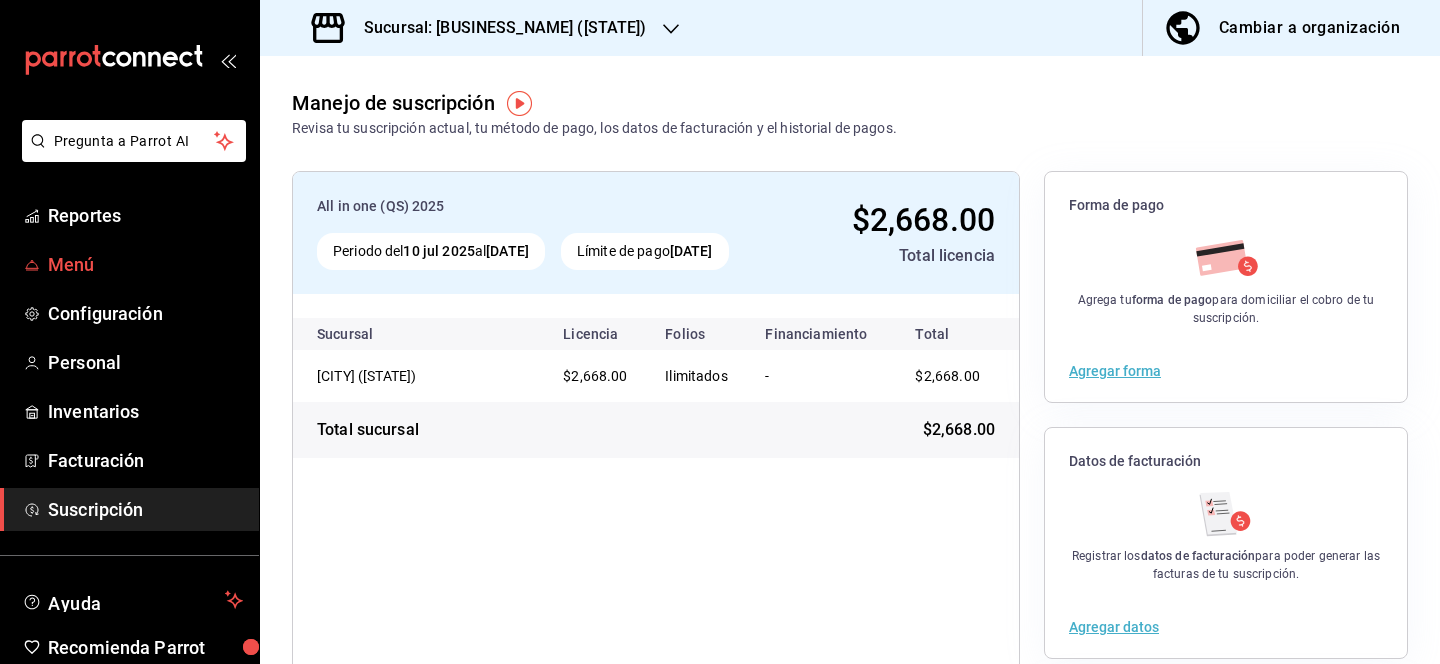 click on "Menú" at bounding box center [145, 264] 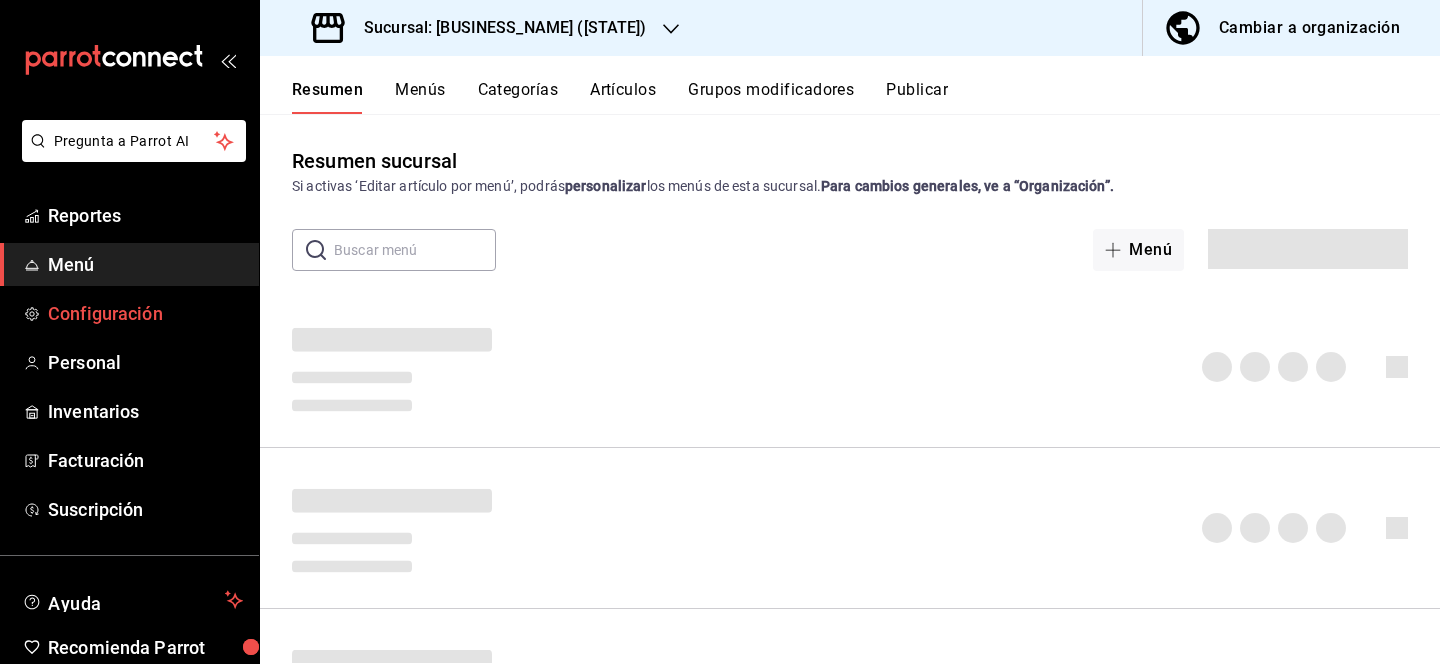 click on "Configuración" at bounding box center [145, 313] 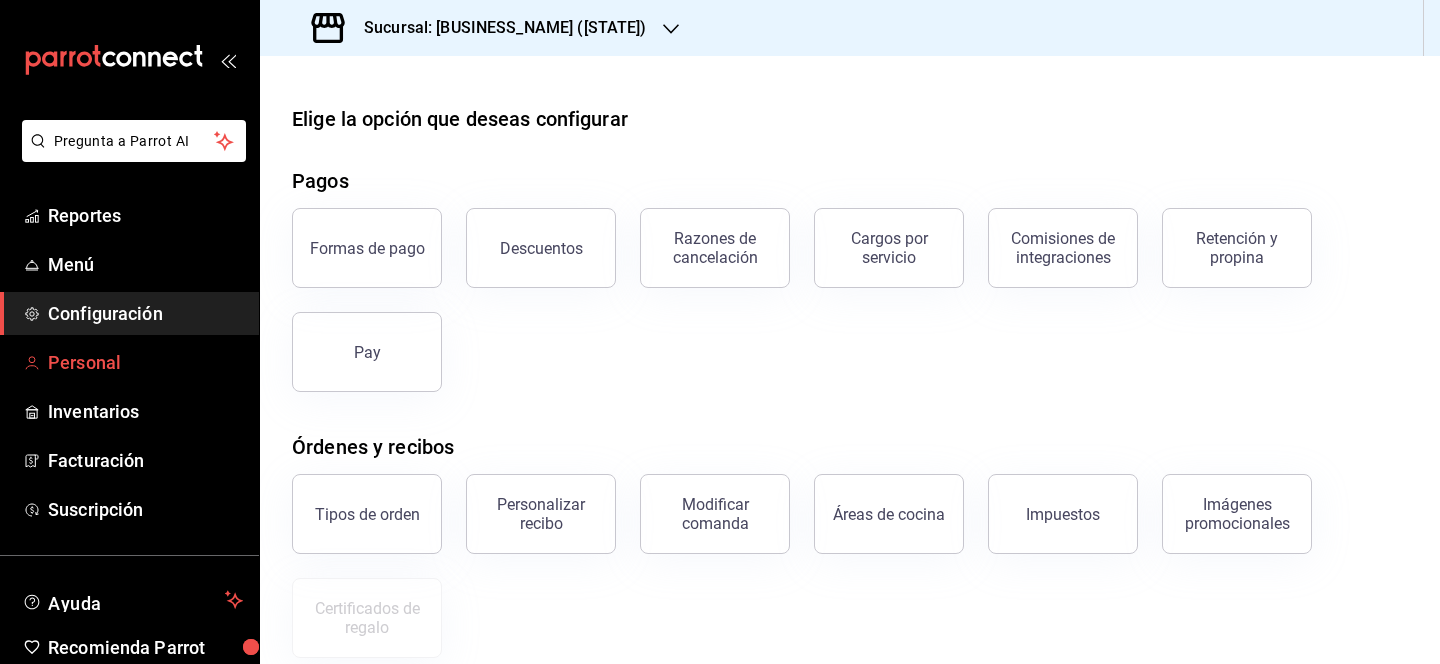 click on "Personal" at bounding box center [145, 362] 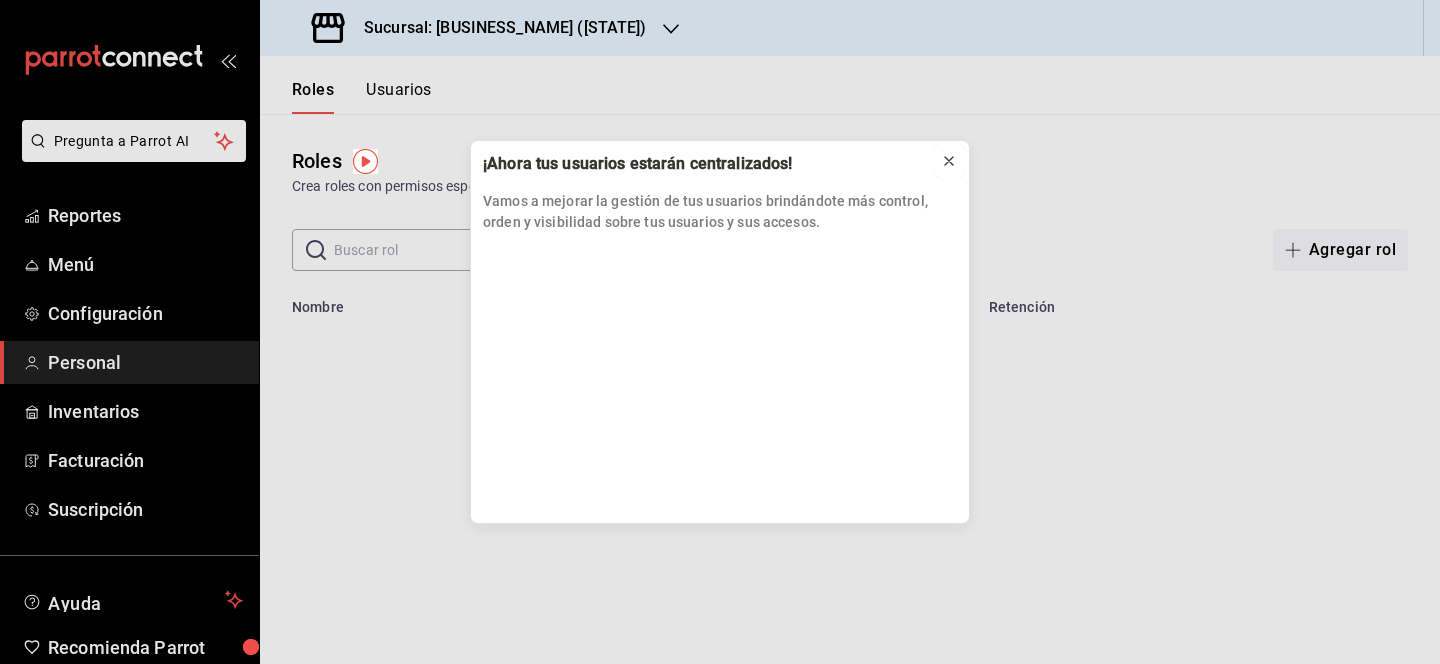 click 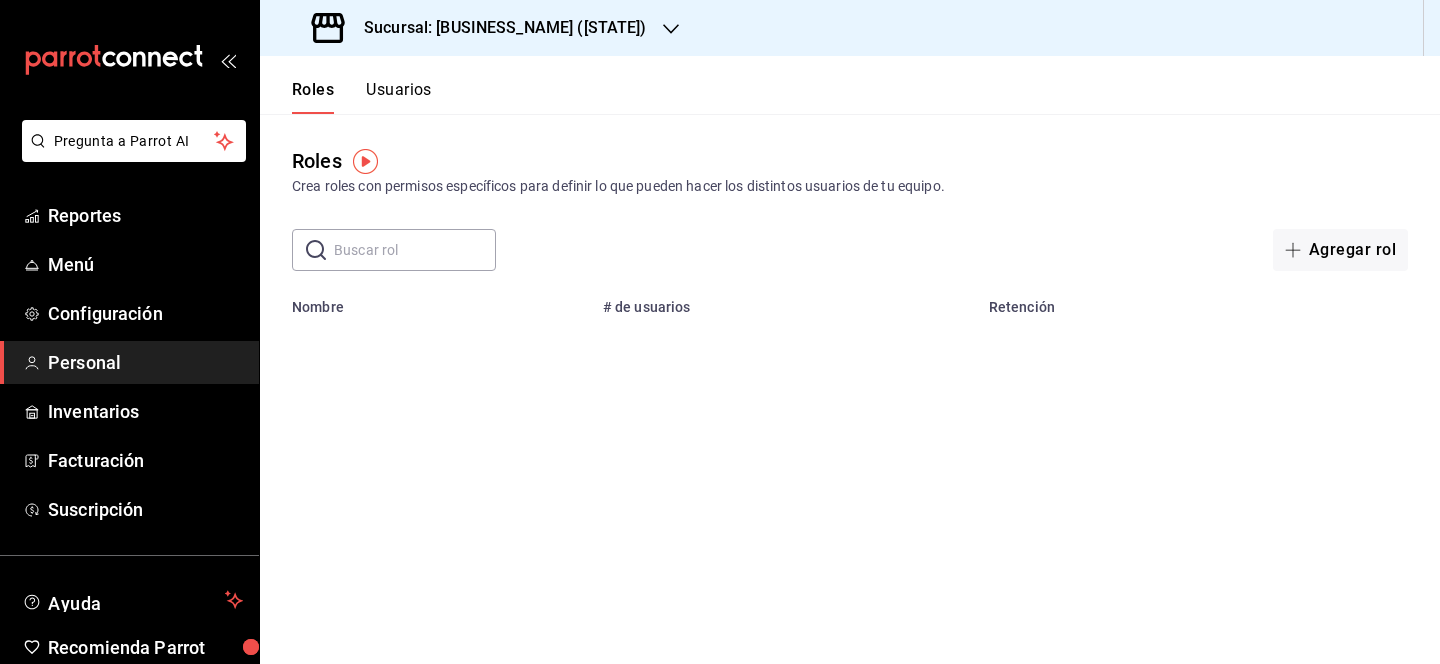 click on "Usuarios" at bounding box center (399, 97) 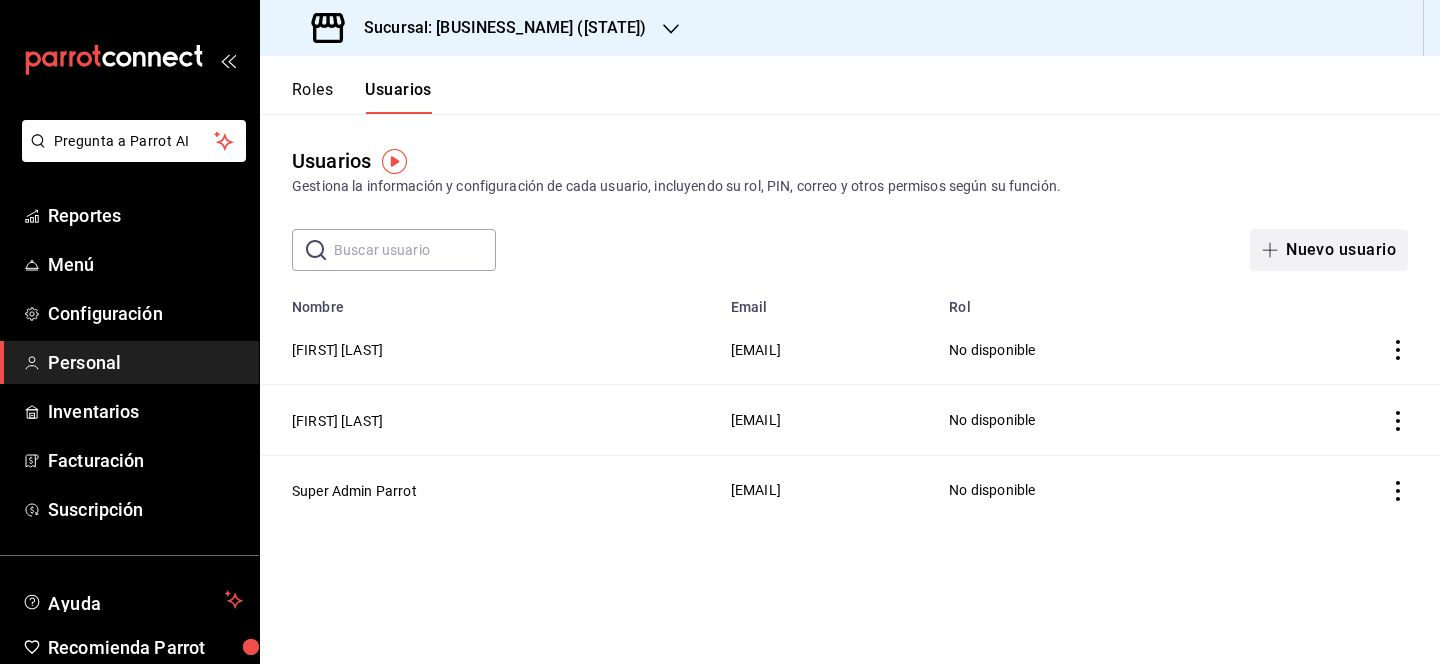 click on "Nuevo usuario" at bounding box center (1329, 250) 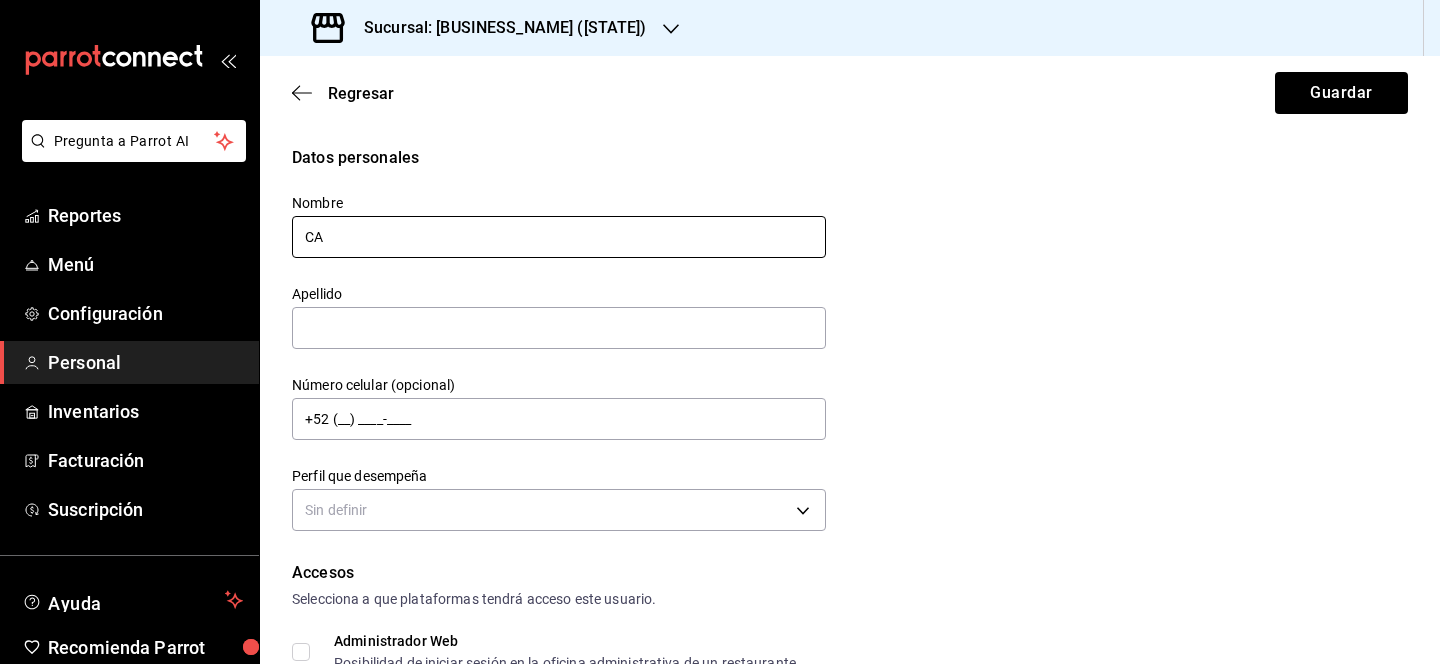 type on "C" 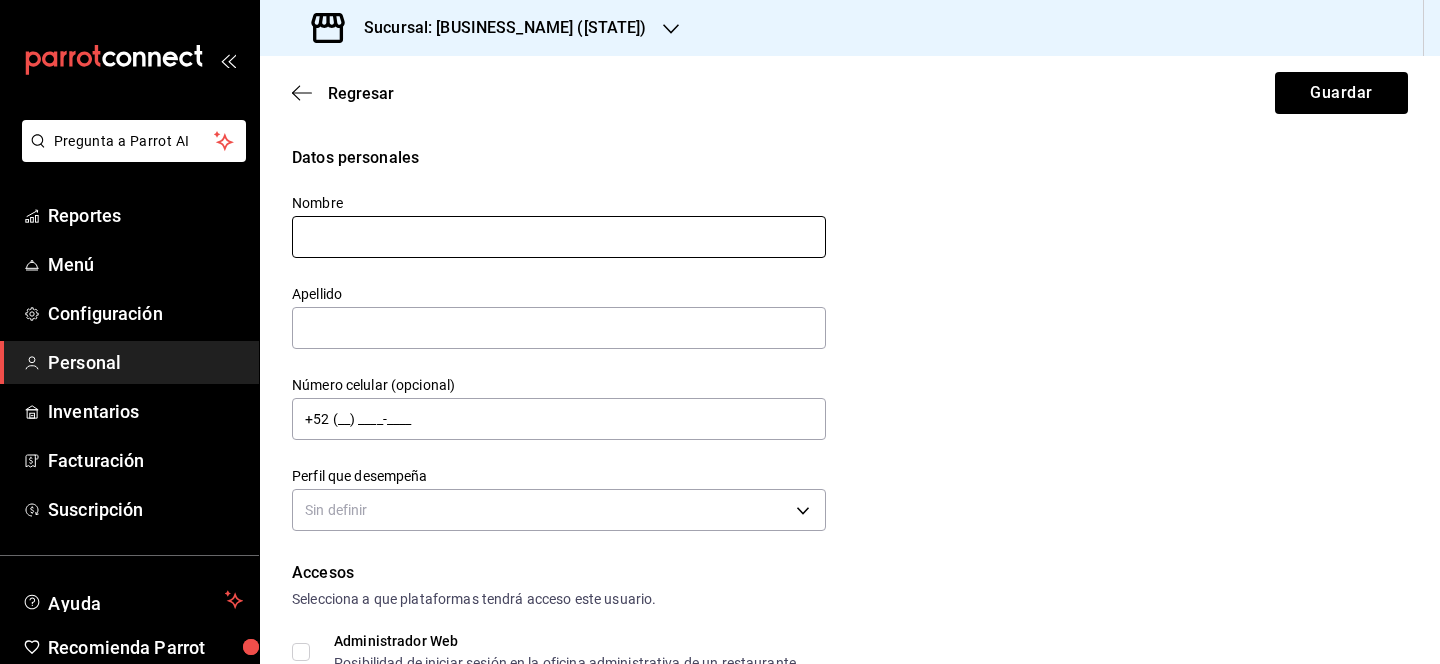 type on "a" 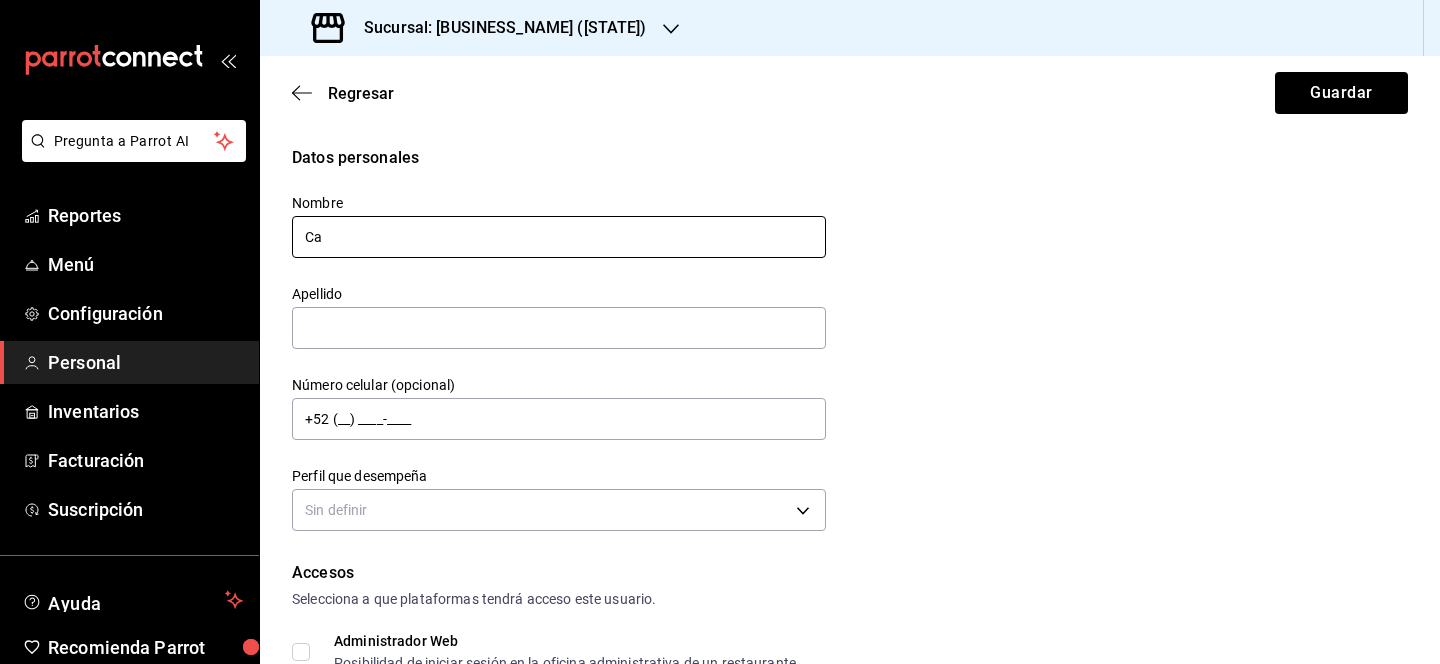 type on "C" 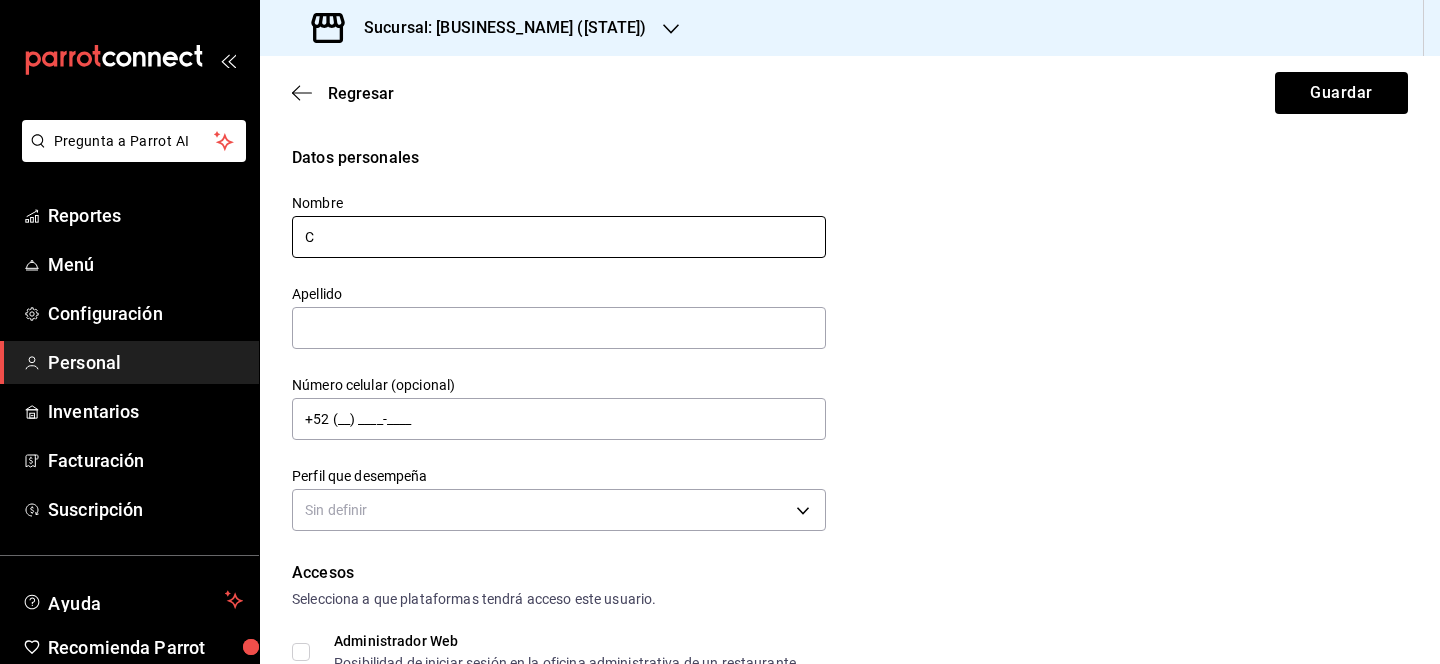 type 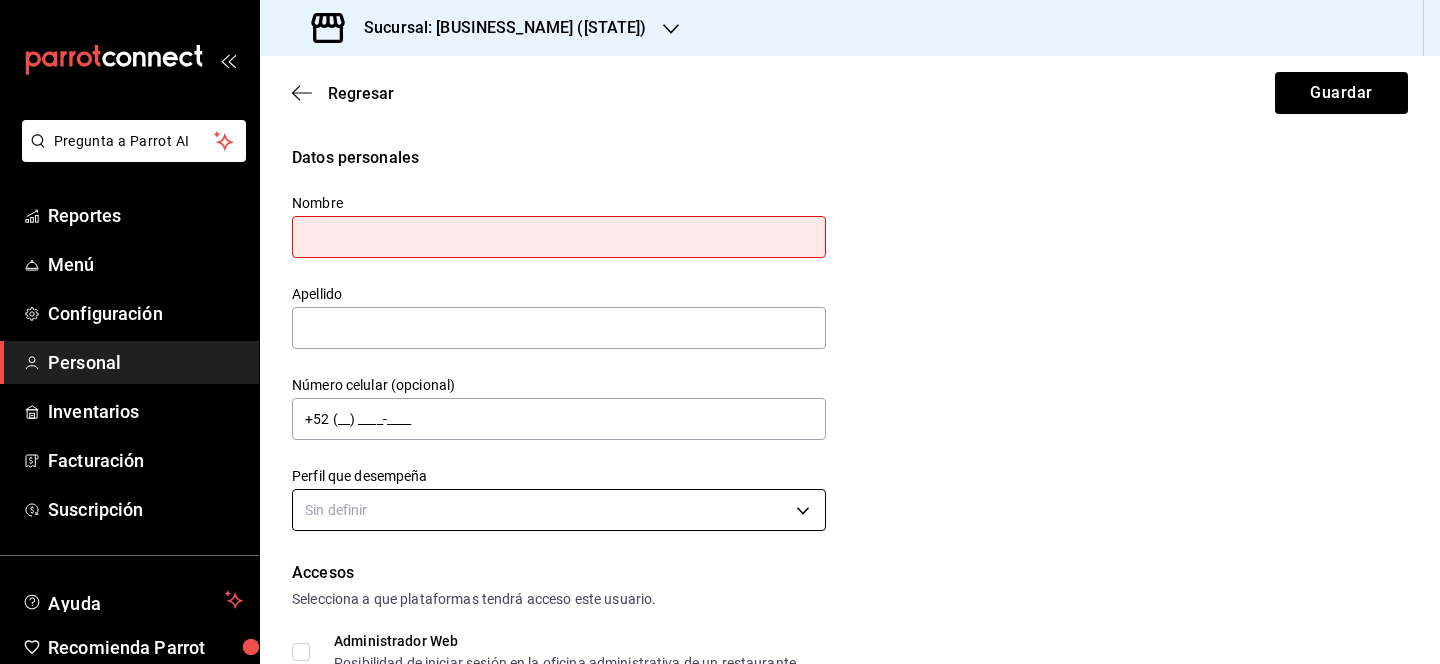 click on "Pregunta a Parrot AI Reportes   Menú   Configuración   Personal   Inventarios   Facturación   Suscripción   Ayuda Recomienda Parrot   Lili Flores   Sugerir nueva función   Sucursal: Monchoso (Tamps) Regresar Guardar Datos personales Nombre Apellido Número celular (opcional) +52 (__) ____-____ Perfil que desempeña Sin definir Accesos Selecciona a que plataformas tendrá acceso este usuario. Administrador Web Posibilidad de iniciar sesión en la oficina administrativa de un restaurante.  Acceso al Punto de venta Posibilidad de autenticarse en el POS mediante PIN.  Iniciar sesión en terminal (correo electrónico o QR) Los usuarios podrán iniciar sesión y aceptar términos y condiciones en la terminal. Acceso uso de terminal Los usuarios podrán acceder y utilizar la terminal para visualizar y procesar pagos de sus órdenes. Correo electrónico Se volverá obligatorio al tener ciertos accesos activados. Contraseña Contraseña Repetir contraseña Repetir contraseña PIN Validar PIN ​ Notificaciones" at bounding box center [720, 332] 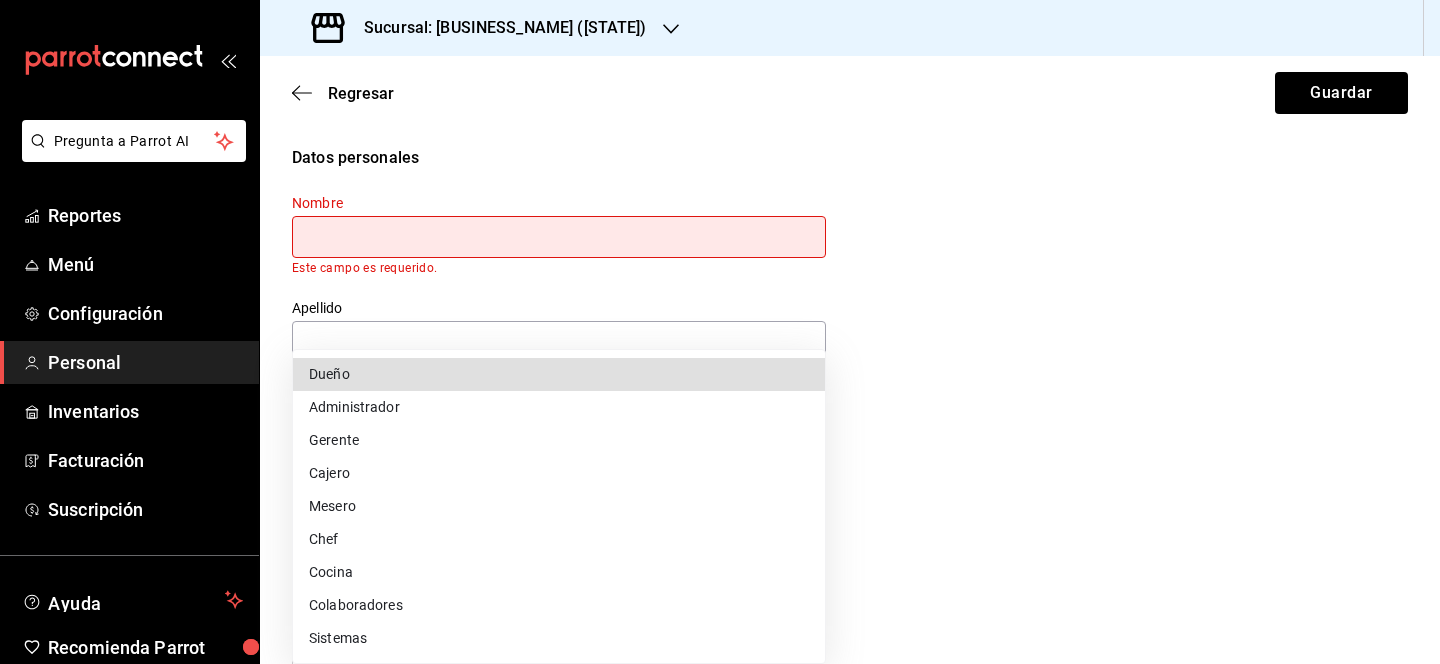 click on "Cajero" at bounding box center (559, 473) 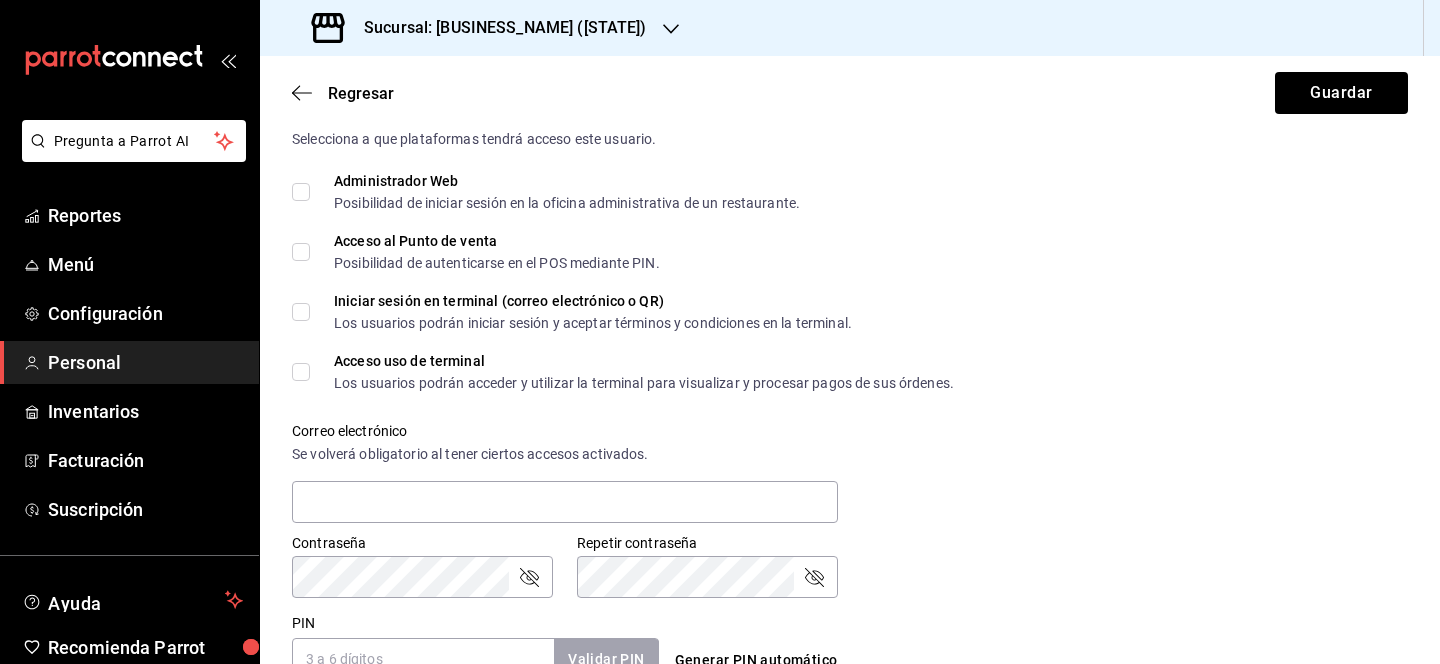 scroll, scrollTop: 480, scrollLeft: 0, axis: vertical 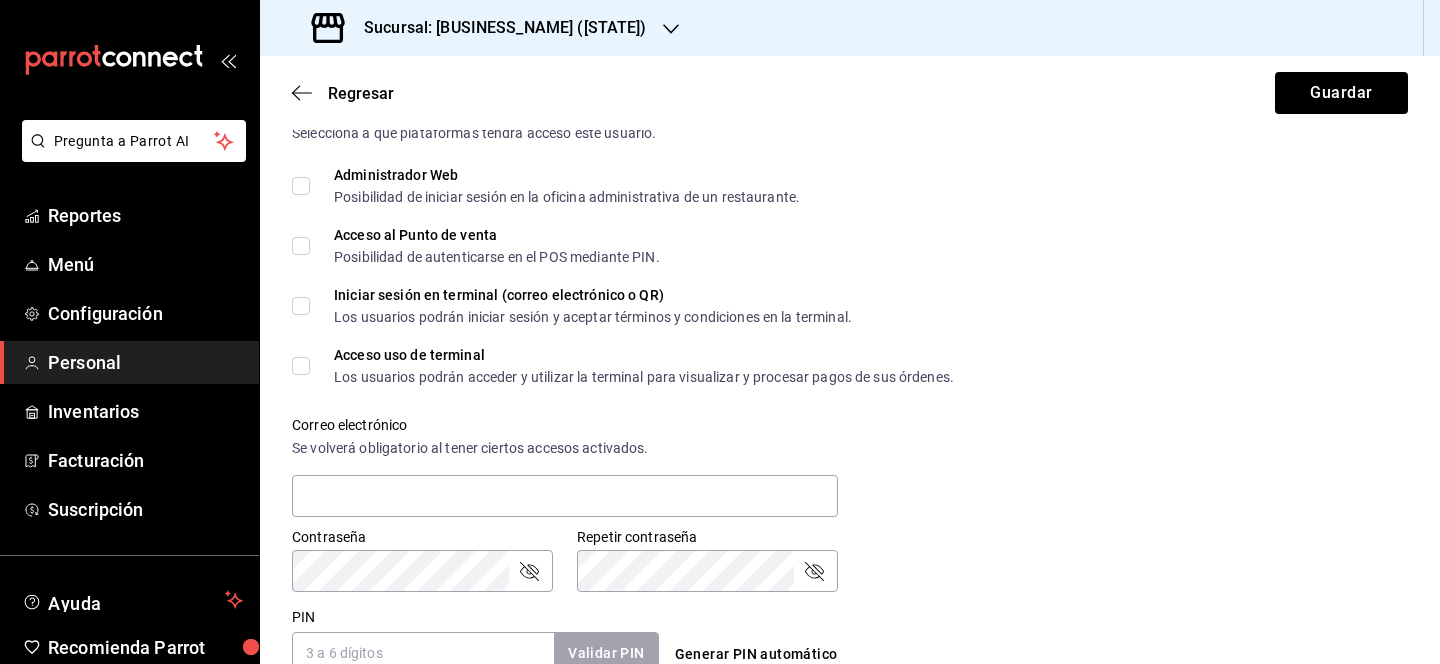 click on "Acceso al Punto de venta Posibilidad de autenticarse en el POS mediante PIN." at bounding box center (301, 246) 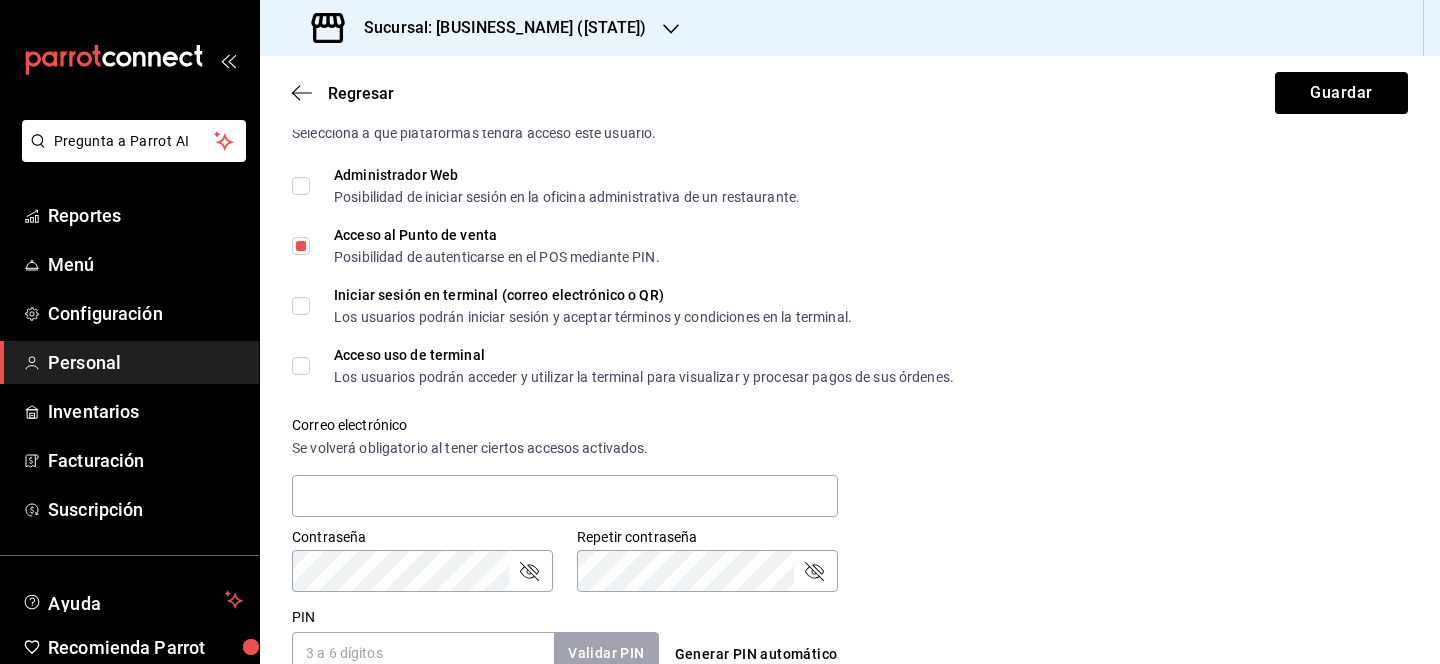 click on "Acceso uso de terminal Los usuarios podrán acceder y utilizar la terminal para visualizar y procesar pagos de sus órdenes." at bounding box center (301, 366) 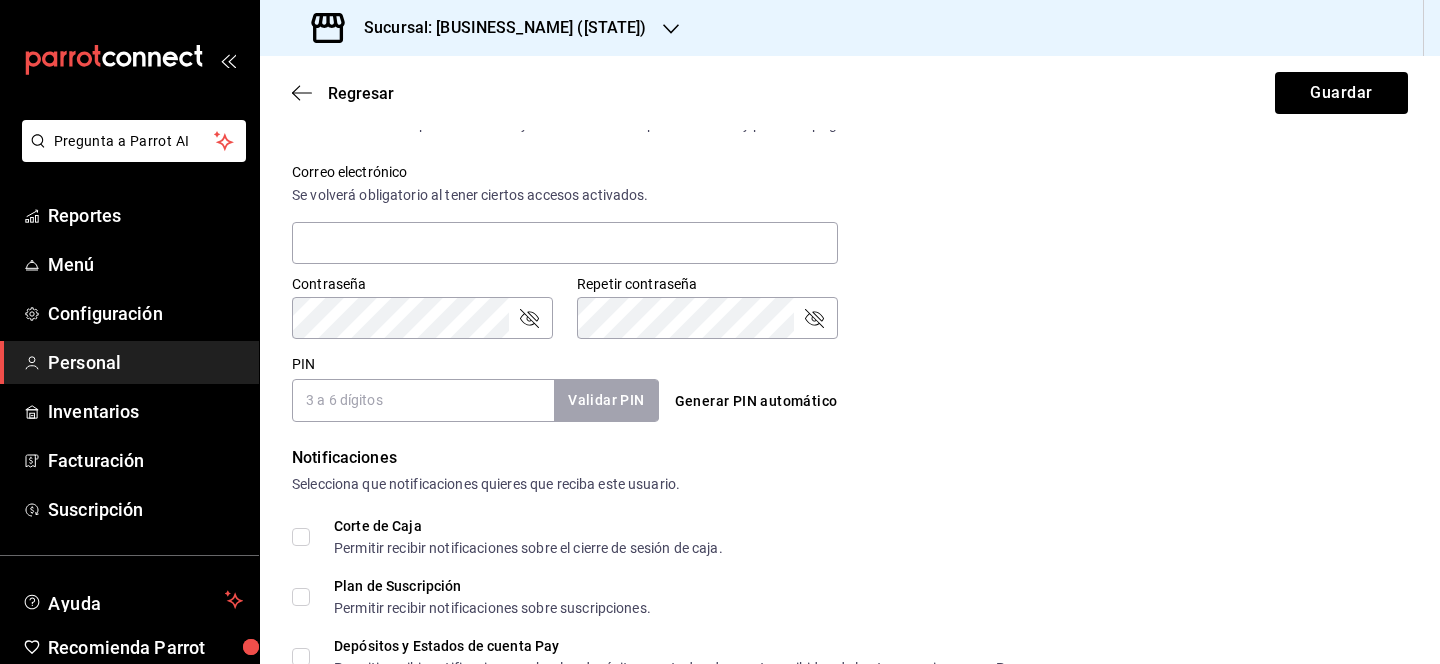 scroll, scrollTop: 736, scrollLeft: 0, axis: vertical 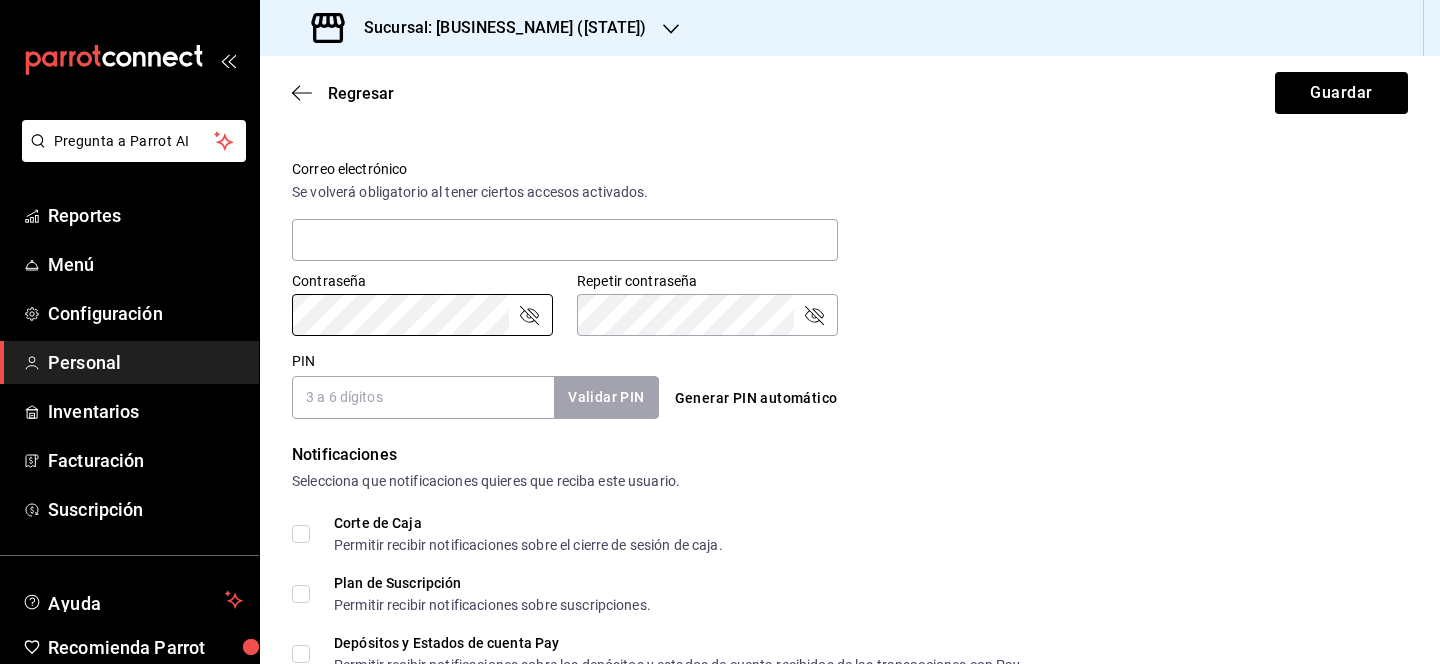 click on "PIN" at bounding box center [423, 397] 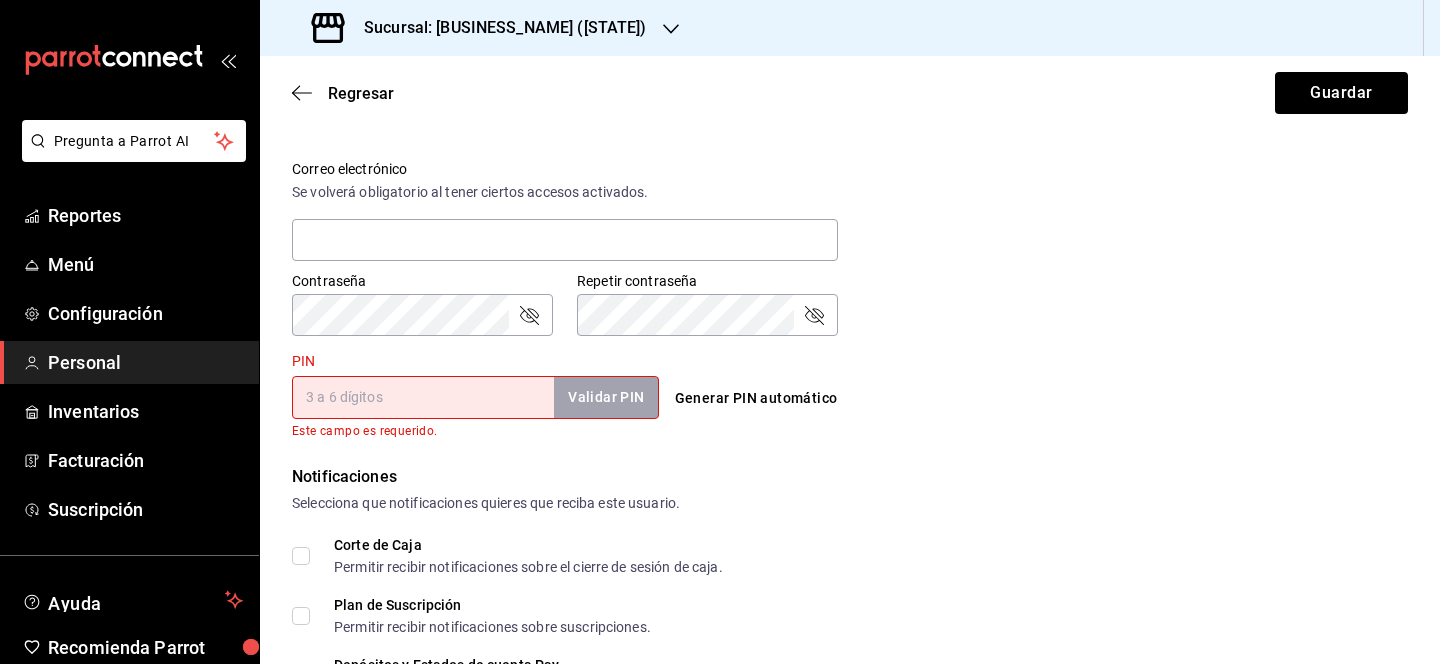 click on "Datos personales Nombre Este campo es requerido. Apellido Número celular (opcional) +52 (__) ____-____ Perfil que desempeña Cajero CASHIER Accesos Selecciona a que plataformas tendrá acceso este usuario. Administrador Web Posibilidad de iniciar sesión en la oficina administrativa de un restaurante.  Acceso al Punto de venta Posibilidad de autenticarse en el POS mediante PIN.  Iniciar sesión en terminal (correo electrónico o QR) Los usuarios podrán iniciar sesión y aceptar términos y condiciones en la terminal. Acceso uso de terminal Los usuarios podrán acceder y utilizar la terminal para visualizar y procesar pagos de sus órdenes. Correo electrónico Se volverá obligatorio al tener ciertos accesos activados. Contraseña Contraseña Repetir contraseña Repetir contraseña PIN Validar PIN ​ Este campo es requerido. Generar PIN automático Notificaciones Selecciona que notificaciones quieres que reciba este usuario. Corte de Caja Permitir recibir notificaciones sobre el cierre de sesión de caja." at bounding box center [850, 138] 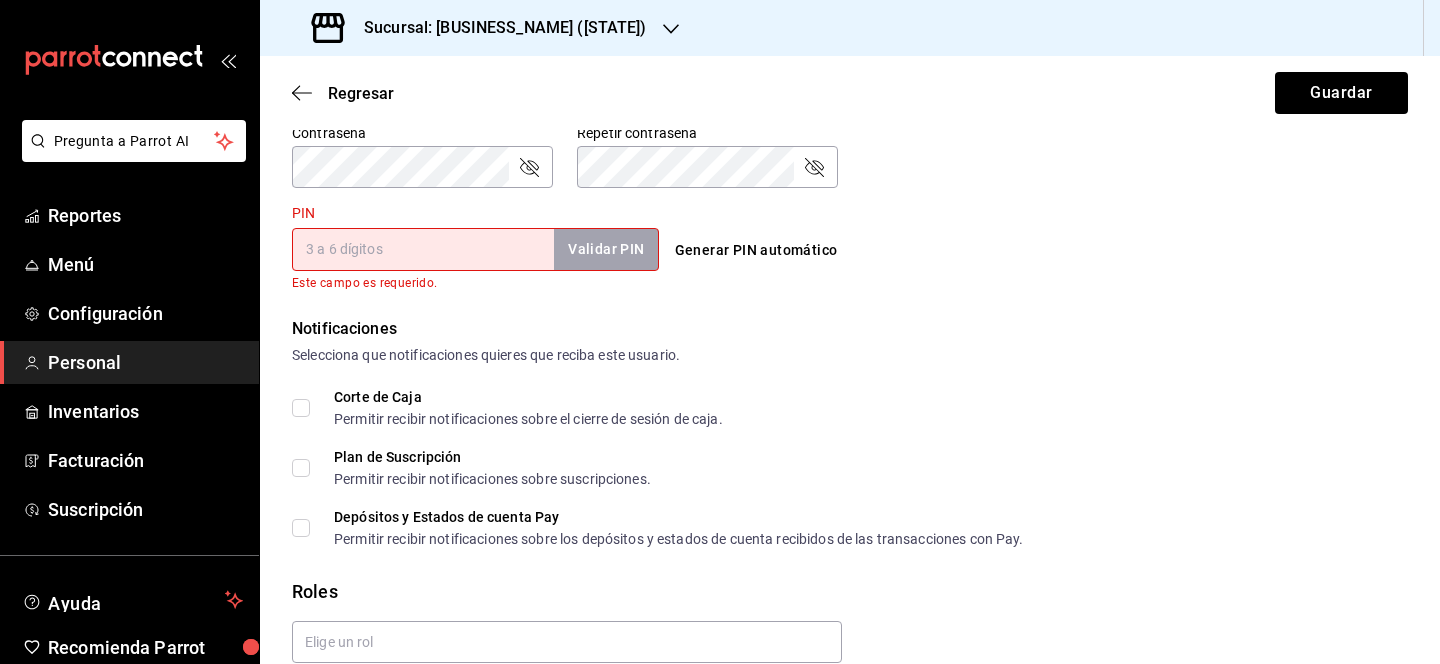 scroll, scrollTop: 882, scrollLeft: 0, axis: vertical 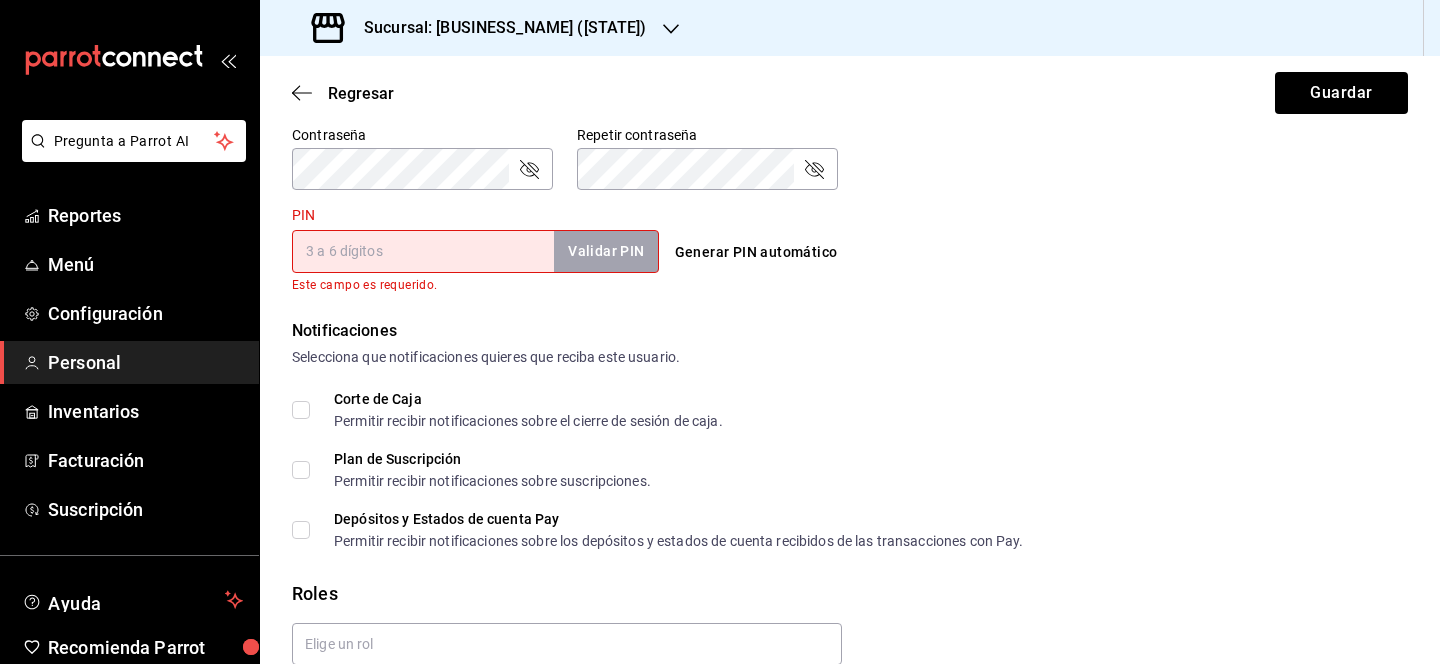 click on "Corte de Caja Permitir recibir notificaciones sobre el cierre de sesión de caja." at bounding box center (301, 410) 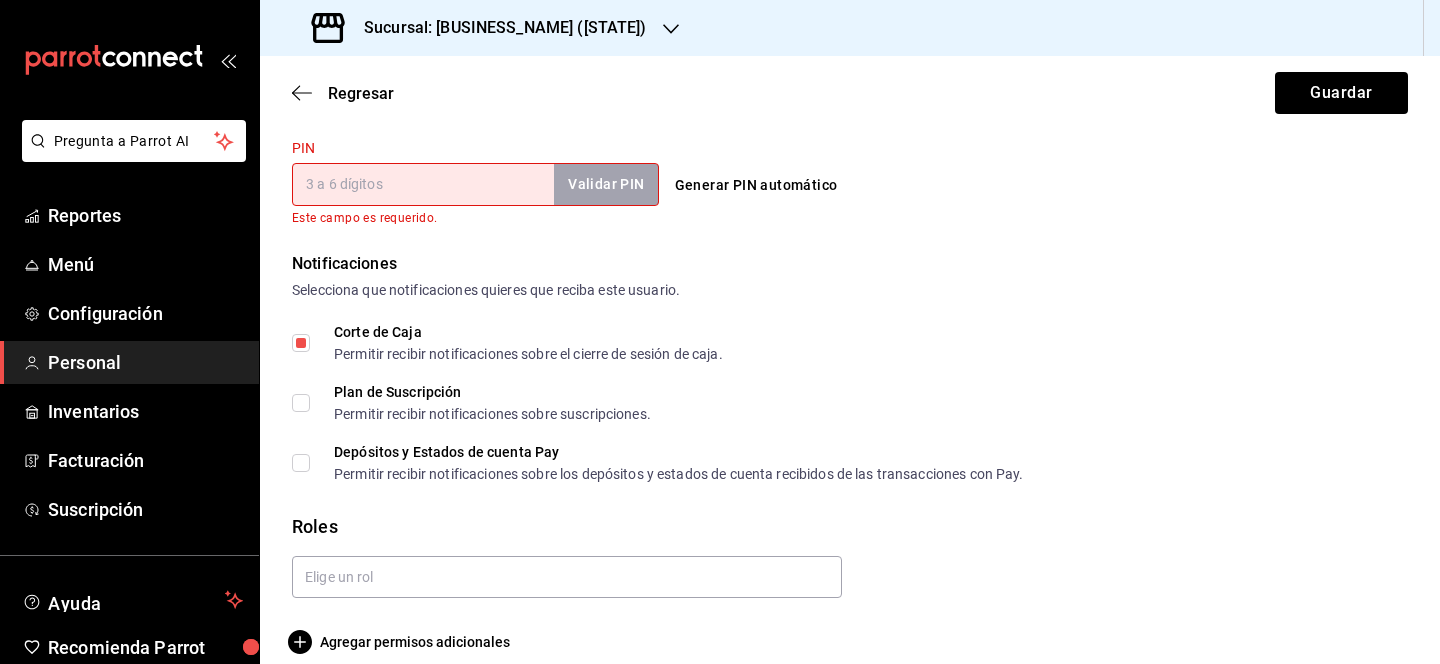 scroll, scrollTop: 971, scrollLeft: 0, axis: vertical 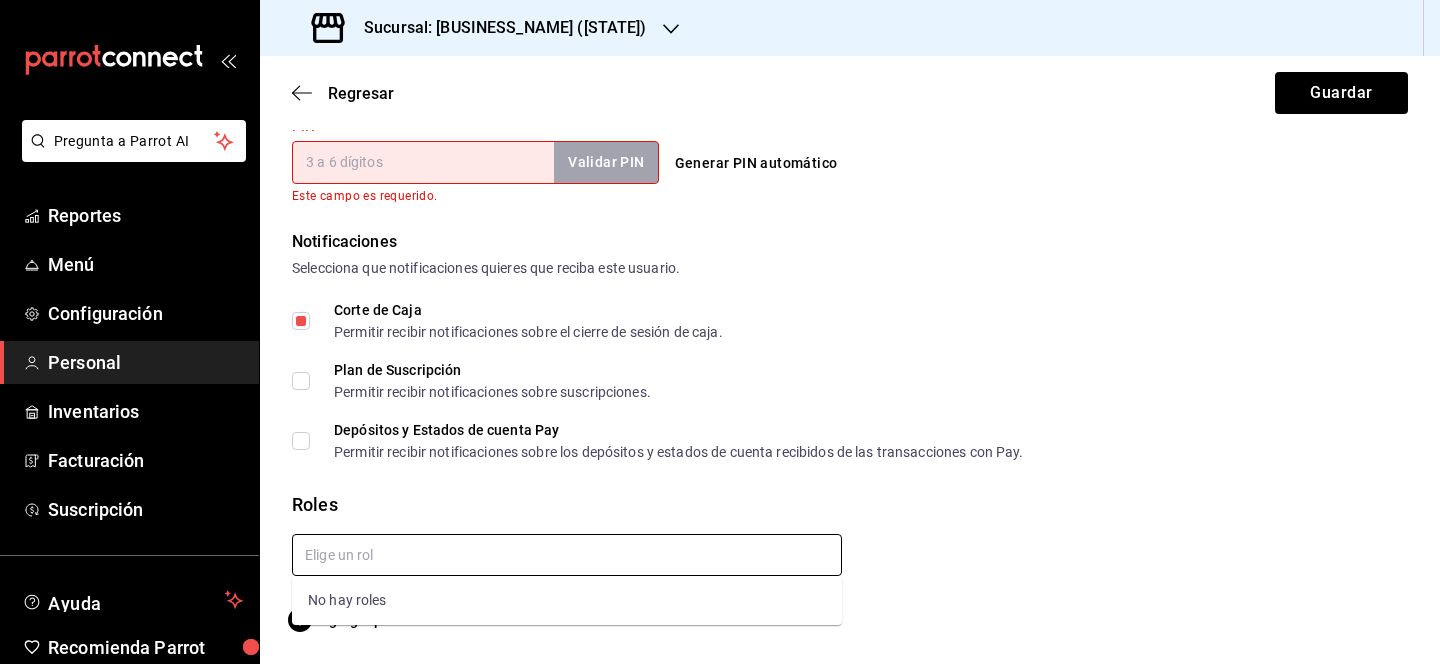 click at bounding box center (567, 555) 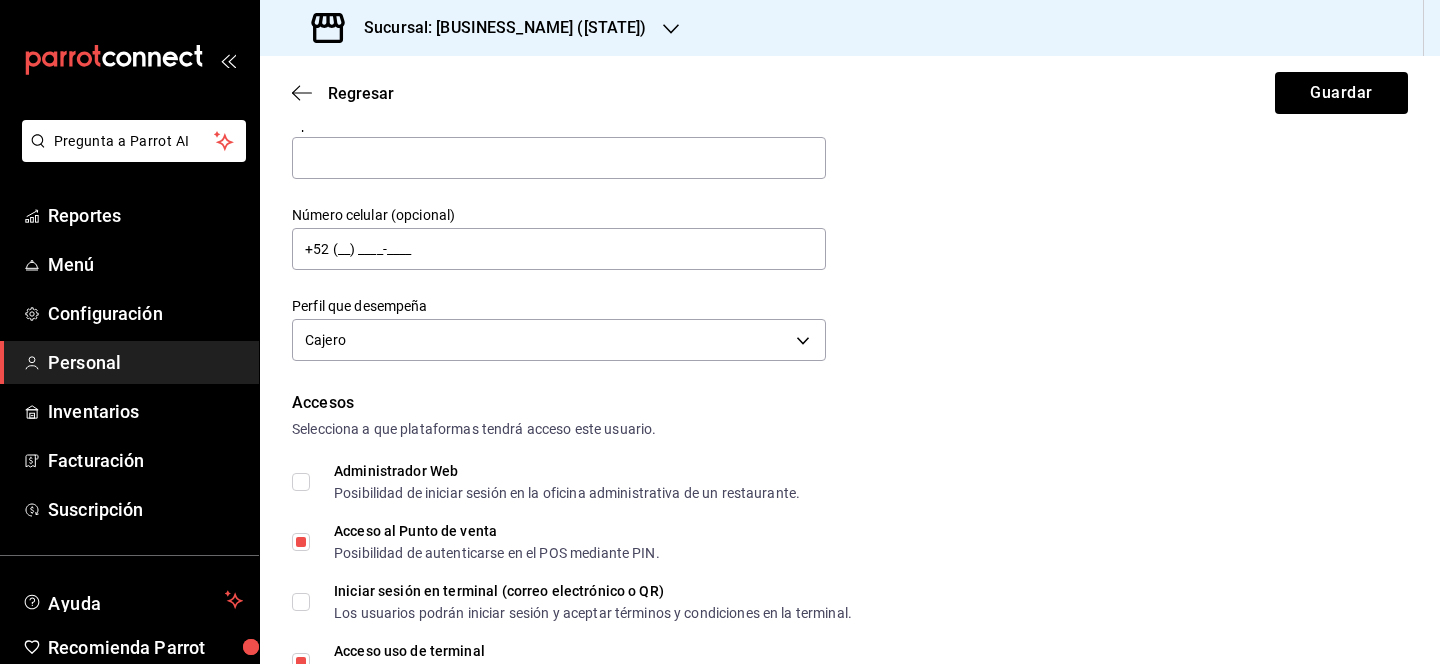 scroll, scrollTop: 0, scrollLeft: 0, axis: both 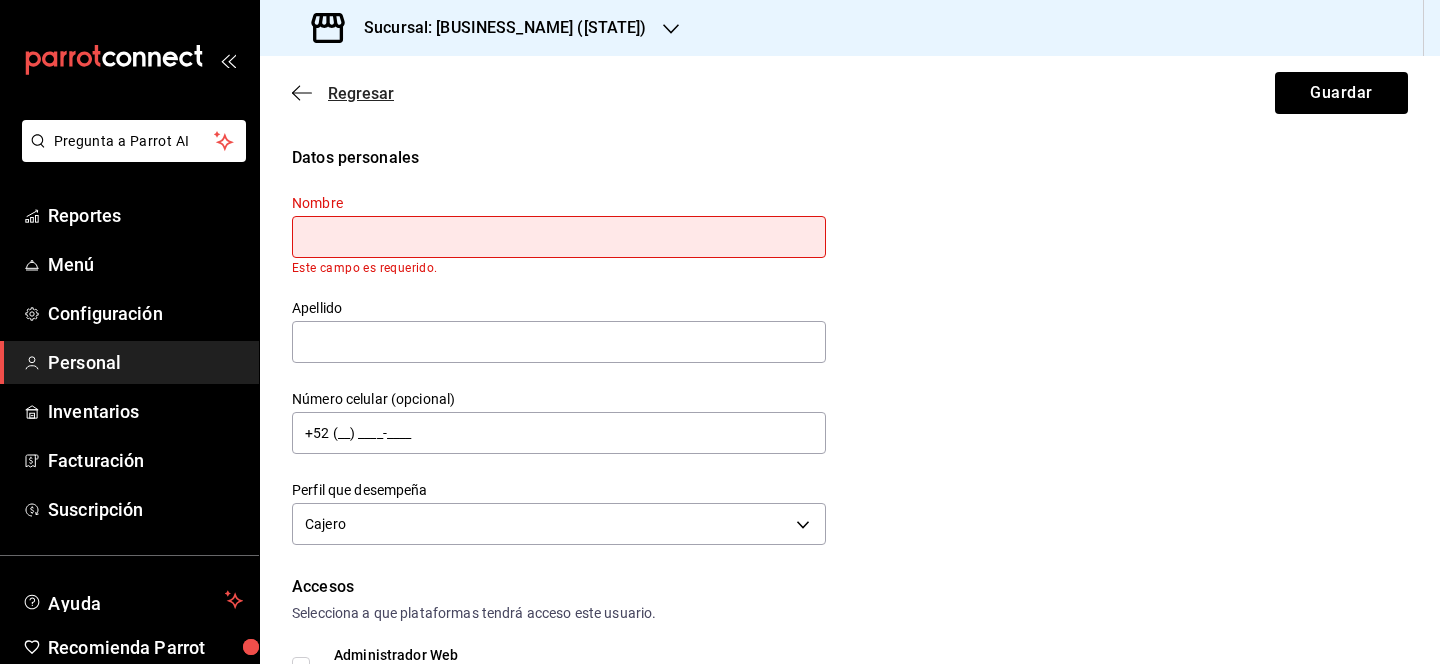 click on "Regresar" at bounding box center (361, 93) 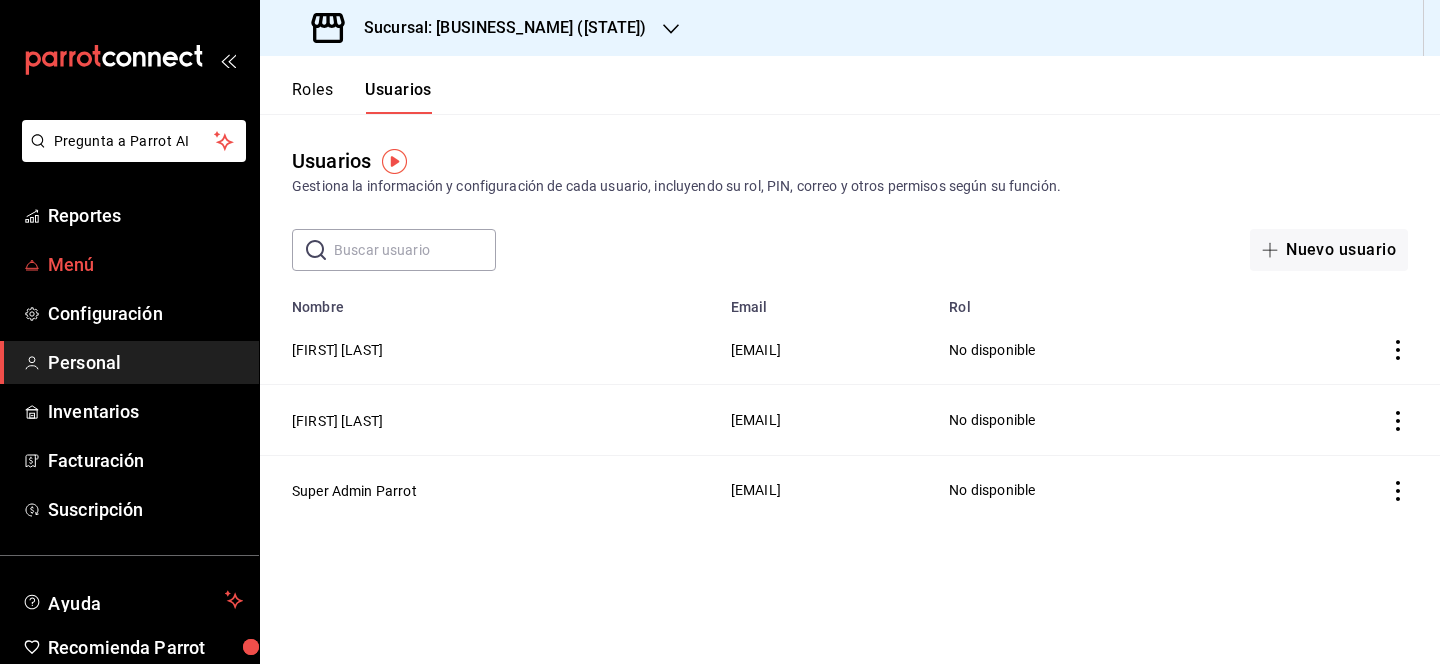 click on "Menú" at bounding box center [145, 264] 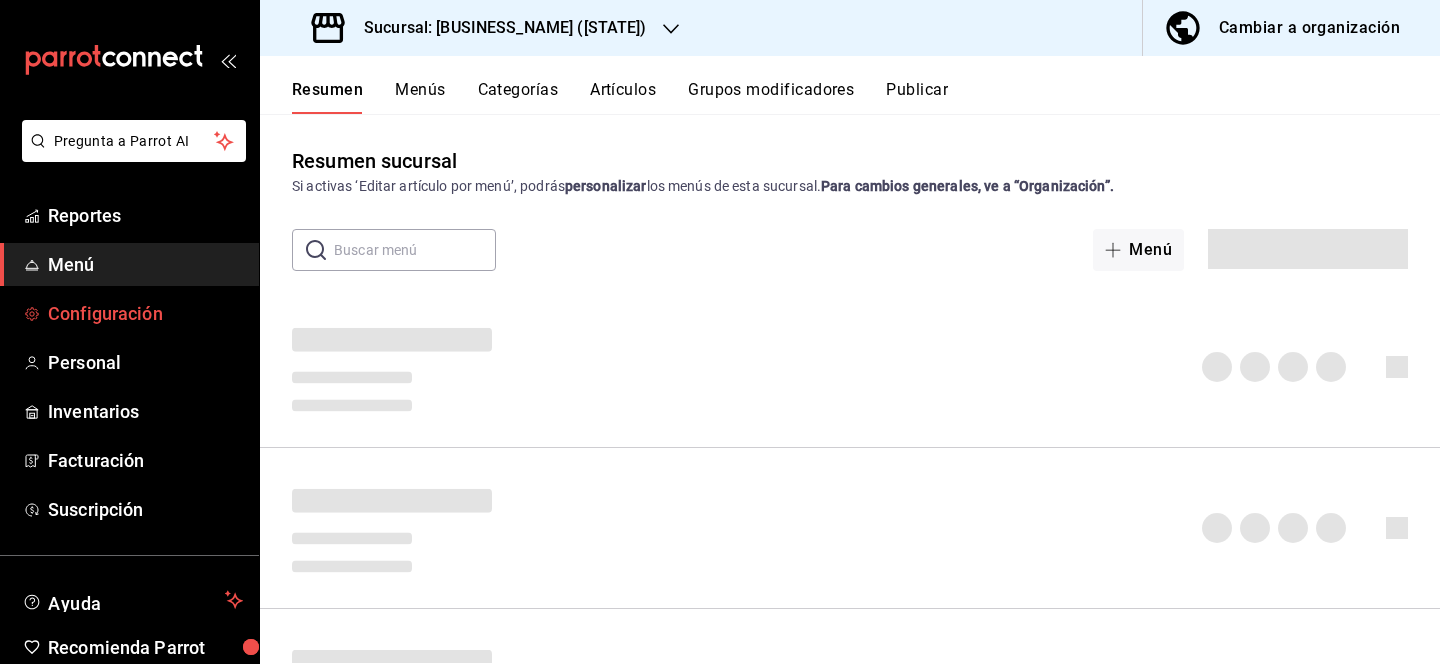 click on "Configuración" at bounding box center [145, 313] 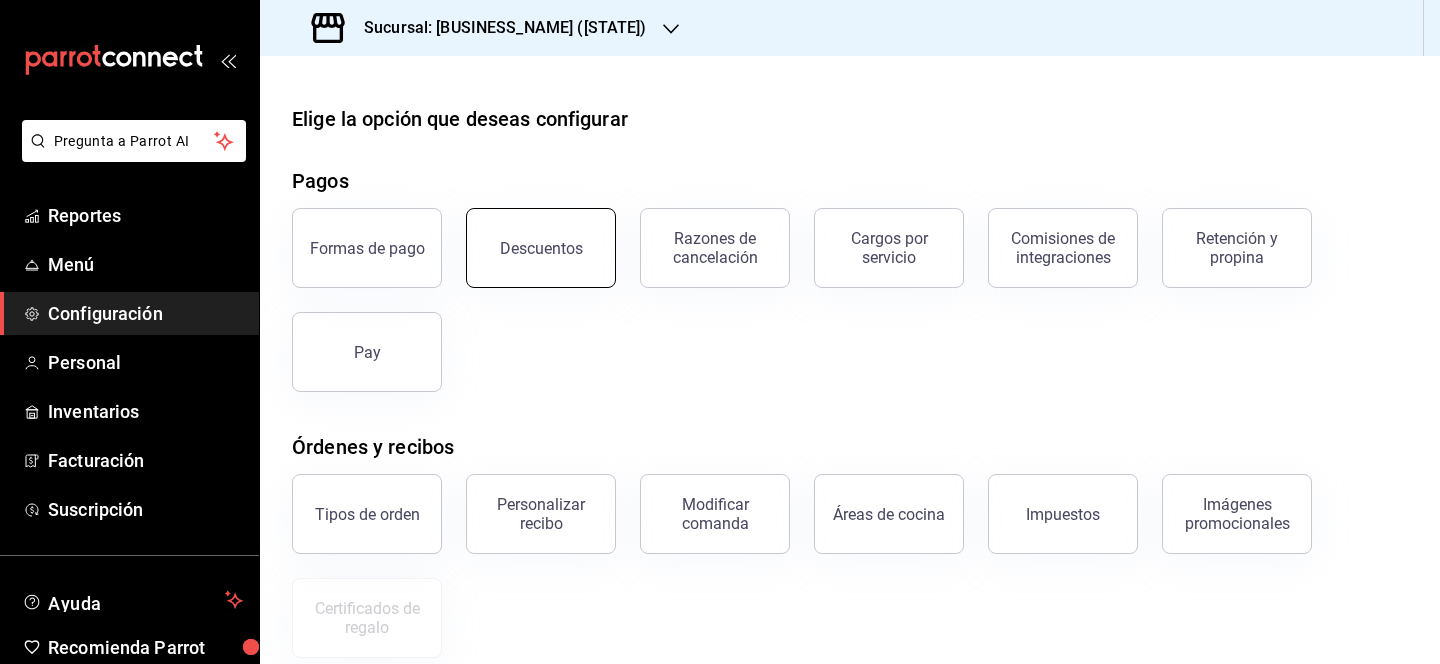 click on "Descuentos" at bounding box center [541, 248] 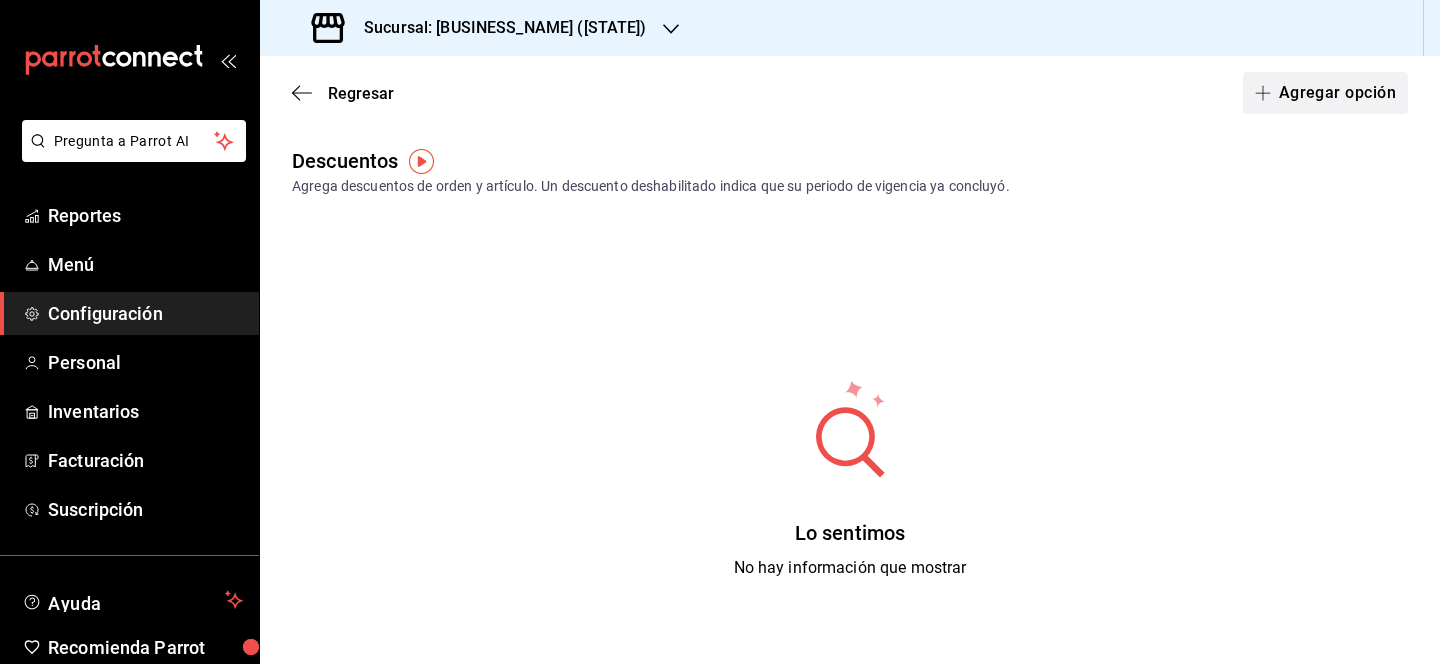 click at bounding box center (1267, 93) 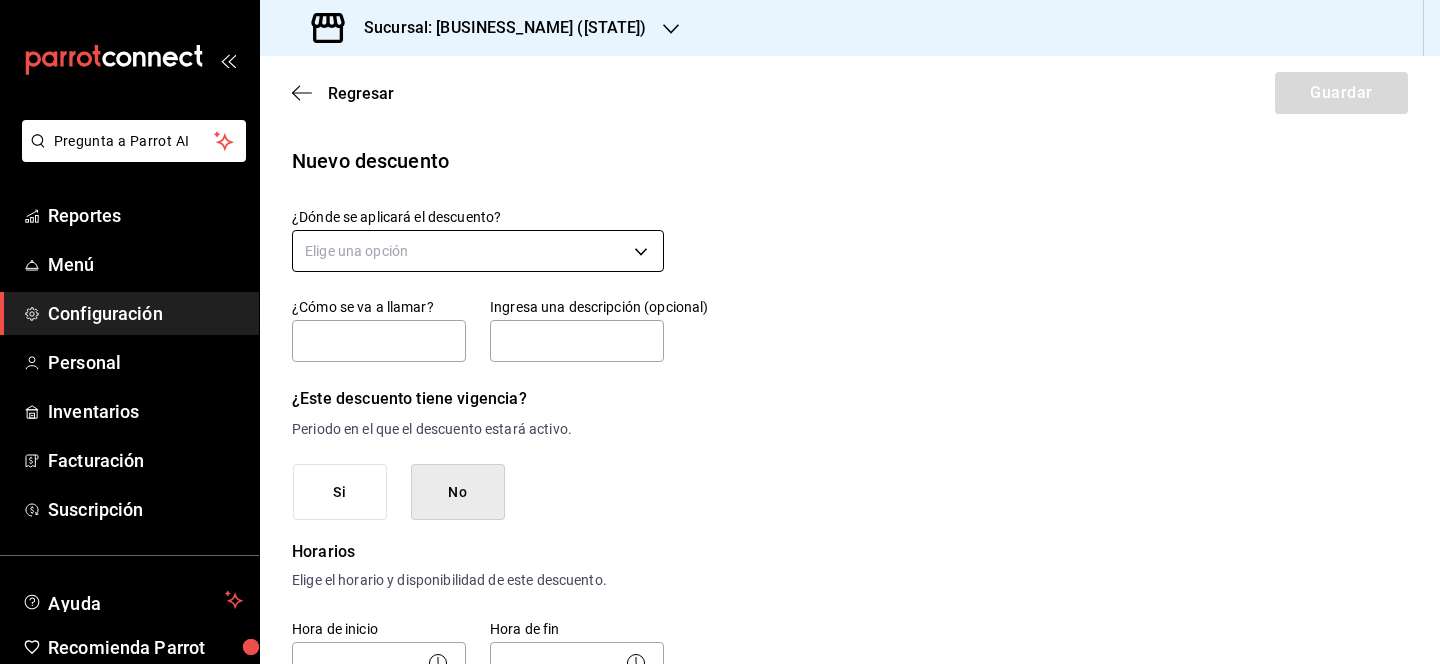 click on "Pregunta a Parrot AI Reportes   Menú   Configuración   Personal   Inventarios   Facturación   Suscripción   Ayuda Recomienda Parrot   [PERSON]   Sugerir nueva función   Sucursal: [CITY] ([STATE]) Regresar Guardar Nuevo descuento ¿Dónde se aplicará el descuento? Elige una opción ¿Cómo se va a llamar? Ingresa una descripción (opcional) ¿Este descuento tiene vigencia? Periodo en el que el descuento estará activo. Si No Horarios Elige el horario y disponibilidad de este descuento. Hora de inicio ​ Entre Semana Lunes Martes Miércoles Jueves Viernes Hora de fin ​ Fin de semana Sábado Domingo Agregar horario 1 de 5 horarios ¿Este descuento requiere un permiso especial para aplicarse? Solo los usuarios con el permiso de "Aplicar descuento" podrán usar este descuento en el Punto de Venta. Si No ¿Quieres que el usuario defina el valor del descuento en el Punto de Venta? Si No ¿Cómo se aplicará el descuento? Elige si el descuento será un porcentaje sobre el total o una cantidad fija. 0.00 %" at bounding box center [720, 332] 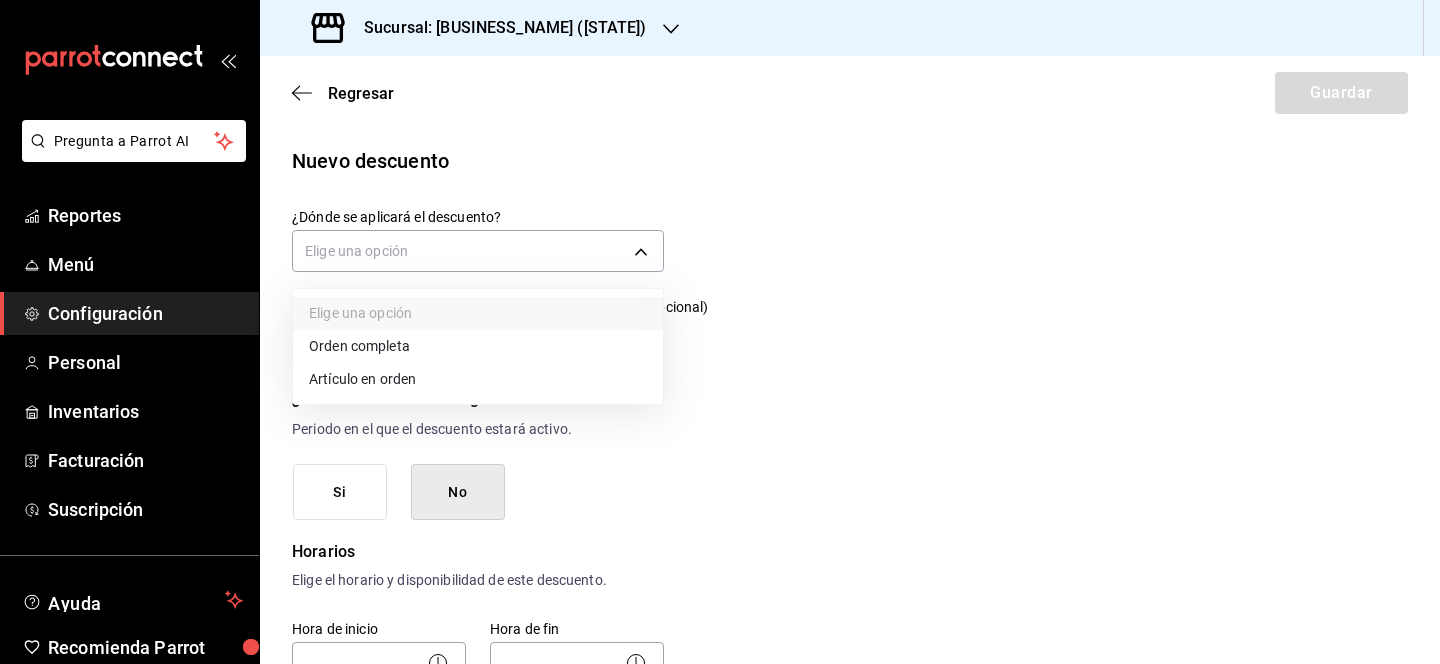 click on "Orden completa" at bounding box center [478, 346] 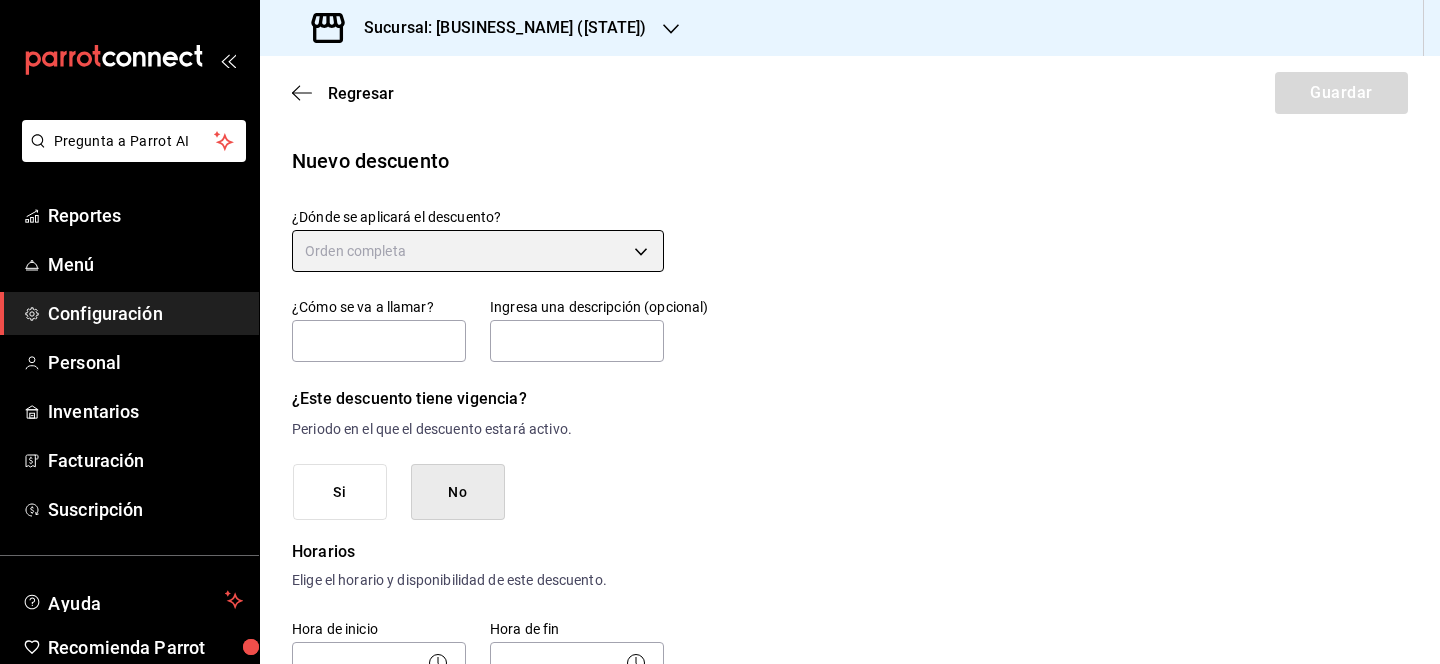 type on "ORDER" 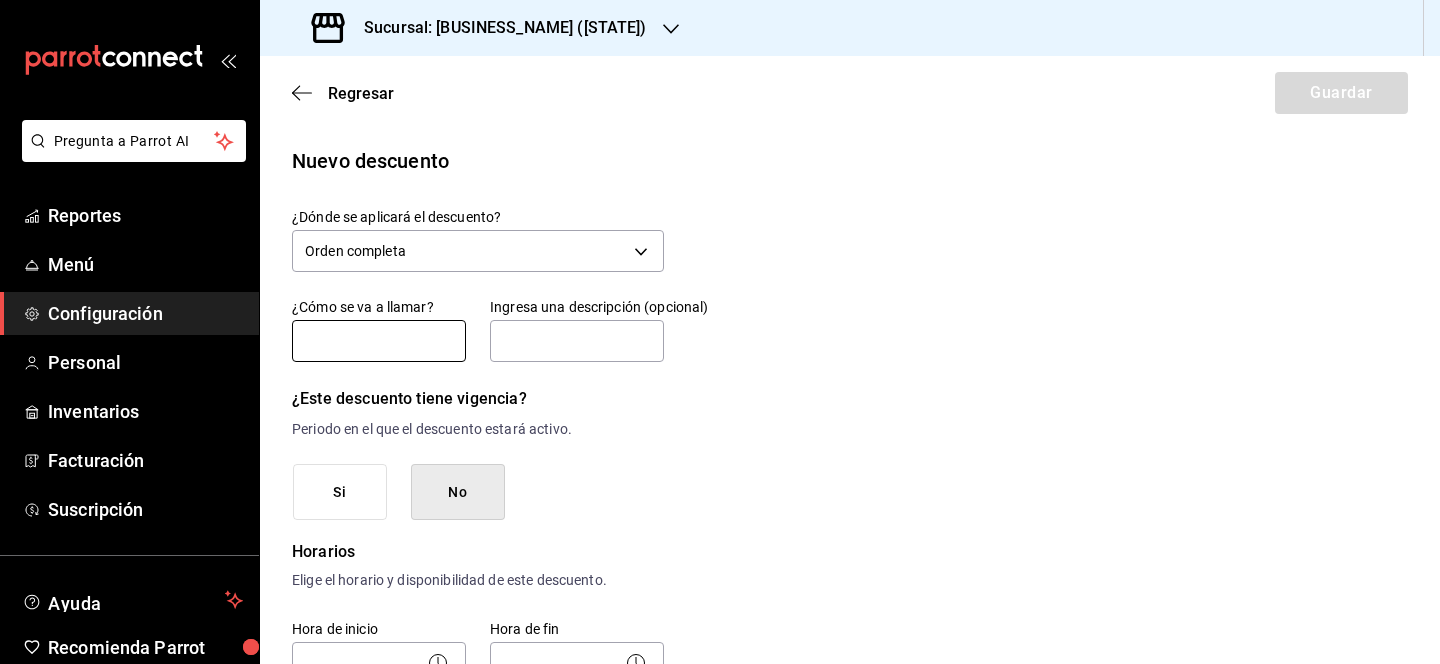 click at bounding box center (379, 341) 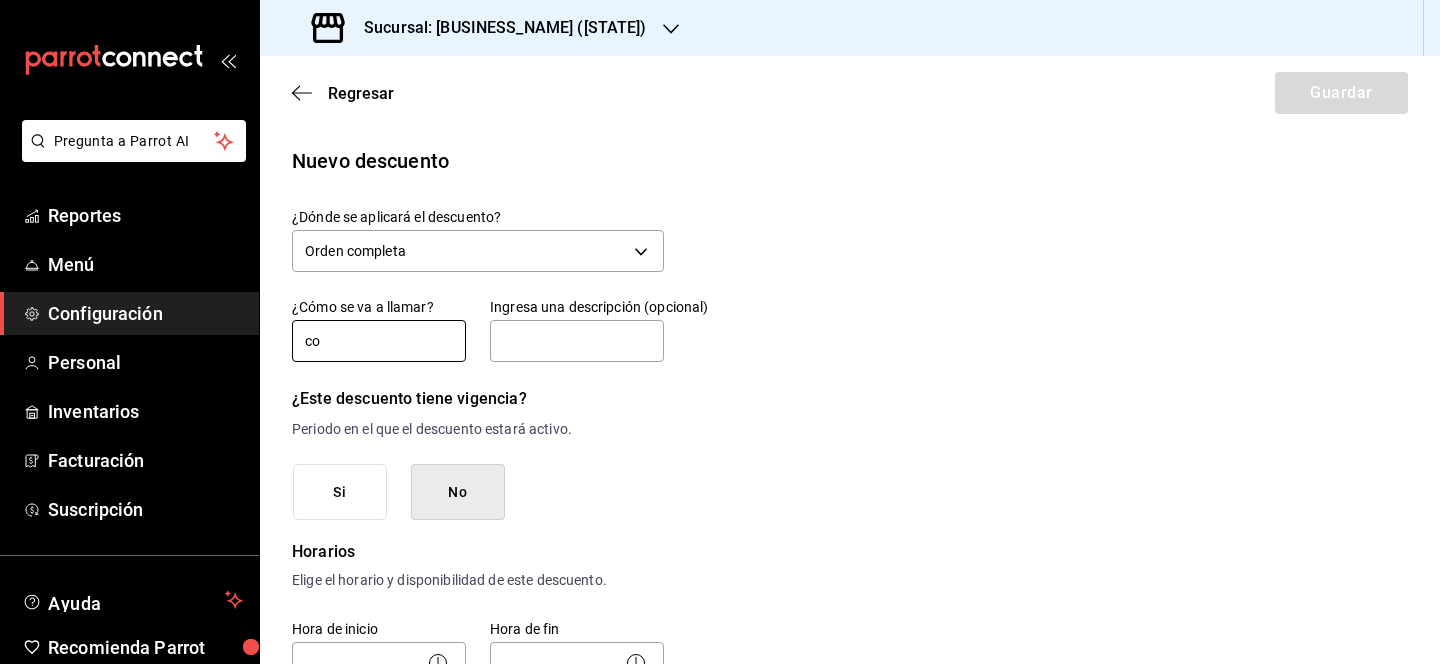 type on "c" 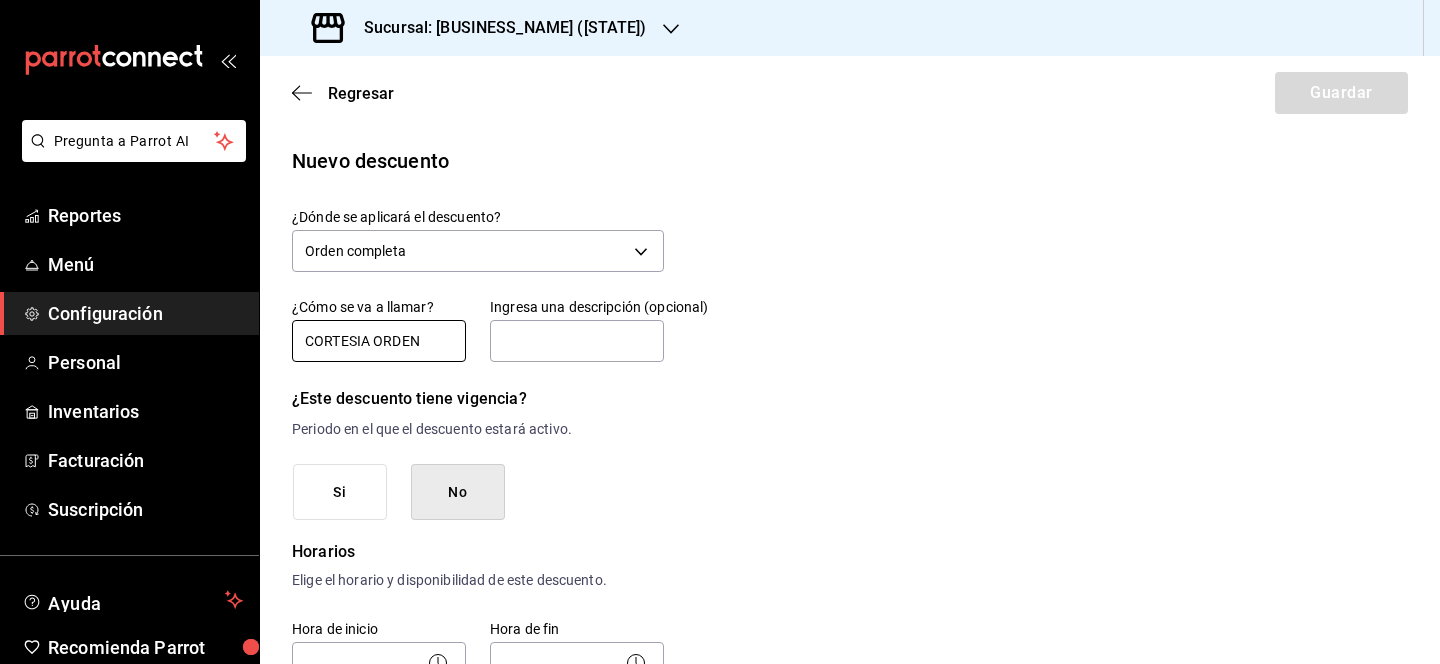 type on "CORTESIA ORDEN" 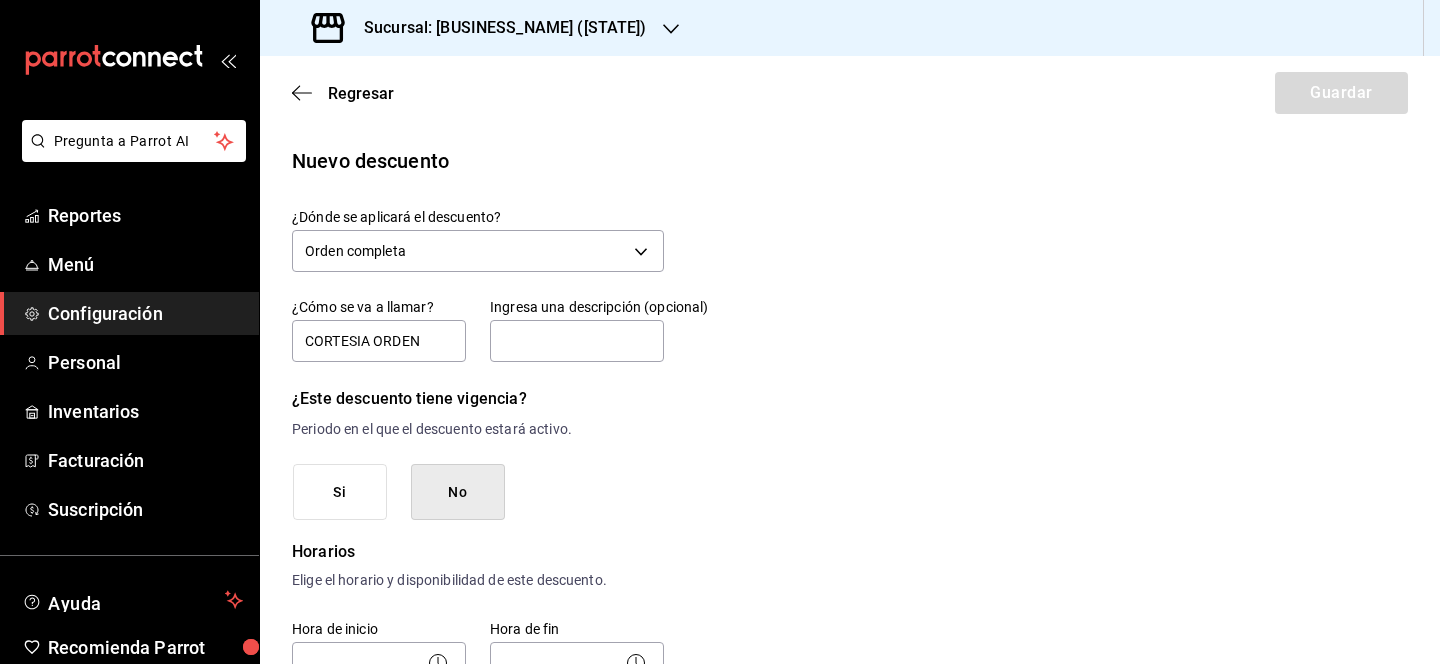 click on "Si No" at bounding box center [478, 492] 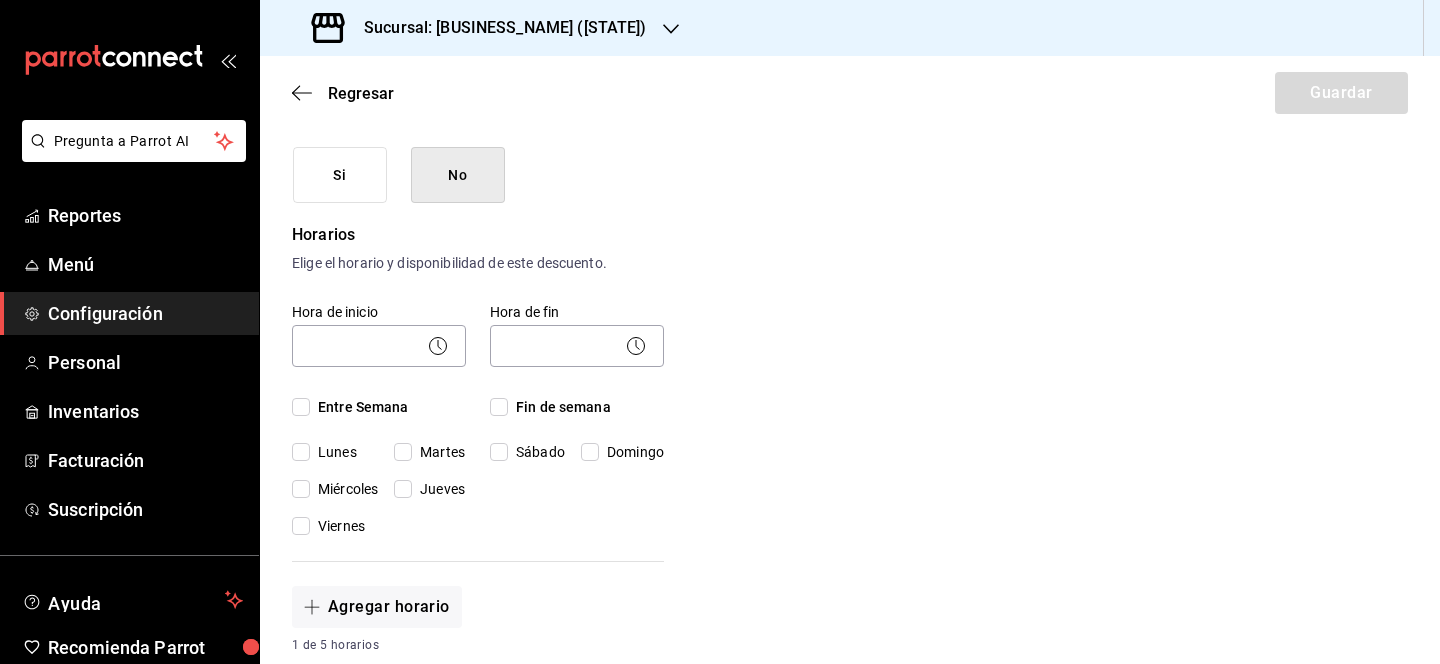 scroll, scrollTop: 322, scrollLeft: 0, axis: vertical 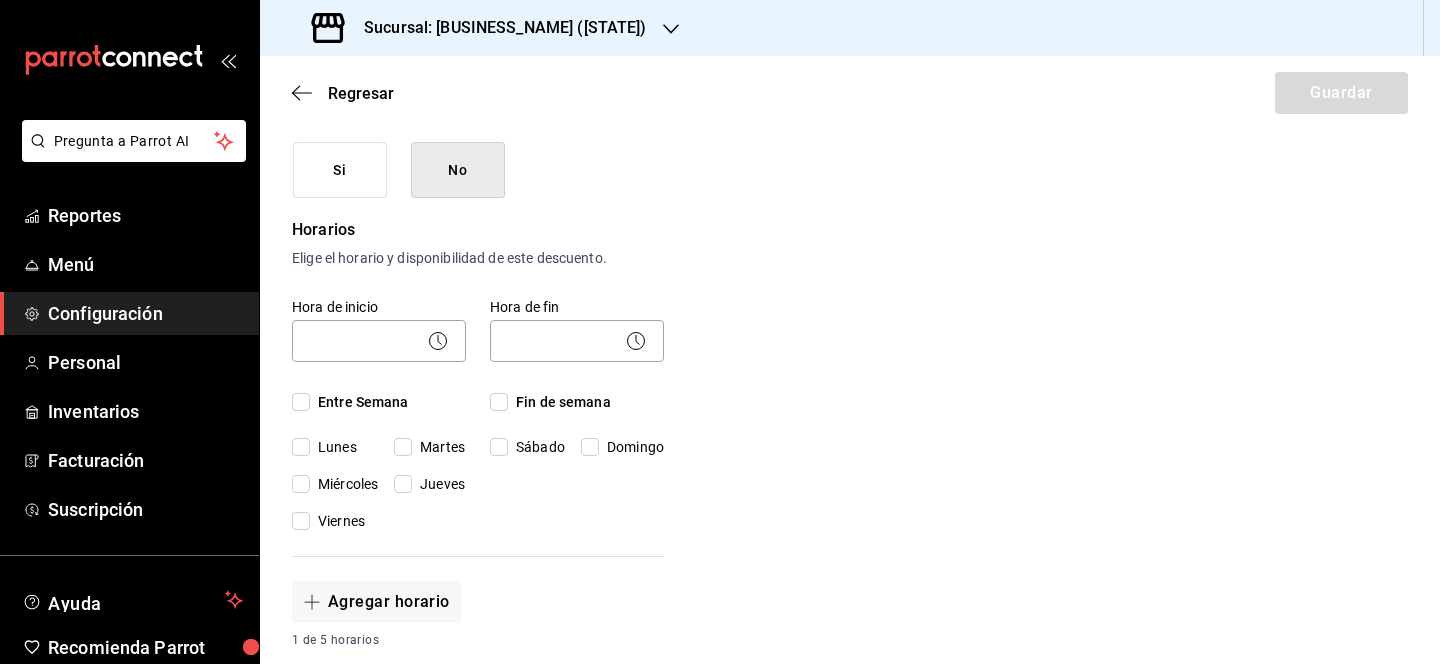 click on "Lunes" at bounding box center (333, 447) 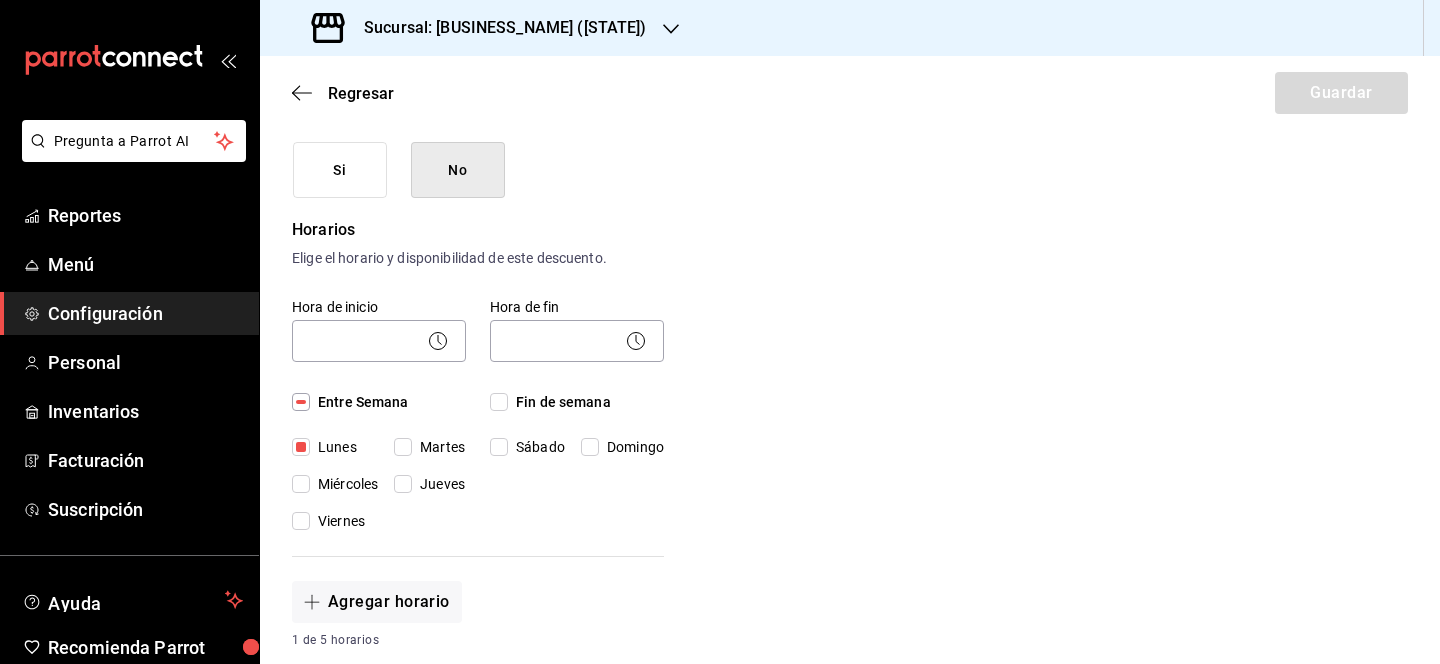 click on "Lunes Martes Miércoles Jueves Viernes" at bounding box center (379, 484) 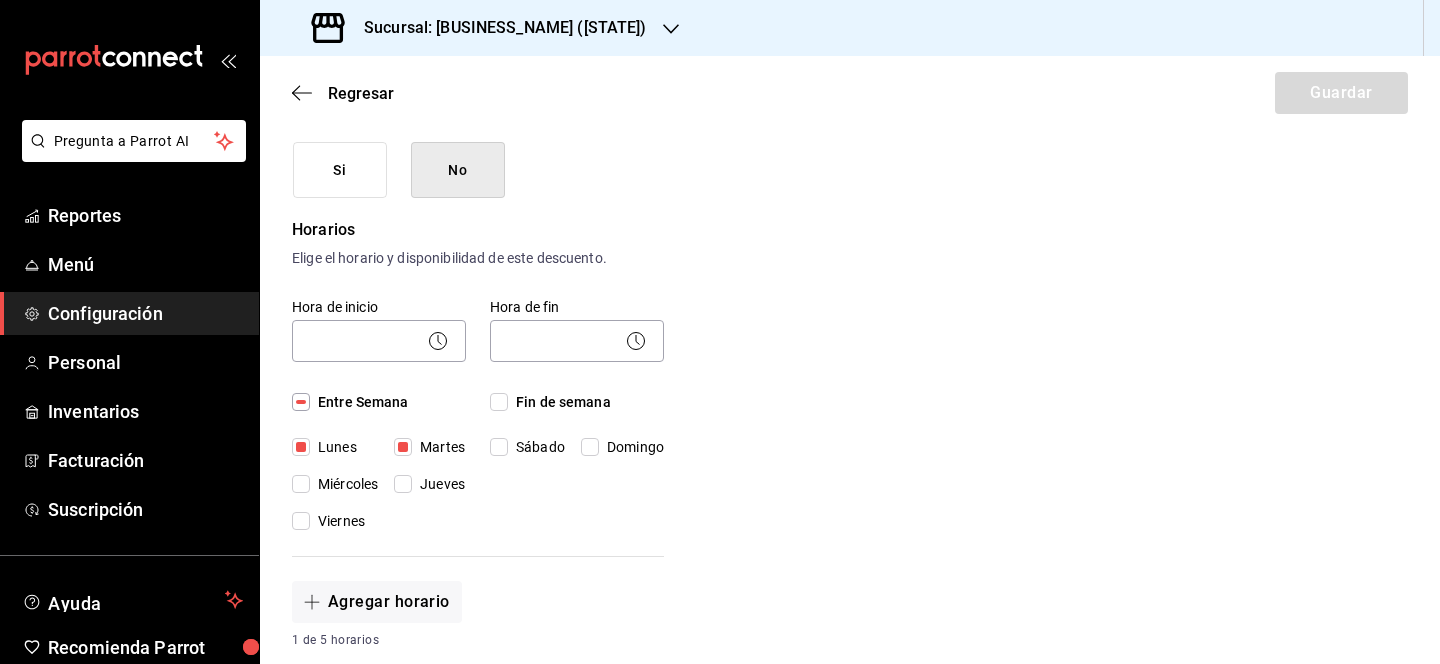 click on "Lunes" at bounding box center (301, 447) 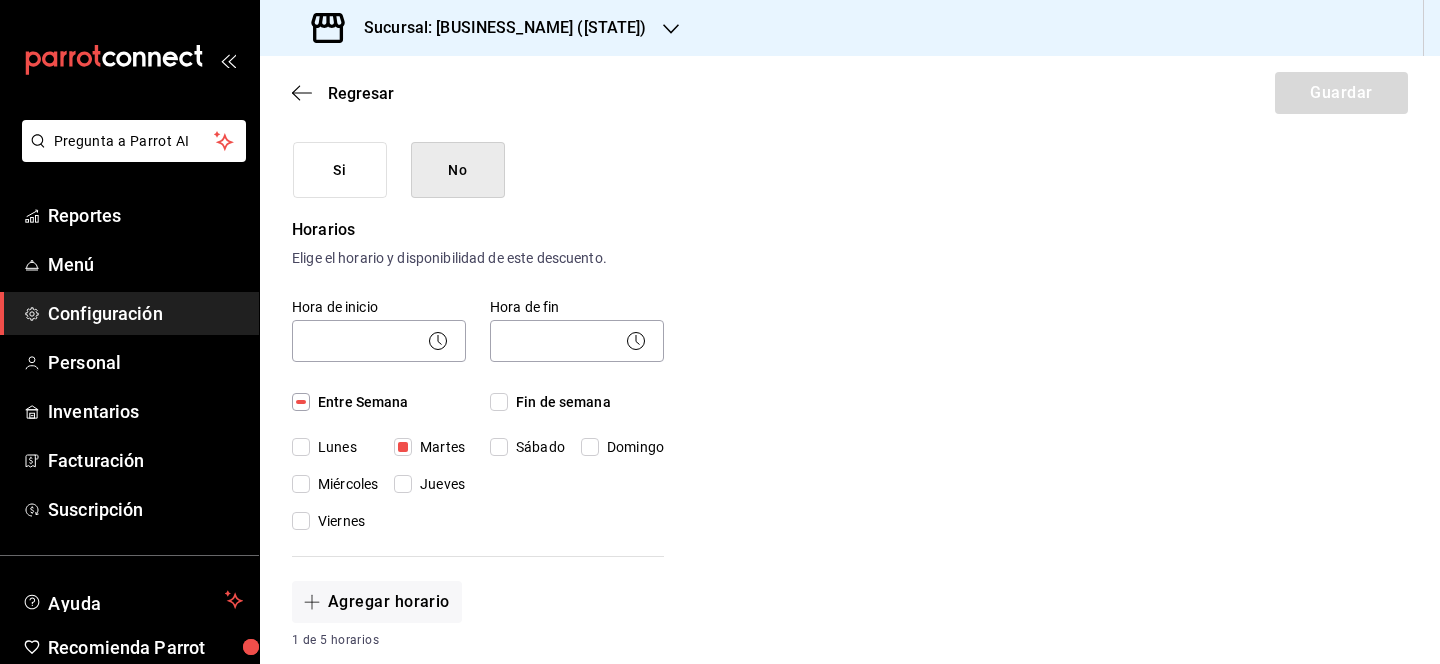 click on "Miércoles" at bounding box center [301, 484] 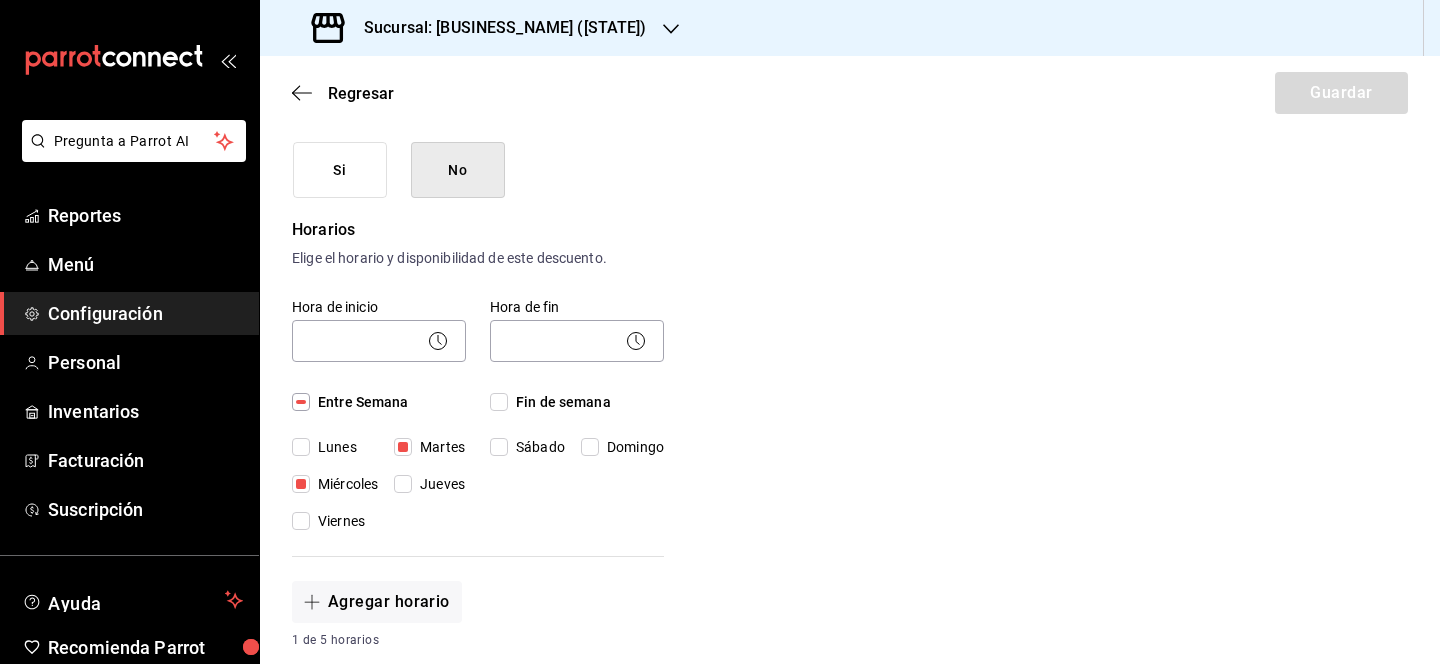 click on "Jueves" at bounding box center (438, 484) 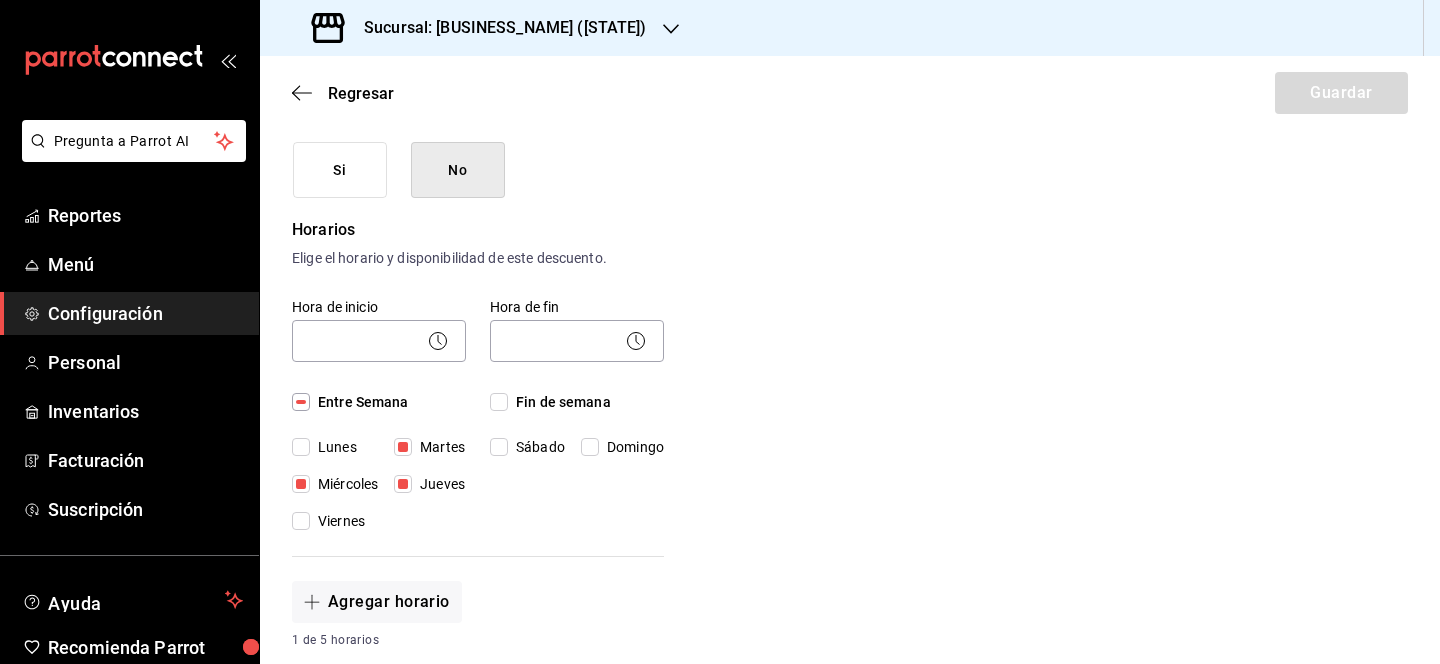 click on "Viernes" at bounding box center (301, 521) 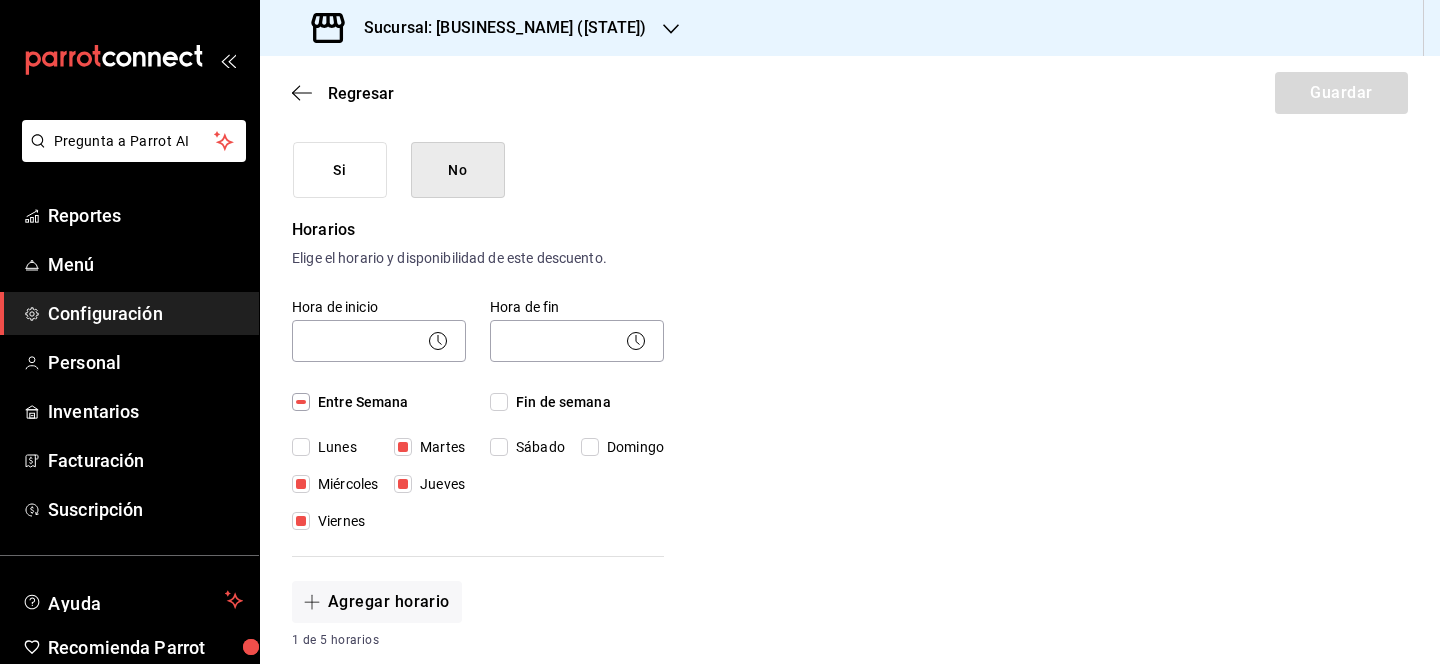 click on "Sábado" at bounding box center (499, 447) 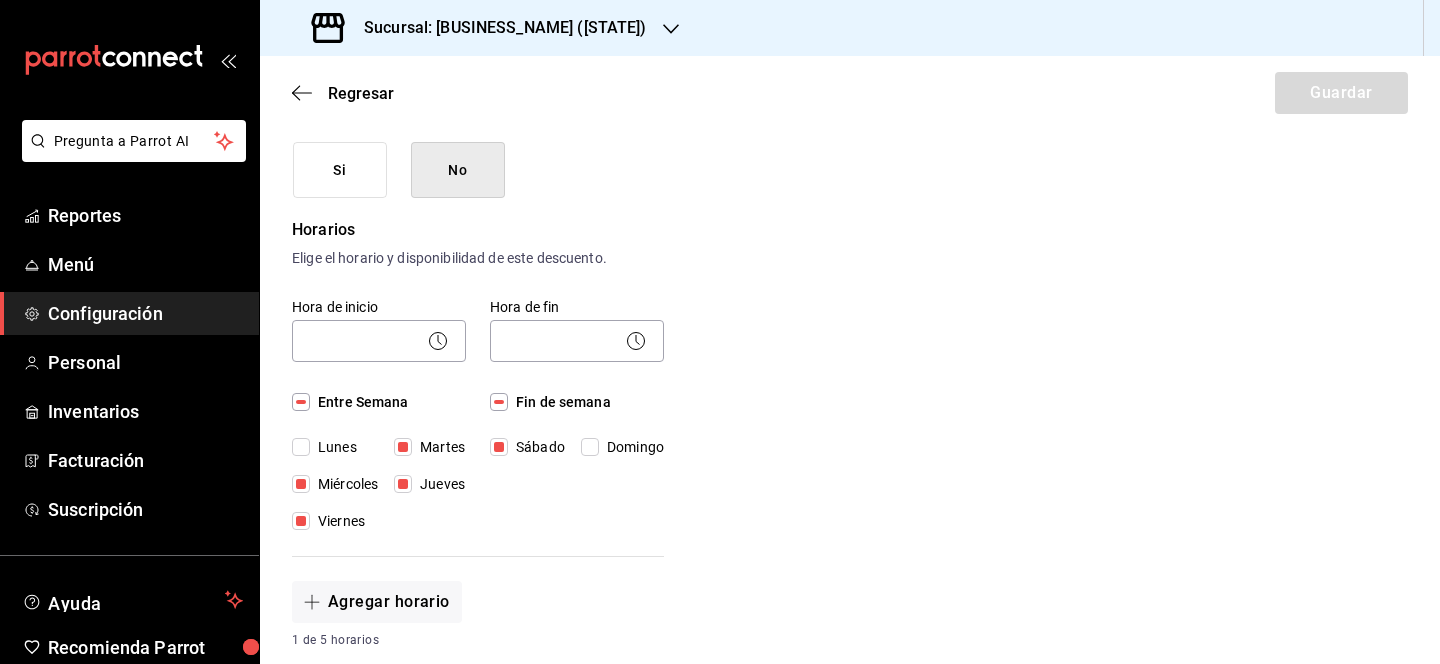 click on "Domingo" at bounding box center [590, 447] 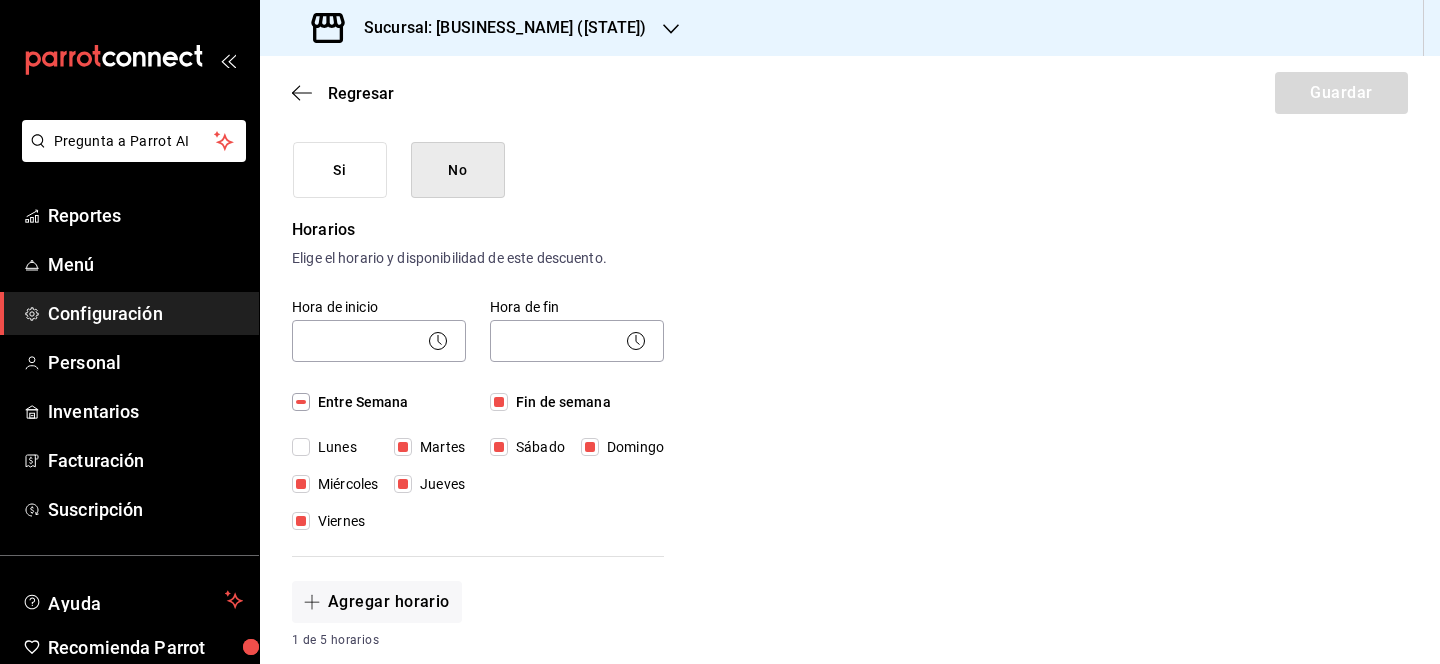 click 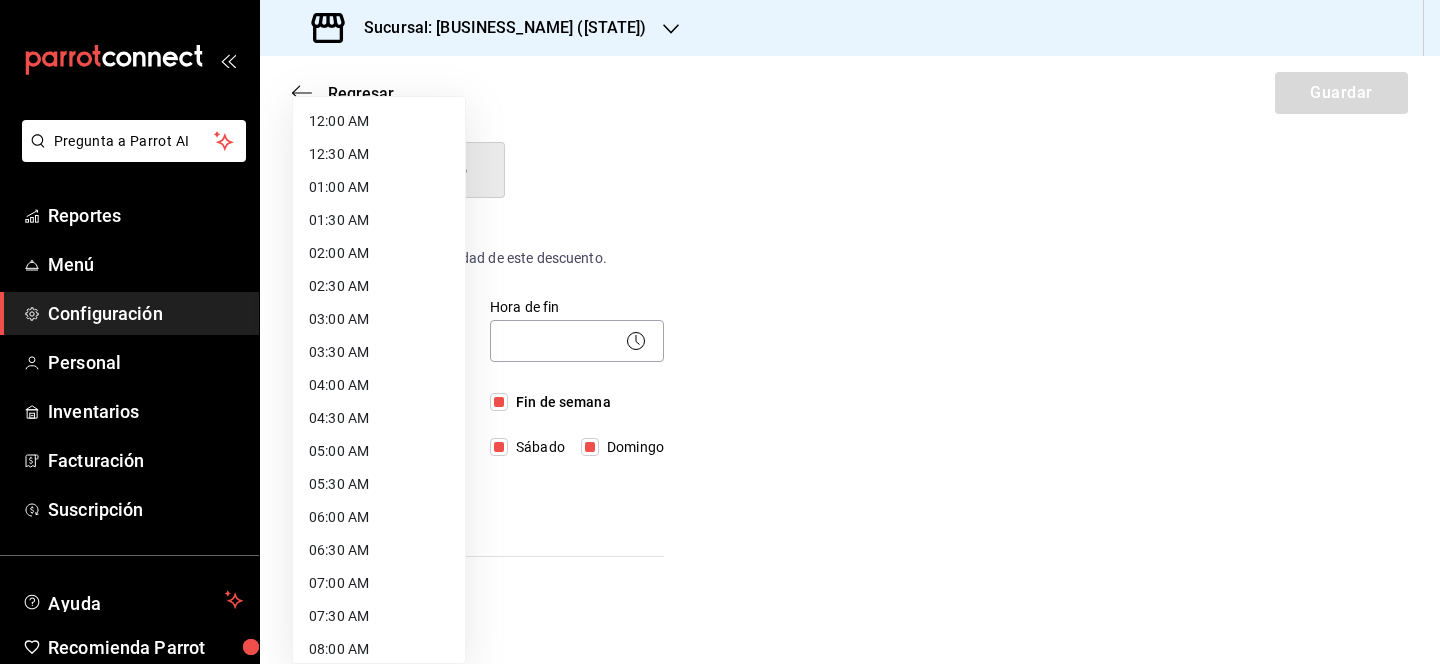 click on "Pregunta a Parrot AI Reportes   Menú   Configuración   Personal   Inventarios   Facturación   Suscripción   Ayuda Recomienda Parrot   Lili Flores   Sugerir nueva función   Sucursal: Monchoso (Tamps) Regresar Guardar Nuevo descuento ¿Dónde se aplicará el descuento? Orden completa ORDER ¿Cómo se va a llamar? CORTESIA ORDEN Ingresa una descripción (opcional) ¿Este descuento tiene vigencia? Periodo en el que el descuento estará activo. Si No Horarios Elige el horario y disponibilidad de este descuento. Hora de inicio ​ Entre Semana Lunes Martes Miércoles Jueves Viernes Hora de fin ​ Fin de semana Sábado Domingo Agregar horario 1 de 5 horarios ¿Este descuento requiere un permiso especial para aplicarse? Solo los usuarios con el permiso de "Aplicar descuento" podrán usar este descuento en el Punto de Venta. Si No ¿Quieres que el usuario defina el valor del descuento en el Punto de Venta? Si No ¿Cómo se aplicará el descuento? Porcentaje Cantidad Porcentaje 0.00 % Porcentaje Ir a video" at bounding box center [720, 332] 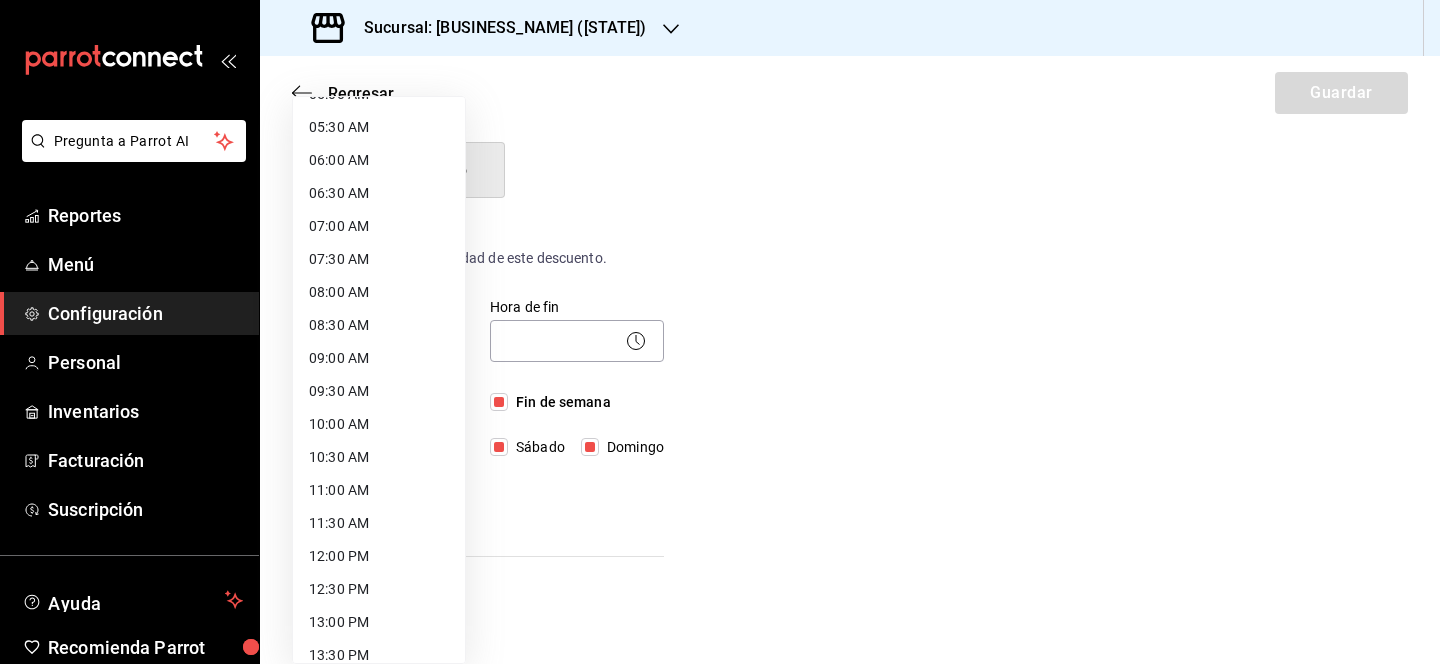 scroll, scrollTop: 488, scrollLeft: 0, axis: vertical 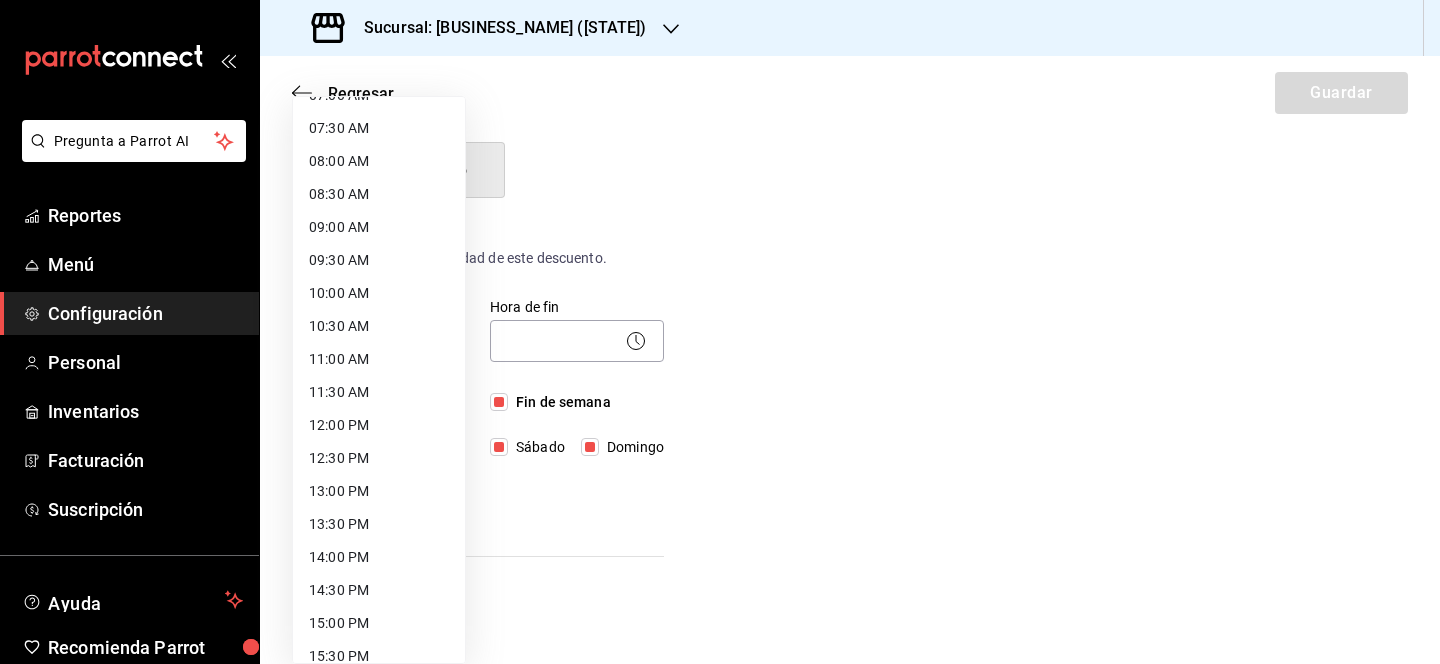 click on "12:00 PM" at bounding box center (379, 425) 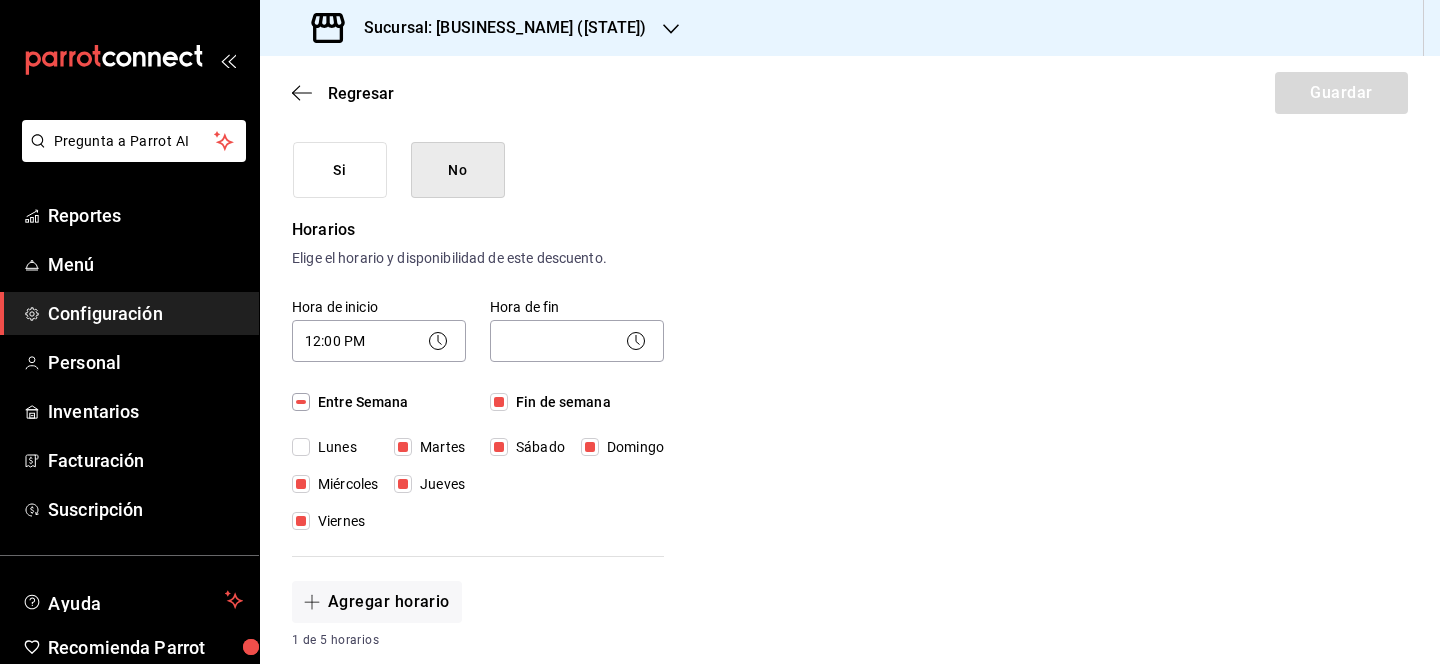 click on "Pregunta a Parrot AI Reportes   Menú   Configuración   Personal   Inventarios   Facturación   Suscripción   Ayuda Recomienda Parrot   Lili Flores   Sugerir nueva función   Sucursal: Monchoso (Tamps) Regresar Guardar Nuevo descuento ¿Dónde se aplicará el descuento? Orden completa ORDER ¿Cómo se va a llamar? CORTESIA ORDEN Ingresa una descripción (opcional) ¿Este descuento tiene vigencia? Periodo en el que el descuento estará activo. Si No Horarios Elige el horario y disponibilidad de este descuento. Hora de inicio 12:00 PM 12:00 Entre Semana Lunes Martes Miércoles Jueves Viernes Hora de fin ​ Fin de semana Sábado Domingo Agregar horario 1 de 5 horarios ¿Este descuento requiere un permiso especial para aplicarse? Solo los usuarios con el permiso de "Aplicar descuento" podrán usar este descuento en el Punto de Venta. Si No ¿Quieres que el usuario defina el valor del descuento en el Punto de Venta? Si No ¿Cómo se aplicará el descuento? Porcentaje Cantidad Porcentaje 0.00 % Porcentaje" at bounding box center (720, 332) 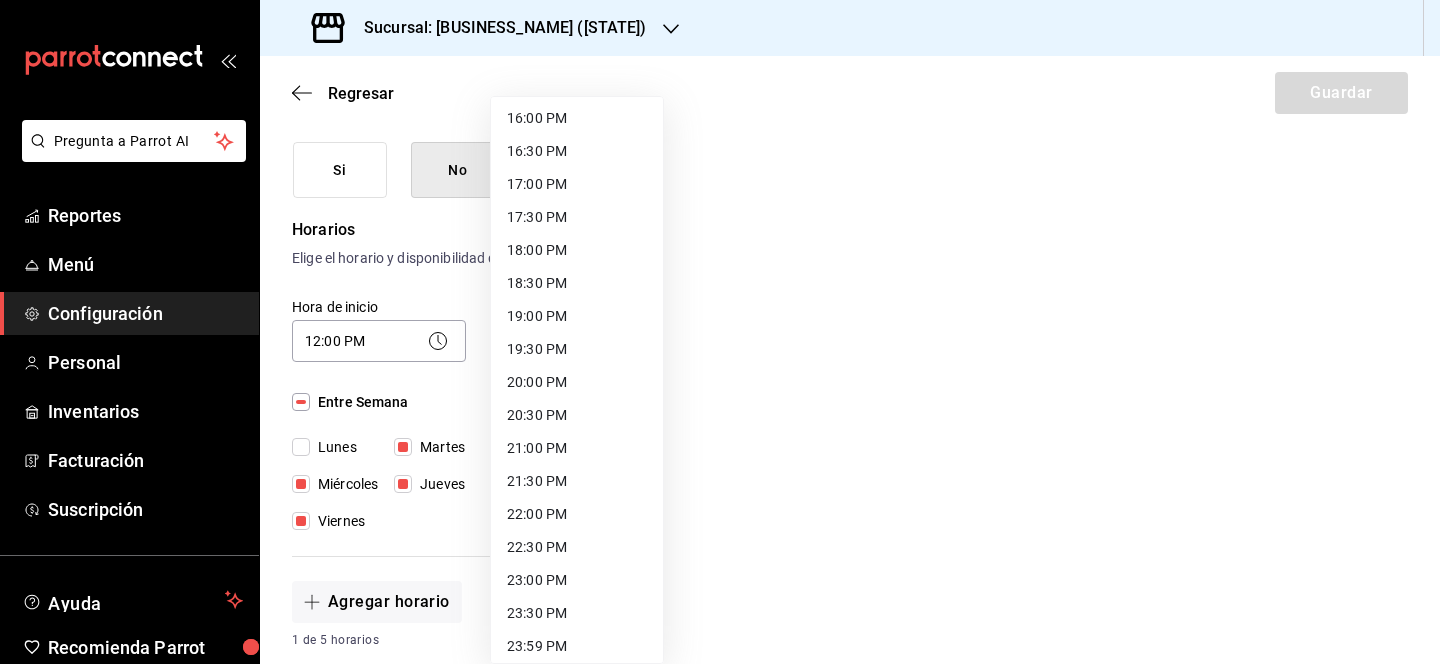 scroll, scrollTop: 1067, scrollLeft: 0, axis: vertical 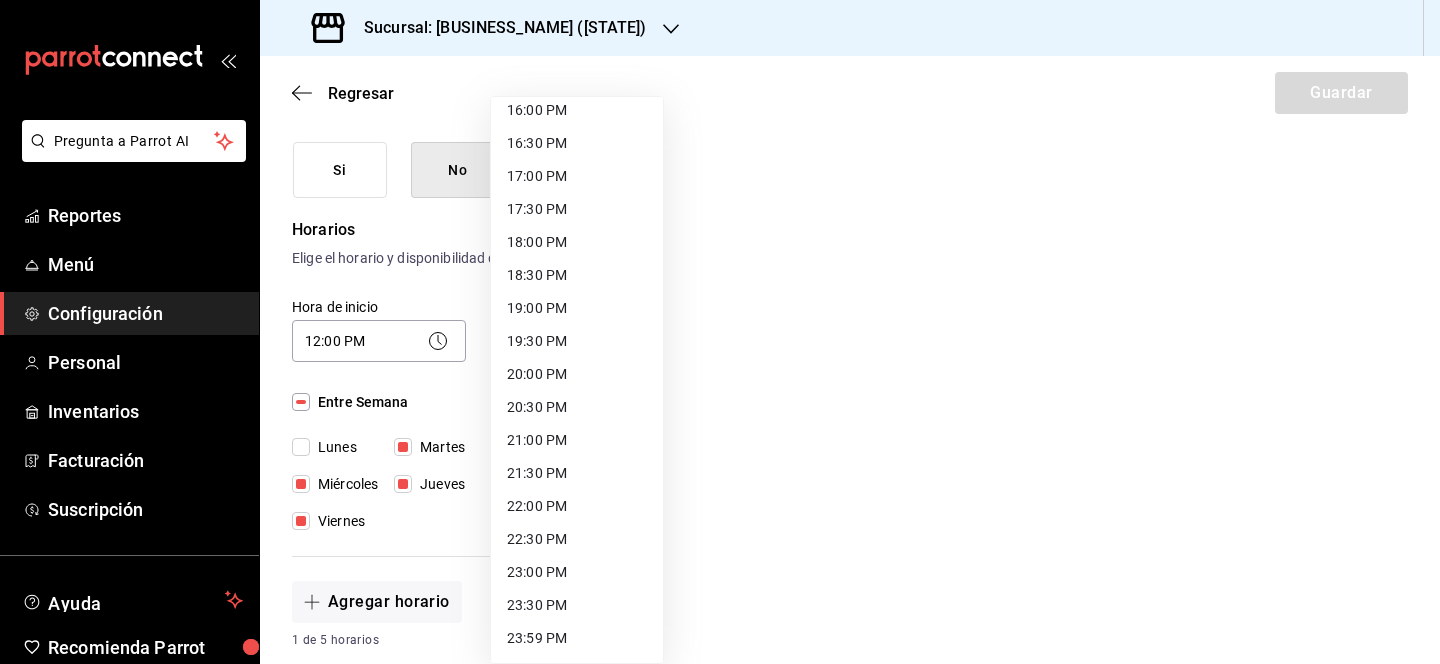 click on "21:00 PM" at bounding box center [577, 440] 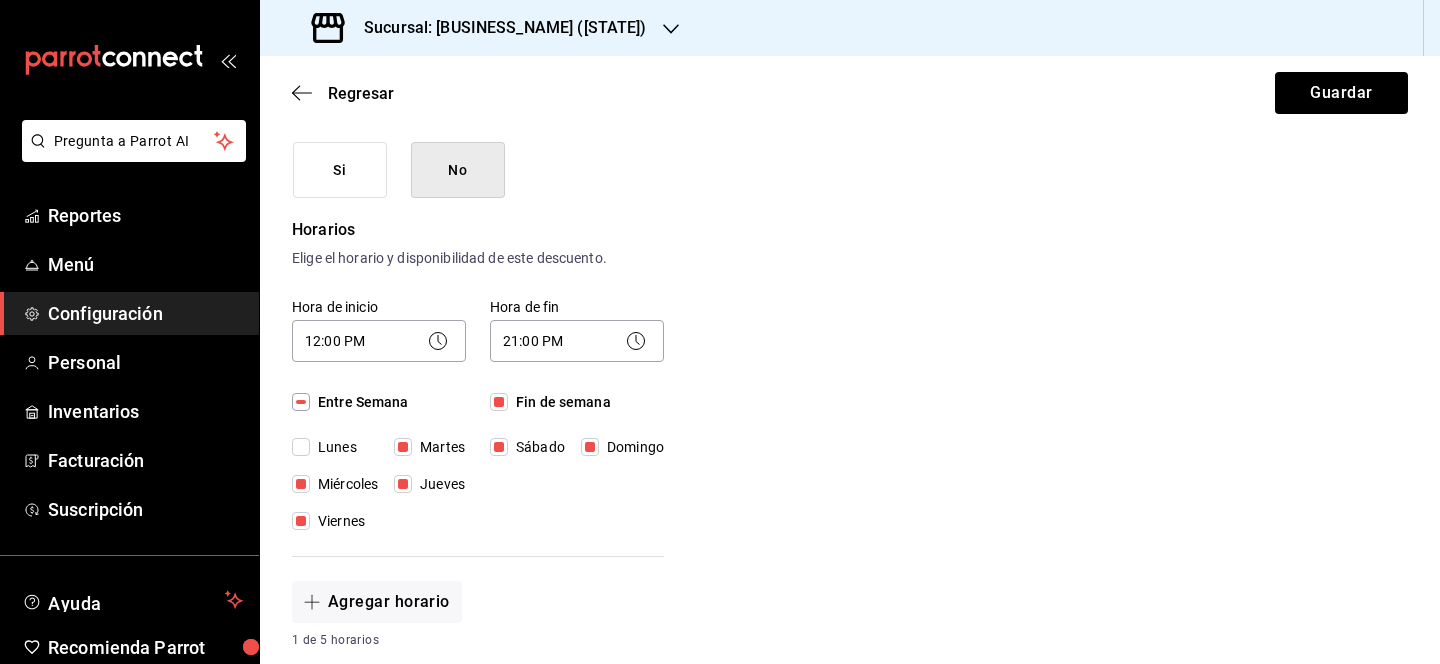 click on "Nuevo descuento ¿Dónde se aplicará el descuento? Orden completa ORDER ¿Cómo se va a llamar? CORTESIA ORDEN Ingresa una descripción (opcional) ¿Este descuento tiene vigencia? Periodo en el que el descuento estará activo. Si No Horarios Elige el horario y disponibilidad de este descuento. Hora de inicio 12:00 PM 12:00 Entre Semana Lunes Martes Miércoles Jueves Viernes Hora de fin 21:00 PM 21:00 Fin de semana Sábado Domingo Agregar horario 1 de 5 horarios ¿Este descuento requiere un permiso especial para aplicarse? Solo los usuarios con el permiso de "Aplicar descuento" podrán usar este descuento en el Punto de Venta. Si No ¿Quieres que el usuario defina el valor del descuento en el Punto de Venta? Si eliges "Sí", el usuario podrá escribir la cantidad o porcentaje al aplicarlo. Si eliges "No", deberás definirlo desde aquí. Si No ¿Cómo se aplicará el descuento? Elige si el descuento será un porcentaje sobre el total o una cantidad fija. Porcentaje Cantidad Porcentaje 0.00 % Porcentaje" at bounding box center [850, 582] 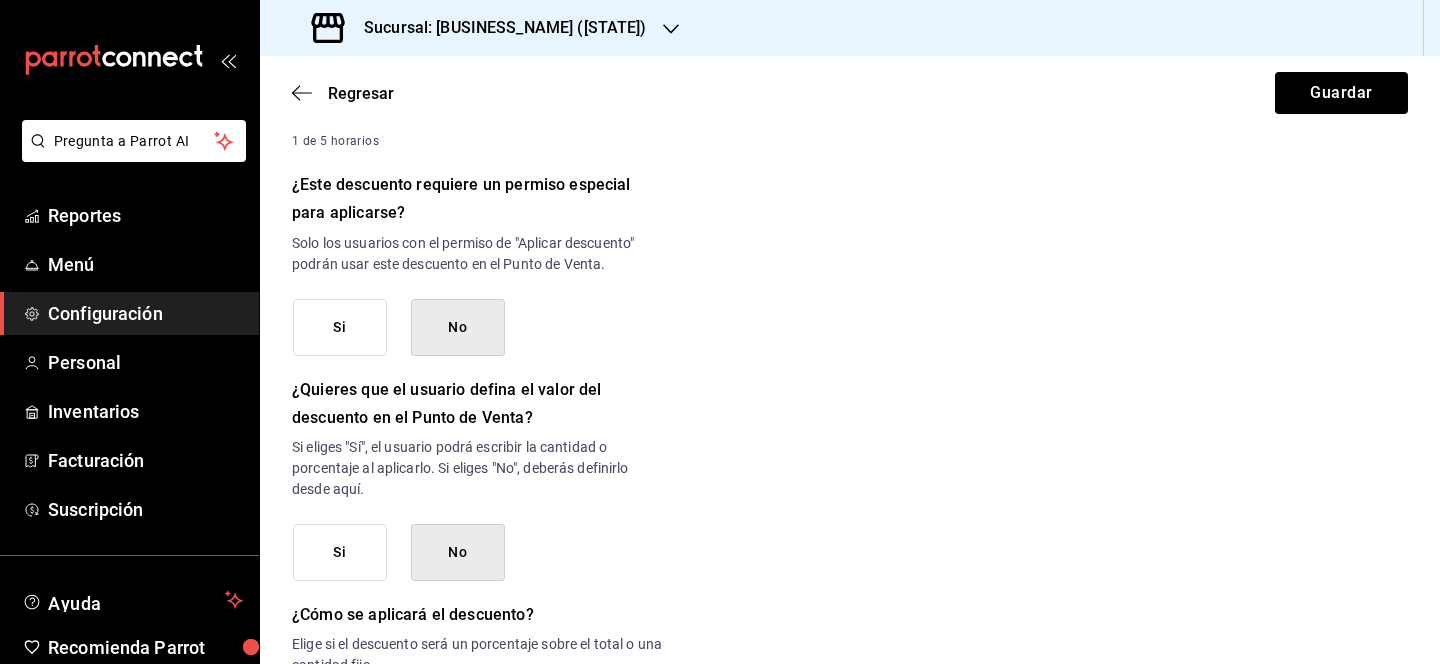 scroll, scrollTop: 866, scrollLeft: 0, axis: vertical 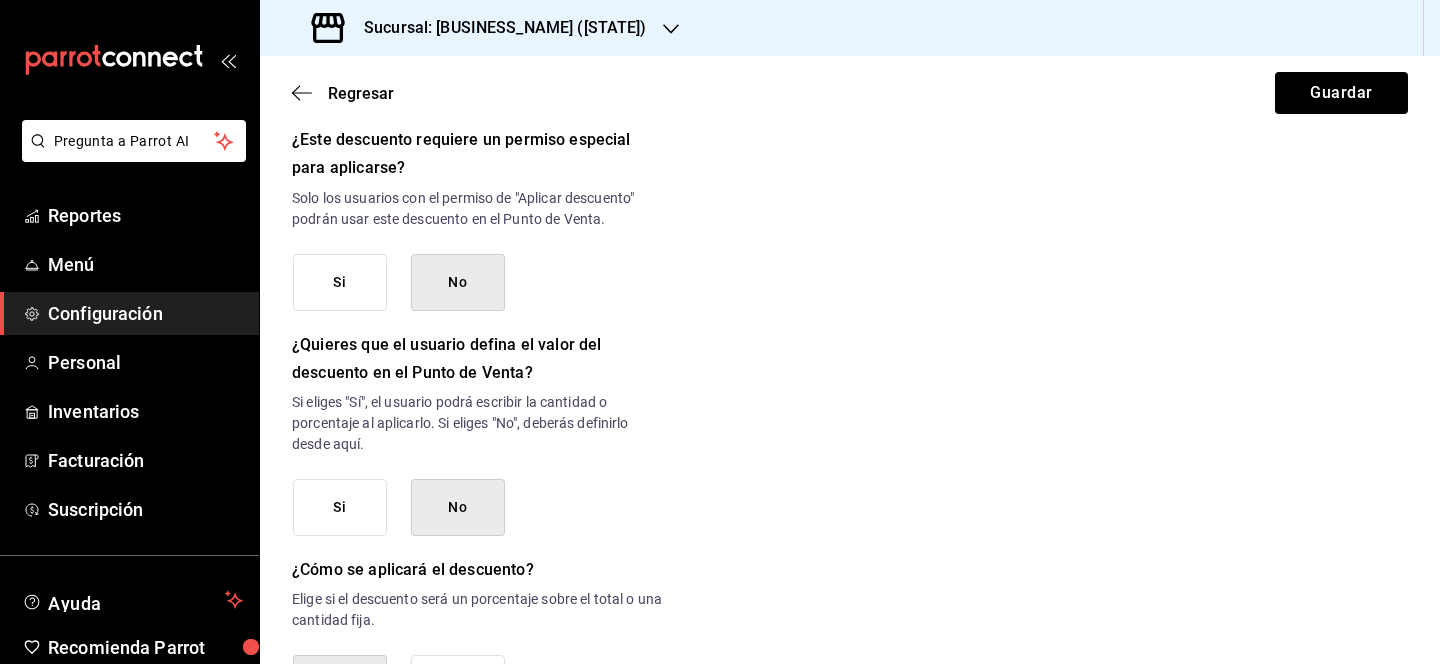 click on "Si" at bounding box center (340, 282) 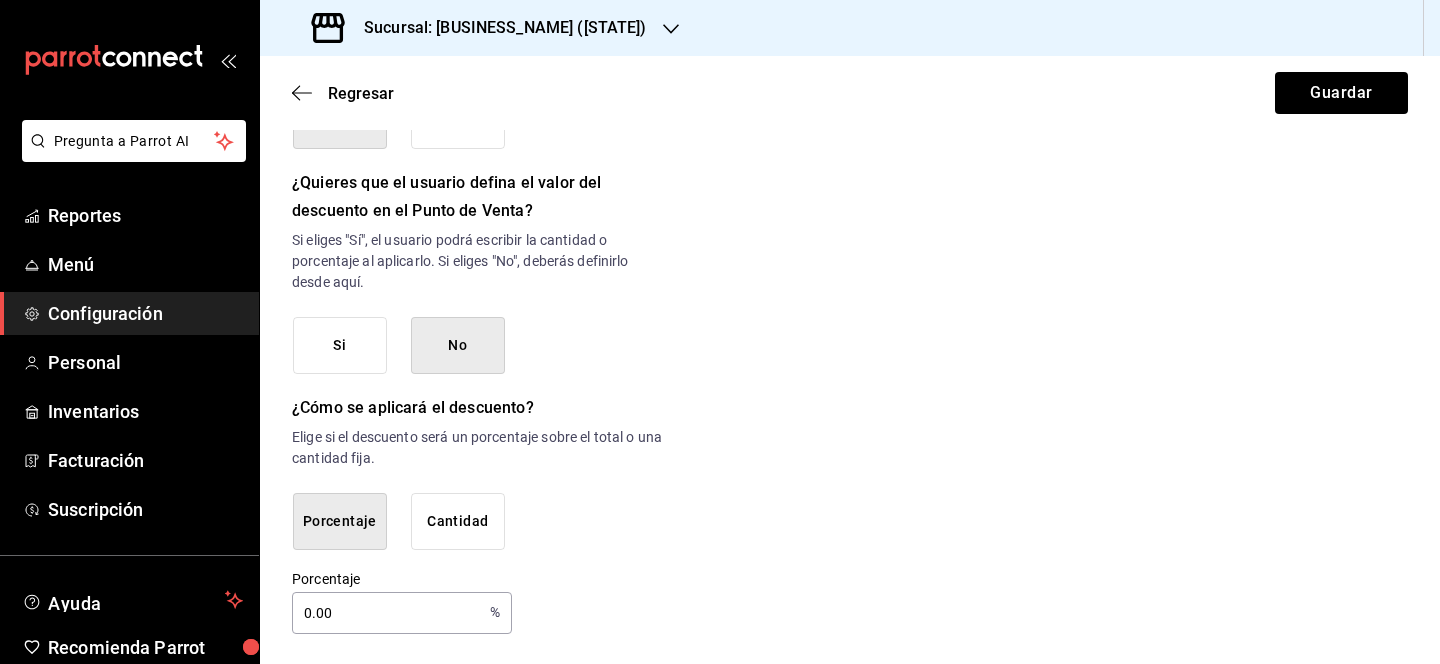 scroll, scrollTop: 1030, scrollLeft: 0, axis: vertical 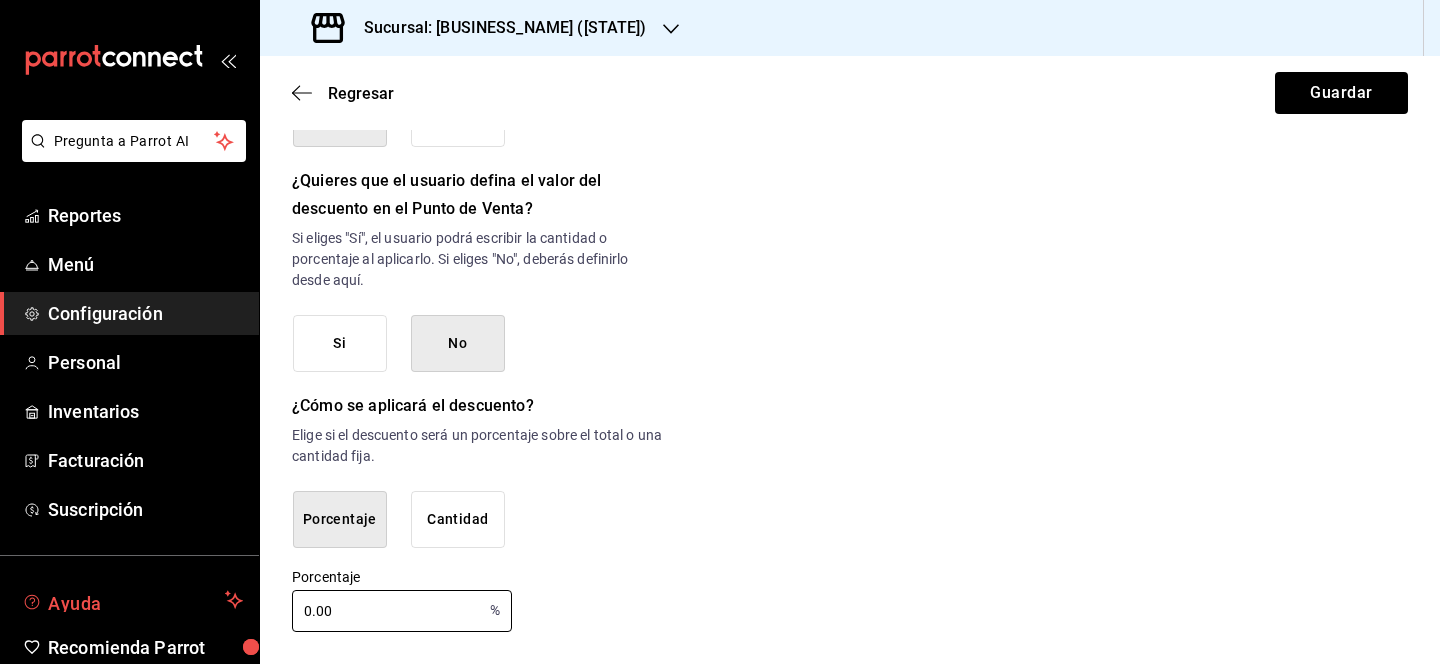 drag, startPoint x: 367, startPoint y: 606, endPoint x: 237, endPoint y: 607, distance: 130.00385 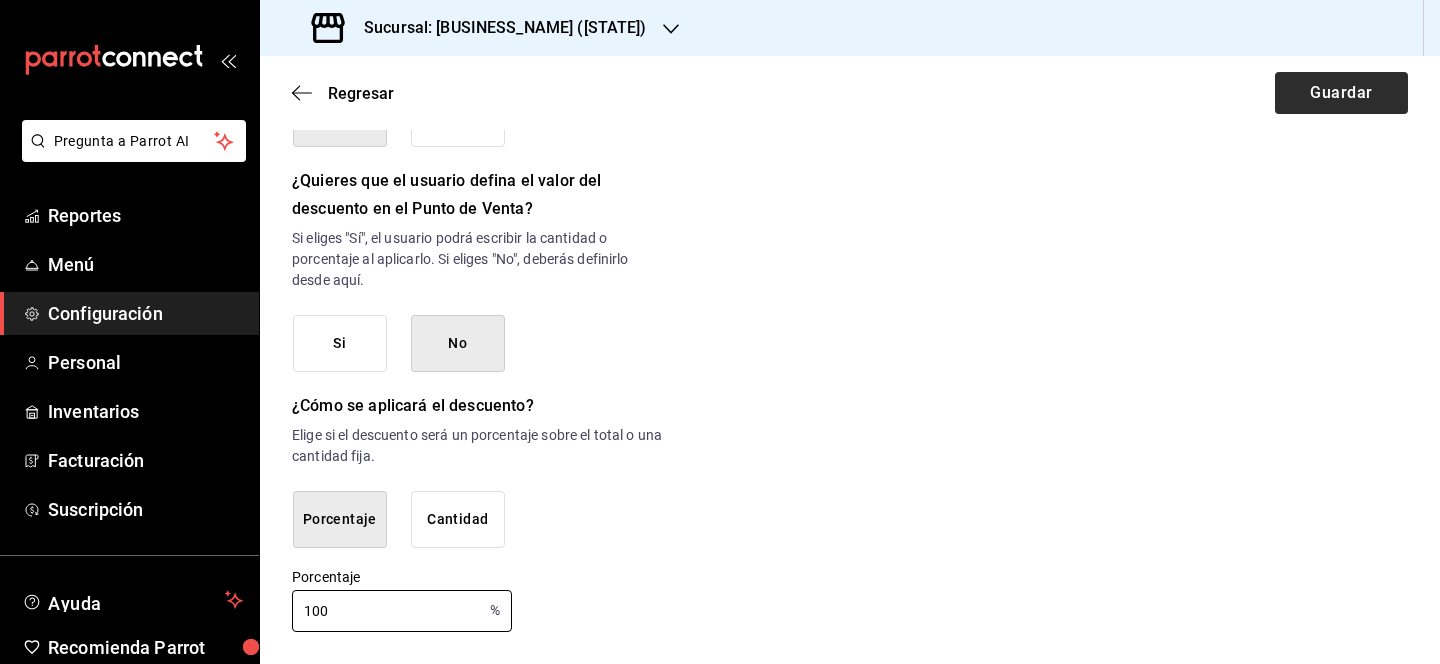 type on "100" 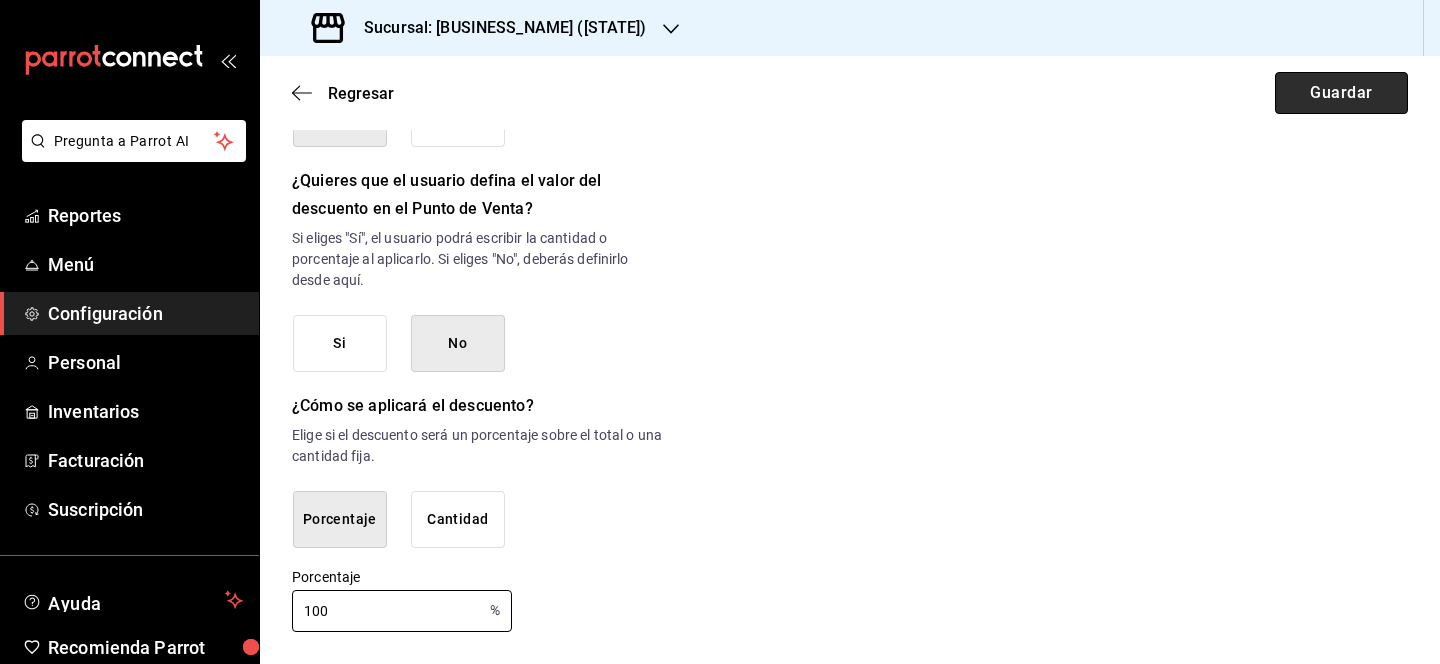 click on "Guardar" at bounding box center (1341, 93) 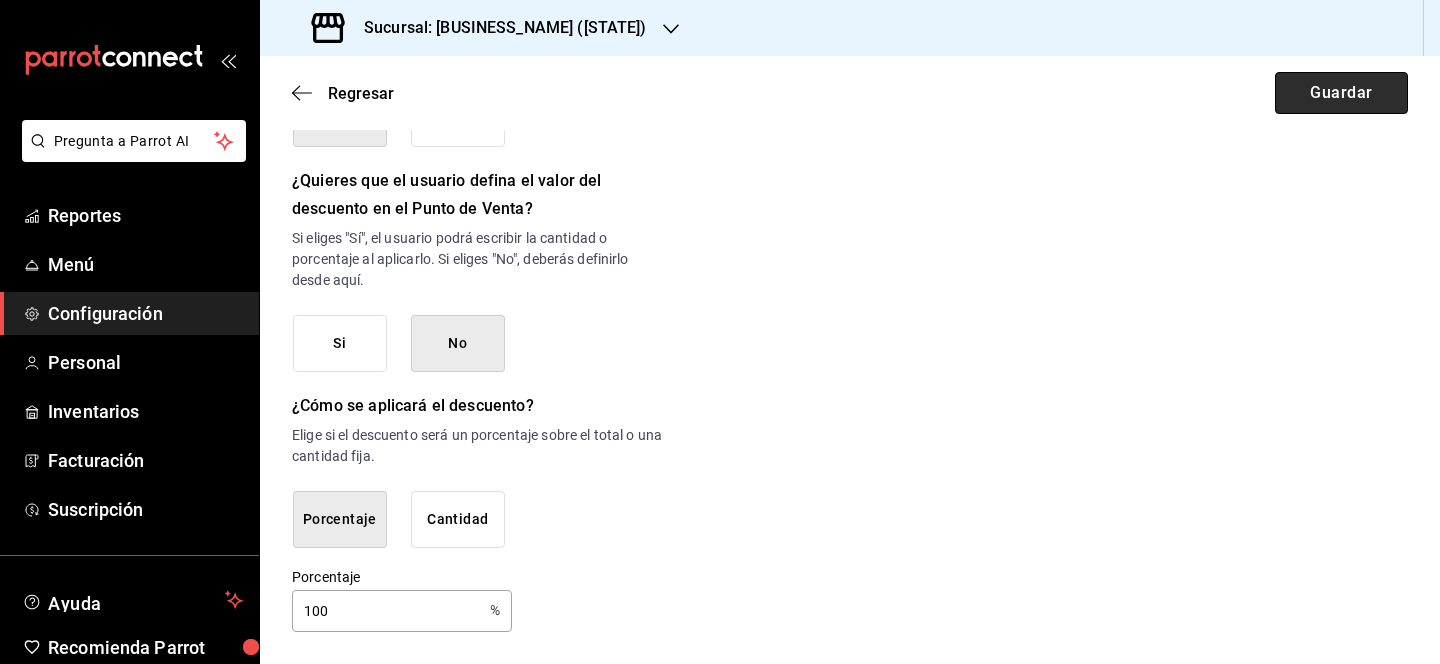 click on "Guardar" at bounding box center (1341, 93) 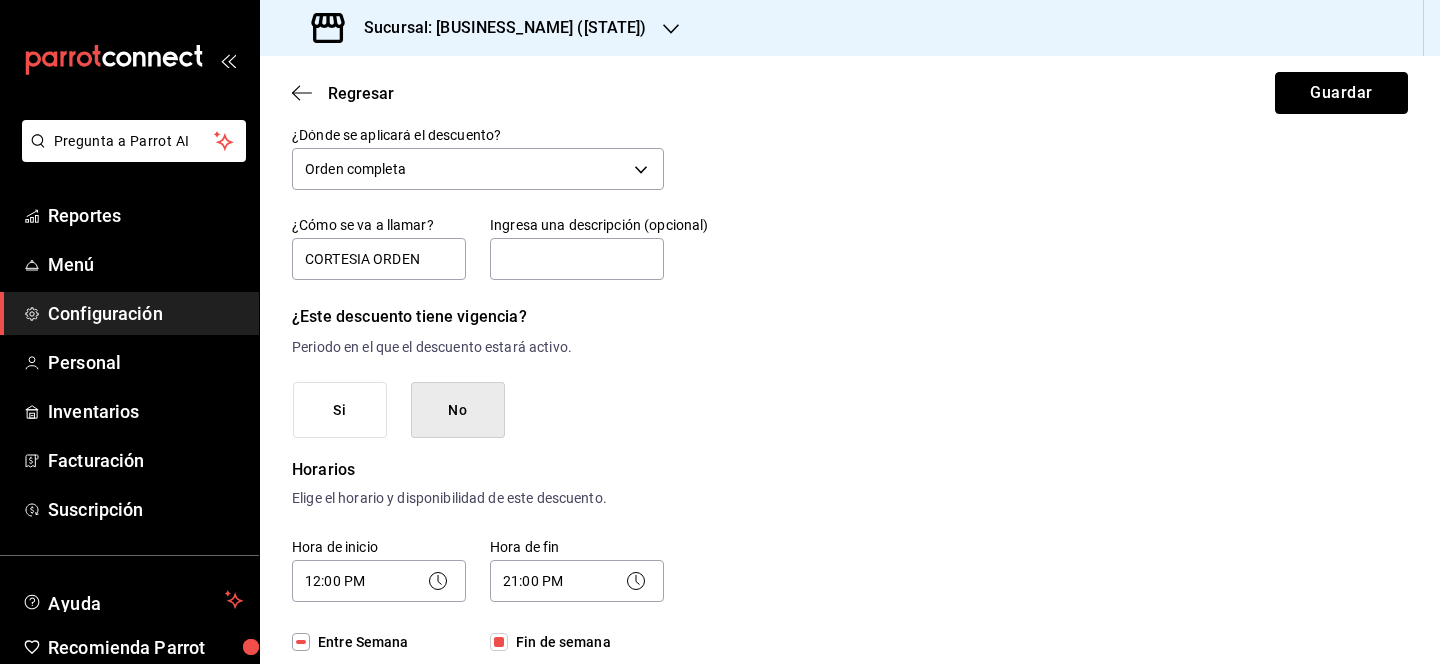 scroll, scrollTop: 0, scrollLeft: 0, axis: both 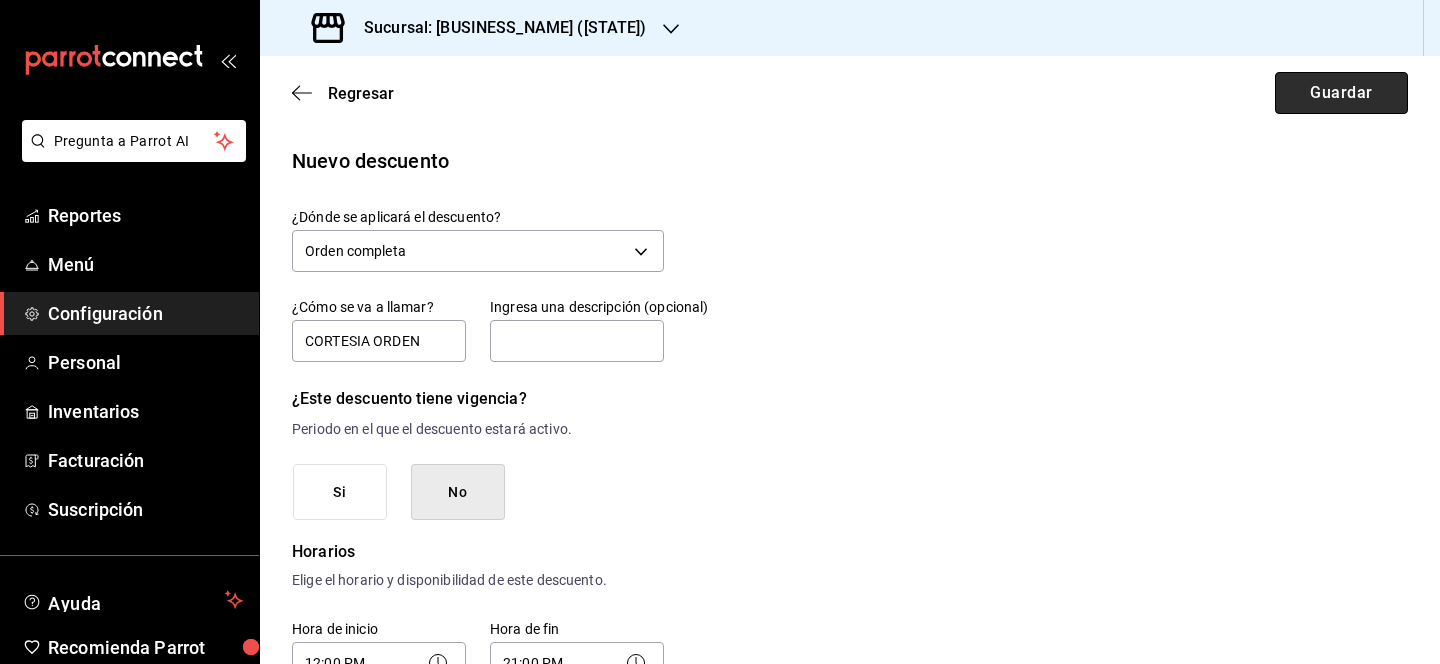 click on "Guardar" at bounding box center (1341, 93) 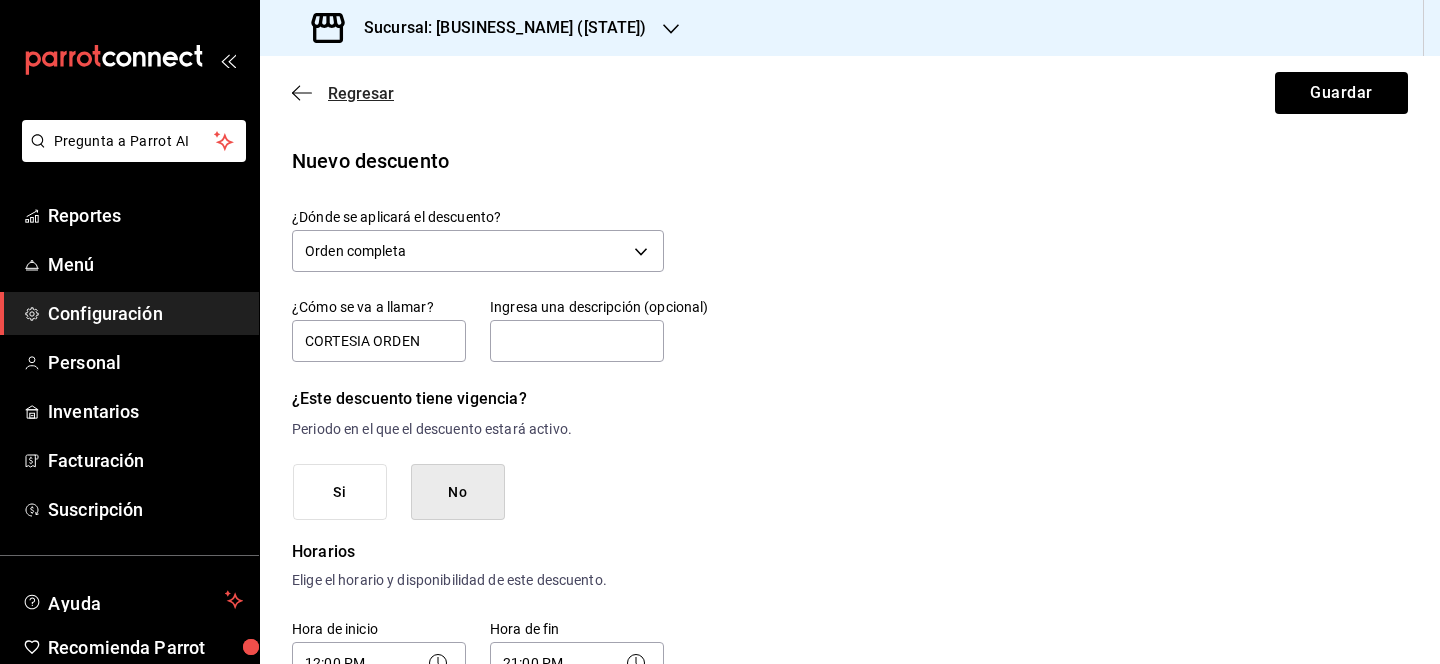 click on "Regresar" at bounding box center [361, 93] 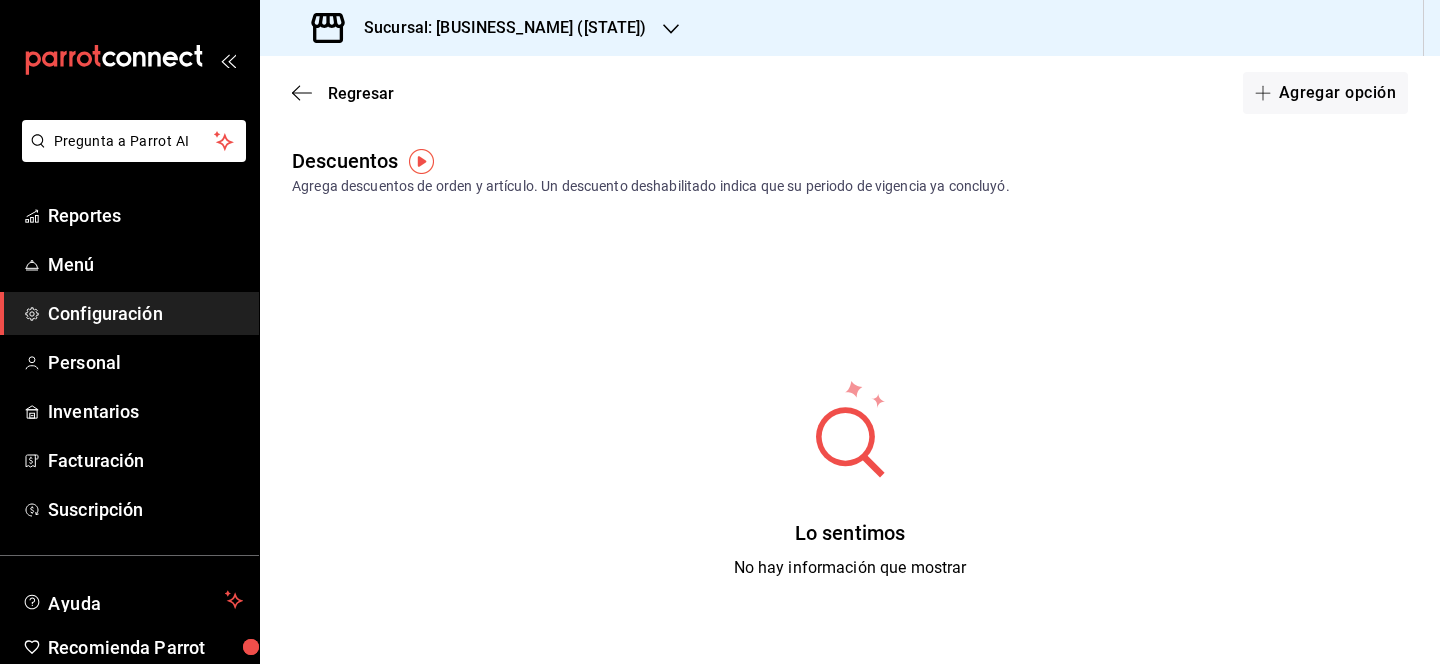 click on "Regresar" at bounding box center (361, 93) 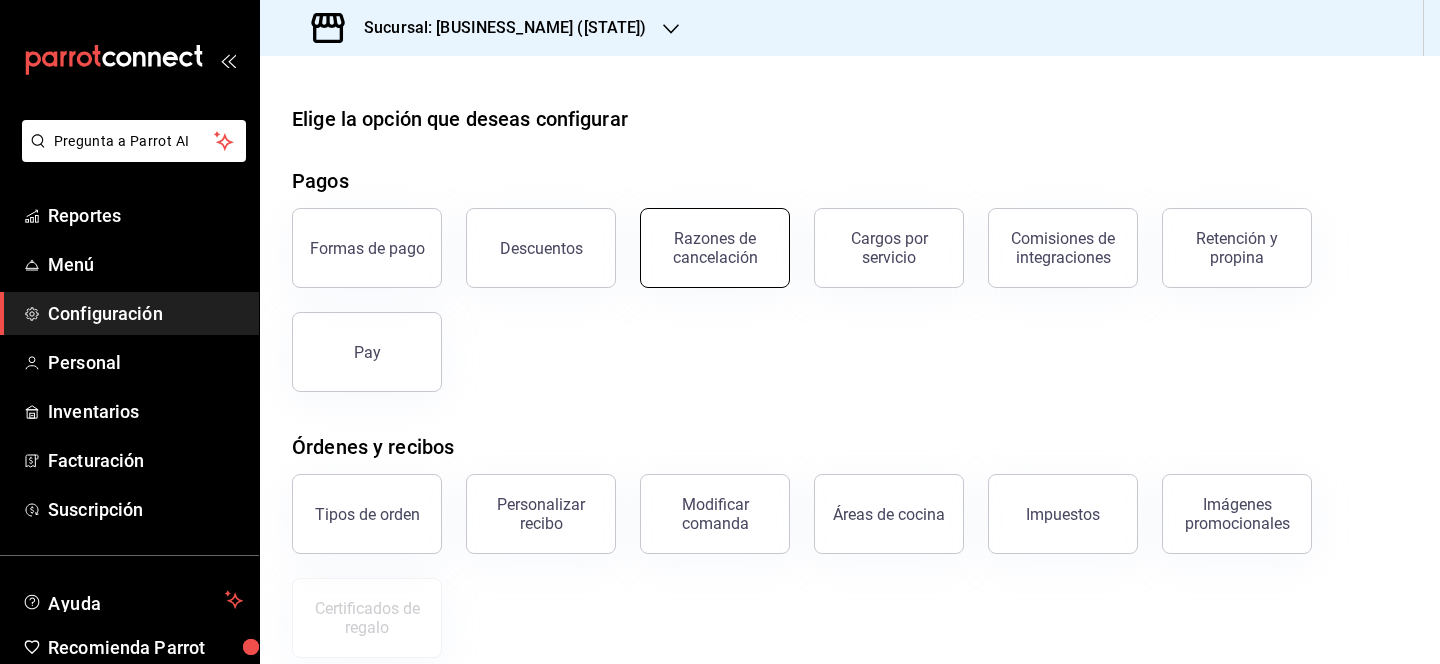 click on "Razones de cancelación" at bounding box center (715, 248) 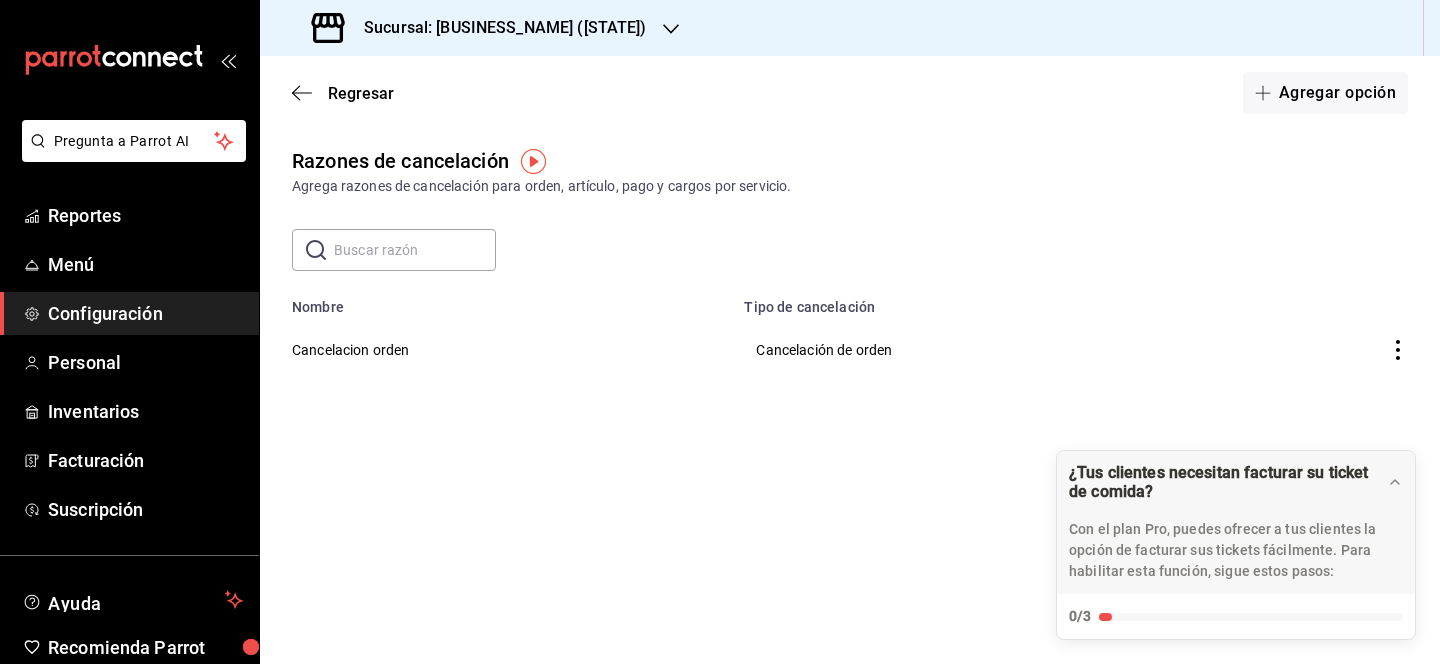 click 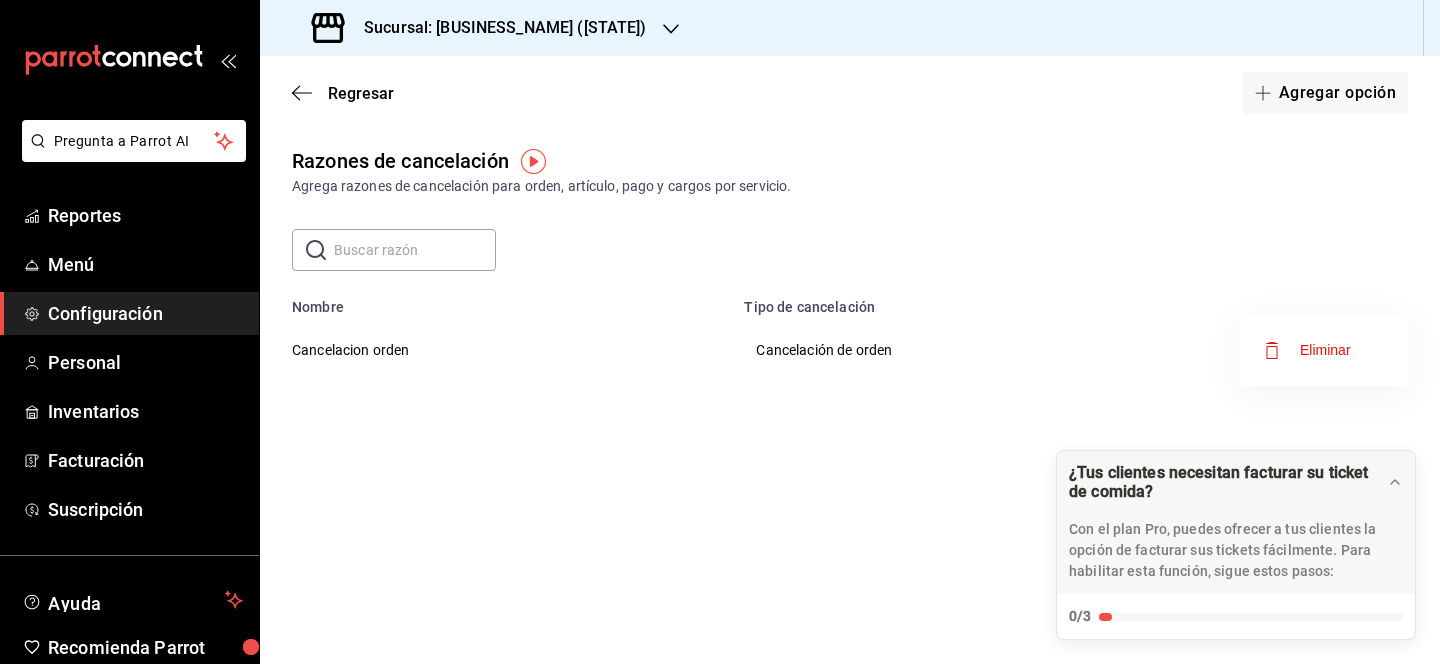 click on "Eliminar" at bounding box center (1325, 350) 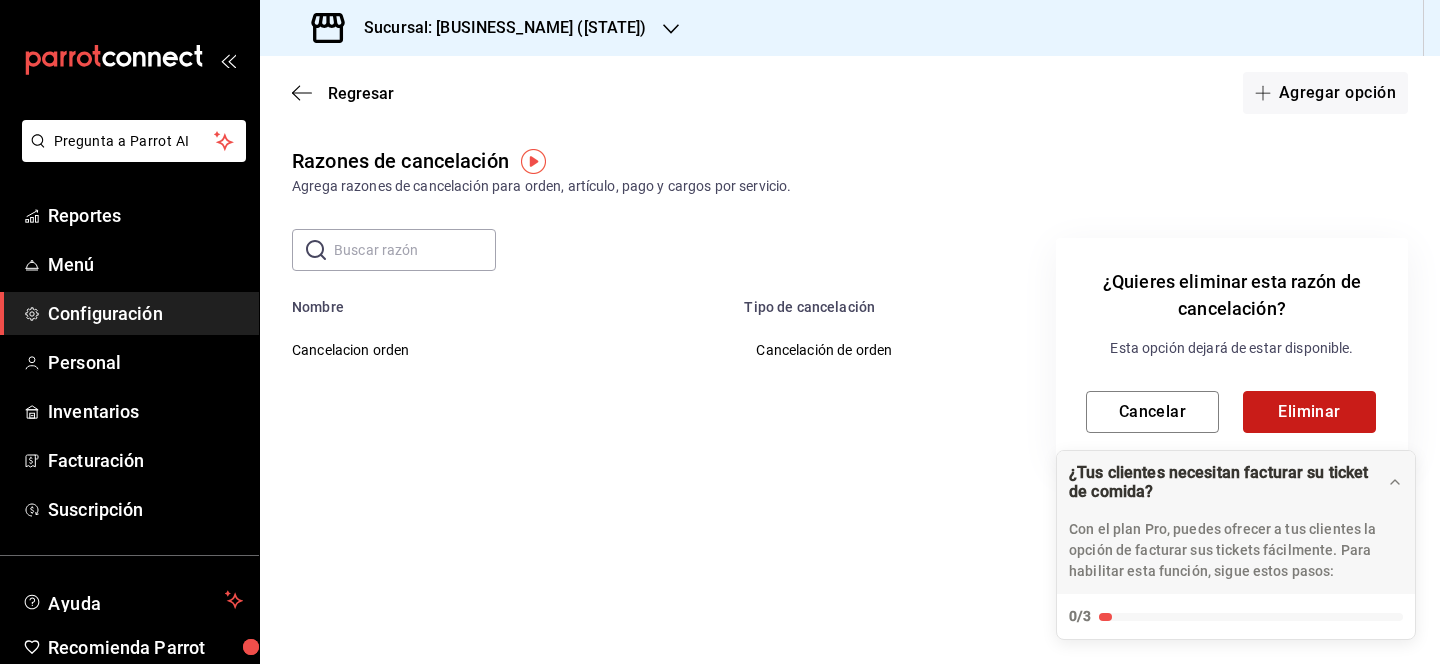 click on "Eliminar" at bounding box center (1309, 412) 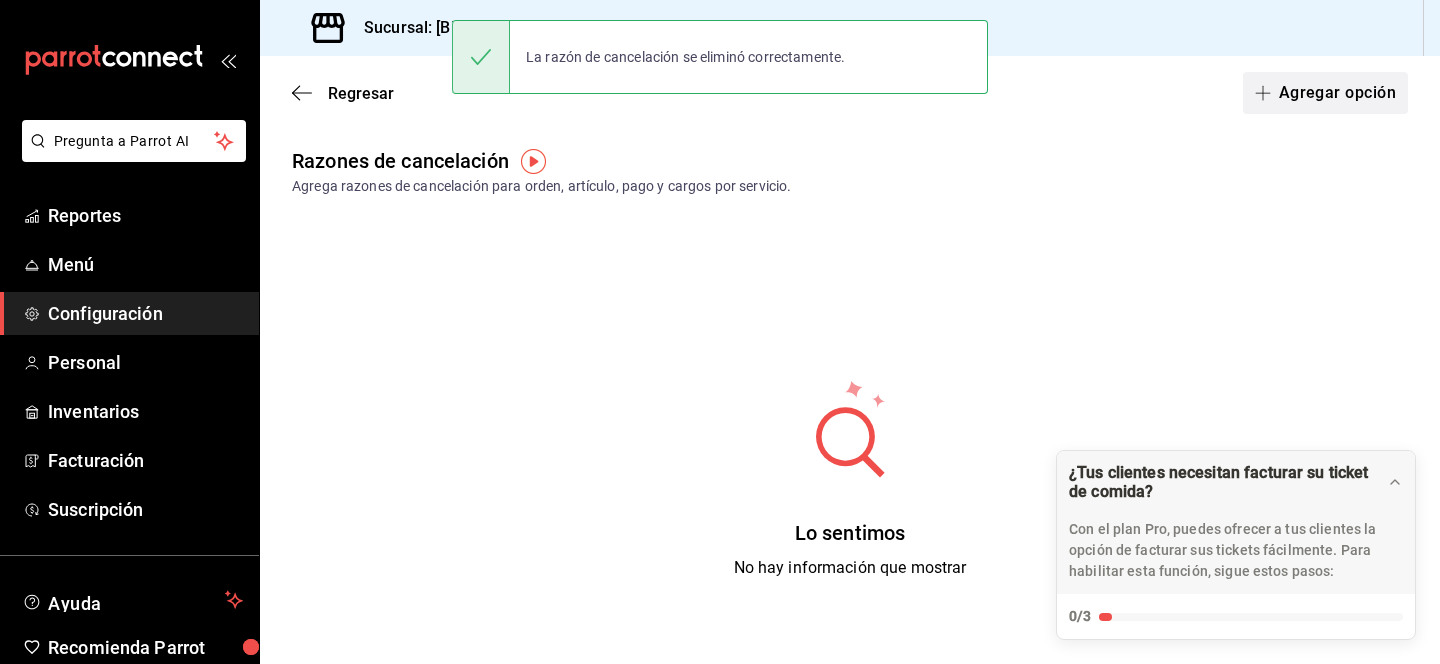 click on "Agregar opción" at bounding box center (1325, 93) 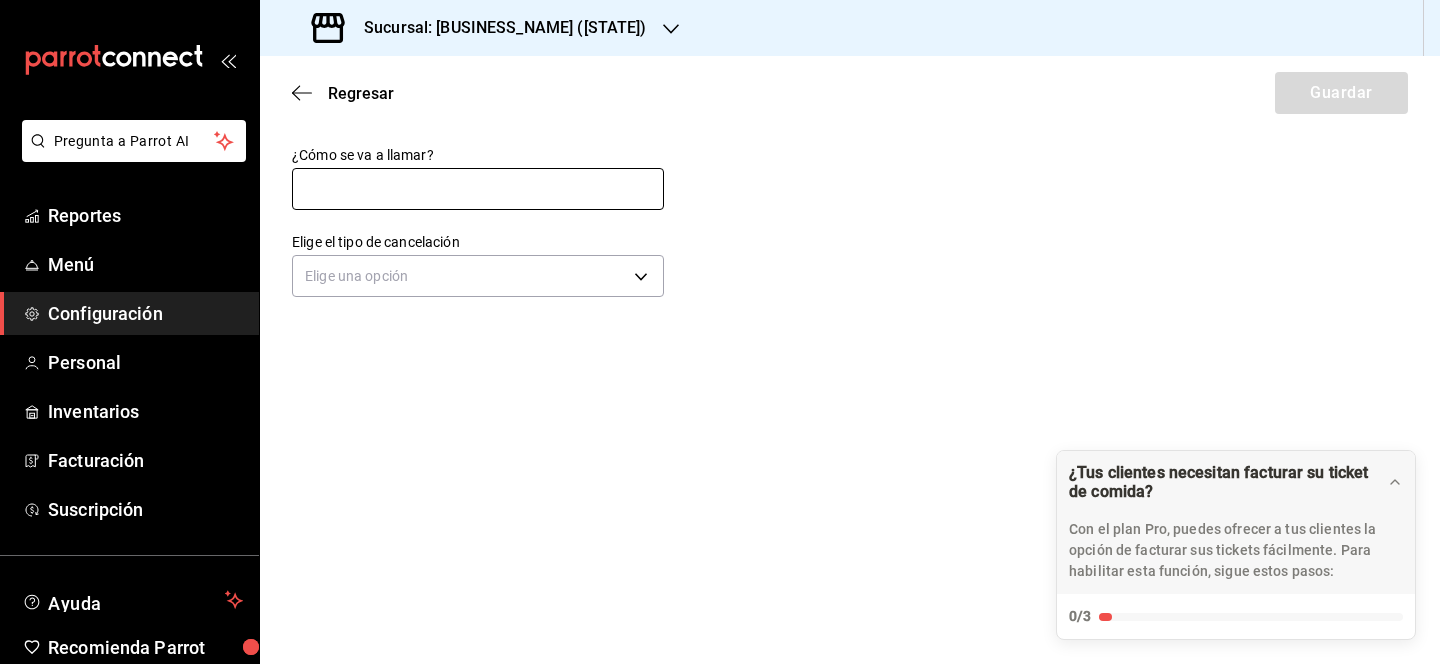 click at bounding box center (478, 189) 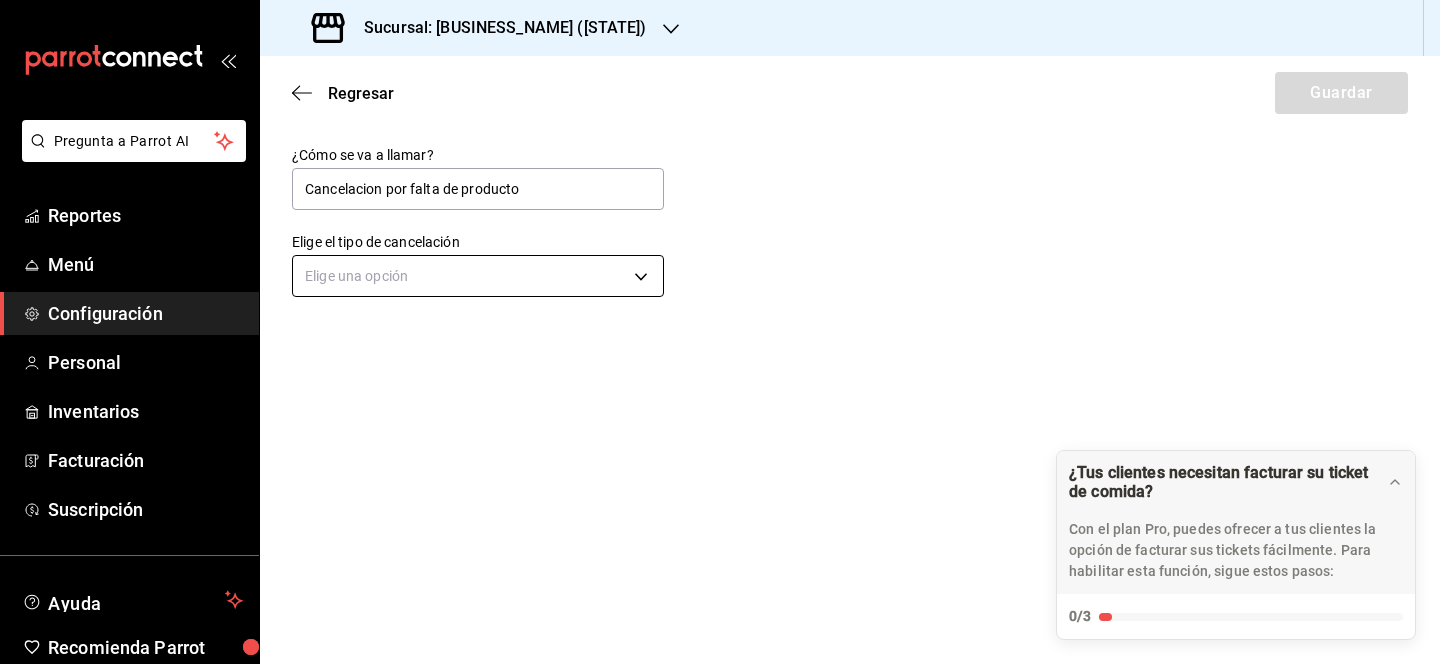 click on "Pregunta a Parrot AI Reportes   Menú   Configuración   Personal   Inventarios   Facturación   Suscripción   Ayuda Recomienda Parrot   Lili Flores   Sugerir nueva función   Sucursal: Monchoso (Tamps) Regresar Guardar ¿Cómo se va a llamar? Cancelacion por falta de producto Elige el tipo de cancelación Elige una opción ¿Tus clientes necesitan facturar su ticket de comida? Con el plan Pro, puedes ofrecer a tus clientes la opción de facturar sus tickets fácilmente. Para habilitar esta función, sigue estos pasos: 0/3 Datos de emisión Agrega los datos fiscales esenciales de tu restaurante, como RFC, régimen fiscal y sellos fiscales. Agregar datos Portal de auto facturación Configura tu portal para que los clientes generen sus facturas su ticket. Configura tu portal Activar código QR en recibo Activa el QR en el recibo desde configuración del portal. Ir a Personalizar recibo GANA 1 MES GRATIS EN TU SUSCRIPCIÓN AQUÍ Ver video tutorial Ir a video Ver video tutorial Ir a video Pregunta a Parrot AI" at bounding box center [720, 332] 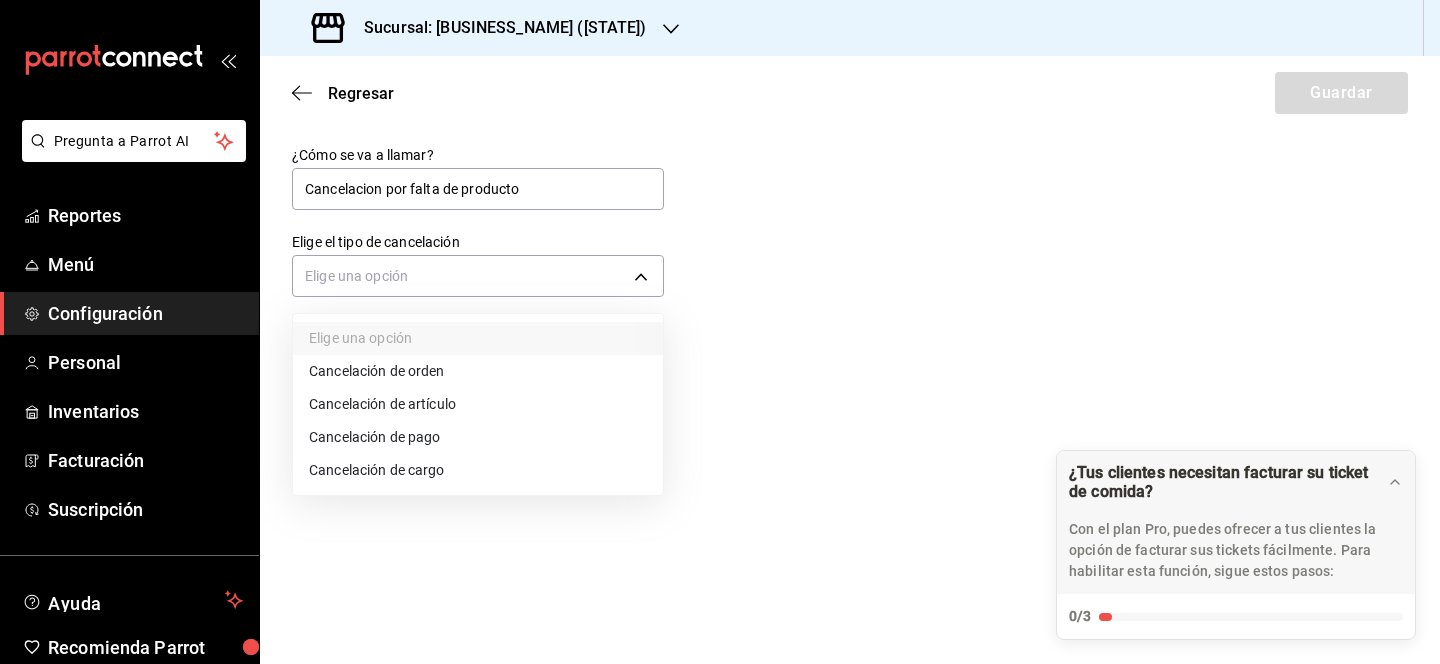 click on "Cancelación de artículo" at bounding box center [478, 404] 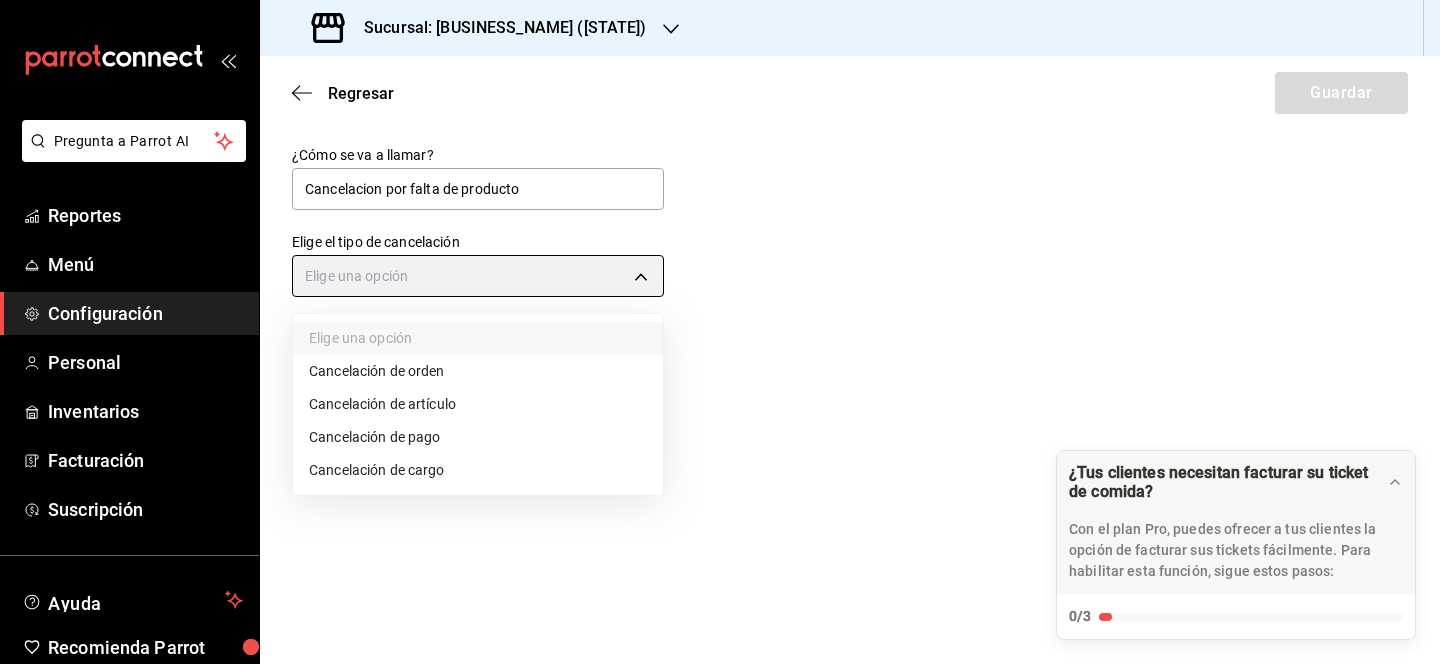 type on "ORDER_ITEM" 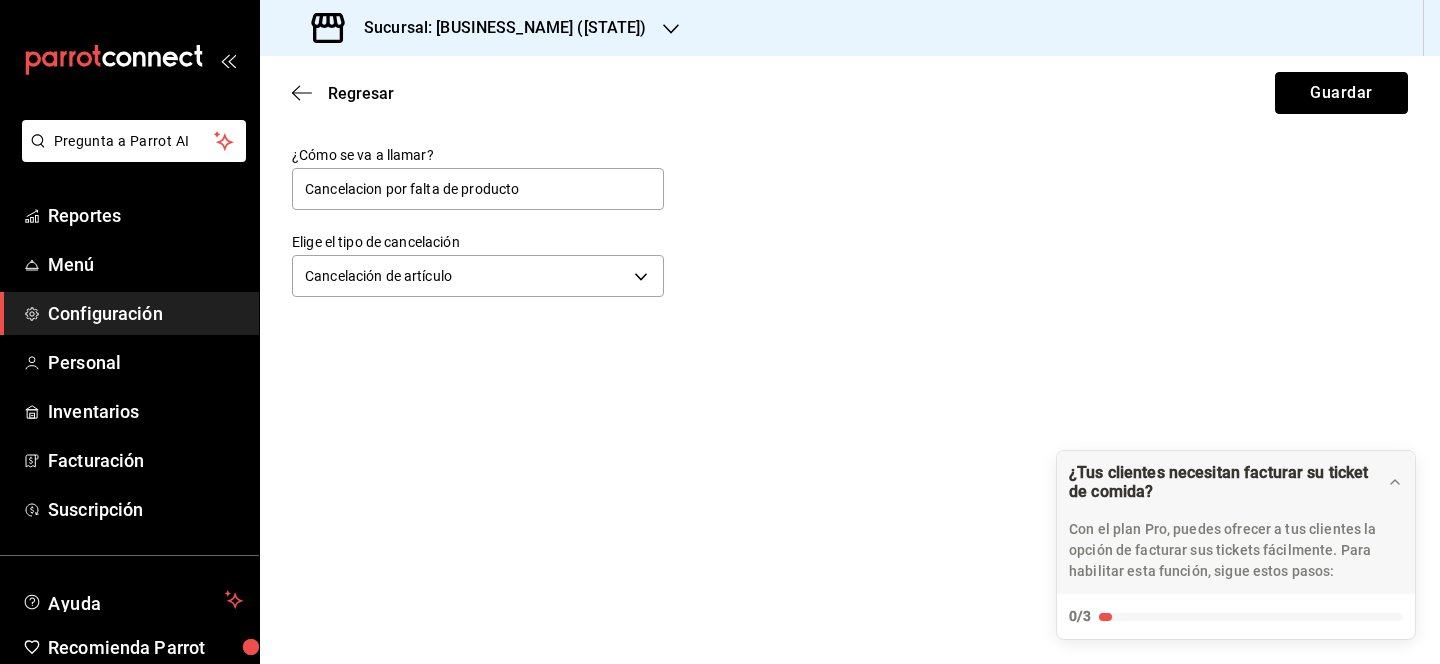 click on "Guardar" at bounding box center [1341, 93] 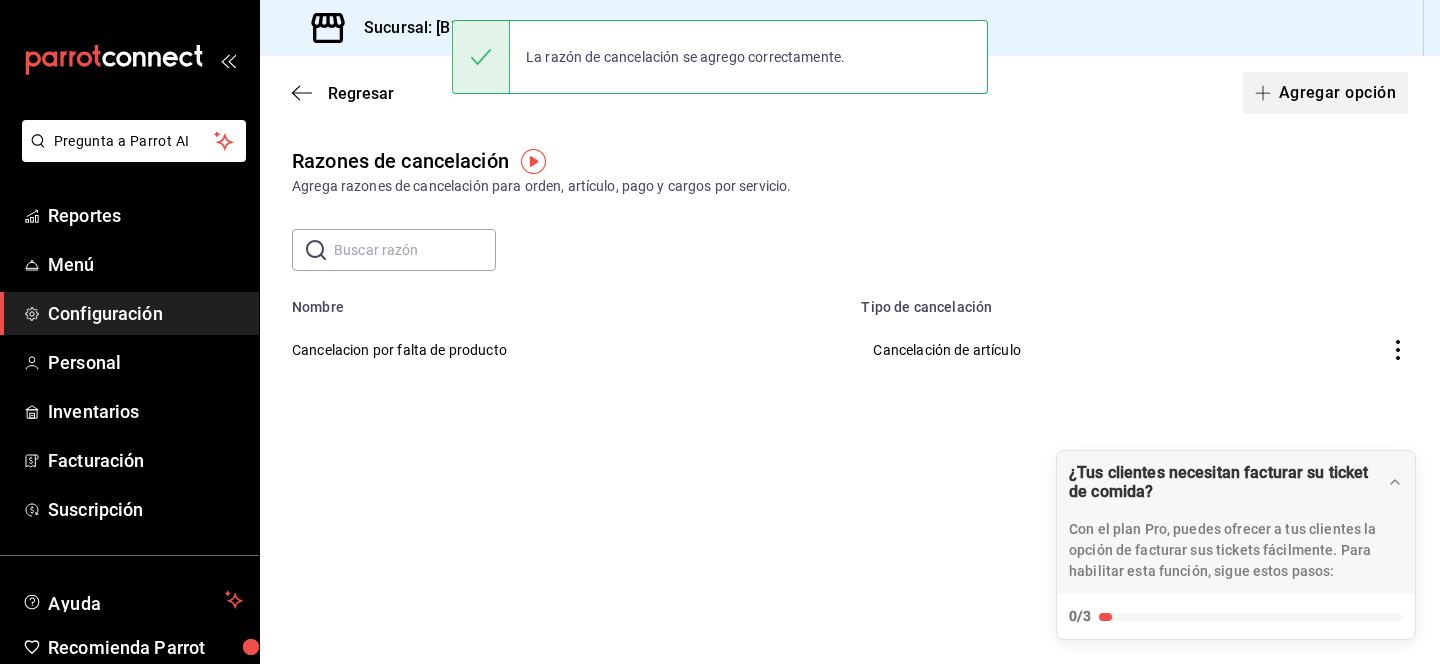 click on "Agregar opción" at bounding box center [1325, 93] 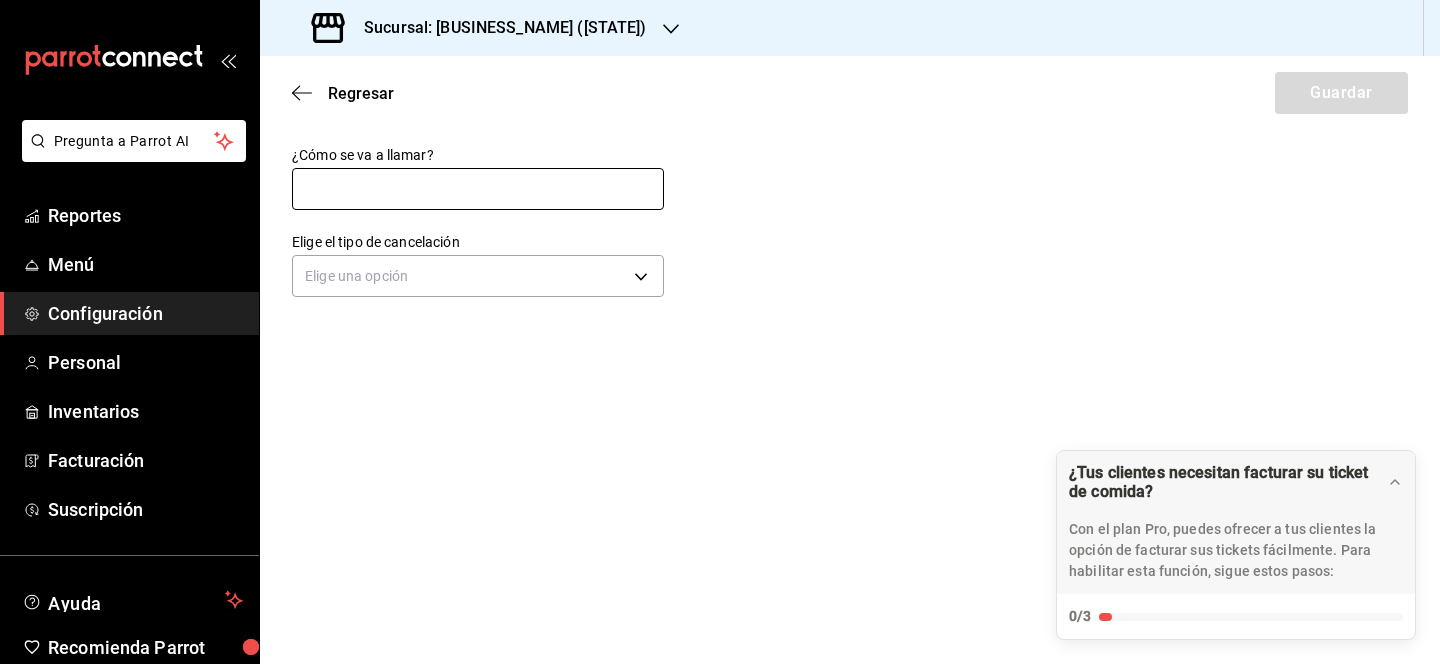 click at bounding box center [478, 189] 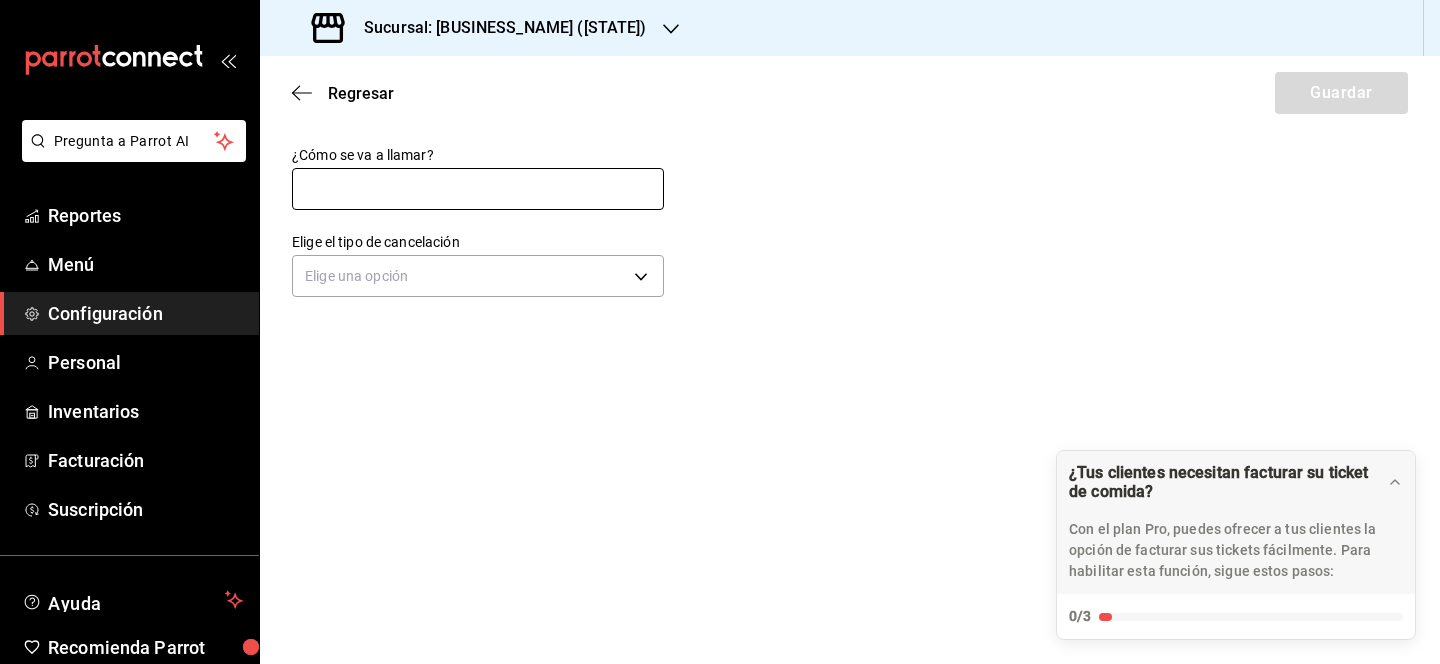 type on "Cancelación por exceso de tiempo" 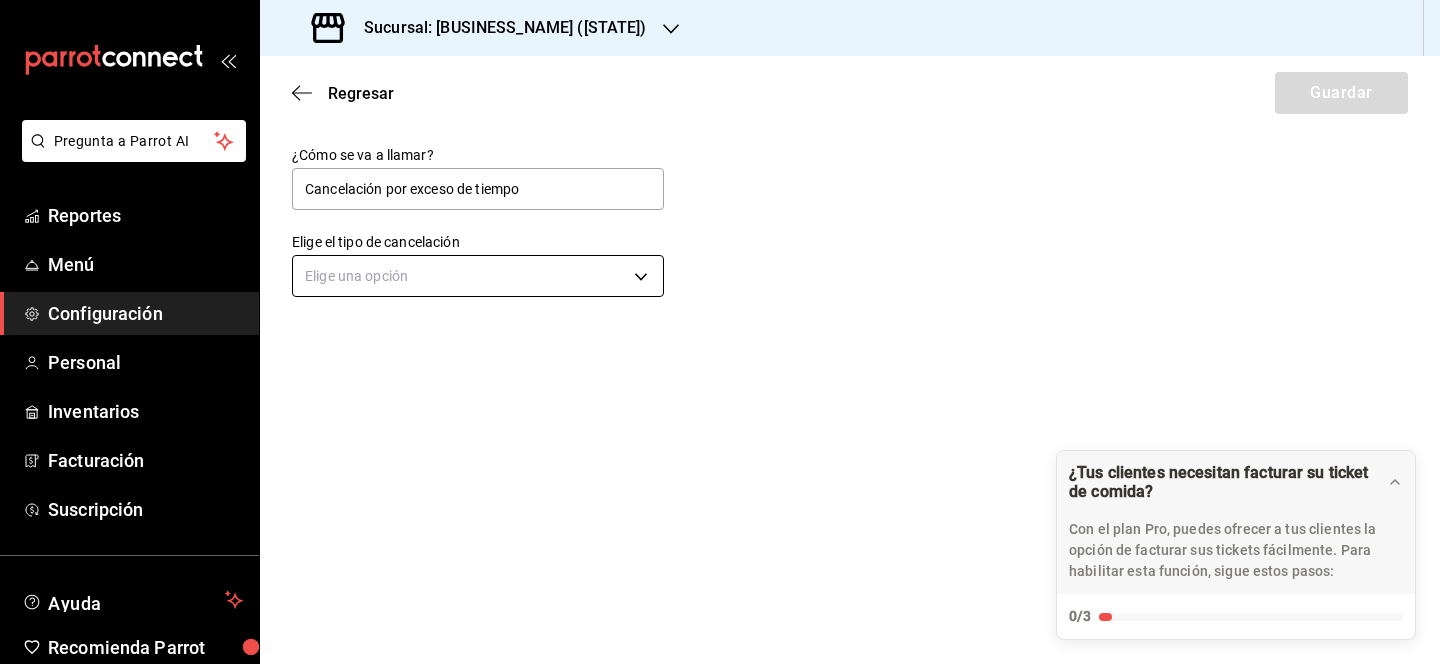 click on "Pregunta a Parrot AI Reportes   Menú   Configuración   Personal   Inventarios   Facturación   Suscripción   Ayuda Recomienda Parrot   Lili Flores   Sugerir nueva función   Sucursal: Monchoso (Tamps) Regresar Guardar ¿Cómo se va a llamar? Cancelación por exceso de tiempo Elige el tipo de cancelación Elige una opción ¿Tus clientes necesitan facturar su ticket de comida? Con el plan Pro, puedes ofrecer a tus clientes la opción de facturar sus tickets fácilmente. Para habilitar esta función, sigue estos pasos: 0/3 Datos de emisión Agrega los datos fiscales esenciales de tu restaurante, como RFC, régimen fiscal y sellos fiscales. Agregar datos Portal de auto facturación Configura tu portal para que los clientes generen sus facturas su ticket. Configura tu portal Activar código QR en recibo Activa el QR en el recibo desde configuración del portal. Ir a Personalizar recibo GANA 1 MES GRATIS EN TU SUSCRIPCIÓN AQUÍ Ver video tutorial Ir a video Ver video tutorial Ir a video Pregunta a Parrot AI" at bounding box center (720, 332) 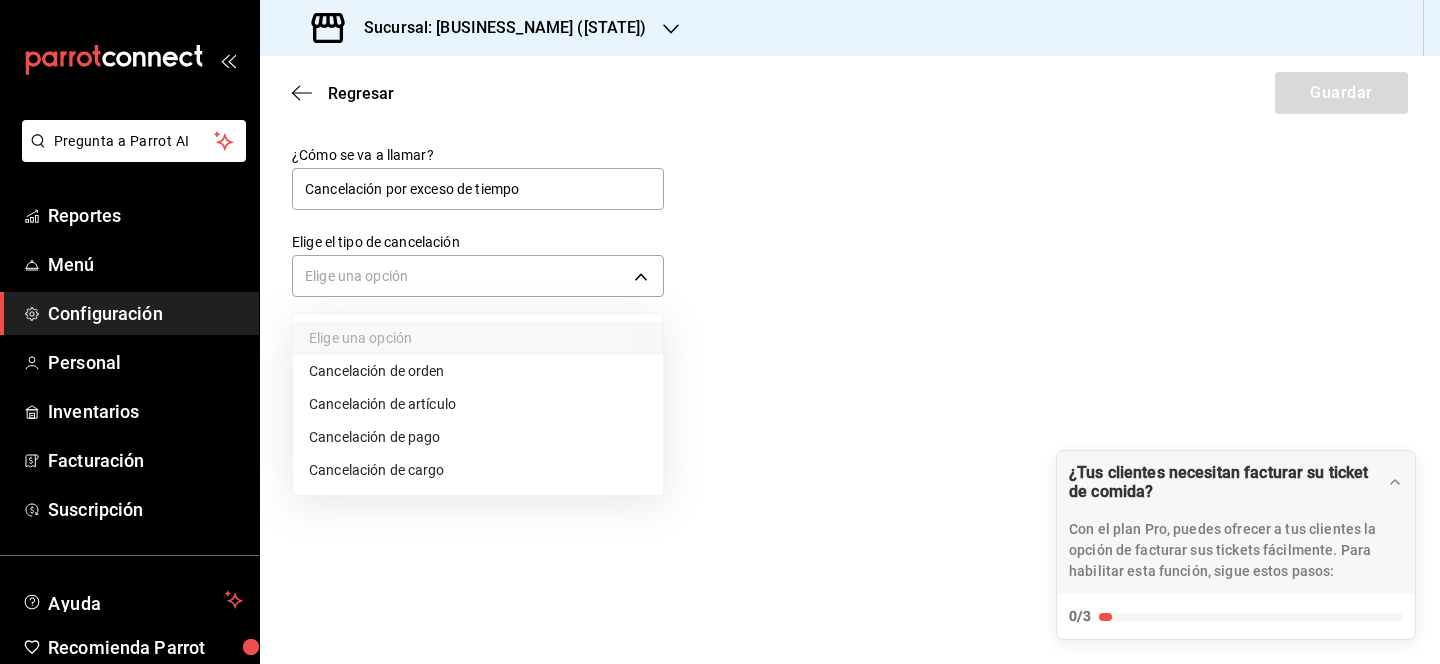 click on "Cancelación de artículo" at bounding box center (478, 404) 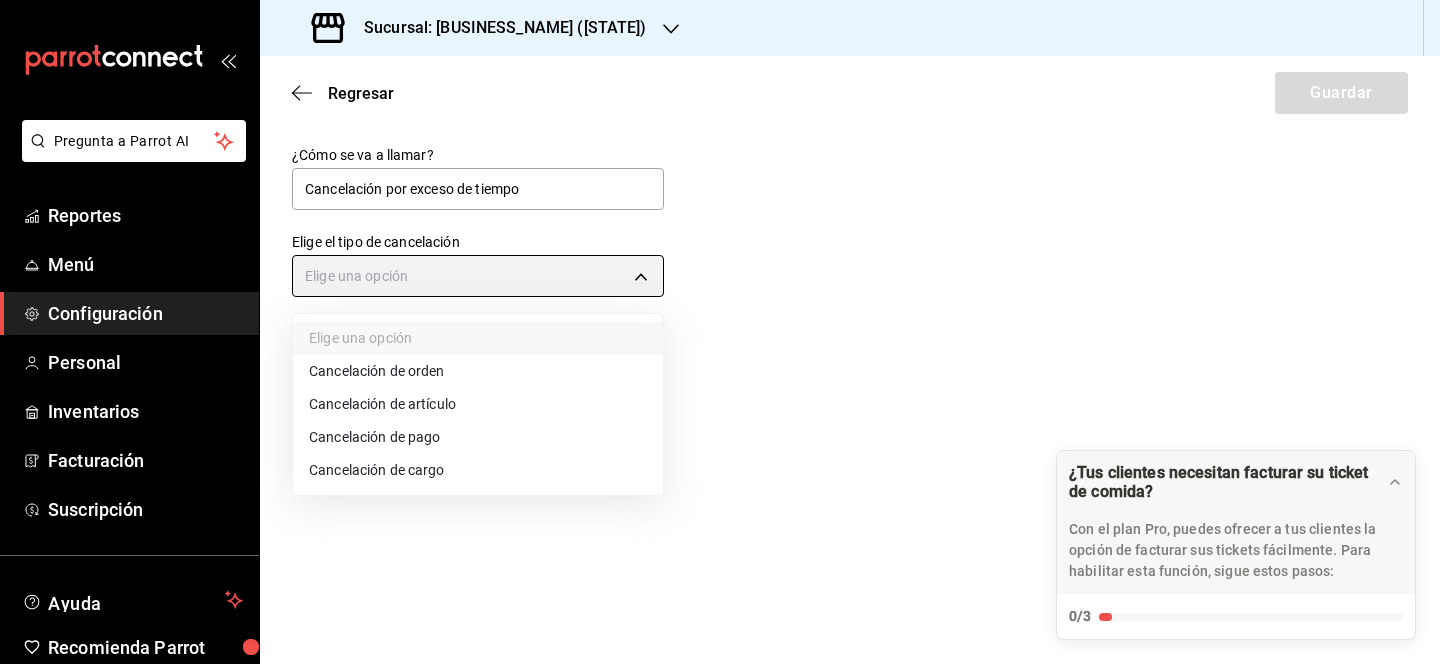type on "ORDER_ITEM" 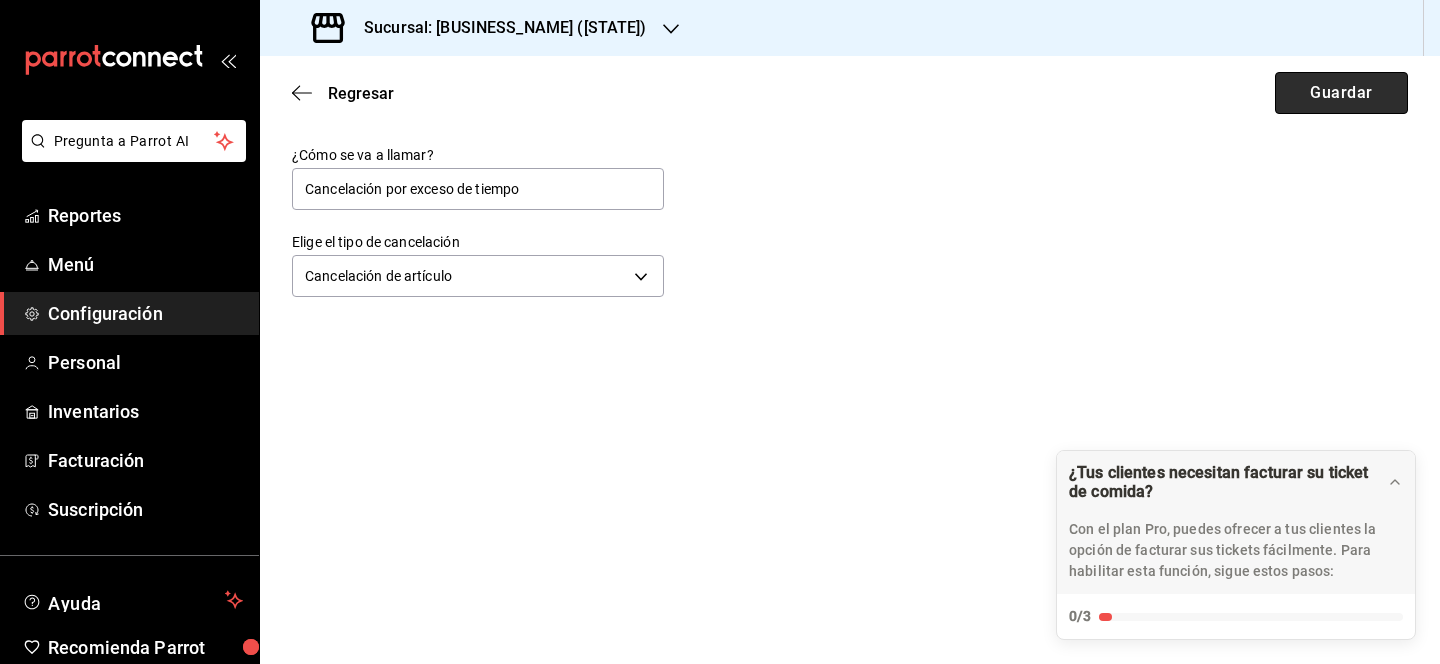 click on "Guardar" at bounding box center (1341, 93) 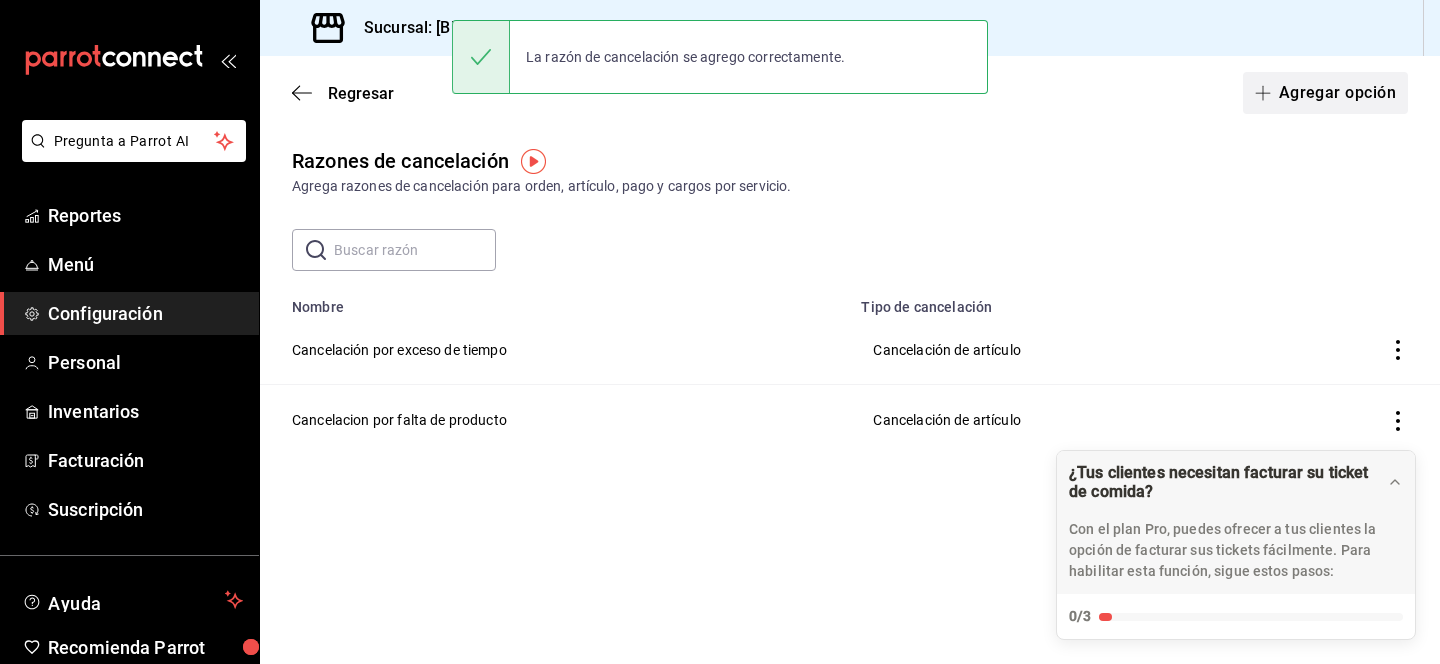 click on "Agregar opción" at bounding box center [1325, 93] 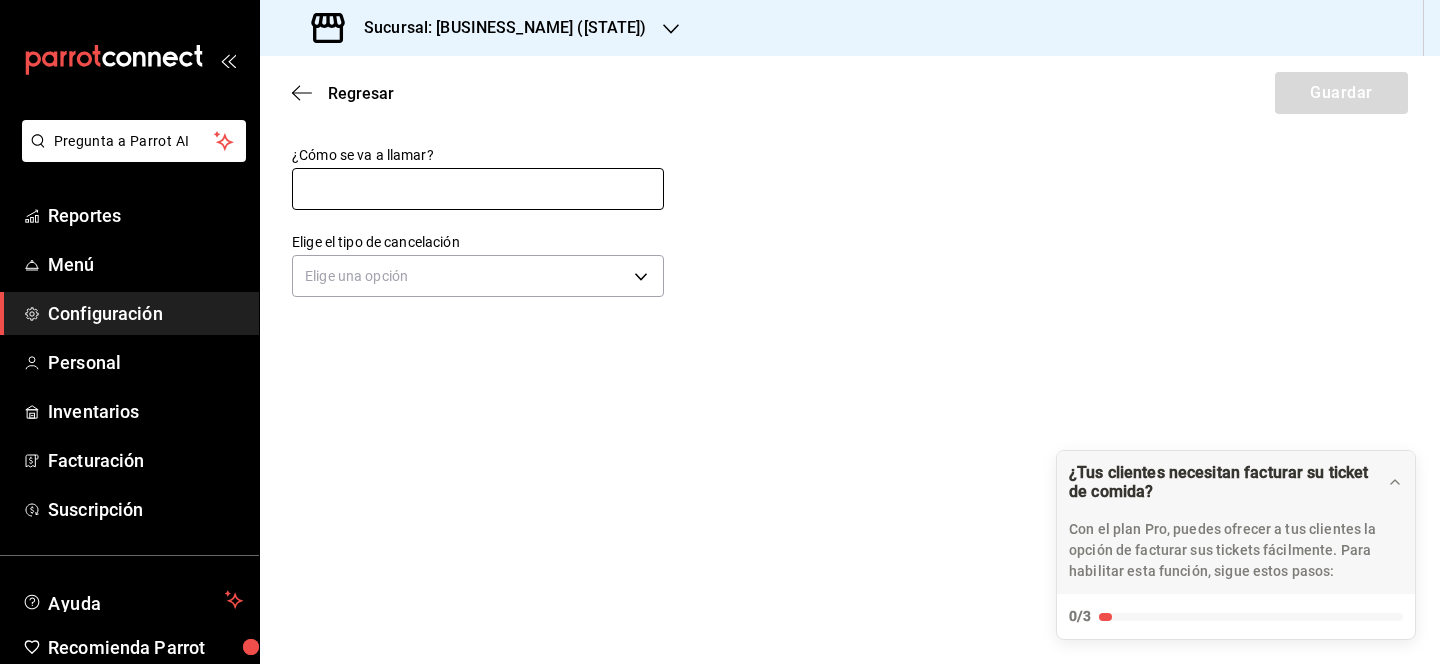 click at bounding box center [478, 189] 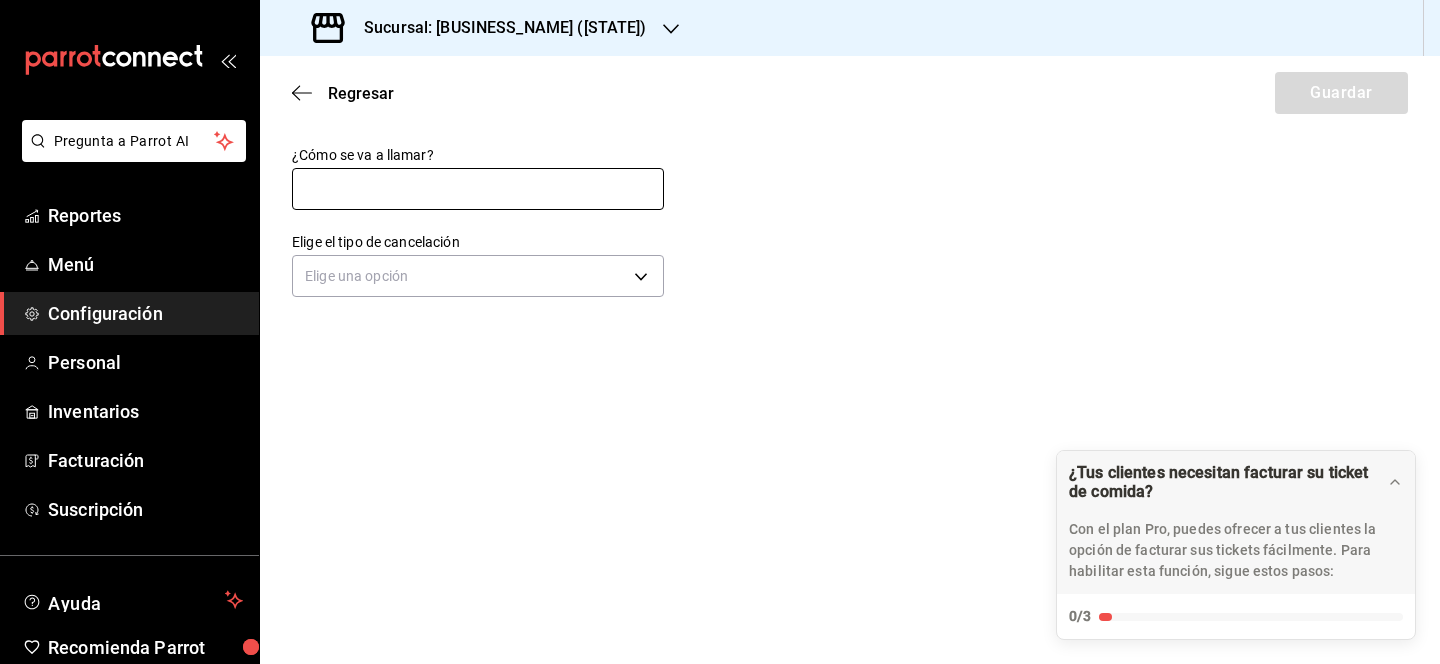 type on "Cancelación por pruebas" 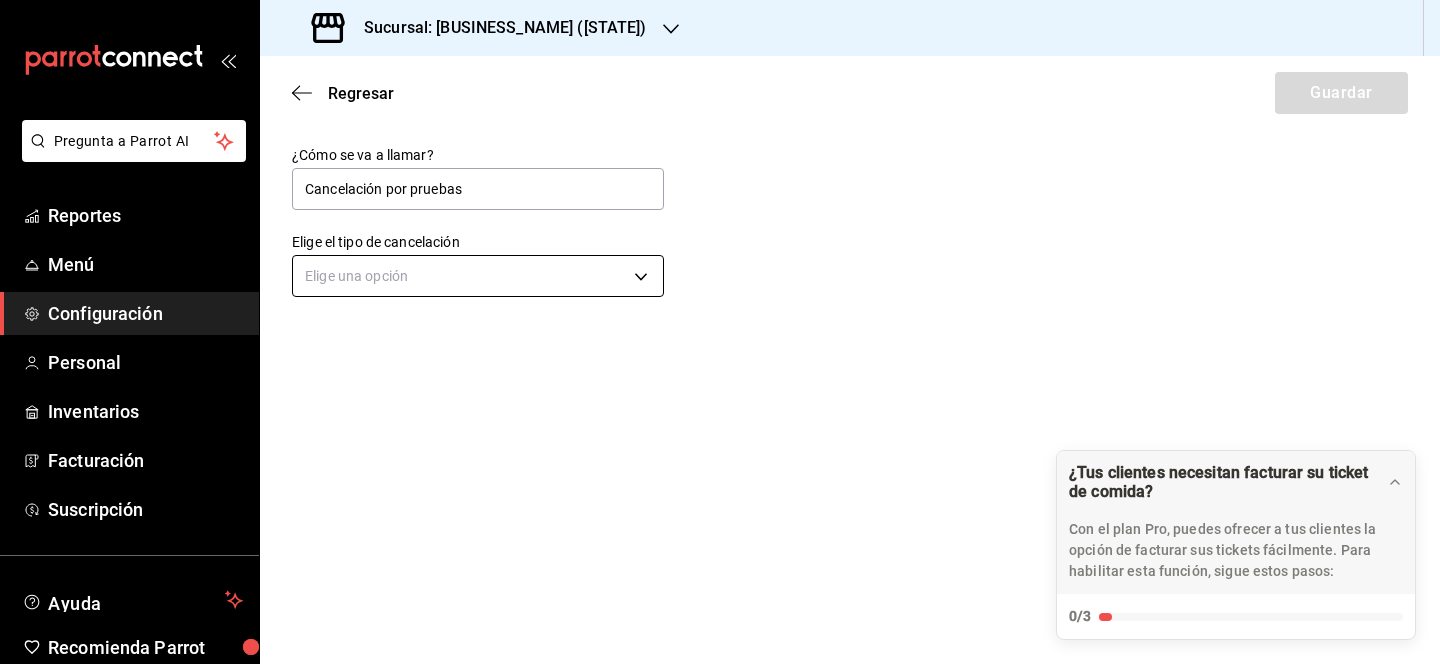 click on "Pregunta a Parrot AI Reportes   Menú   Configuración   Personal   Inventarios   Facturación   Suscripción   Ayuda Recomienda Parrot   Lili Flores   Sugerir nueva función   Sucursal: Monchoso (Tamps) Regresar Guardar ¿Cómo se va a llamar? Cancelación por pruebas Elige el tipo de cancelación Elige una opción ¿Tus clientes necesitan facturar su ticket de comida? Con el plan Pro, puedes ofrecer a tus clientes la opción de facturar sus tickets fácilmente. Para habilitar esta función, sigue estos pasos: 0/3 Datos de emisión Agrega los datos fiscales esenciales de tu restaurante, como RFC, régimen fiscal y sellos fiscales. Agregar datos Portal de auto facturación Configura tu portal para que los clientes generen sus facturas su ticket. Configura tu portal Activar código QR en recibo Activa el QR en el recibo desde configuración del portal. Ir a Personalizar recibo GANA 1 MES GRATIS EN TU SUSCRIPCIÓN AQUÍ Ver video tutorial Ir a video Ver video tutorial Ir a video Pregunta a Parrot AI Reportes" at bounding box center (720, 332) 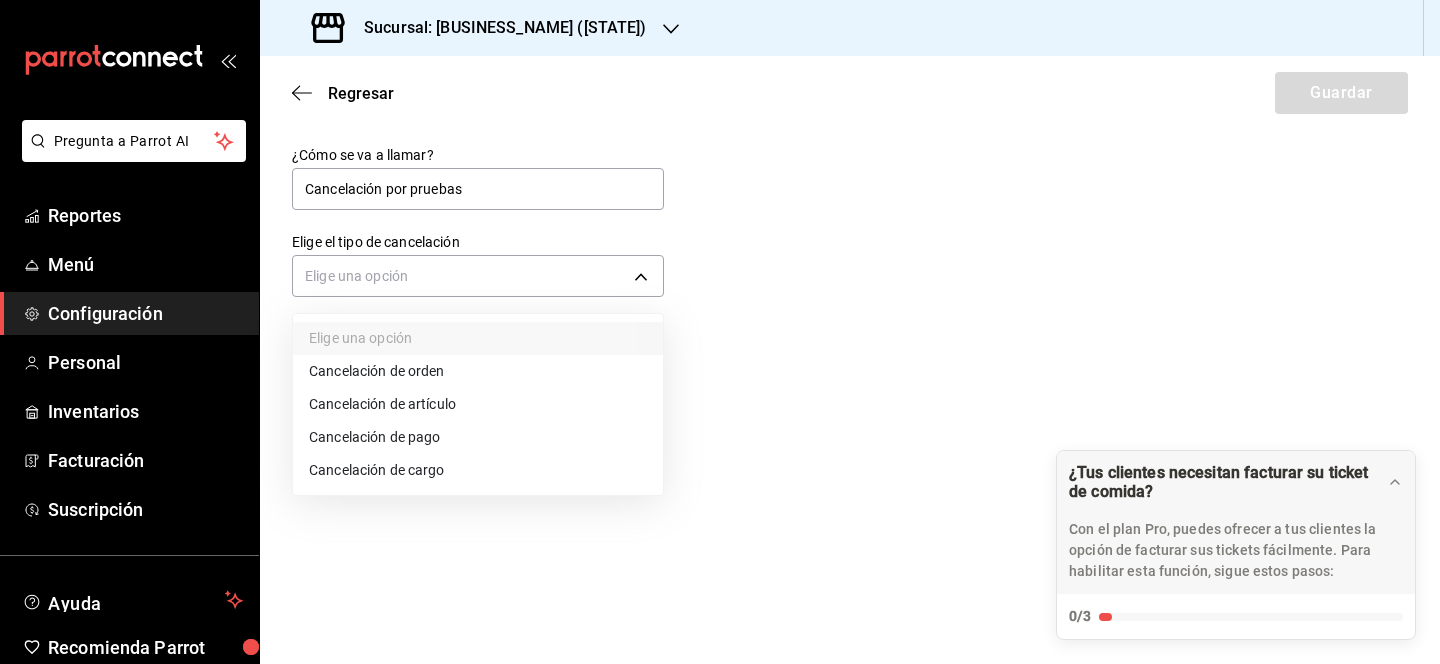 click on "Cancelación de orden" at bounding box center [478, 371] 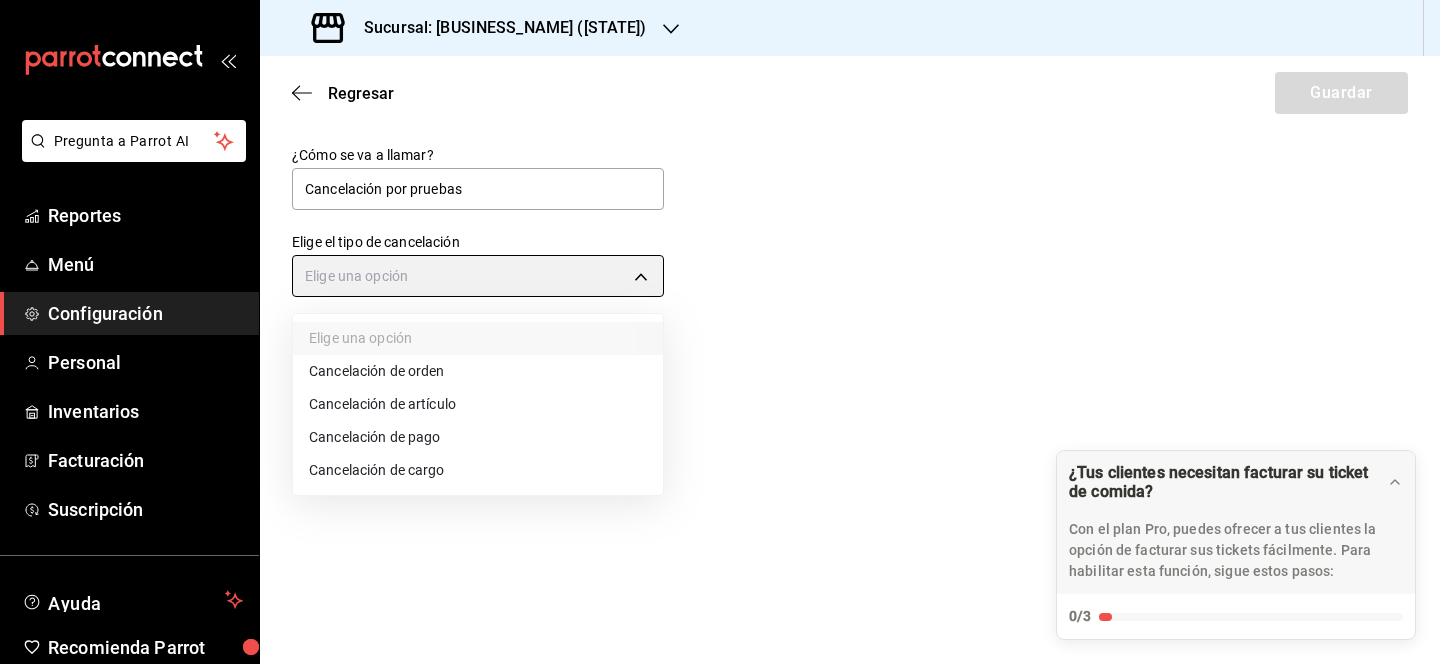 type on "ORDER" 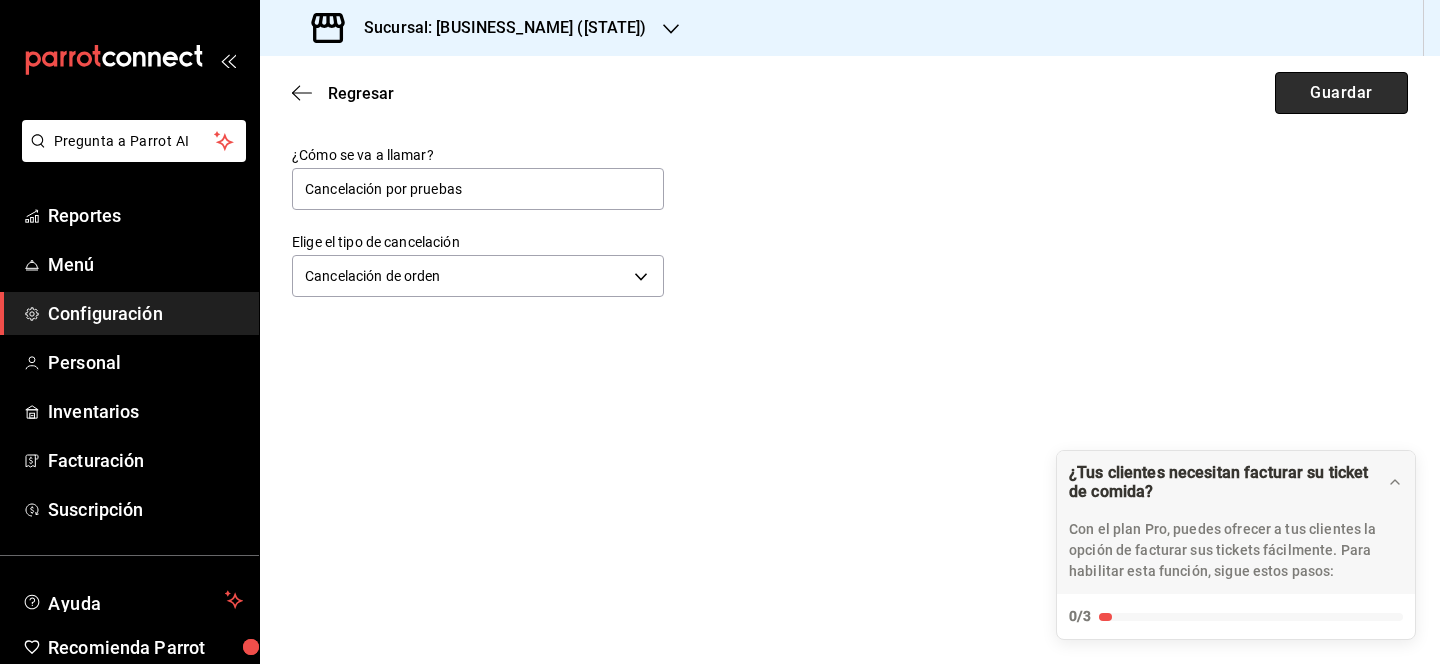 click on "Guardar" at bounding box center [1341, 93] 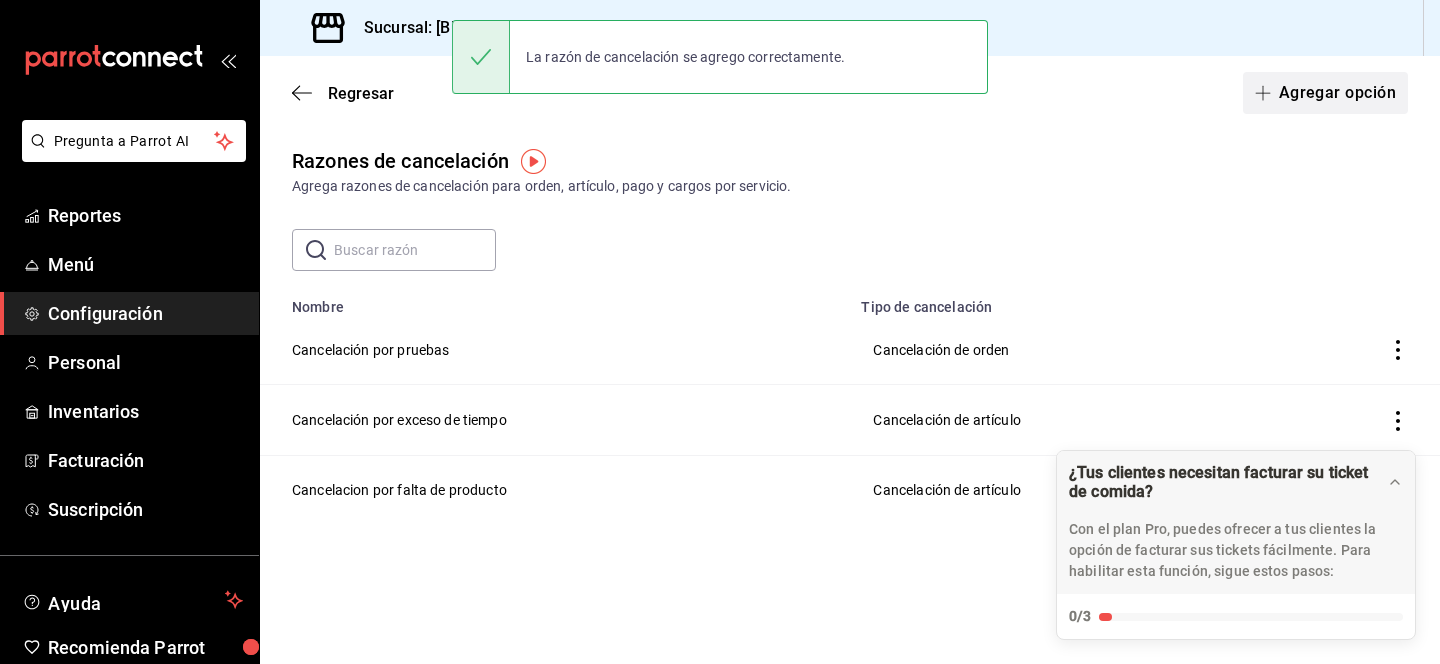 click on "Agregar opción" at bounding box center [1325, 93] 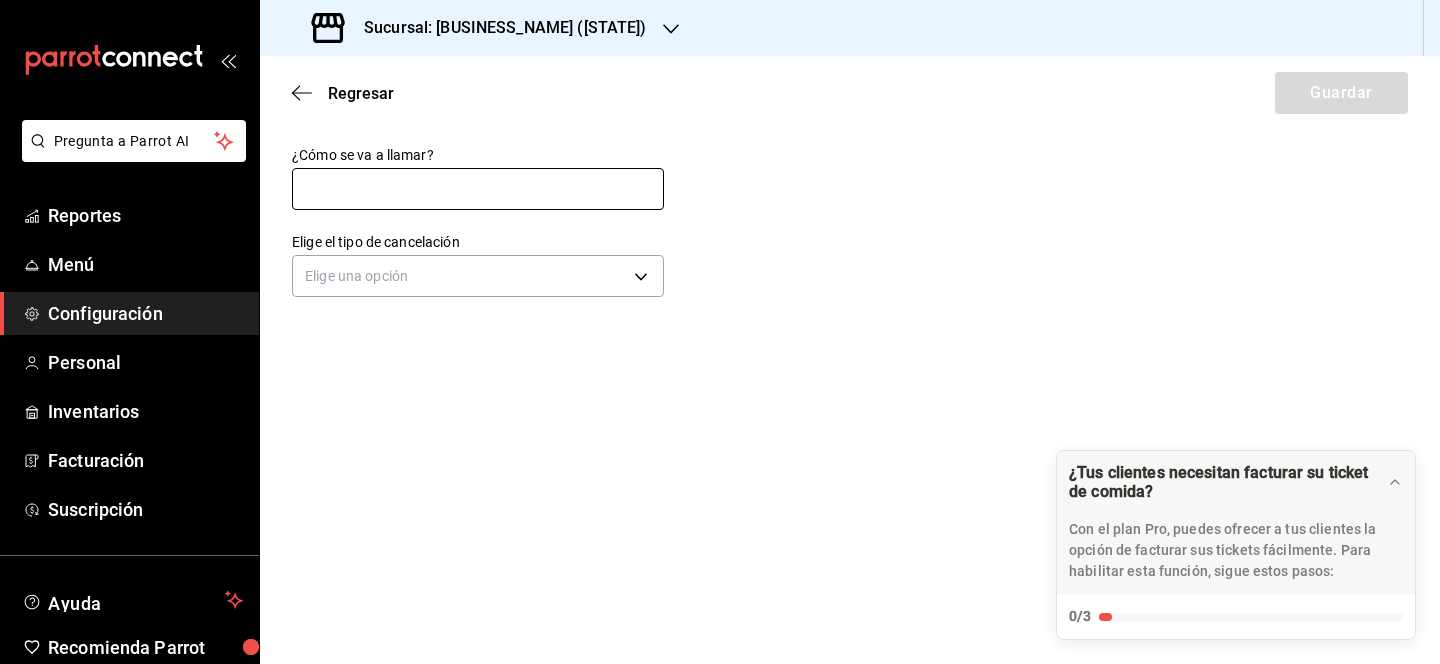 click at bounding box center [478, 189] 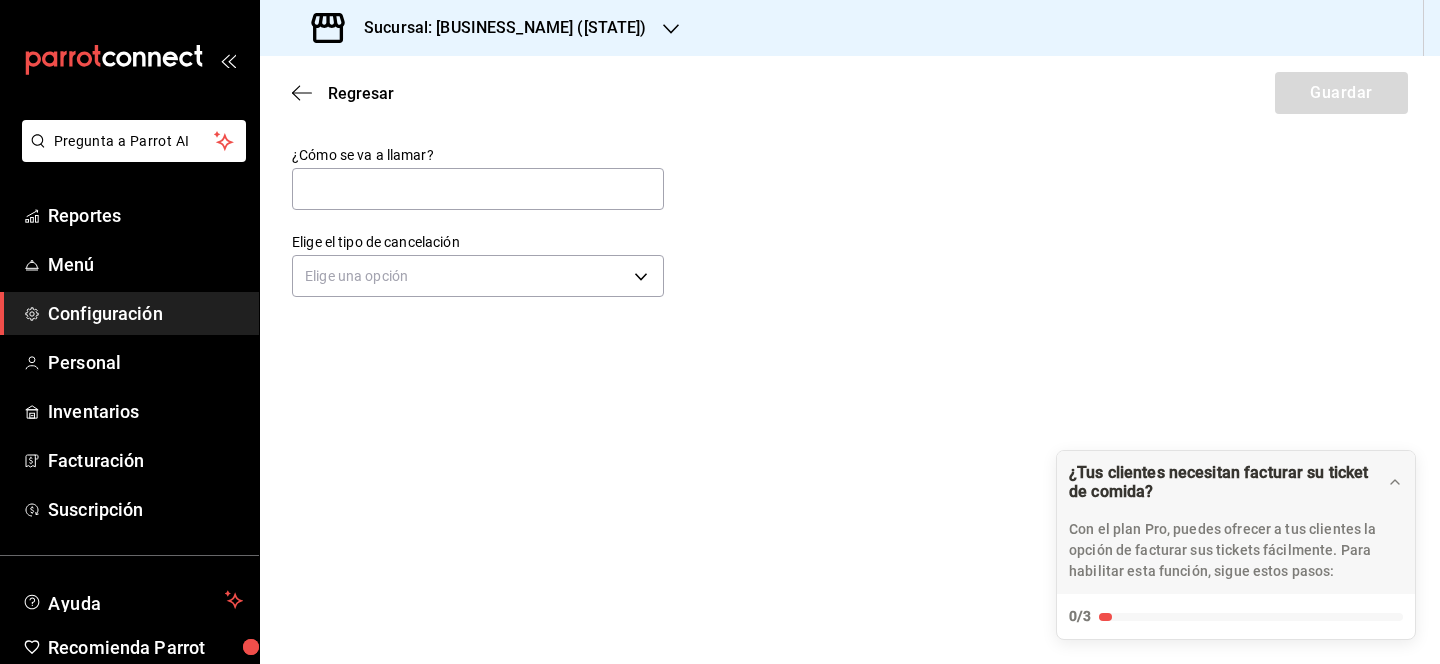 click on "¿Cómo se va a llamar? Elige el tipo de cancelación Elige una opción" at bounding box center [850, 224] 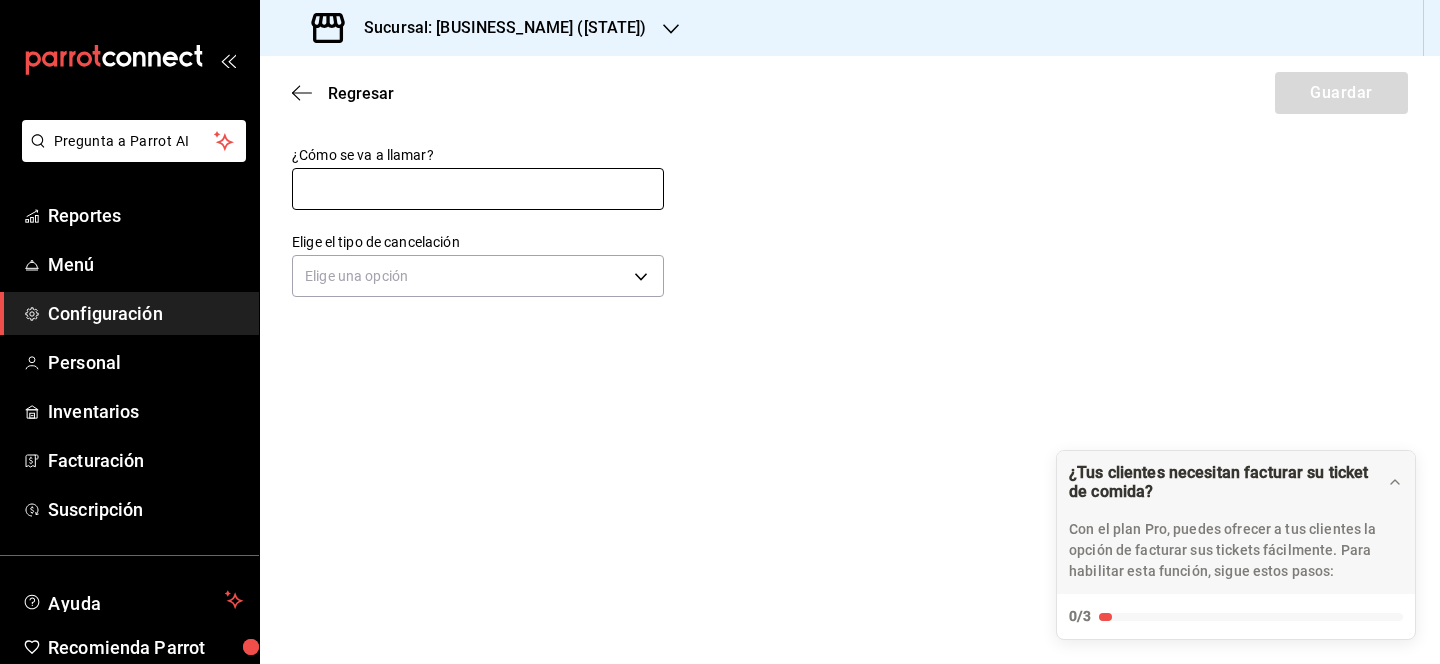 click at bounding box center [478, 189] 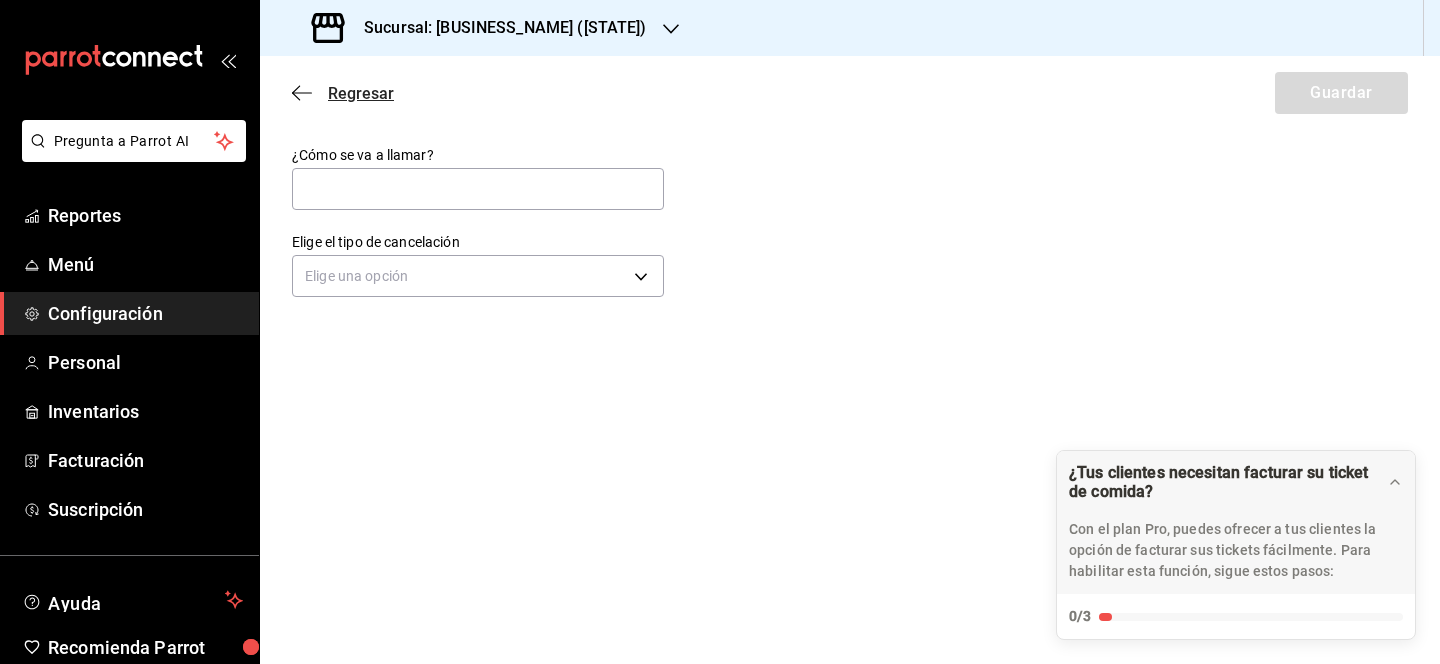 click on "Regresar" at bounding box center (361, 93) 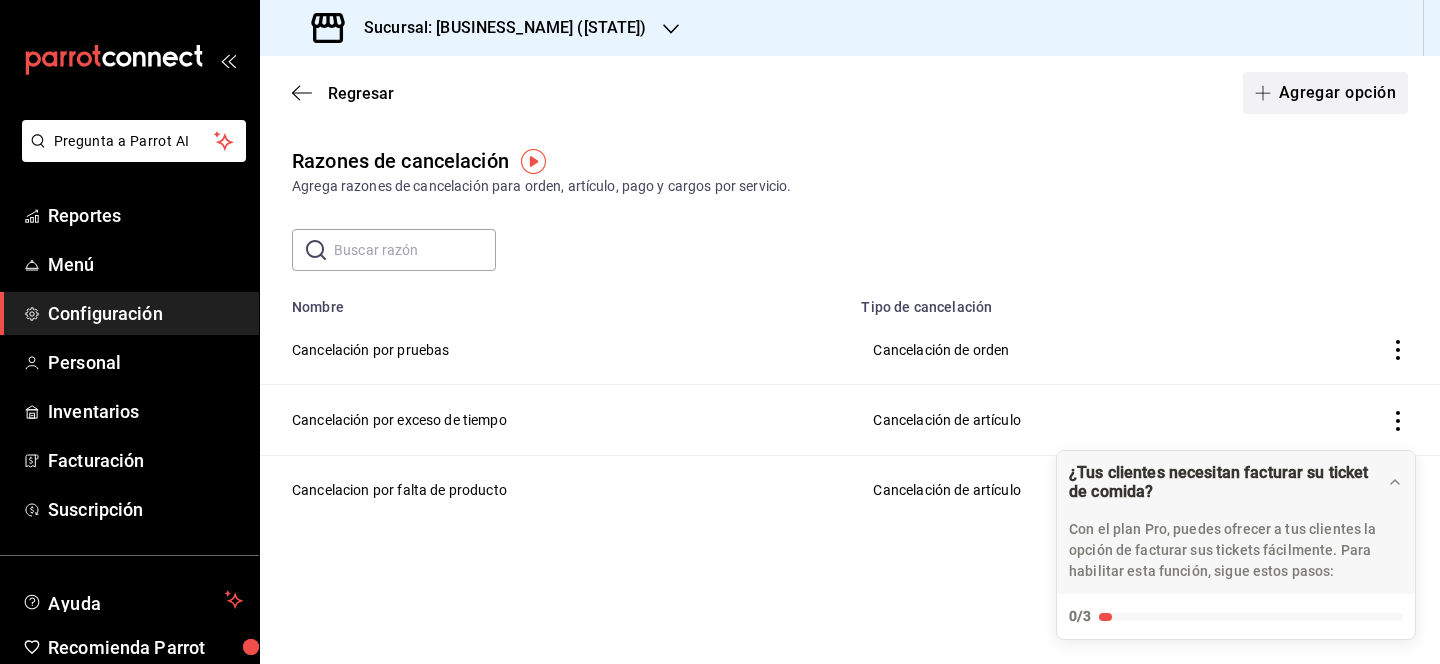 click on "Agregar opción" at bounding box center [1325, 93] 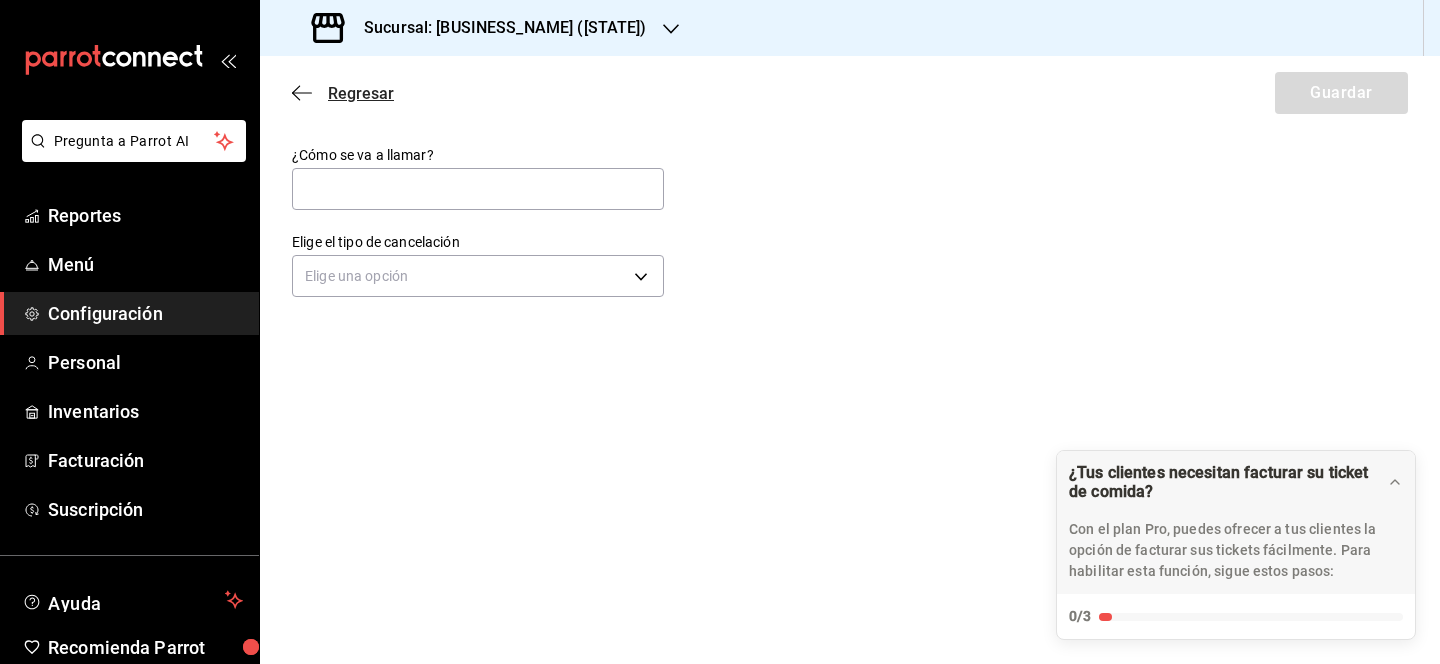 click on "Regresar" at bounding box center [361, 93] 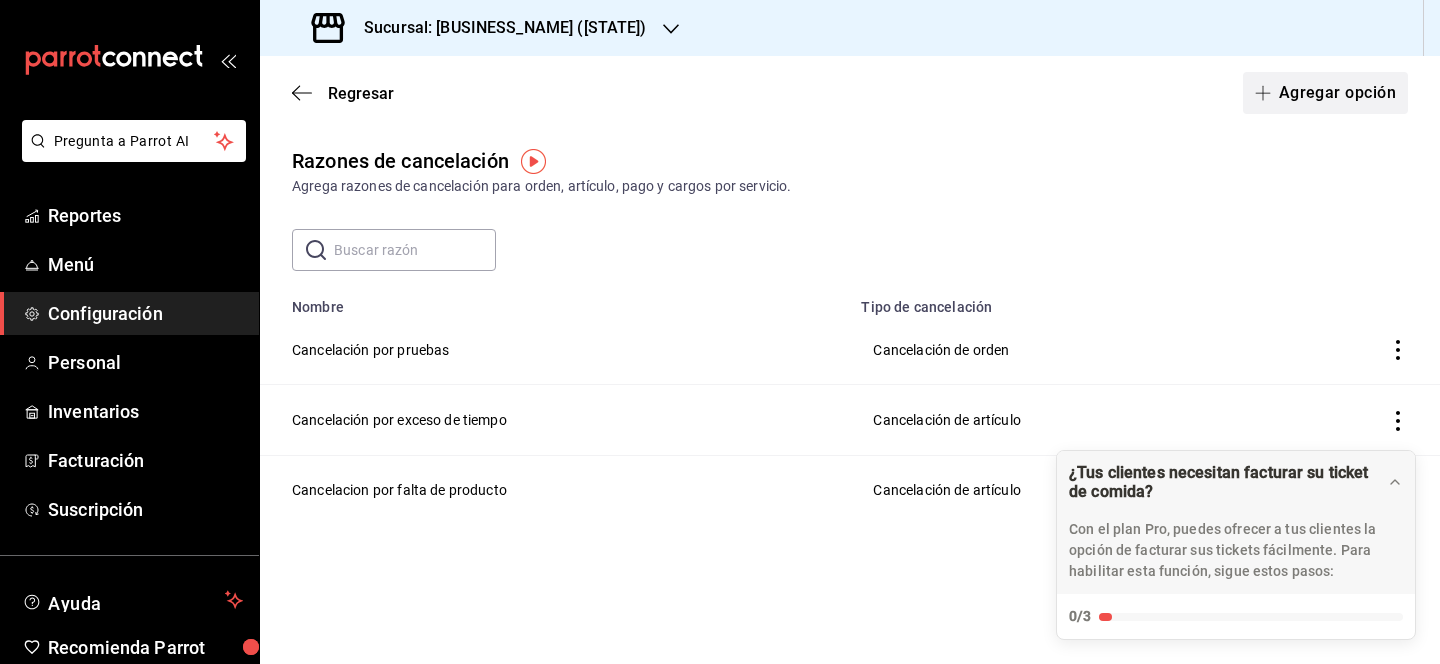 click on "Agregar opción" at bounding box center [1325, 93] 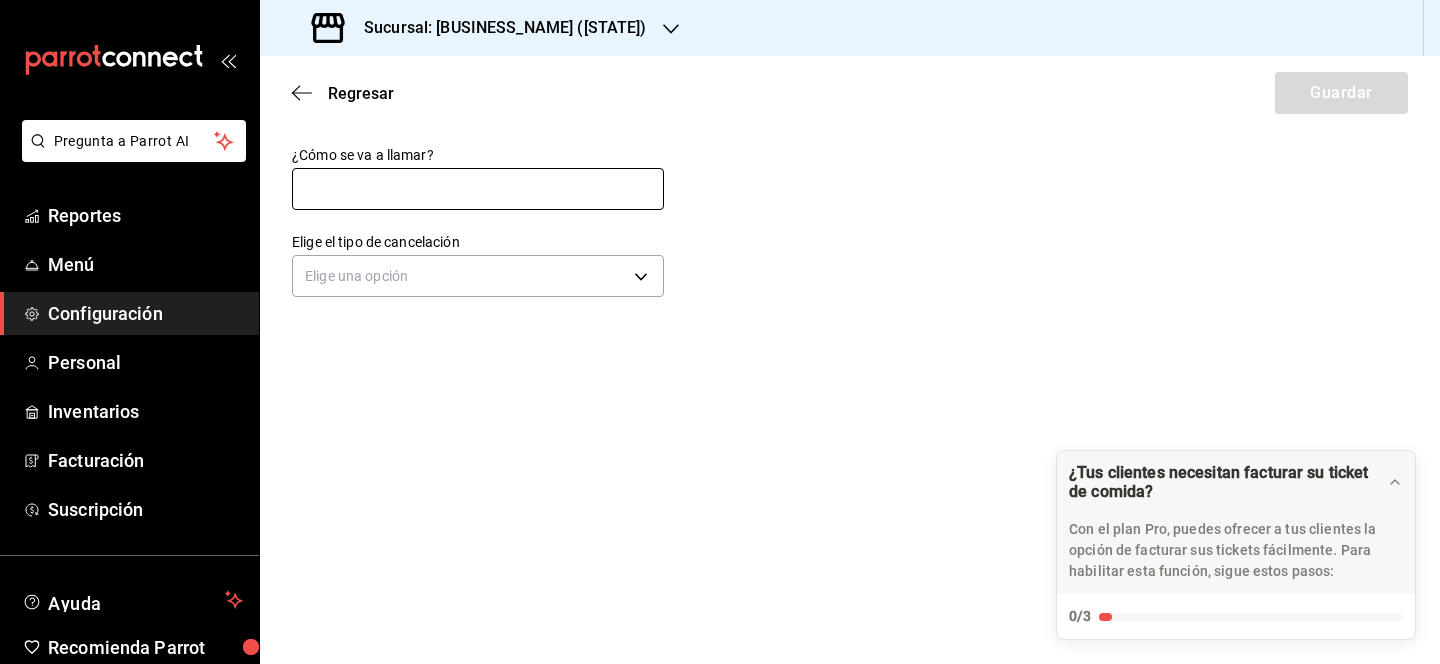 click at bounding box center (478, 189) 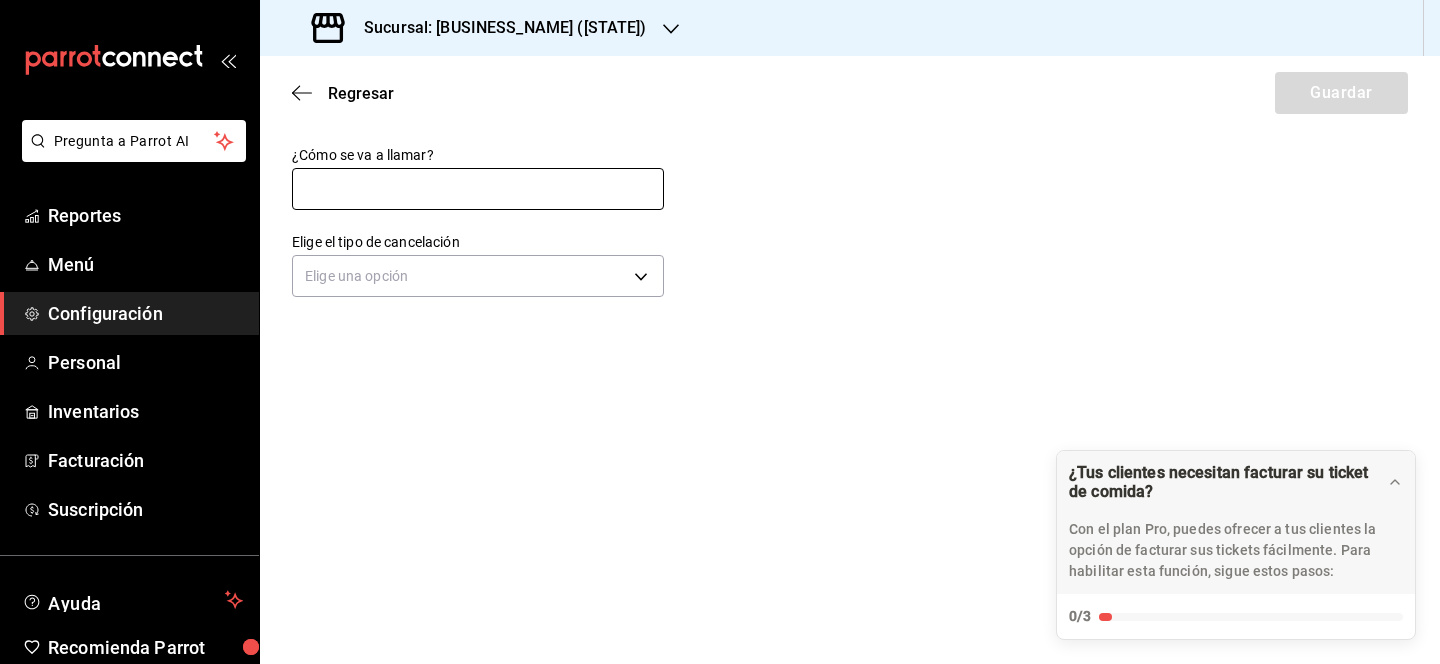 type on "Error de cocina" 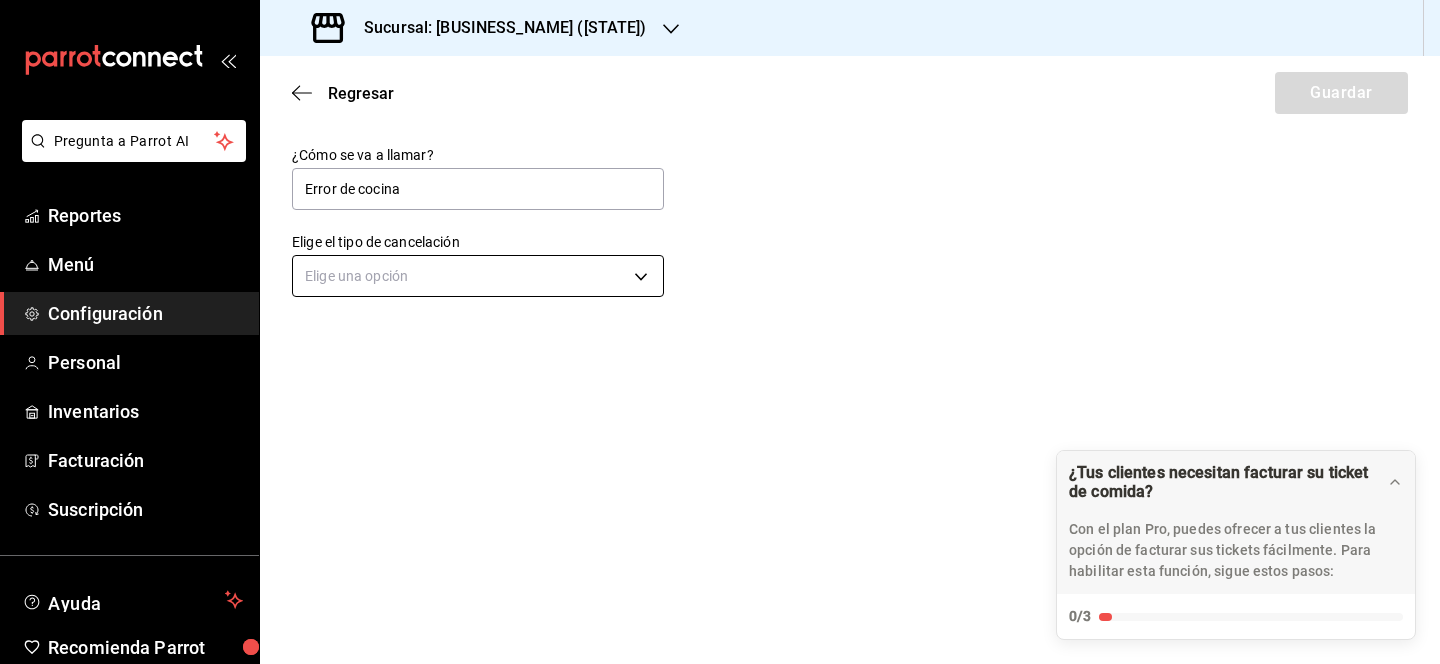 click on "Pregunta a Parrot AI Reportes   Menú   Configuración   Personal   Inventarios   Facturación   Suscripción   Ayuda Recomienda Parrot   Lili Flores   Sugerir nueva función   Sucursal: Monchoso (Tamps) Regresar Guardar ¿Cómo se va a llamar? Error de cocina Elige el tipo de cancelación Elige una opción ¿Tus clientes necesitan facturar su ticket de comida? Con el plan Pro, puedes ofrecer a tus clientes la opción de facturar sus tickets fácilmente. Para habilitar esta función, sigue estos pasos: 0/3 Datos de emisión Agrega los datos fiscales esenciales de tu restaurante, como RFC, régimen fiscal y sellos fiscales. Agregar datos Portal de auto facturación Configura tu portal para que los clientes generen sus facturas su ticket. Configura tu portal Activar código QR en recibo Activa el QR en el recibo desde configuración del portal. Ir a Personalizar recibo GANA 1 MES GRATIS EN TU SUSCRIPCIÓN AQUÍ Ver video tutorial Ir a video Ver video tutorial Ir a video Pregunta a Parrot AI Reportes   Menú" at bounding box center (720, 332) 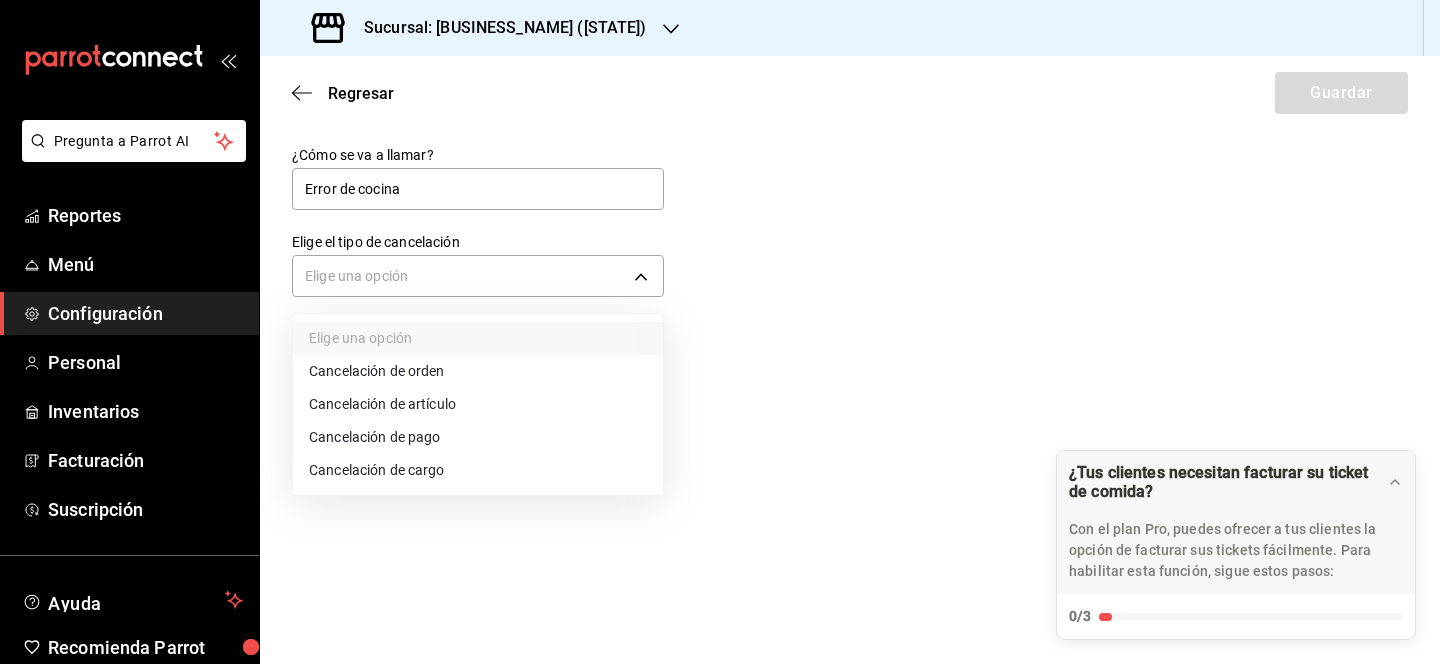 click on "Cancelación de artículo" at bounding box center [478, 404] 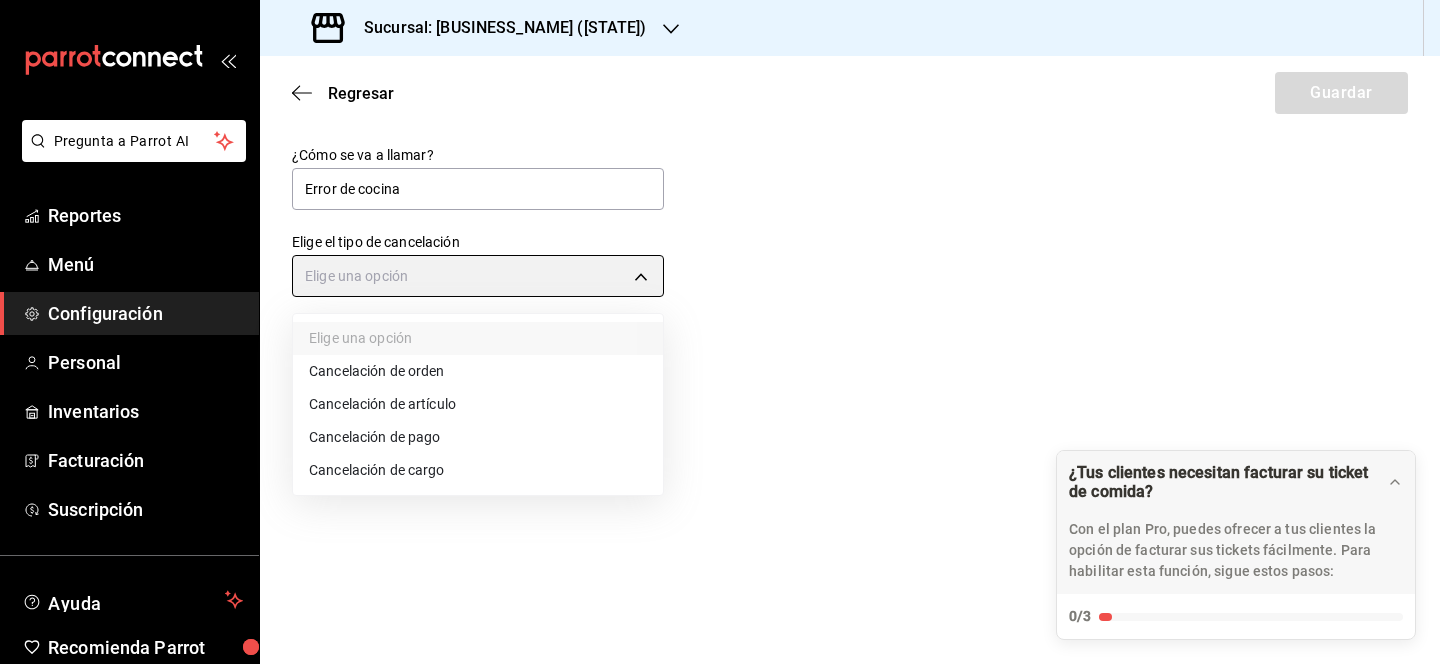 type on "ORDER_ITEM" 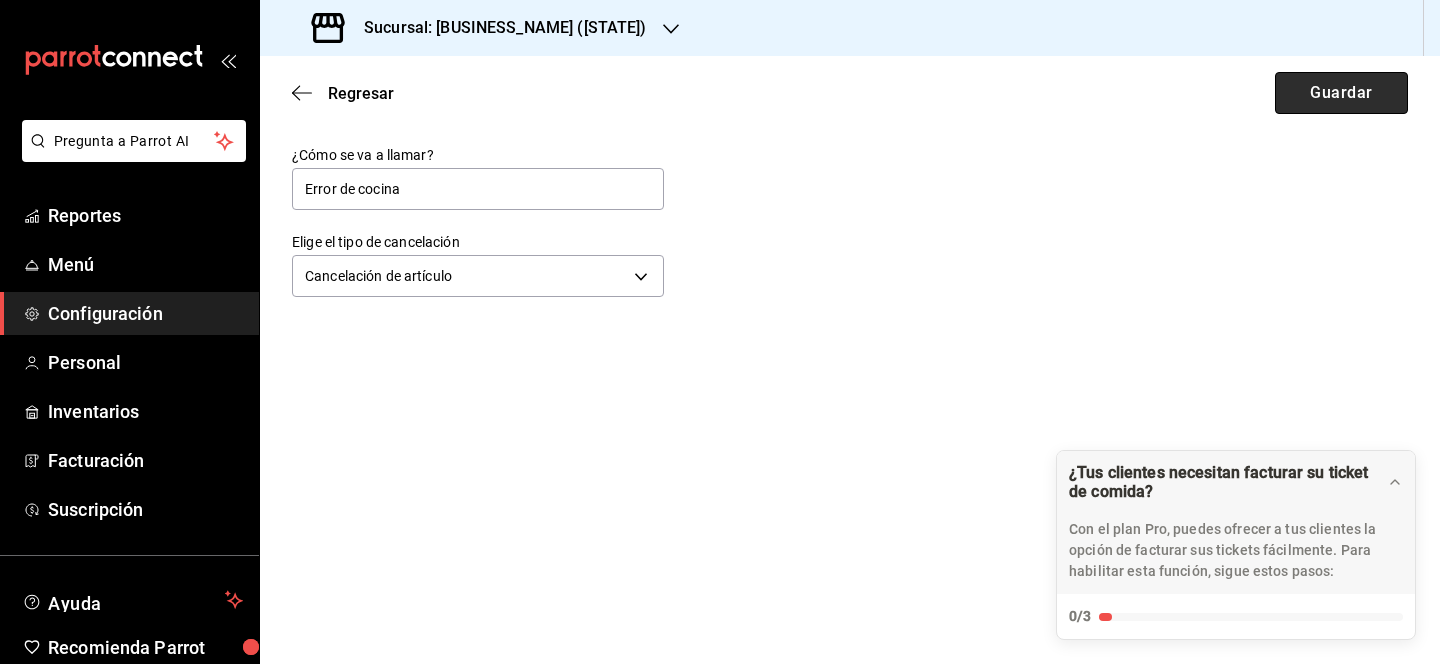 click on "Guardar" at bounding box center [1341, 93] 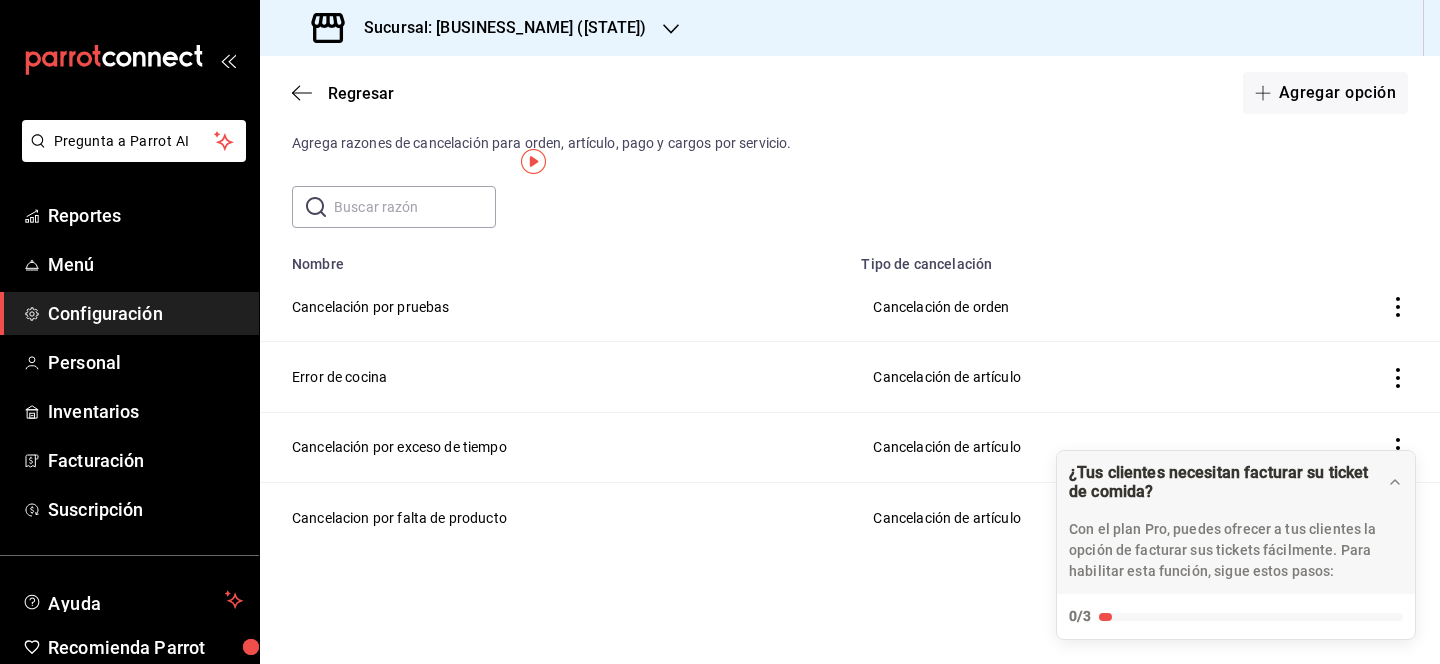scroll, scrollTop: 0, scrollLeft: 0, axis: both 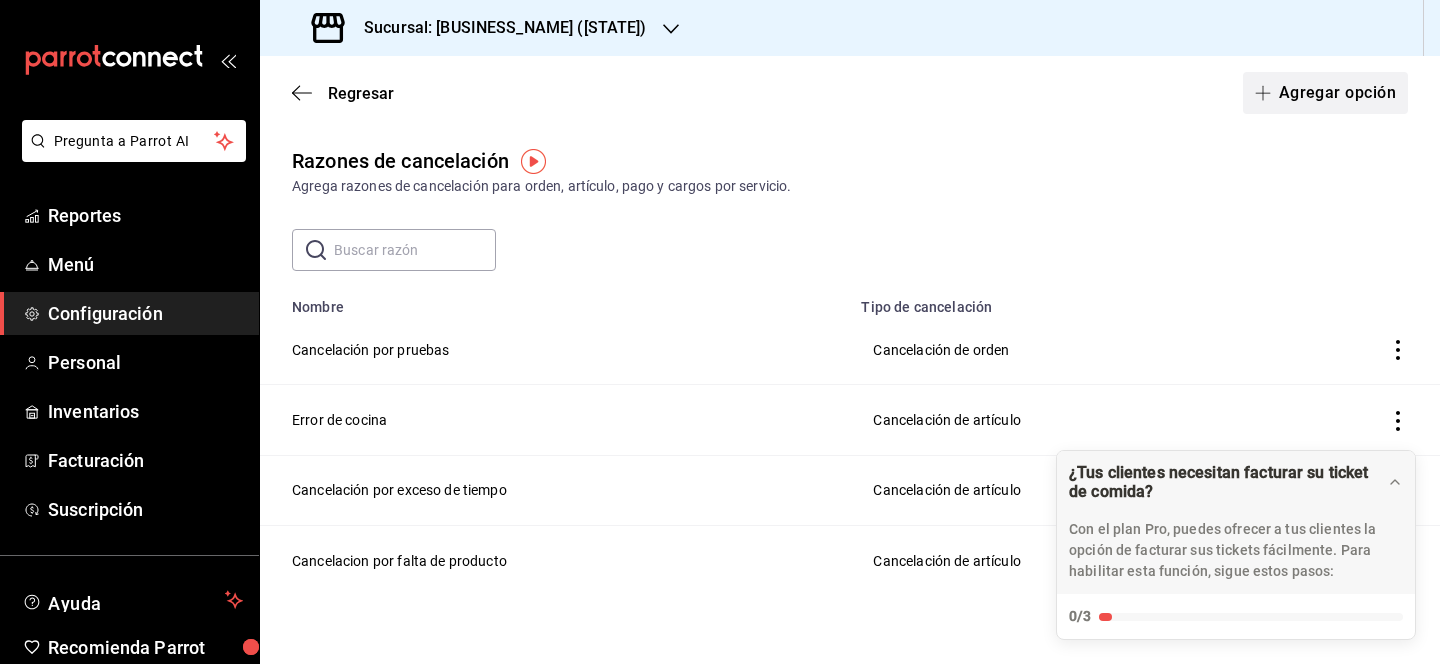 click on "Agregar opción" at bounding box center [1325, 93] 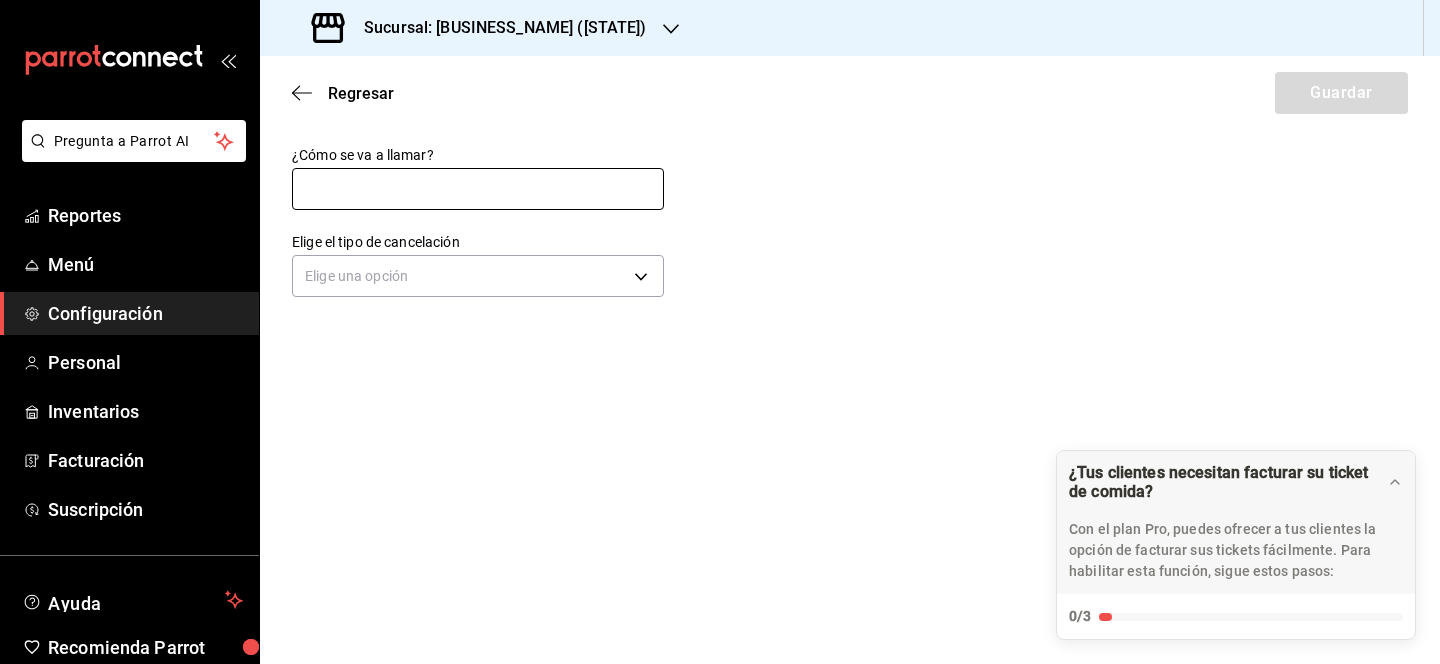 click at bounding box center [478, 189] 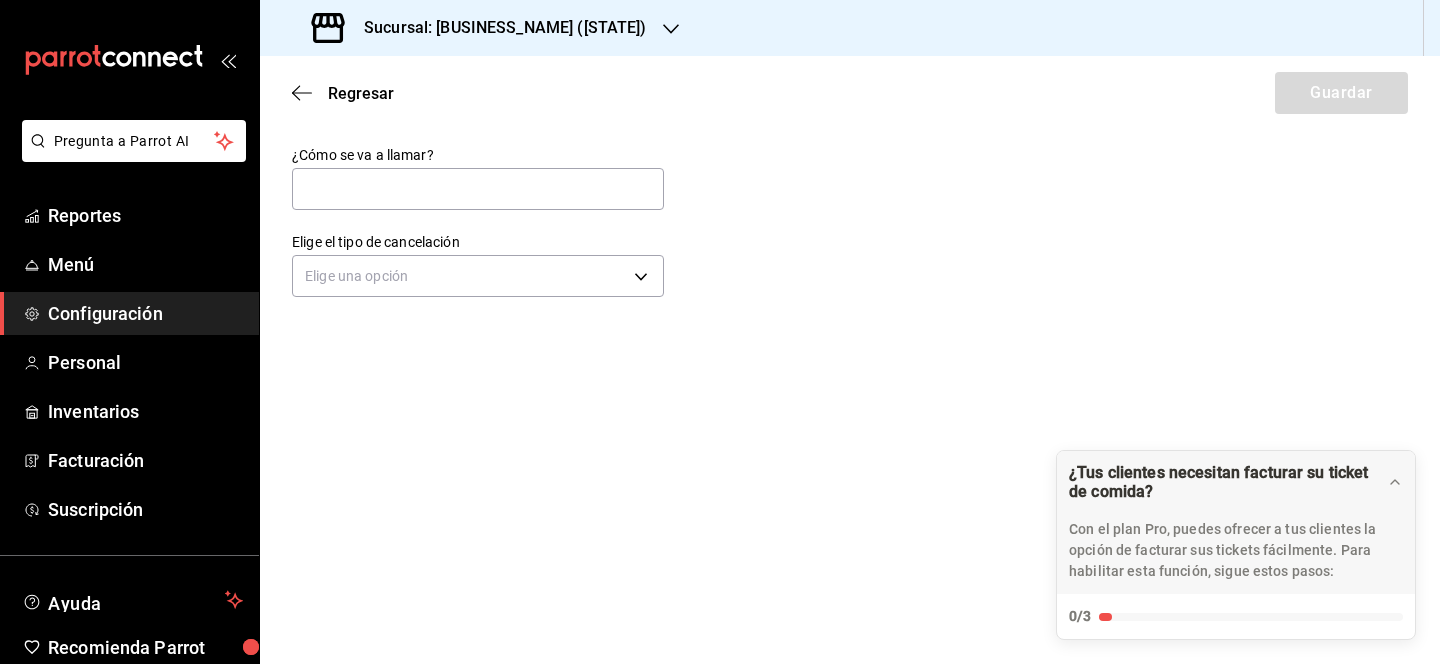 click on "Regresar Guardar ¿Cómo se va a llamar? Elige el tipo de cancelación Elige una opción" at bounding box center [850, 360] 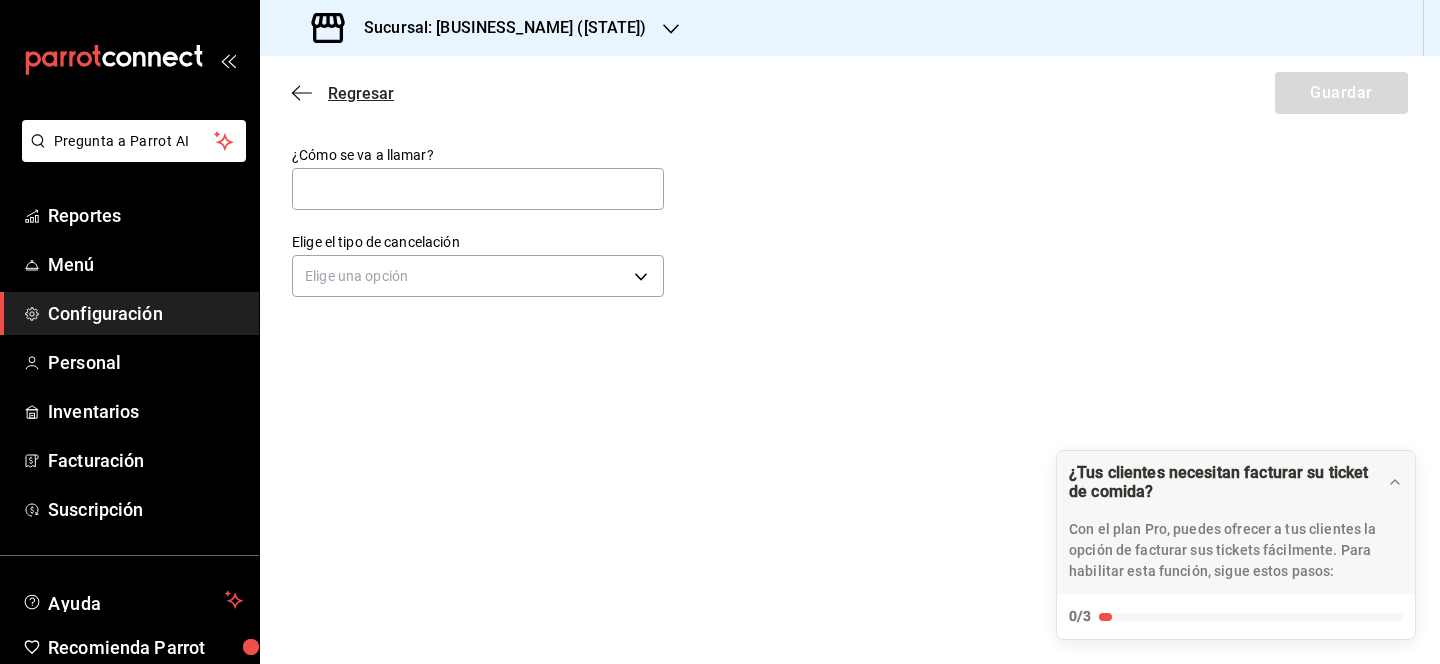 click on "Regresar" at bounding box center (361, 93) 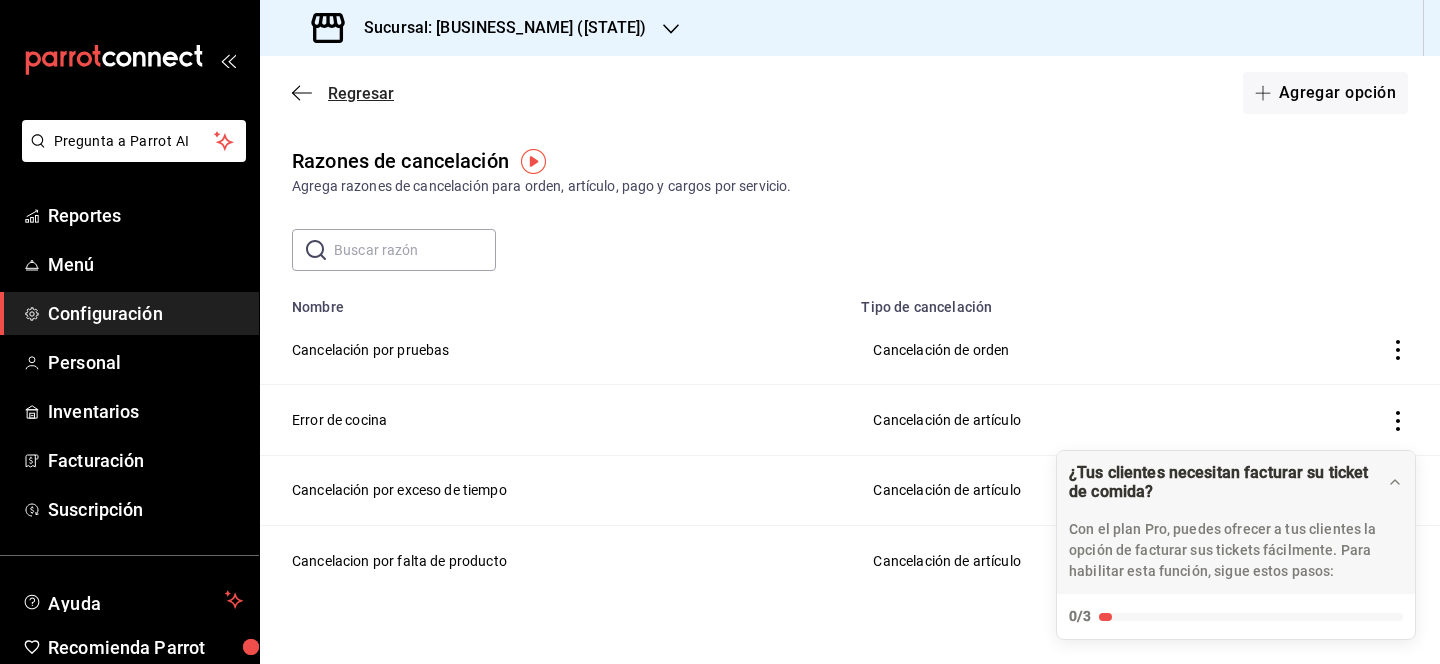 click on "Regresar" at bounding box center [361, 93] 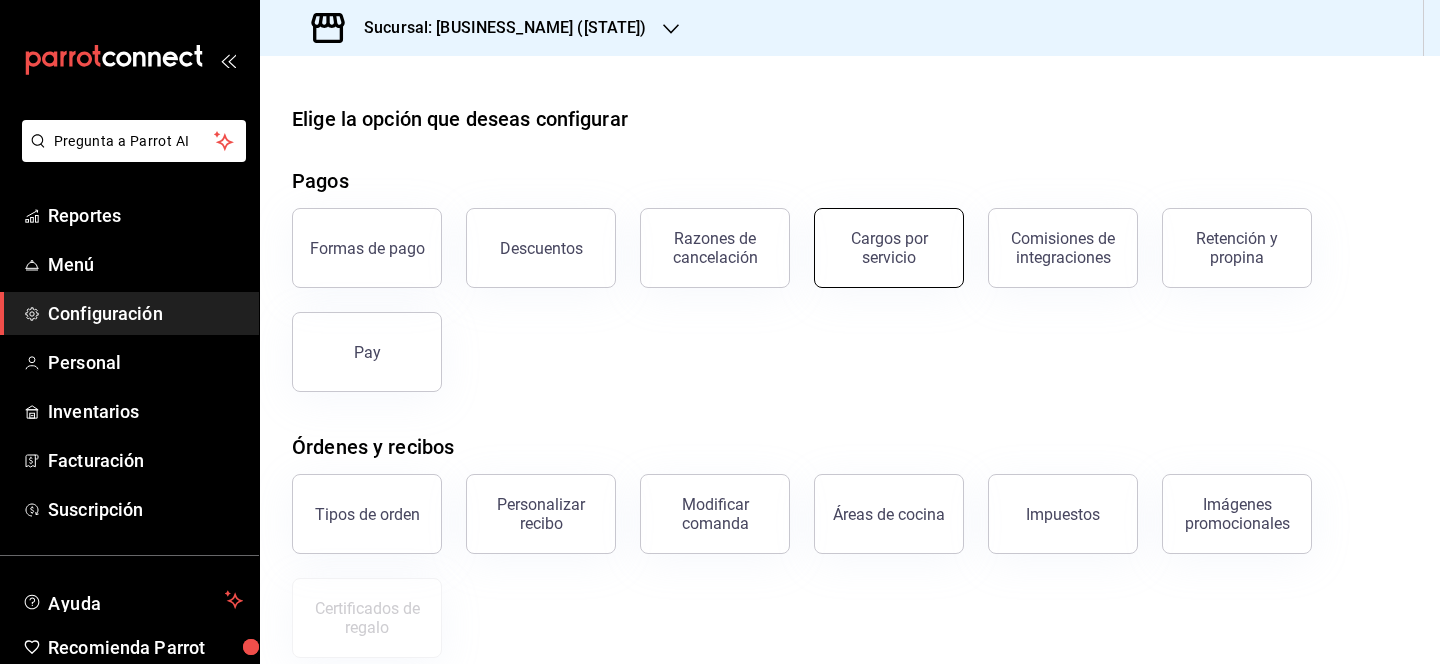 click on "Cargos por servicio" at bounding box center [889, 248] 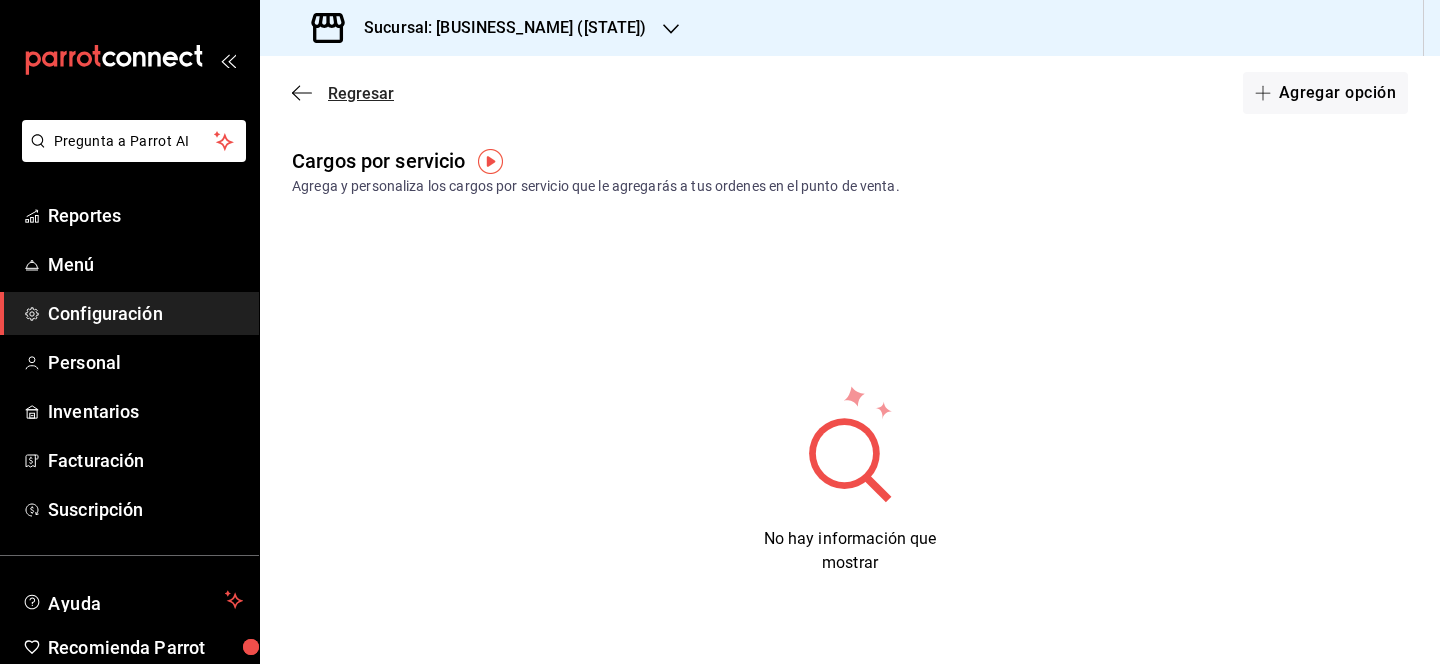 click on "Regresar" at bounding box center (361, 93) 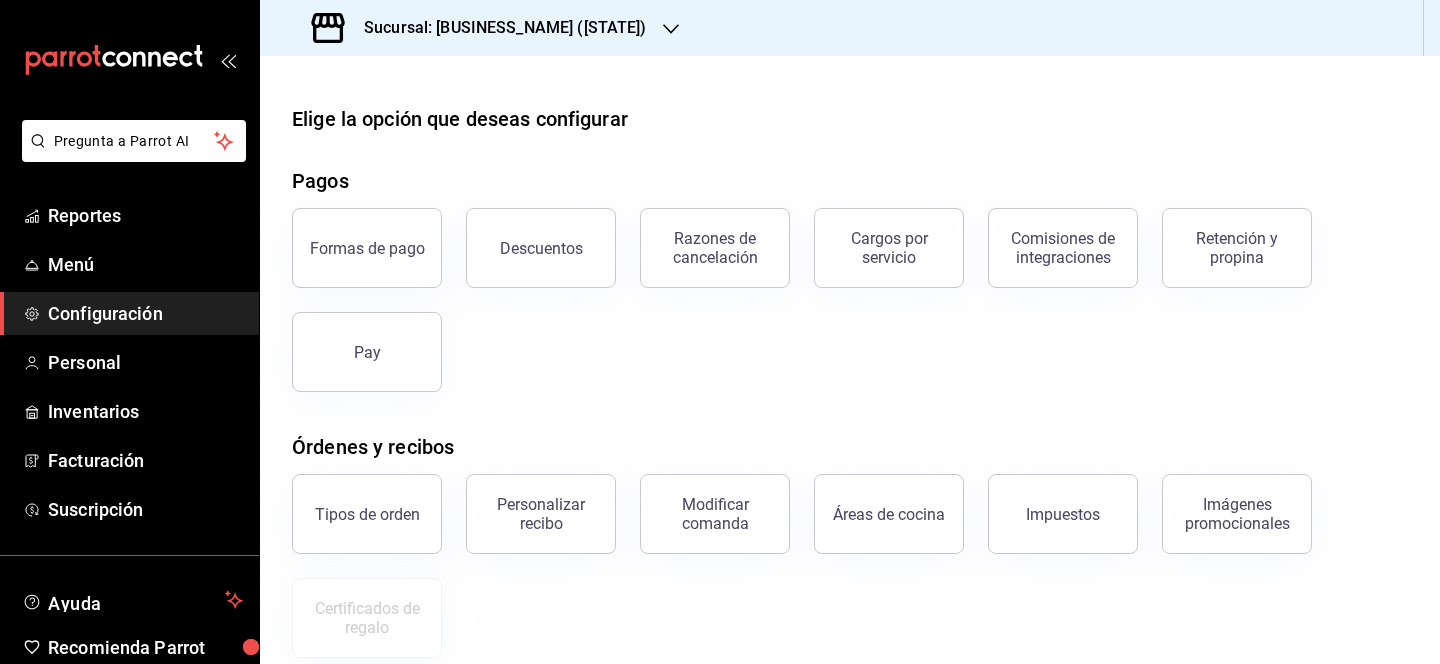 click on "Sucursal: Monchoso ([STATE])" at bounding box center [481, 28] 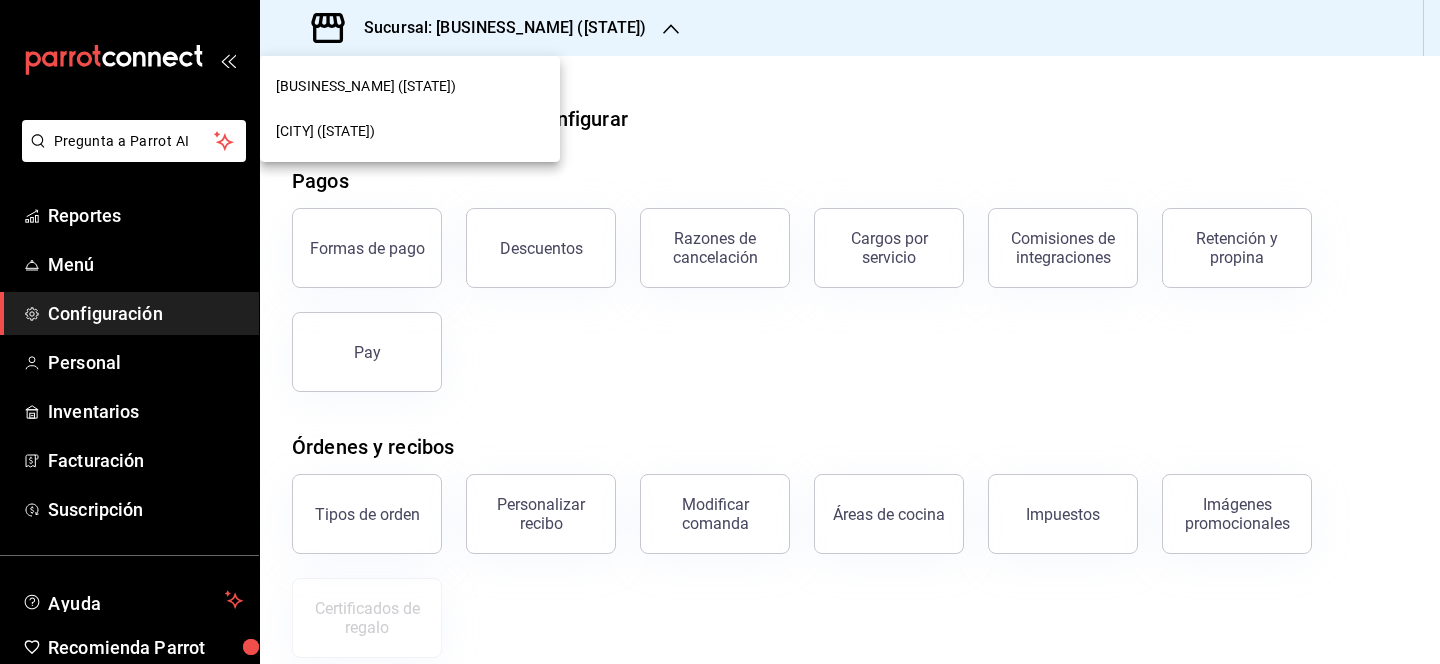 click on "Bernie´s ([STATE])" at bounding box center (410, 86) 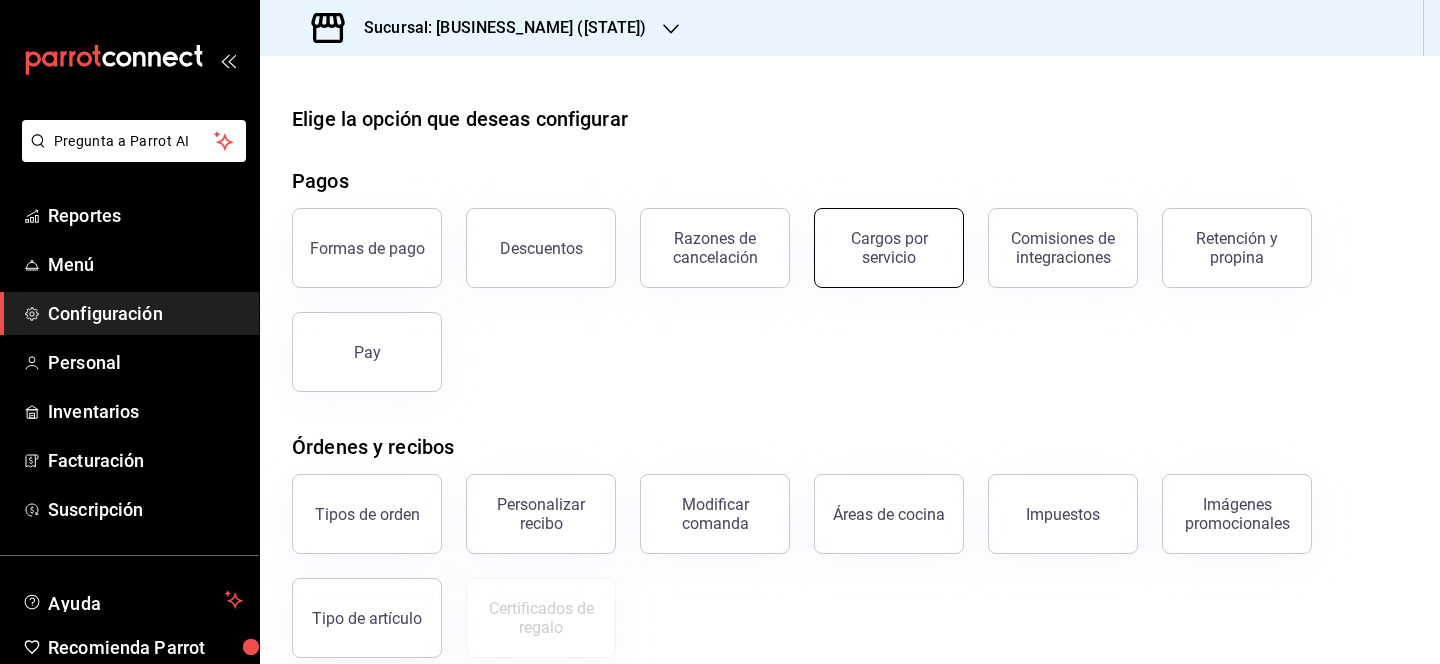 click on "Cargos por servicio" at bounding box center (889, 248) 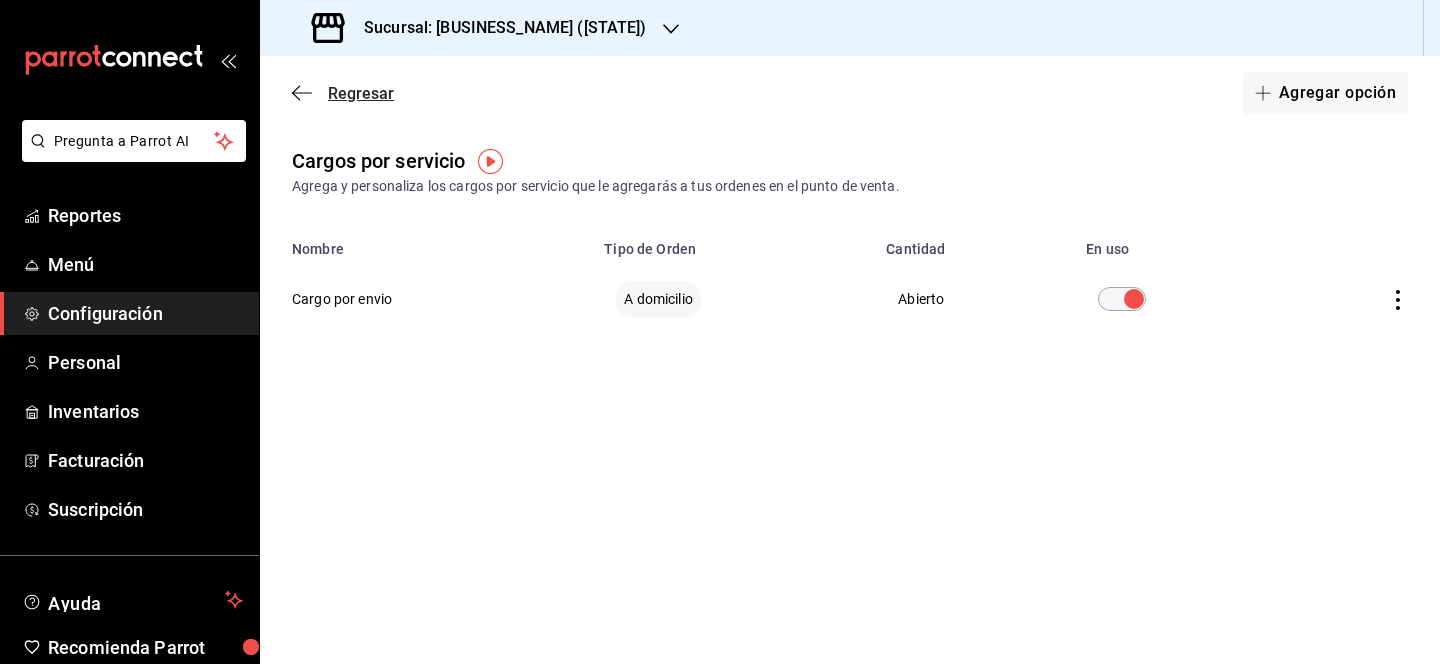 click on "Regresar" at bounding box center (361, 93) 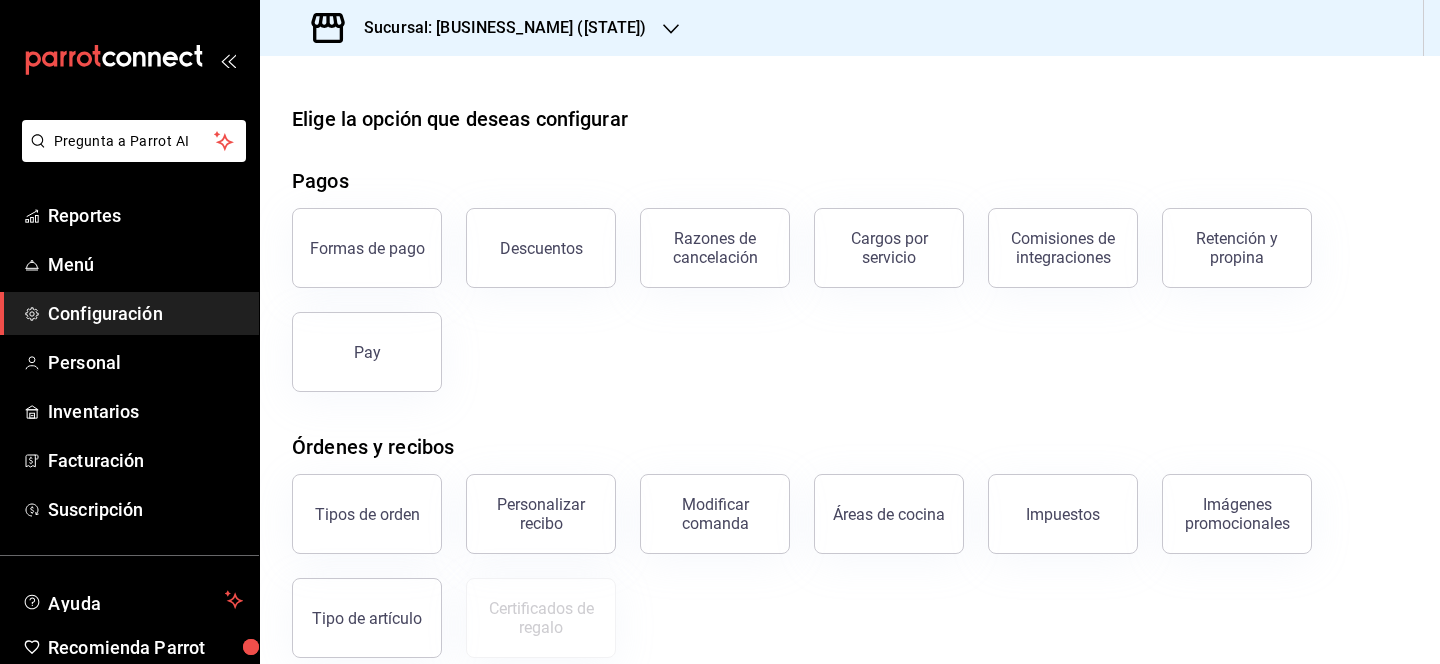 click on "Sucursal: [PERSON] ([STATE])" at bounding box center (497, 28) 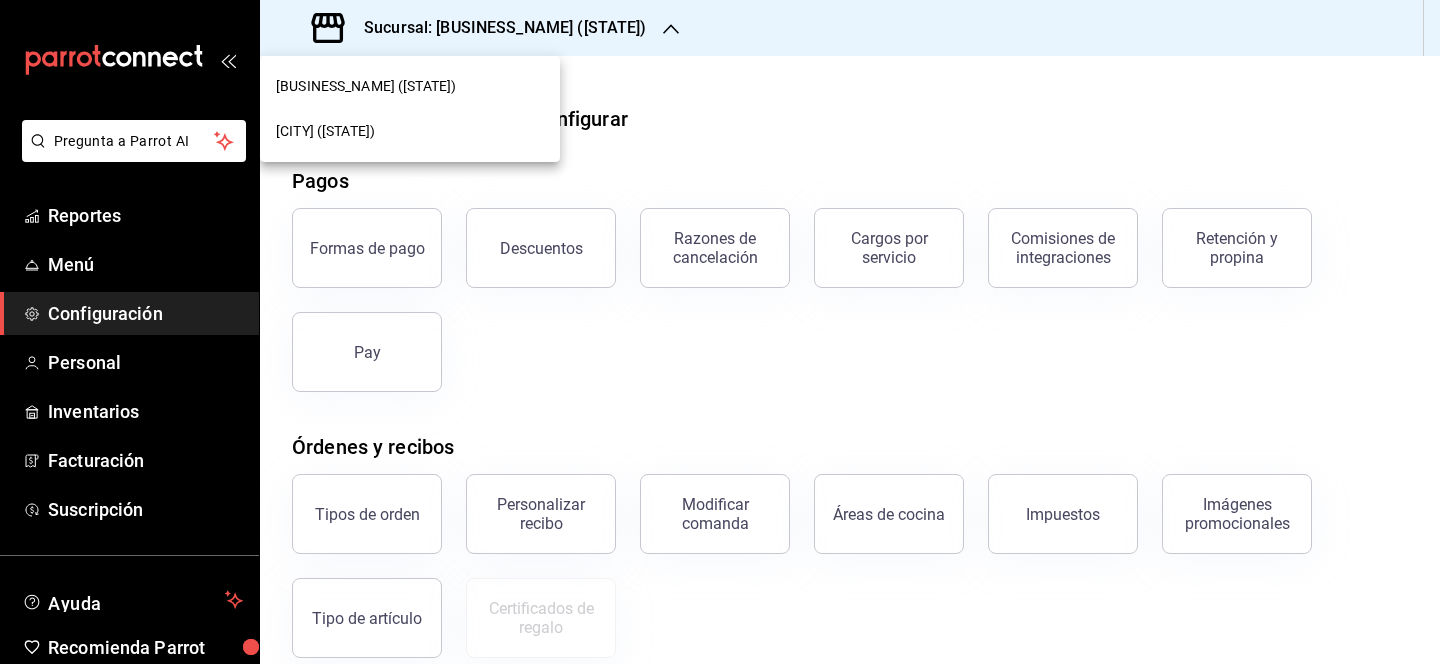 click on "Monchoso ([STATE])" at bounding box center [410, 131] 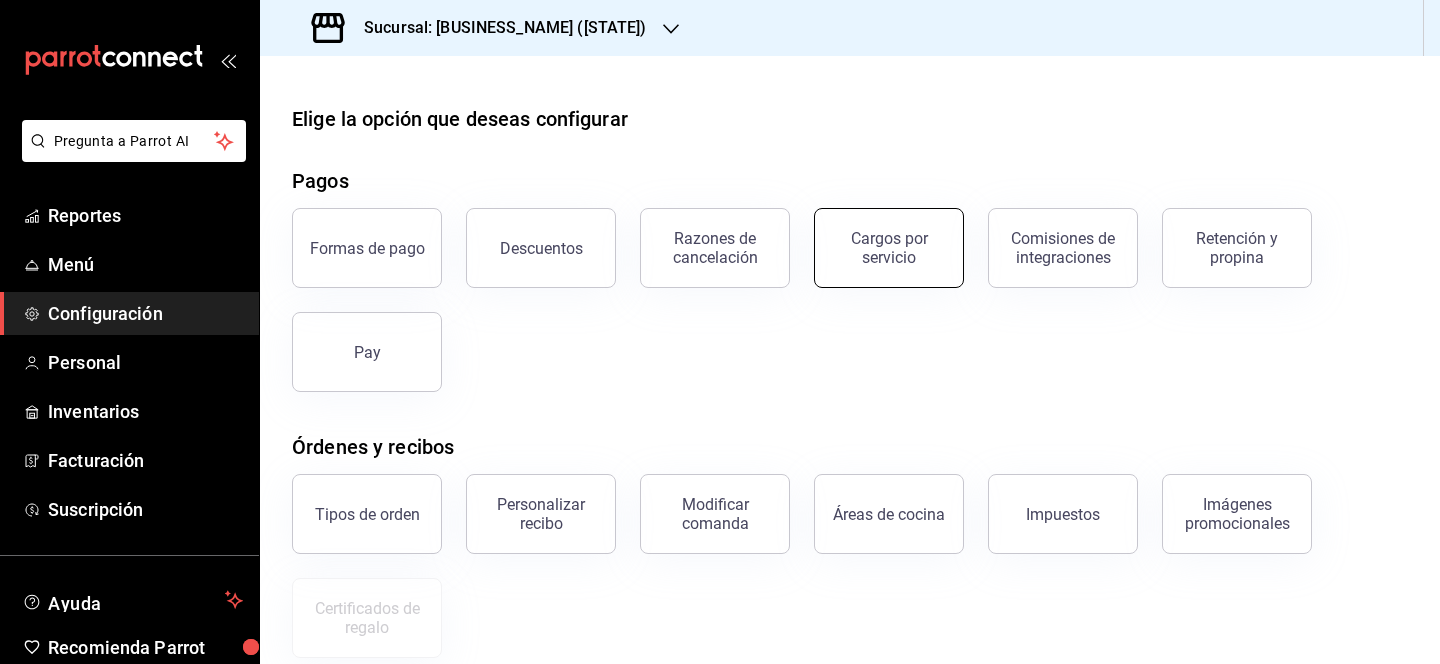 click on "Cargos por servicio" at bounding box center (889, 248) 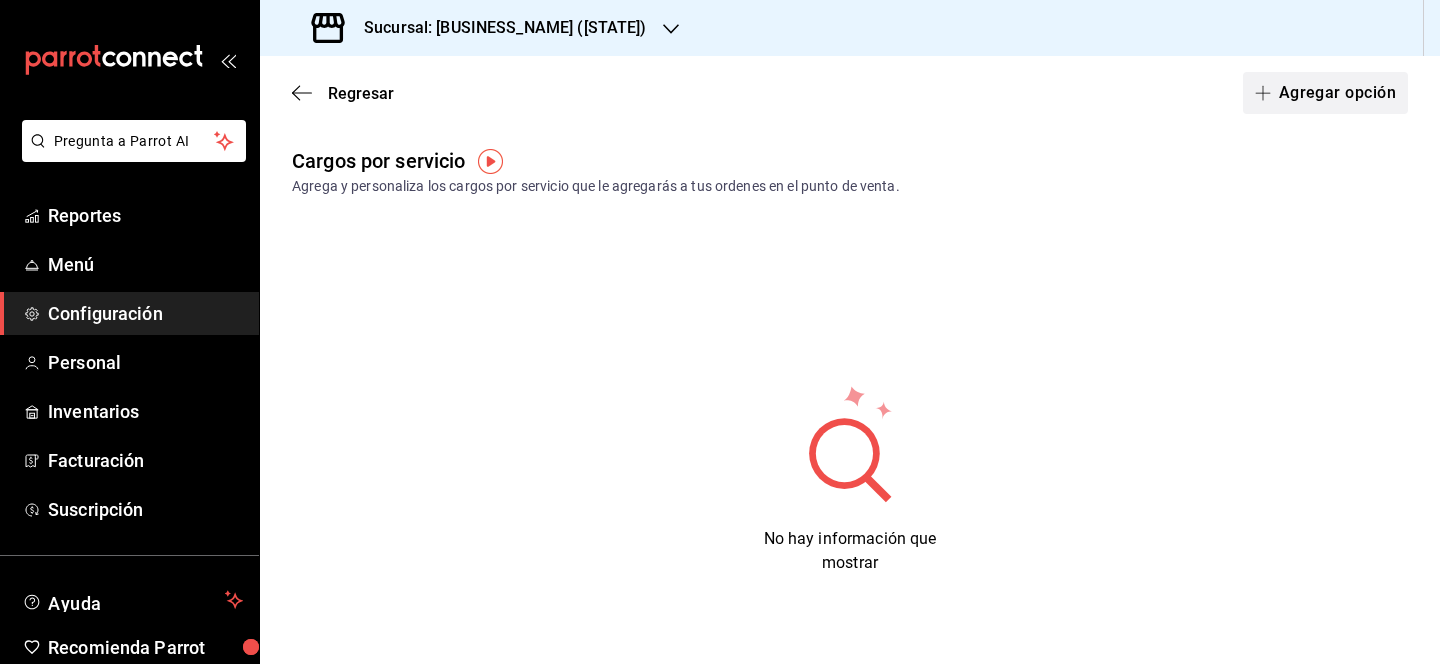 click on "Agregar opción" at bounding box center [1325, 93] 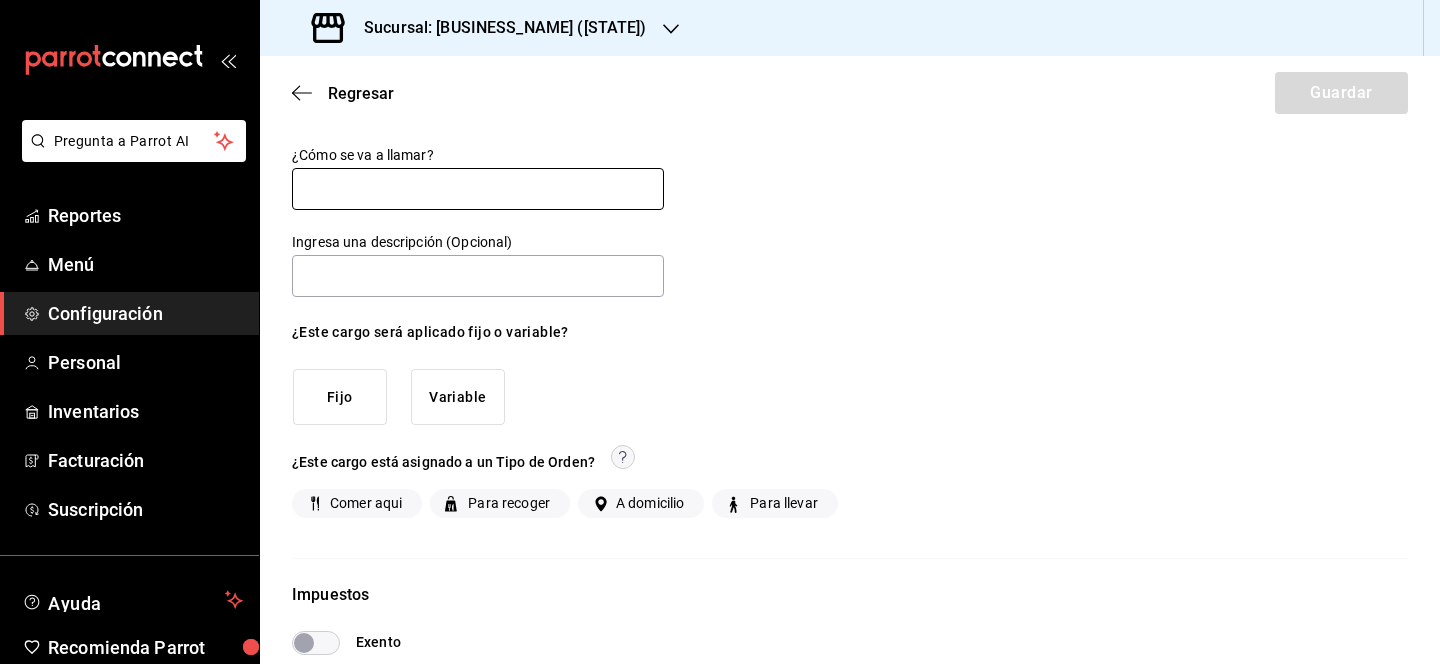 click at bounding box center (478, 189) 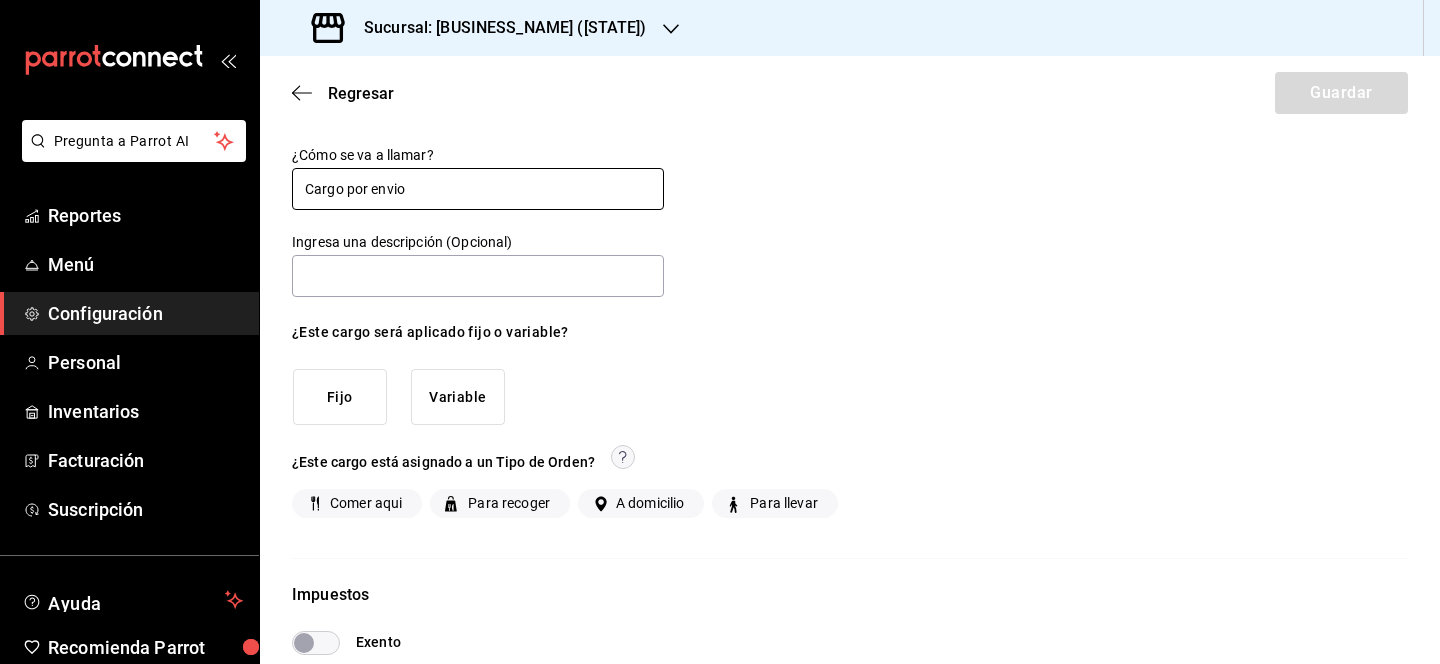 type on "Cargo por envio" 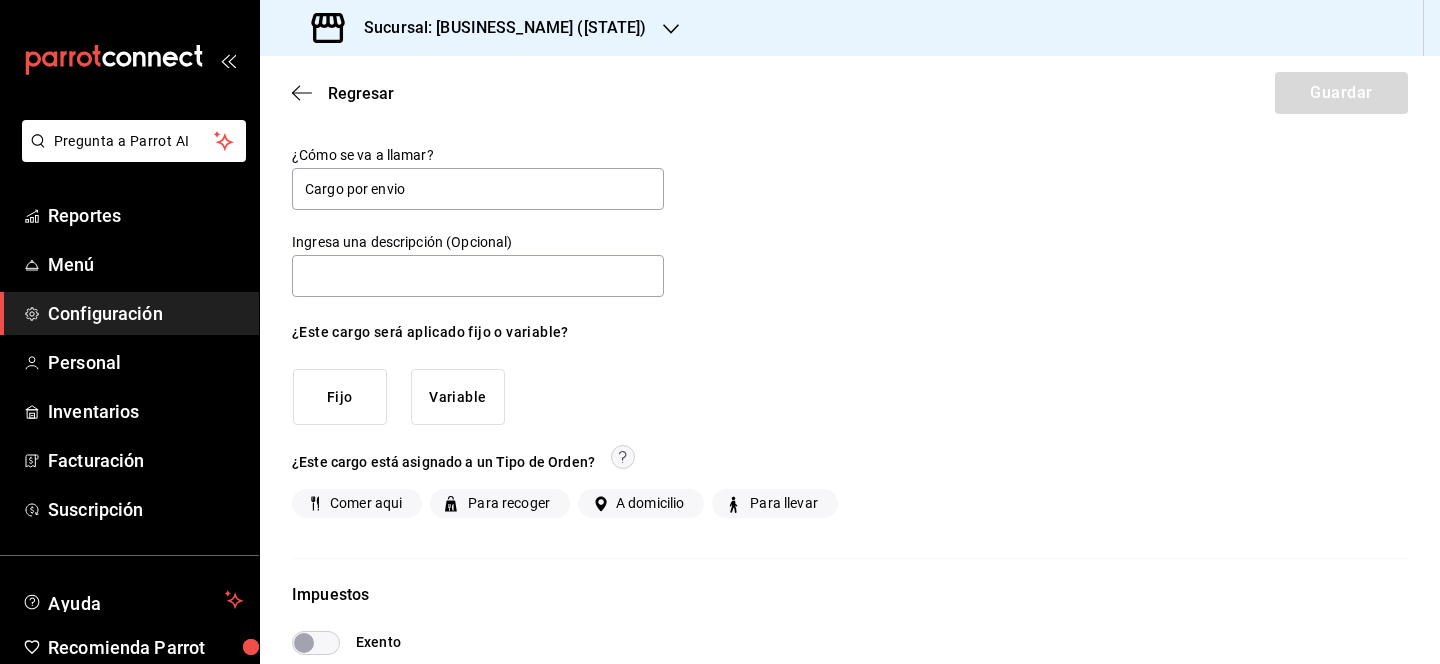 click on "Fijo Variable" at bounding box center (478, 397) 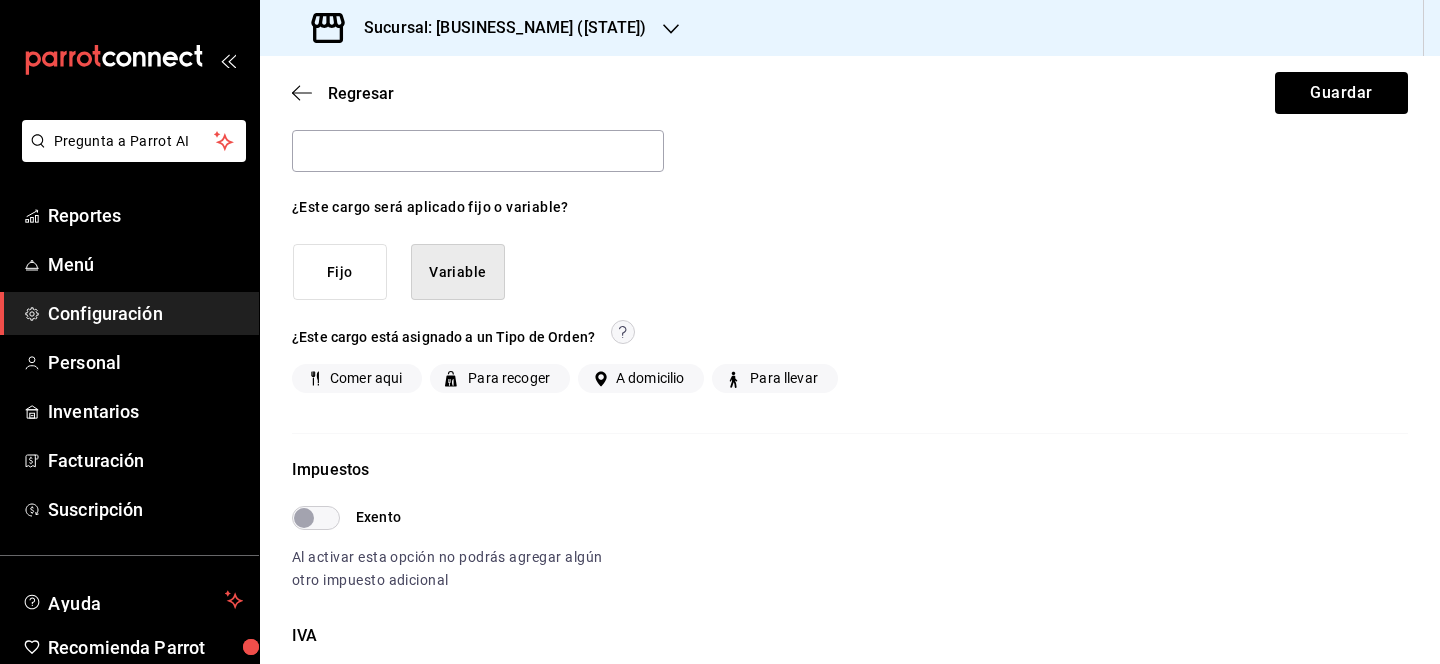 scroll, scrollTop: 174, scrollLeft: 0, axis: vertical 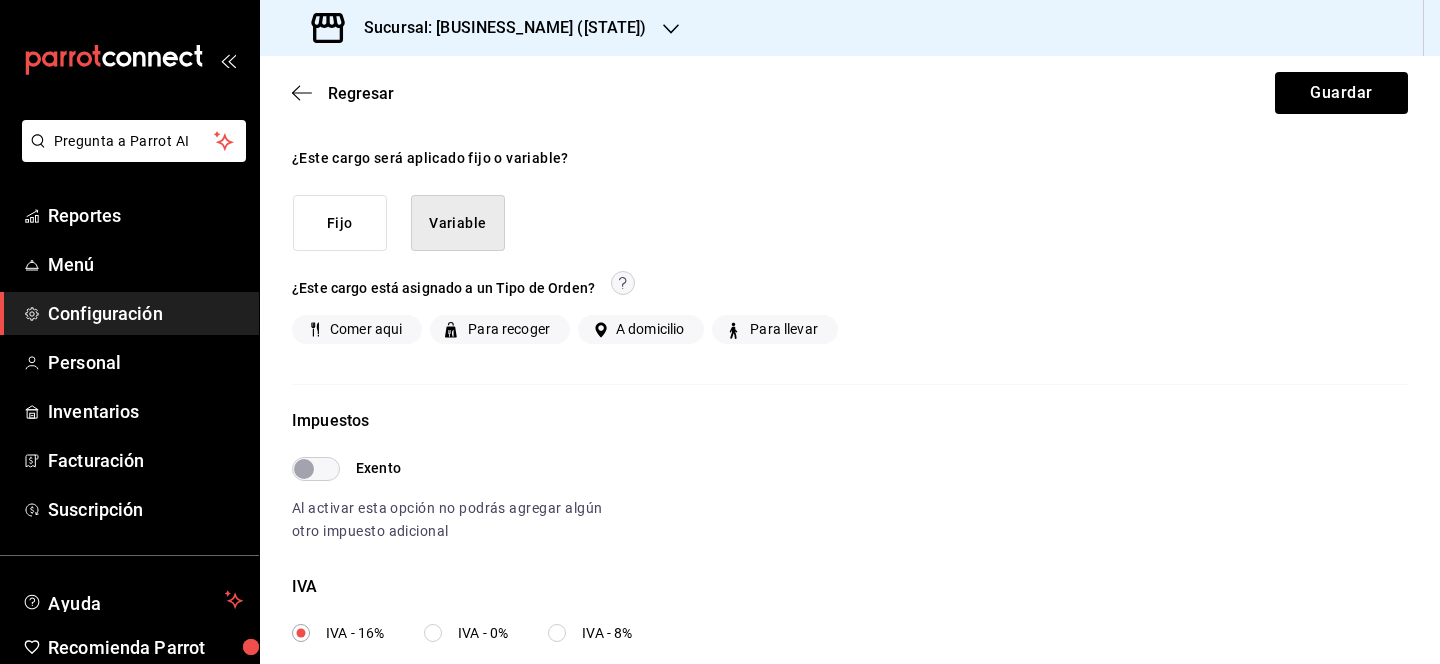 click on "A domicilio" at bounding box center (646, 329) 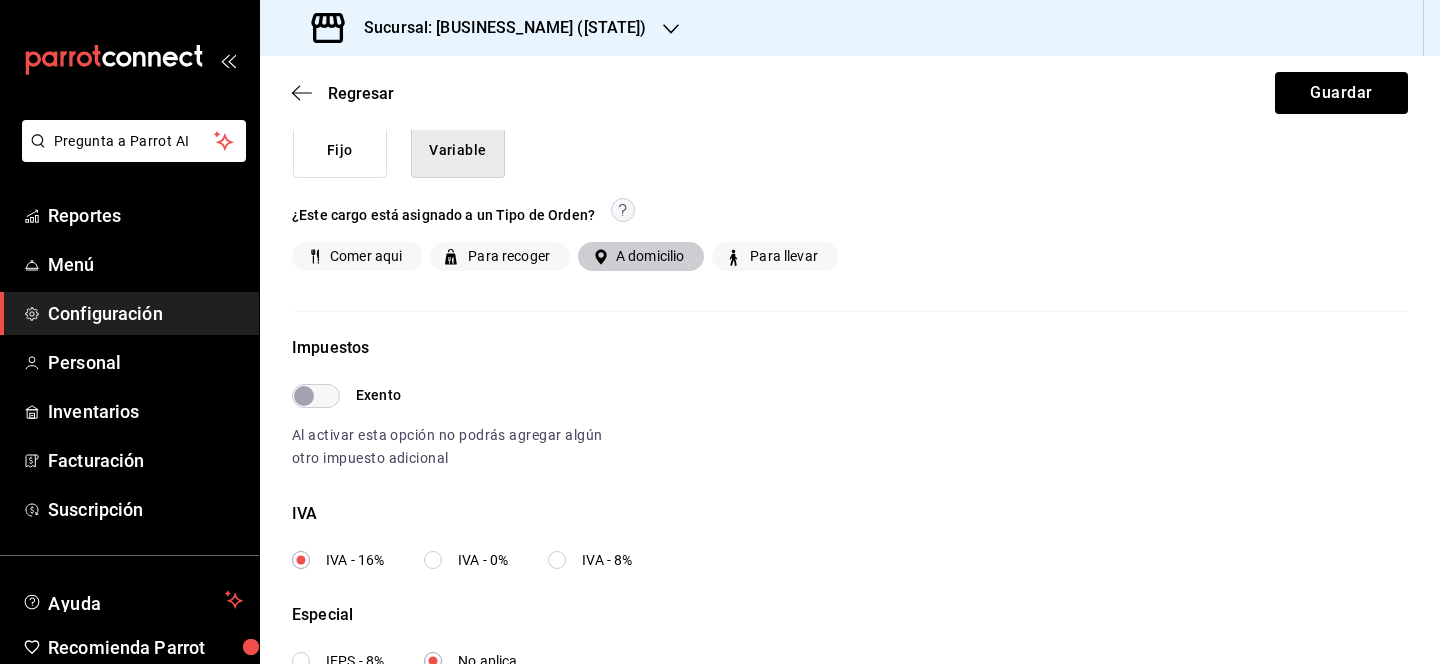 scroll, scrollTop: 311, scrollLeft: 0, axis: vertical 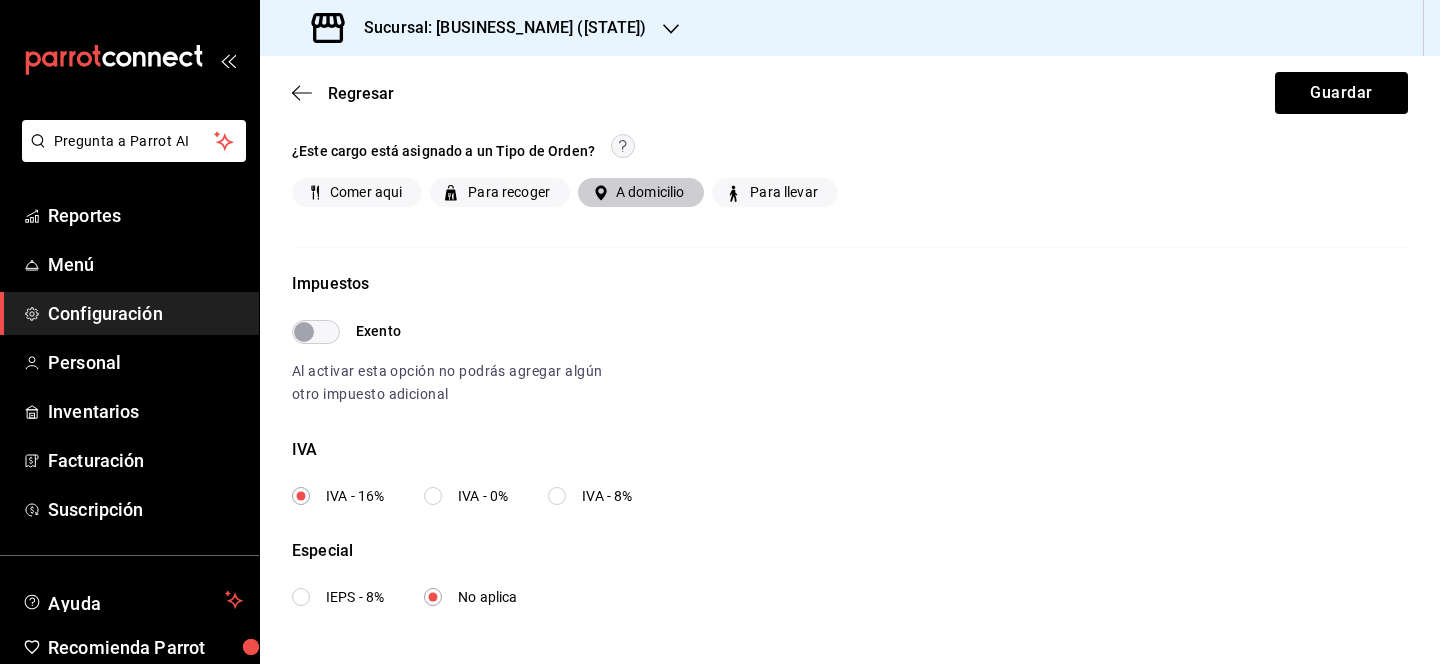click on "Exento" at bounding box center [304, 332] 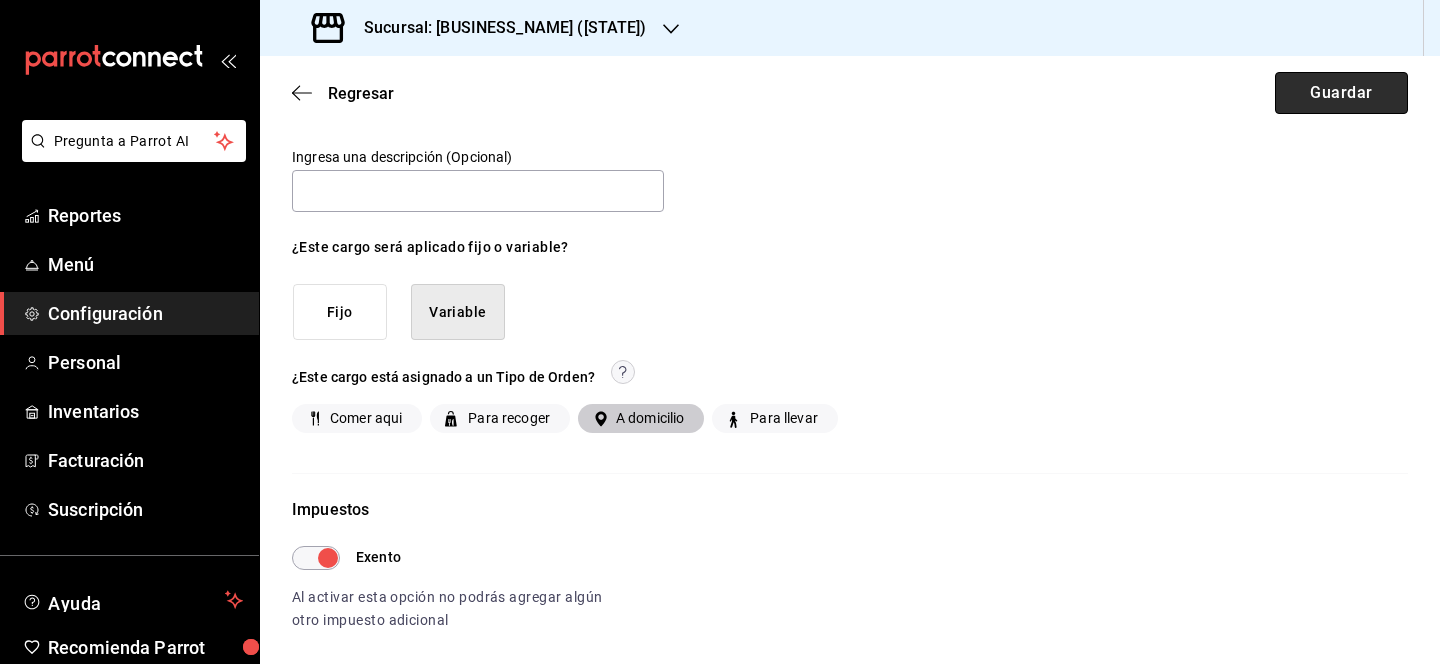 click on "Guardar" at bounding box center [1341, 93] 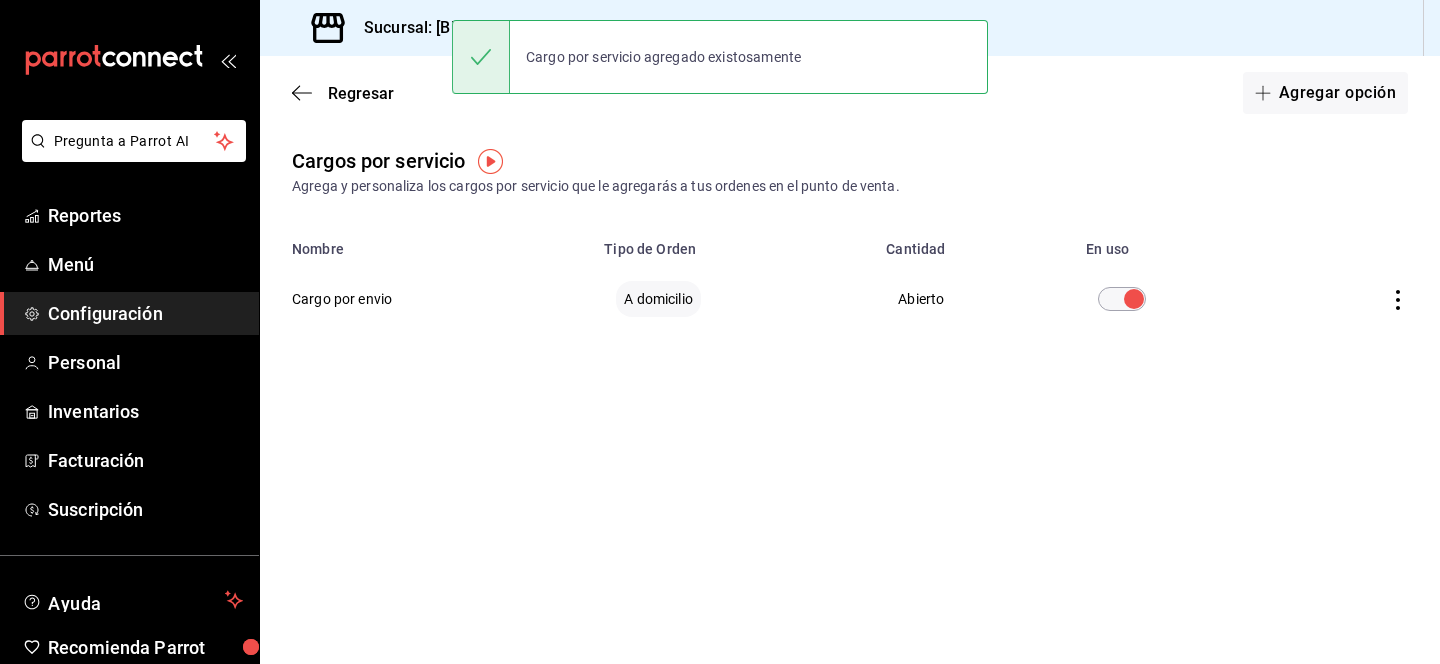 scroll, scrollTop: 0, scrollLeft: 0, axis: both 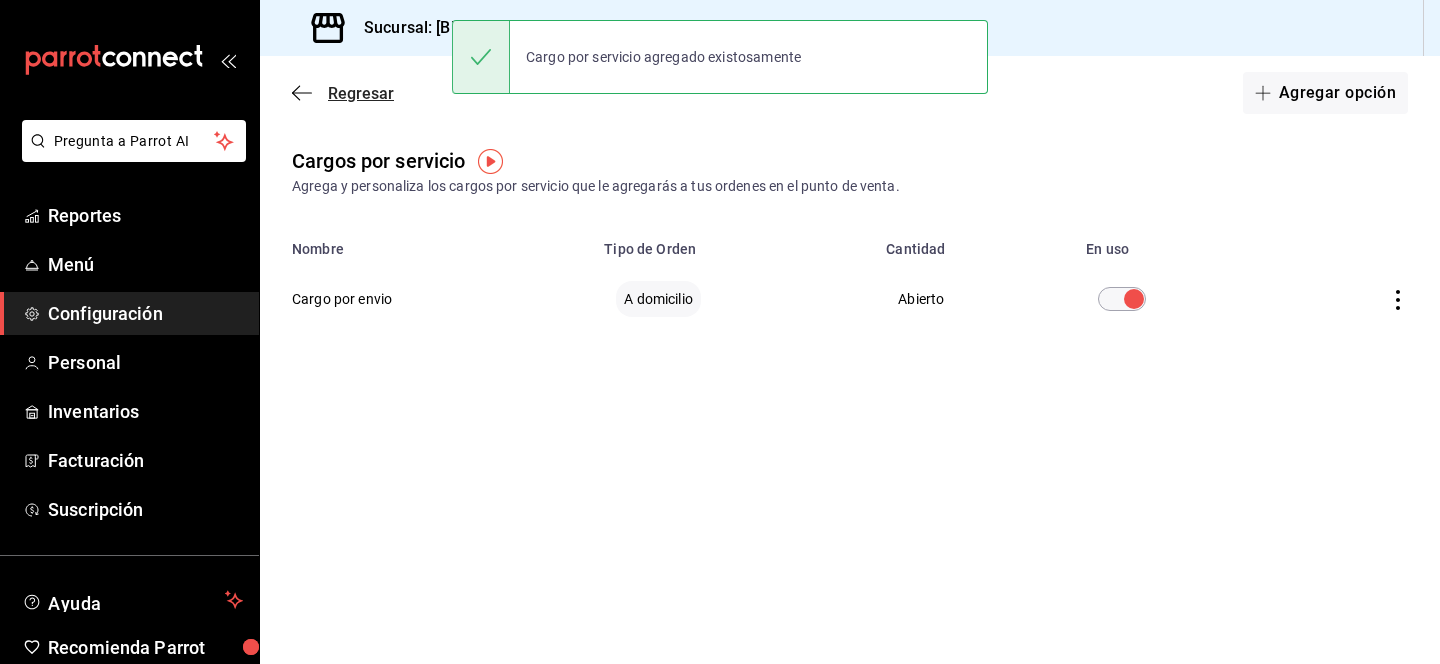 click on "Regresar" at bounding box center (361, 93) 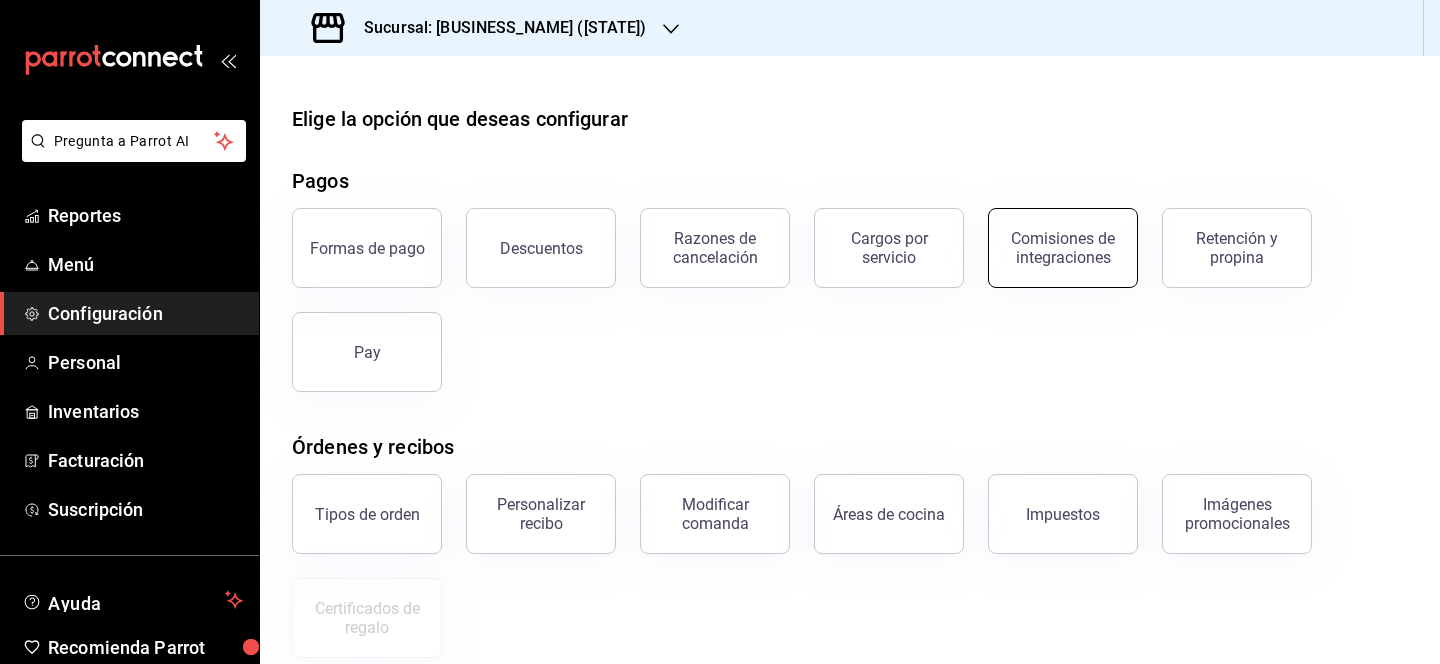 click on "Comisiones de integraciones" at bounding box center (1063, 248) 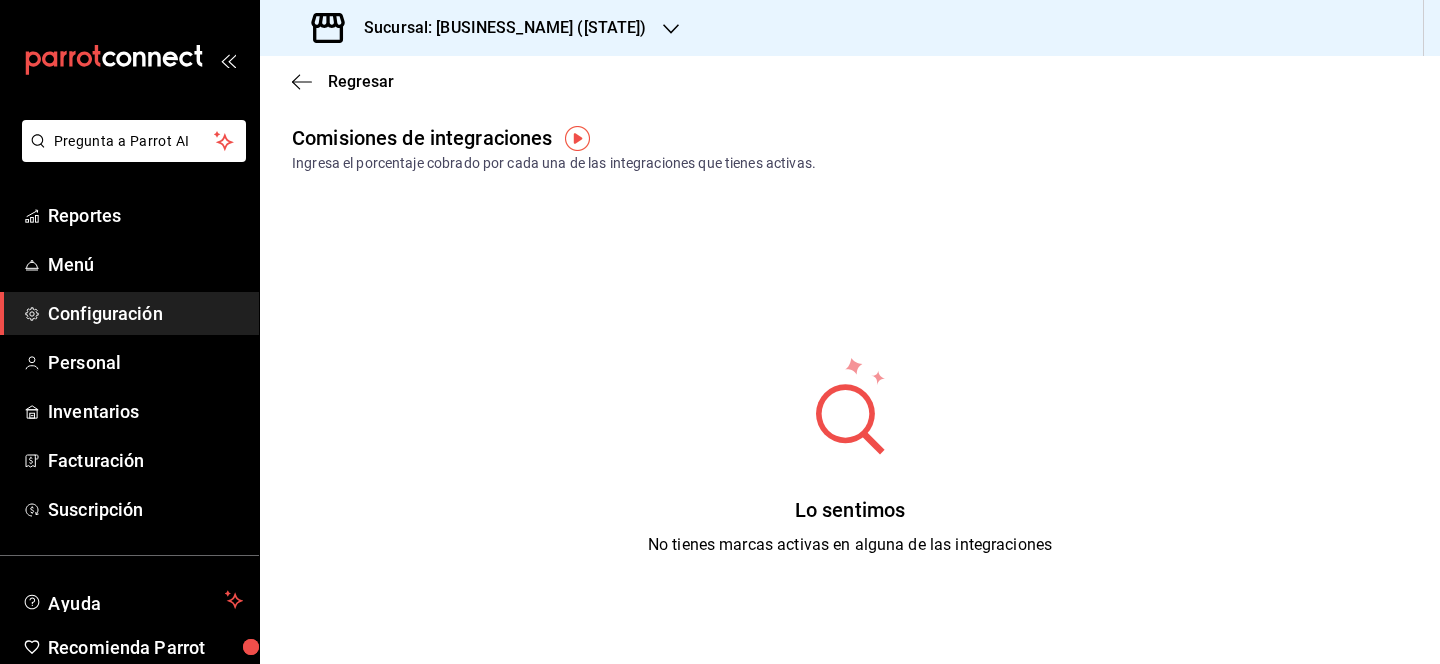 click on "Sucursal: Monchoso ([STATE])" at bounding box center (497, 28) 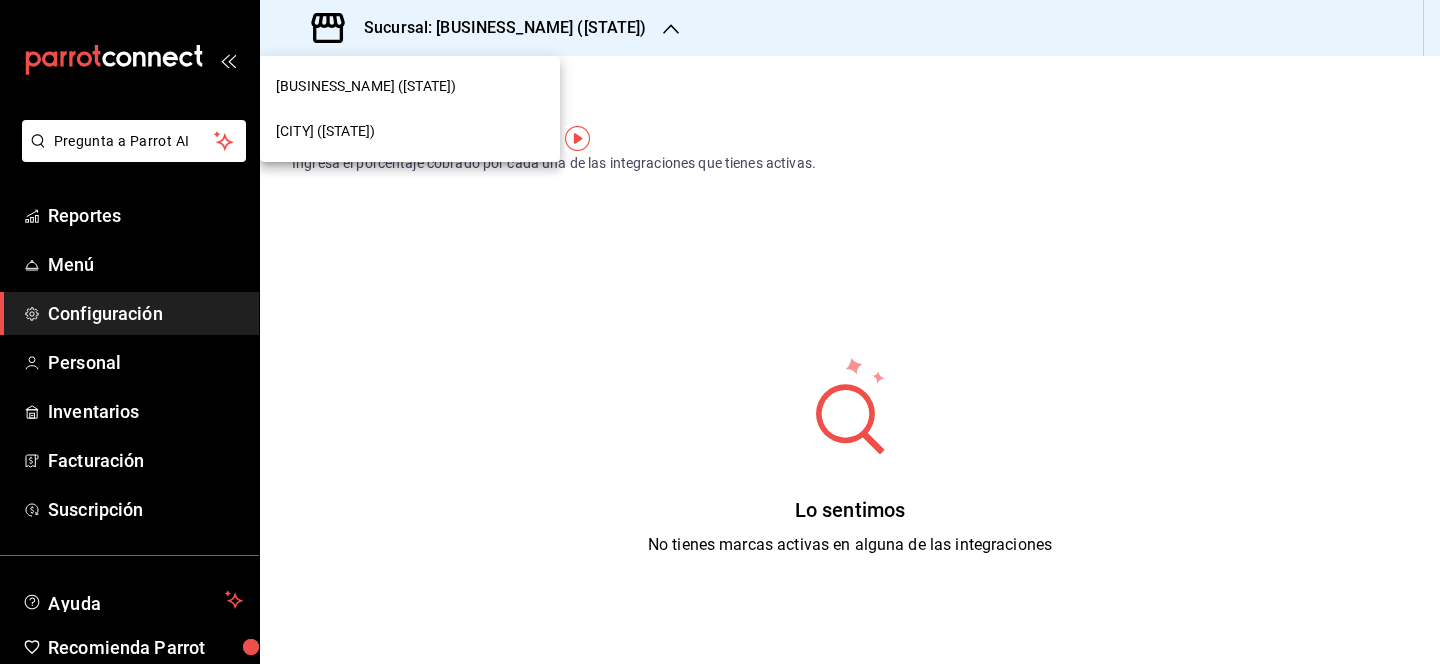 click on "Bernie´s ([STATE])" at bounding box center [366, 86] 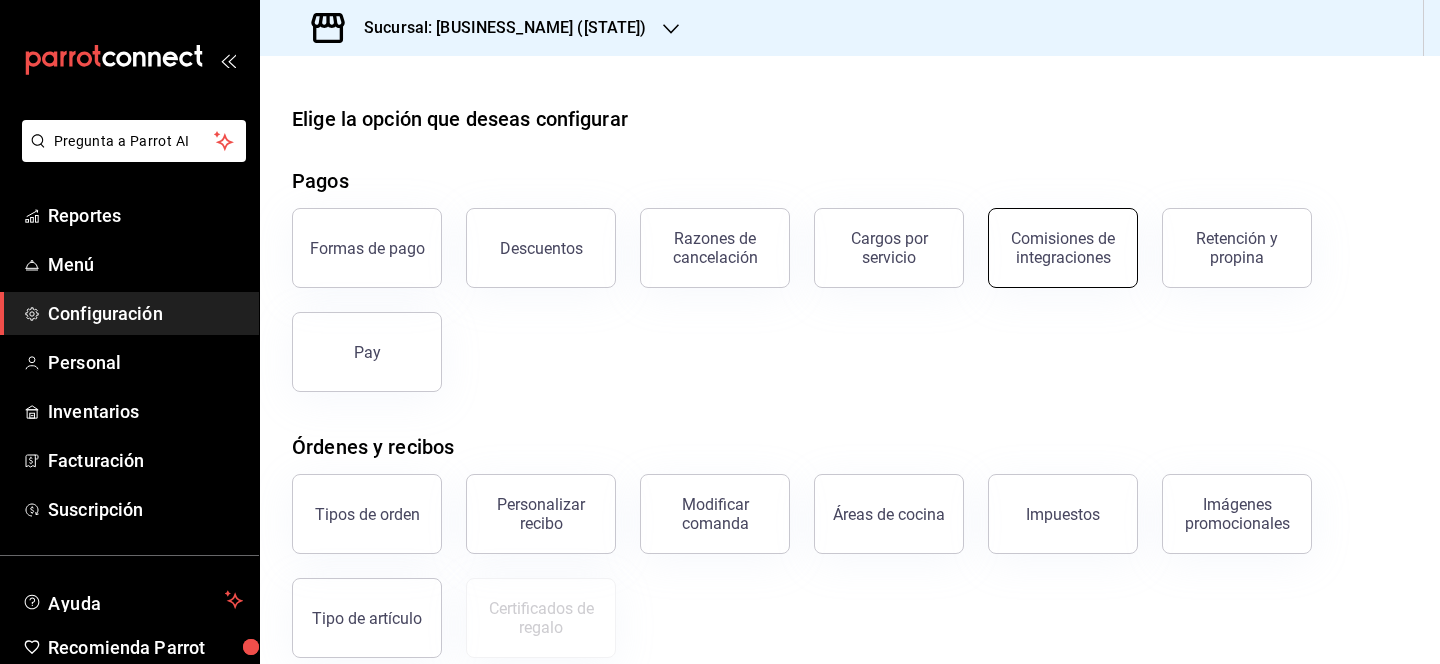 click on "Comisiones de integraciones" at bounding box center (1063, 248) 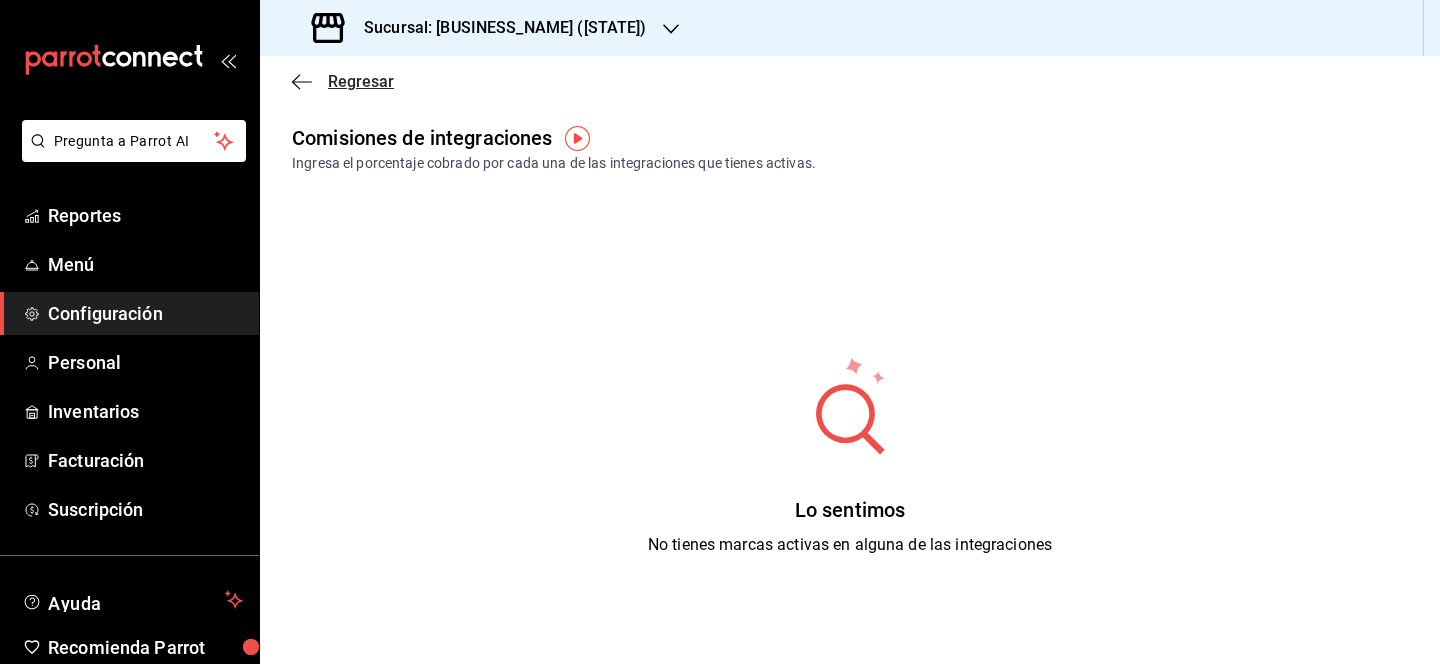 click on "Regresar" at bounding box center [361, 81] 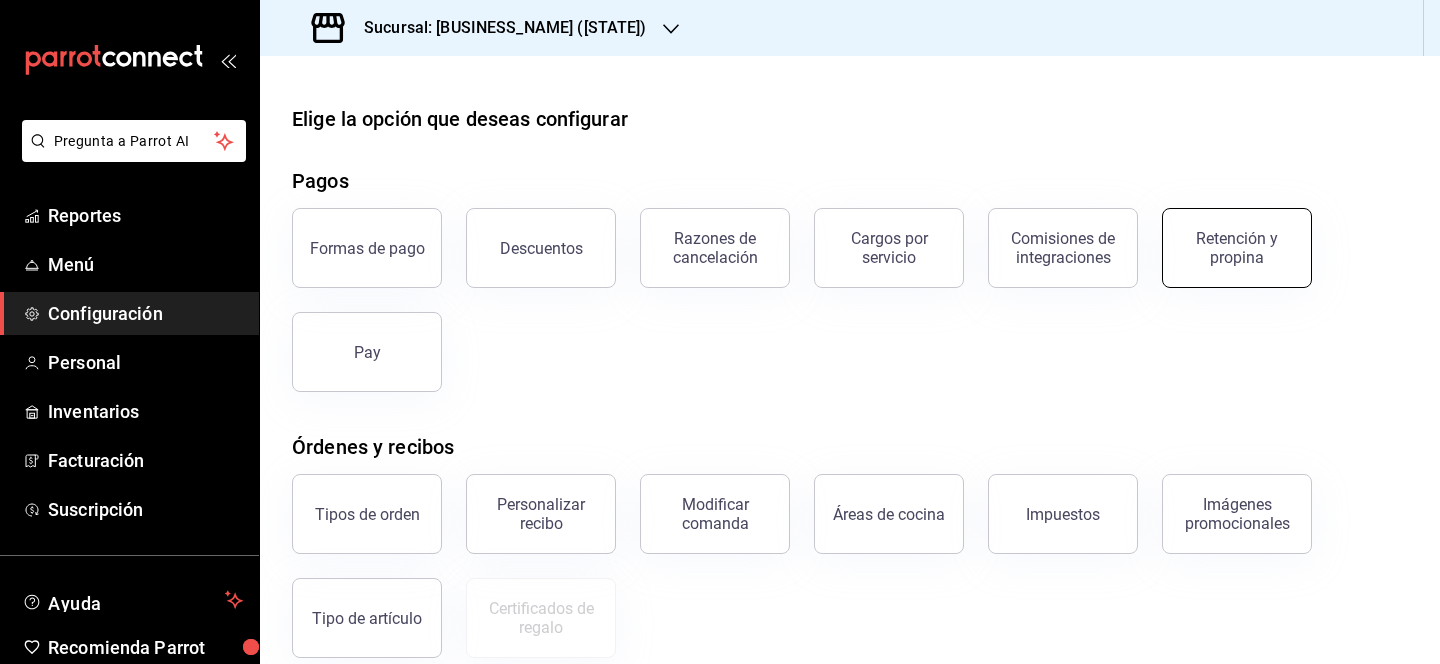 click on "Retención y propina" at bounding box center (1237, 248) 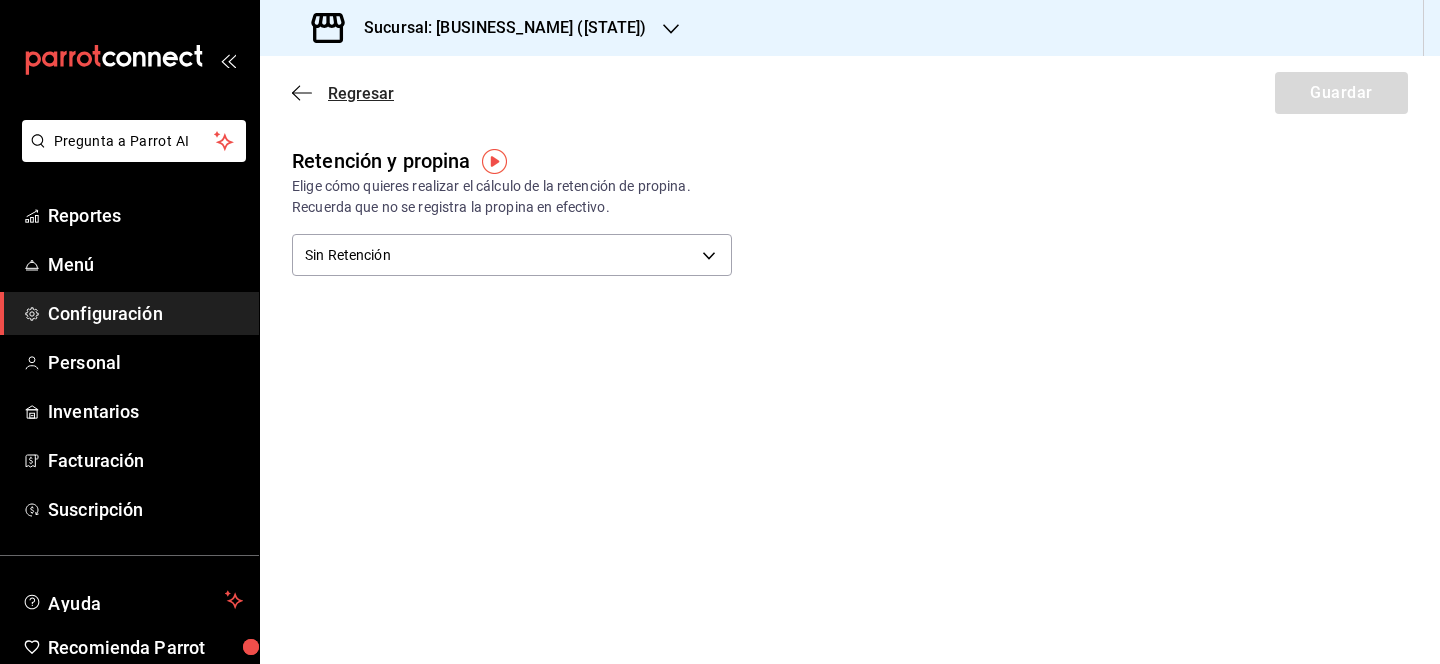 click on "Regresar" at bounding box center (361, 93) 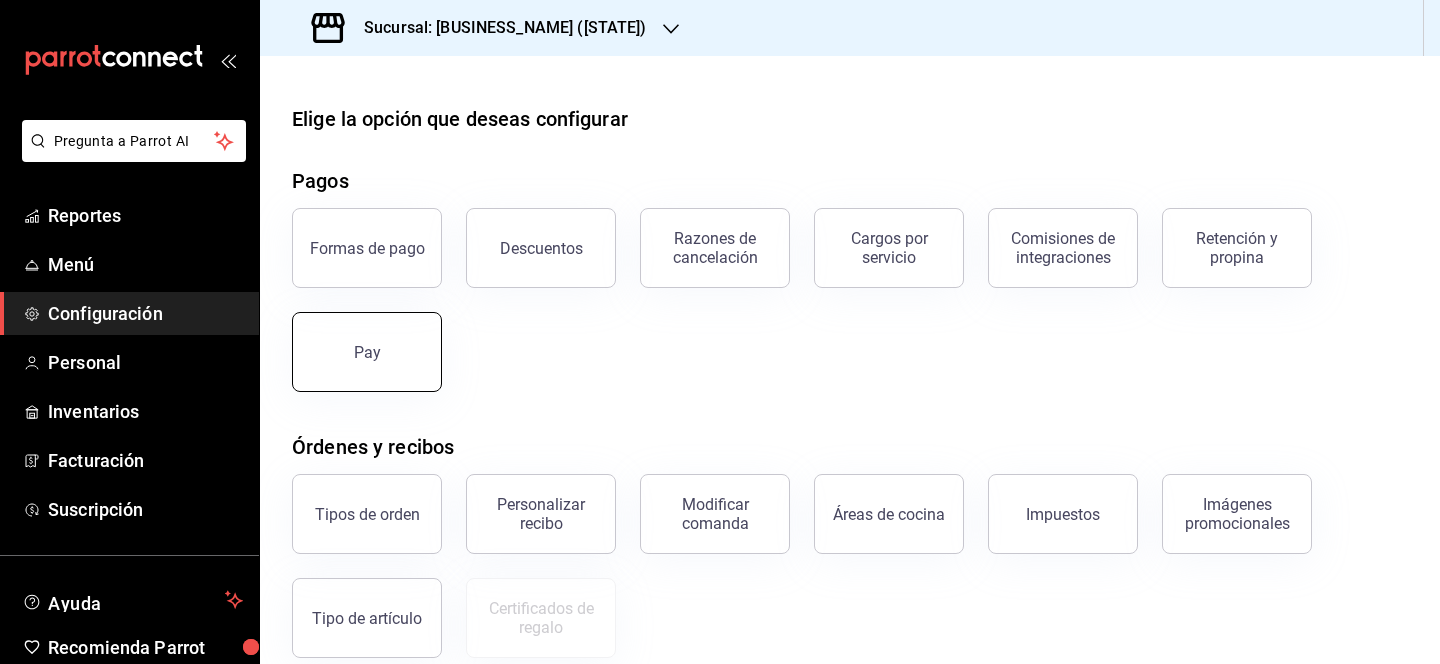 click on "Pay" at bounding box center [367, 352] 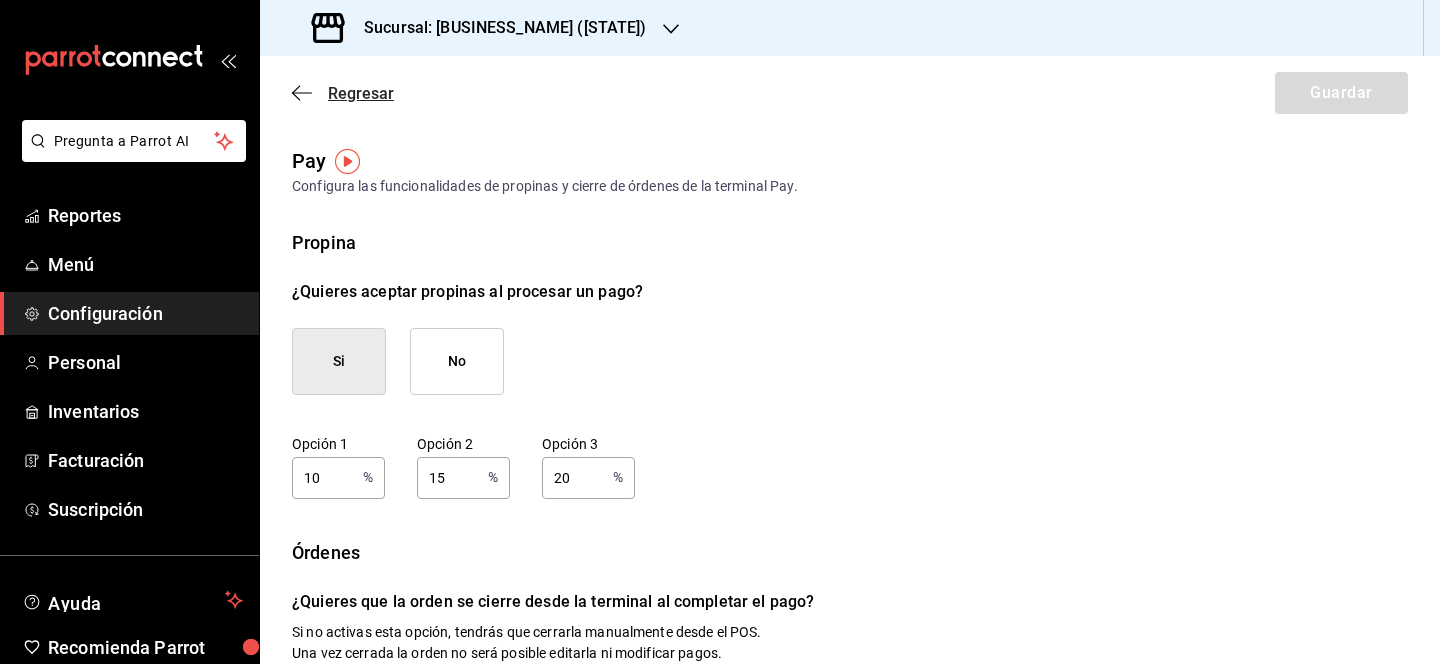 click on "Regresar" at bounding box center [361, 93] 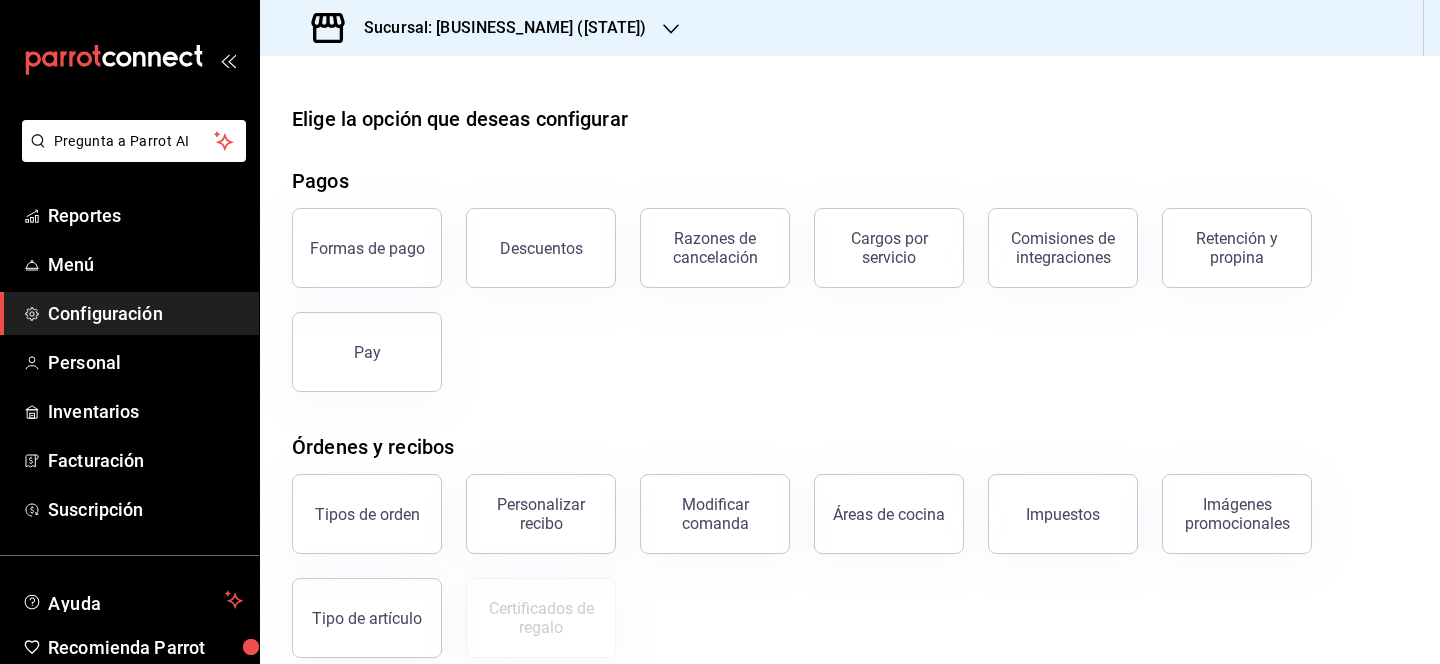 click on "Sucursal: [PERSON] ([STATE])" at bounding box center [497, 28] 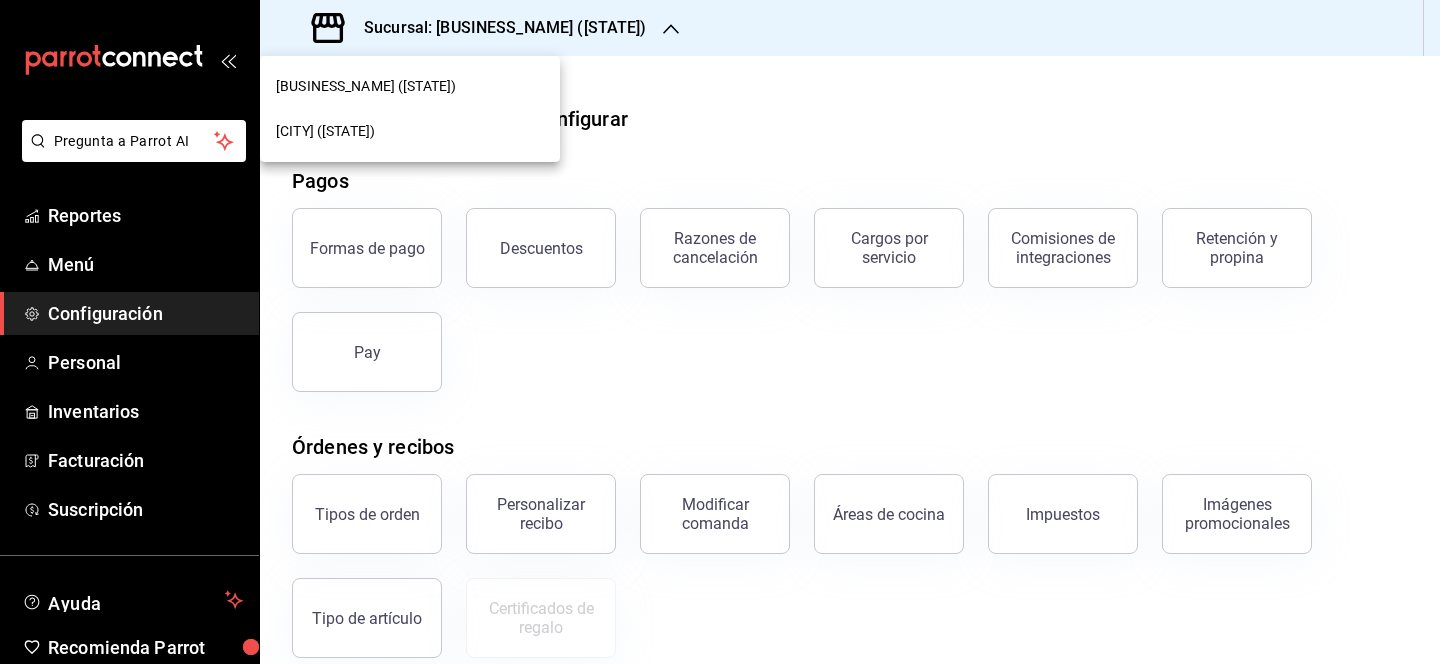 click on "Monchoso ([STATE])" at bounding box center (410, 131) 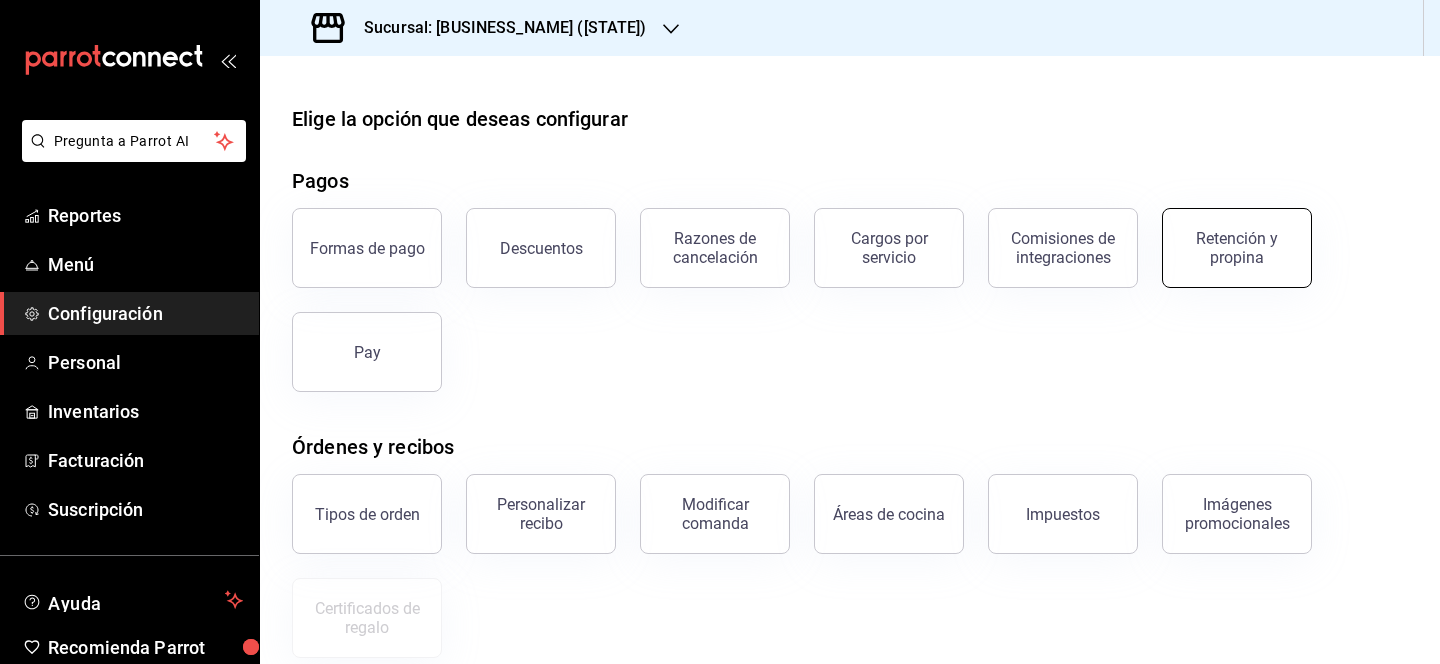 click on "Retención y propina" at bounding box center [1237, 248] 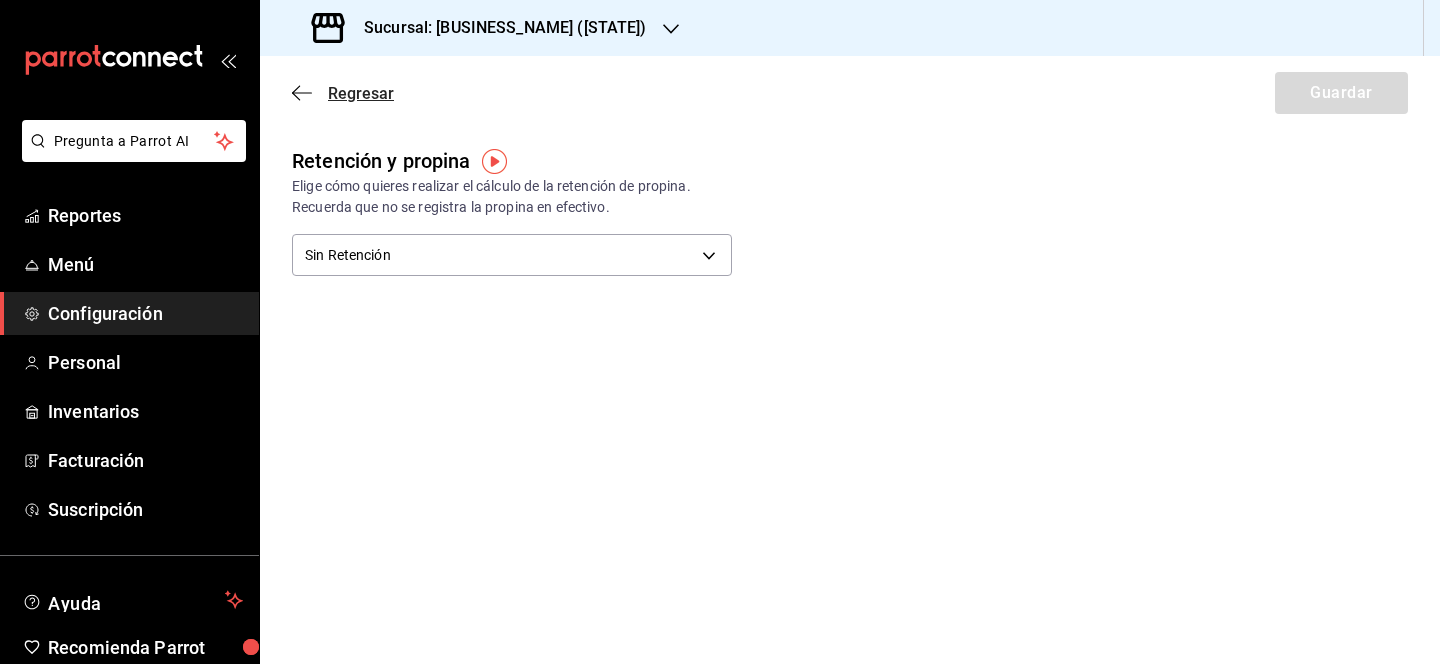 click on "Regresar" at bounding box center [361, 93] 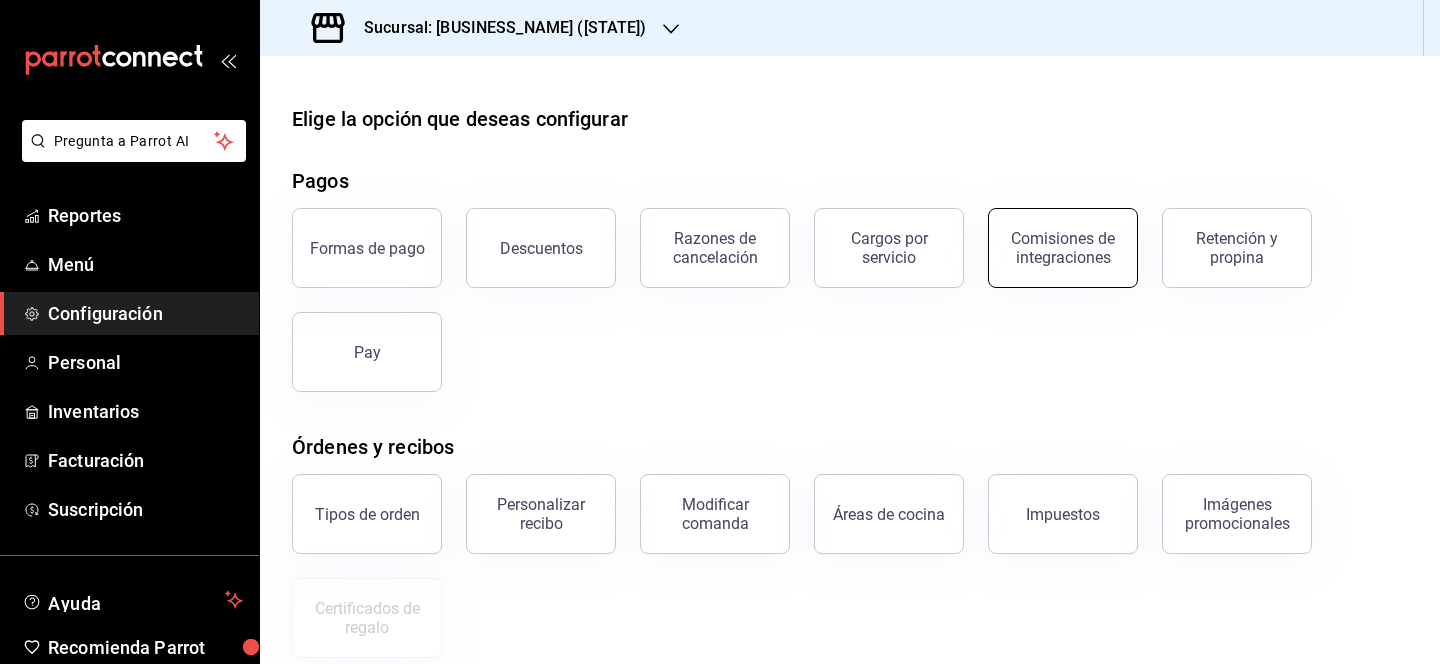 click on "Comisiones de integraciones" at bounding box center (1063, 248) 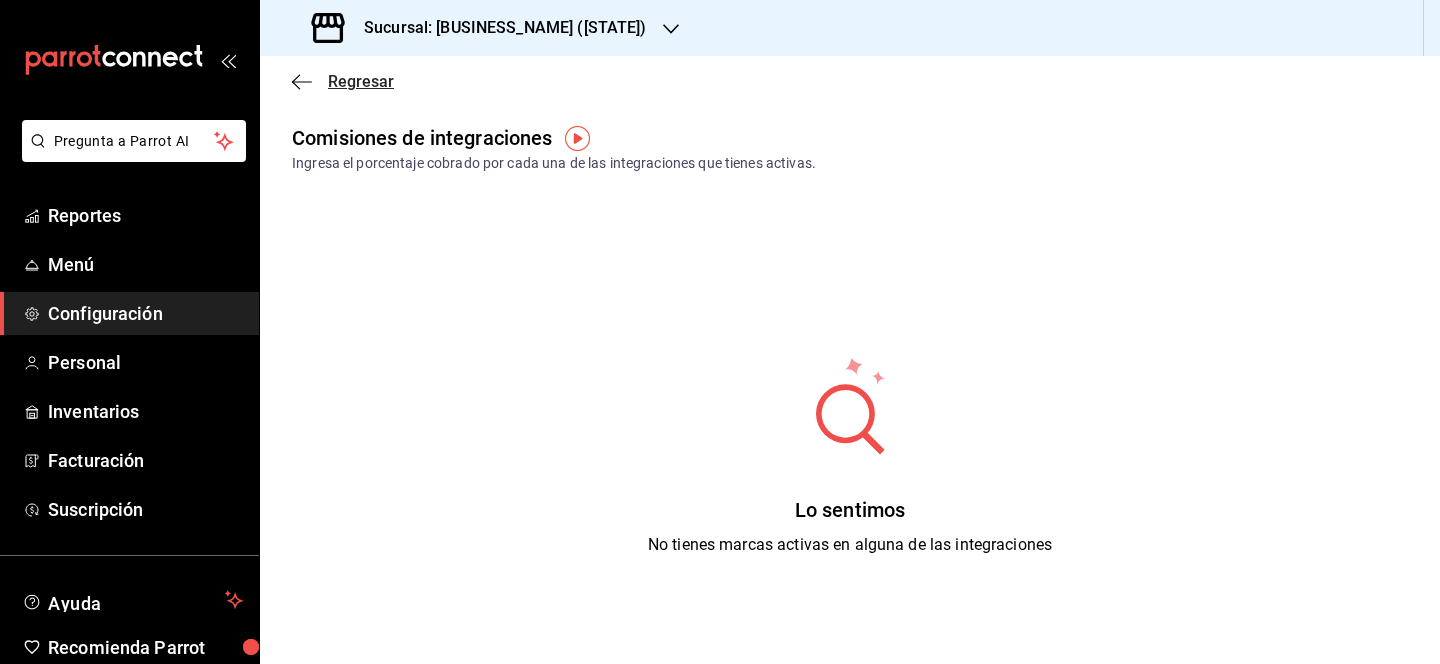 click on "Regresar" at bounding box center [361, 81] 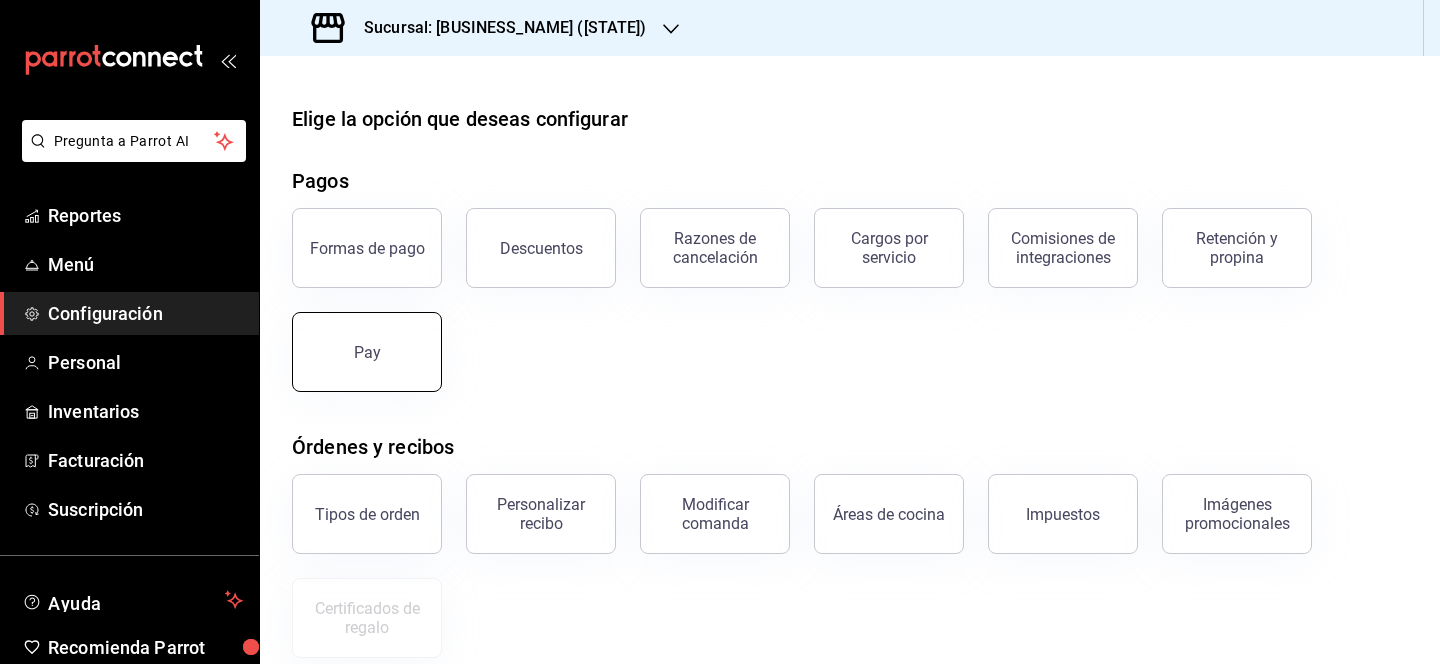 click on "Pay" at bounding box center (367, 352) 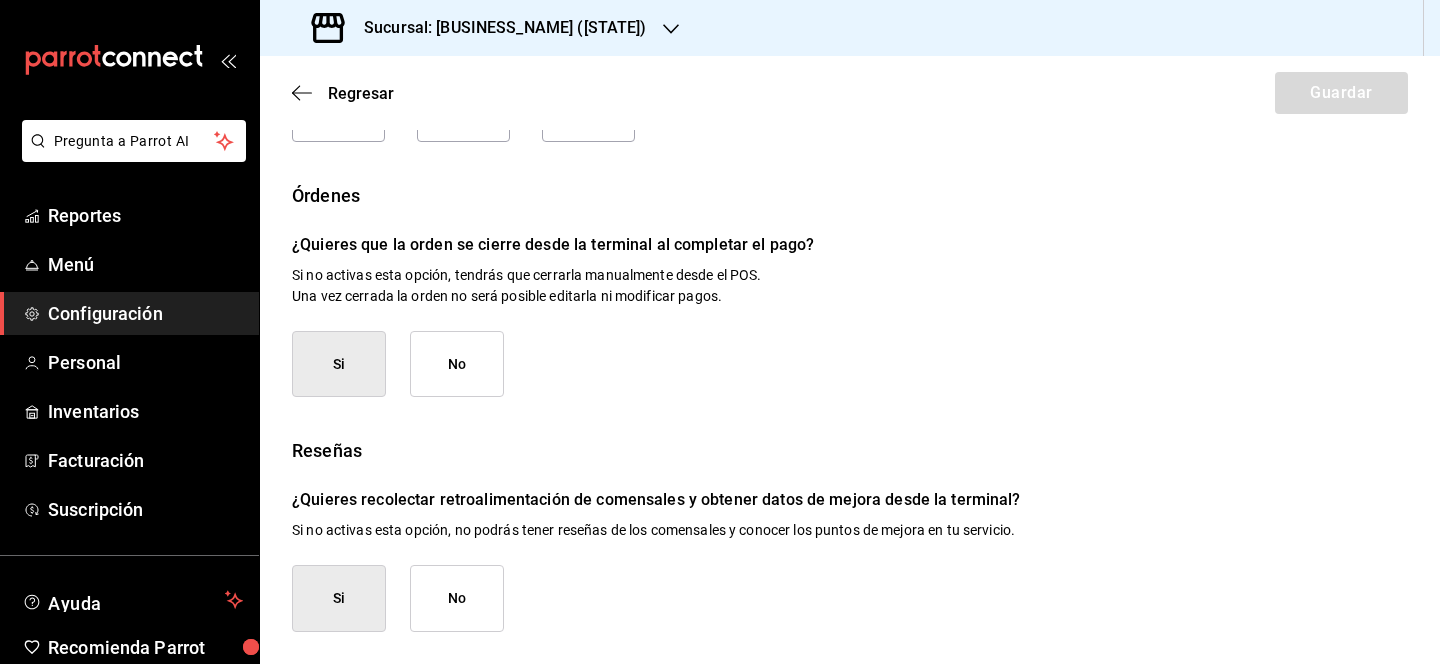 scroll, scrollTop: 0, scrollLeft: 0, axis: both 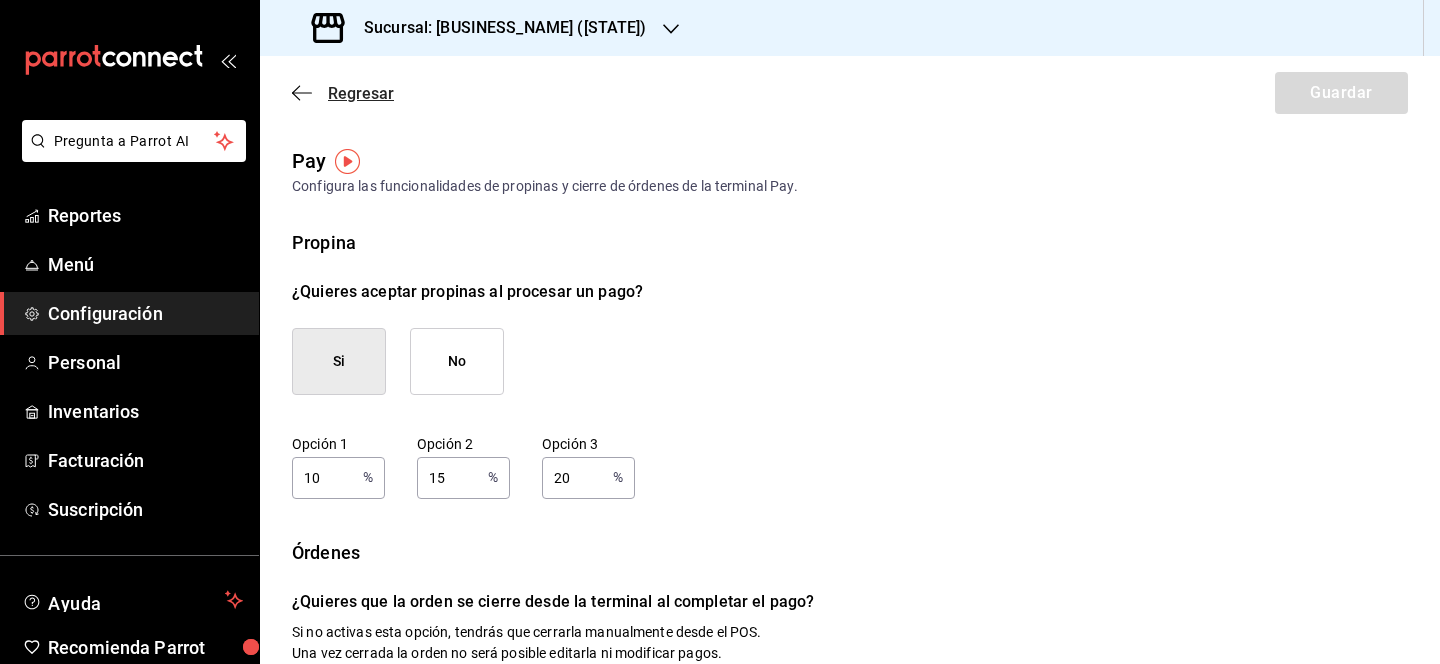 click on "Regresar" at bounding box center [361, 93] 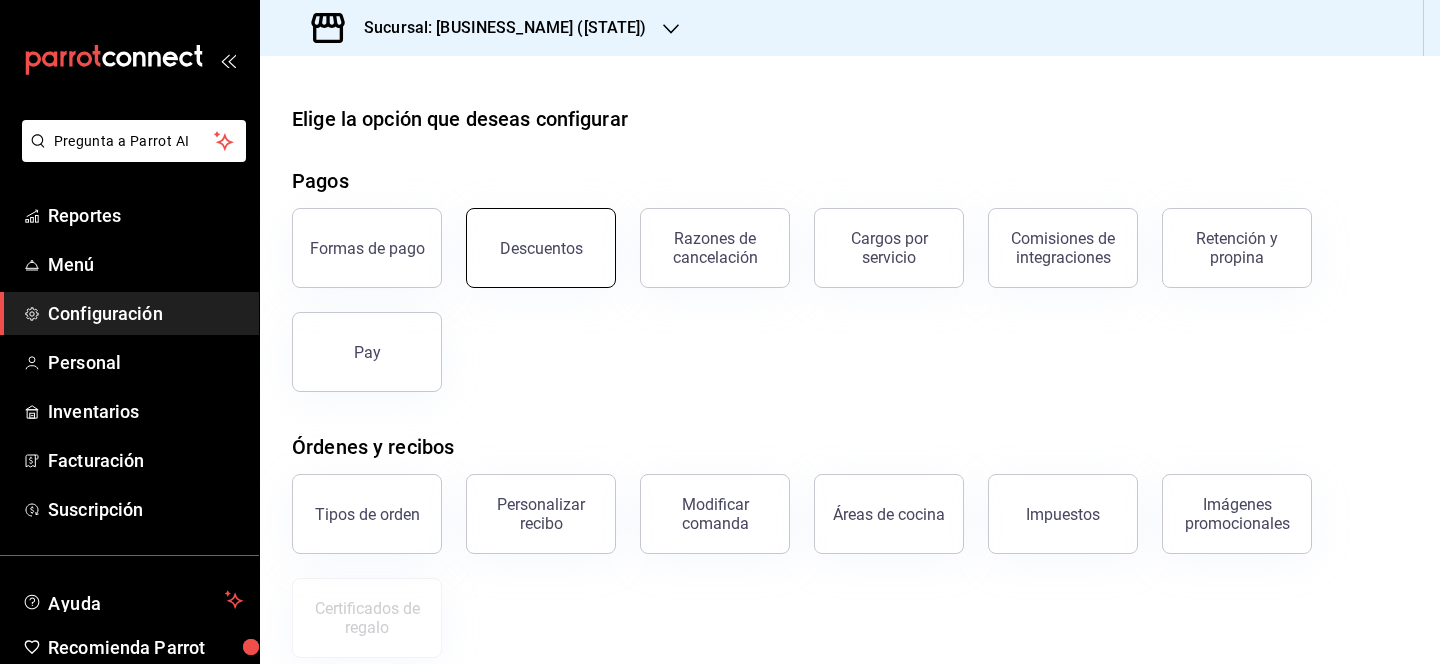 click on "Descuentos" at bounding box center (541, 248) 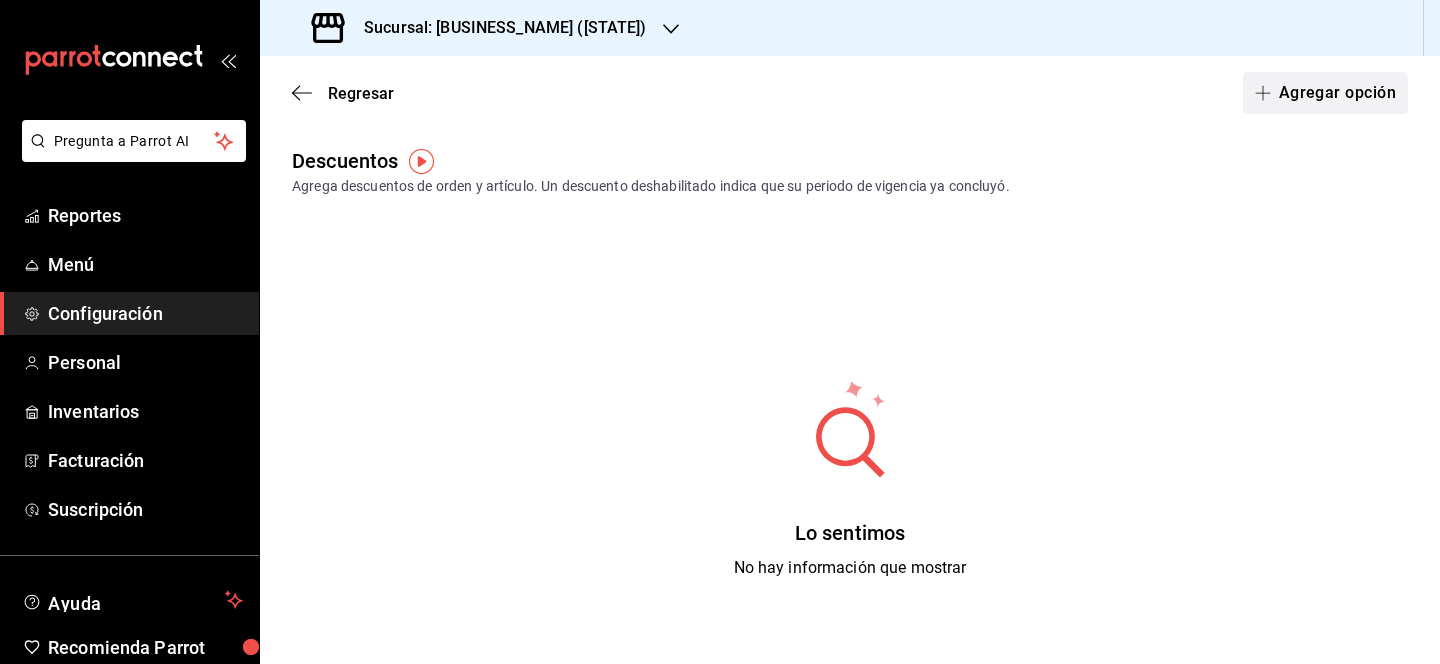 click on "Agregar opción" at bounding box center [1325, 93] 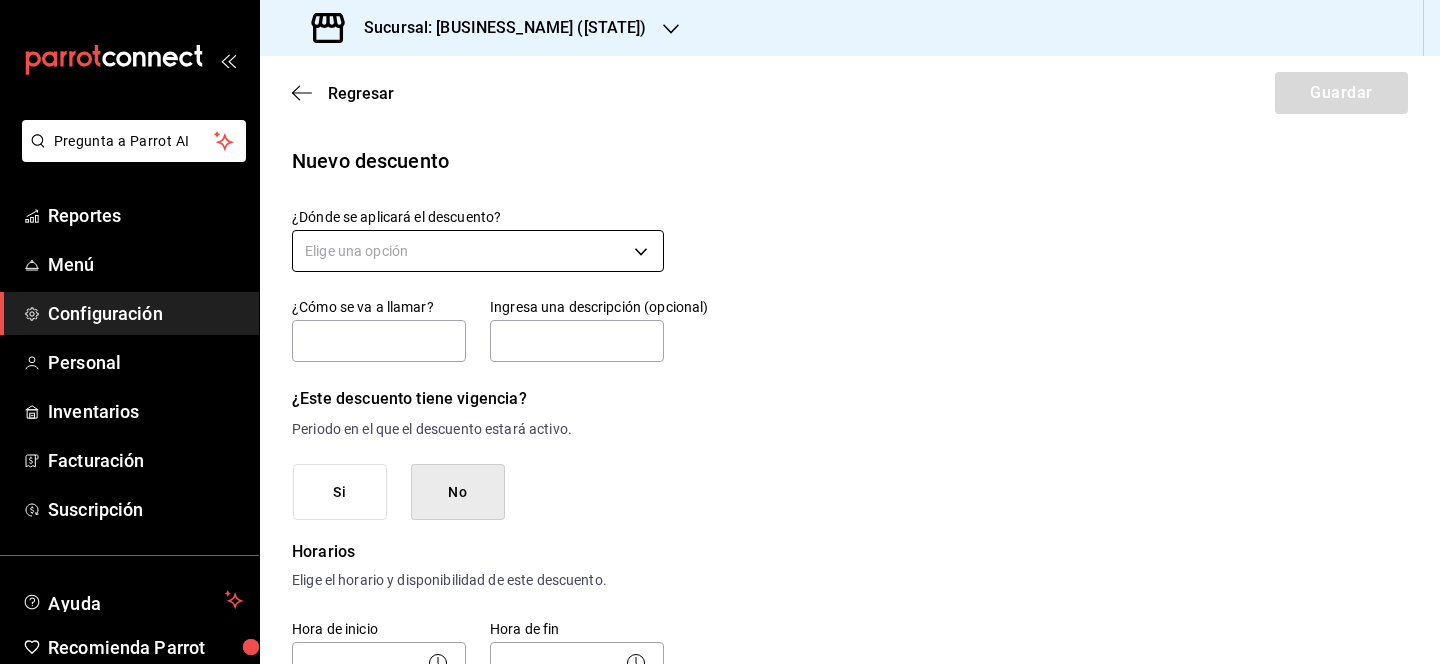 click on "Pregunta a Parrot AI Reportes   Menú   Configuración   Personal   Inventarios   Facturación   Suscripción   Ayuda Recomienda Parrot   [PERSON]   Sugerir nueva función   Sucursal: [CITY] ([STATE]) Regresar Guardar Nuevo descuento ¿Dónde se aplicará el descuento? Elige una opción ¿Cómo se va a llamar? Ingresa una descripción (opcional) ¿Este descuento tiene vigencia? Periodo en el que el descuento estará activo. Si No Horarios Elige el horario y disponibilidad de este descuento. Hora de inicio ​ Entre Semana Lunes Martes Miércoles Jueves Viernes Hora de fin ​ Fin de semana Sábado Domingo Agregar horario 1 de 5 horarios ¿Este descuento requiere un permiso especial para aplicarse? Solo los usuarios con el permiso de "Aplicar descuento" podrán usar este descuento en el Punto de Venta. Si No ¿Quieres que el usuario defina el valor del descuento en el Punto de Venta? Si No ¿Cómo se aplicará el descuento? Elige si el descuento será un porcentaje sobre el total o una cantidad fija. 0.00 %" at bounding box center (720, 332) 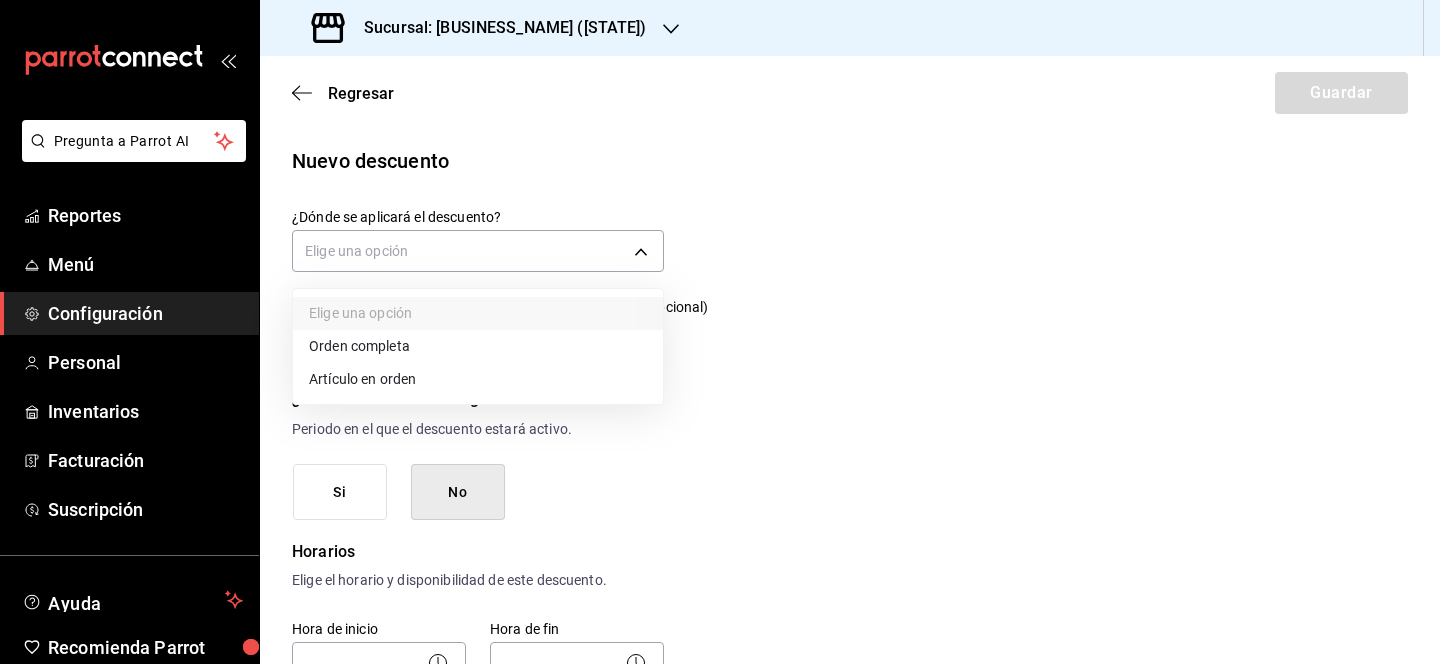 click on "Artículo en orden" at bounding box center [478, 379] 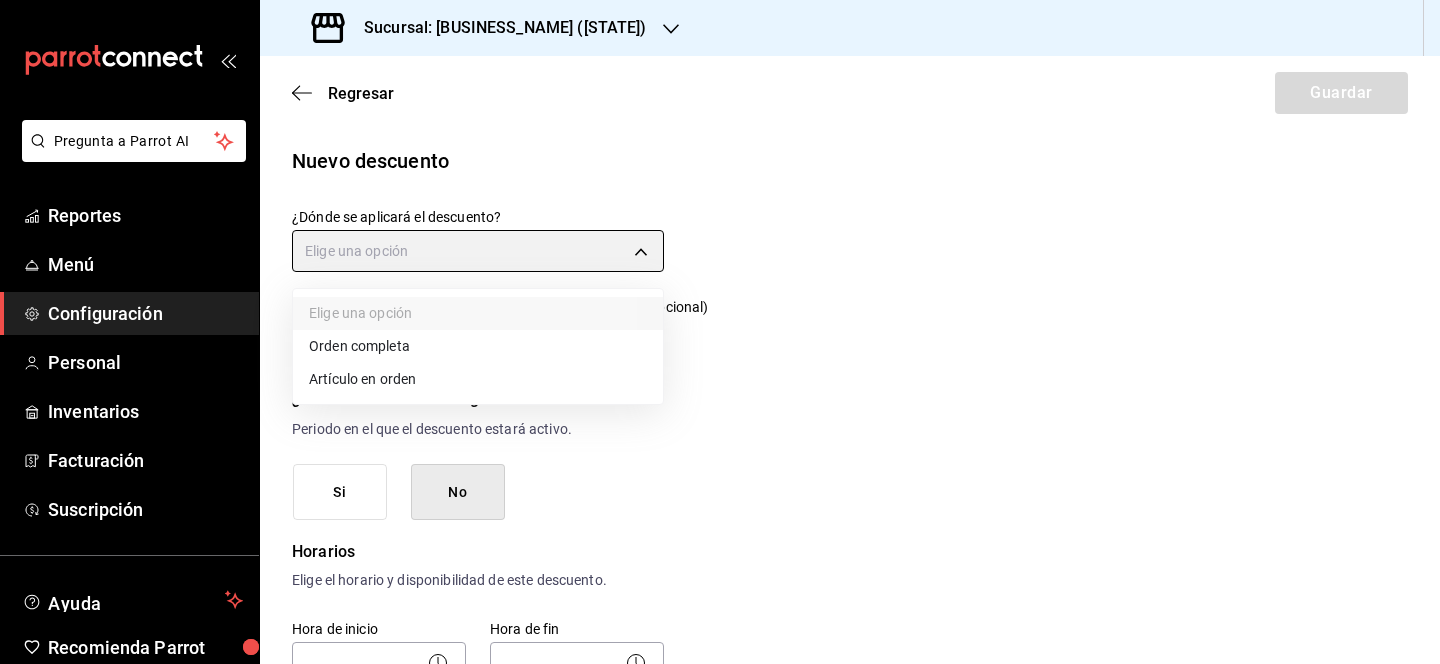type on "ORDER_ITEM" 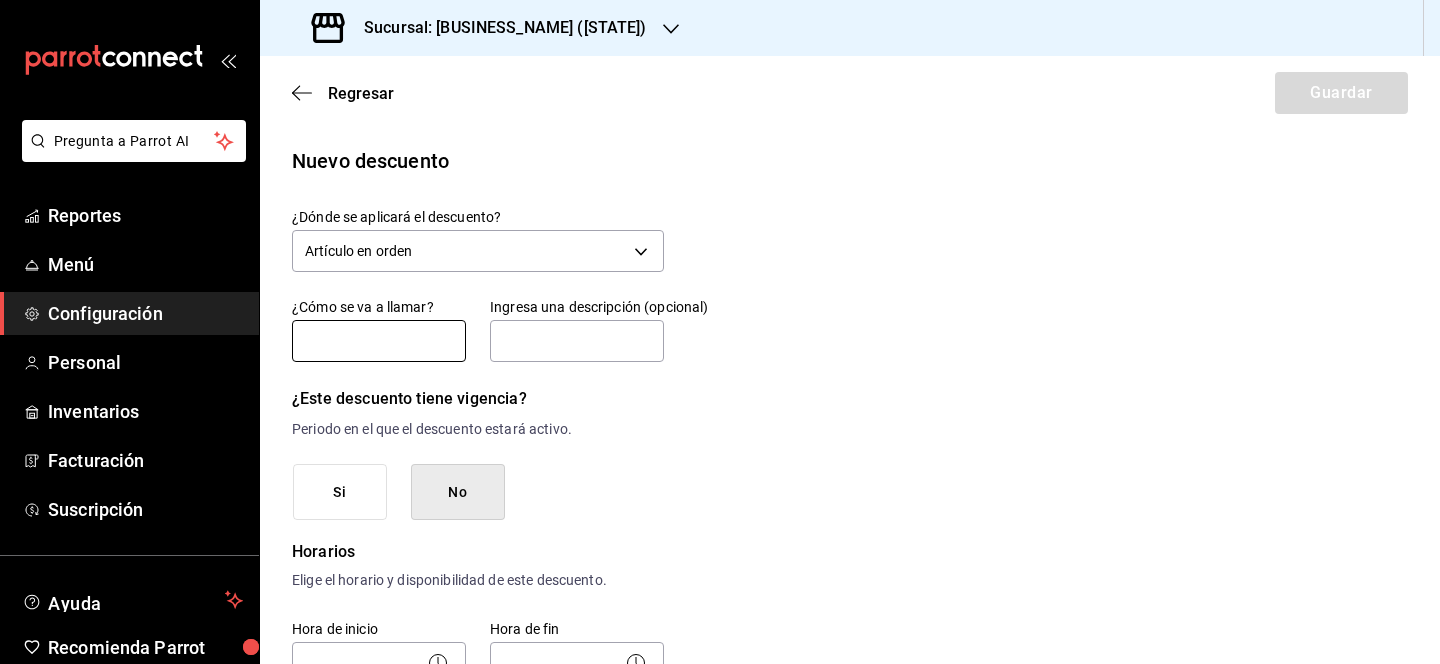 click at bounding box center [379, 341] 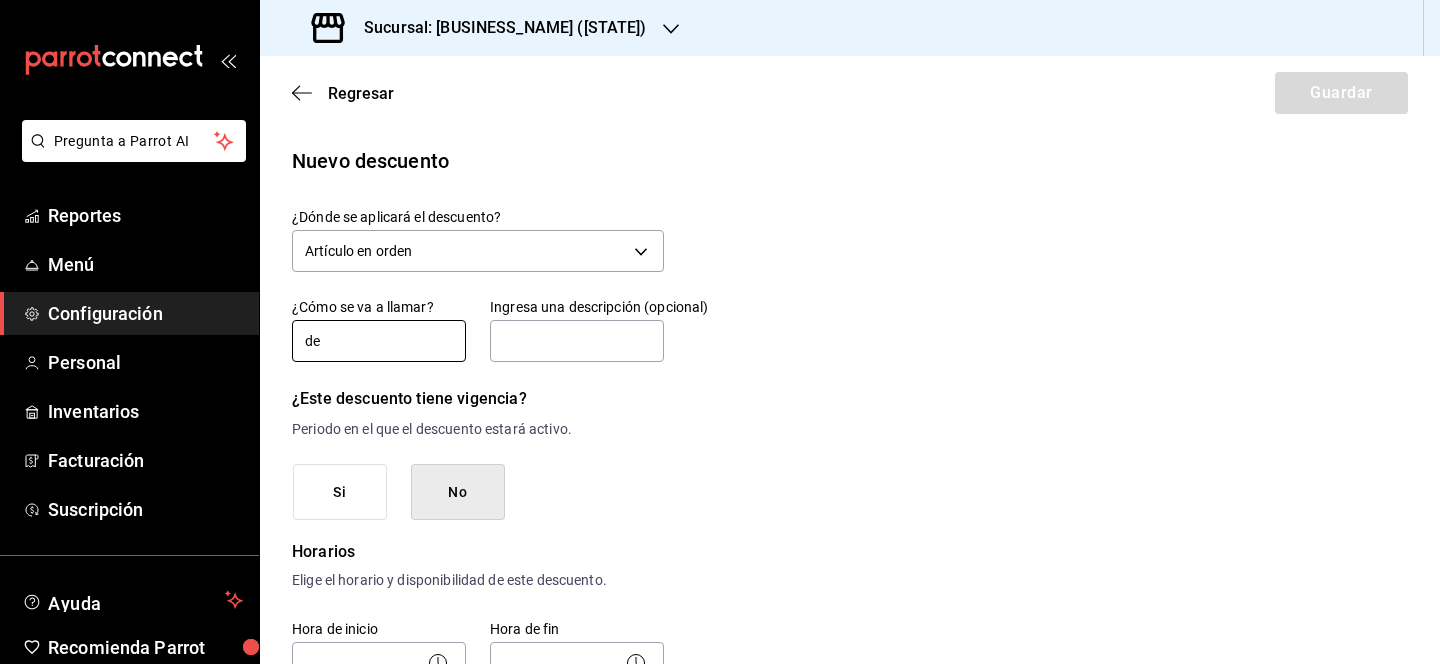 type on "d" 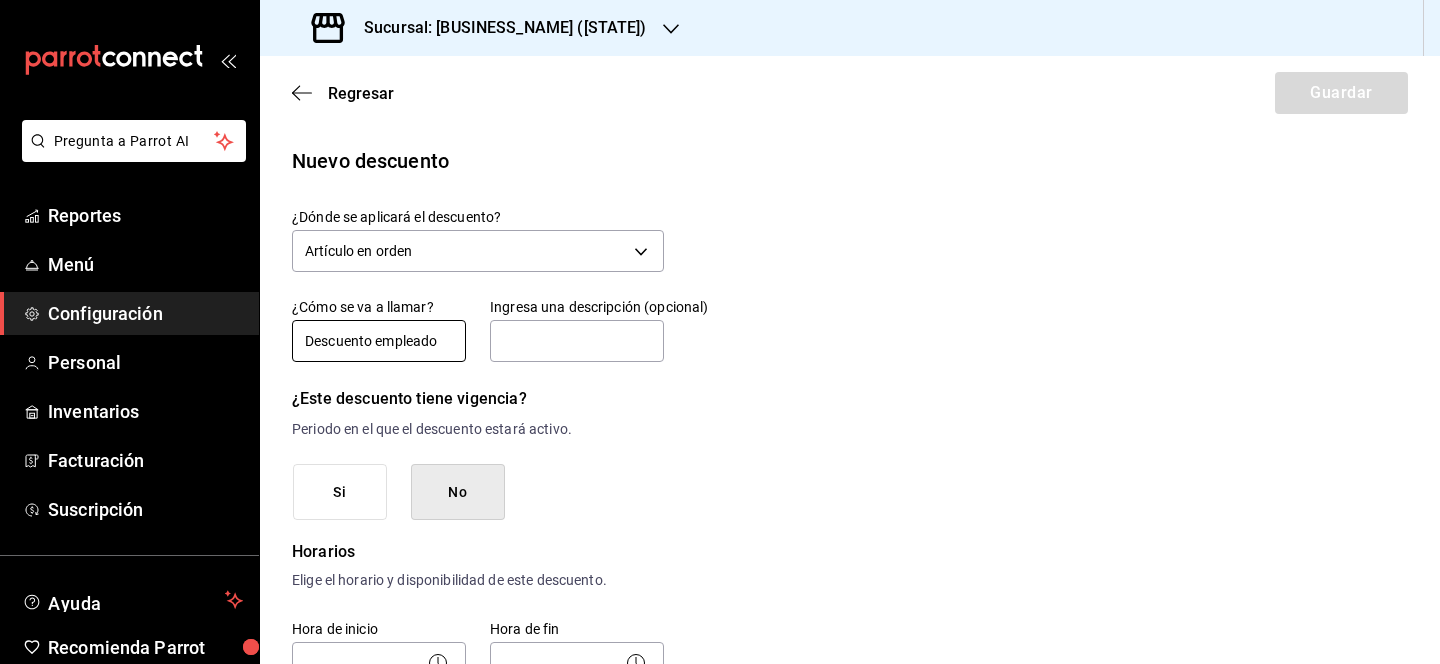 type on "Descuento empleado" 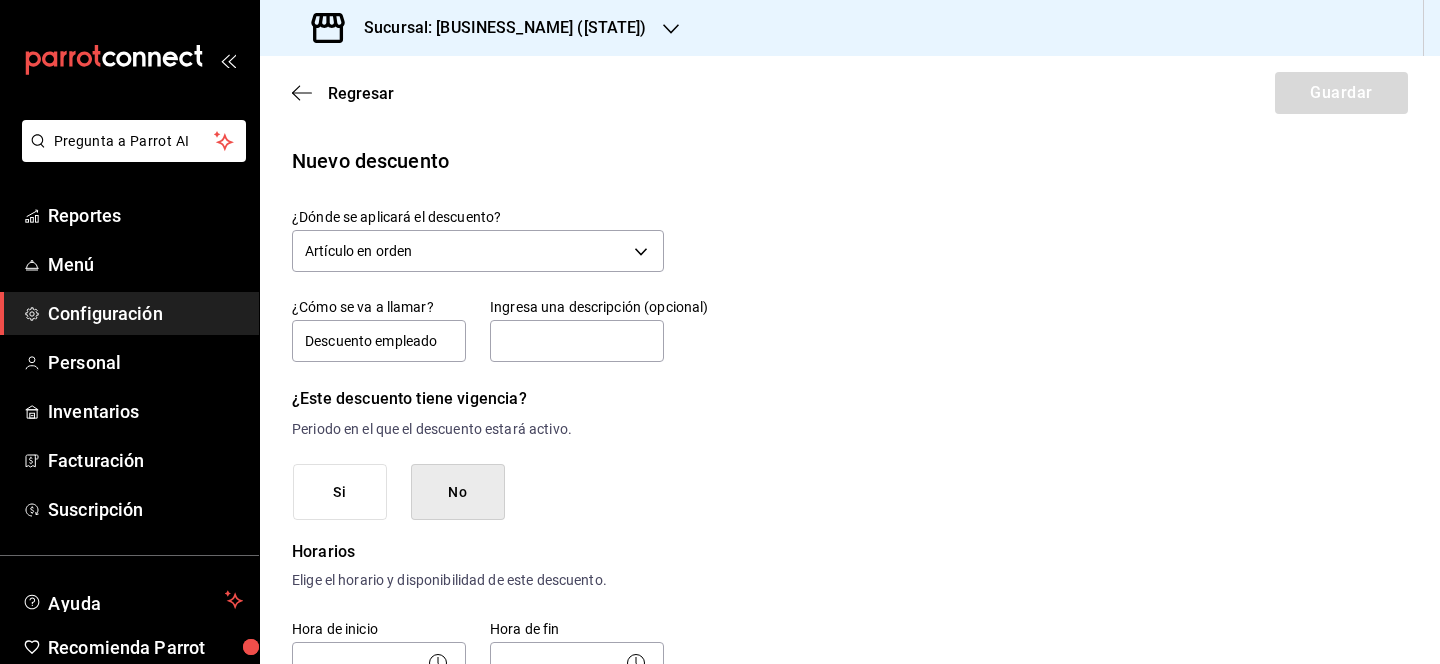 click on "Nuevo descuento ¿Dónde se aplicará el descuento? Artículo en orden ORDER_ITEM ¿Cómo se va a llamar? Descuento empleado Ingresa una descripción (opcional) ¿Este descuento tiene vigencia? Periodo en el que el descuento estará activo. Si No Horarios Elige el horario y disponibilidad de este descuento. Hora de inicio ​ Entre Semana Lunes Martes Miércoles Jueves Viernes Hora de fin ​ Fin de semana Sábado Domingo Agregar horario 1 de 5 horarios ¿Este descuento requiere un permiso especial para aplicarse? Solo los usuarios con el permiso de "Aplicar descuento" podrán usar este descuento en el Punto de Venta. Si No ¿Quieres que el usuario defina el valor del descuento en el Punto de Venta? Si eliges "Sí", el usuario podrá escribir la cantidad o porcentaje al aplicarlo. Si eliges "No", deberás definirlo desde aquí. Si No ¿Cómo se aplicará el descuento? Elige si el descuento será un porcentaje sobre el total o una cantidad fija. Porcentaje Cantidad Porcentaje 0.00 % Porcentaje" at bounding box center (850, 904) 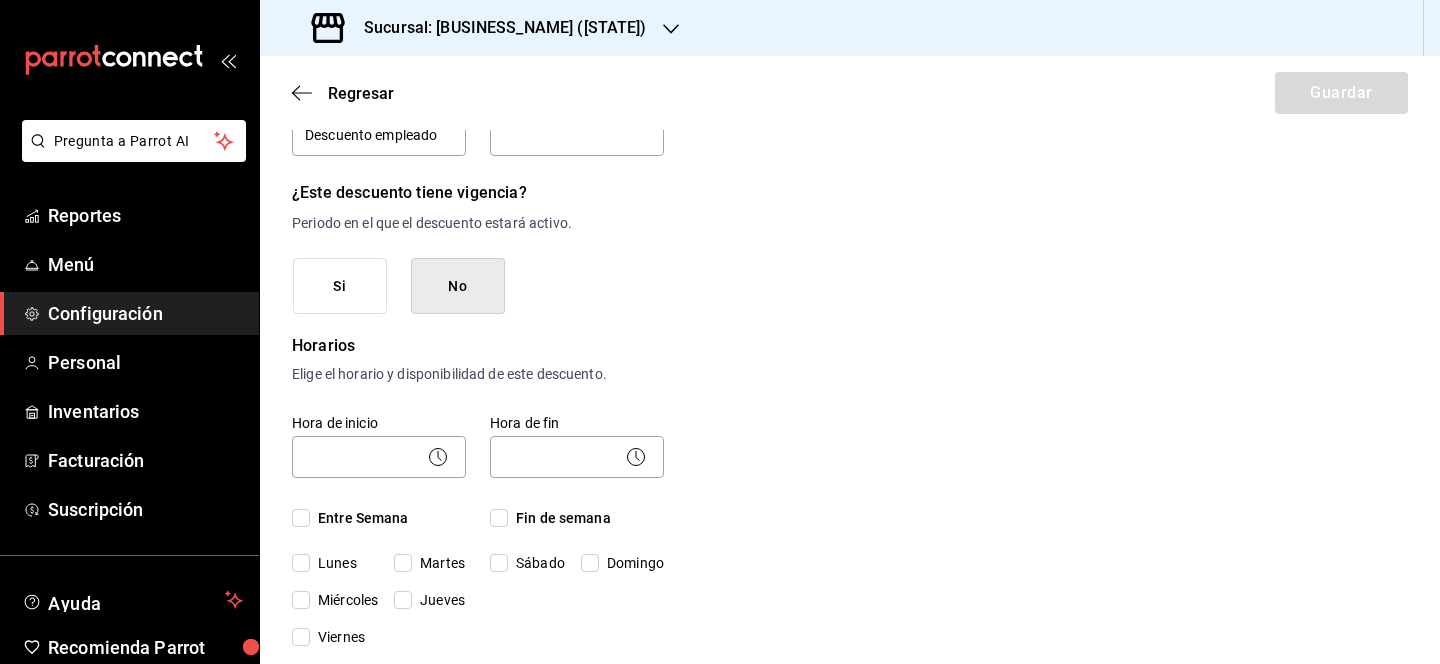 scroll, scrollTop: 224, scrollLeft: 0, axis: vertical 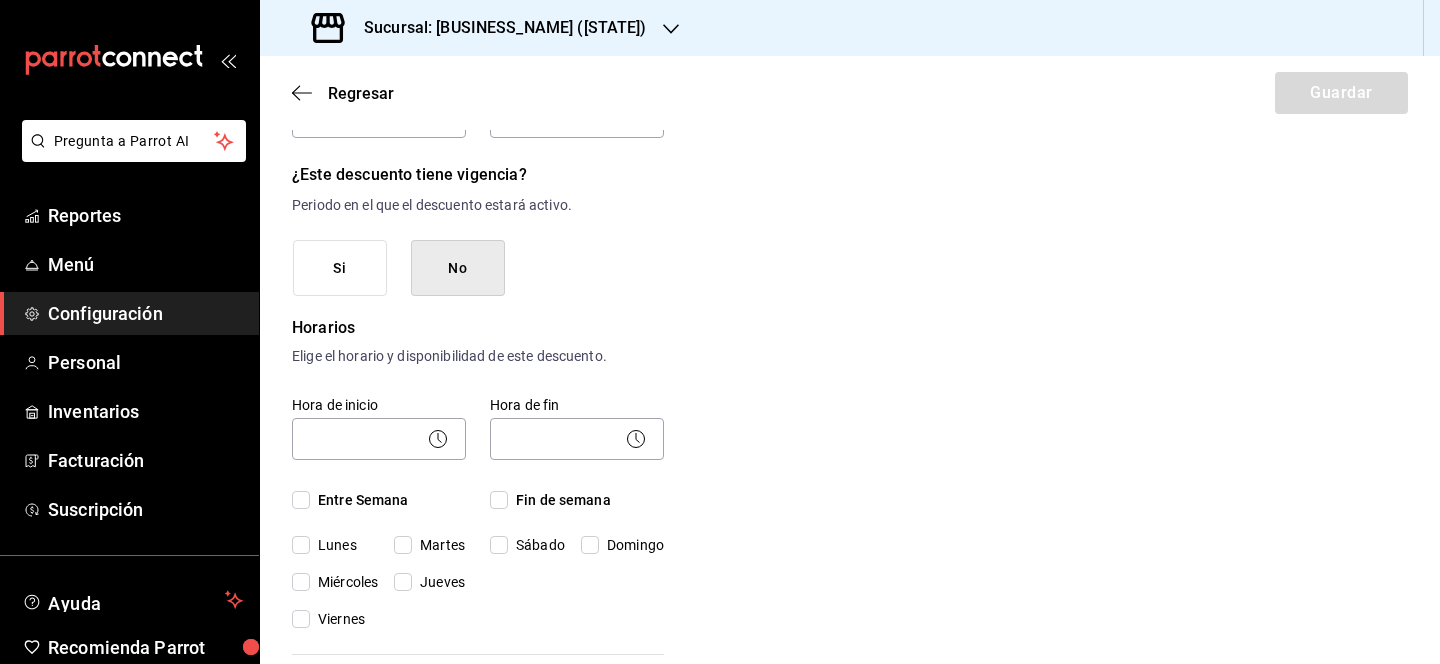 click on "Martes" at bounding box center [403, 545] 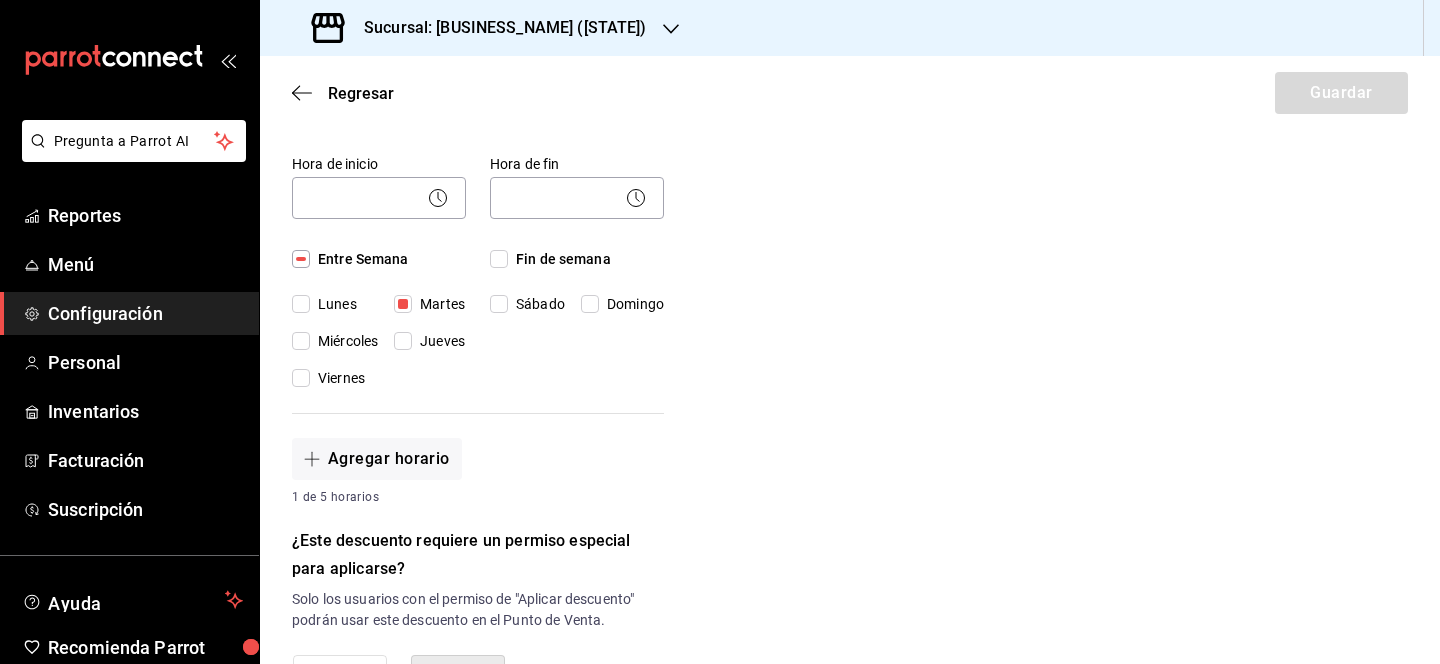 scroll, scrollTop: 471, scrollLeft: 0, axis: vertical 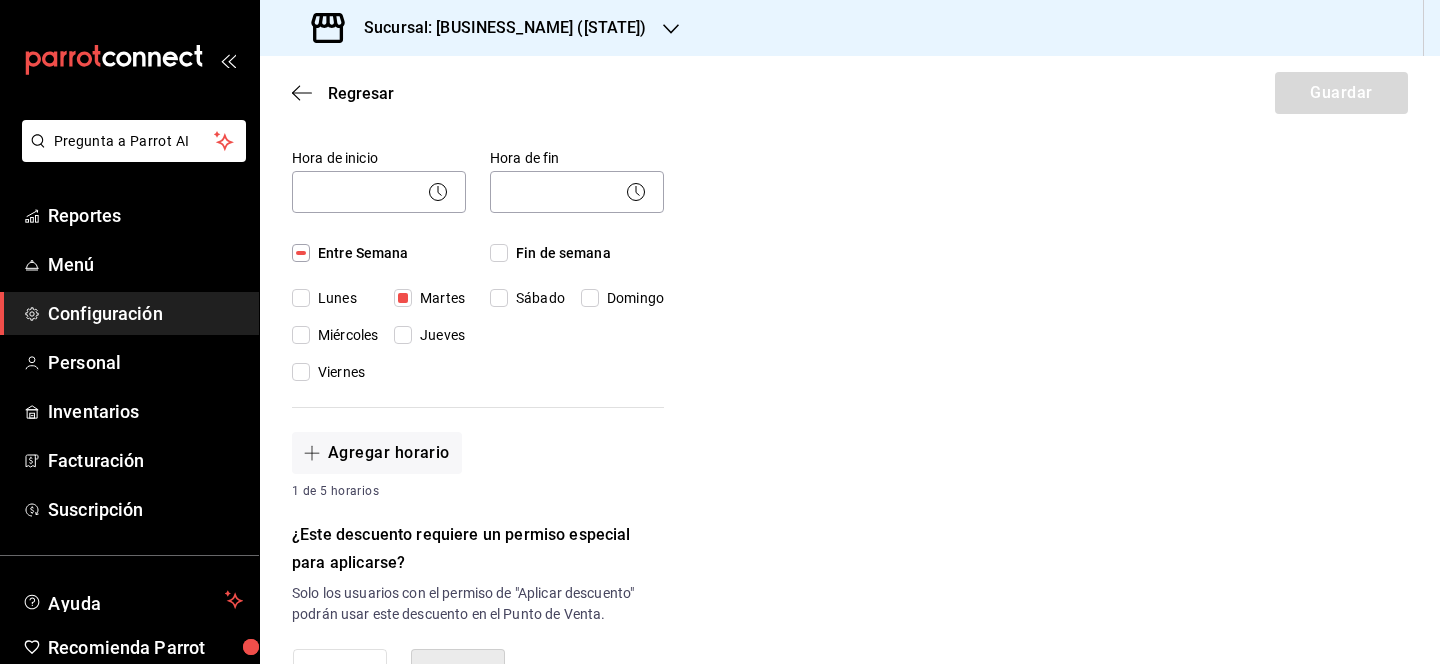 click on "Miércoles" at bounding box center (301, 335) 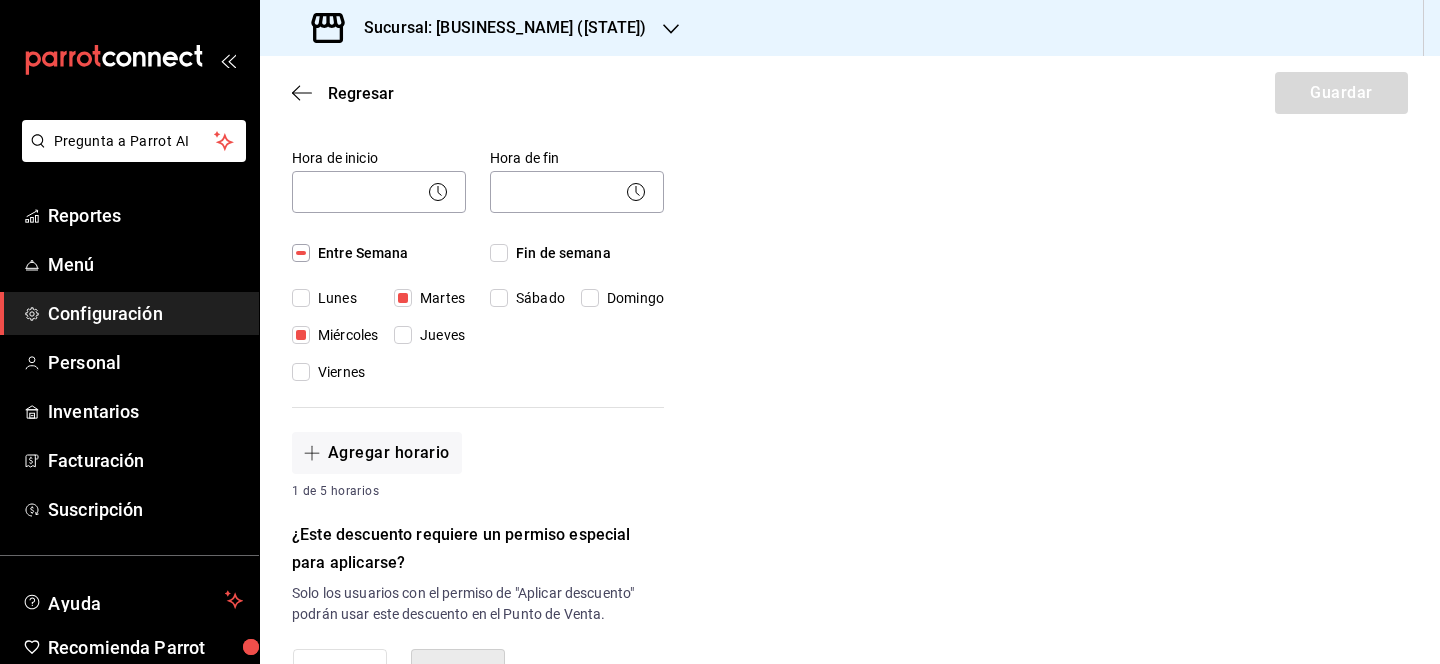 click on "Jueves" at bounding box center (403, 335) 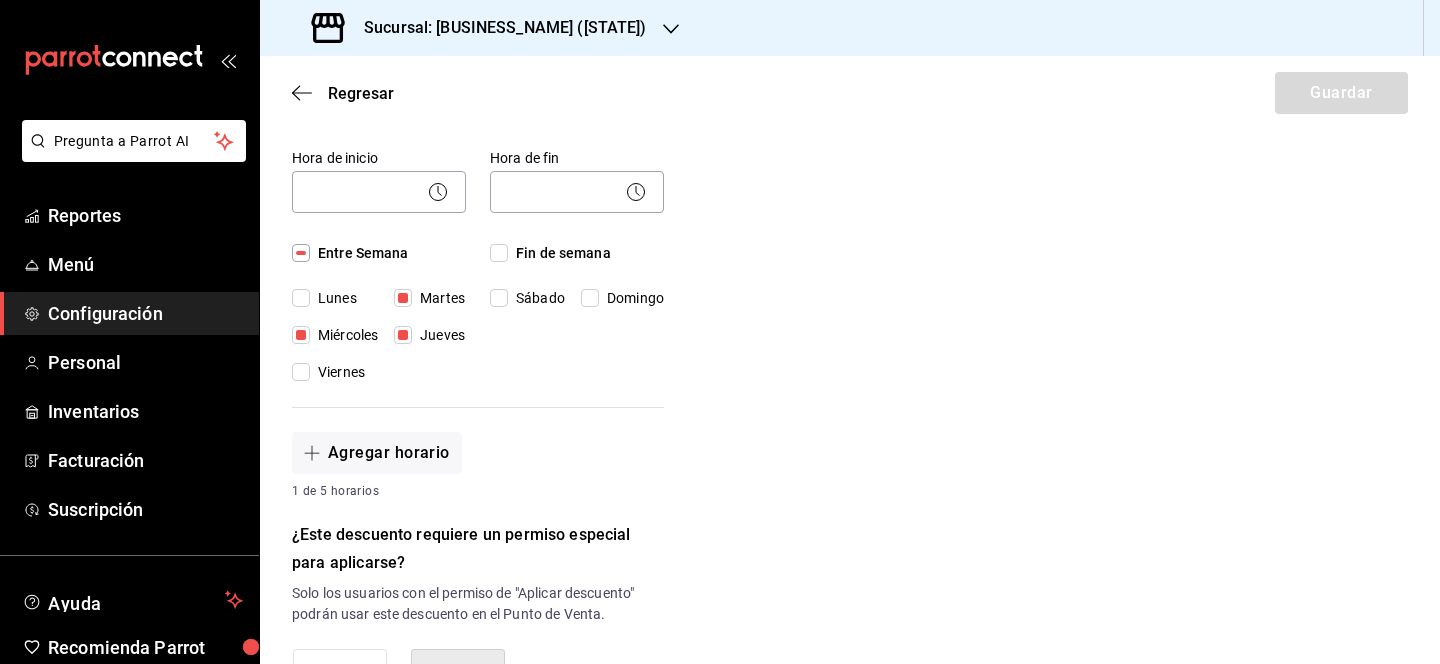 click on "Viernes" at bounding box center (335, 372) 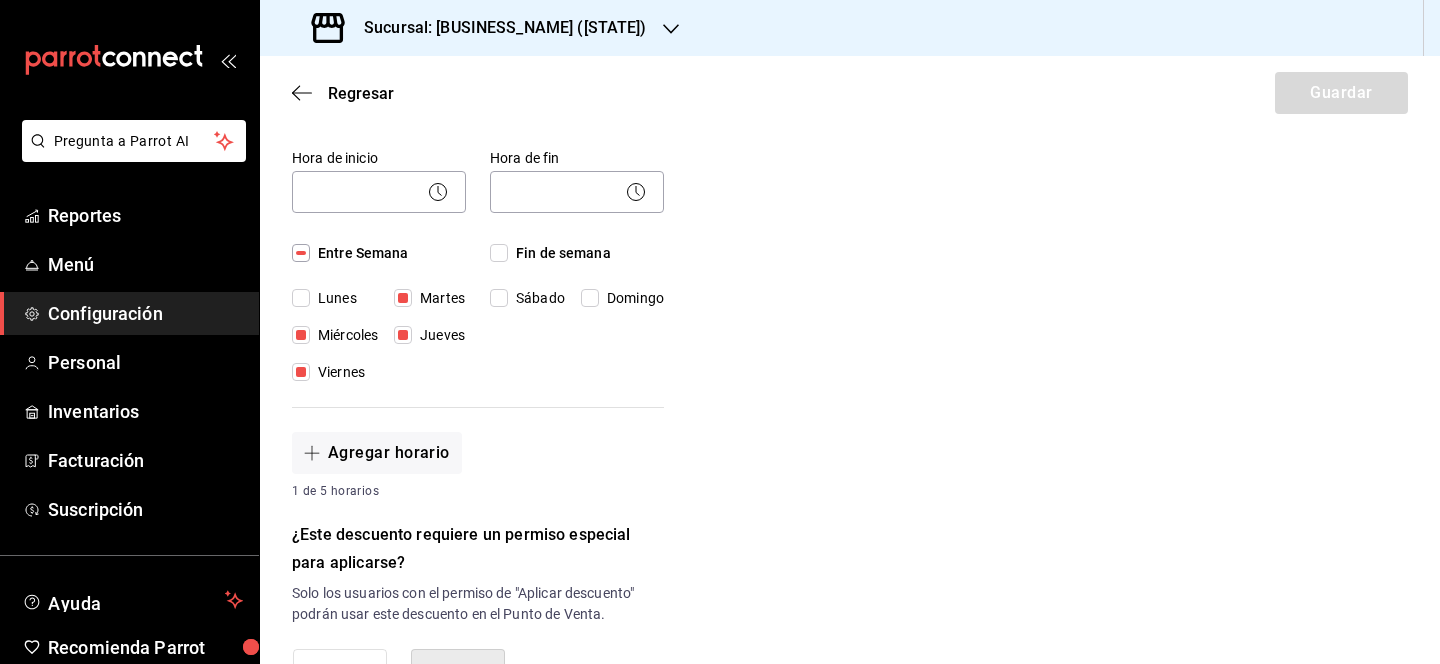 click on "Sábado" at bounding box center [499, 298] 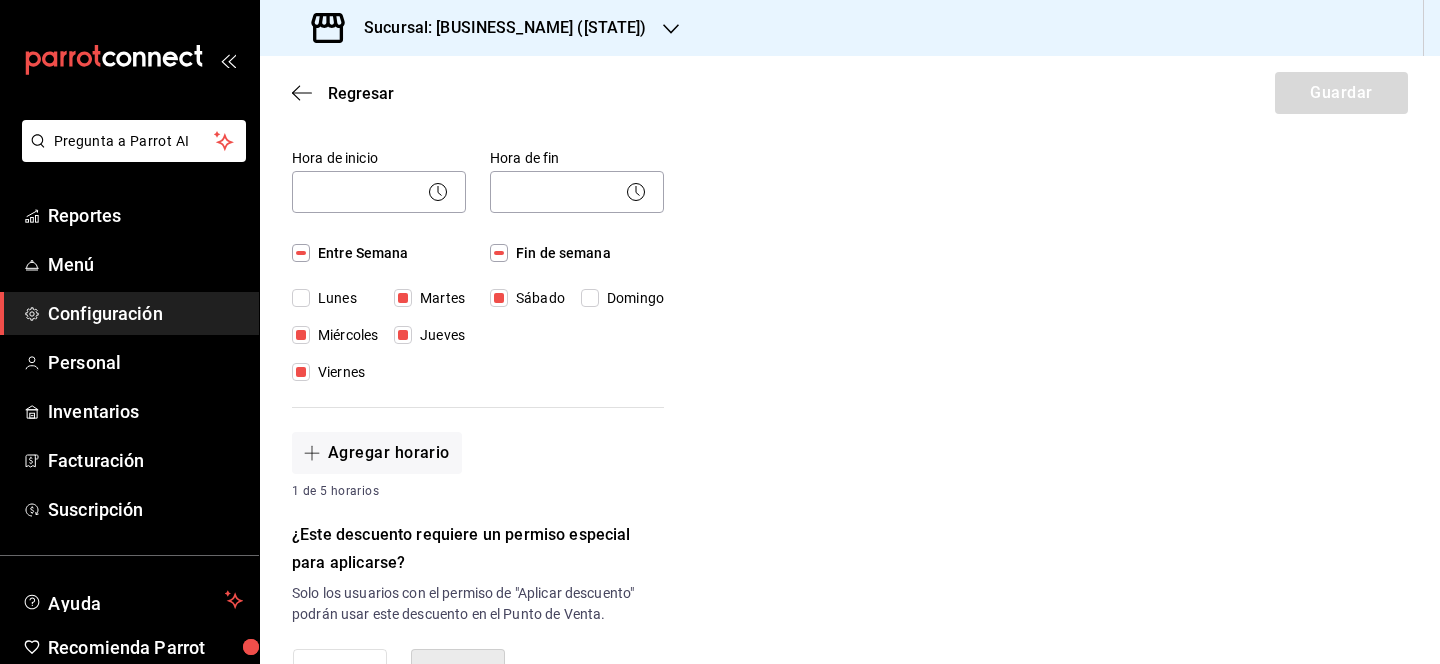 click on "Domingo" at bounding box center [590, 298] 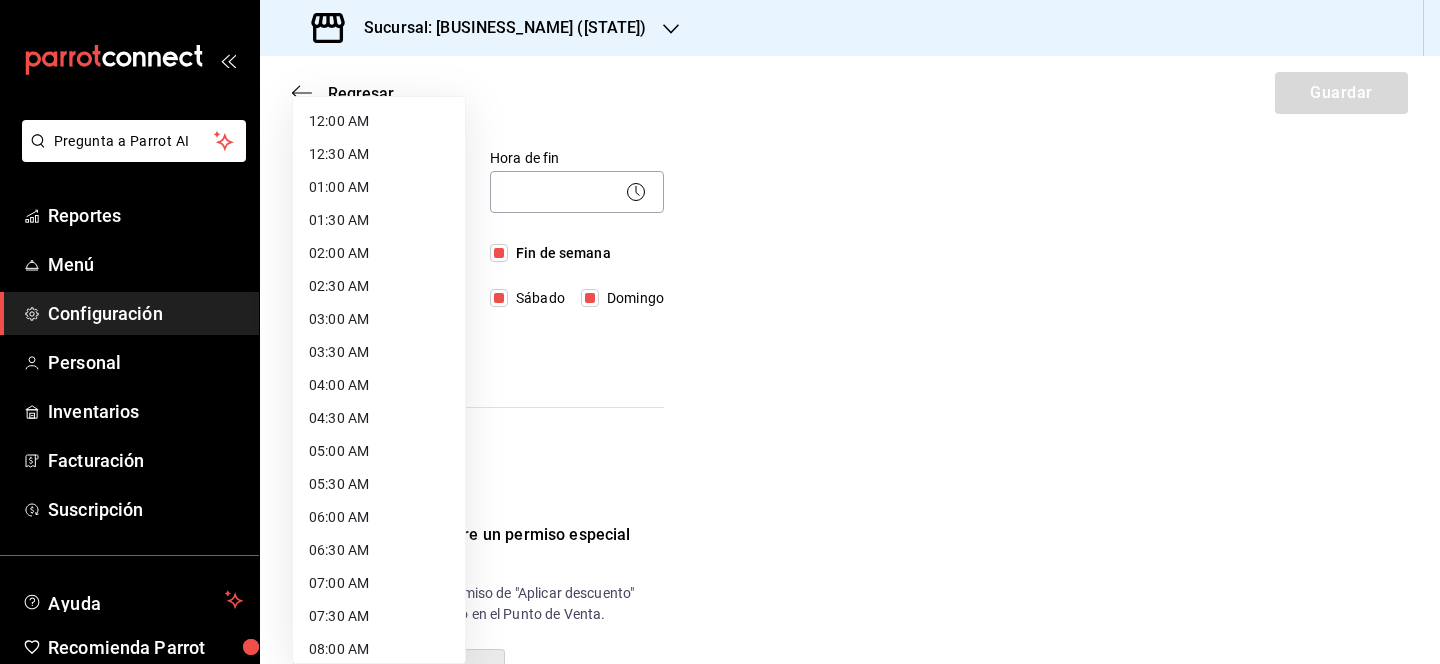 click on "Pregunta a Parrot AI Reportes   Menú   Configuración   Personal   Inventarios   Facturación   Suscripción   Ayuda Recomienda Parrot   Lili Flores   Sugerir nueva función   Sucursal: Monchoso (Tamps) Regresar Guardar Nuevo descuento ¿Dónde se aplicará el descuento? Artículo en orden ORDER_ITEM ¿Cómo se va a llamar? Descuento empleado Ingresa una descripción (opcional) ¿Este descuento tiene vigencia? Periodo en el que el descuento estará activo. Si No Horarios Elige el horario y disponibilidad de este descuento. Hora de inicio ​ Entre Semana Lunes Martes Miércoles Jueves Viernes Hora de fin ​ Fin de semana Sábado Domingo Agregar horario 1 de 5 horarios ¿Este descuento requiere un permiso especial para aplicarse? Solo los usuarios con el permiso de "Aplicar descuento" podrán usar este descuento en el Punto de Venta. Si No ¿Quieres que el usuario defina el valor del descuento en el Punto de Venta? Si No ¿Cómo se aplicará el descuento? Porcentaje Cantidad Porcentaje 0.00 % Porcentaje" at bounding box center (720, 332) 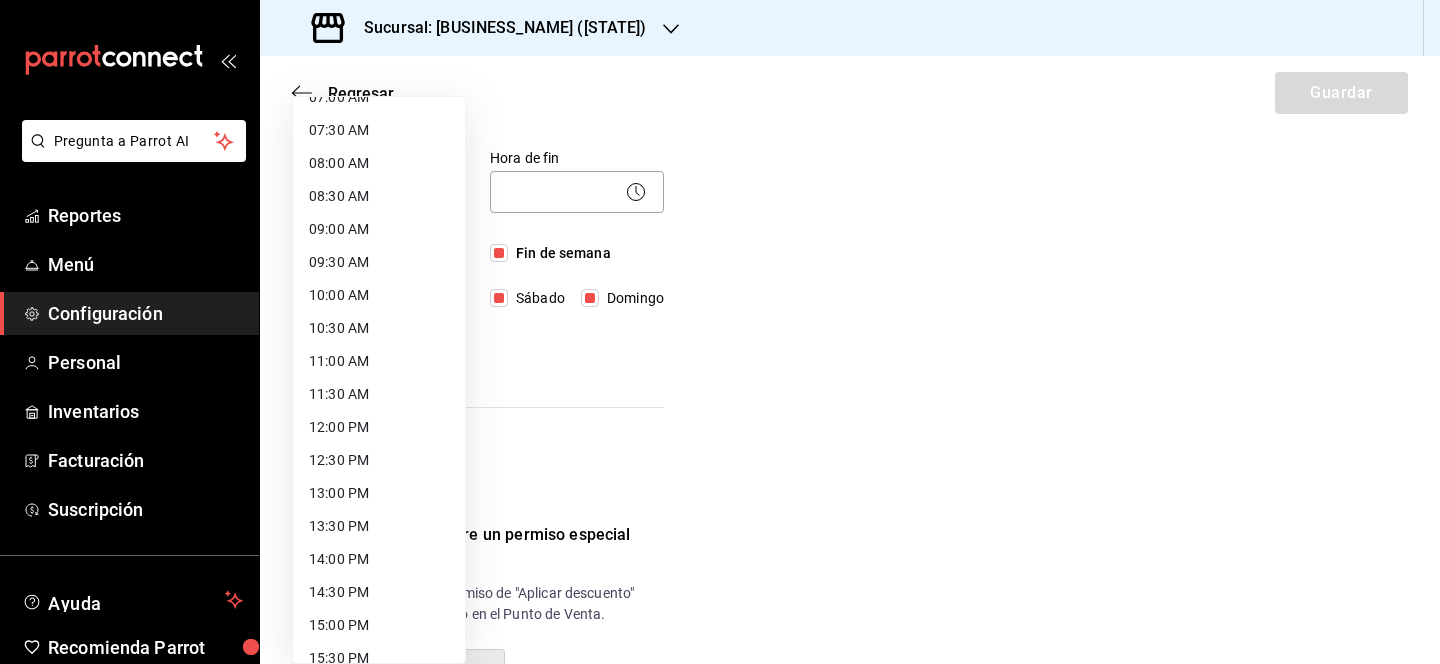 scroll, scrollTop: 491, scrollLeft: 0, axis: vertical 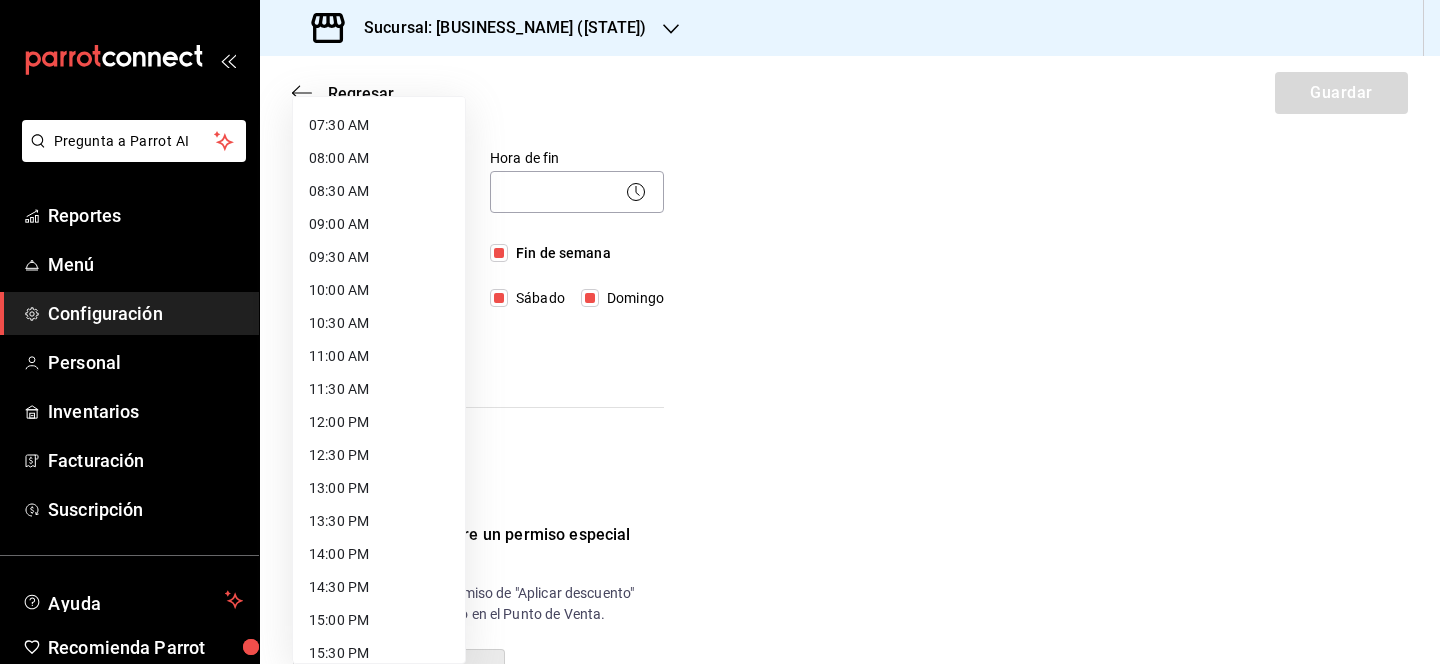 click on "12:00 PM" at bounding box center [379, 422] 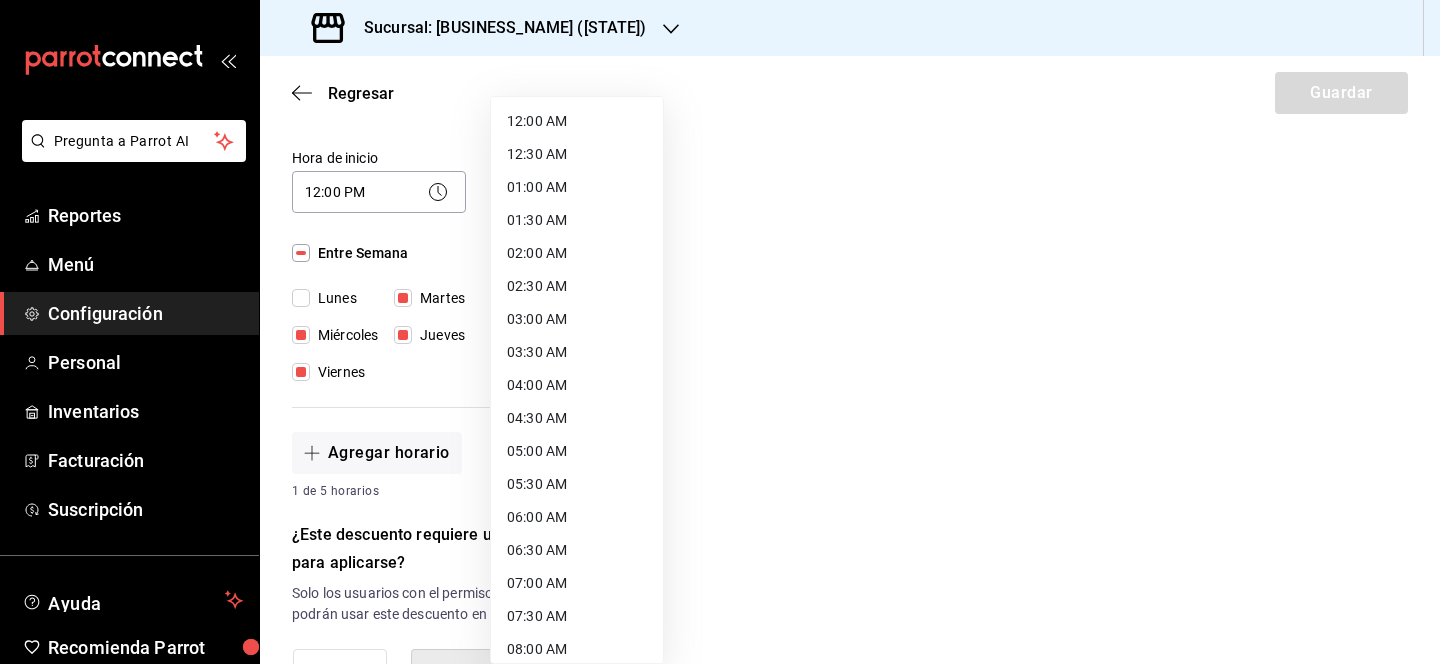 click on "Pregunta a Parrot AI Reportes   Menú   Configuración   Personal   Inventarios   Facturación   Suscripción   Ayuda Recomienda Parrot   Lili Flores   Sugerir nueva función   Sucursal: Monchoso (Tamps) Regresar Guardar Nuevo descuento ¿Dónde se aplicará el descuento? Artículo en orden ORDER_ITEM ¿Cómo se va a llamar? Descuento empleado Ingresa una descripción (opcional) ¿Este descuento tiene vigencia? Periodo en el que el descuento estará activo. Si No Horarios Elige el horario y disponibilidad de este descuento. Hora de inicio 12:00 PM 12:00 Entre Semana Lunes Martes Miércoles Jueves Viernes Hora de fin ​ Fin de semana Sábado Domingo Agregar horario 1 de 5 horarios ¿Este descuento requiere un permiso especial para aplicarse? Solo los usuarios con el permiso de "Aplicar descuento" podrán usar este descuento en el Punto de Venta. Si No ¿Quieres que el usuario defina el valor del descuento en el Punto de Venta? Si No ¿Cómo se aplicará el descuento? Porcentaje Cantidad Porcentaje 0.00 %" at bounding box center (720, 332) 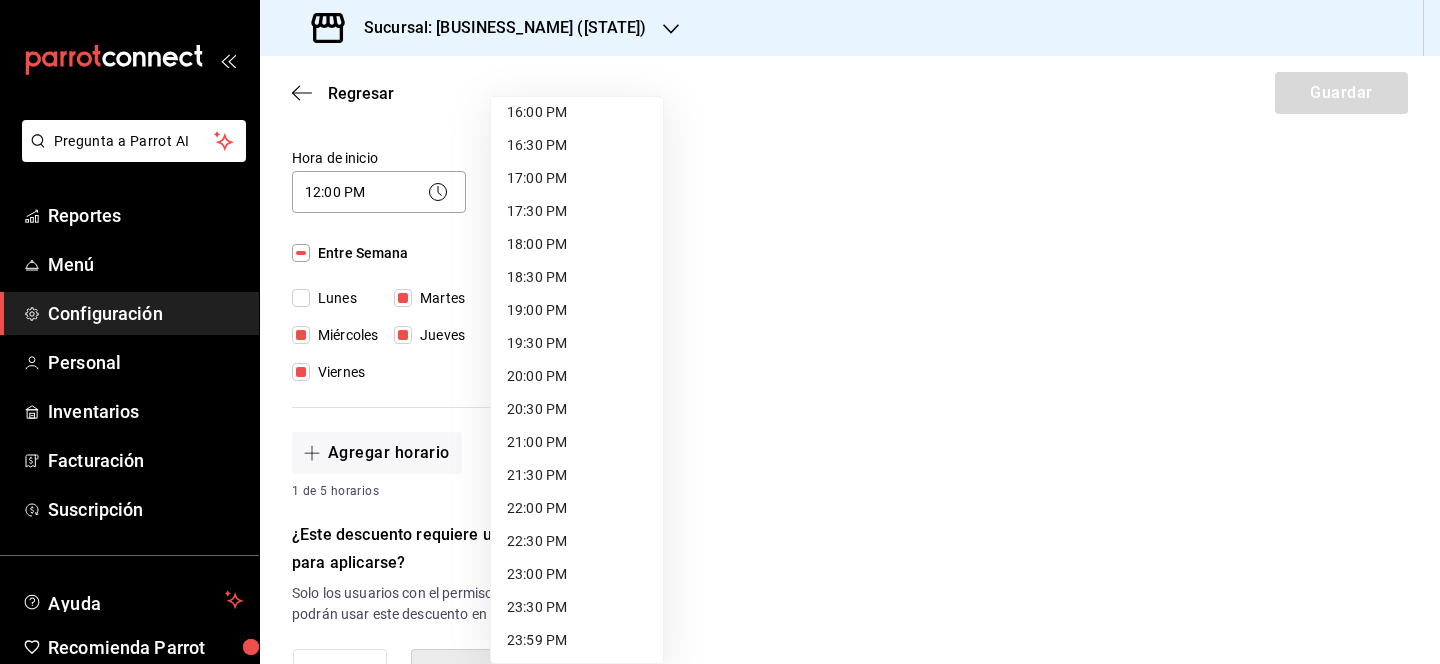scroll, scrollTop: 1060, scrollLeft: 0, axis: vertical 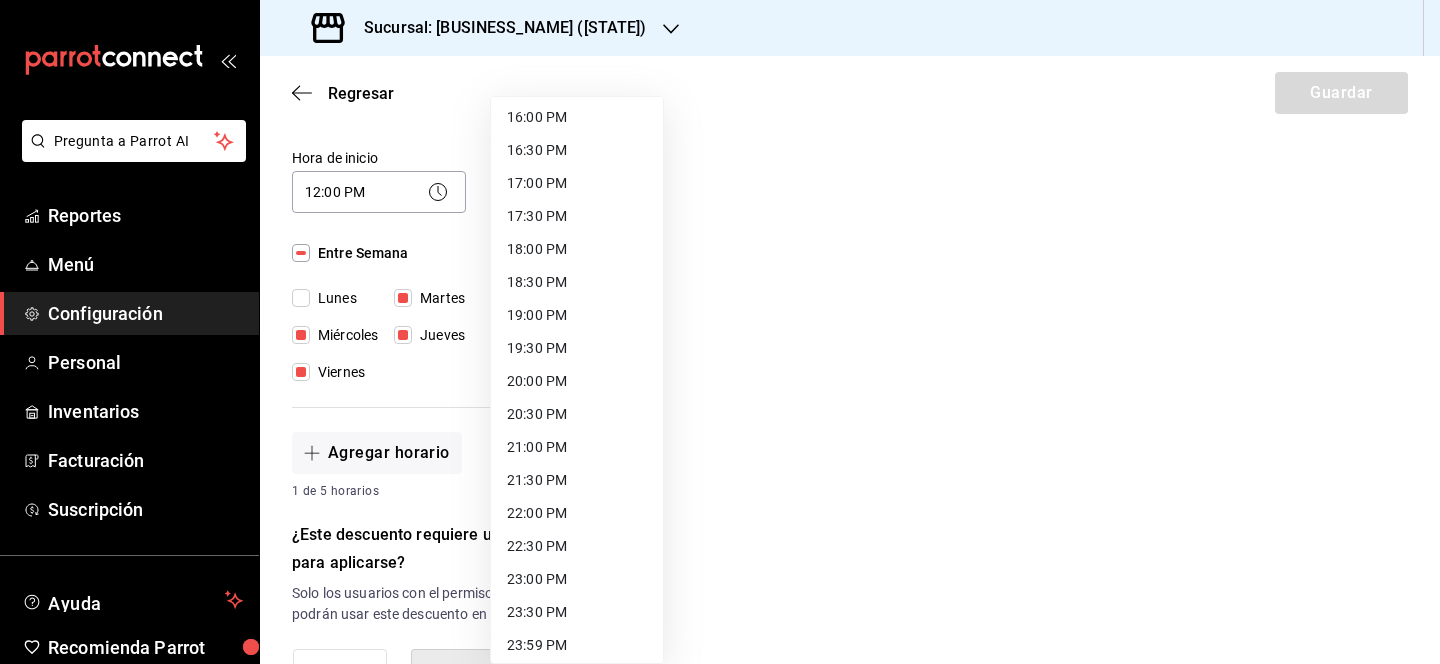 click on "21:00 PM" at bounding box center (577, 447) 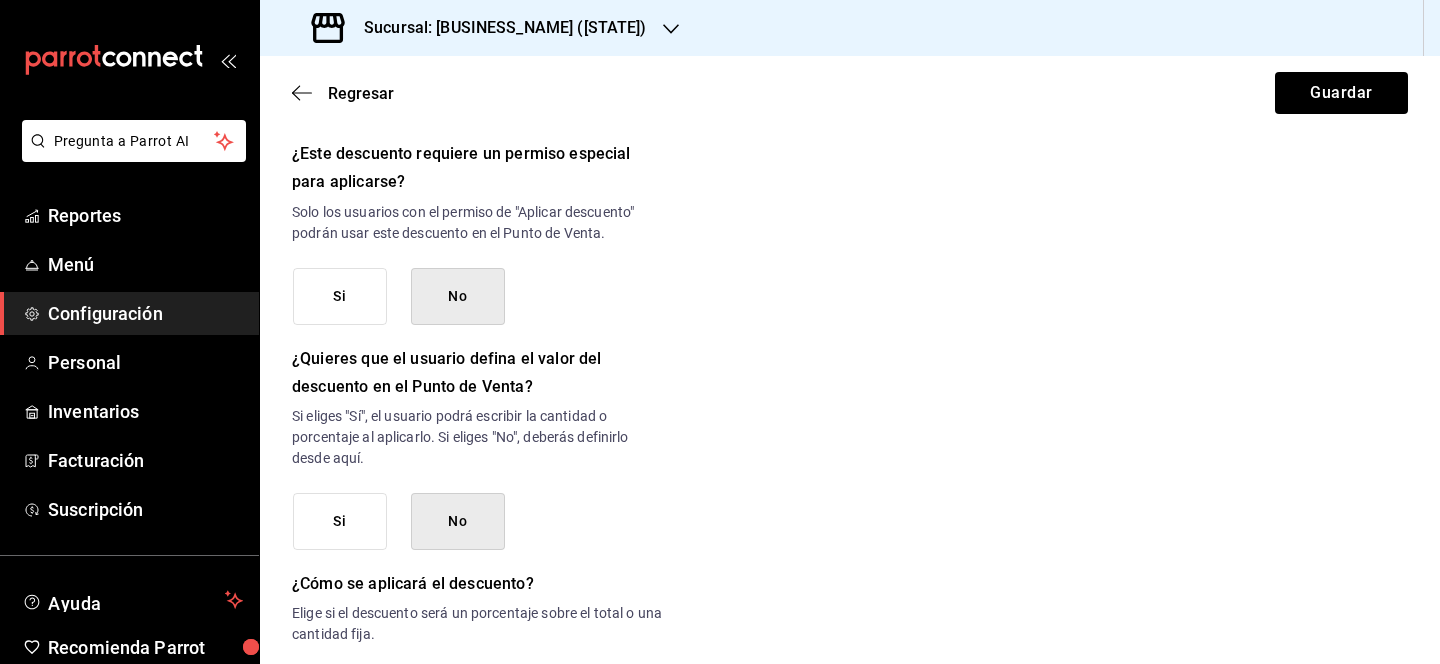 scroll, scrollTop: 855, scrollLeft: 0, axis: vertical 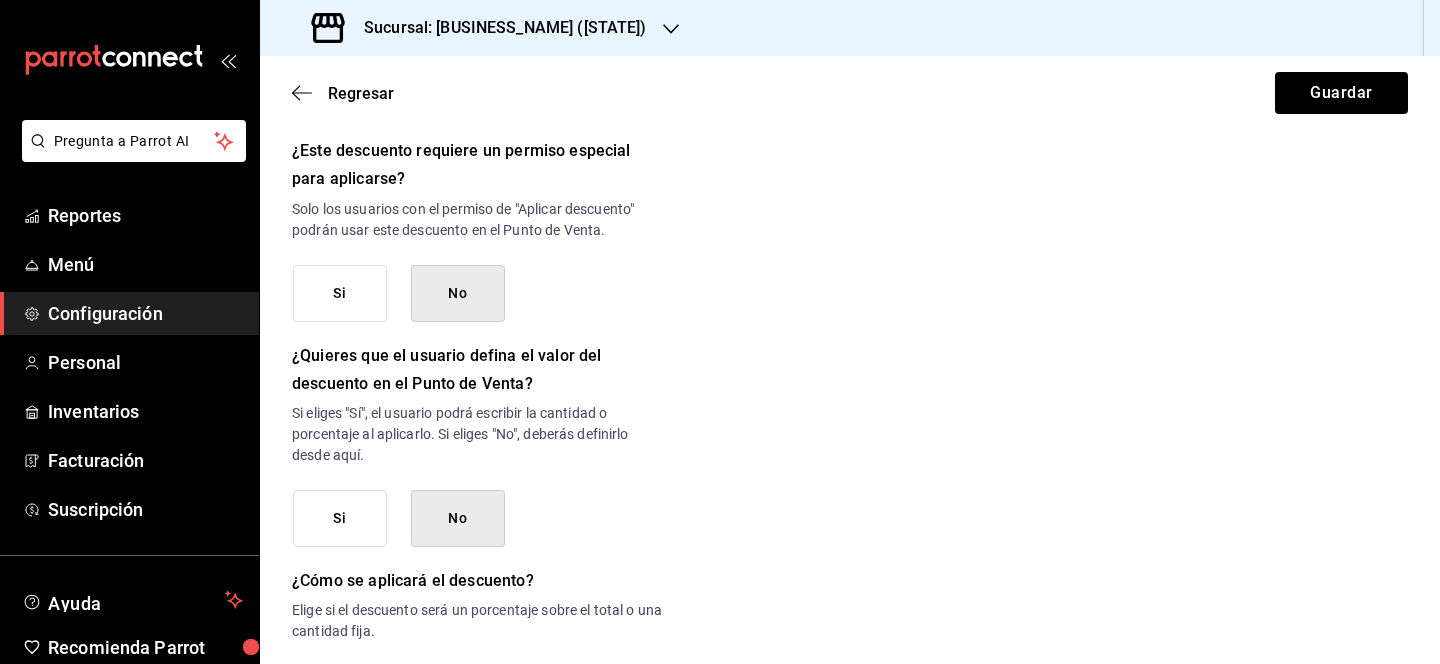 click on "Si" at bounding box center (340, 293) 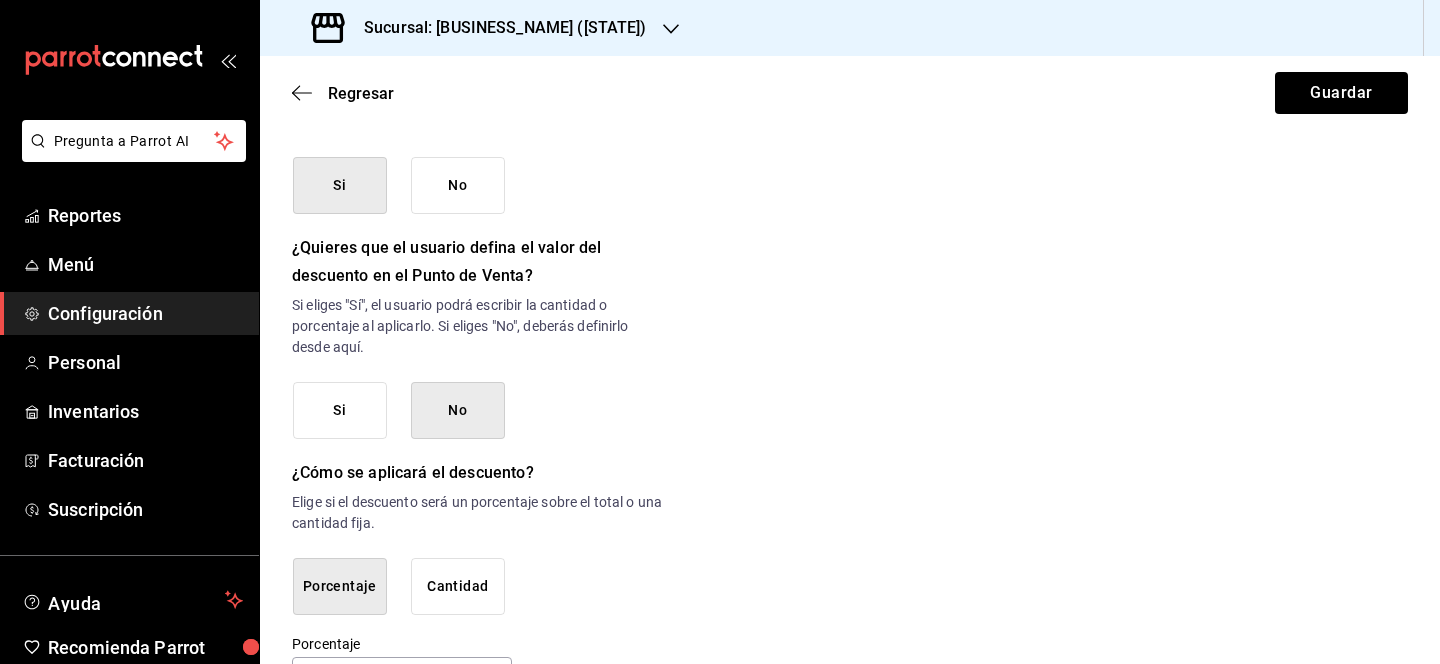 scroll, scrollTop: 1030, scrollLeft: 0, axis: vertical 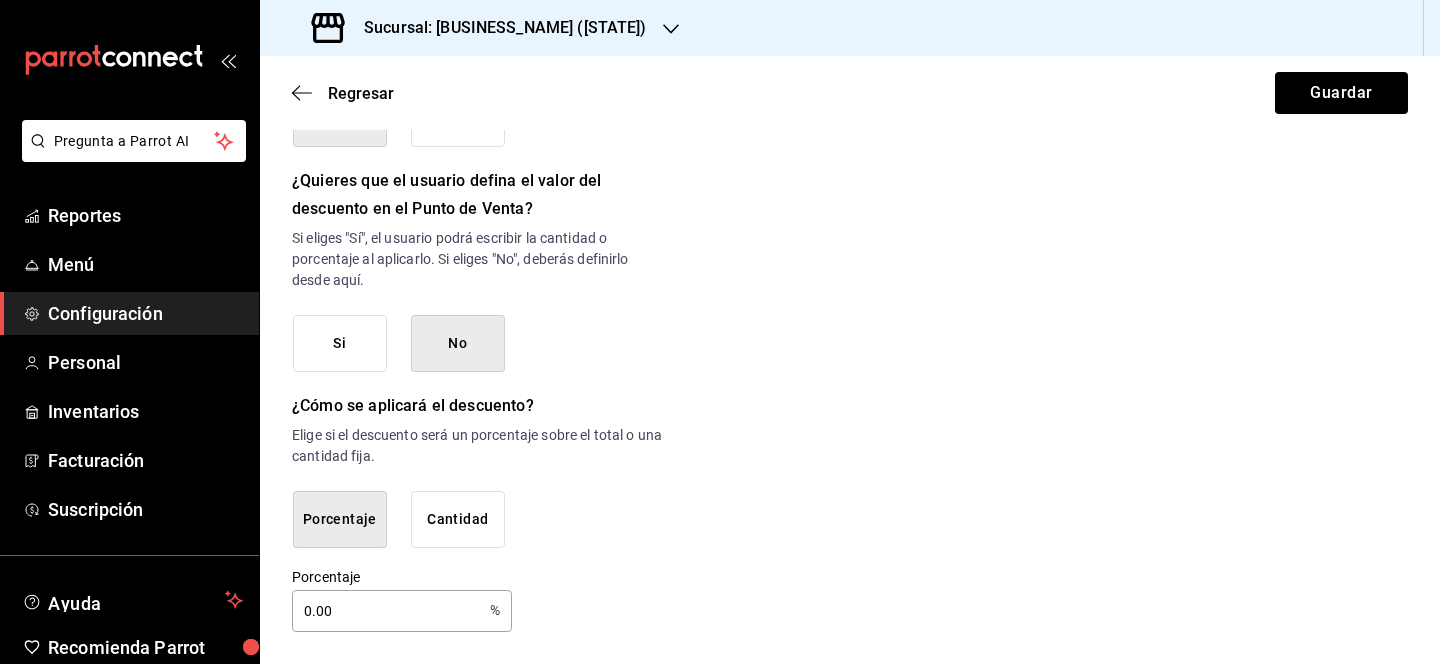 click on "0.00" at bounding box center (387, 611) 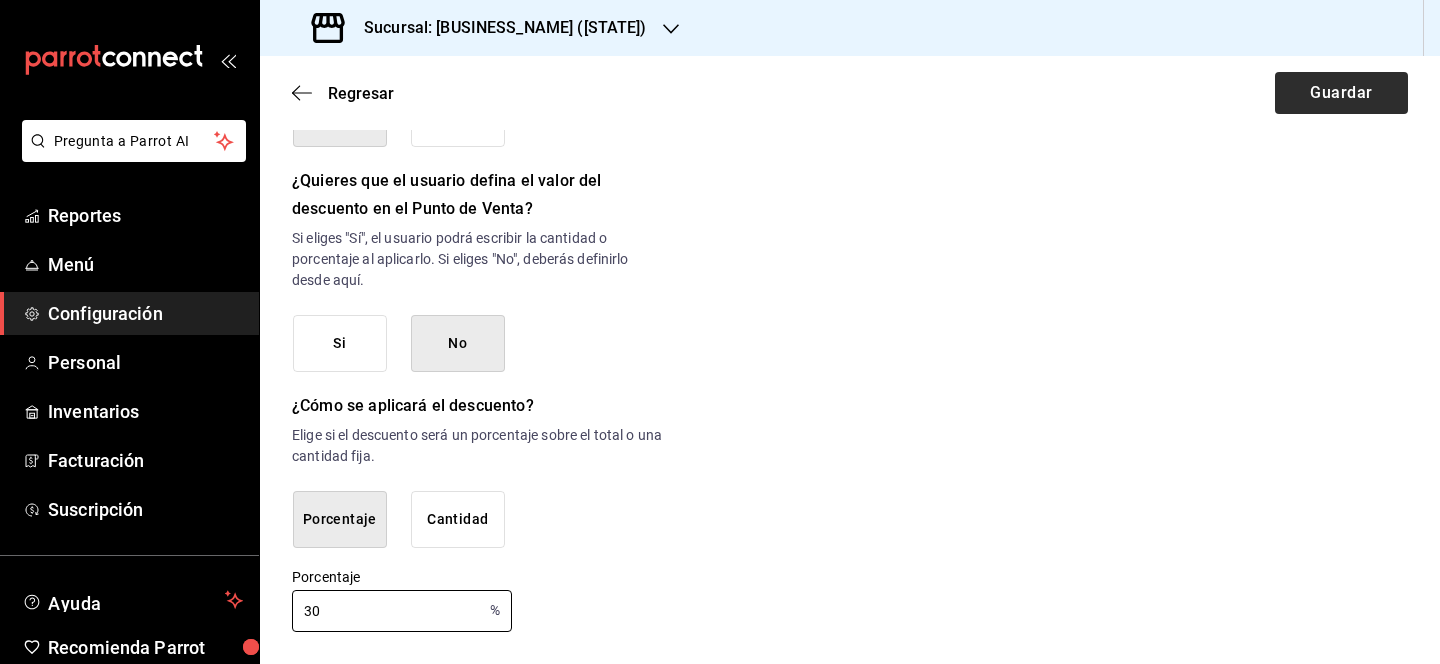 type on "30" 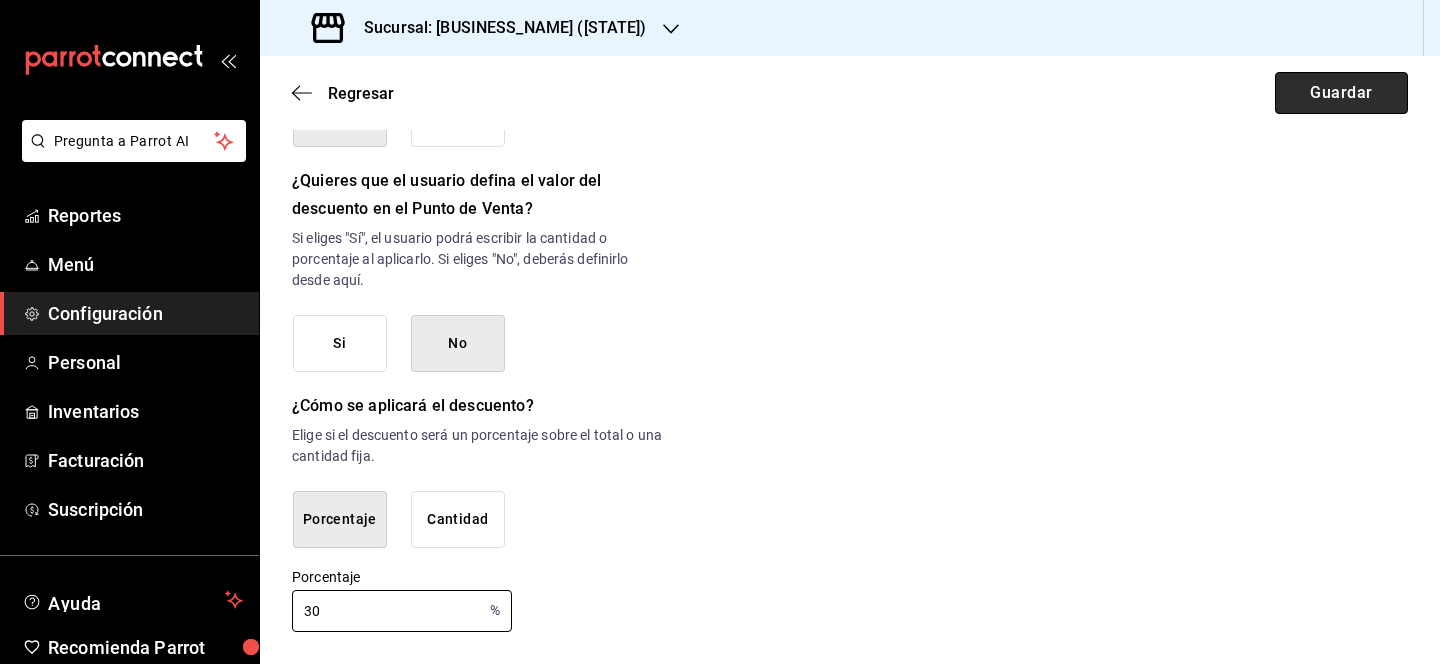 click on "Guardar" at bounding box center [1341, 93] 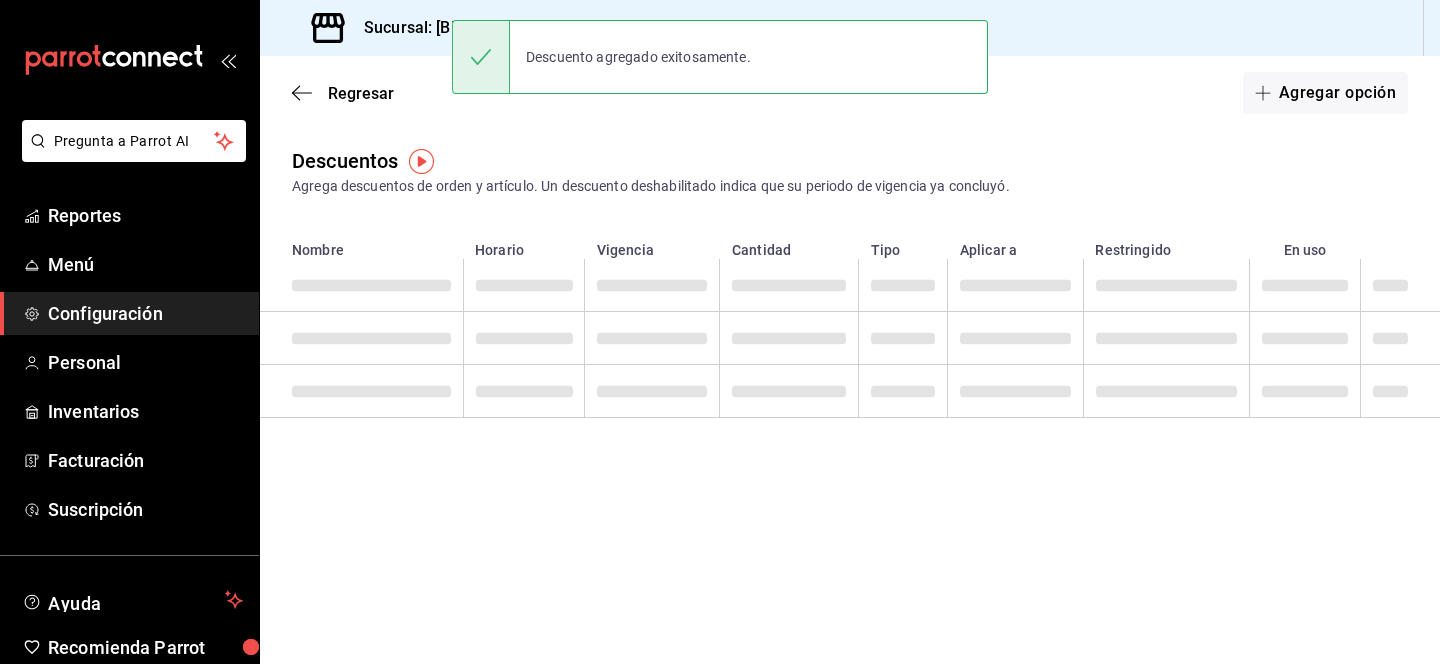scroll, scrollTop: 0, scrollLeft: 0, axis: both 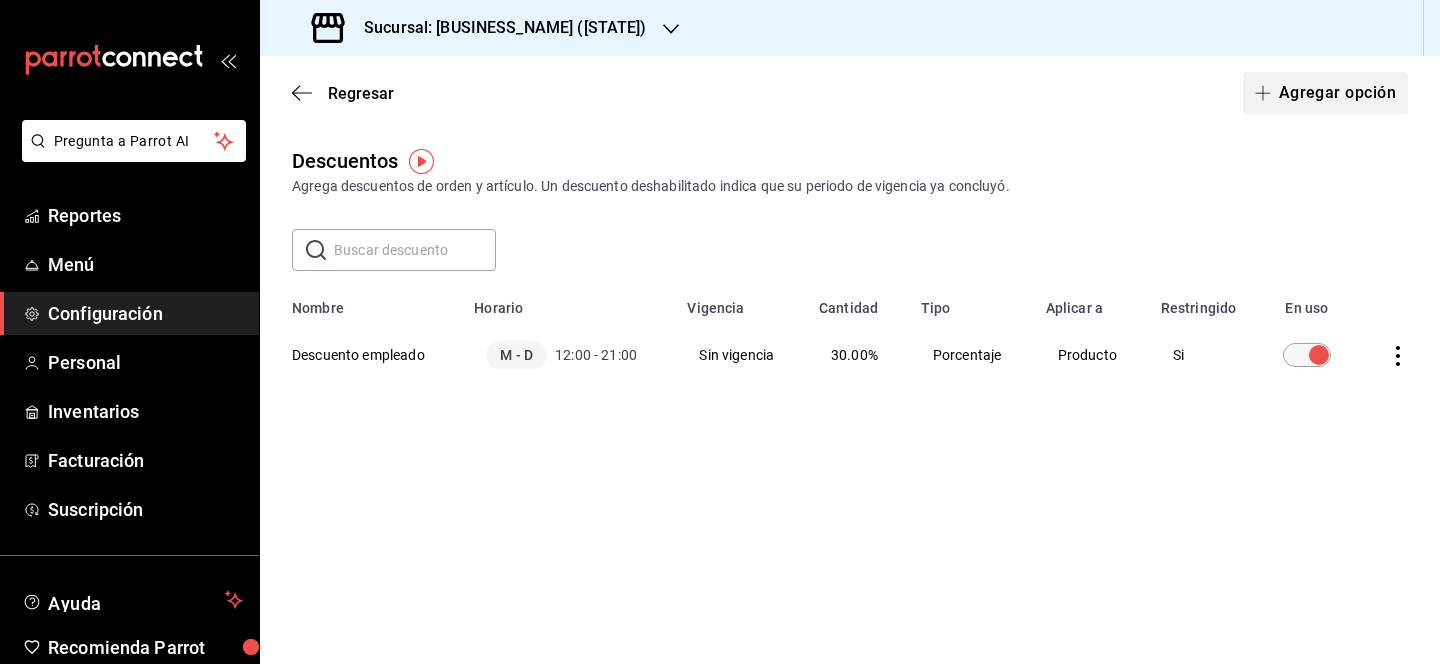 click on "Agregar opción" at bounding box center [1325, 93] 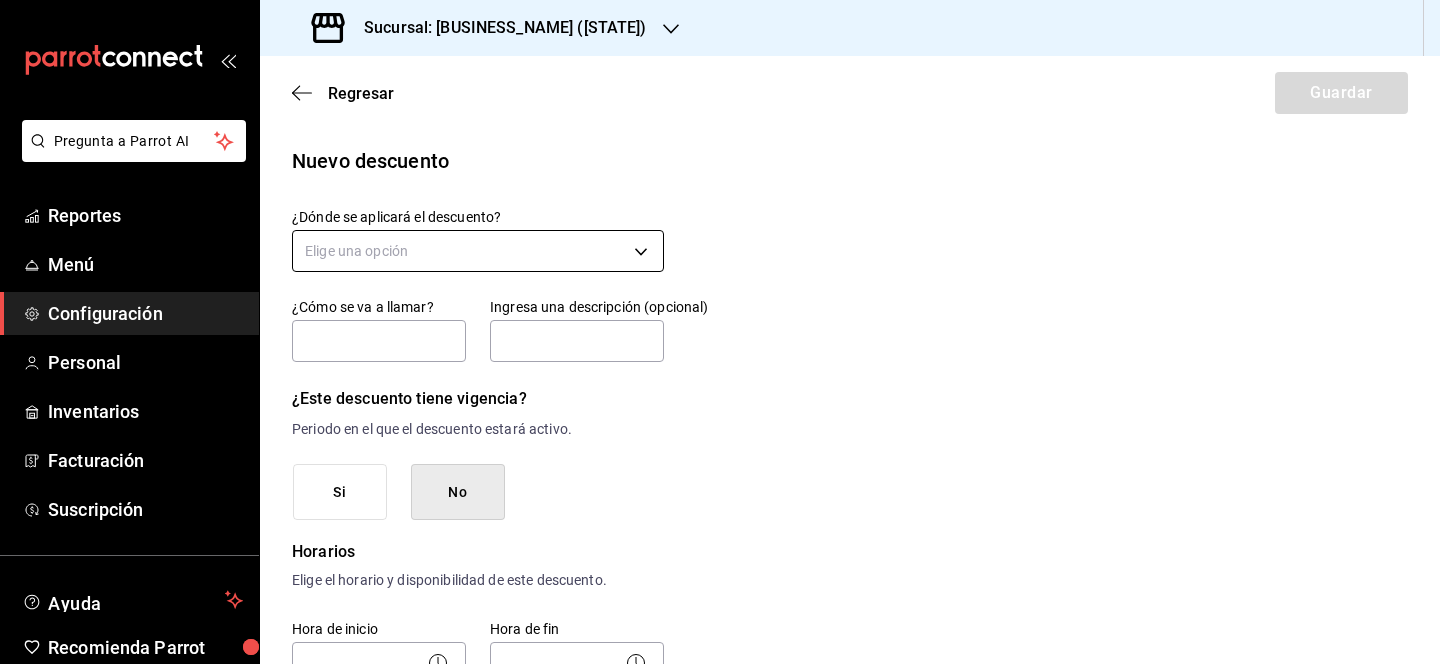 click on "Pregunta a Parrot AI Reportes   Menú   Configuración   Personal   Inventarios   Facturación   Suscripción   Ayuda Recomienda Parrot   [PERSON]   Sugerir nueva función   Sucursal: [CITY] ([STATE]) Regresar Guardar Nuevo descuento ¿Dónde se aplicará el descuento? Elige una opción ¿Cómo se va a llamar? Ingresa una descripción (opcional) ¿Este descuento tiene vigencia? Periodo en el que el descuento estará activo. Si No Horarios Elige el horario y disponibilidad de este descuento. Hora de inicio ​ Entre Semana Lunes Martes Miércoles Jueves Viernes Hora de fin ​ Fin de semana Sábado Domingo Agregar horario 1 de 5 horarios ¿Este descuento requiere un permiso especial para aplicarse? Solo los usuarios con el permiso de "Aplicar descuento" podrán usar este descuento en el Punto de Venta. Si No ¿Quieres que el usuario defina el valor del descuento en el Punto de Venta? Si No ¿Cómo se aplicará el descuento? Elige si el descuento será un porcentaje sobre el total o una cantidad fija. 0.00 %" at bounding box center (720, 332) 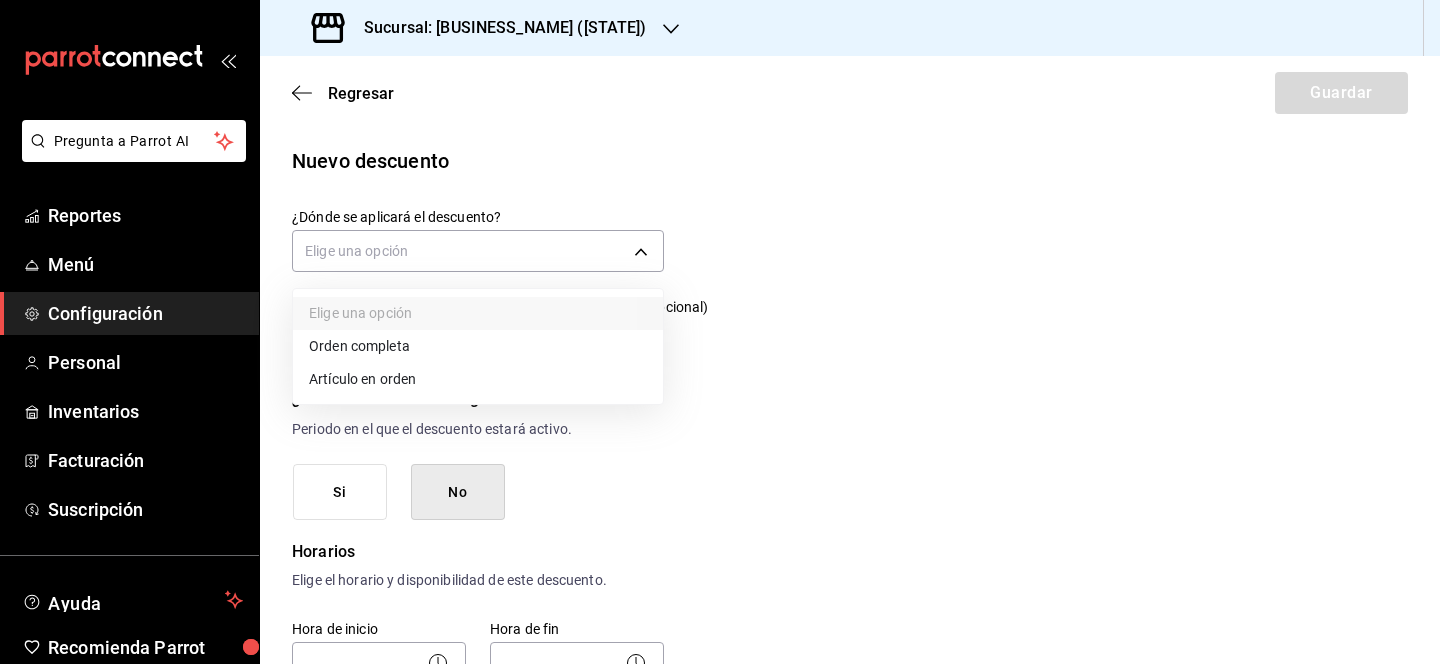 click on "Orden completa" at bounding box center (478, 346) 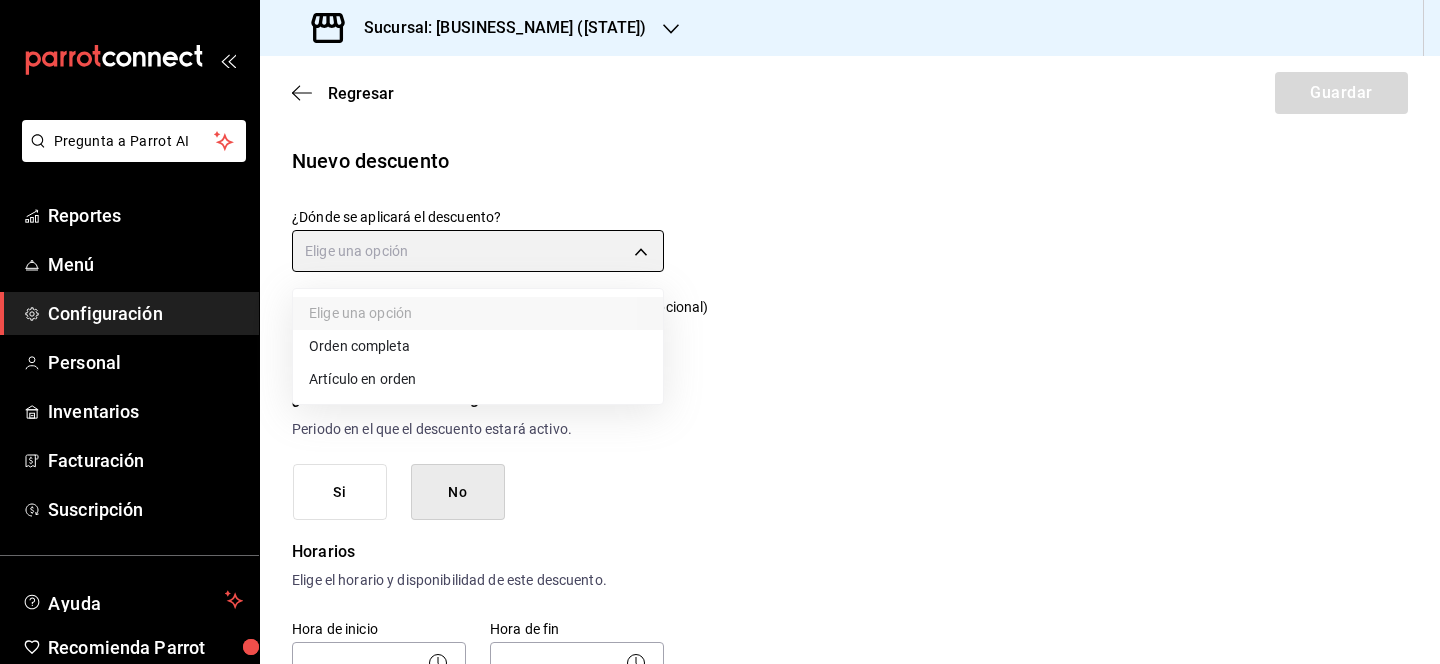 type on "ORDER" 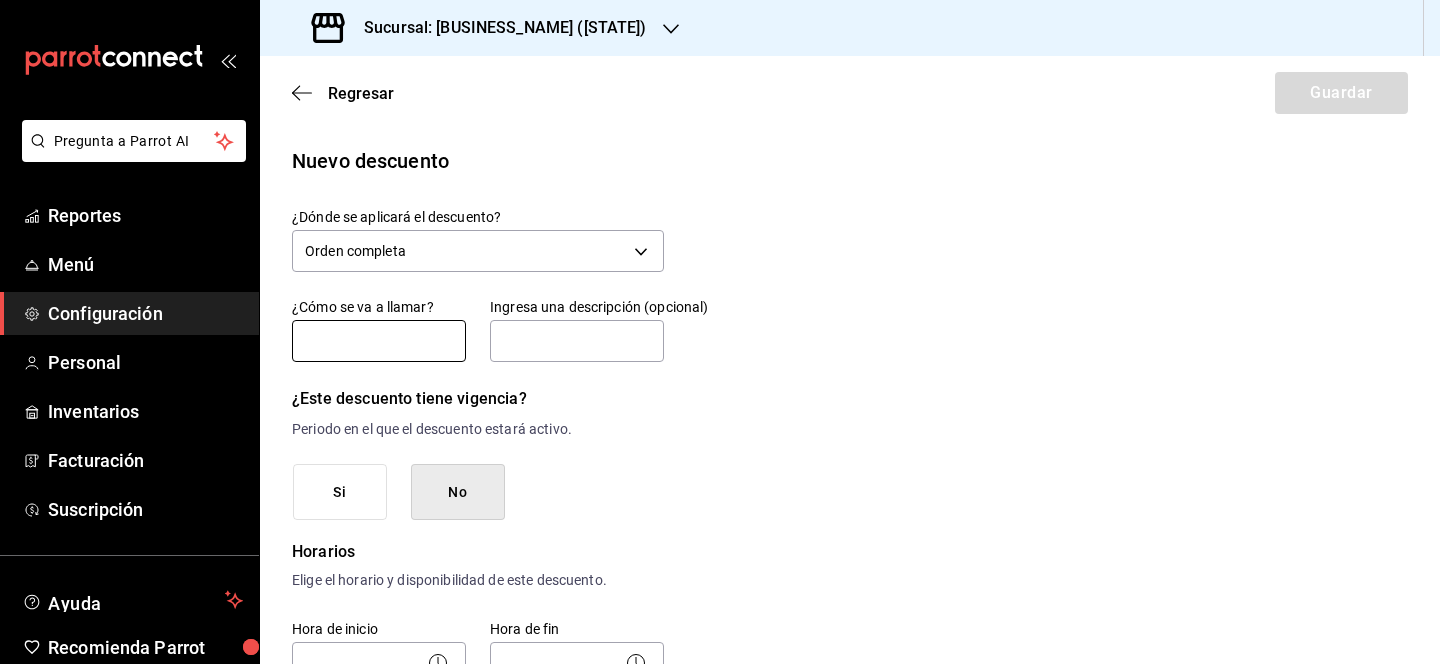 click at bounding box center (379, 341) 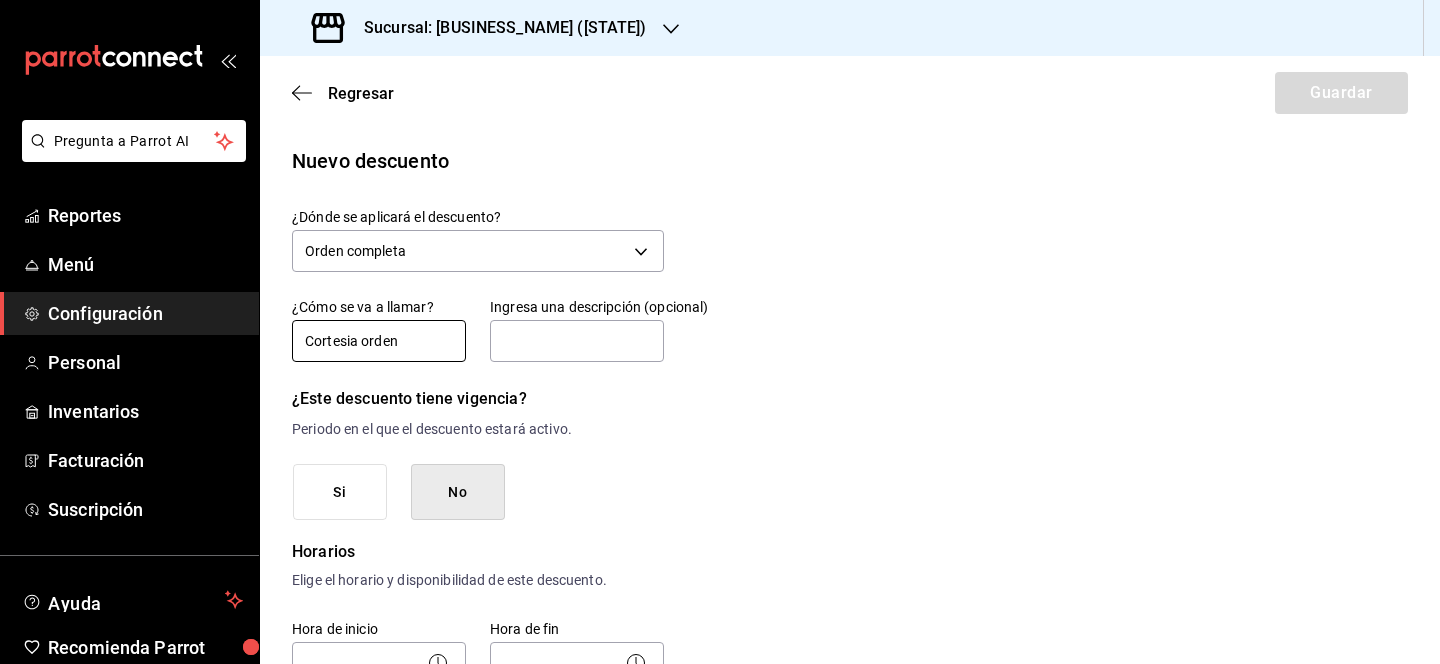 type on "Cortesia orden" 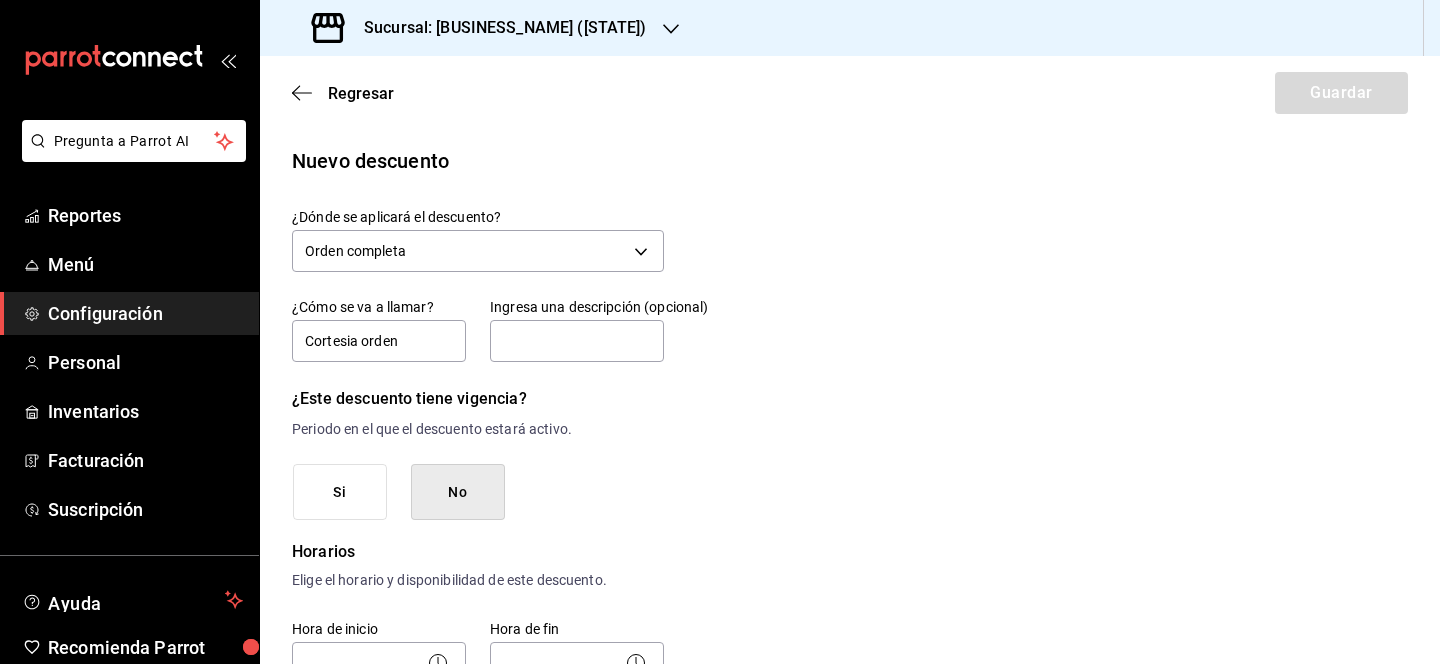 click on "¿Este descuento tiene vigencia?" at bounding box center [478, 399] 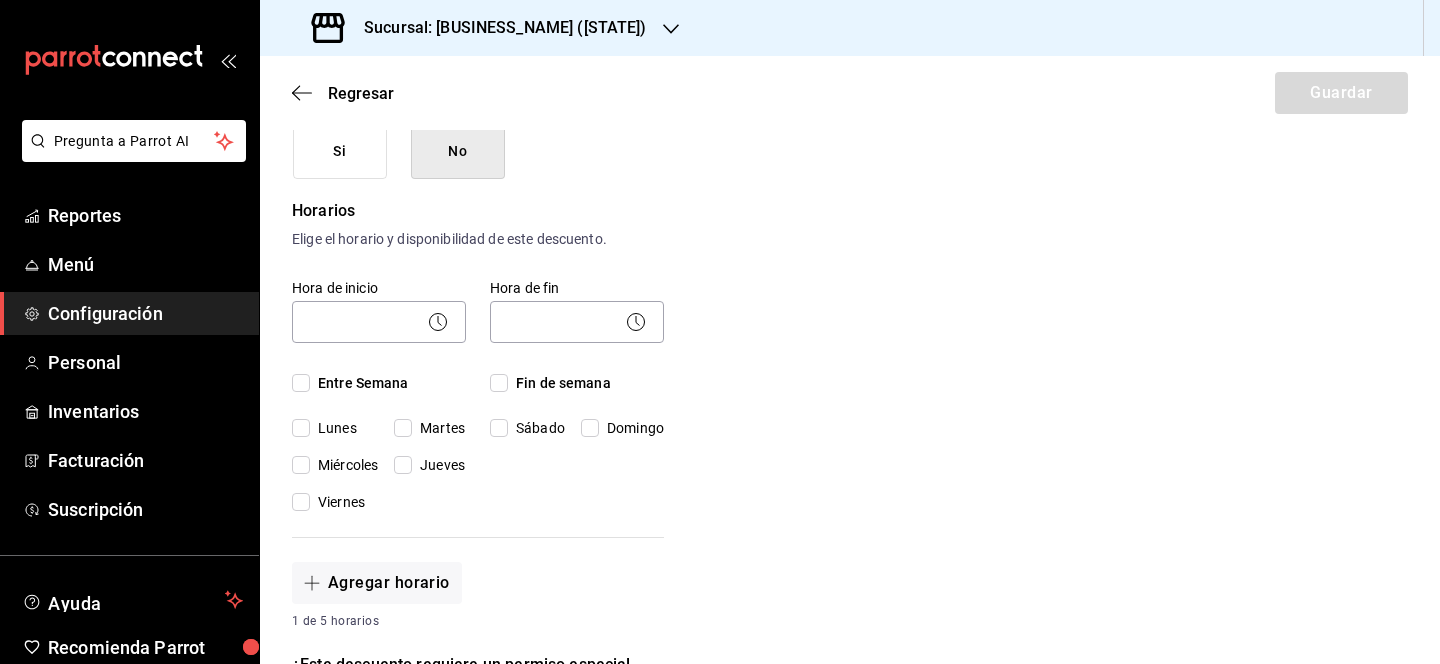 scroll, scrollTop: 486, scrollLeft: 0, axis: vertical 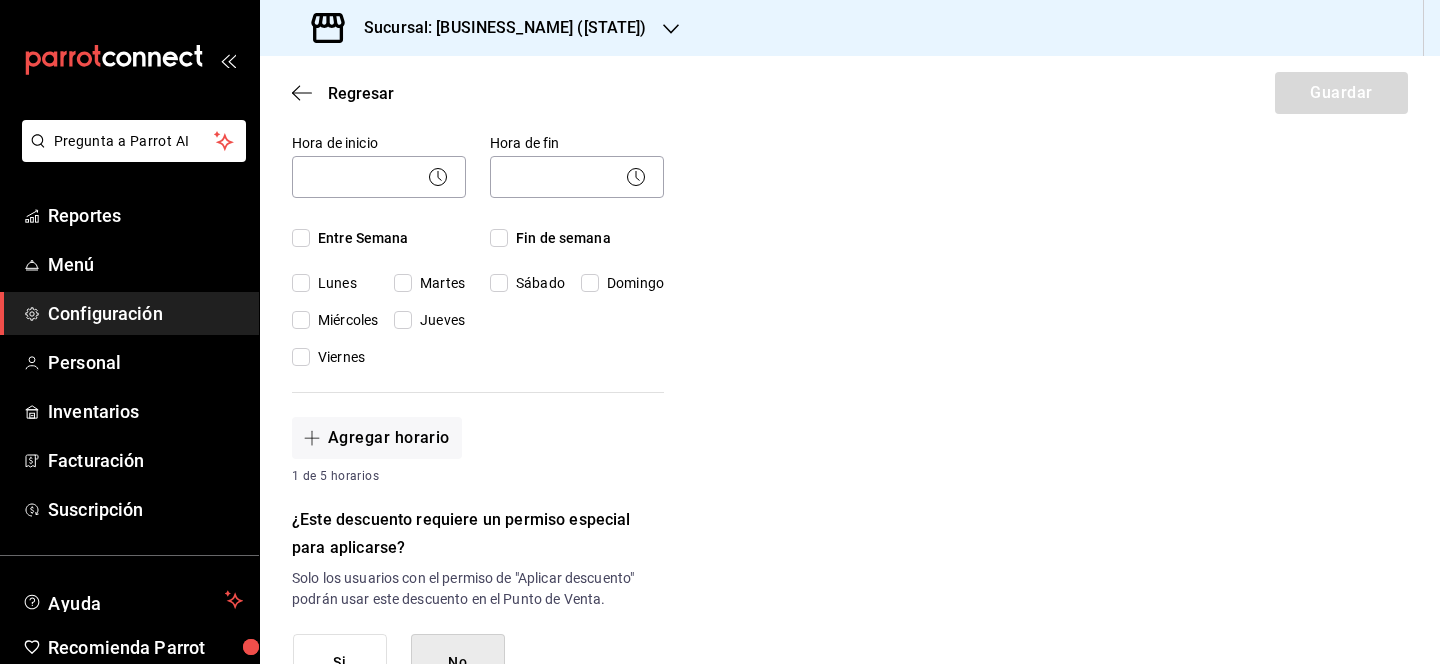 click on "Martes" at bounding box center [403, 283] 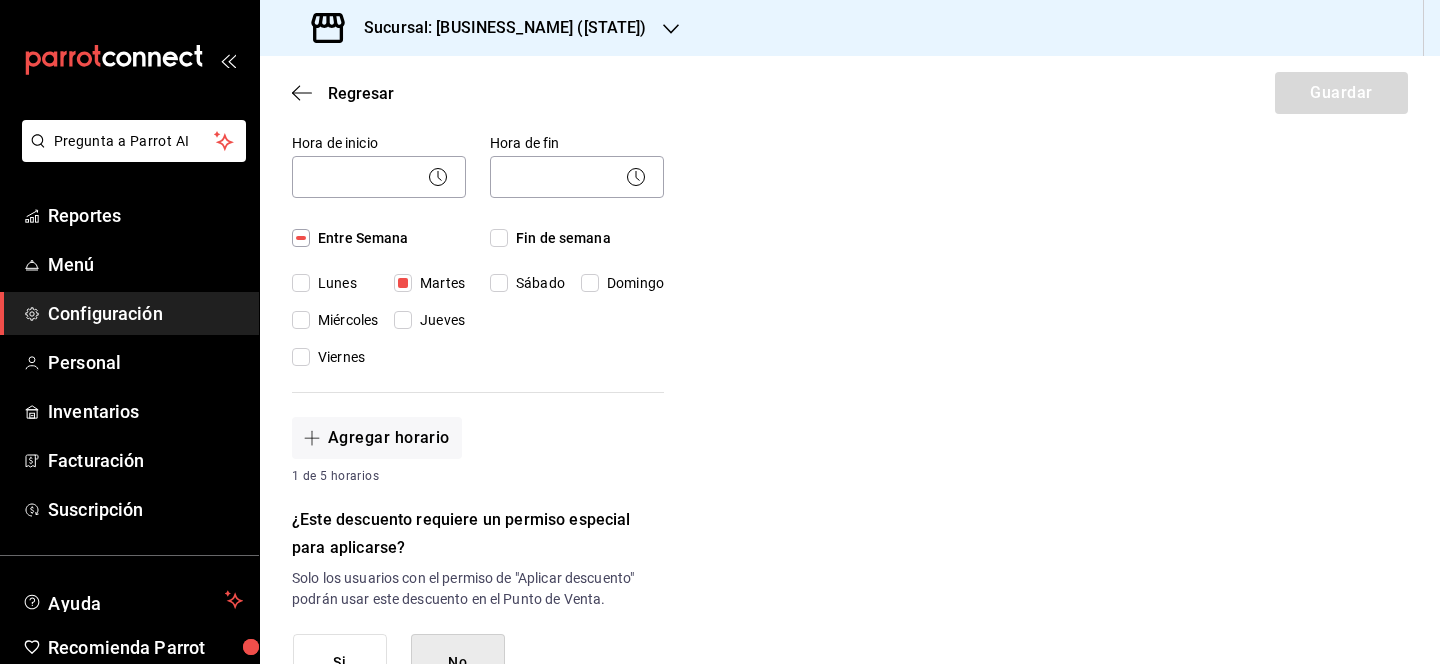 drag, startPoint x: 306, startPoint y: 316, endPoint x: 380, endPoint y: 315, distance: 74.00676 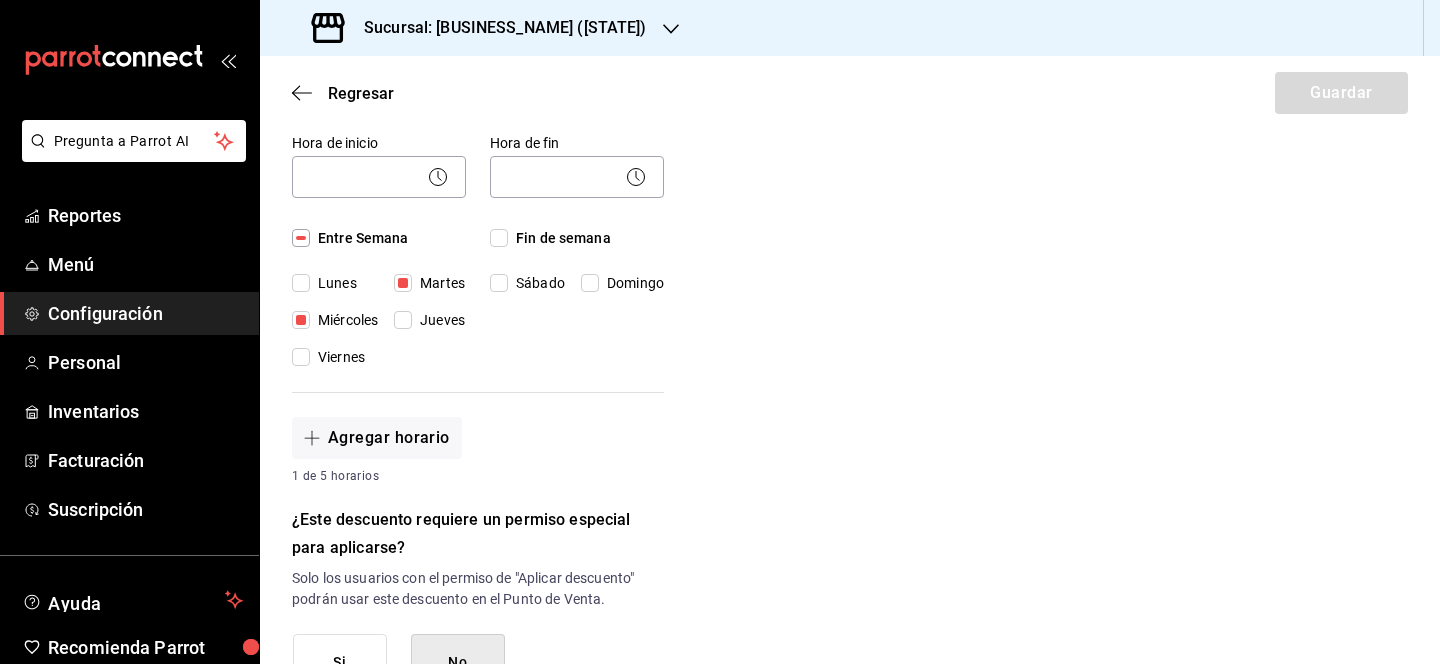 click on "Jueves" at bounding box center [403, 320] 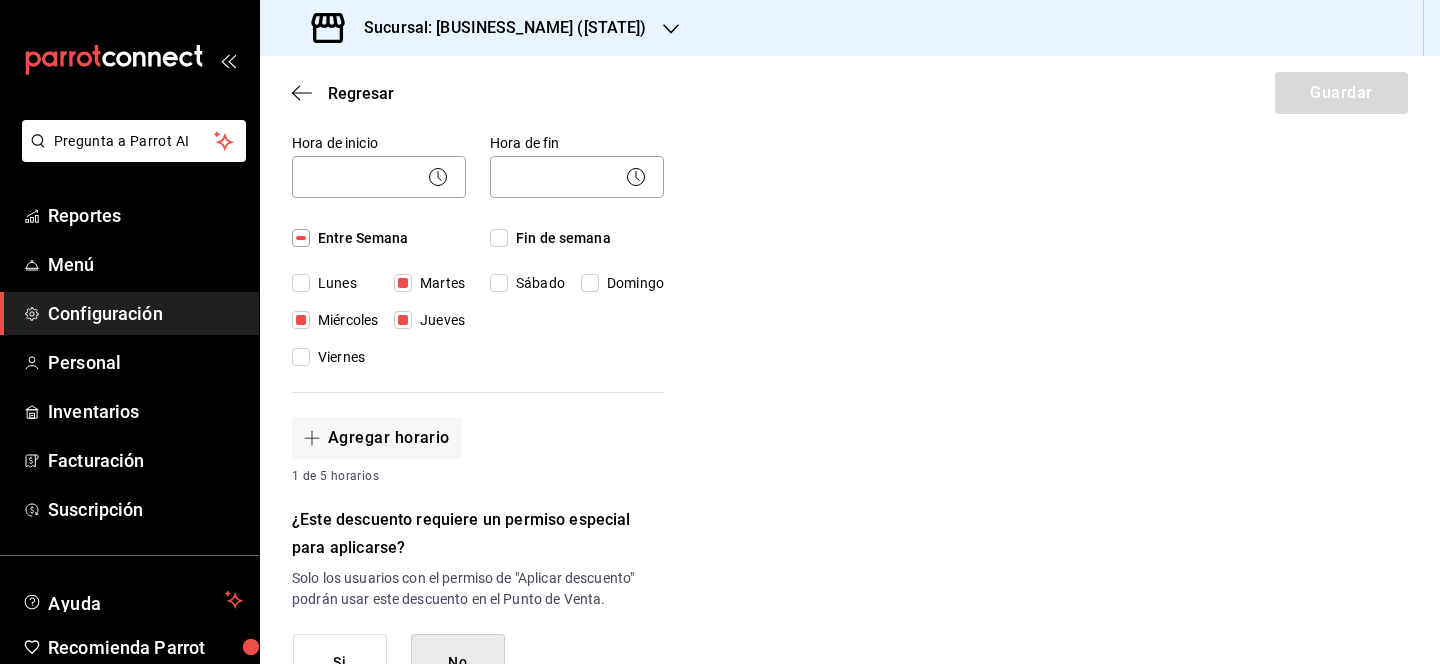 click on "Viernes" at bounding box center (301, 357) 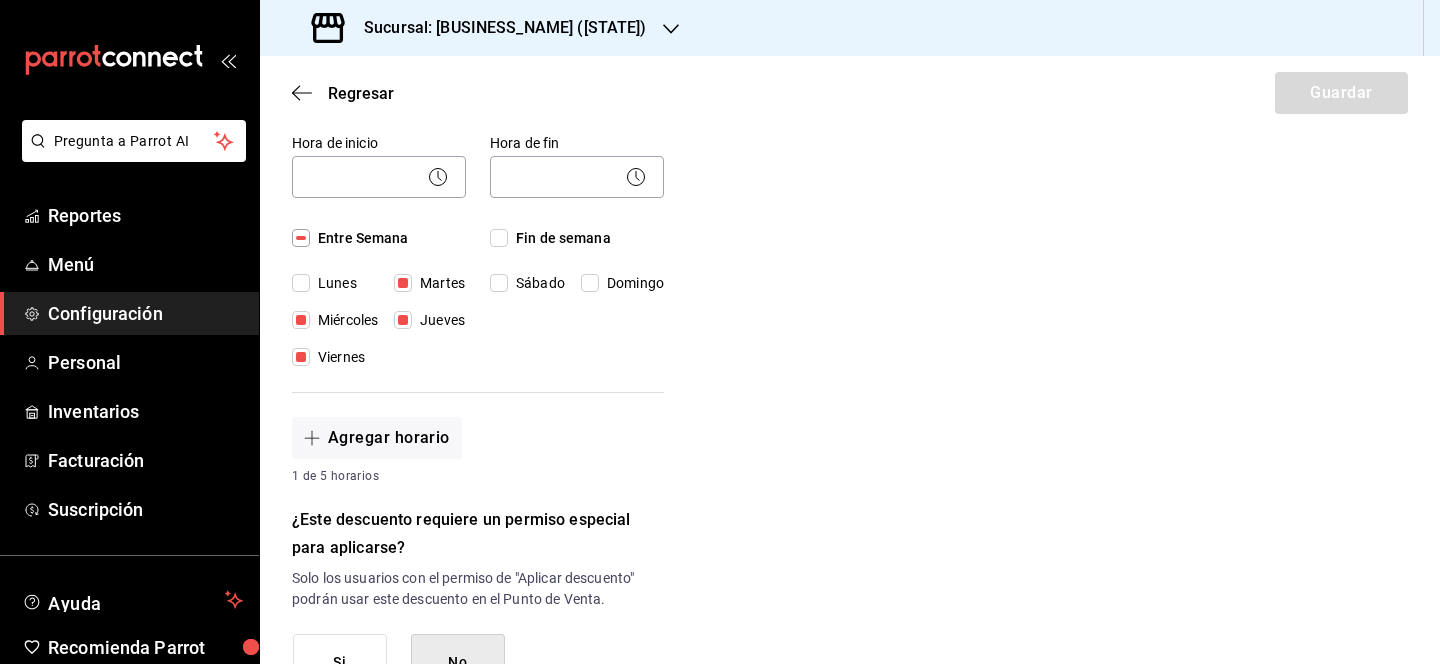 click on "Sábado" at bounding box center (499, 283) 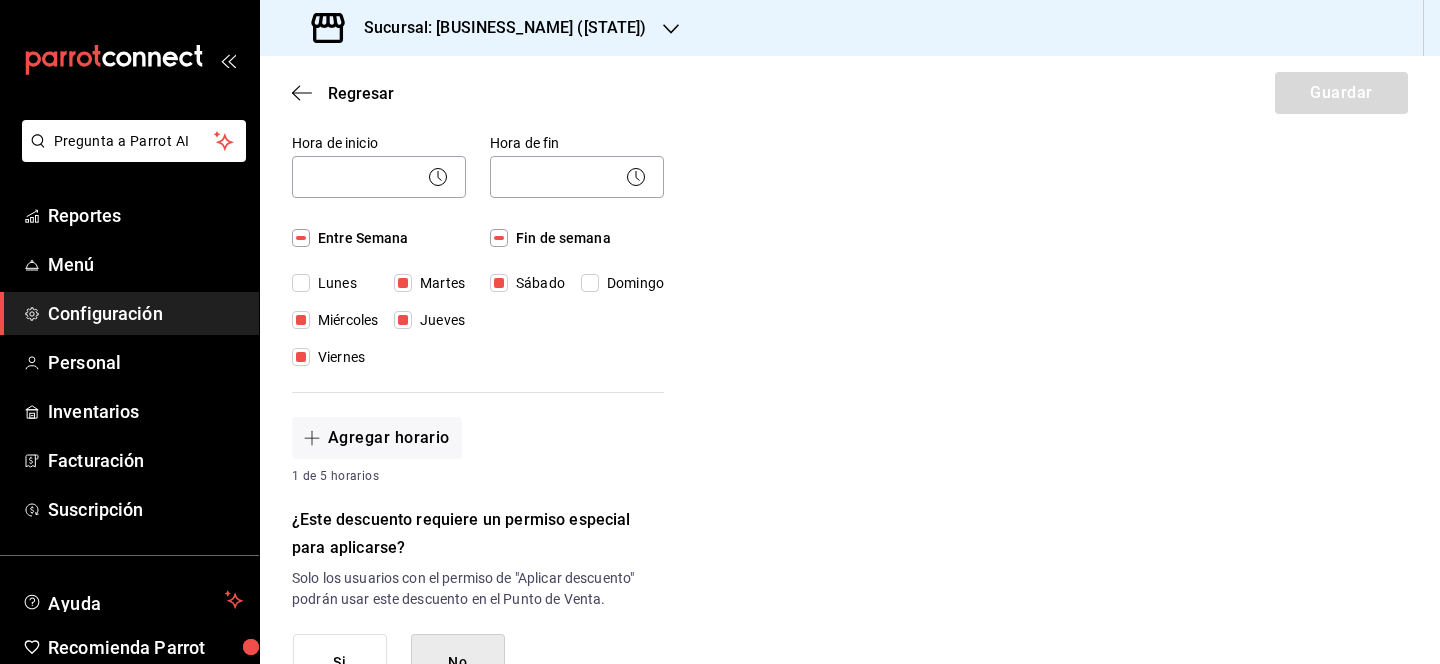 click on "Domingo" at bounding box center (590, 283) 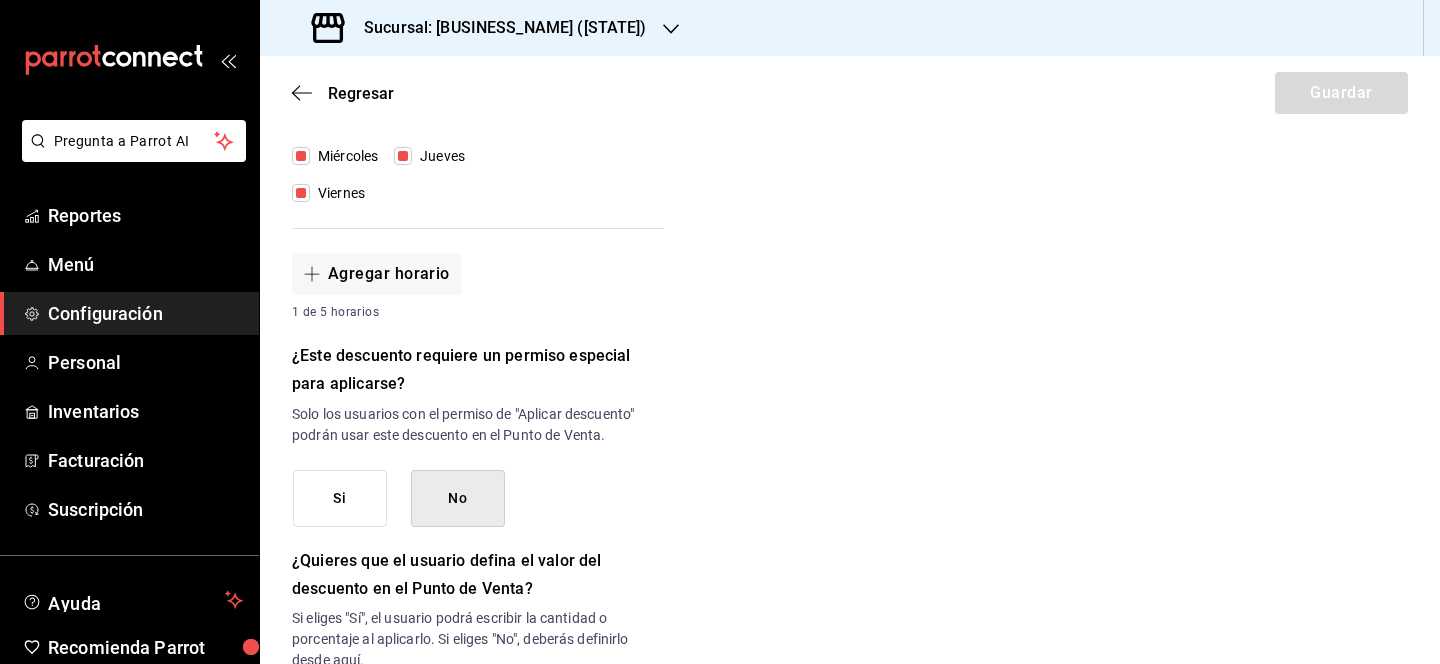 scroll, scrollTop: 662, scrollLeft: 0, axis: vertical 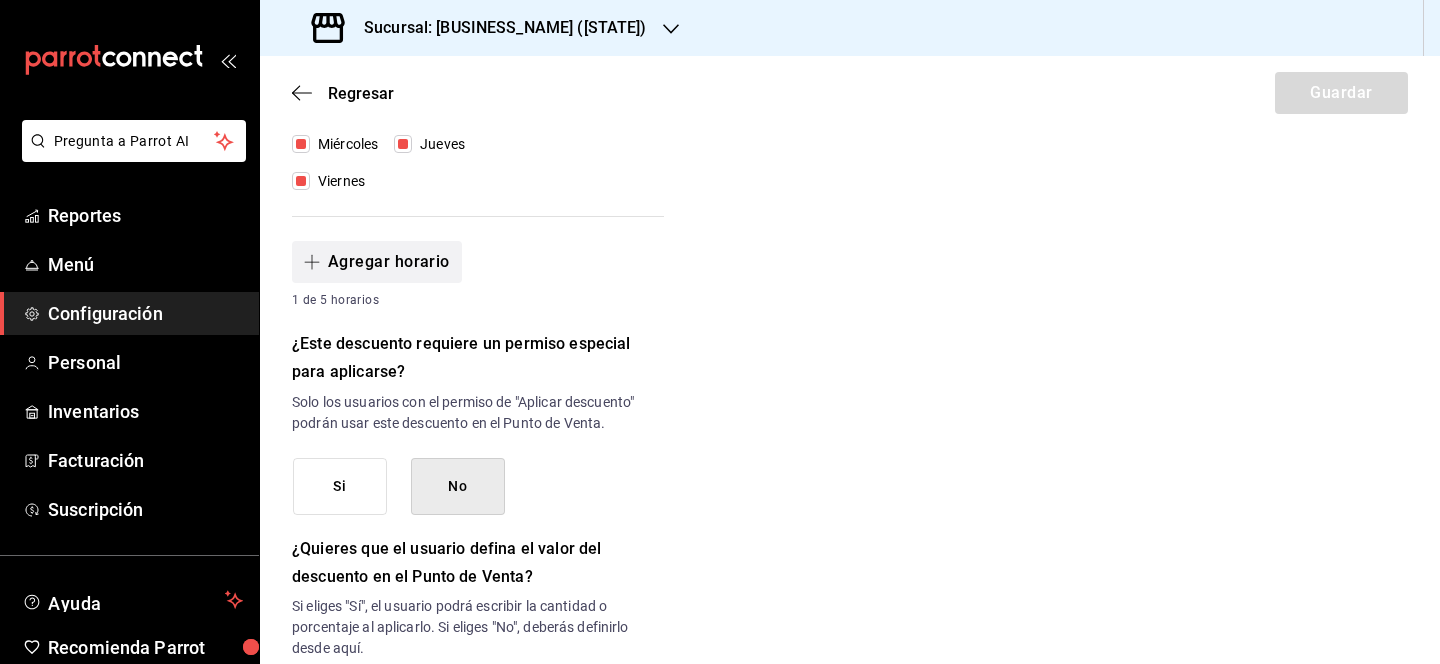 click on "Agregar horario" at bounding box center [377, 262] 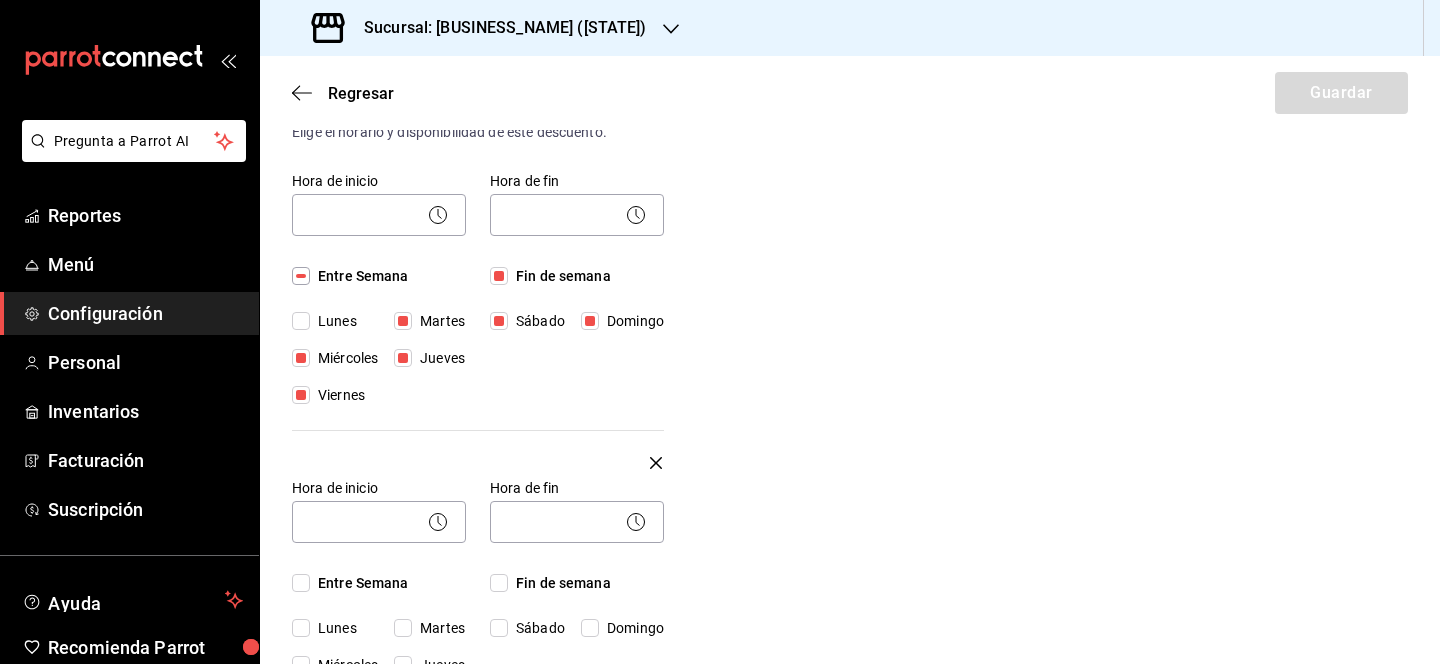 scroll, scrollTop: 439, scrollLeft: 0, axis: vertical 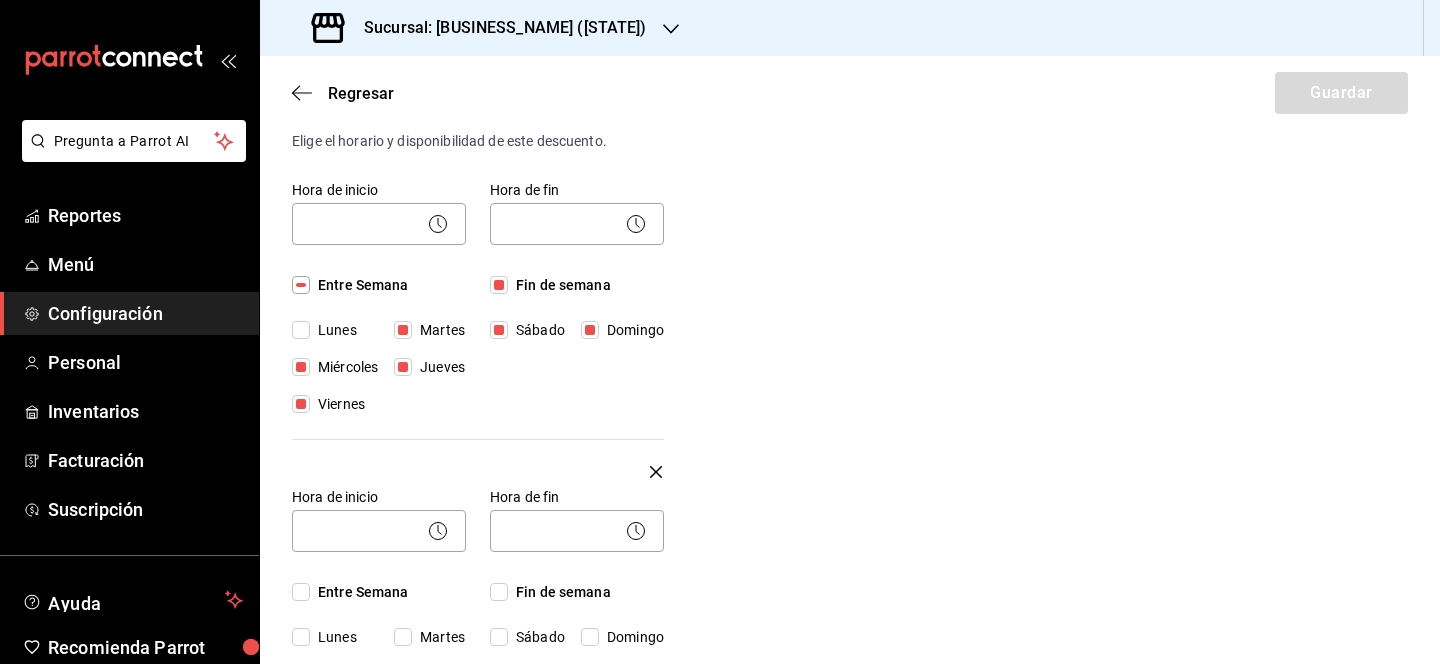 click 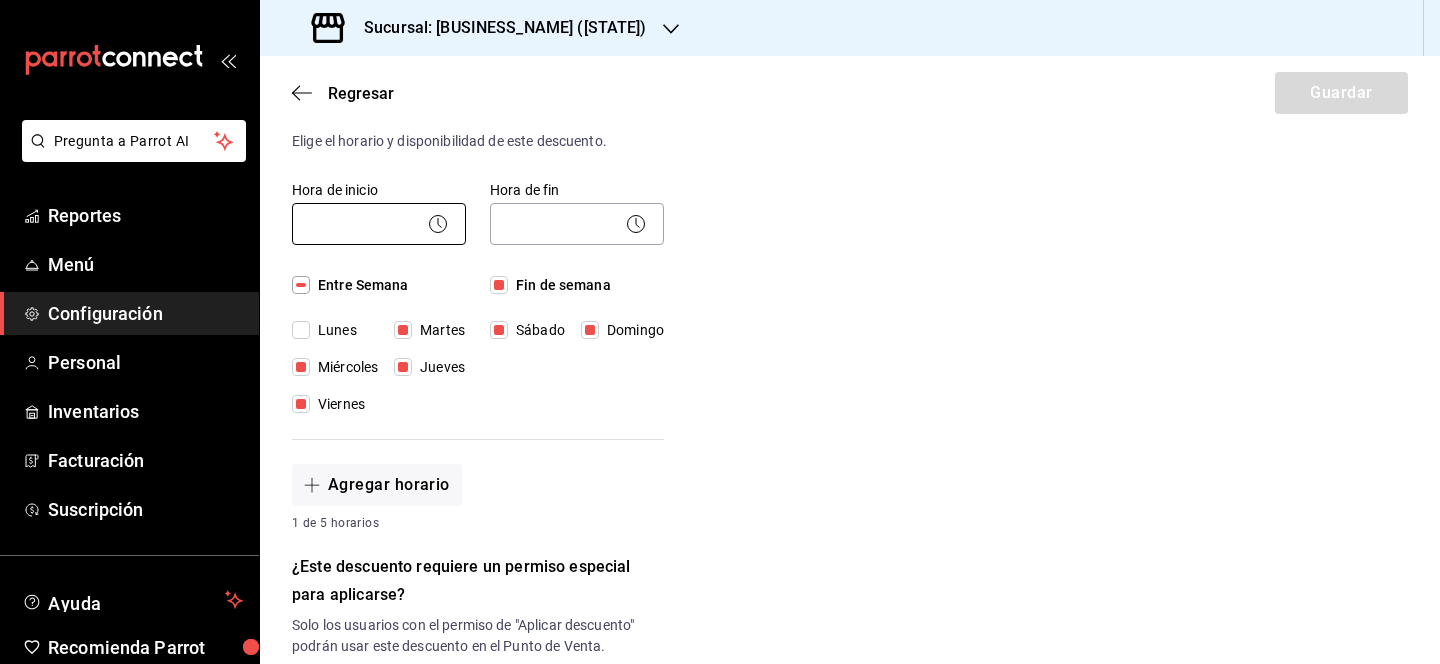 click on "Pregunta a Parrot AI Reportes   Menú   Configuración   Personal   Inventarios   Facturación   Suscripción   Ayuda Recomienda Parrot   Lili Flores   Sugerir nueva función   Sucursal: Monchoso (Tamps) Regresar Guardar Nuevo descuento ¿Dónde se aplicará el descuento? Orden completa ORDER ¿Cómo se va a llamar? Cortesia orden Ingresa una descripción (opcional) ¿Este descuento tiene vigencia? Periodo en el que el descuento estará activo. Si No Horarios Elige el horario y disponibilidad de este descuento. Hora de inicio ​ Entre Semana Lunes Martes Miércoles Jueves Viernes Hora de fin ​ Fin de semana Sábado Domingo Agregar horario 1 de 5 horarios ¿Este descuento requiere un permiso especial para aplicarse? Solo los usuarios con el permiso de "Aplicar descuento" podrán usar este descuento en el Punto de Venta. Si No ¿Quieres que el usuario defina el valor del descuento en el Punto de Venta? Si No ¿Cómo se aplicará el descuento? Porcentaje Cantidad Porcentaje 0.00 % Porcentaje Ir a video" at bounding box center [720, 332] 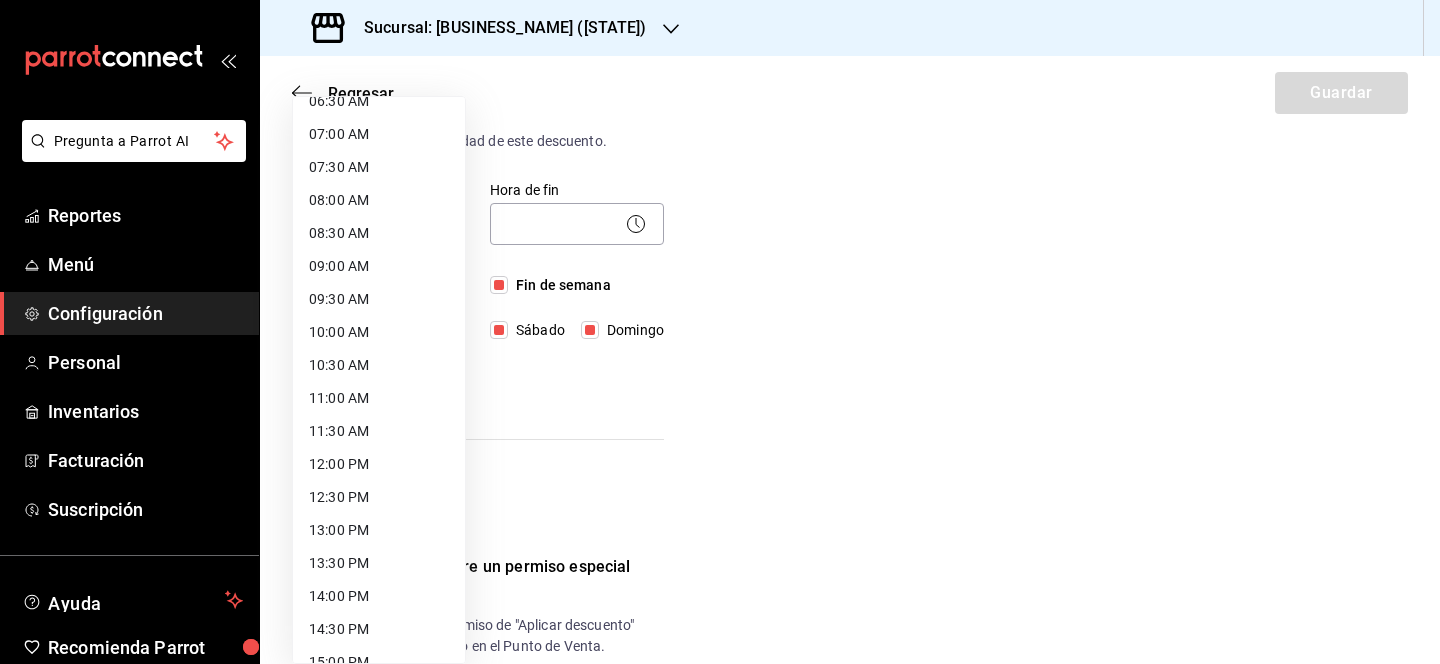 scroll, scrollTop: 478, scrollLeft: 0, axis: vertical 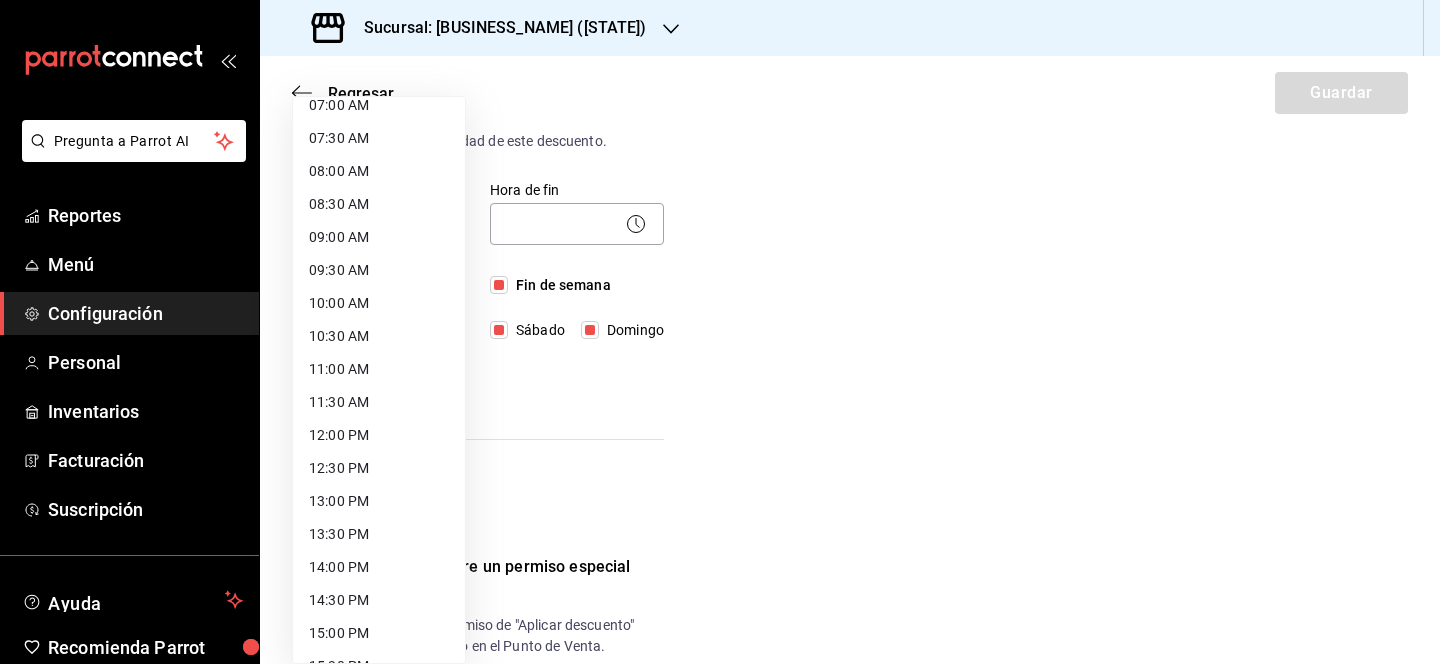 click on "12:00 PM" at bounding box center (379, 435) 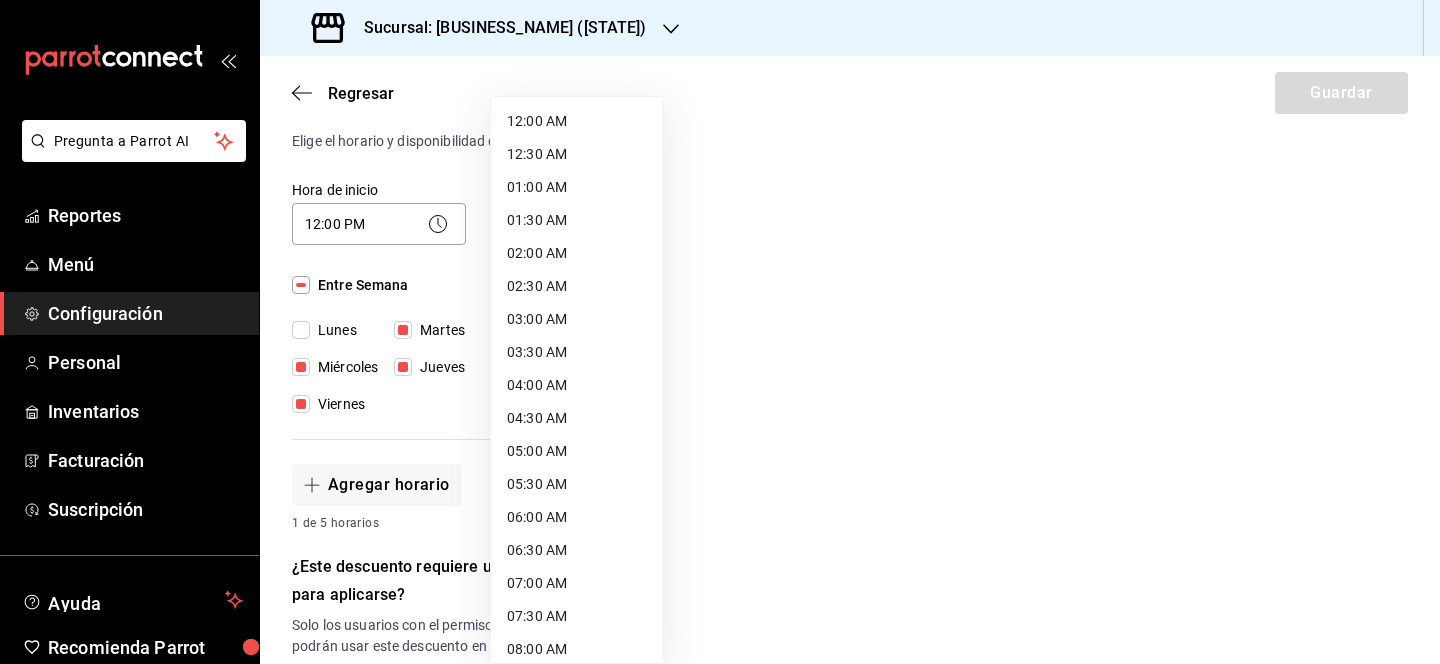 click on "Pregunta a Parrot AI Reportes   Menú   Configuración   Personal   Inventarios   Facturación   Suscripción   Ayuda Recomienda Parrot   Lili Flores   Sugerir nueva función   Sucursal: Monchoso (Tamps) Regresar Guardar Nuevo descuento ¿Dónde se aplicará el descuento? Orden completa ORDER ¿Cómo se va a llamar? Cortesia orden Ingresa una descripción (opcional) ¿Este descuento tiene vigencia? Periodo en el que el descuento estará activo. Si No Horarios Elige el horario y disponibilidad de este descuento. Hora de inicio 12:00 PM 12:00 Entre Semana Lunes Martes Miércoles Jueves Viernes Hora de fin ​ Fin de semana Sábado Domingo Agregar horario 1 de 5 horarios ¿Este descuento requiere un permiso especial para aplicarse? Solo los usuarios con el permiso de "Aplicar descuento" podrán usar este descuento en el Punto de Venta. Si No ¿Quieres que el usuario defina el valor del descuento en el Punto de Venta? Si No ¿Cómo se aplicará el descuento? Porcentaje Cantidad Porcentaje 0.00 % Porcentaje" at bounding box center [720, 332] 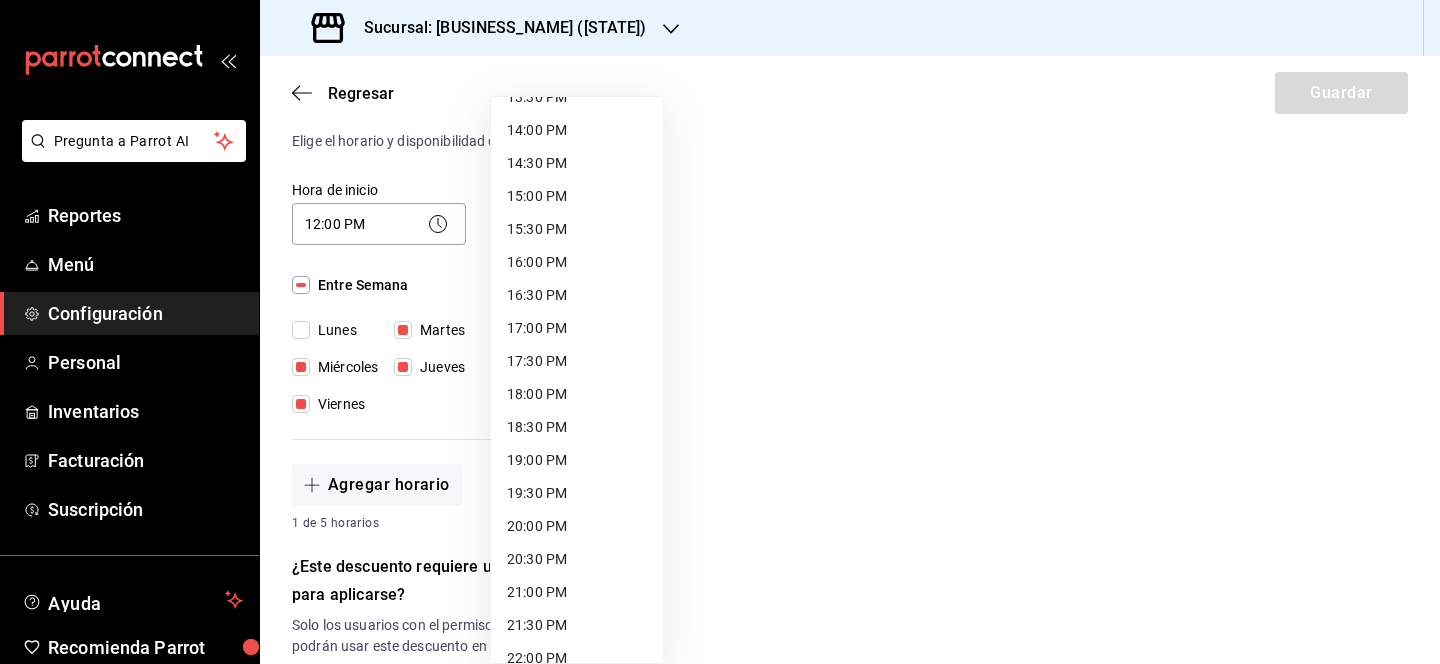 scroll, scrollTop: 929, scrollLeft: 0, axis: vertical 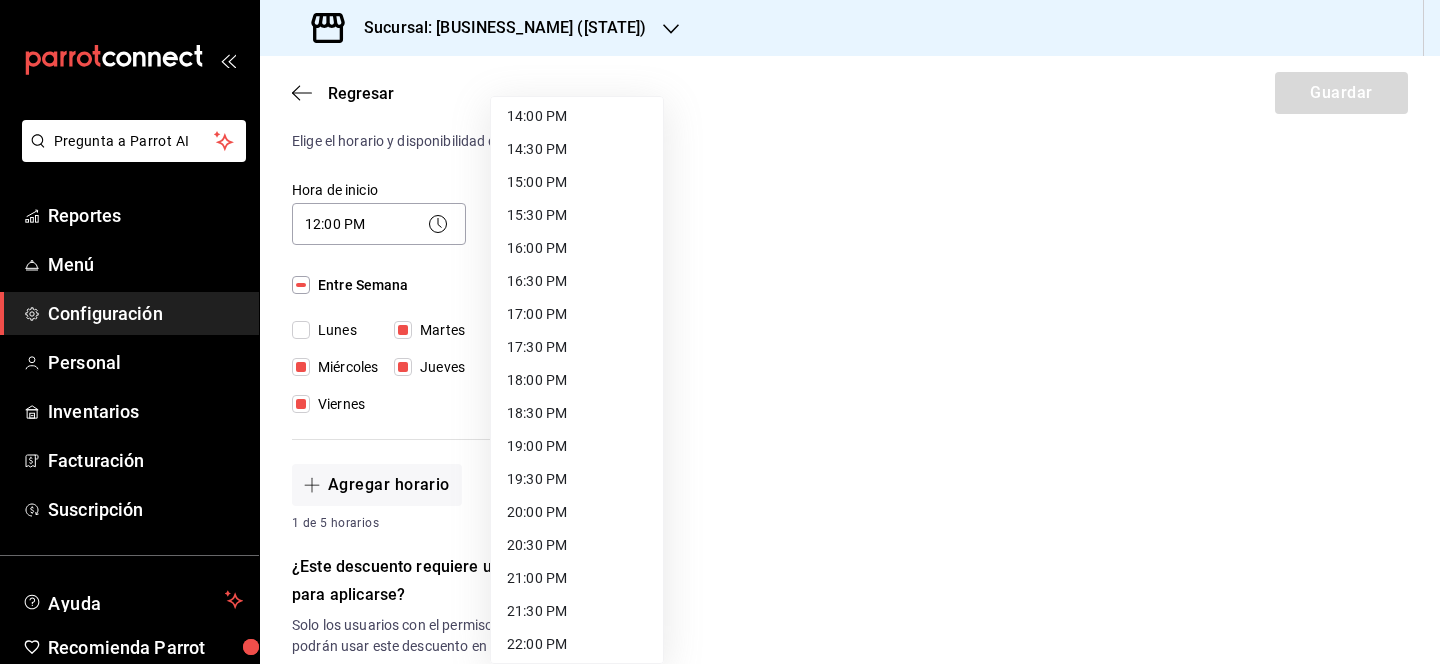 click on "21:00 PM" at bounding box center [577, 578] 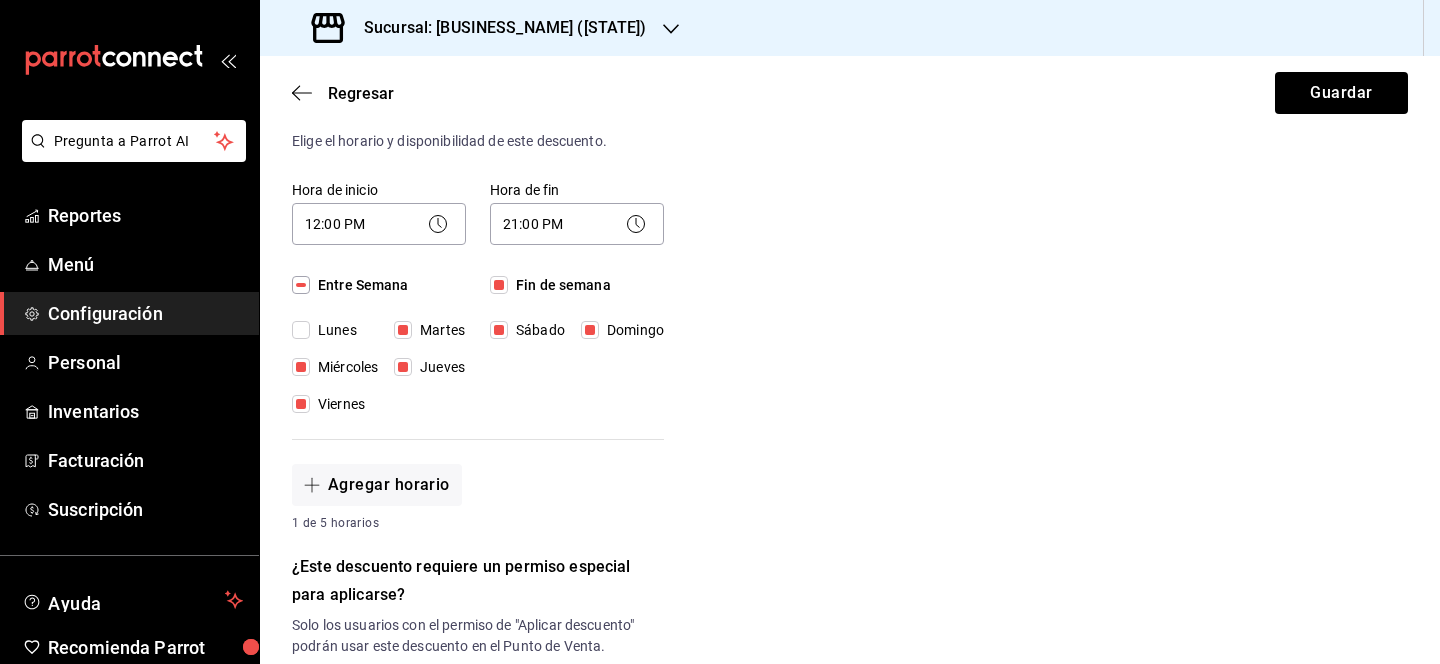 click on "Nuevo descuento ¿Dónde se aplicará el descuento? Orden completa ORDER ¿Cómo se va a llamar? Cortesia orden Ingresa una descripción (opcional) ¿Este descuento tiene vigencia? Periodo en el que el descuento estará activo. Si No Horarios Elige el horario y disponibilidad de este descuento. Hora de inicio 12:00 PM 12:00 Entre Semana Lunes Martes Miércoles Jueves Viernes Hora de fin 21:00 PM 21:00 Fin de semana Sábado Domingo Agregar horario 1 de 5 horarios ¿Este descuento requiere un permiso especial para aplicarse? Solo los usuarios con el permiso de "Aplicar descuento" podrán usar este descuento en el Punto de Venta. Si No ¿Quieres que el usuario defina el valor del descuento en el Punto de Venta? Si eliges "Sí", el usuario podrá escribir la cantidad o porcentaje al aplicarlo. Si eliges "No", deberás definirlo desde aquí. Si No ¿Cómo se aplicará el descuento? Elige si el descuento será un porcentaje sobre el total o una cantidad fija. Porcentaje Cantidad Porcentaje 0.00 % Porcentaje" at bounding box center (850, 465) 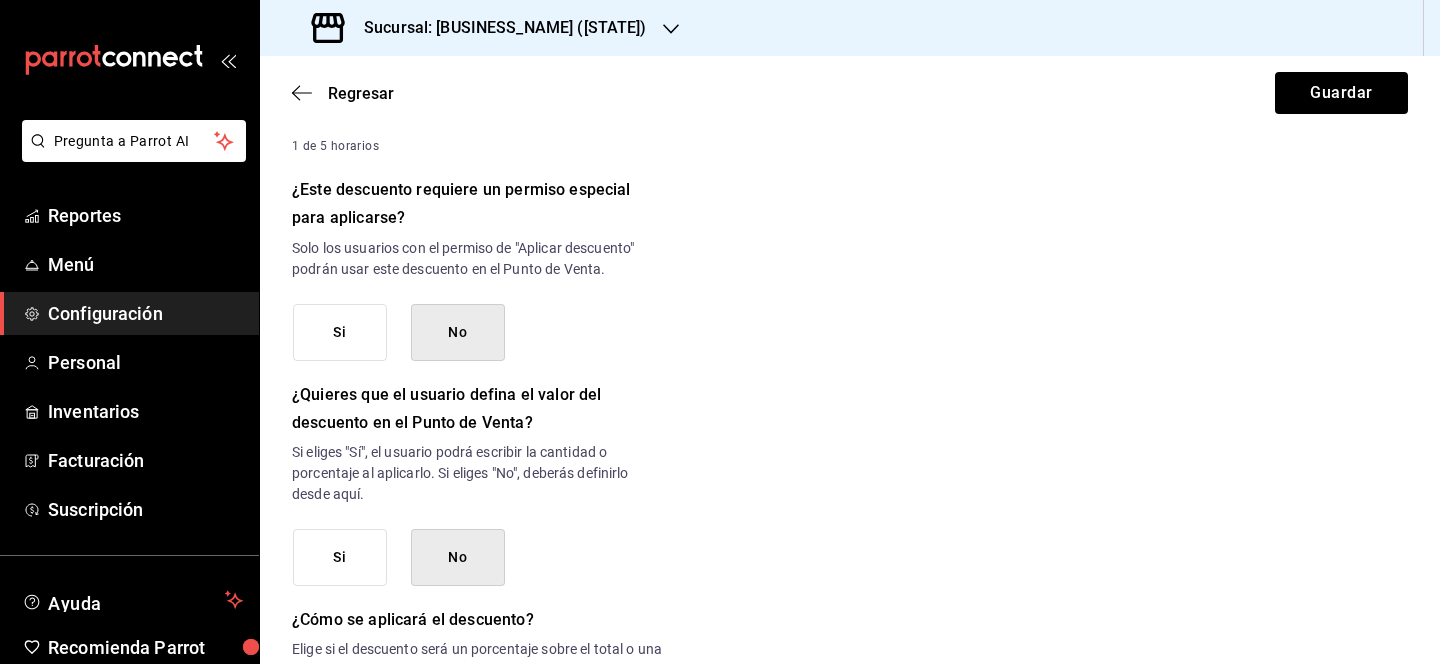 scroll, scrollTop: 817, scrollLeft: 0, axis: vertical 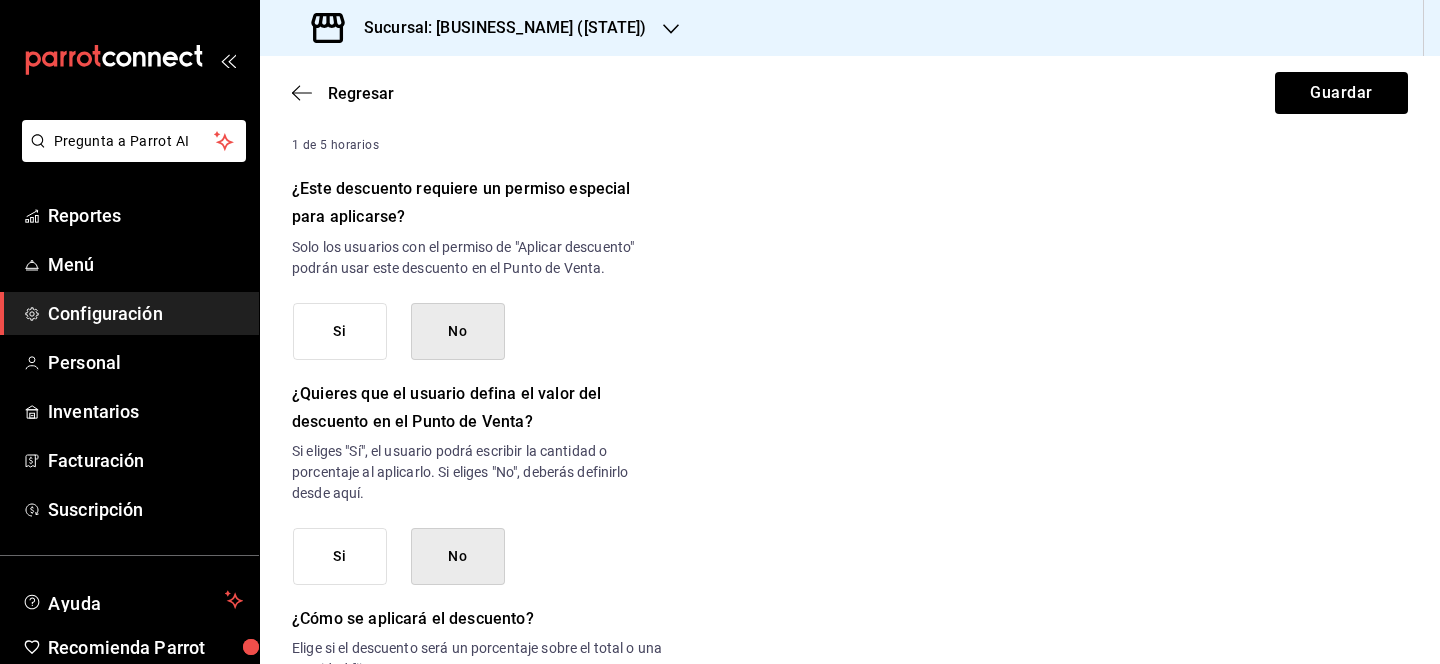 click on "Si" at bounding box center [340, 331] 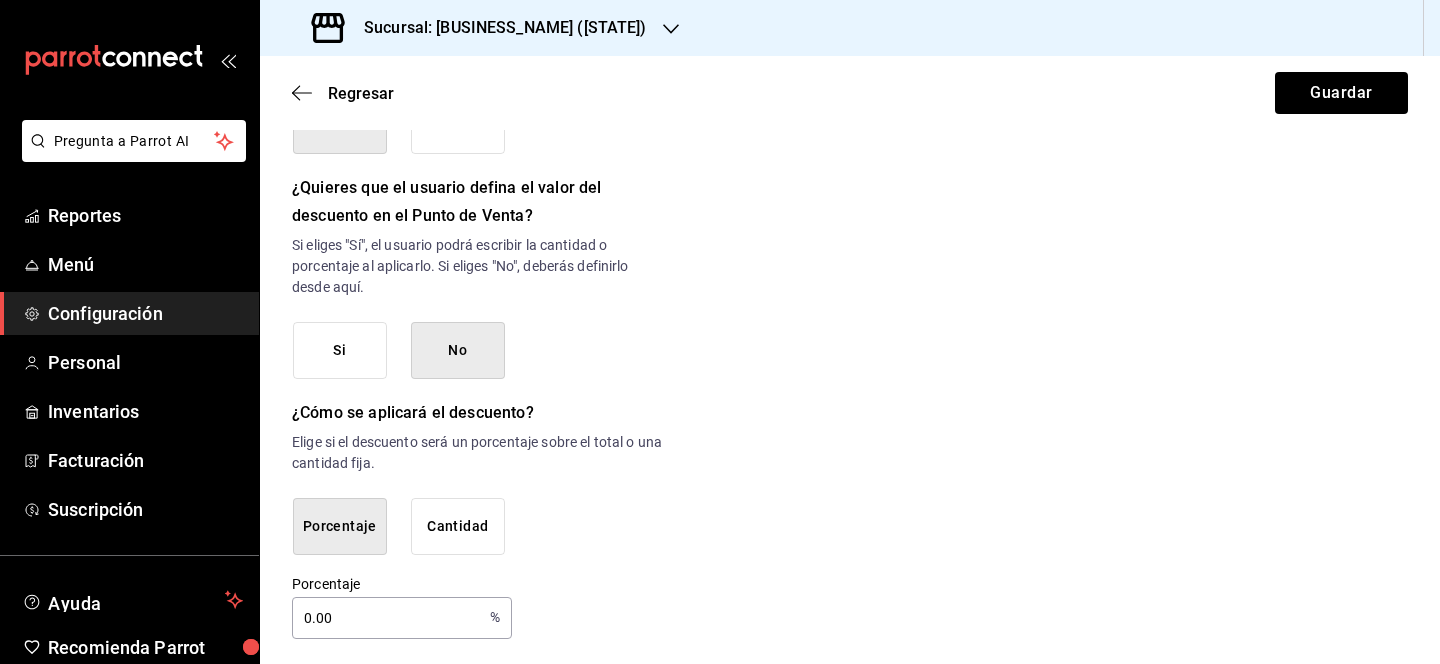 scroll, scrollTop: 1030, scrollLeft: 0, axis: vertical 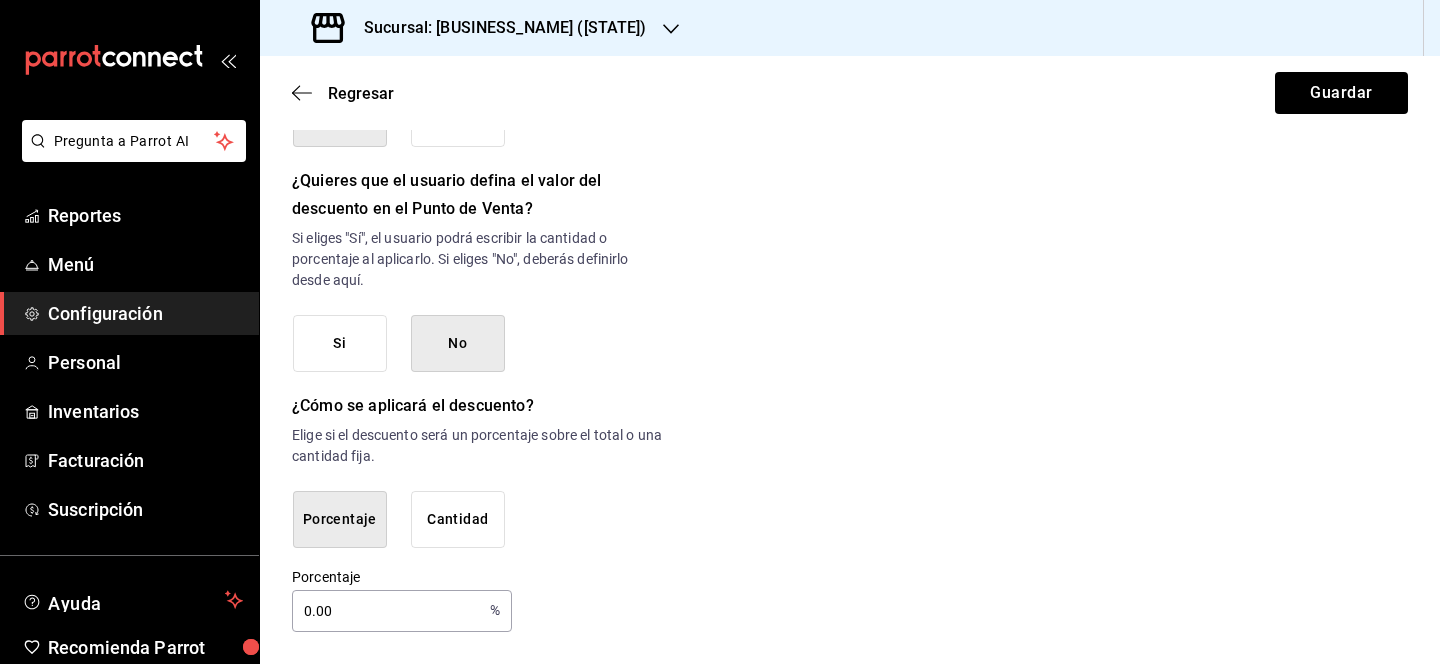 click on "0.00" at bounding box center (387, 611) 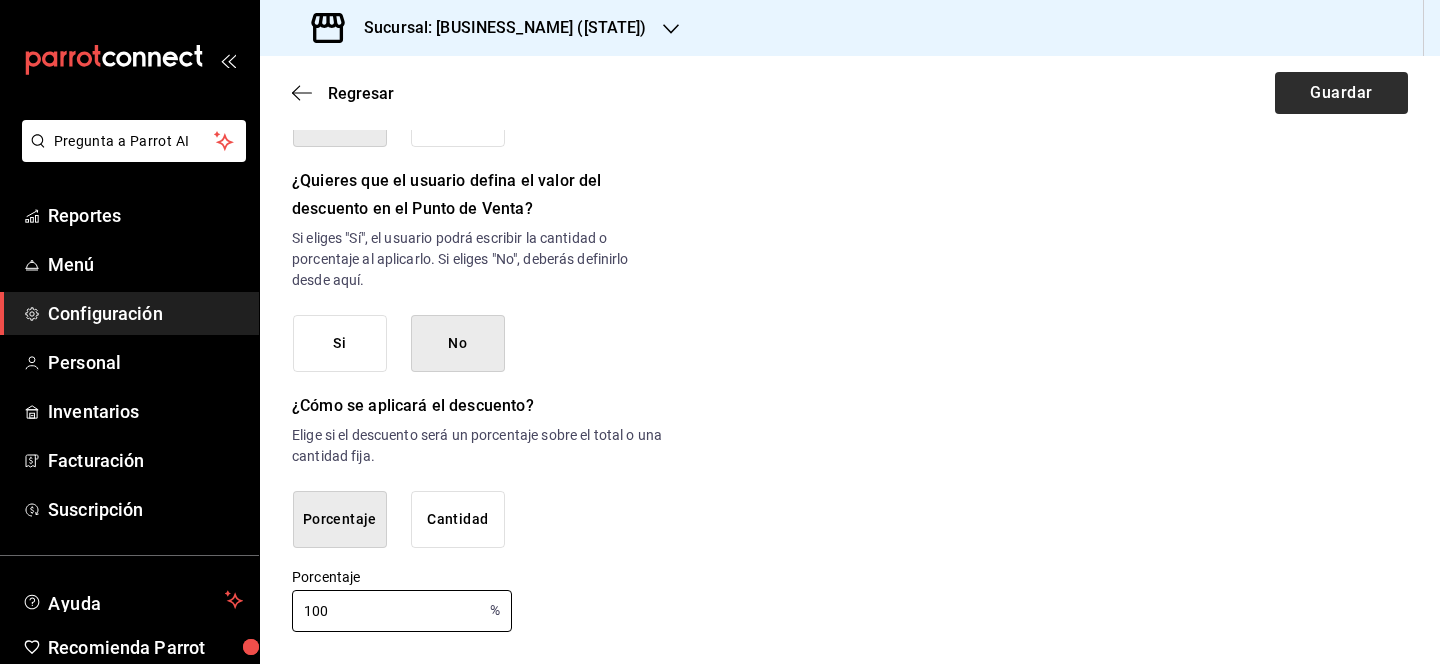 type on "100" 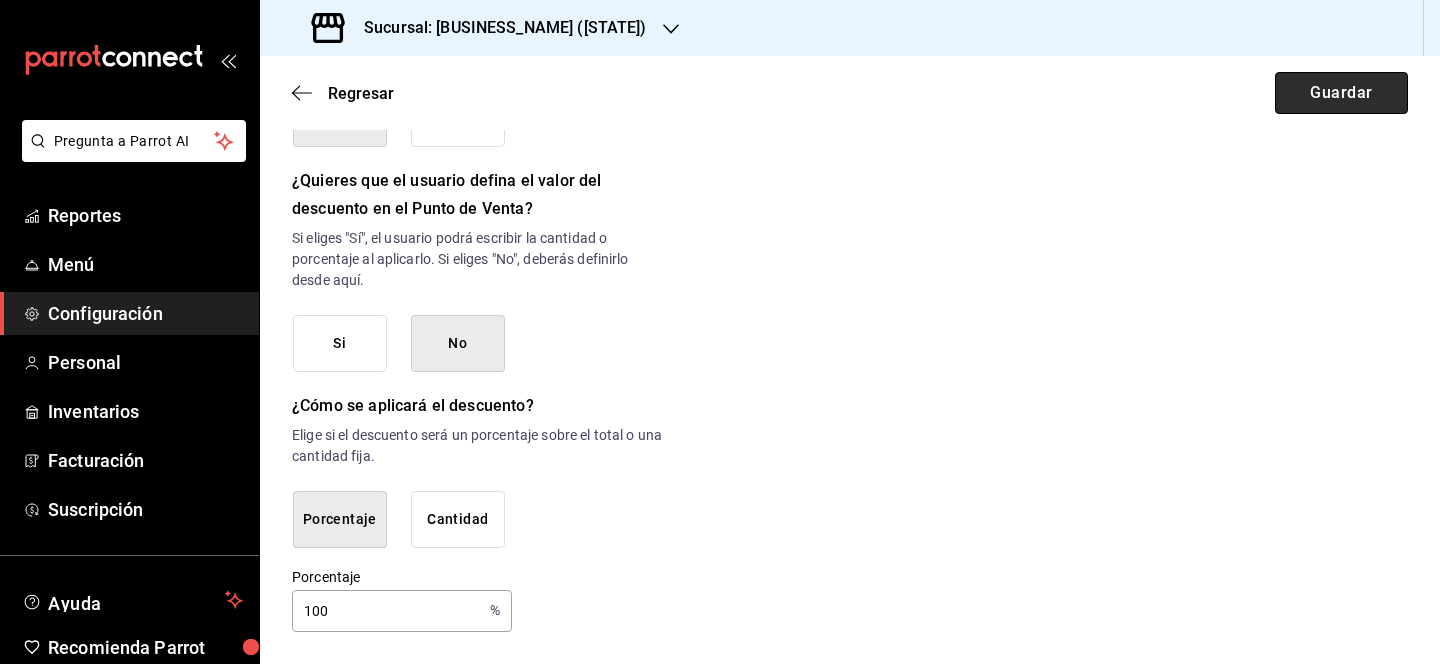 click on "Guardar" at bounding box center (1341, 93) 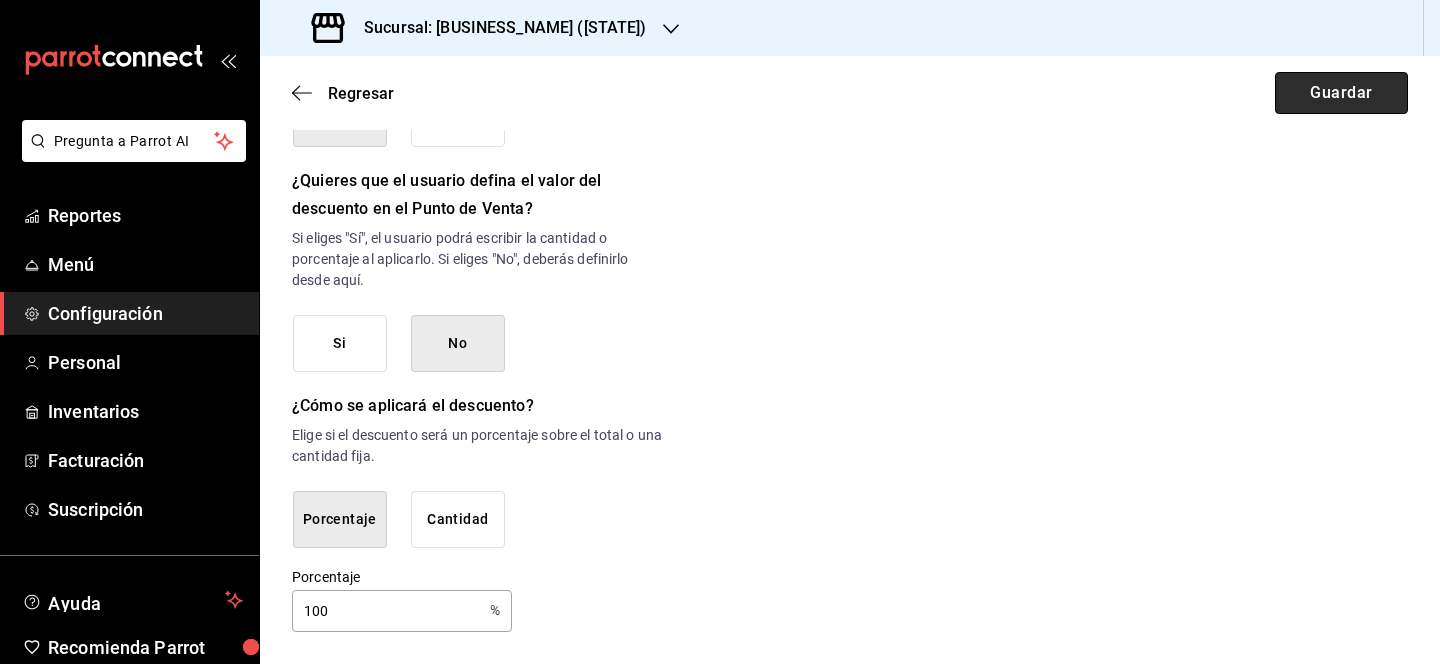 click on "Guardar" at bounding box center [1341, 93] 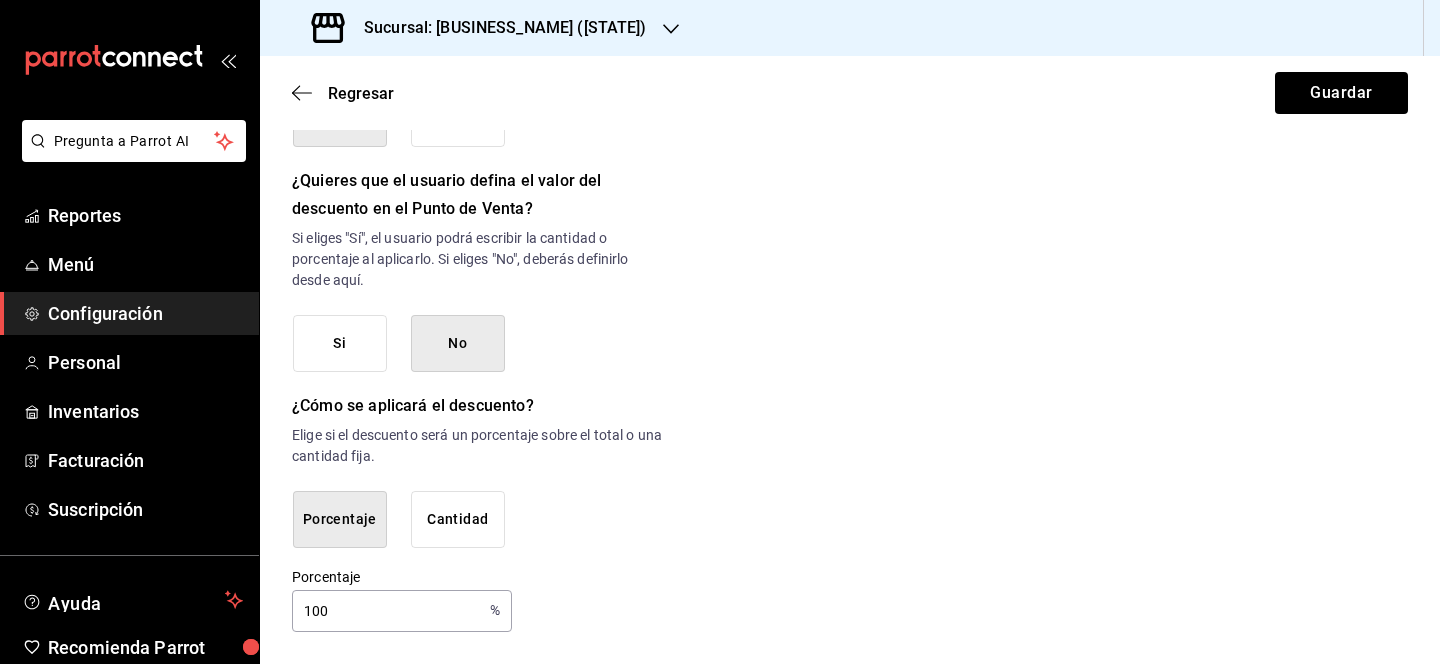 click on "100" at bounding box center [387, 611] 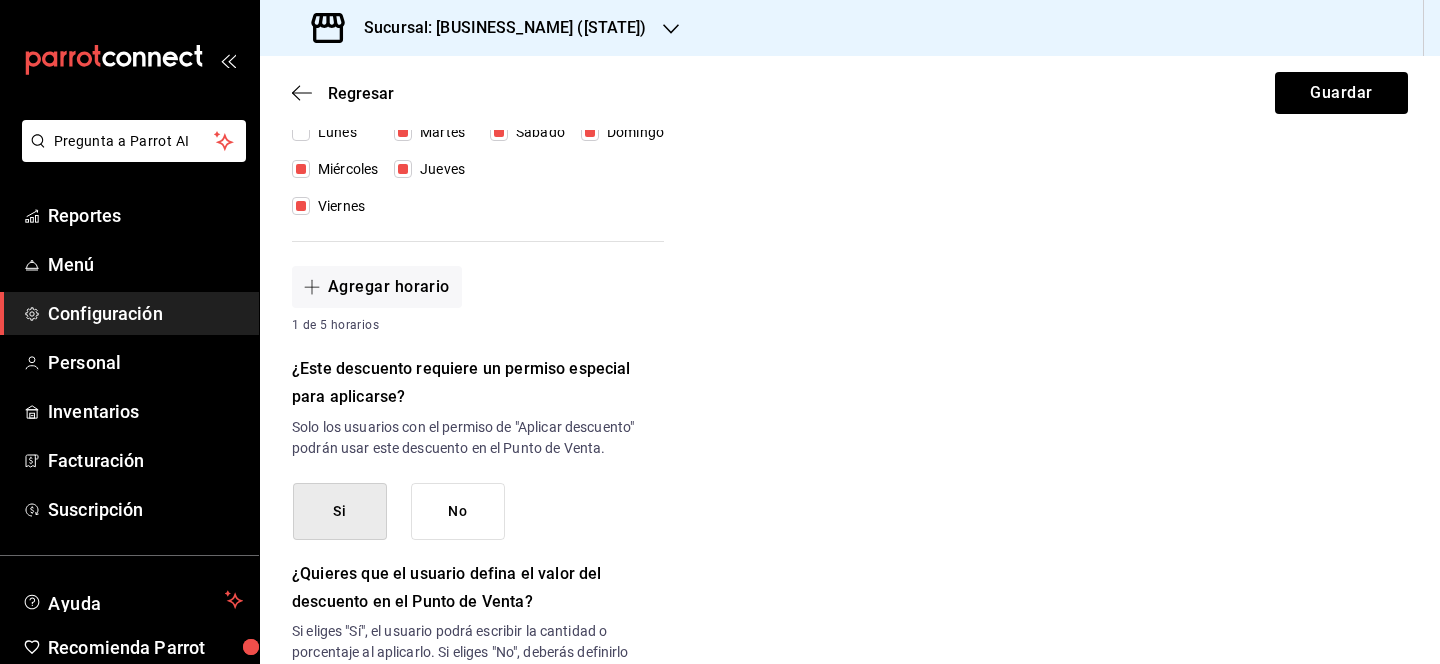 scroll, scrollTop: 0, scrollLeft: 0, axis: both 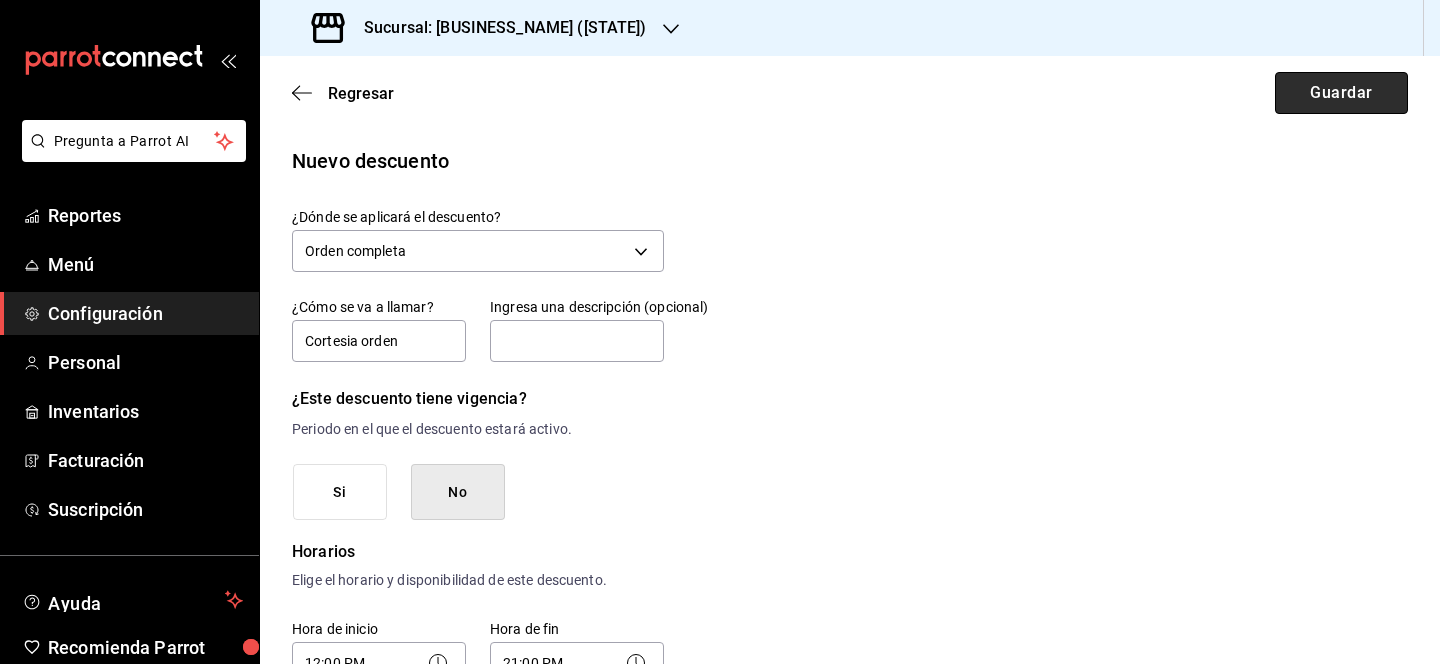 click on "Guardar" at bounding box center [1341, 93] 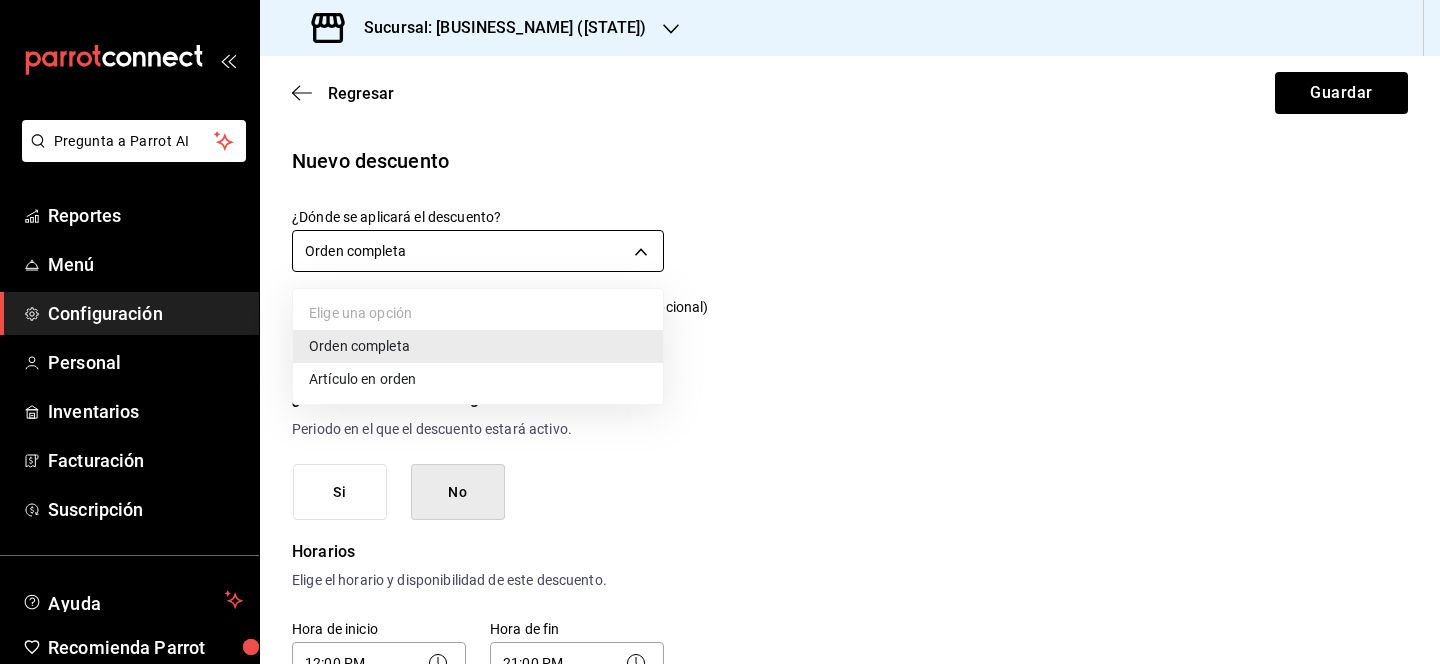 click on "Pregunta a Parrot AI Reportes   Menú   Configuración   Personal   Inventarios   Facturación   Suscripción   Ayuda Recomienda Parrot   Lili Flores   Sugerir nueva función   Sucursal: Monchoso (Tamps) Regresar Guardar Nuevo descuento ¿Dónde se aplicará el descuento? Orden completa ORDER ¿Cómo se va a llamar? Cortesia orden Ingresa una descripción (opcional) ¿Este descuento tiene vigencia? Periodo en el que el descuento estará activo. Si No Horarios Elige el horario y disponibilidad de este descuento. Hora de inicio 12:00 PM 12:00 Entre Semana Lunes Martes Miércoles Jueves Viernes Hora de fin 21:00 PM 21:00 Fin de semana Sábado Domingo Agregar horario 1 de 5 horarios ¿Este descuento requiere un permiso especial para aplicarse? Solo los usuarios con el permiso de "Aplicar descuento" podrán usar este descuento en el Punto de Venta. Si No ¿Quieres que el usuario defina el valor del descuento en el Punto de Venta? Si No ¿Cómo se aplicará el descuento? Porcentaje Cantidad Porcentaje 100 %   Menú" at bounding box center [720, 332] 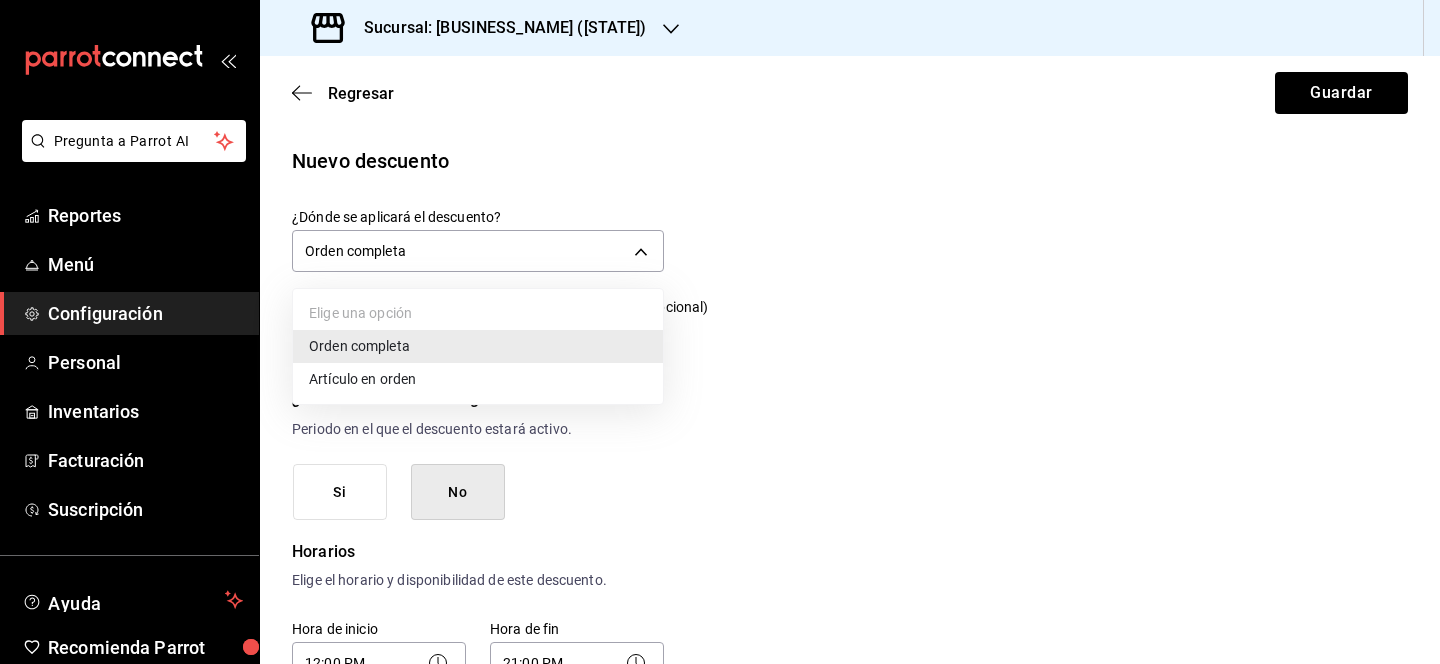 click on "Artículo en orden" at bounding box center [478, 379] 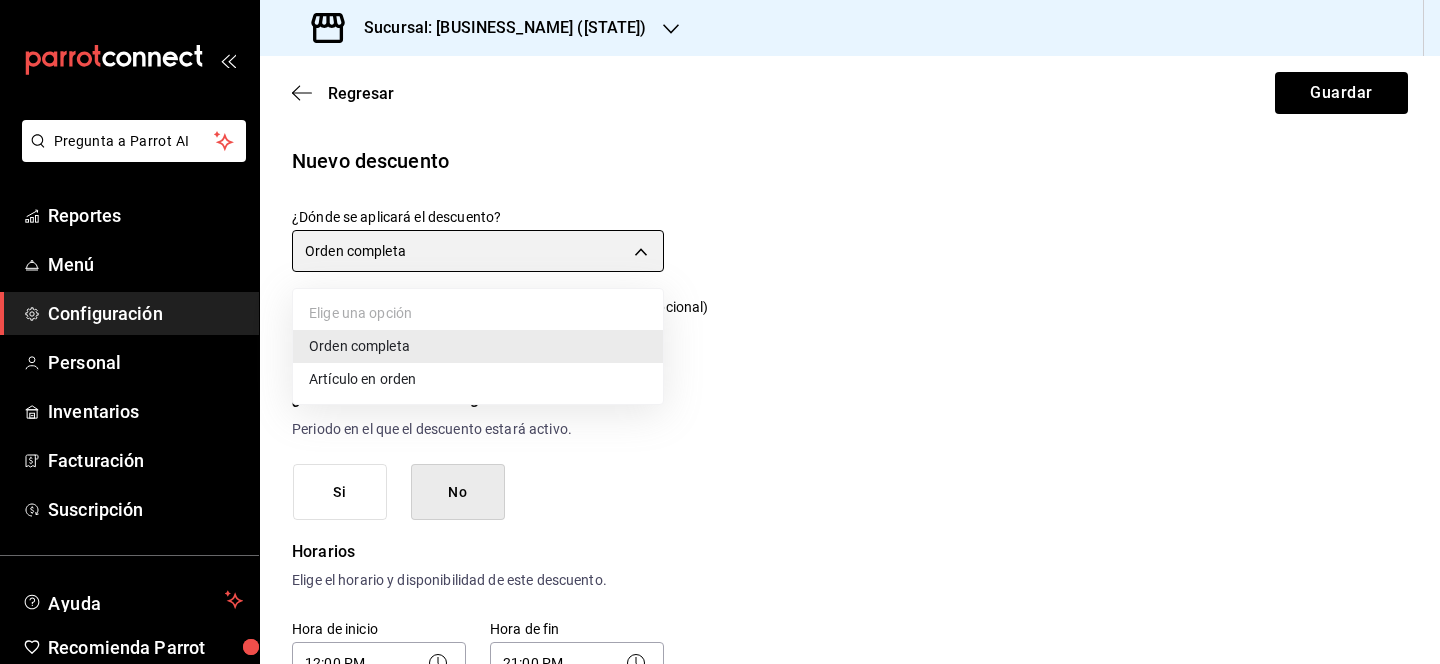 type on "ORDER_ITEM" 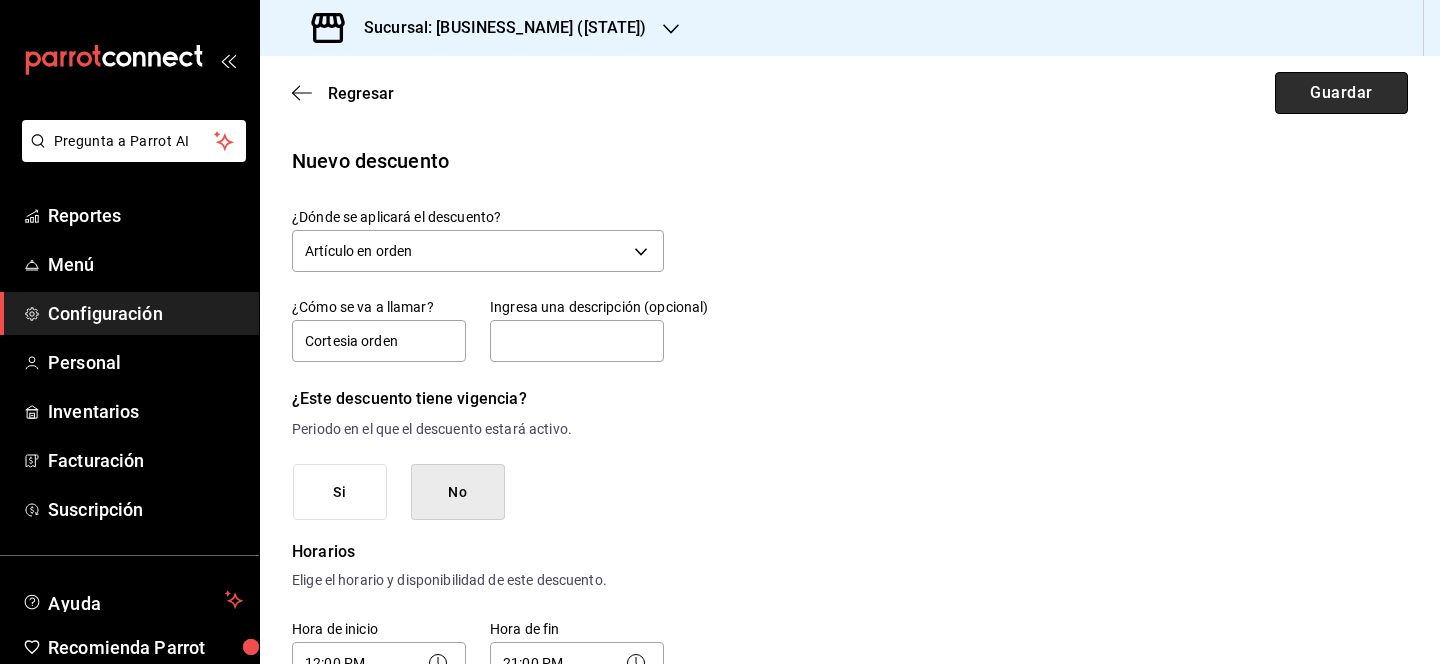 click on "Guardar" at bounding box center [1341, 93] 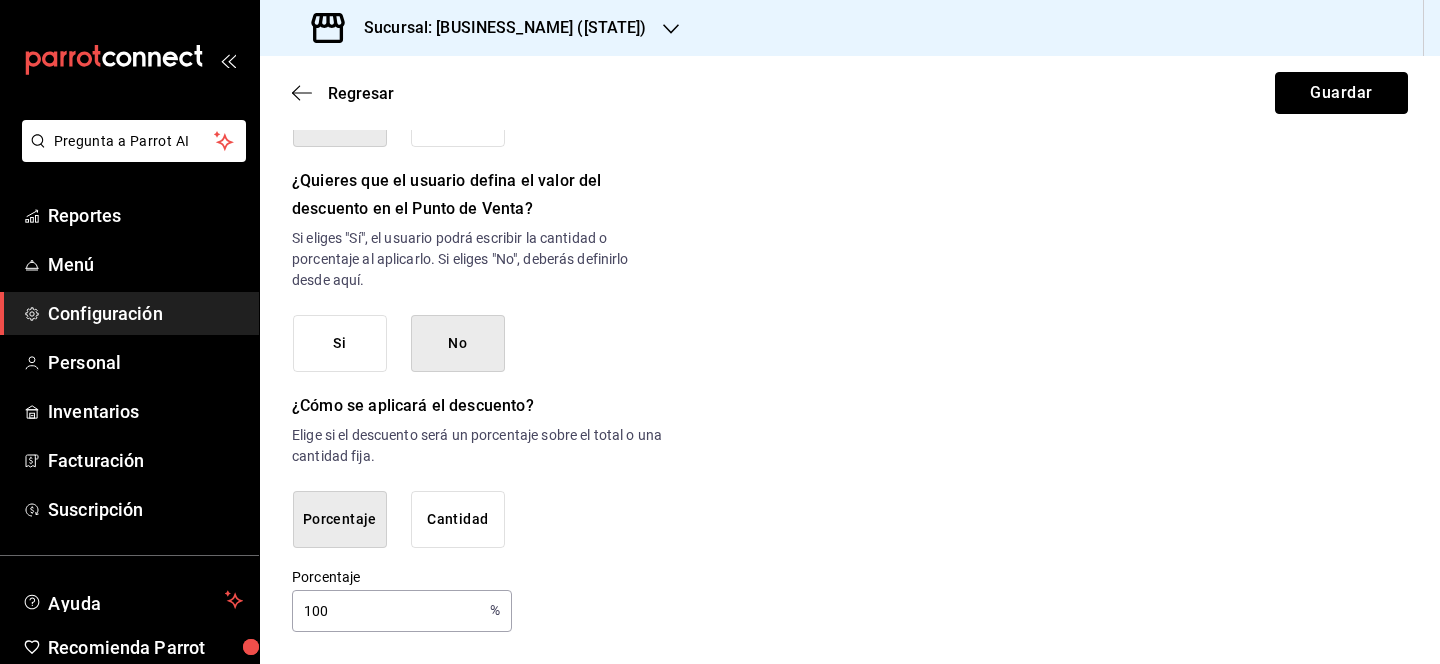 scroll, scrollTop: 0, scrollLeft: 0, axis: both 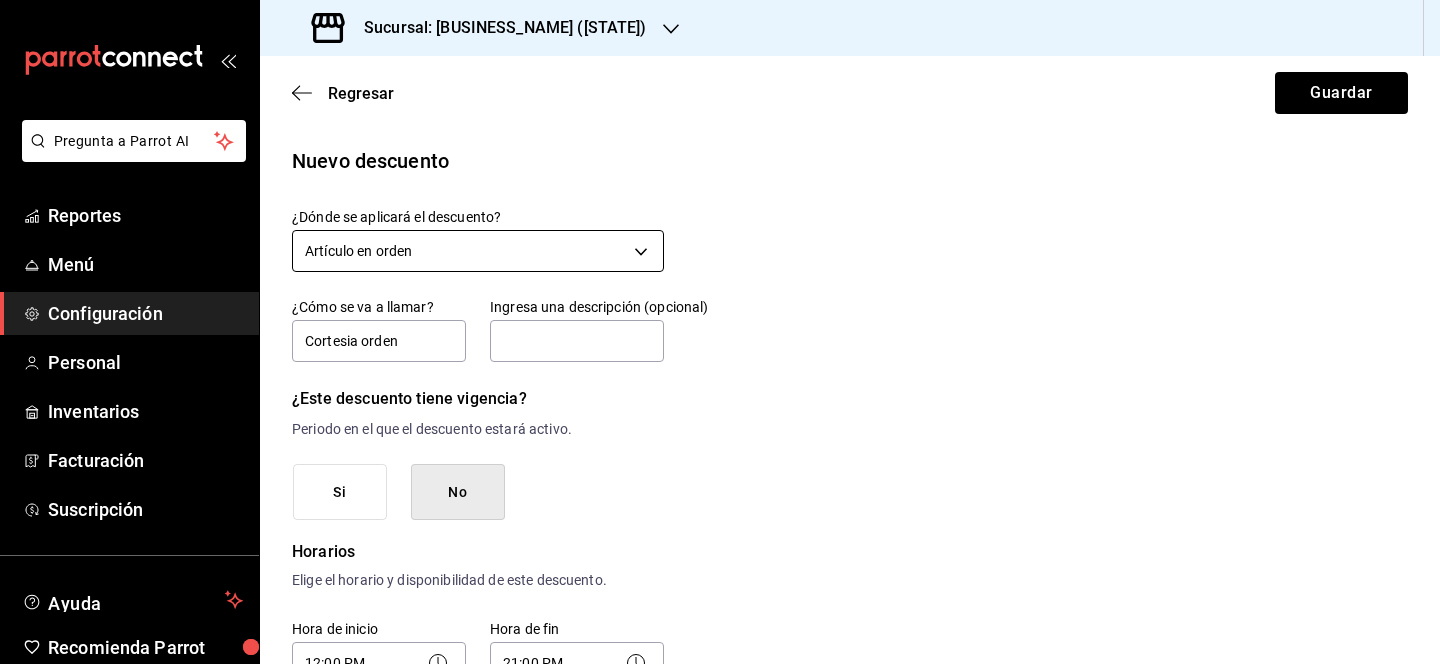 click on "Pregunta a Parrot AI Reportes   Menú   Configuración   Personal   Inventarios   Facturación   Suscripción   Ayuda Recomienda Parrot   Lili Flores   Sugerir nueva función   Sucursal: Monchoso (Tamps) Regresar Guardar Nuevo descuento ¿Dónde se aplicará el descuento? Artículo en orden ORDER_ITEM ¿Cómo se va a llamar? Cortesia orden Ingresa una descripción (opcional) ¿Este descuento tiene vigencia? Periodo en el que el descuento estará activo. Si No Horarios Elige el horario y disponibilidad de este descuento. Hora de inicio 12:00 PM 12:00 Entre Semana Lunes Martes Miércoles Jueves Viernes Hora de fin 21:00 PM 21:00 Fin de semana Sábado Domingo Agregar horario 1 de 5 horarios ¿Este descuento requiere un permiso especial para aplicarse? Solo los usuarios con el permiso de "Aplicar descuento" podrán usar este descuento en el Punto de Venta. Si No ¿Quieres que el usuario defina el valor del descuento en el Punto de Venta? Si No ¿Cómo se aplicará el descuento? Porcentaje Cantidad Porcentaje 100" at bounding box center [720, 332] 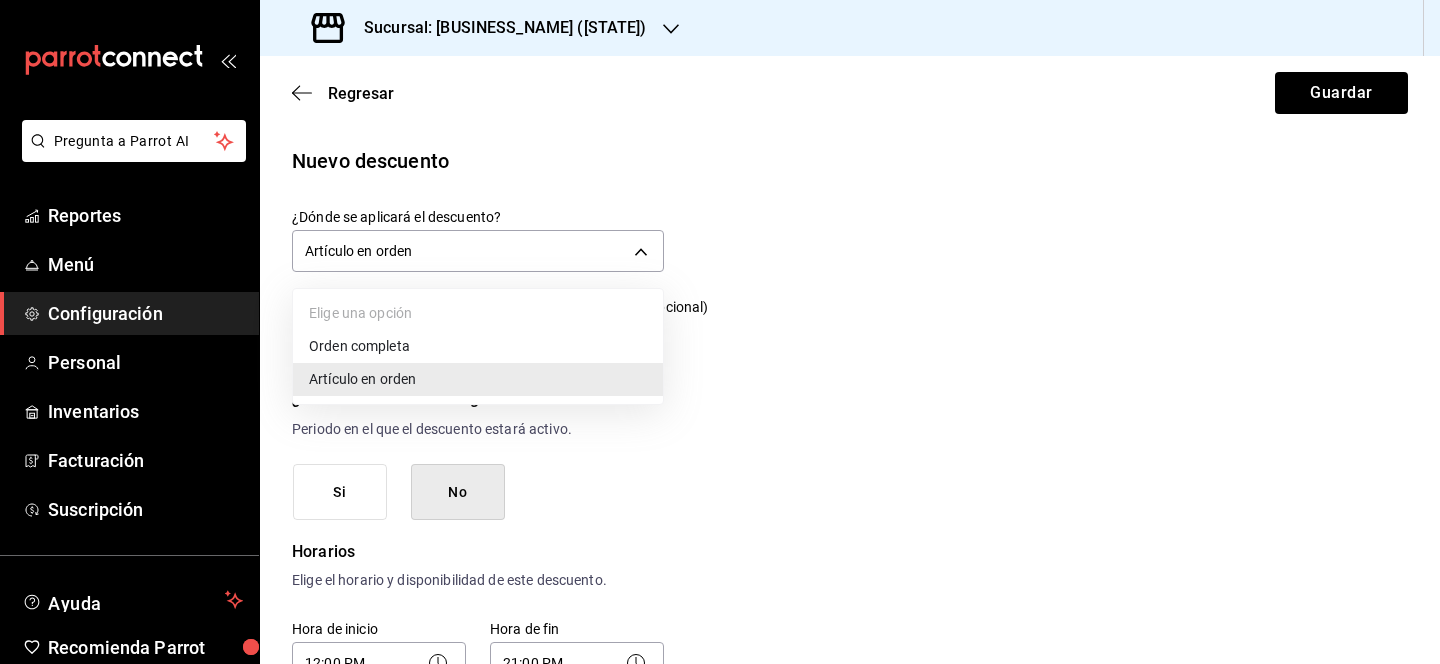 click on "Artículo en orden" at bounding box center [478, 379] 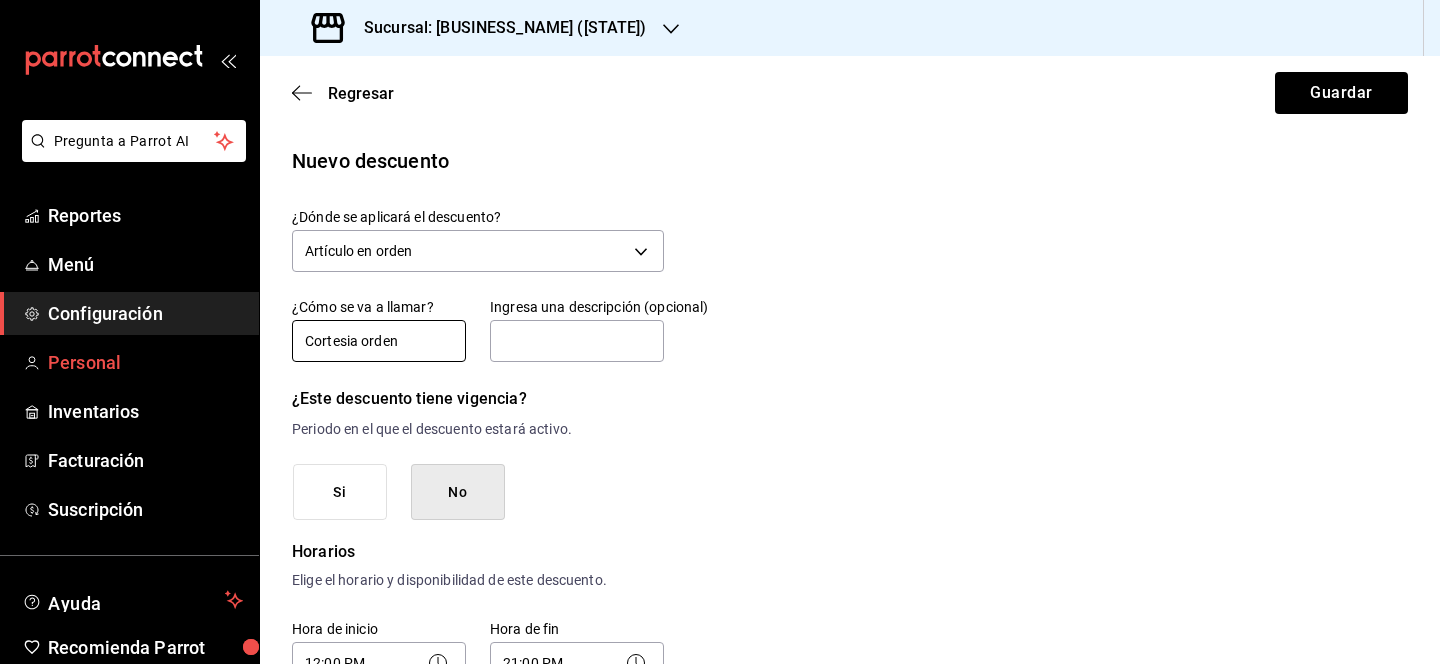 drag, startPoint x: 400, startPoint y: 343, endPoint x: 249, endPoint y: 343, distance: 151 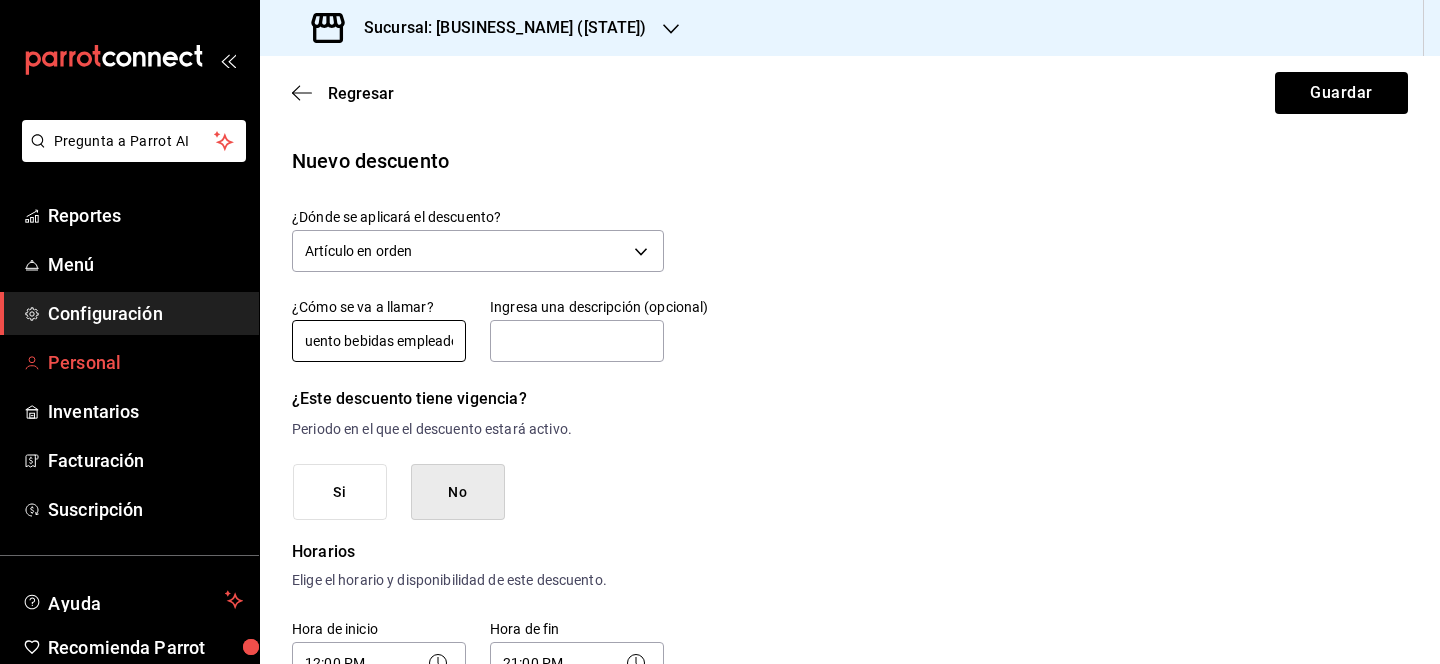scroll, scrollTop: 0, scrollLeft: 39, axis: horizontal 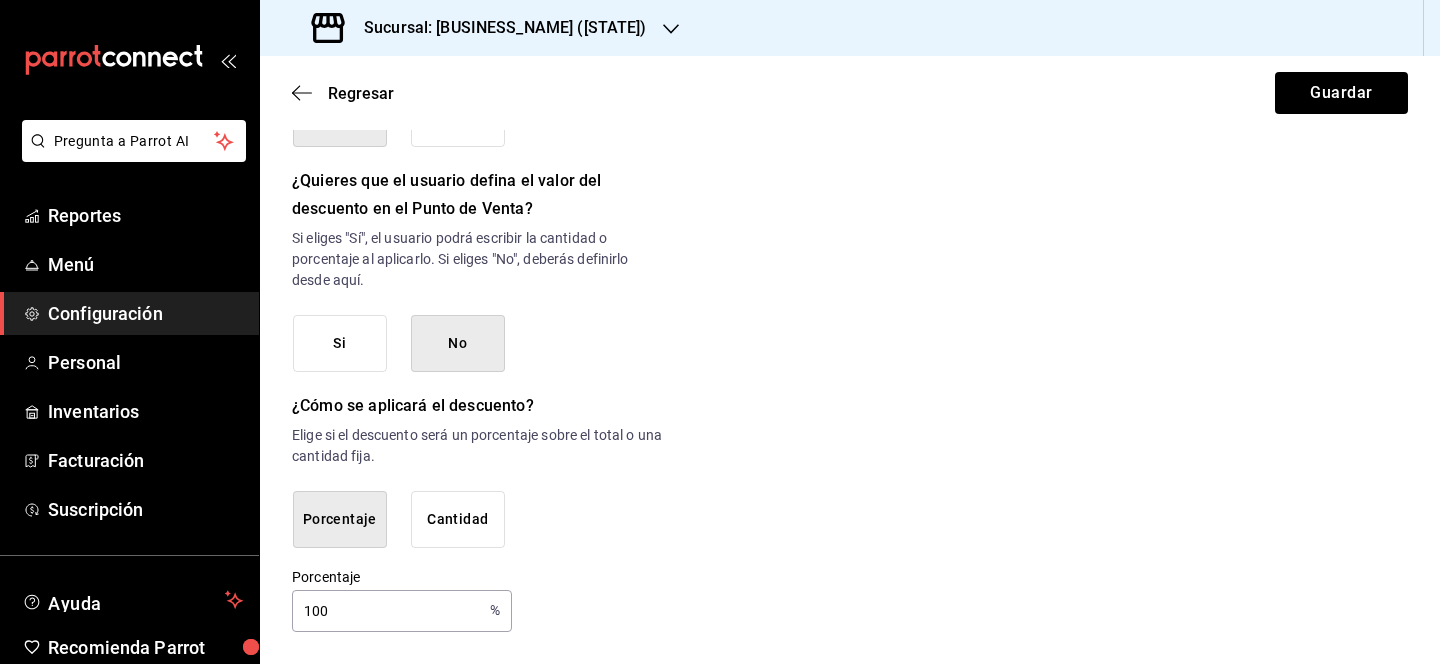 type on "Descuento bebidas empleado" 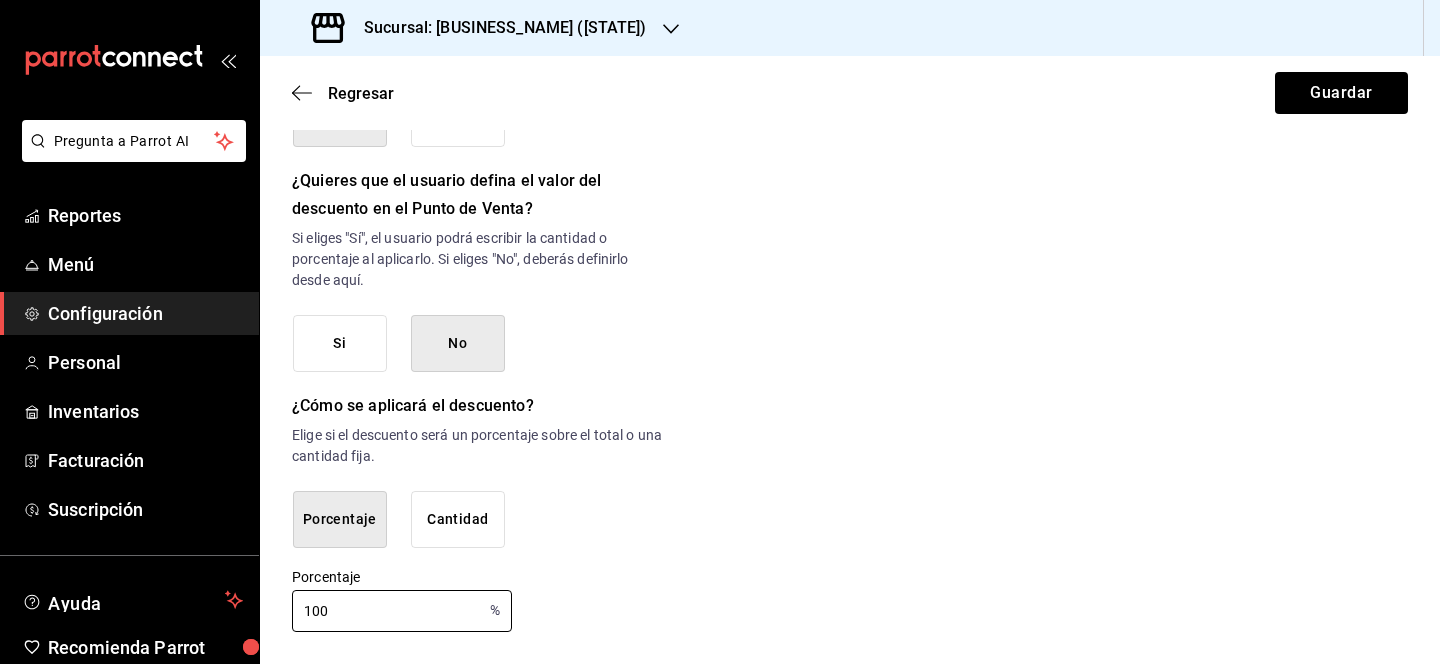 drag, startPoint x: 333, startPoint y: 608, endPoint x: 275, endPoint y: 606, distance: 58.034473 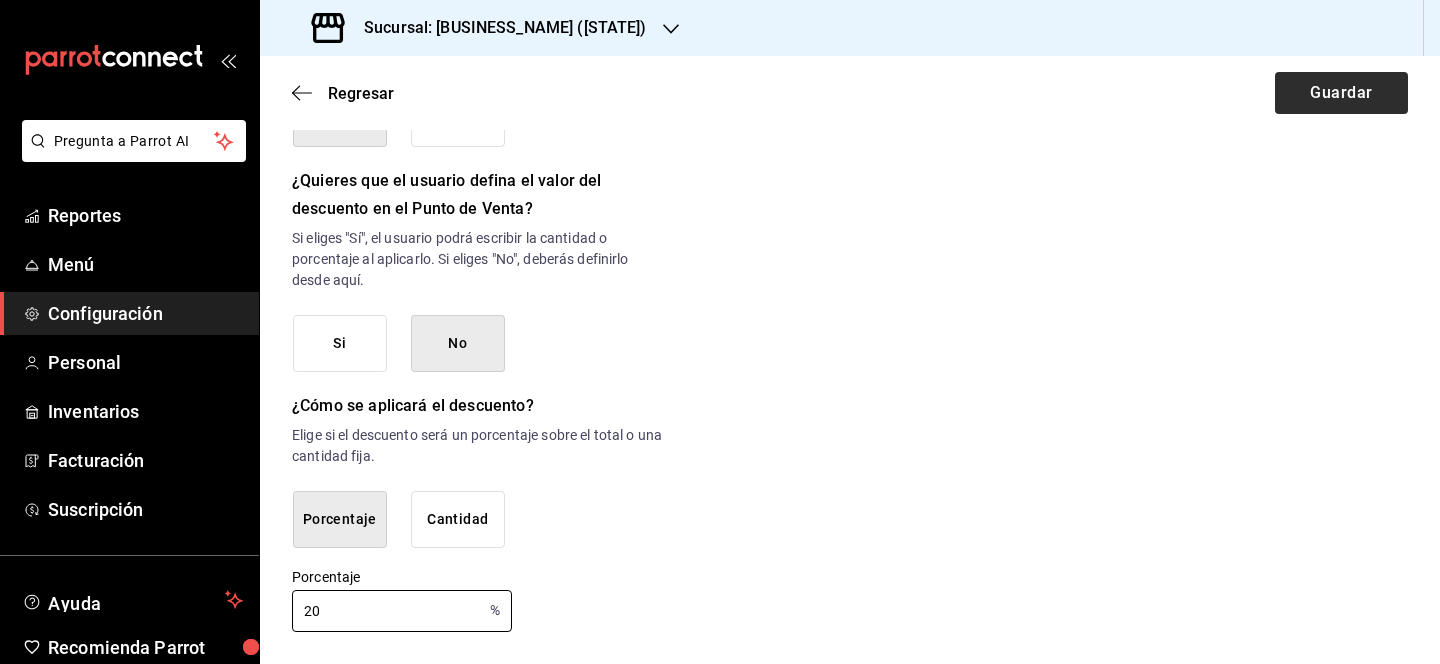 type on "20" 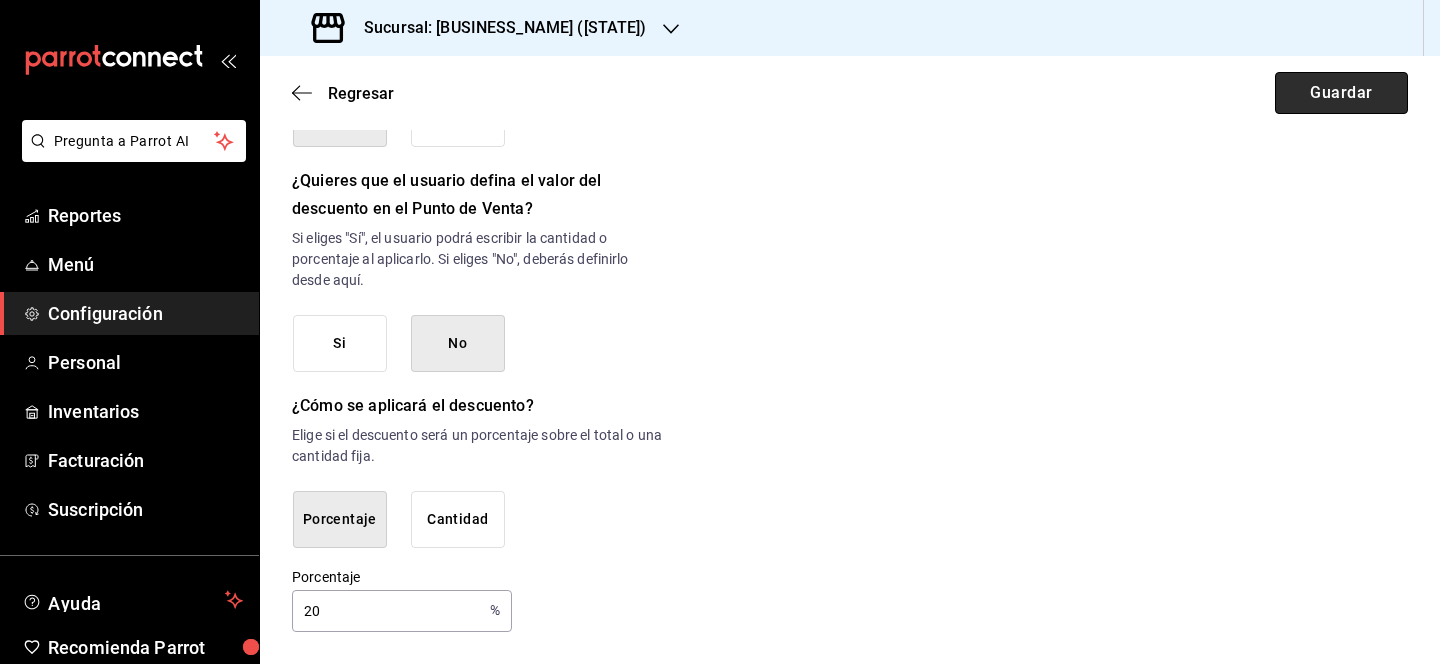 click on "Guardar" at bounding box center (1341, 93) 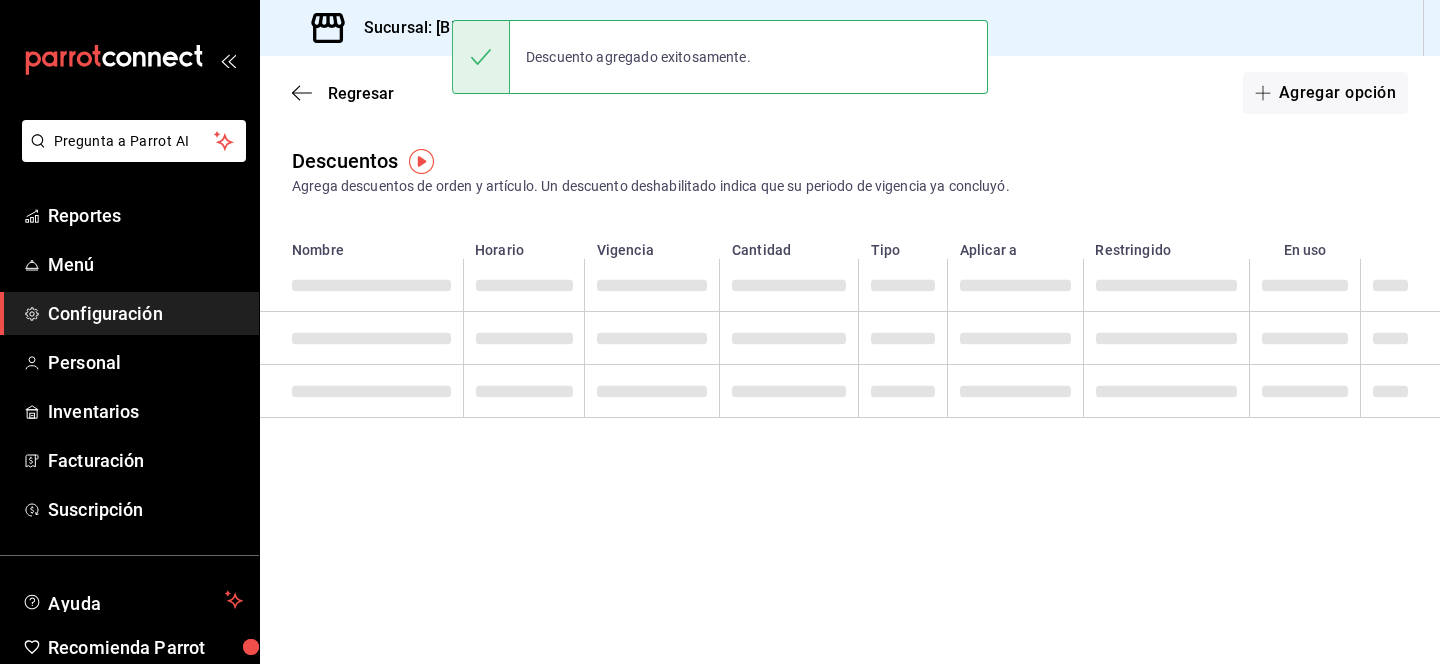 scroll, scrollTop: 0, scrollLeft: 0, axis: both 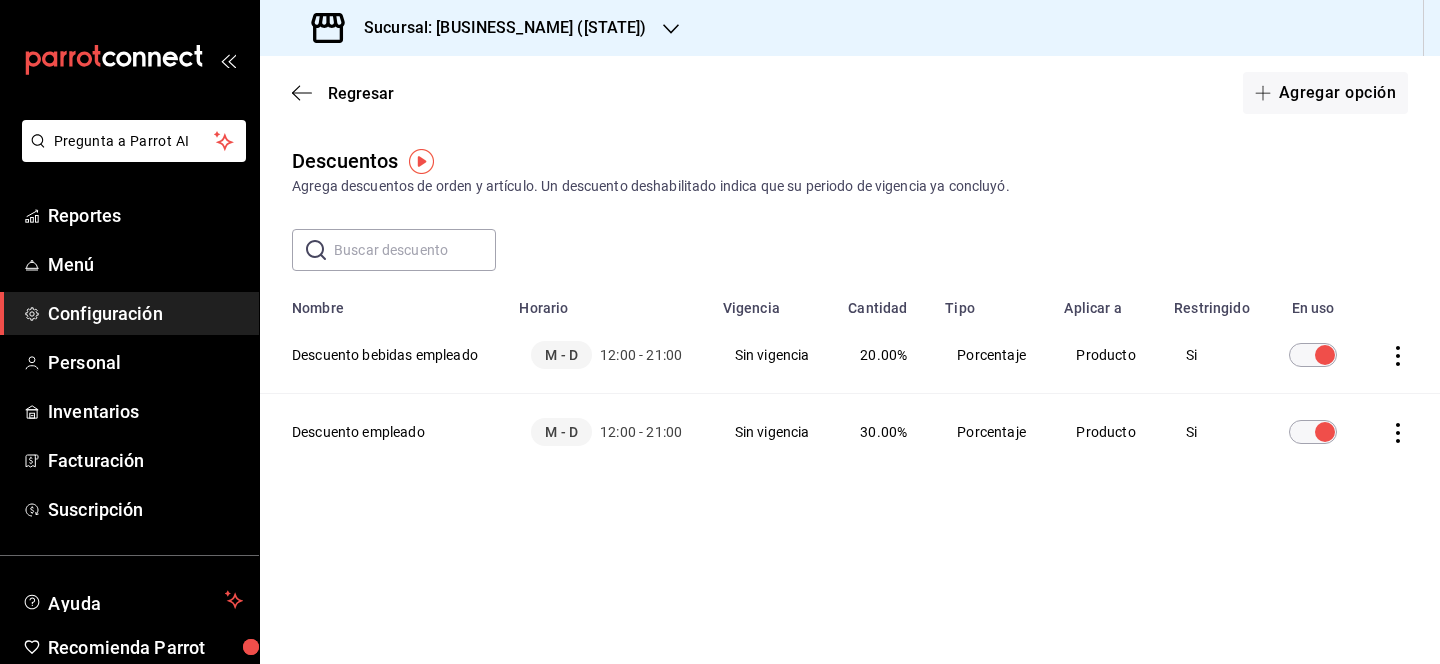 click on "Sucursal: Monchoso ([STATE])" at bounding box center (497, 28) 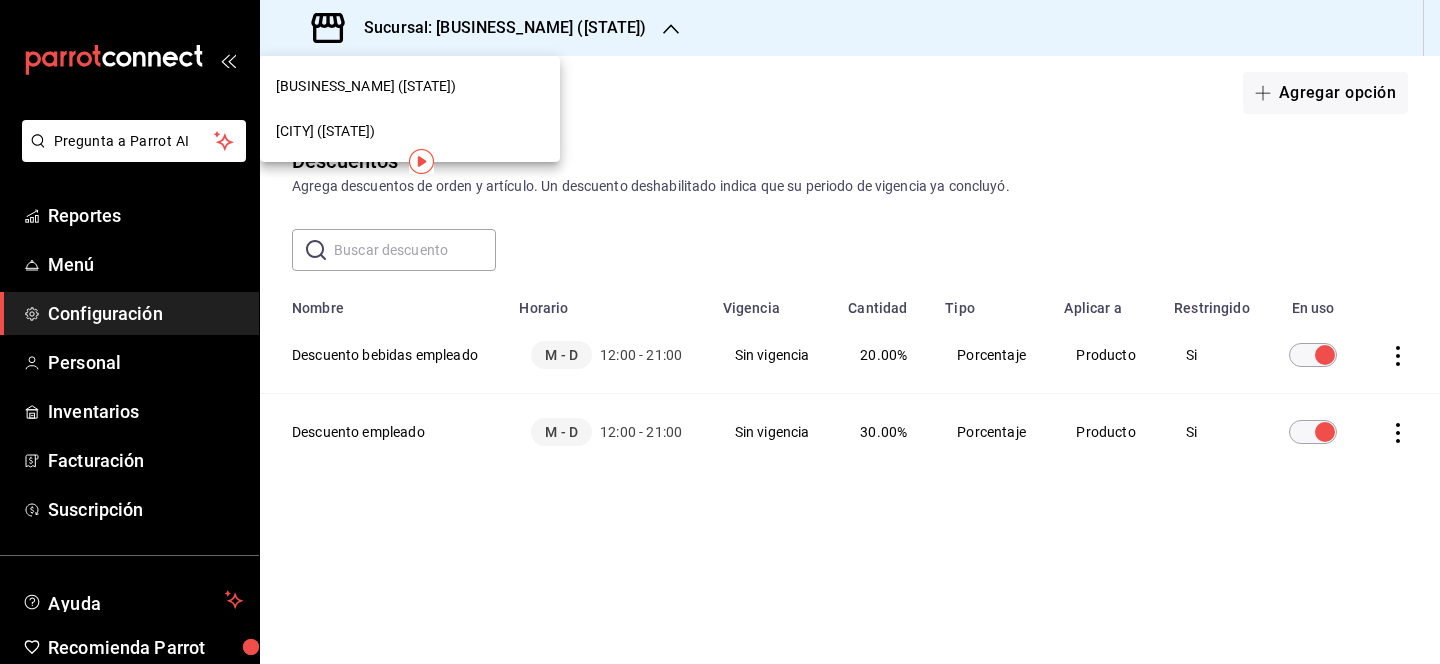 click on "Bernie´s ([STATE])" at bounding box center [410, 86] 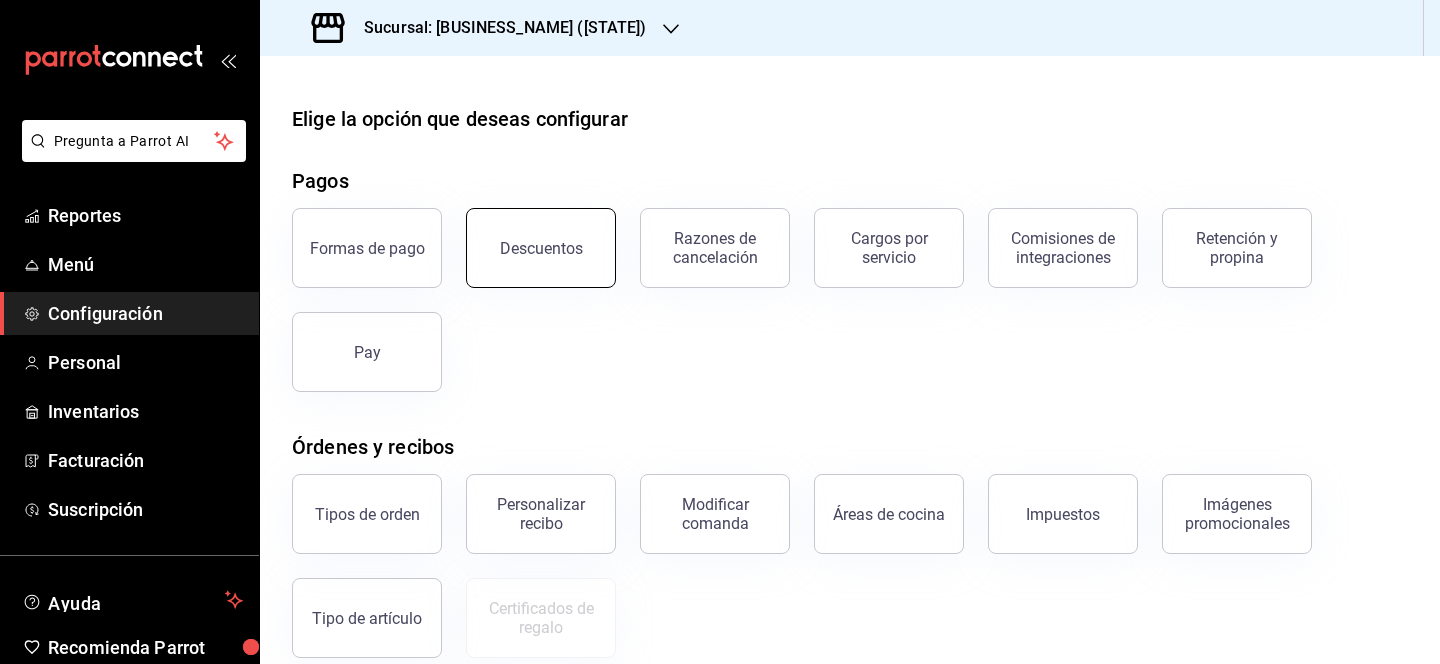 click on "Descuentos" at bounding box center [541, 248] 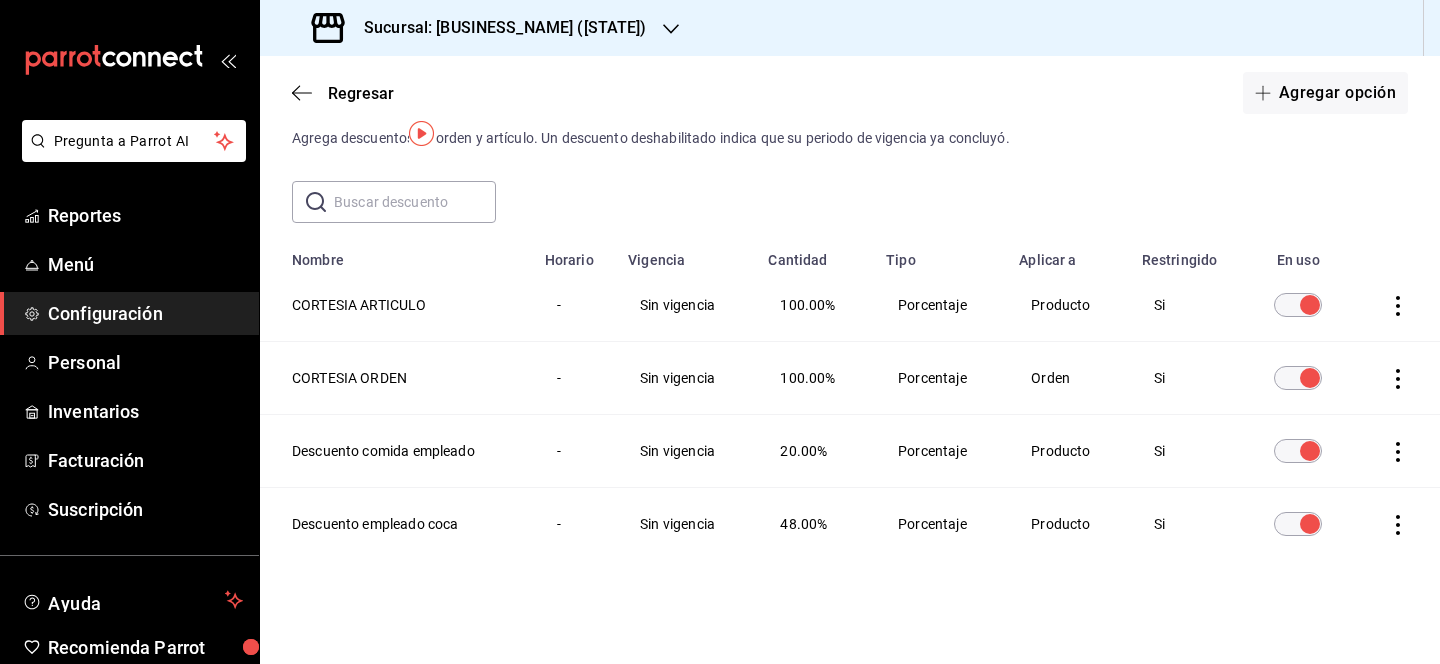 scroll, scrollTop: 0, scrollLeft: 0, axis: both 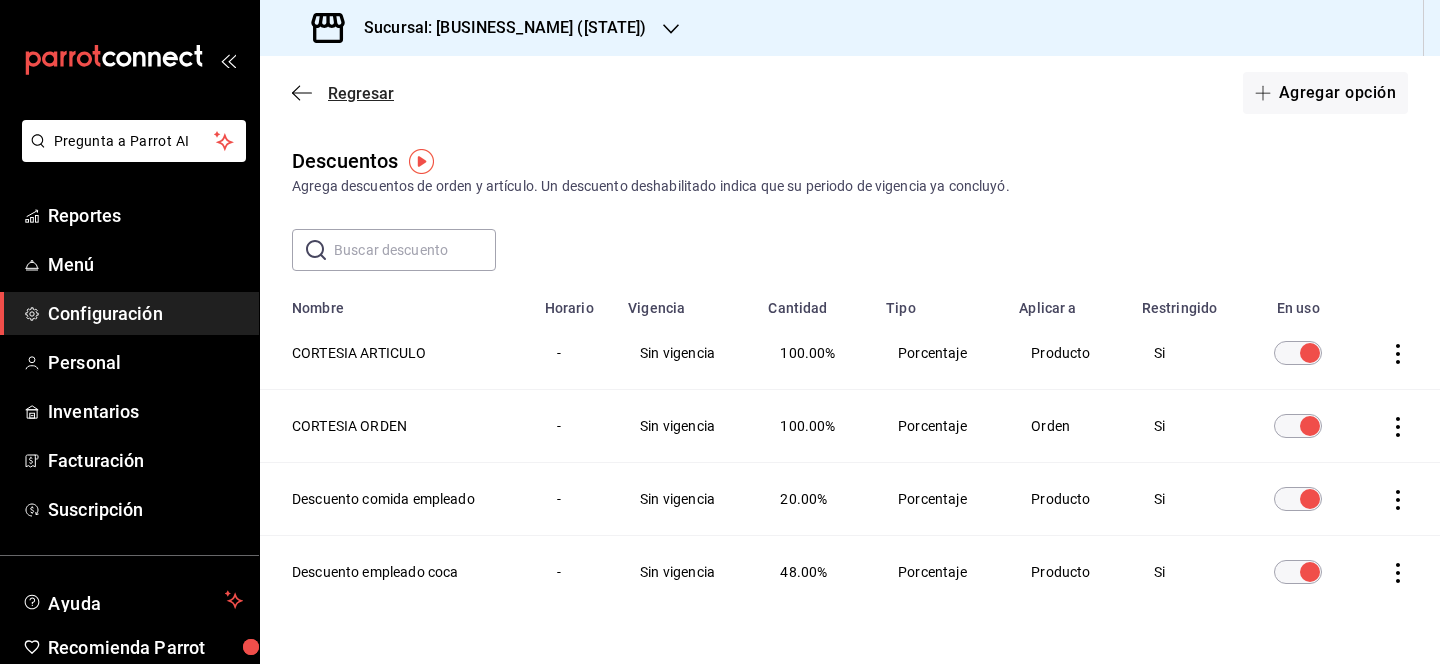 click on "Regresar" at bounding box center (361, 93) 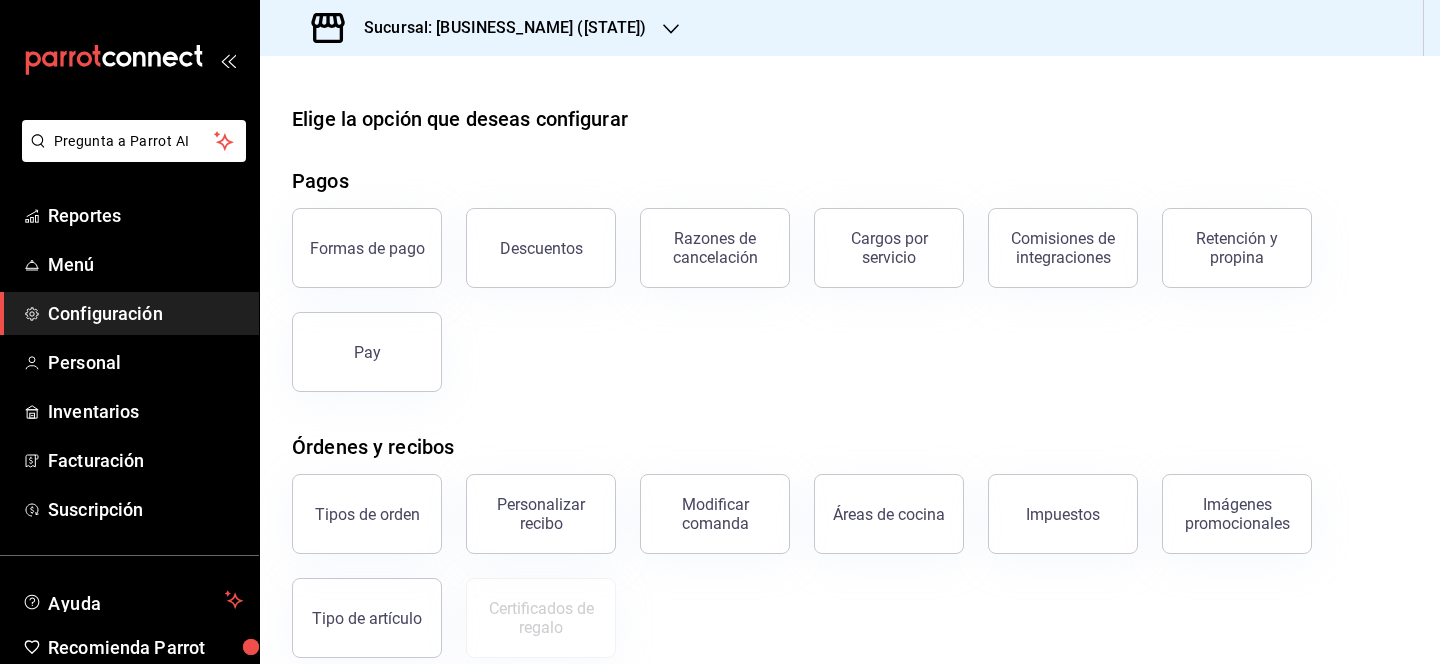 click on "Sucursal: [PERSON] ([STATE])" at bounding box center [497, 28] 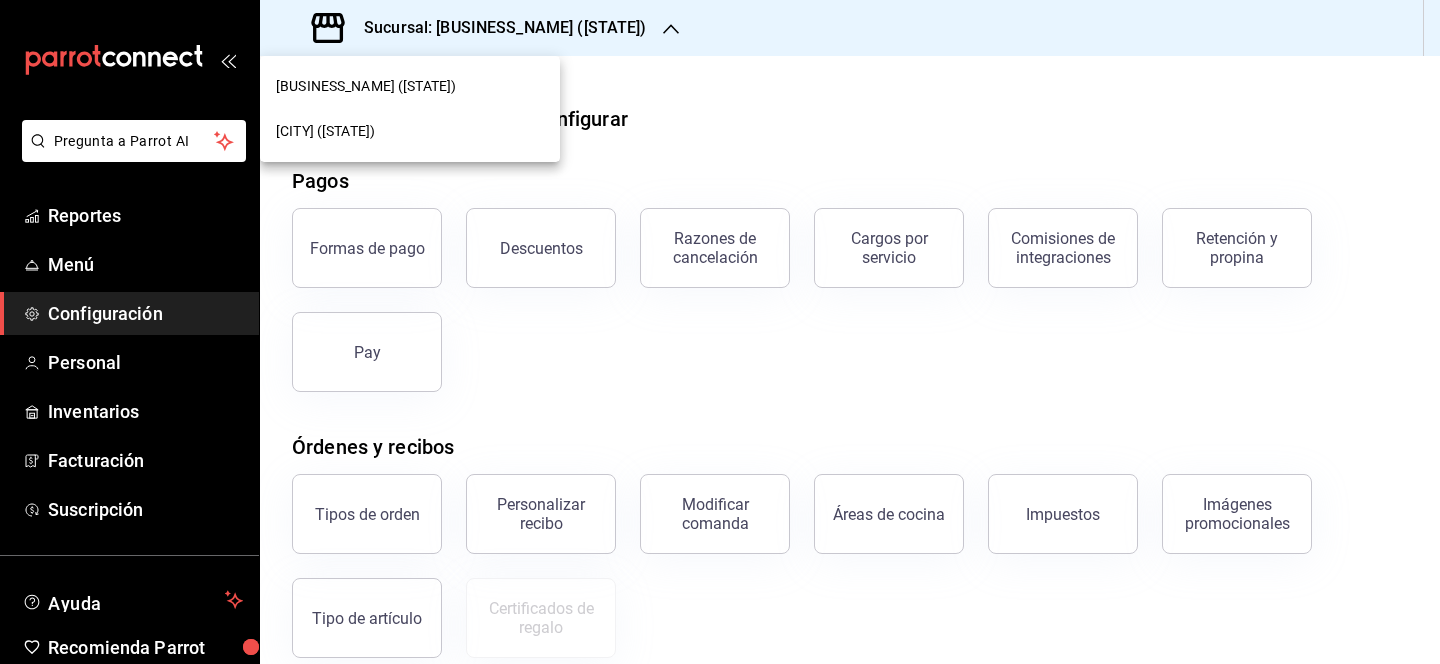 click on "Monchoso ([STATE])" at bounding box center (410, 131) 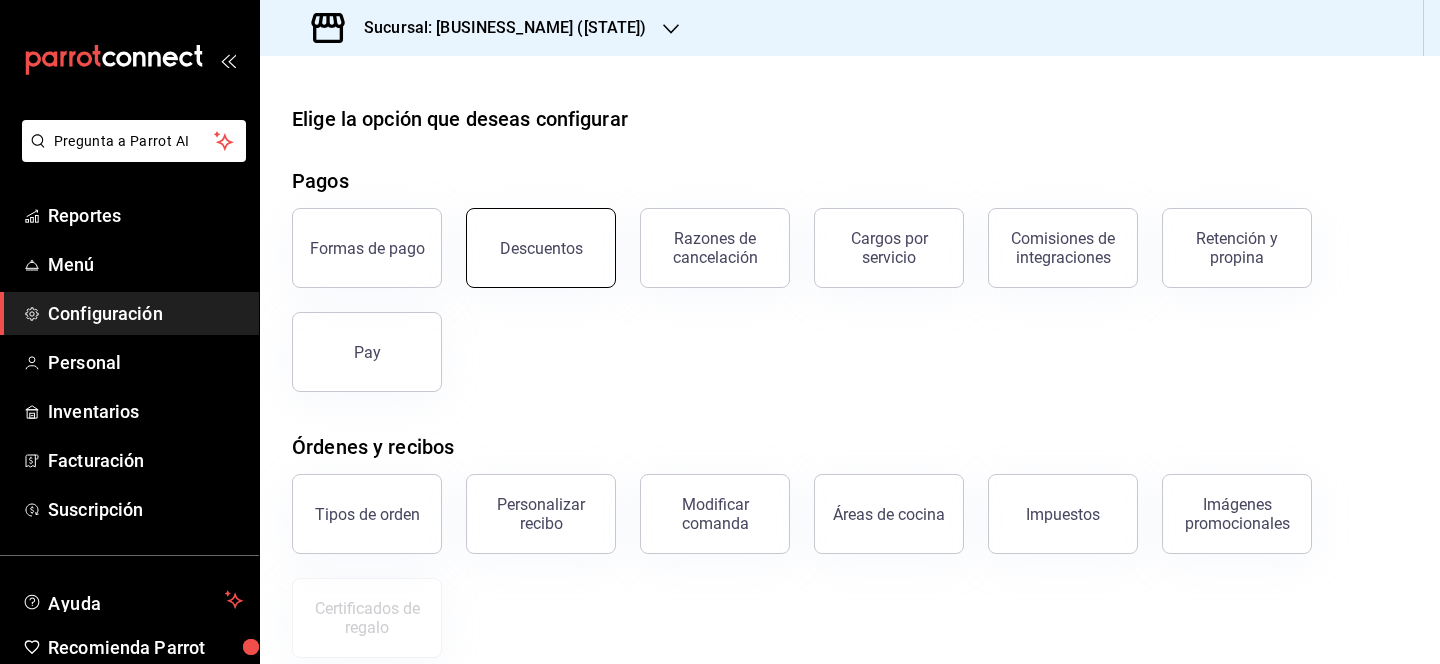 click on "Descuentos" at bounding box center [541, 248] 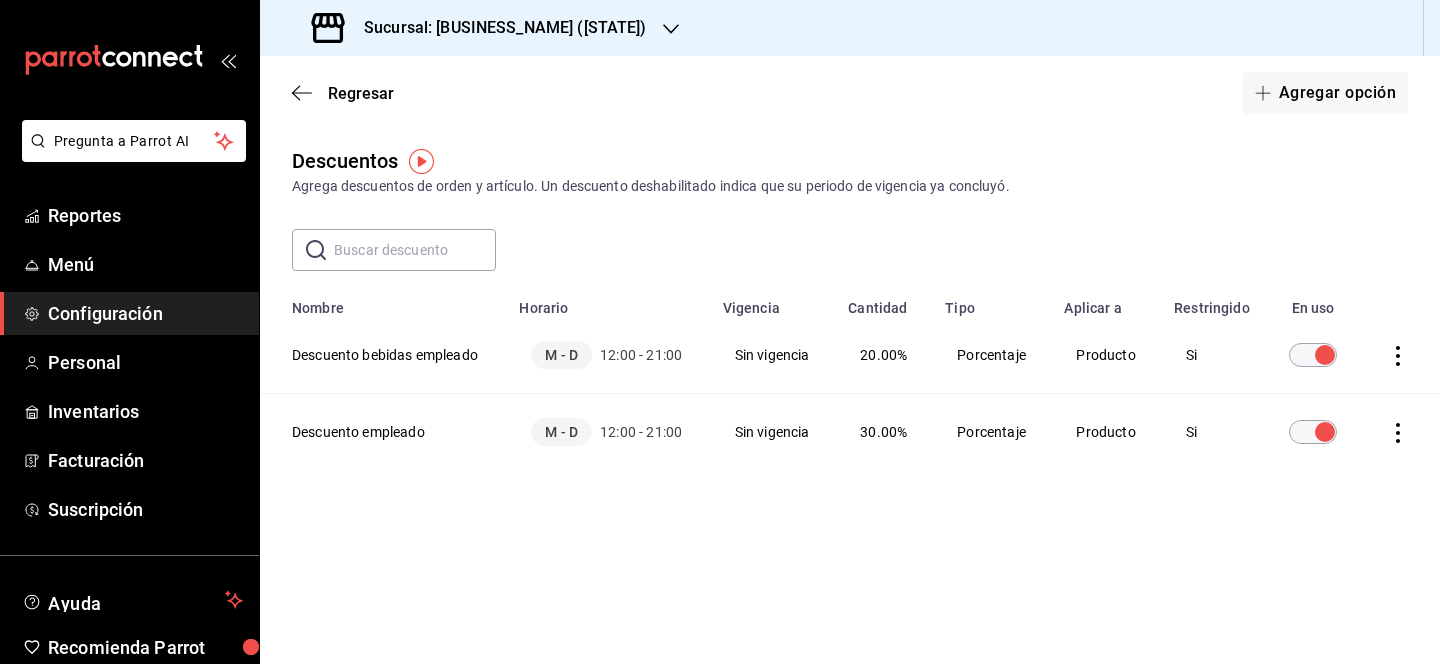 click 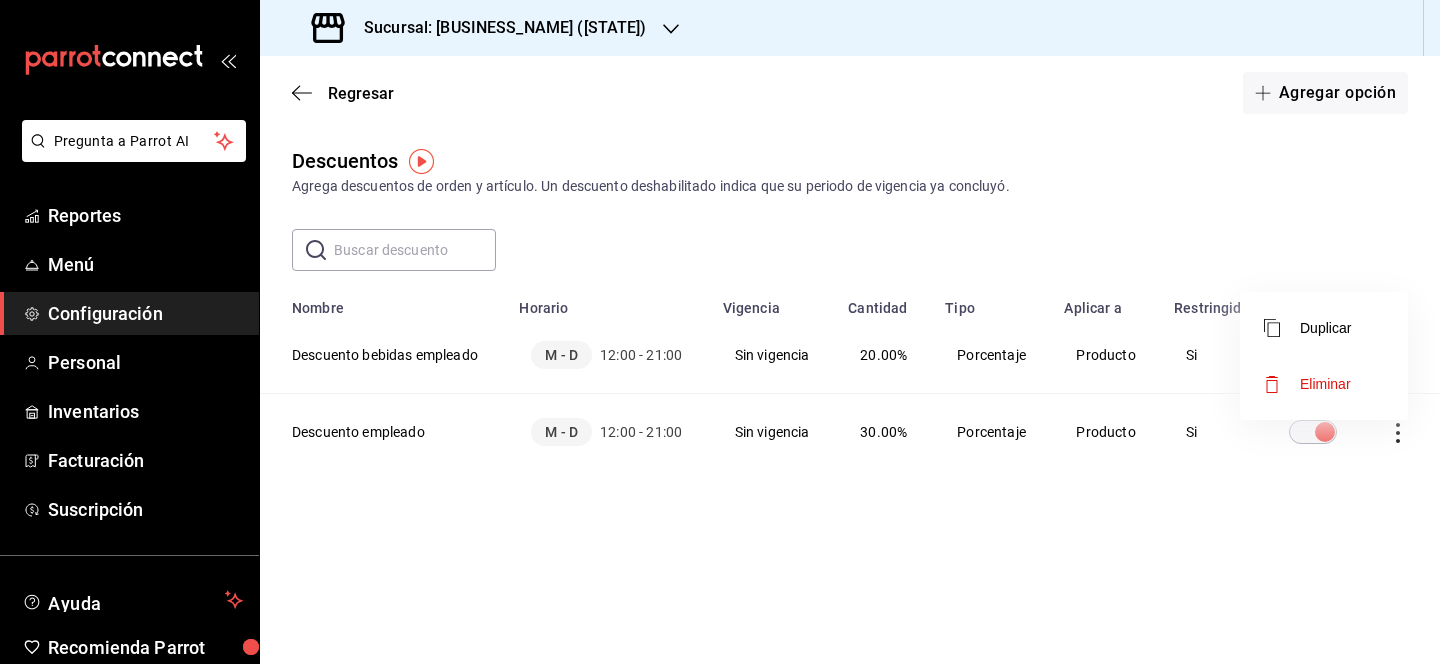 click at bounding box center [720, 332] 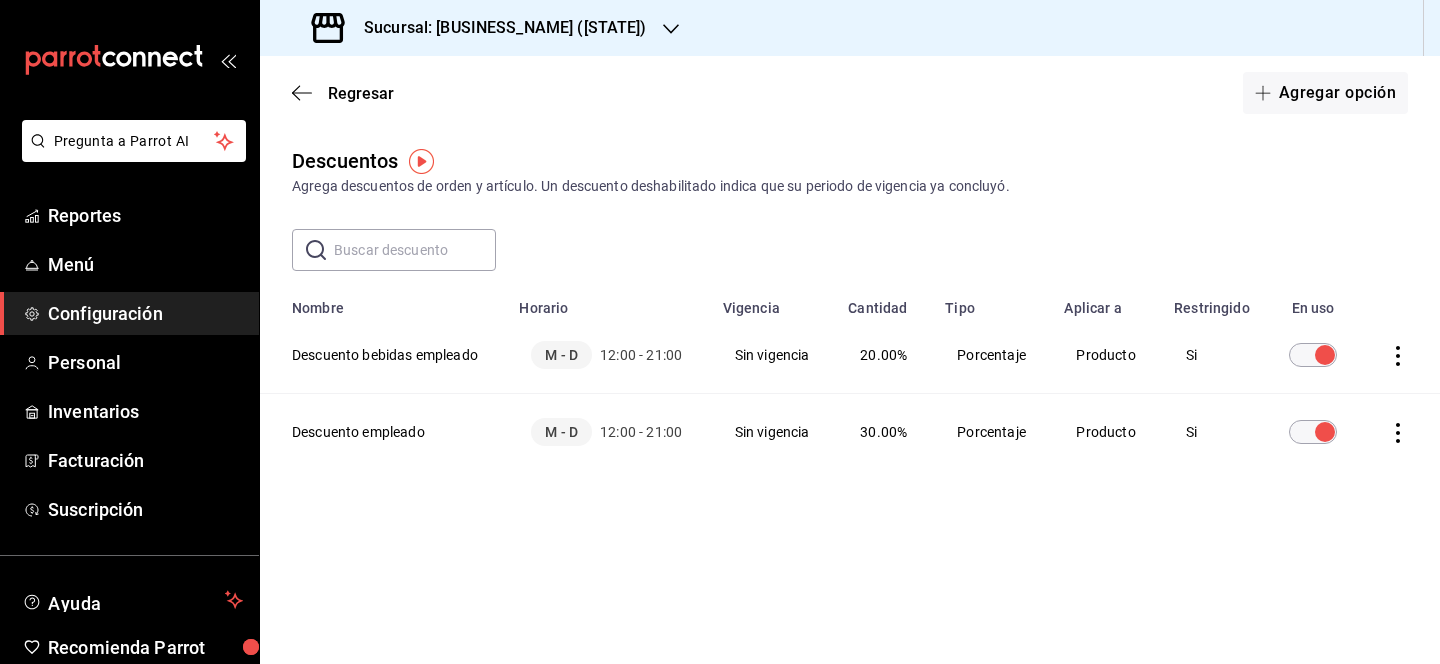 click on "Descuento bebidas empleado" at bounding box center [383, 355] 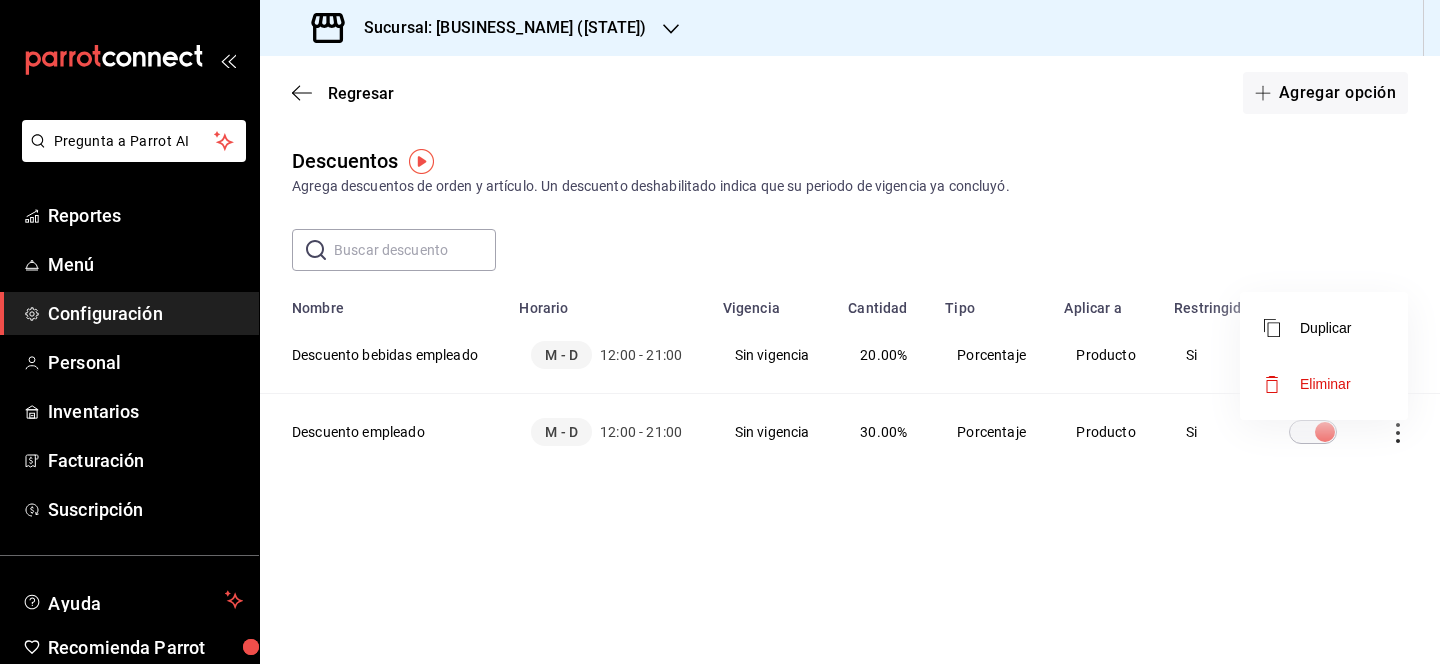 click at bounding box center (720, 332) 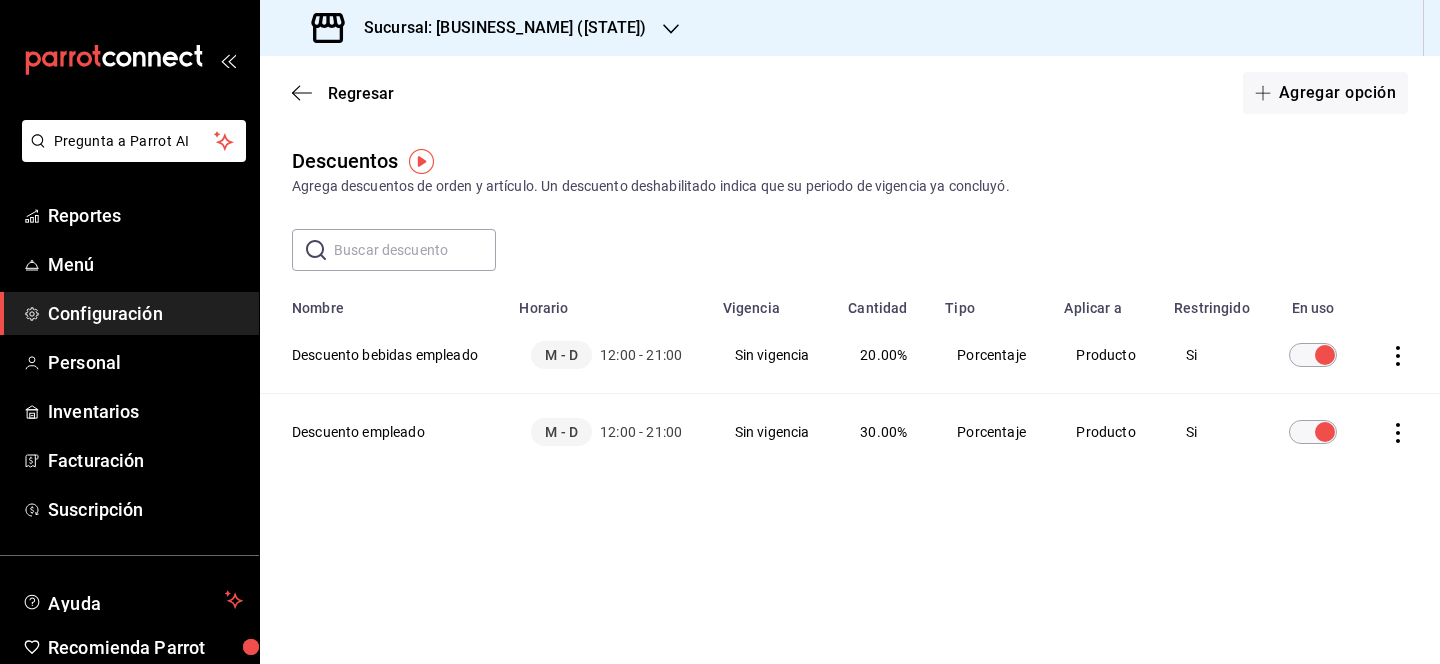click on "12:00 - 21:00" at bounding box center (641, 355) 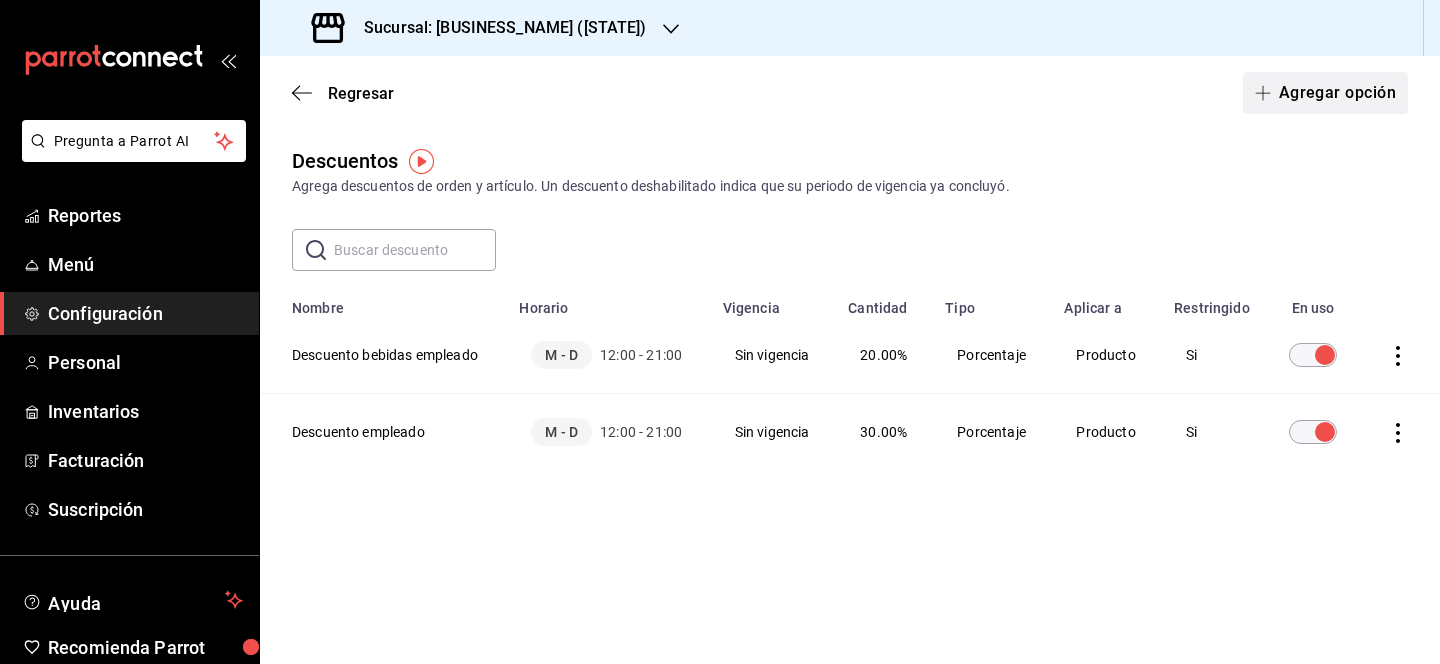 click on "Agregar opción" at bounding box center [1325, 93] 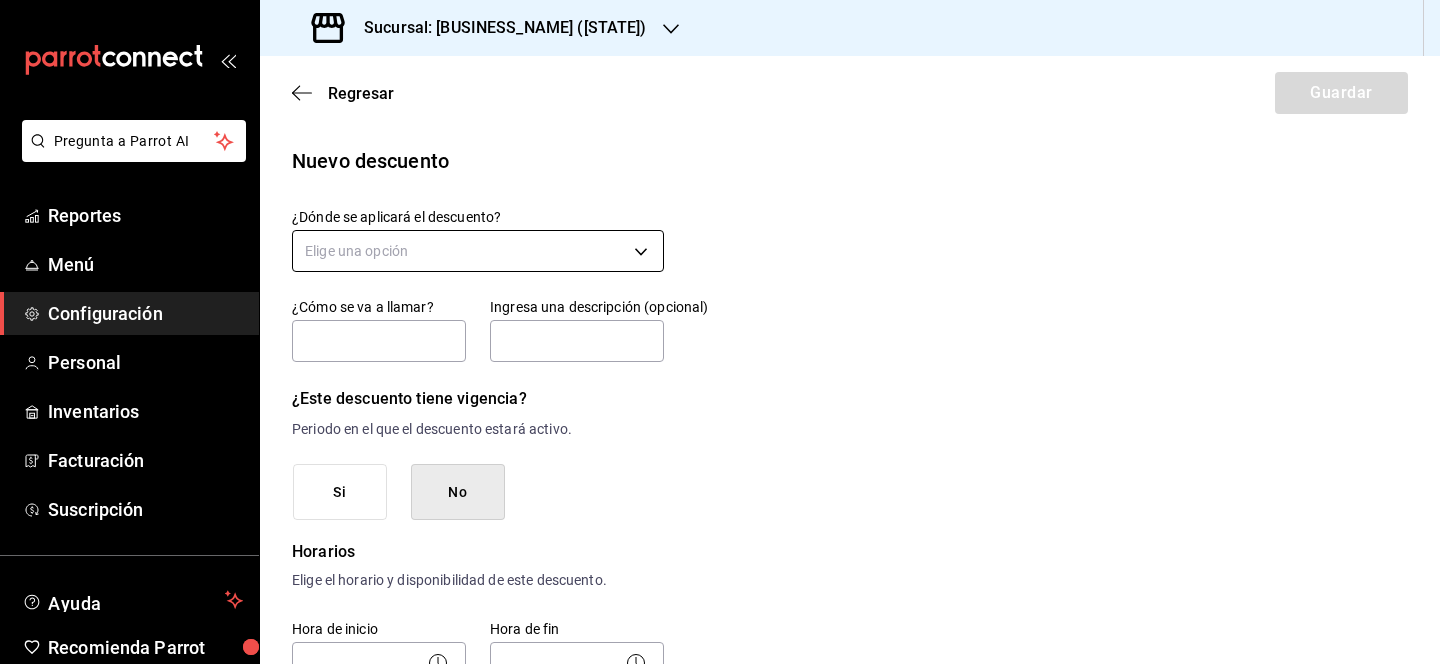 click on "Pregunta a Parrot AI Reportes   Menú   Configuración   Personal   Inventarios   Facturación   Suscripción   Ayuda Recomienda Parrot   [PERSON]   Sugerir nueva función   Sucursal: [CITY] ([STATE]) Regresar Guardar Nuevo descuento ¿Dónde se aplicará el descuento? Elige una opción ¿Cómo se va a llamar? Ingresa una descripción (opcional) ¿Este descuento tiene vigencia? Periodo en el que el descuento estará activo. Si No Horarios Elige el horario y disponibilidad de este descuento. Hora de inicio ​ Entre Semana Lunes Martes Miércoles Jueves Viernes Hora de fin ​ Fin de semana Sábado Domingo Agregar horario 1 de 5 horarios ¿Este descuento requiere un permiso especial para aplicarse? Solo los usuarios con el permiso de "Aplicar descuento" podrán usar este descuento en el Punto de Venta. Si No ¿Quieres que el usuario defina el valor del descuento en el Punto de Venta? Si No ¿Cómo se aplicará el descuento? Elige si el descuento será un porcentaje sobre el total o una cantidad fija. 0.00 %" at bounding box center (720, 332) 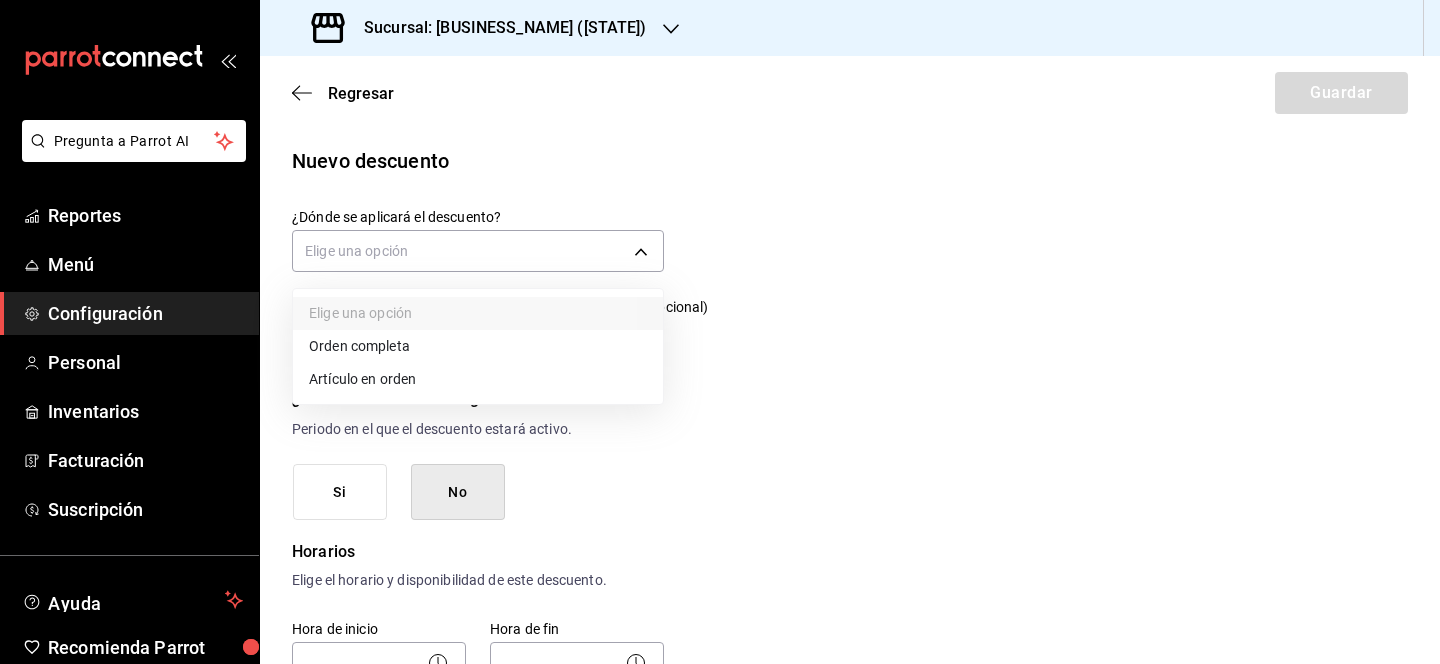 click on "Orden completa" at bounding box center [478, 346] 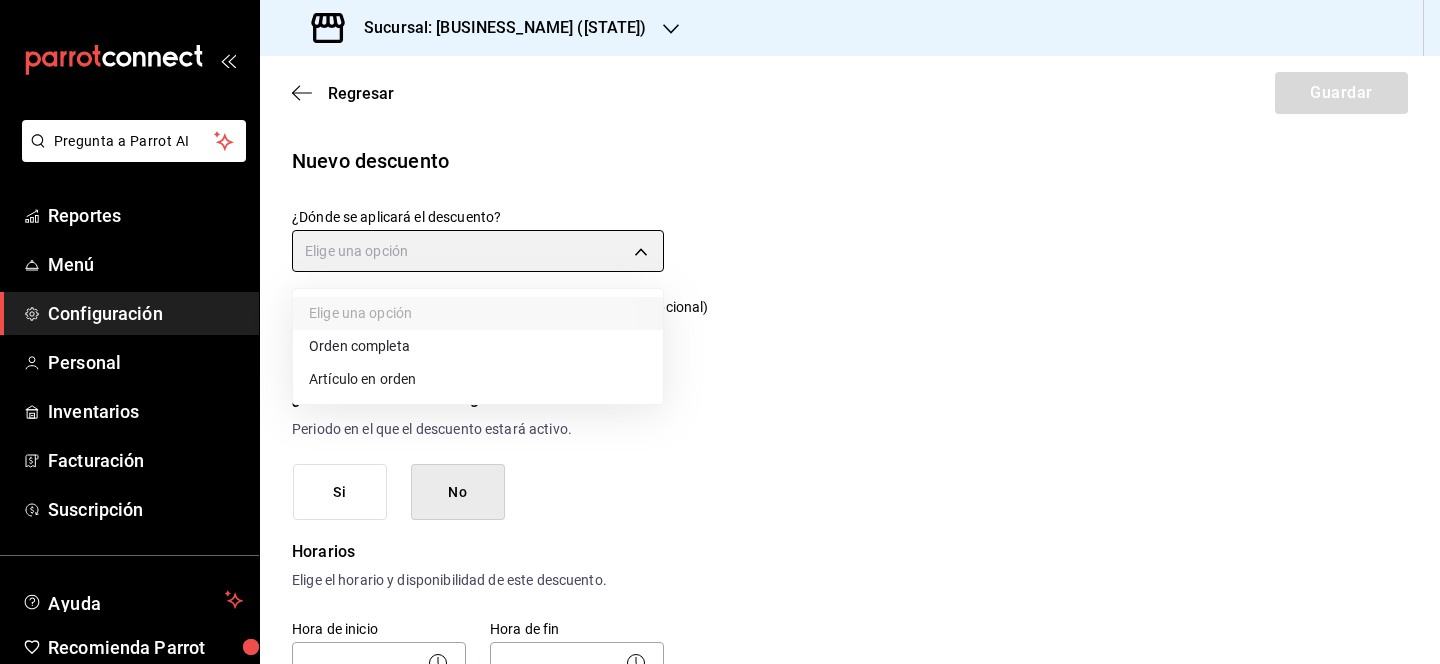 type on "ORDER" 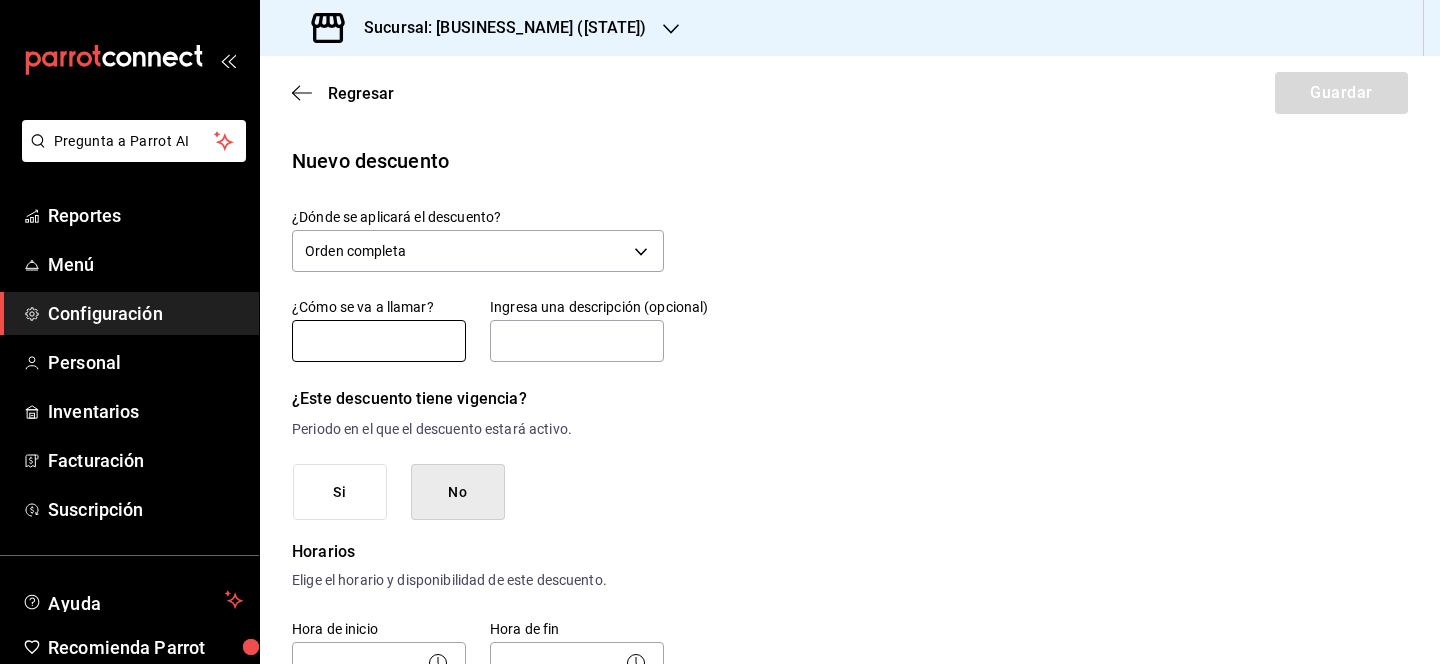 click at bounding box center (379, 341) 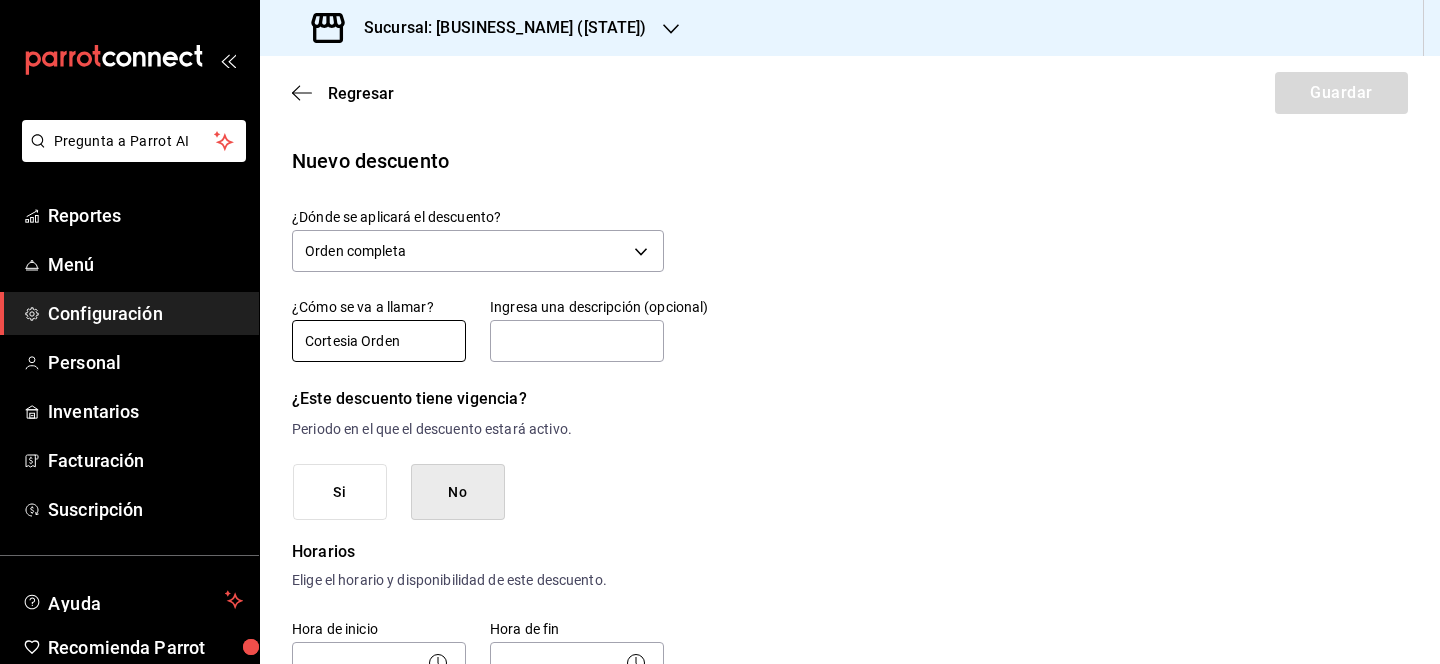 type on "Cortesia Orden" 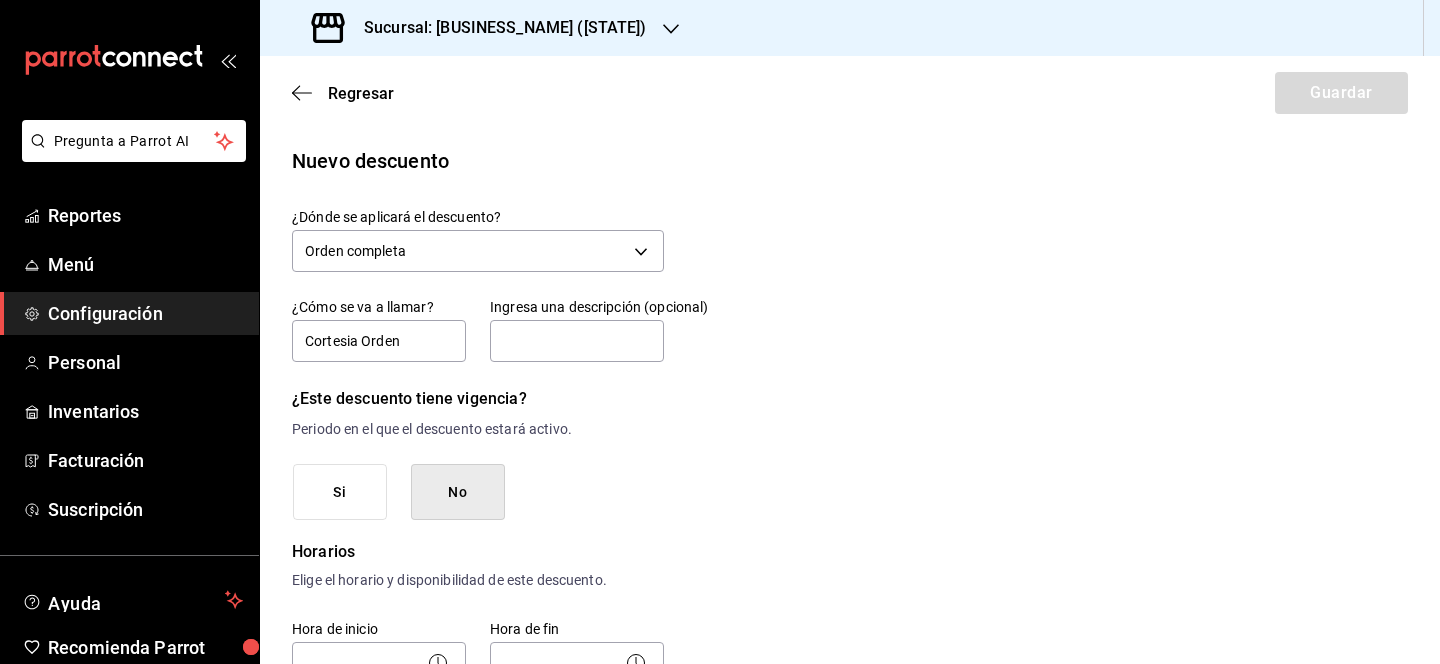 click on "¿Este descuento tiene vigencia? Periodo en el que el descuento estará activo. Si No" at bounding box center [478, 452] 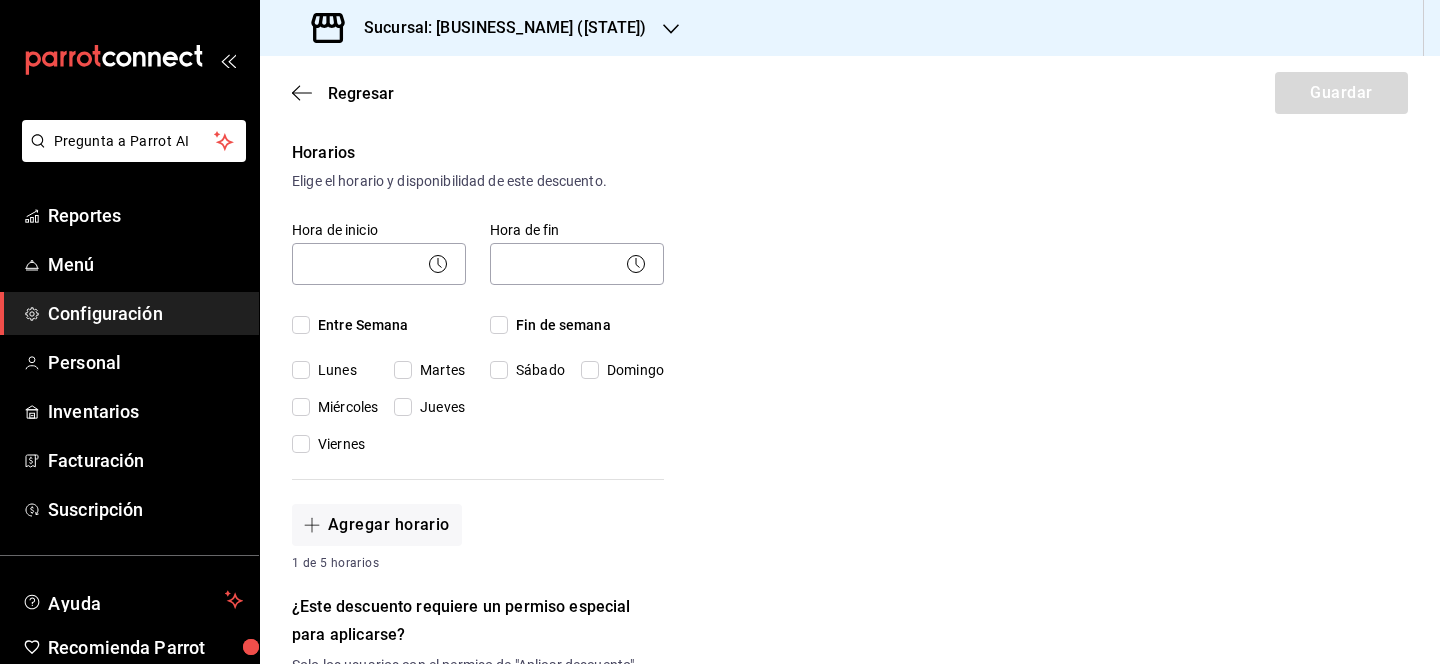 scroll, scrollTop: 401, scrollLeft: 0, axis: vertical 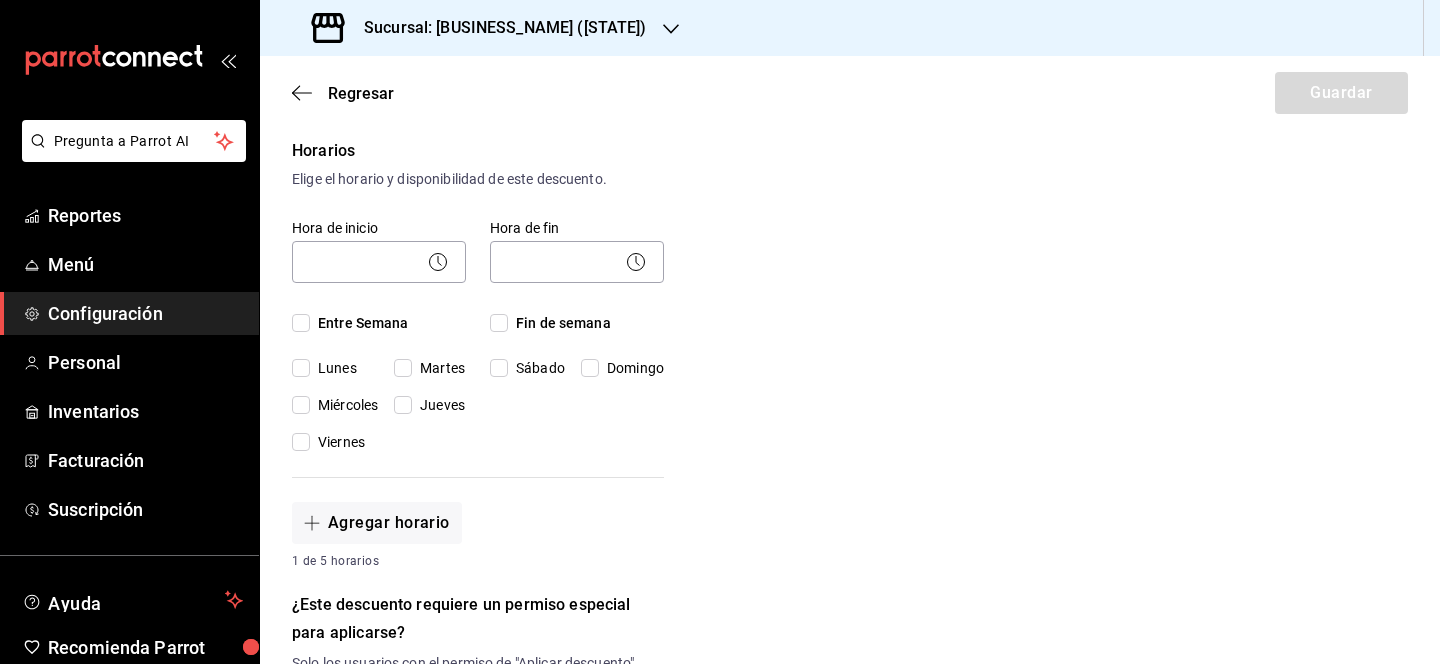 click on "Martes" at bounding box center [403, 368] 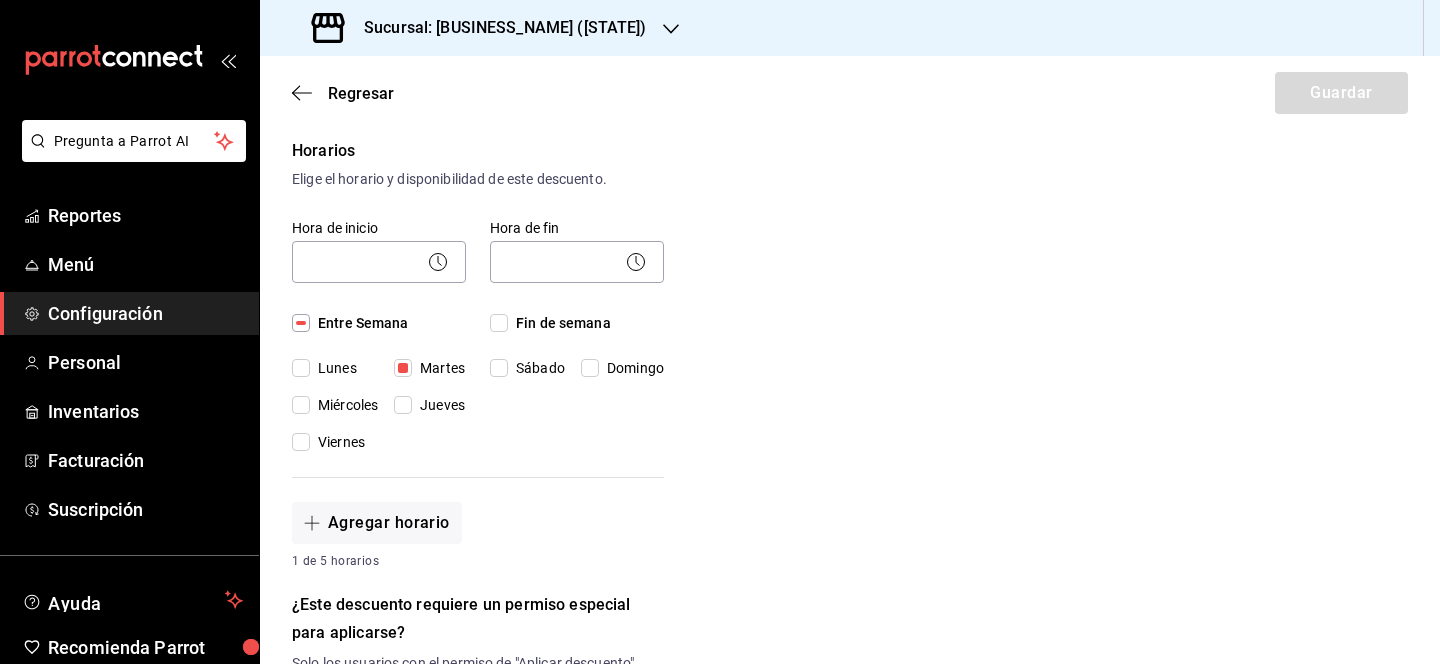 click on "Miércoles" at bounding box center [301, 405] 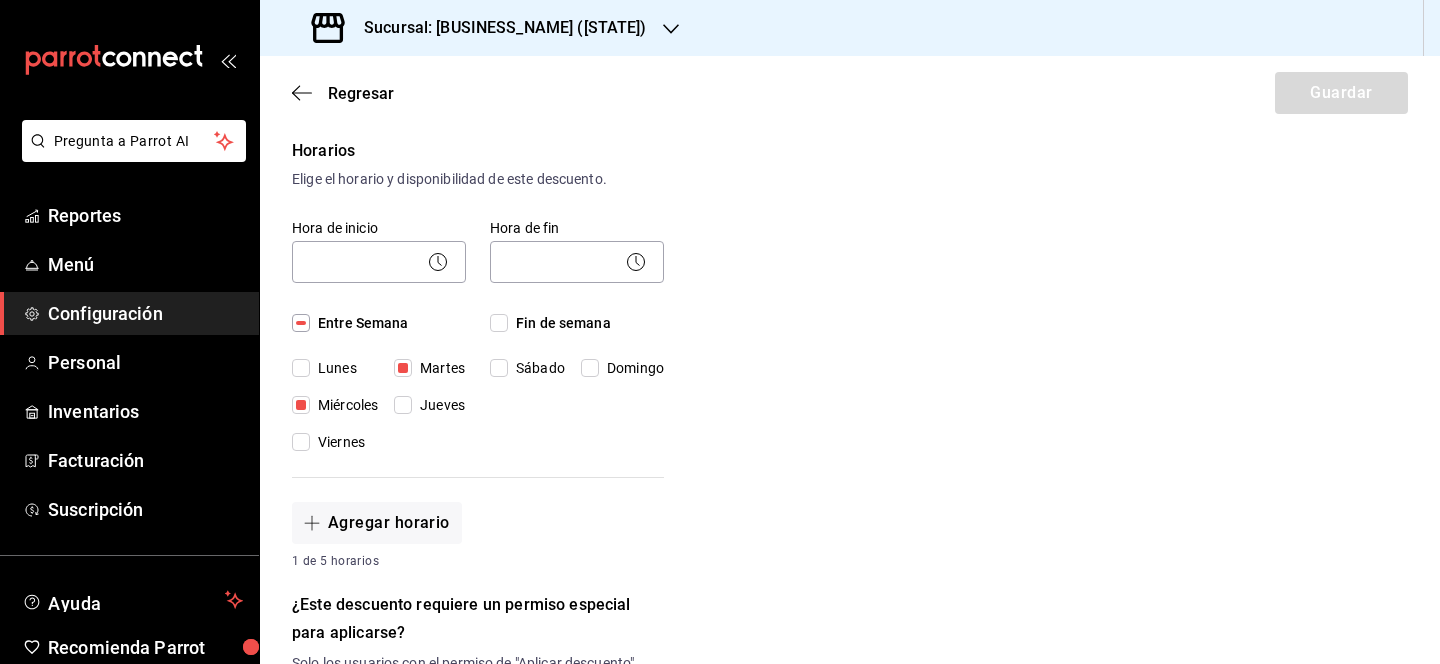 click on "Jueves" at bounding box center (403, 405) 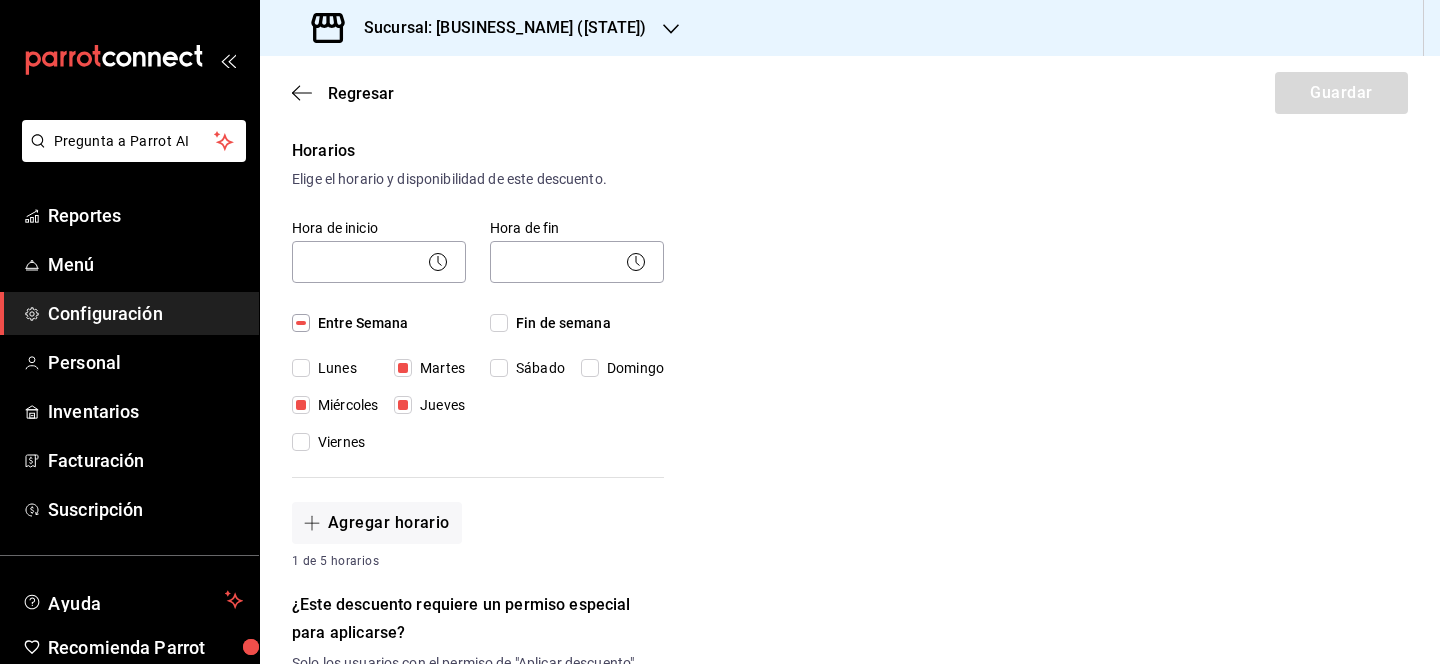 click on "Viernes" at bounding box center (301, 442) 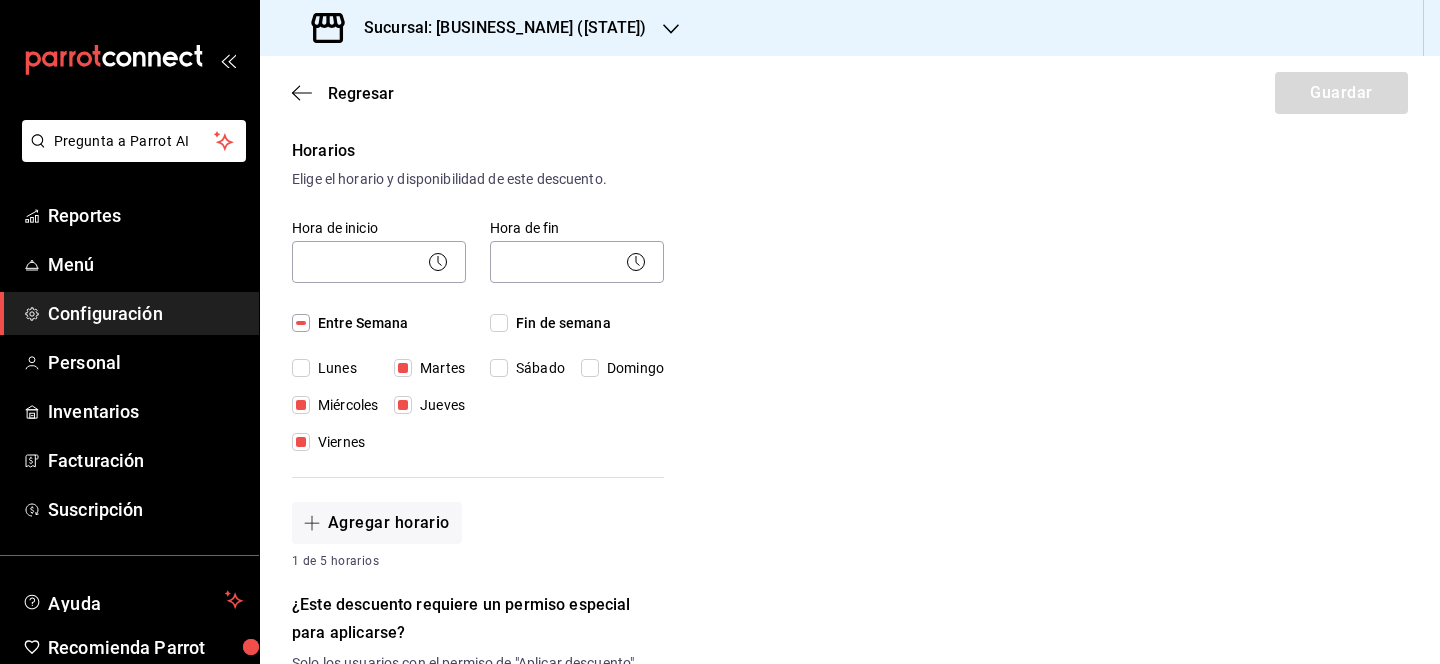 click on "Sábado" at bounding box center (499, 368) 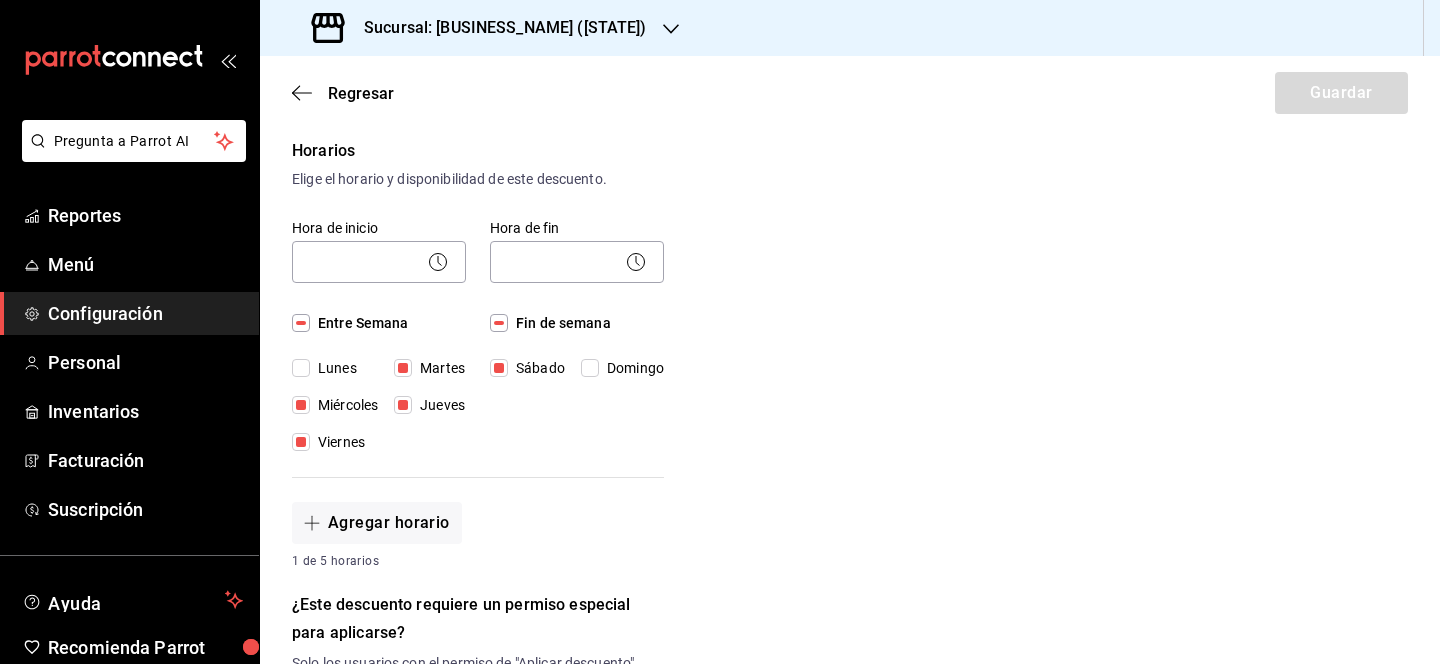 click on "Domingo" at bounding box center (590, 368) 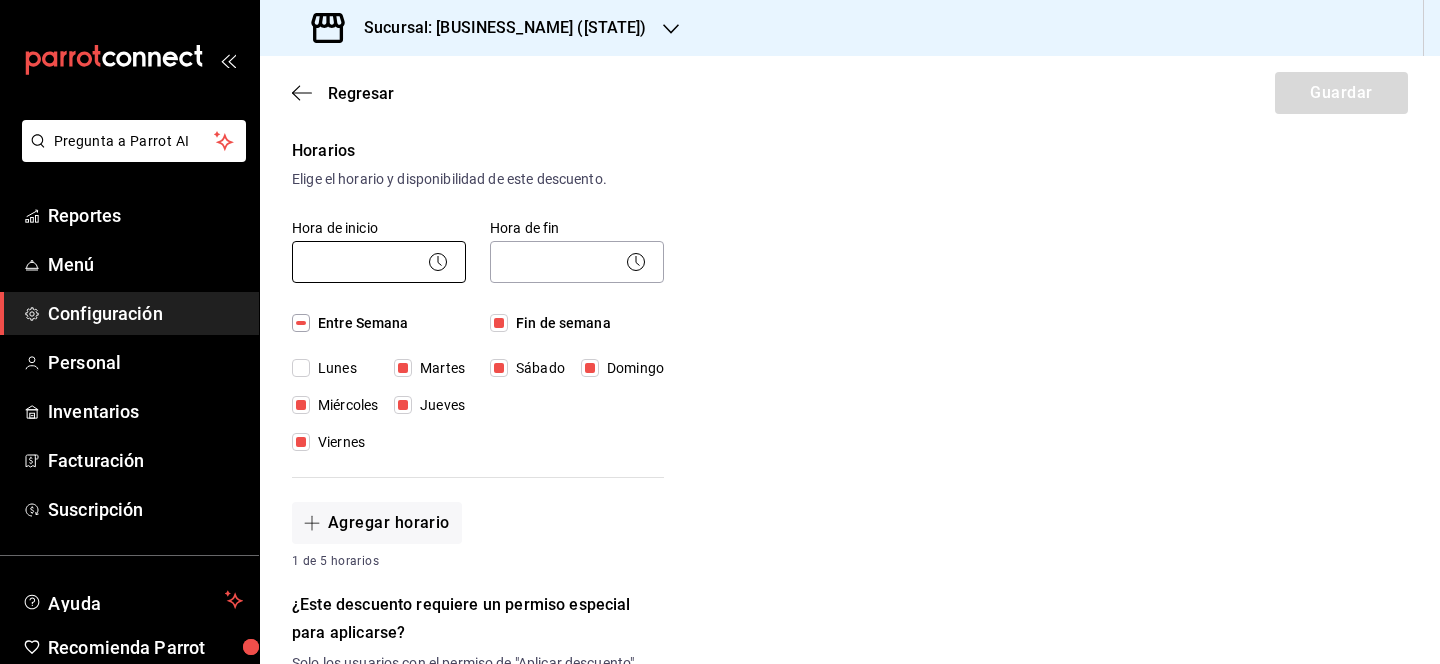 click on "Pregunta a Parrot AI Reportes   Menú   Configuración   Personal   Inventarios   Facturación   Suscripción   Ayuda Recomienda Parrot   Lili Flores   Sugerir nueva función   Sucursal: Monchoso (Tamps) Regresar Guardar Nuevo descuento ¿Dónde se aplicará el descuento? Orden completa ORDER ¿Cómo se va a llamar? Cortesia Orden Ingresa una descripción (opcional) ¿Este descuento tiene vigencia? Periodo en el que el descuento estará activo. Si No Horarios Elige el horario y disponibilidad de este descuento. Hora de inicio ​ Entre Semana Lunes Martes Miércoles Jueves Viernes Hora de fin ​ Fin de semana Sábado Domingo Agregar horario 1 de 5 horarios ¿Este descuento requiere un permiso especial para aplicarse? Solo los usuarios con el permiso de "Aplicar descuento" podrán usar este descuento en el Punto de Venta. Si No ¿Quieres que el usuario defina el valor del descuento en el Punto de Venta? Si No ¿Cómo se aplicará el descuento? Porcentaje Cantidad Porcentaje 0.00 % Porcentaje Ir a video" at bounding box center [720, 332] 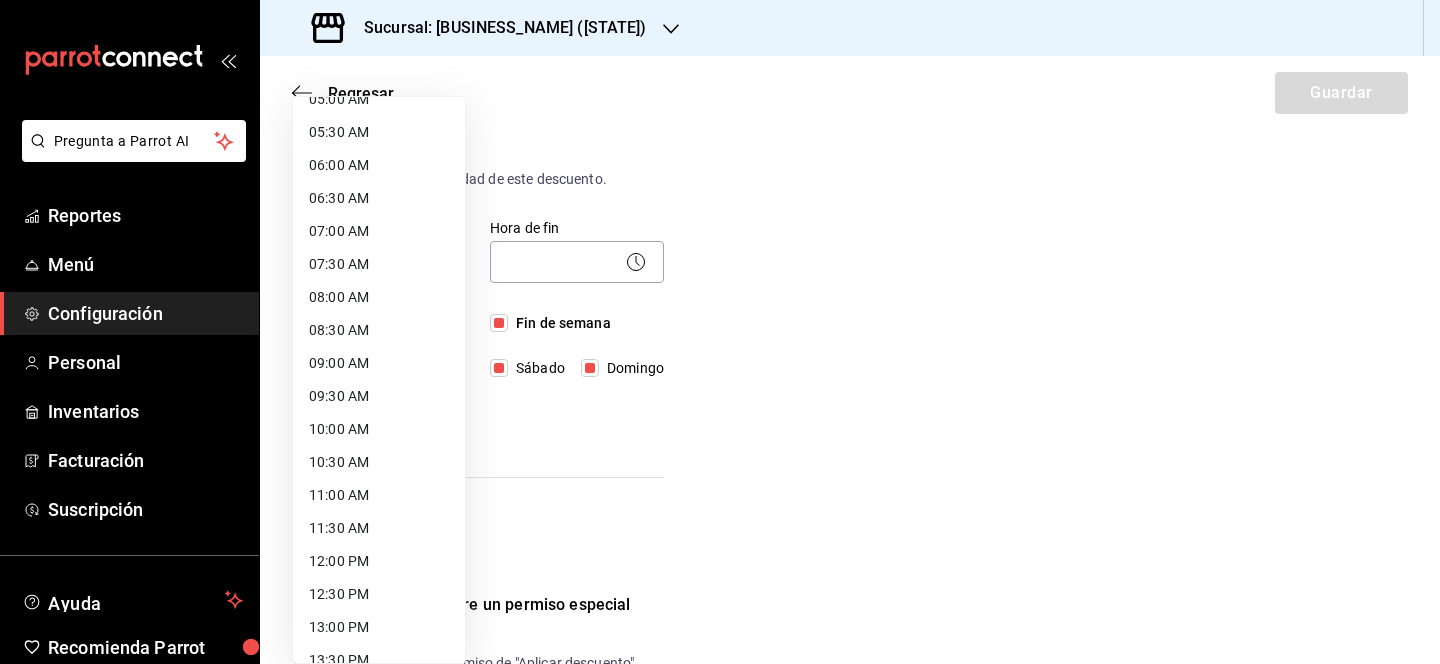 scroll, scrollTop: 356, scrollLeft: 0, axis: vertical 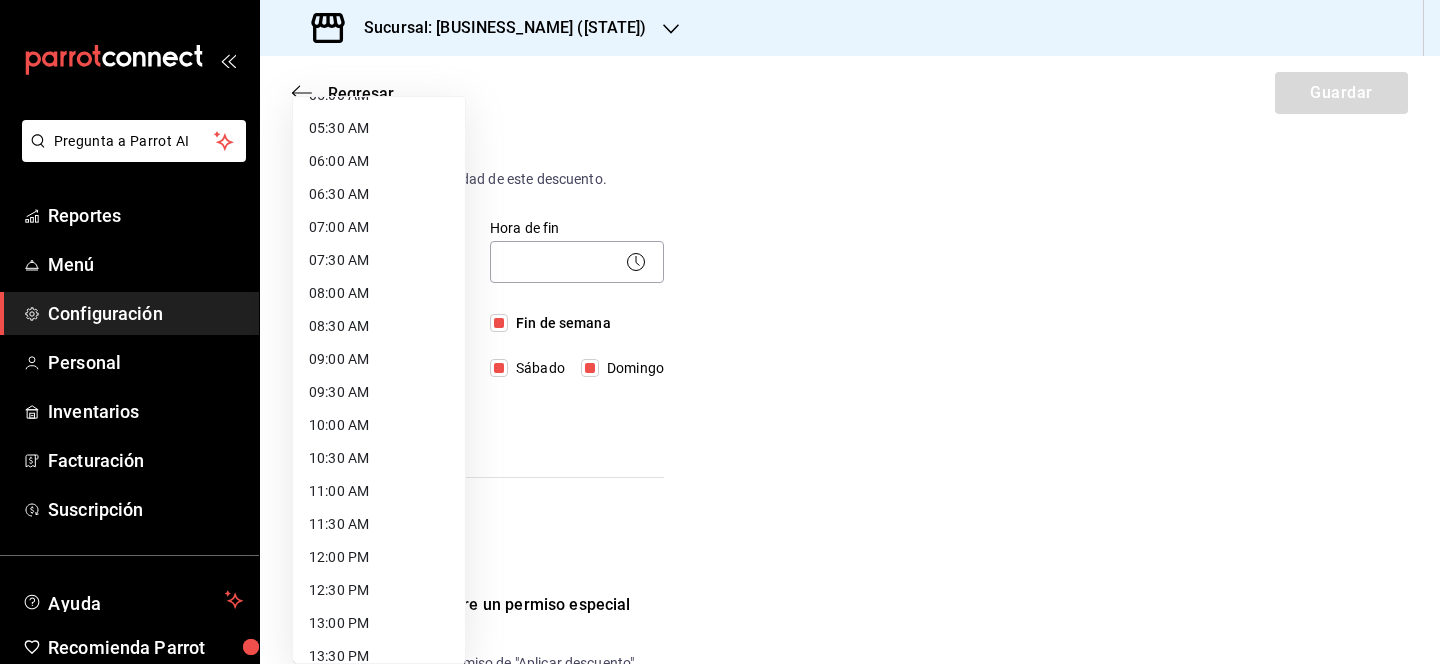 click on "12:00 PM" at bounding box center (379, 557) 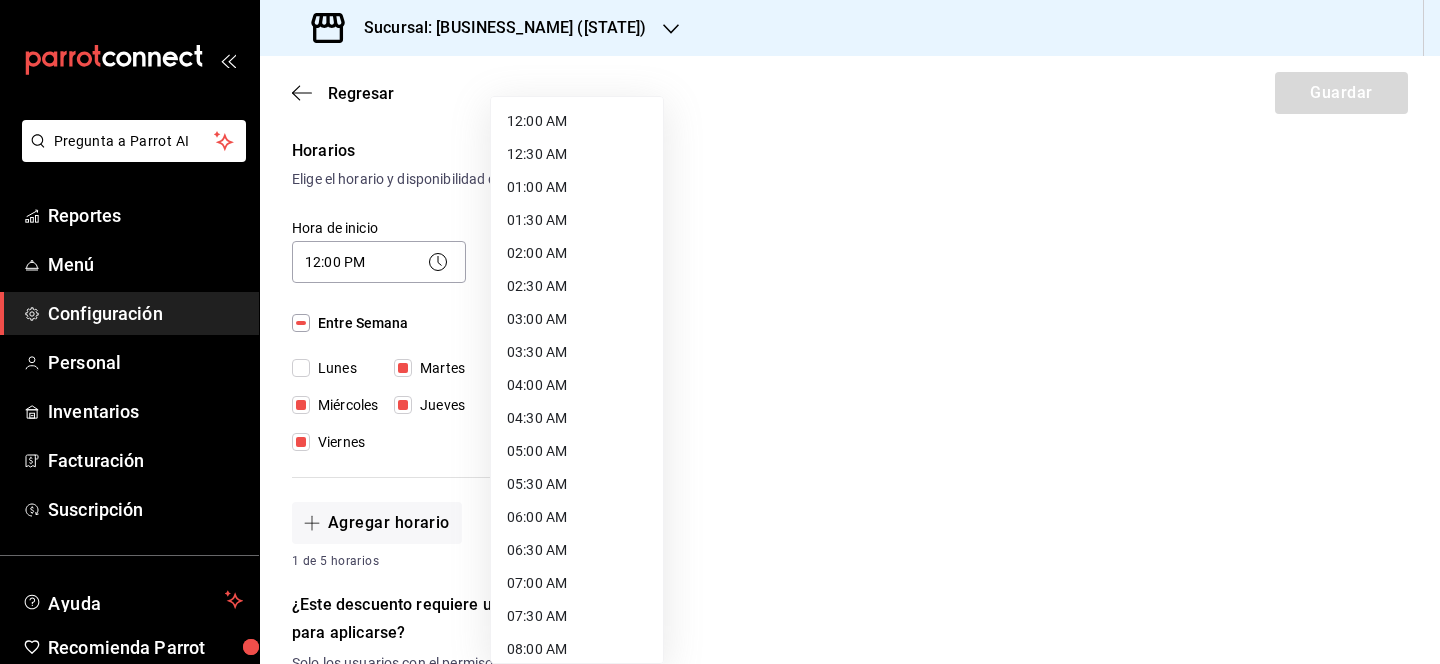 click on "Pregunta a Parrot AI Reportes   Menú   Configuración   Personal   Inventarios   Facturación   Suscripción   Ayuda Recomienda Parrot   Lili Flores   Sugerir nueva función   Sucursal: Monchoso (Tamps) Regresar Guardar Nuevo descuento ¿Dónde se aplicará el descuento? Orden completa ORDER ¿Cómo se va a llamar? Cortesia Orden Ingresa una descripción (opcional) ¿Este descuento tiene vigencia? Periodo en el que el descuento estará activo. Si No Horarios Elige el horario y disponibilidad de este descuento. Hora de inicio 12:00 PM 12:00 Entre Semana Lunes Martes Miércoles Jueves Viernes Hora de fin ​ Fin de semana Sábado Domingo Agregar horario 1 de 5 horarios ¿Este descuento requiere un permiso especial para aplicarse? Solo los usuarios con el permiso de "Aplicar descuento" podrán usar este descuento en el Punto de Venta. Si No ¿Quieres que el usuario defina el valor del descuento en el Punto de Venta? Si No ¿Cómo se aplicará el descuento? Porcentaje Cantidad Porcentaje 0.00 % Porcentaje" at bounding box center [720, 332] 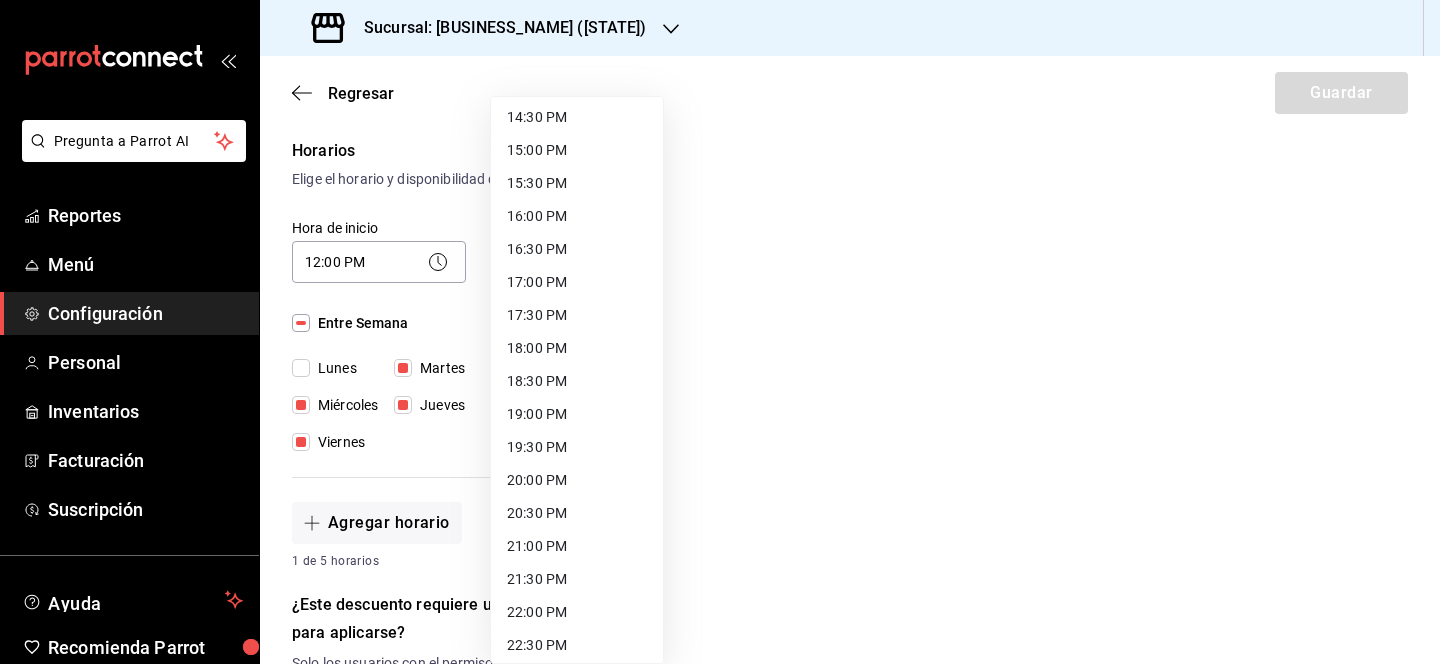 scroll, scrollTop: 965, scrollLeft: 0, axis: vertical 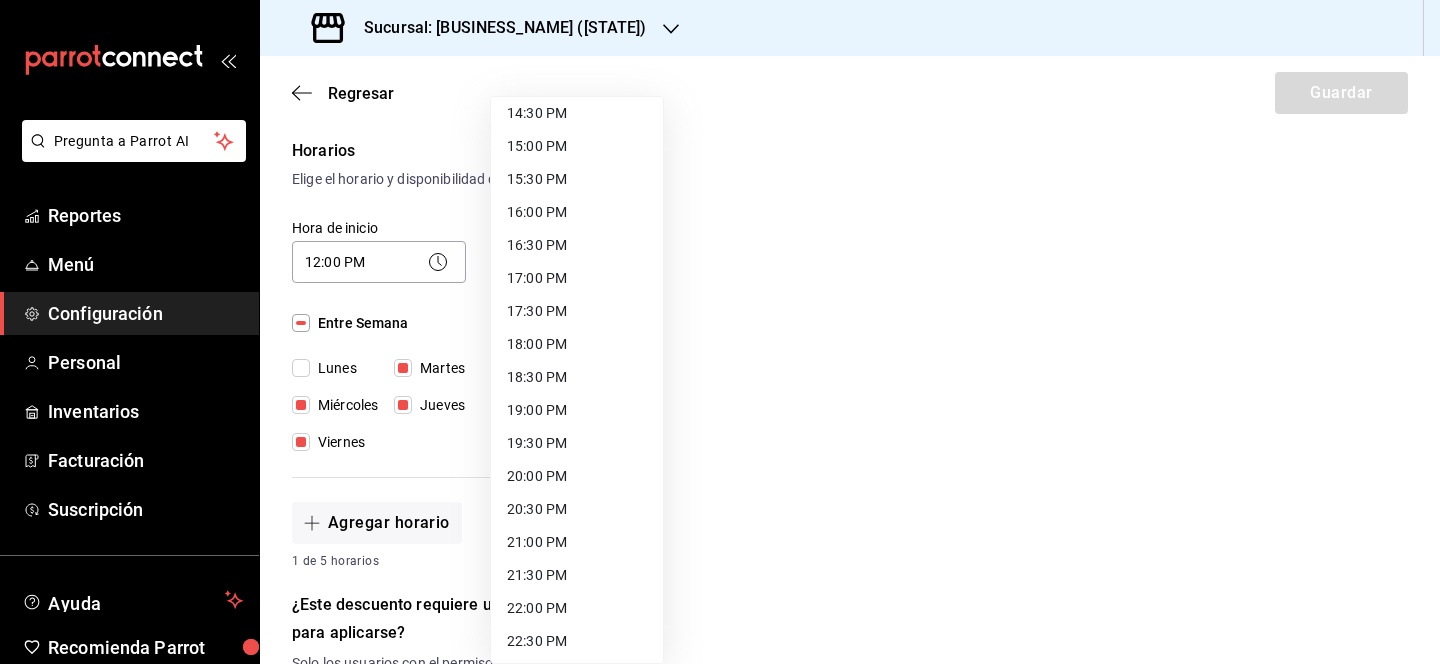 click on "21:00 PM" at bounding box center (577, 542) 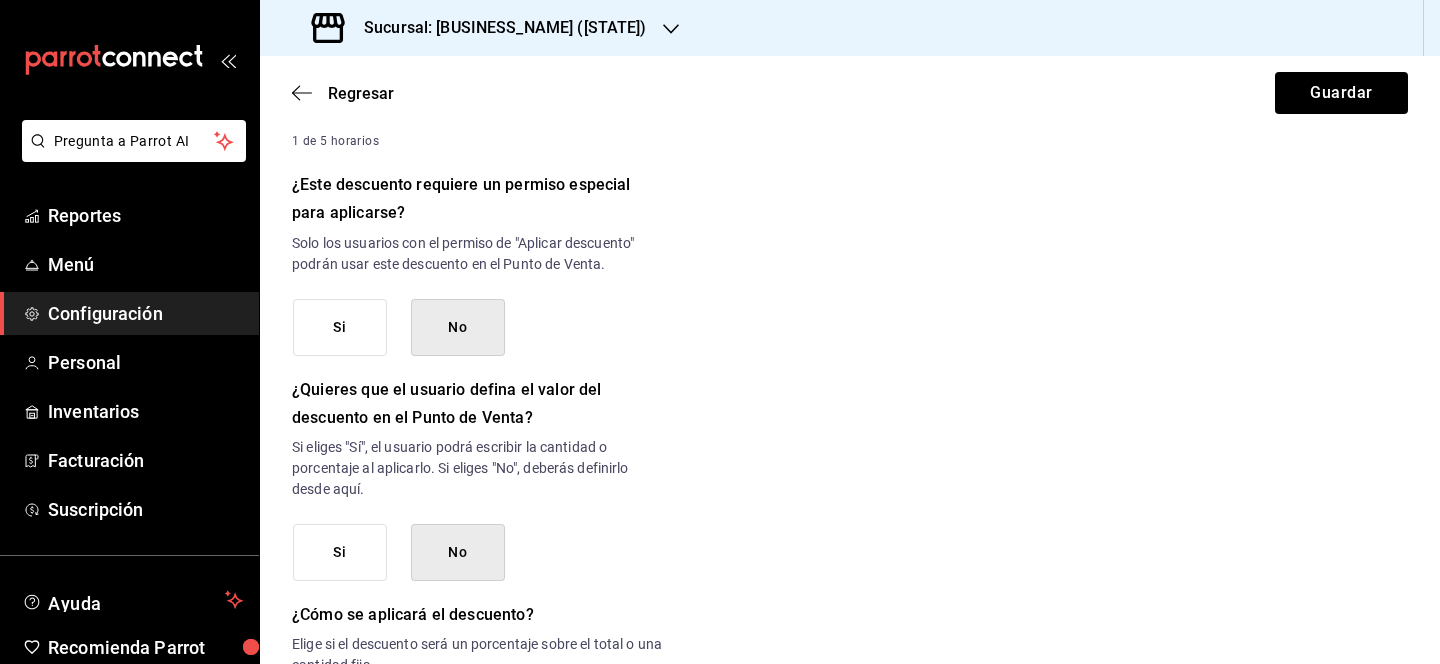 scroll, scrollTop: 848, scrollLeft: 0, axis: vertical 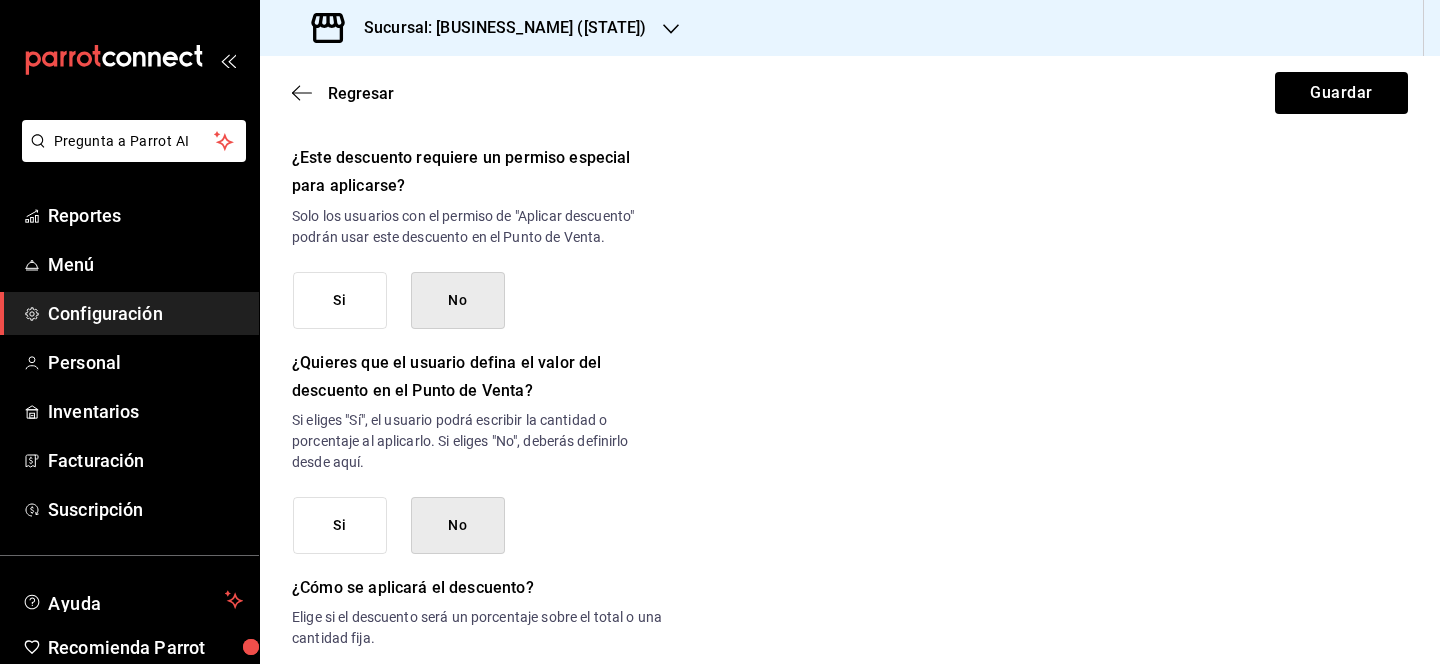 click on "Si" at bounding box center (340, 300) 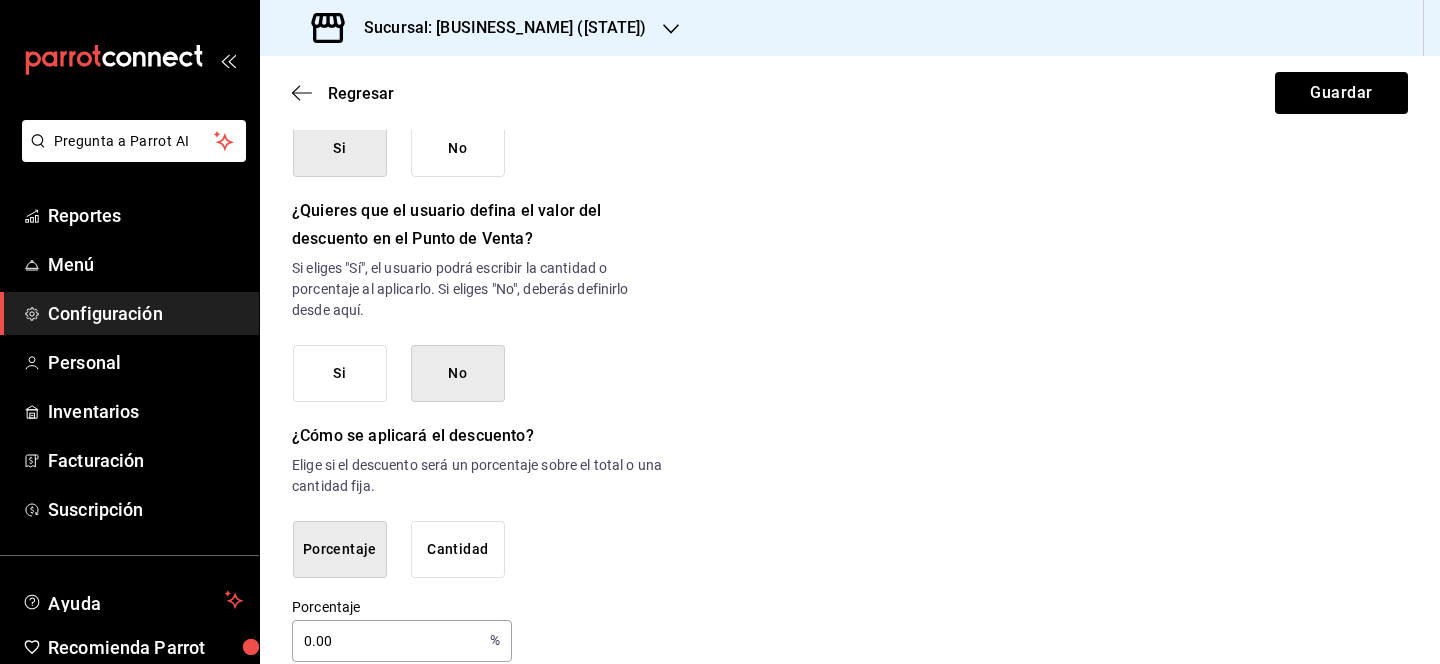 scroll, scrollTop: 1030, scrollLeft: 0, axis: vertical 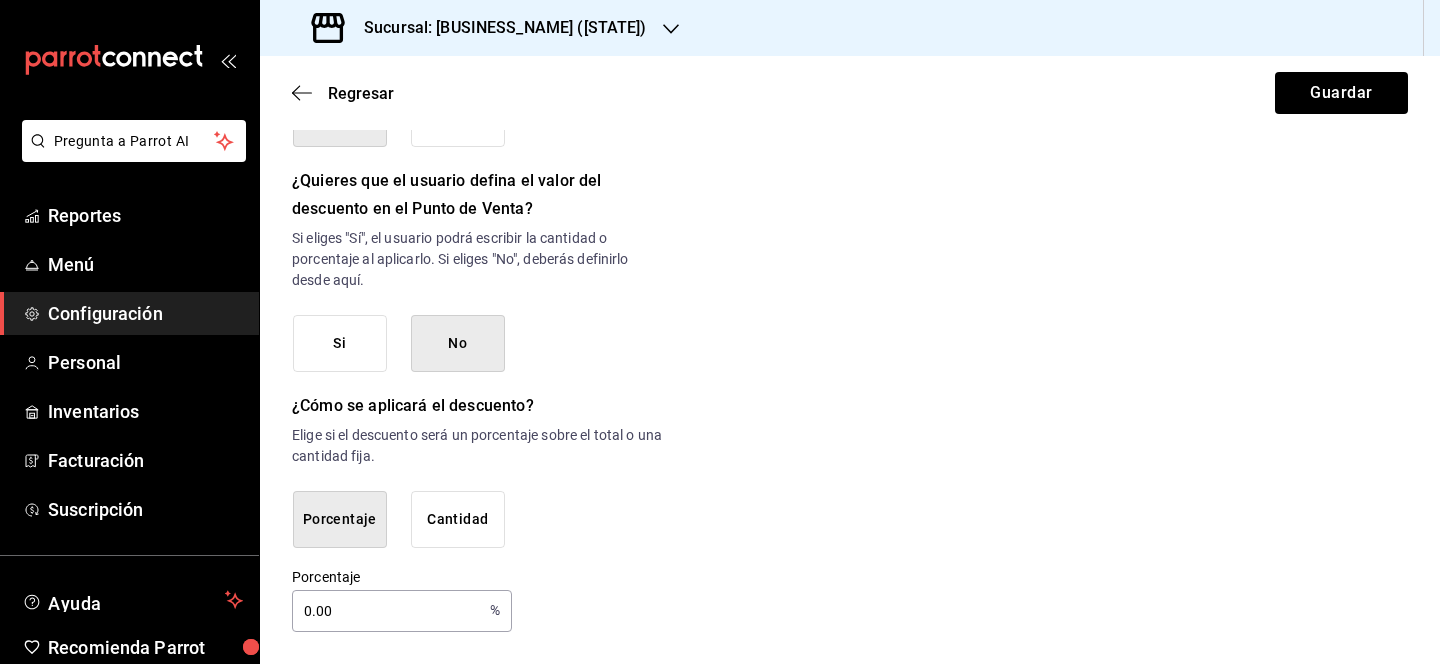 click on "0.00" at bounding box center [387, 611] 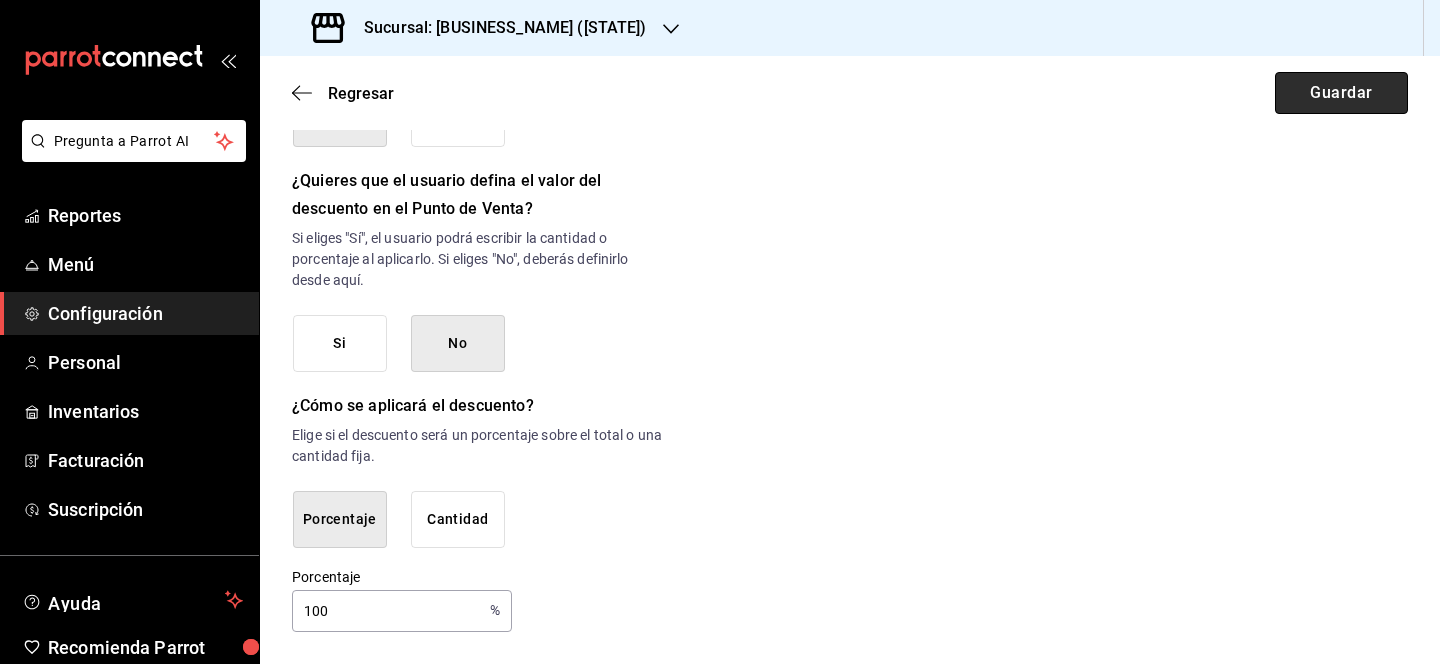 click on "Guardar" at bounding box center (1341, 93) 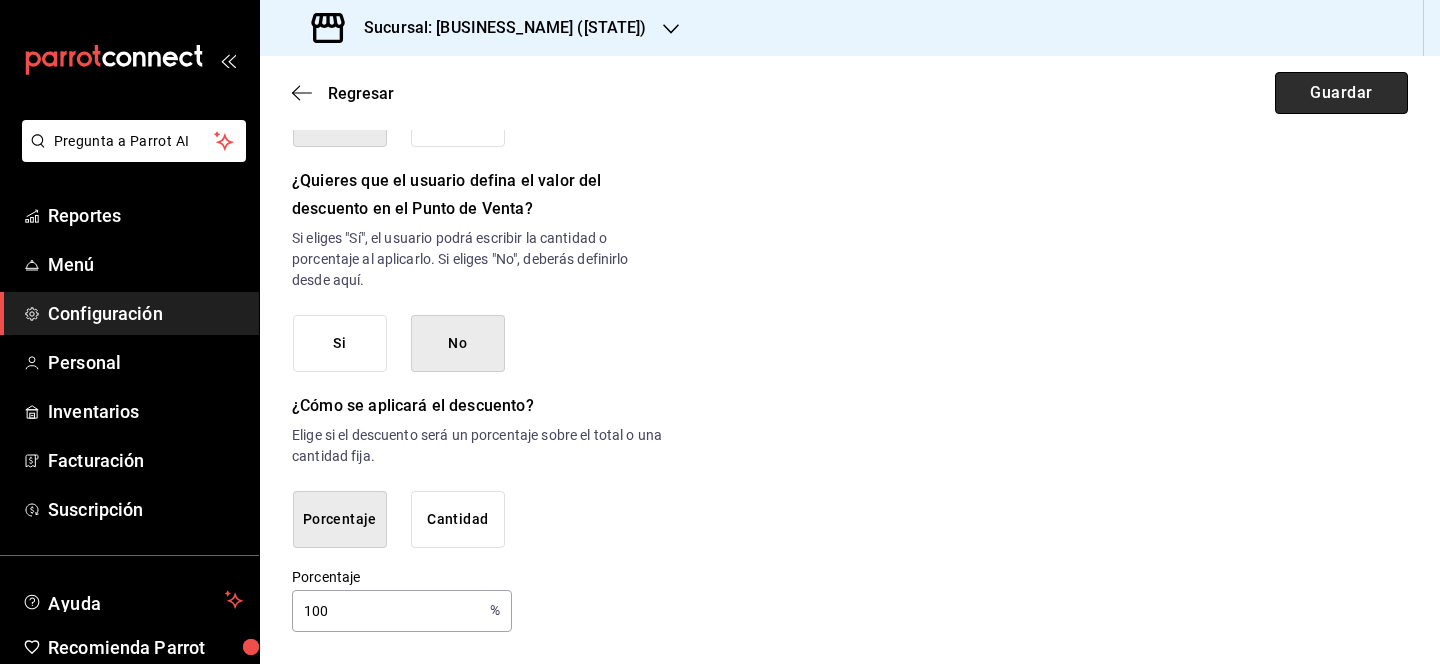 click on "Guardar" at bounding box center (1341, 93) 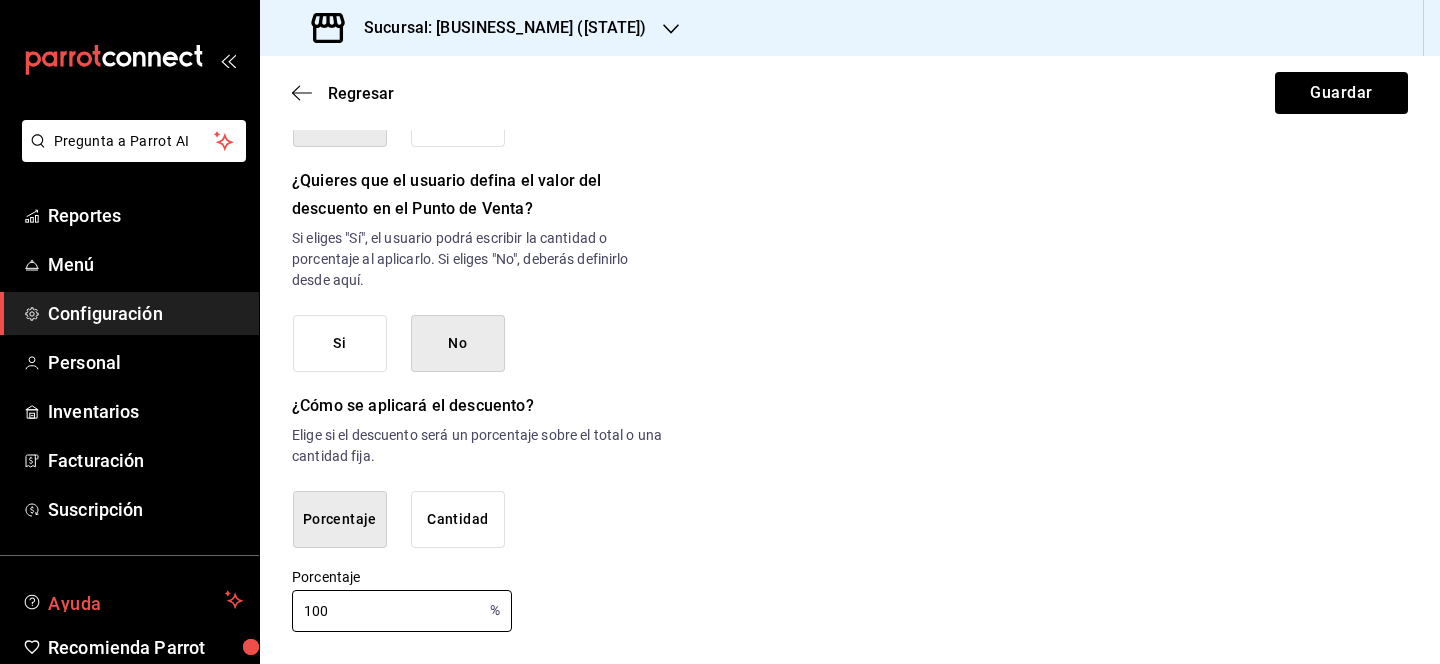 drag, startPoint x: 342, startPoint y: 608, endPoint x: 222, endPoint y: 600, distance: 120.26637 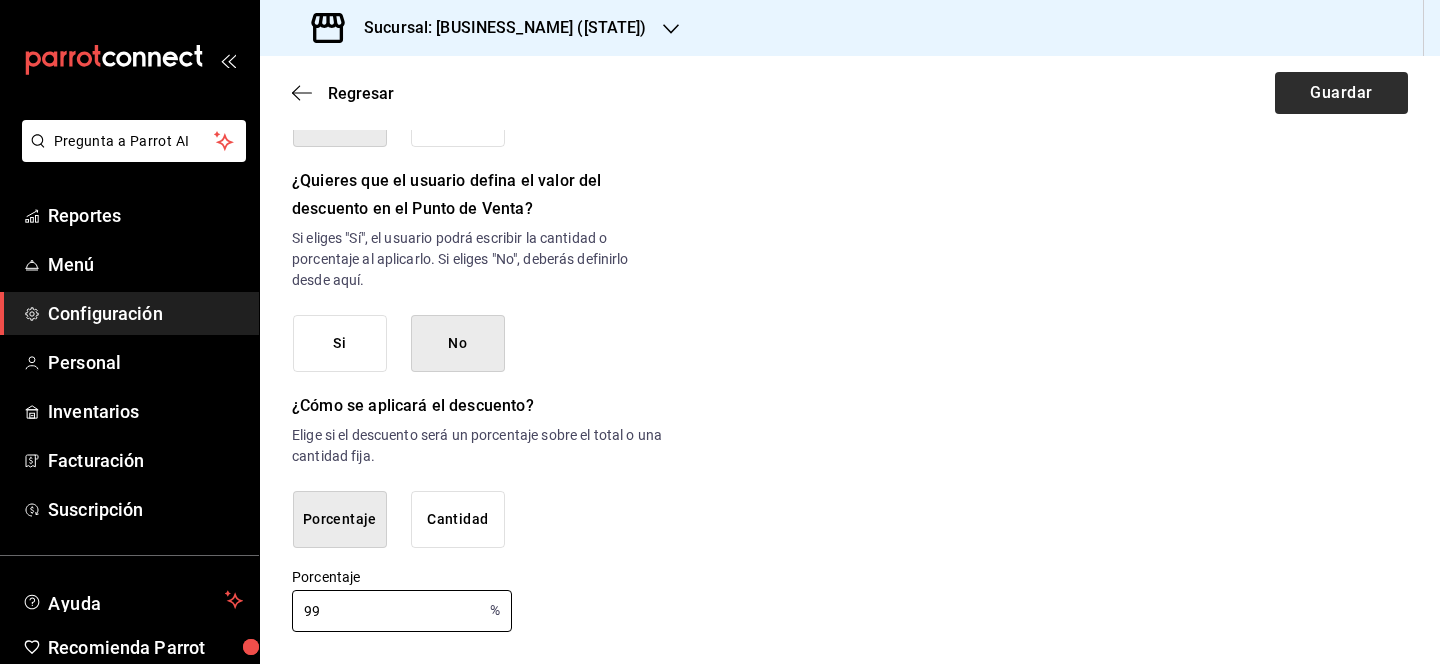 type on "99" 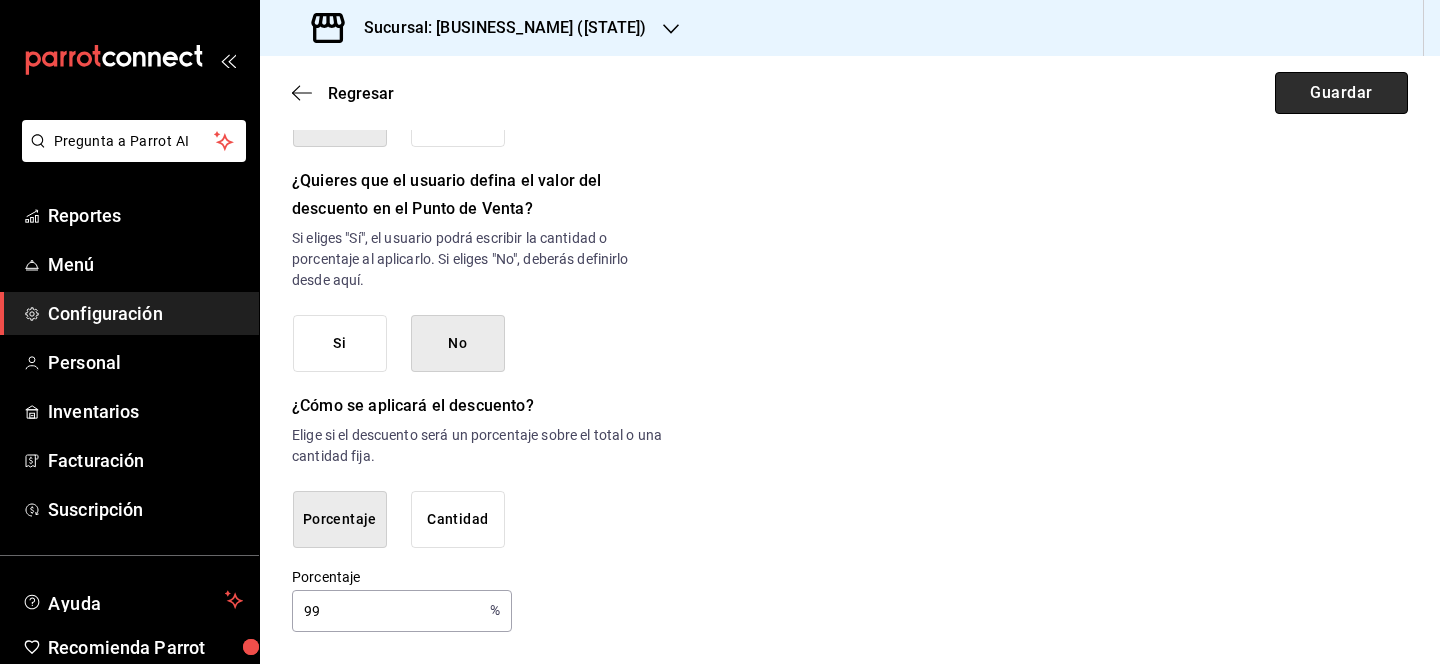 click on "Guardar" at bounding box center [1341, 93] 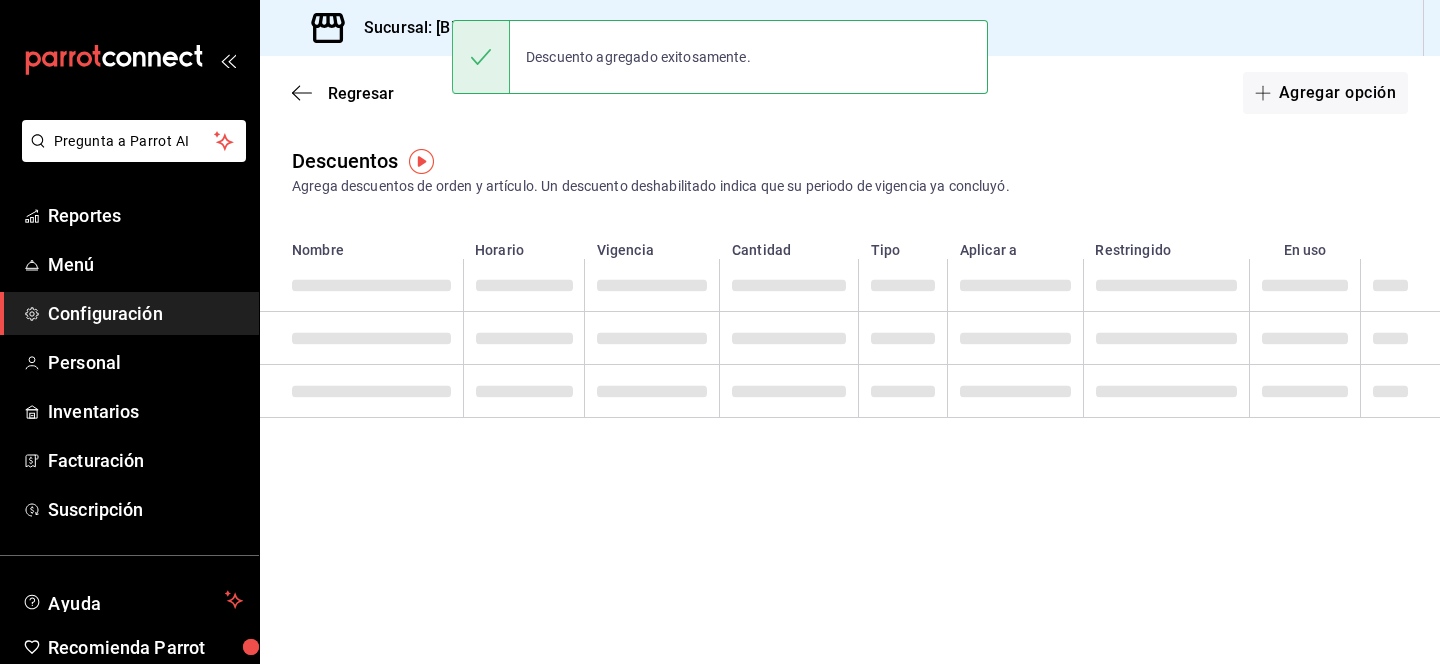 scroll, scrollTop: 0, scrollLeft: 0, axis: both 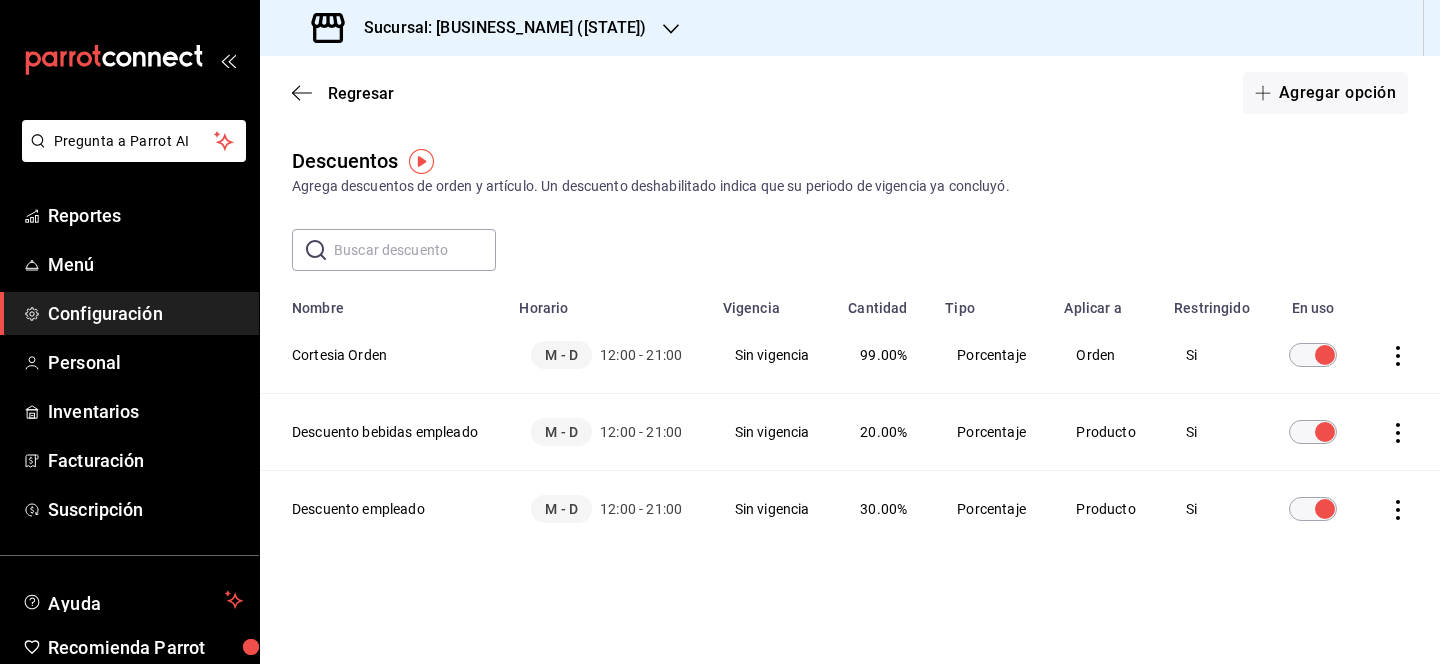click 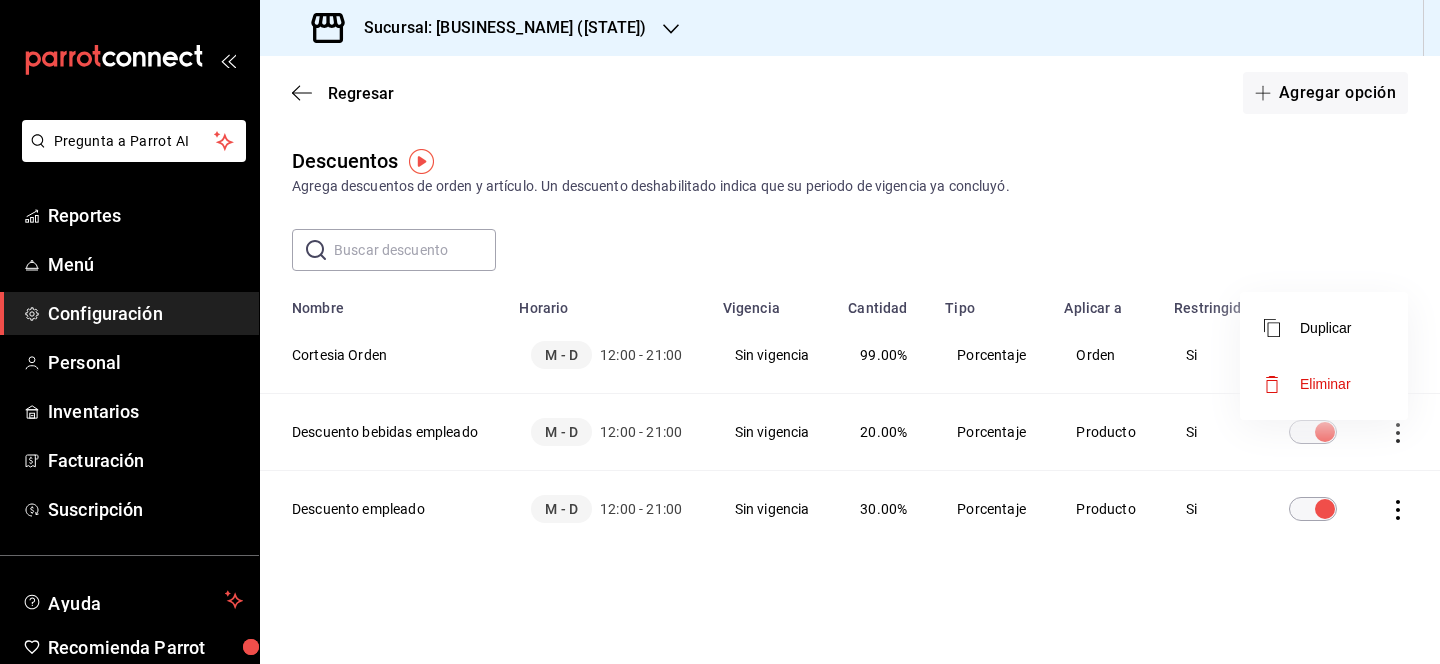 click at bounding box center (720, 332) 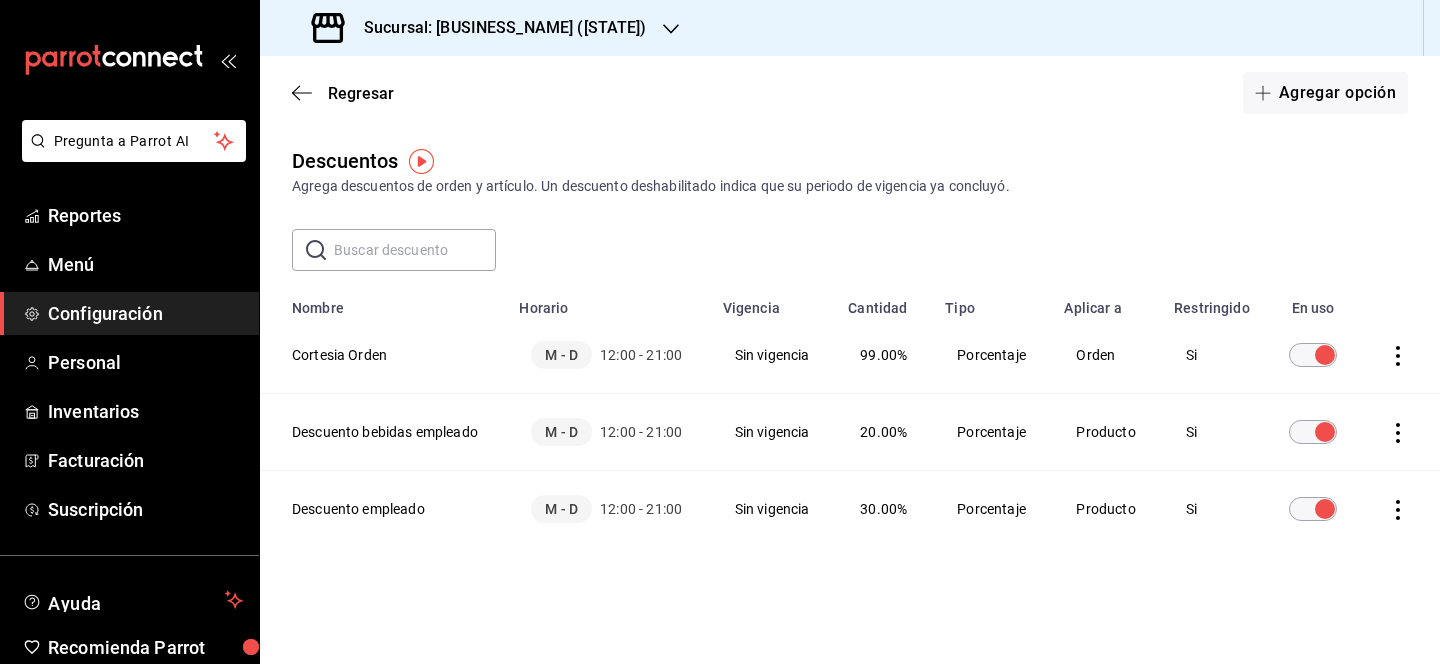 click on "Cortesia Orden" at bounding box center (383, 355) 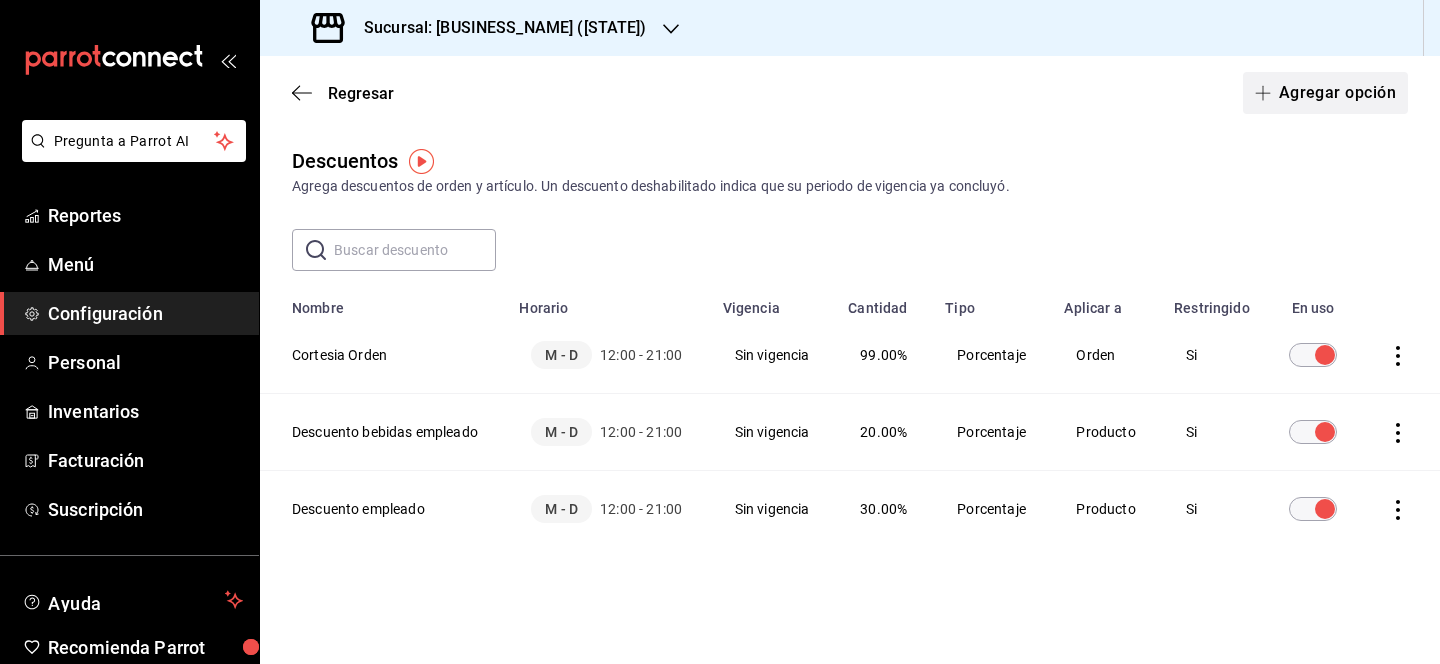 click on "Agregar opción" at bounding box center (1325, 93) 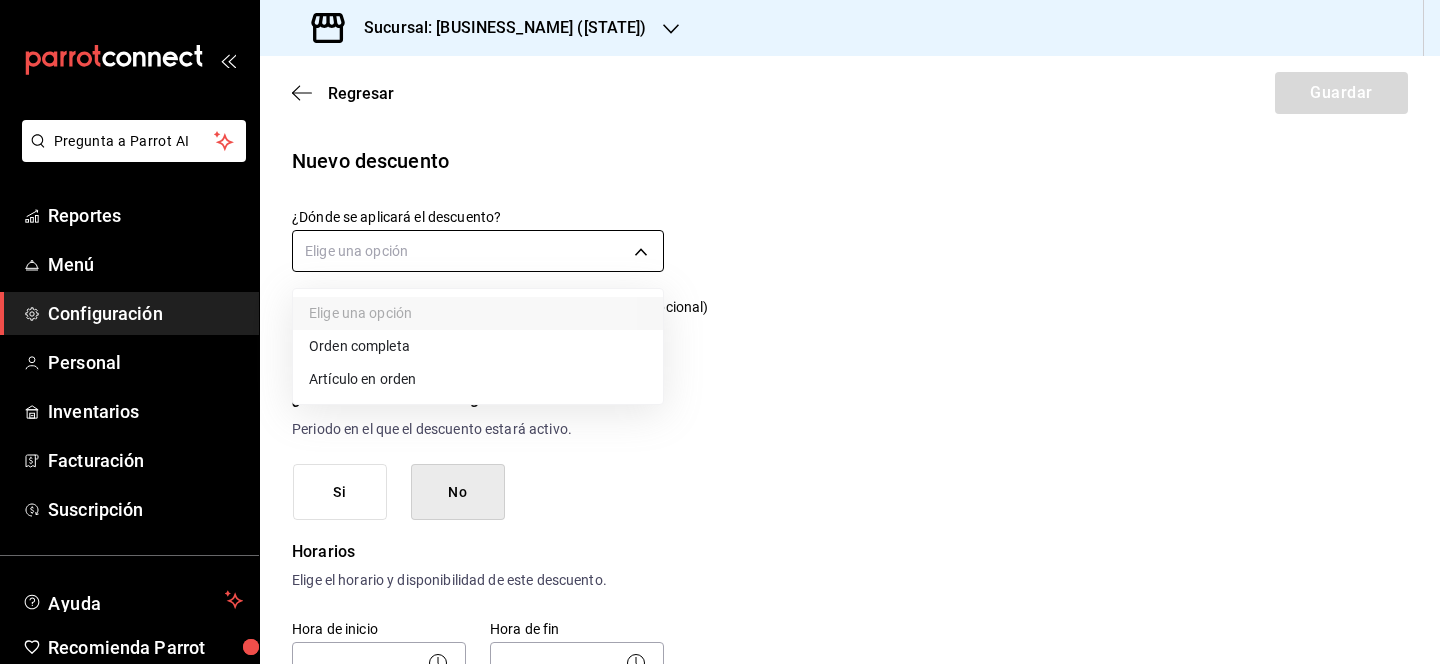 click on "Pregunta a Parrot AI Reportes   Menú   Configuración   Personal   Inventarios   Facturación   Suscripción   Ayuda Recomienda Parrot   [PERSON]   Sugerir nueva función   Sucursal: [CITY] ([STATE]) Regresar Guardar Nuevo descuento ¿Dónde se aplicará el descuento? Elige una opción ¿Cómo se va a llamar? Ingresa una descripción (opcional) ¿Este descuento tiene vigencia? Periodo en el que el descuento estará activo. Si No Horarios Elige el horario y disponibilidad de este descuento. Hora de inicio ​ Entre Semana Lunes Martes Miércoles Jueves Viernes Hora de fin ​ Fin de semana Sábado Domingo Agregar horario 1 de 5 horarios ¿Este descuento requiere un permiso especial para aplicarse? Solo los usuarios con el permiso de "Aplicar descuento" podrán usar este descuento en el Punto de Venta. Si No ¿Quieres que el usuario defina el valor del descuento en el Punto de Venta? Si No ¿Cómo se aplicará el descuento? Elige si el descuento será un porcentaje sobre el total o una cantidad fija. 0.00 %" at bounding box center (720, 332) 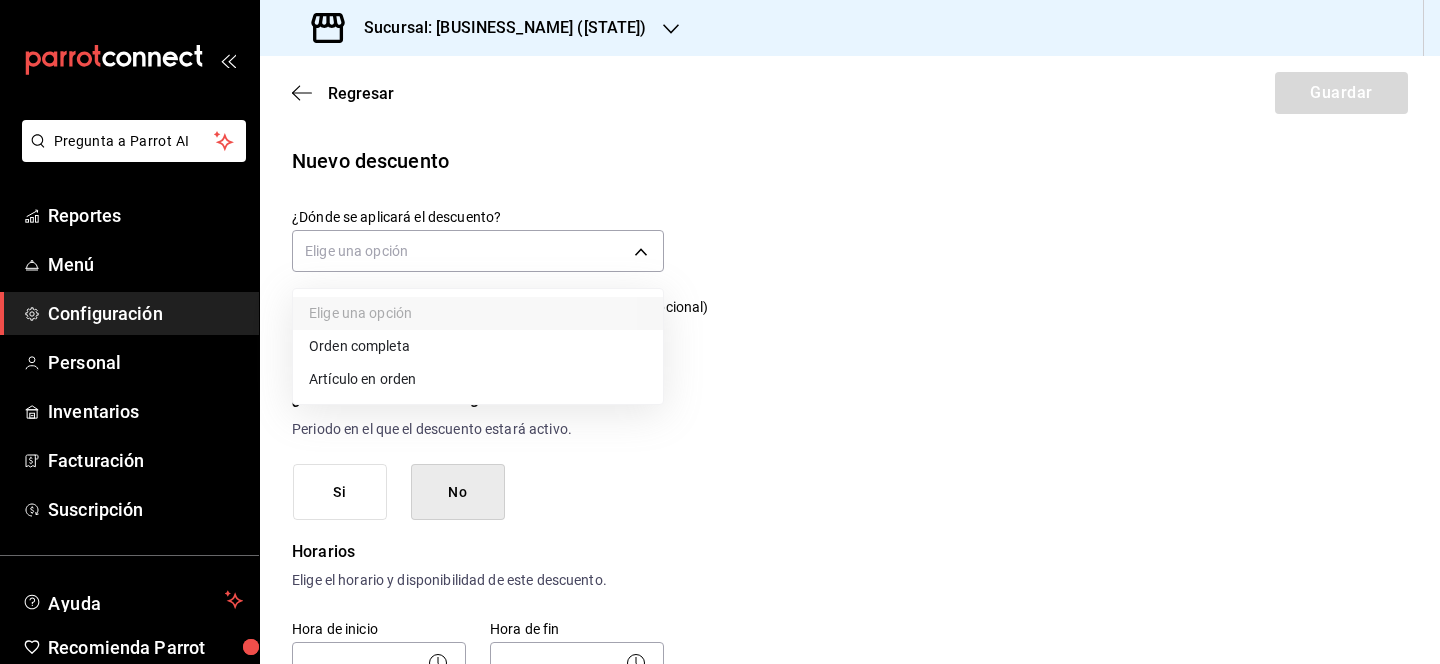 click on "Orden completa" at bounding box center [478, 346] 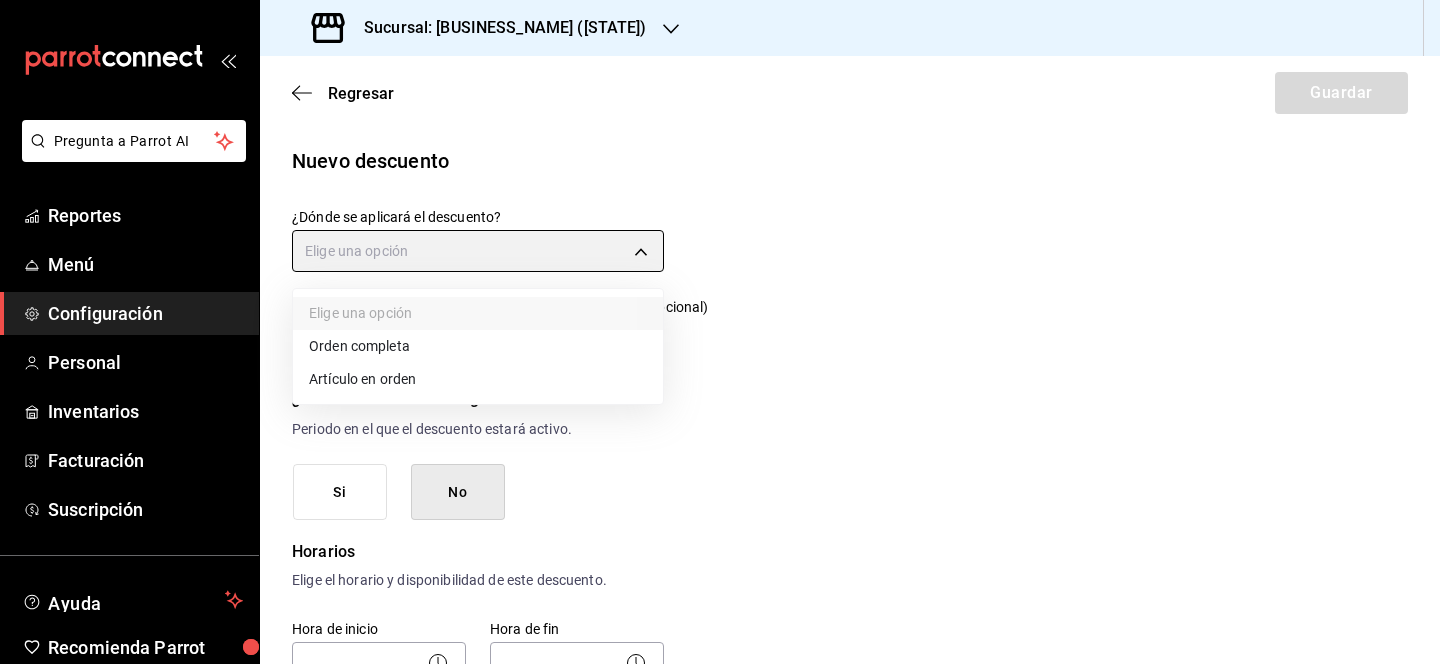 type on "ORDER" 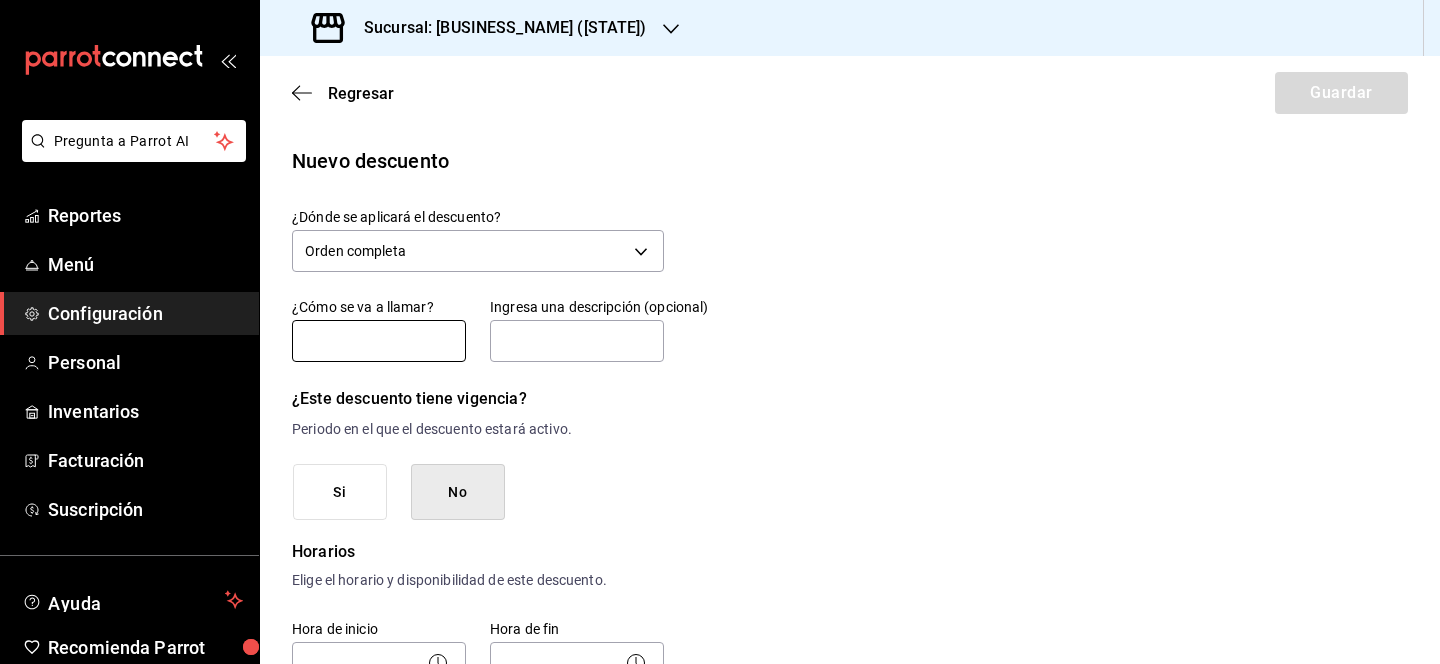 click at bounding box center [379, 341] 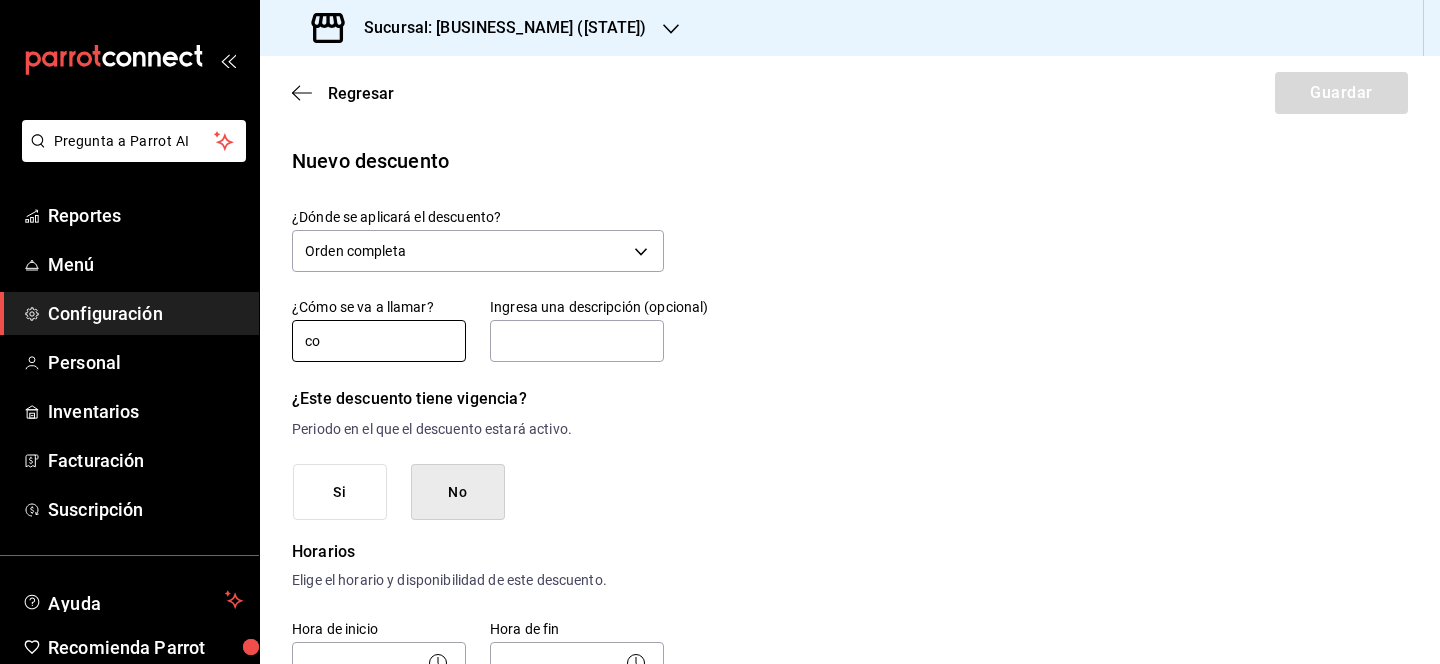 type on "c" 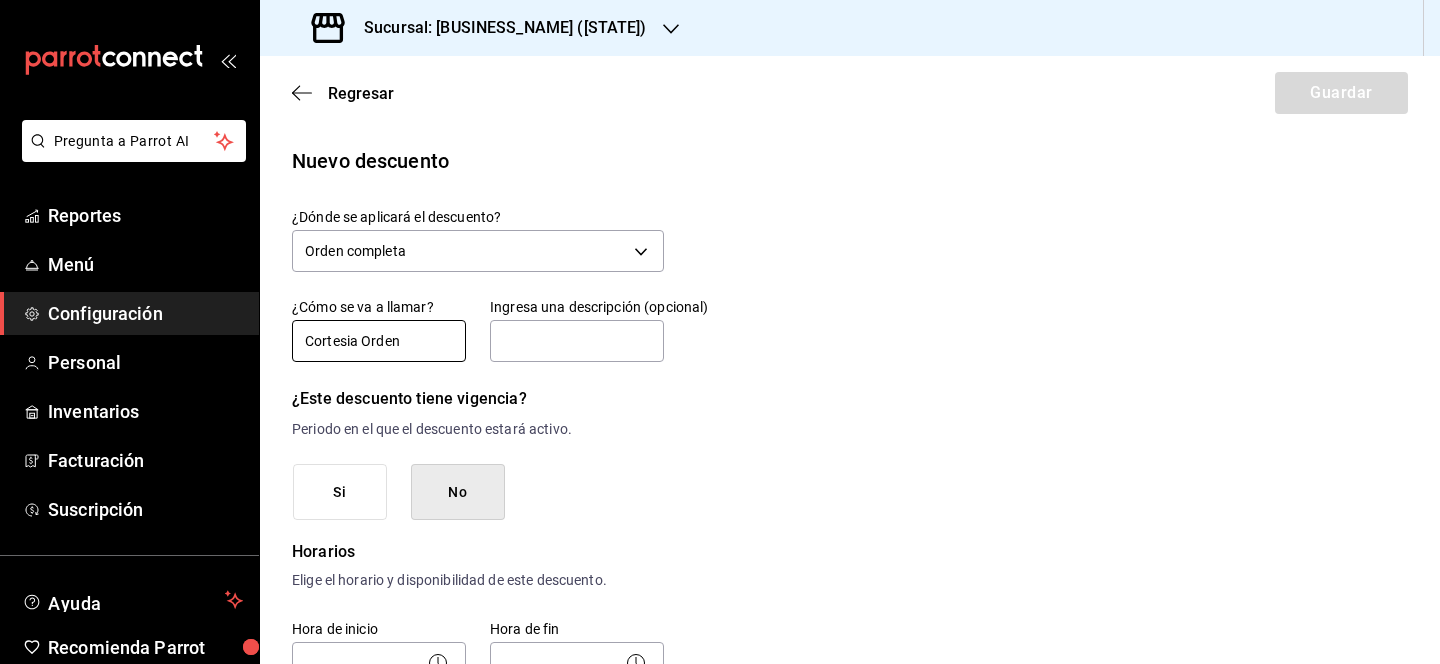 type on "Cortesia Orden" 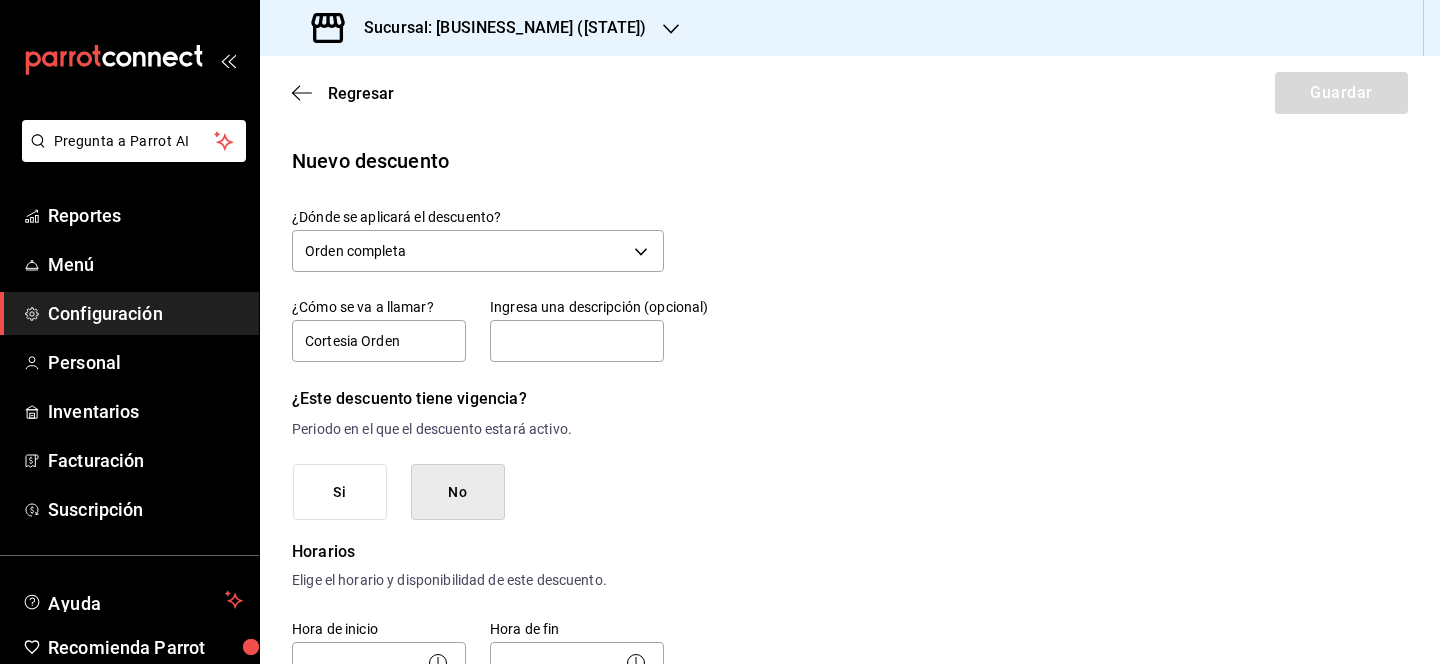 click on "¿Este descuento tiene vigencia? Periodo en el que el descuento estará activo. Si No" at bounding box center (478, 452) 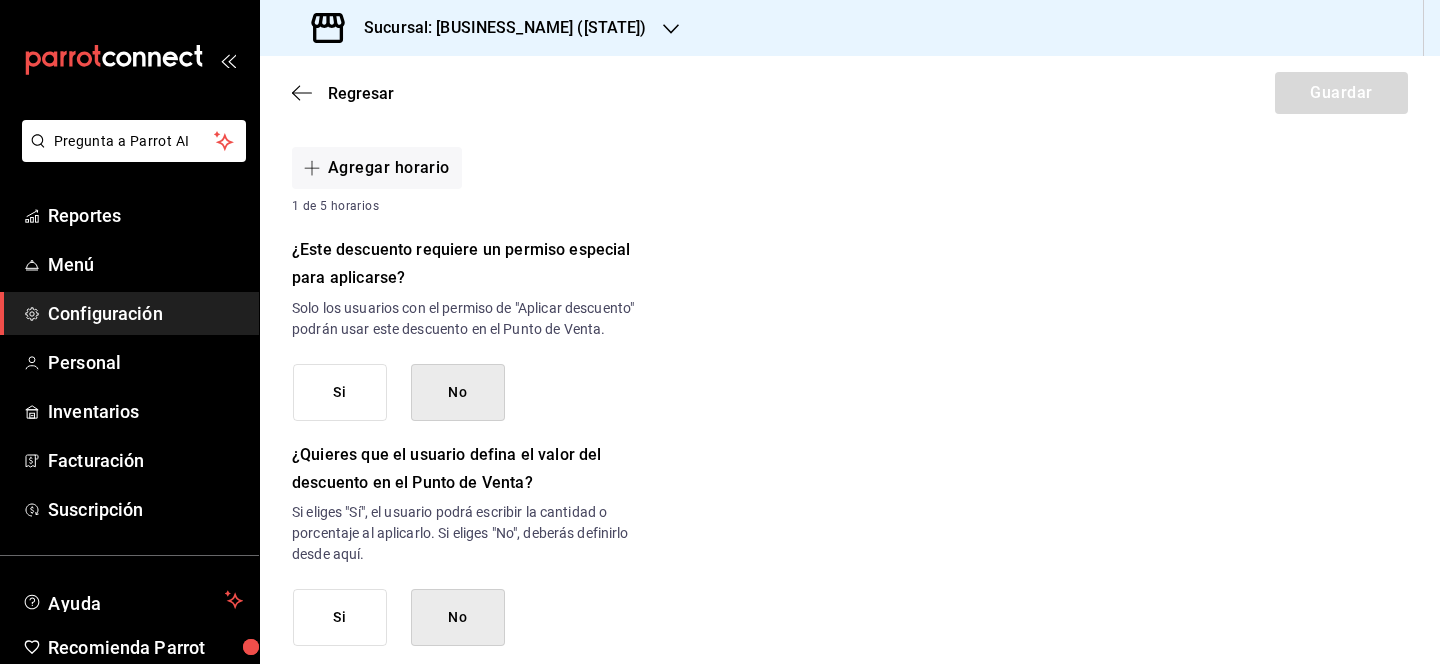 scroll, scrollTop: 759, scrollLeft: 0, axis: vertical 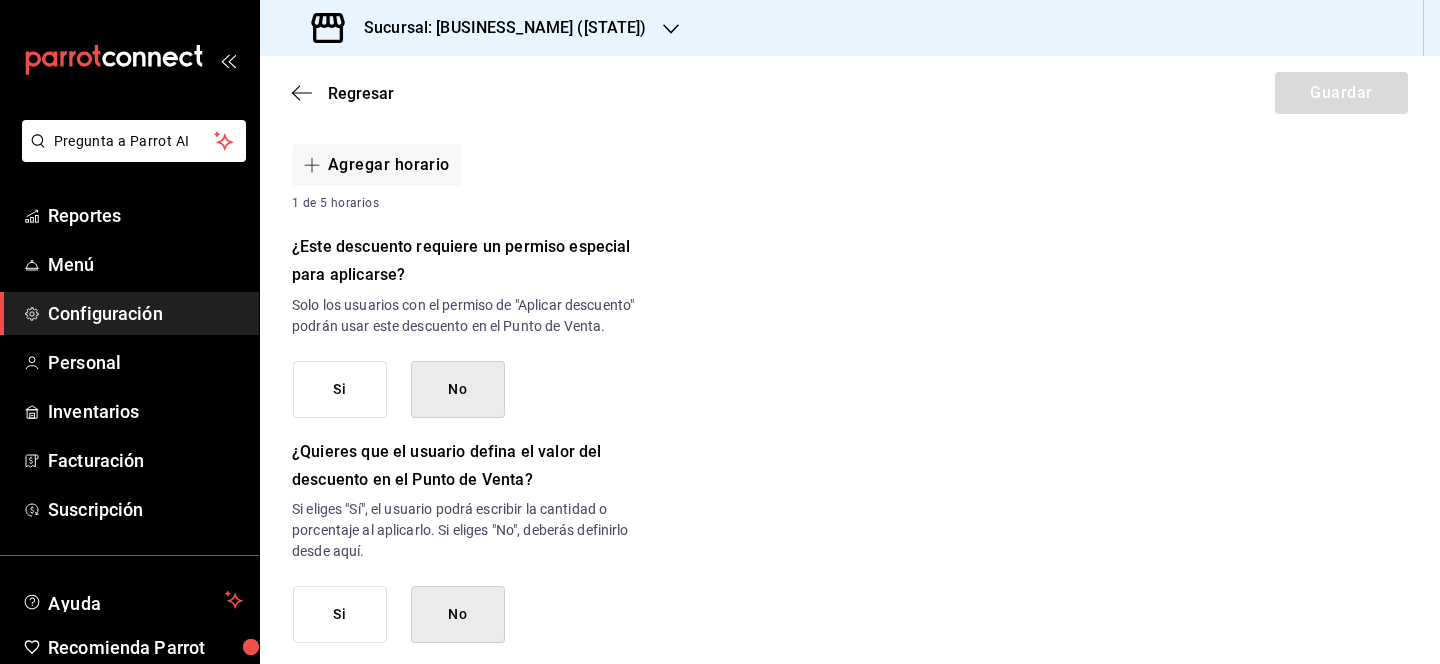 click on "Si" at bounding box center (340, 389) 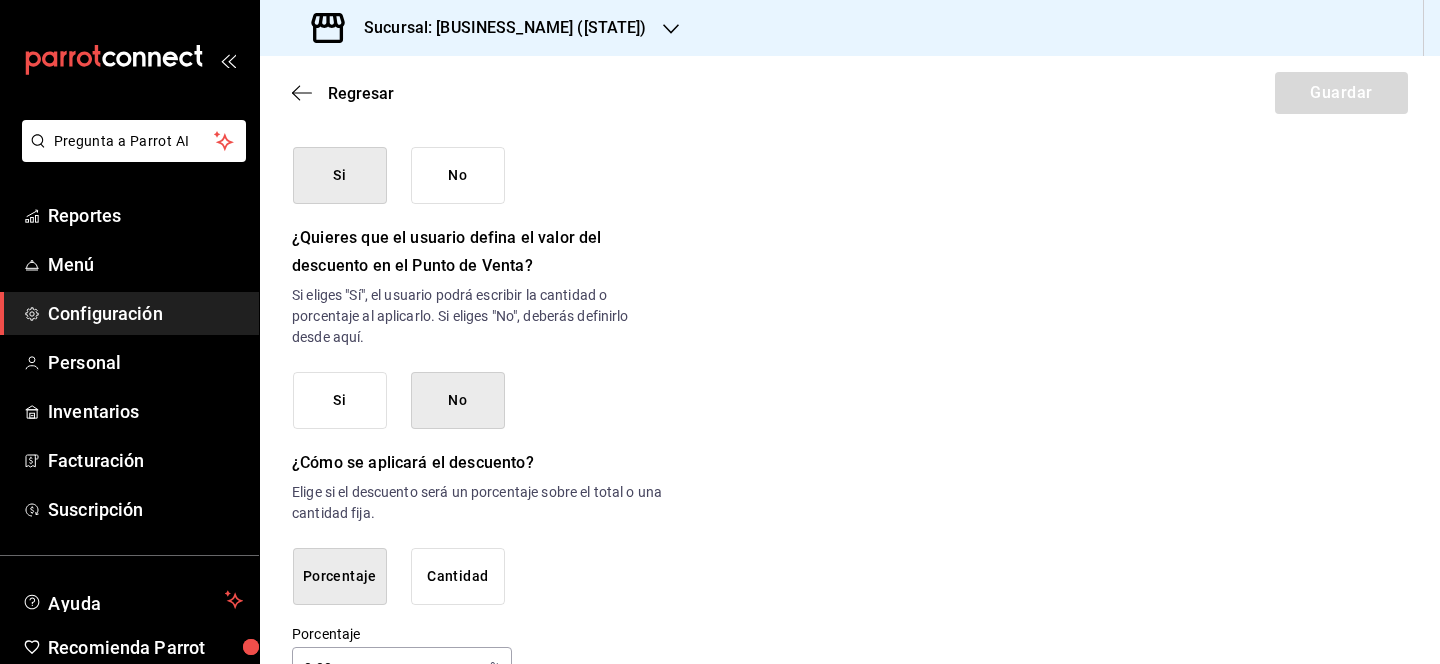 scroll, scrollTop: 1030, scrollLeft: 0, axis: vertical 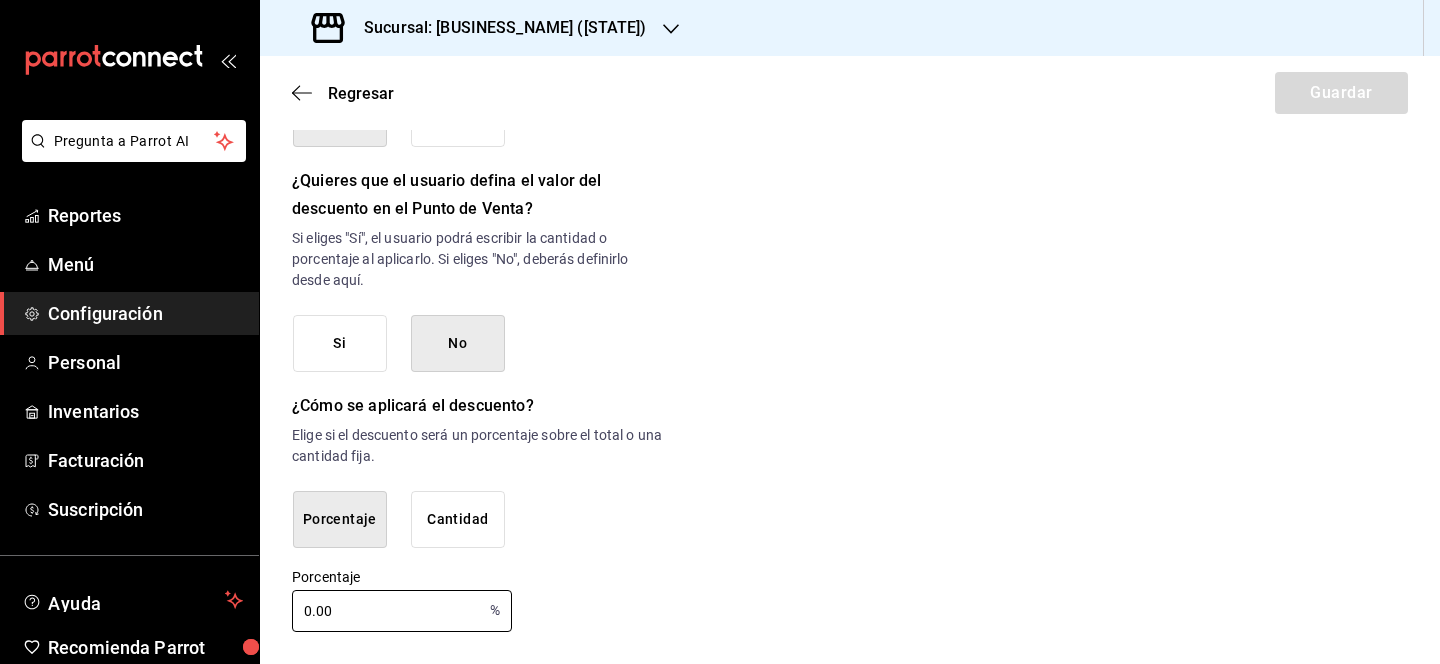 drag, startPoint x: 342, startPoint y: 614, endPoint x: 273, endPoint y: 609, distance: 69.18092 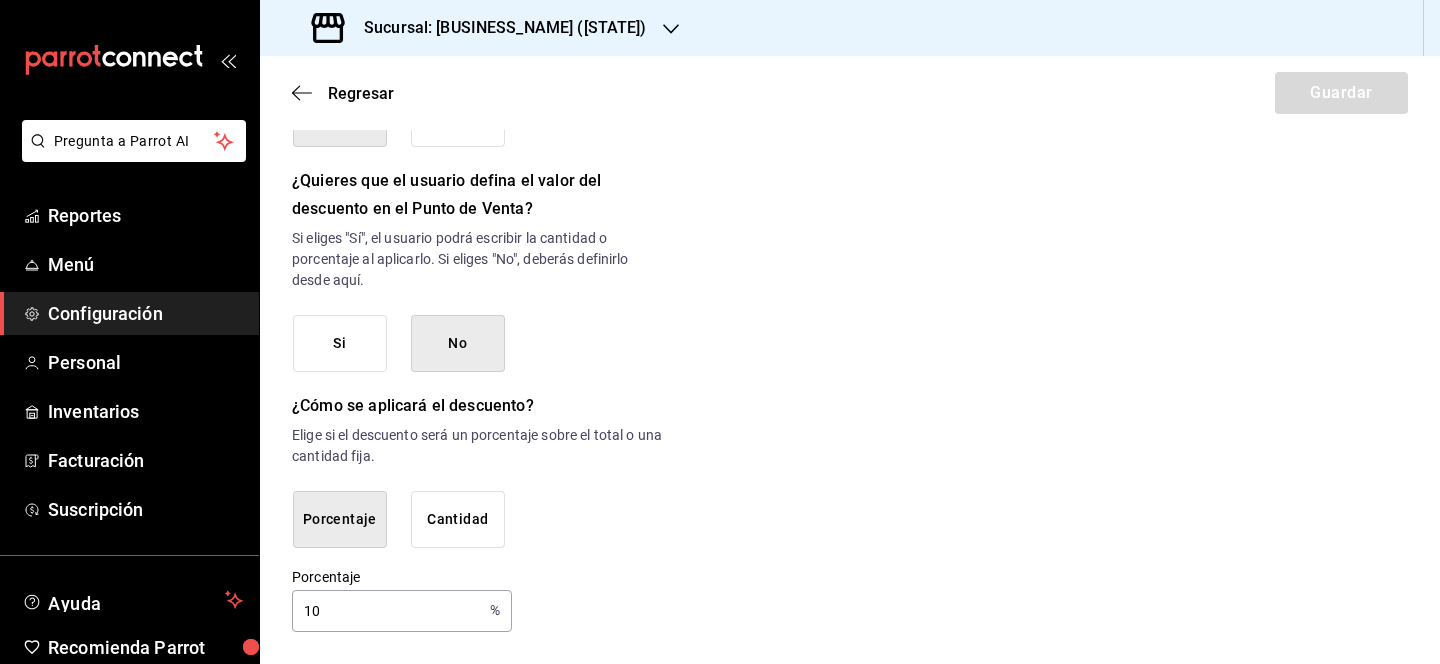 type on "1" 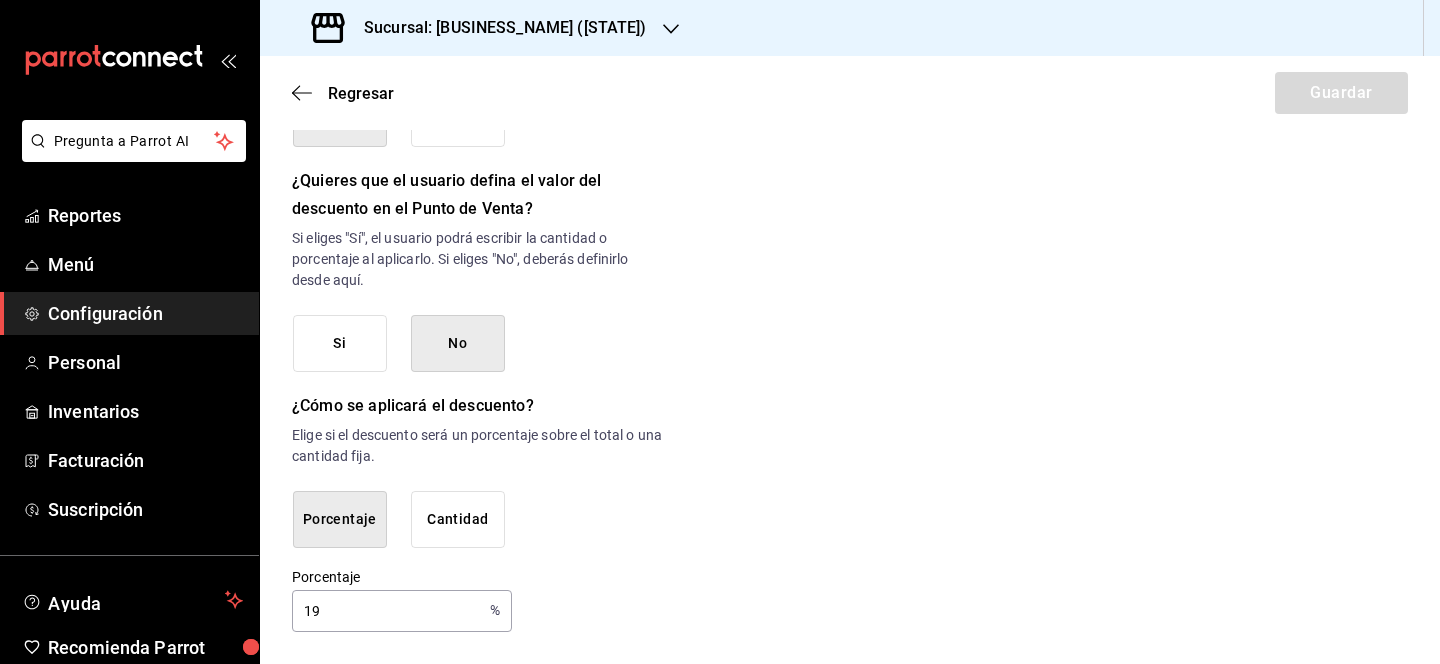 type on "1" 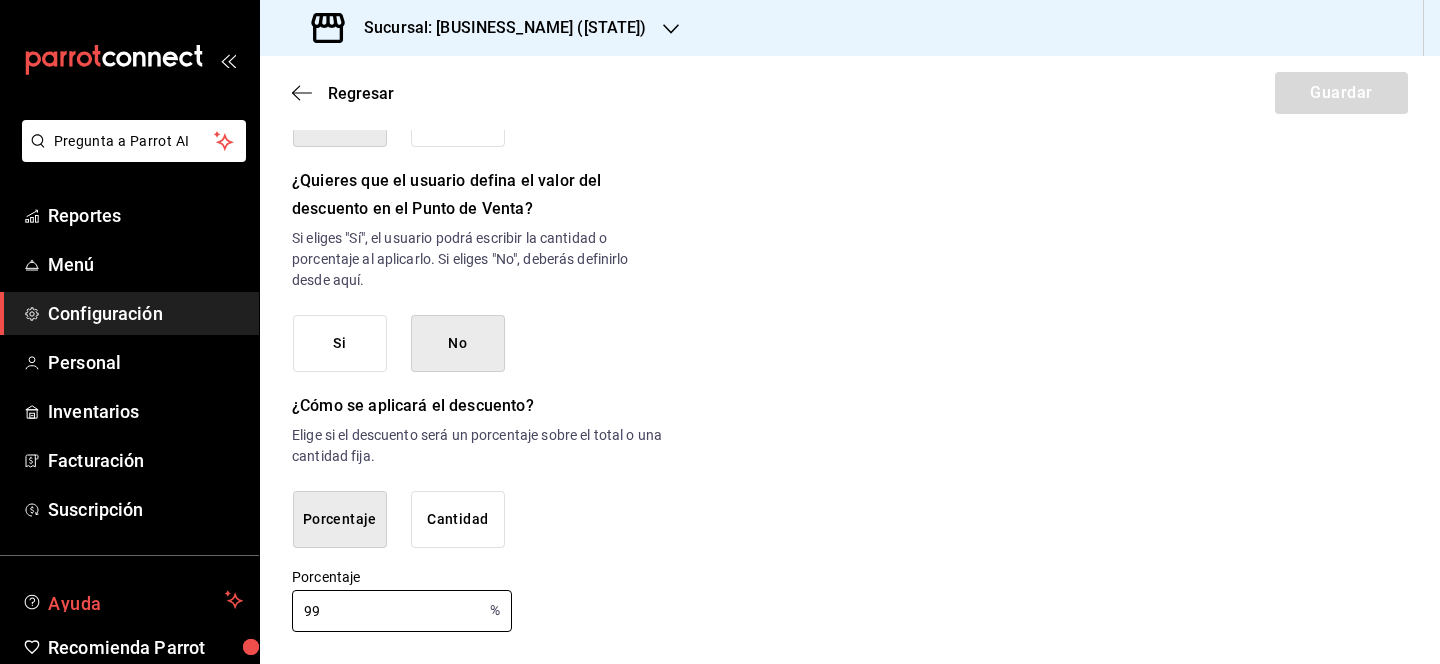 drag, startPoint x: 345, startPoint y: 612, endPoint x: 242, endPoint y: 605, distance: 103.23759 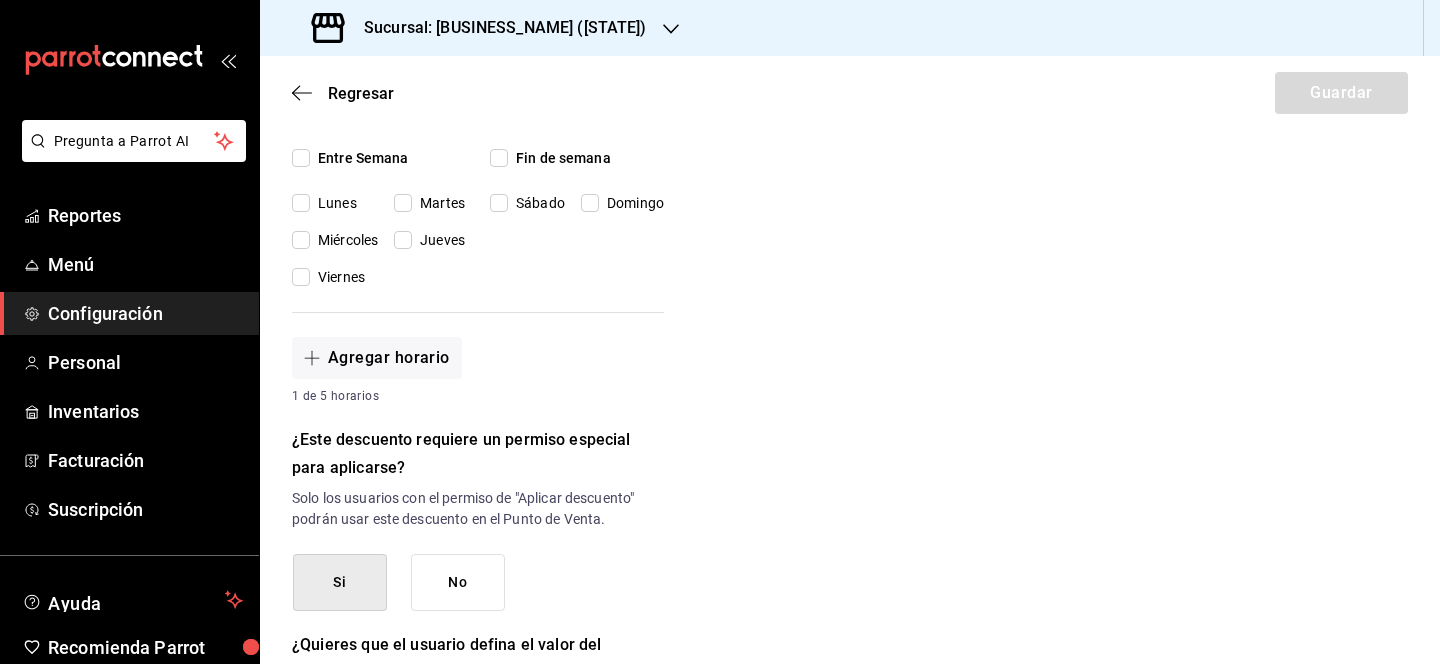 scroll, scrollTop: 377, scrollLeft: 0, axis: vertical 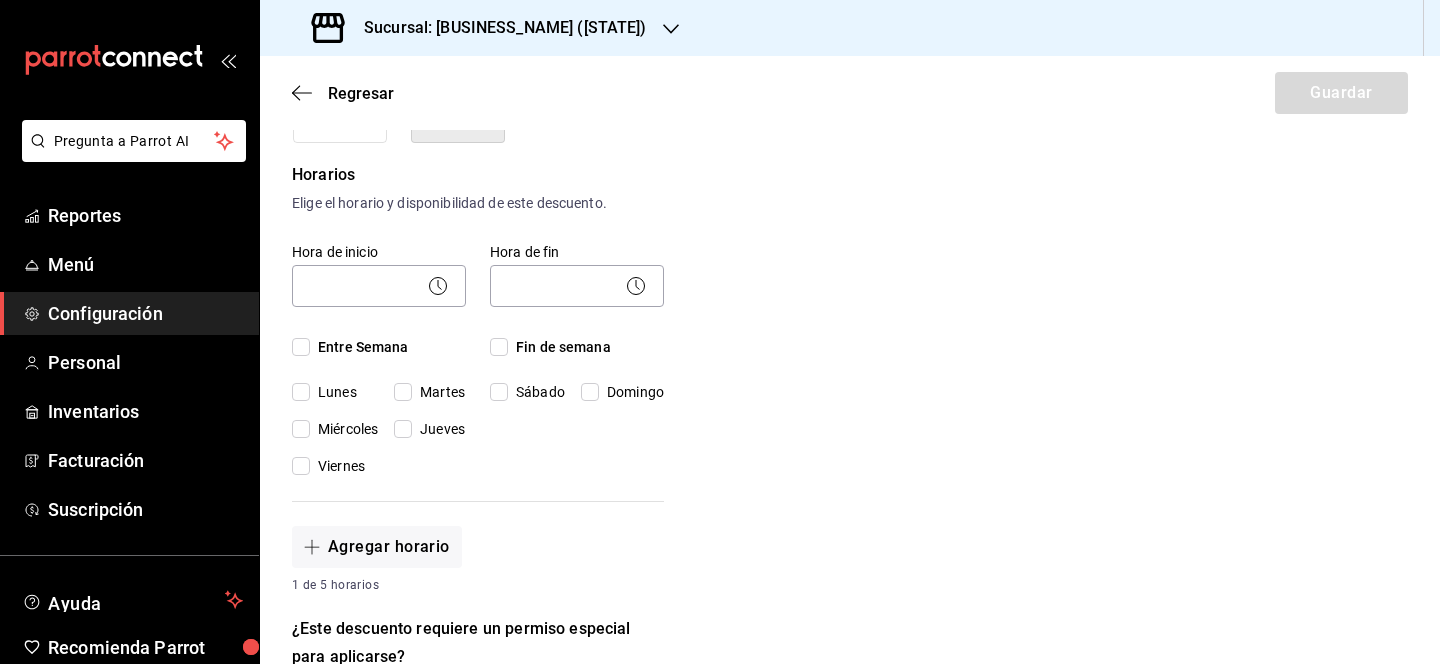 type on "100" 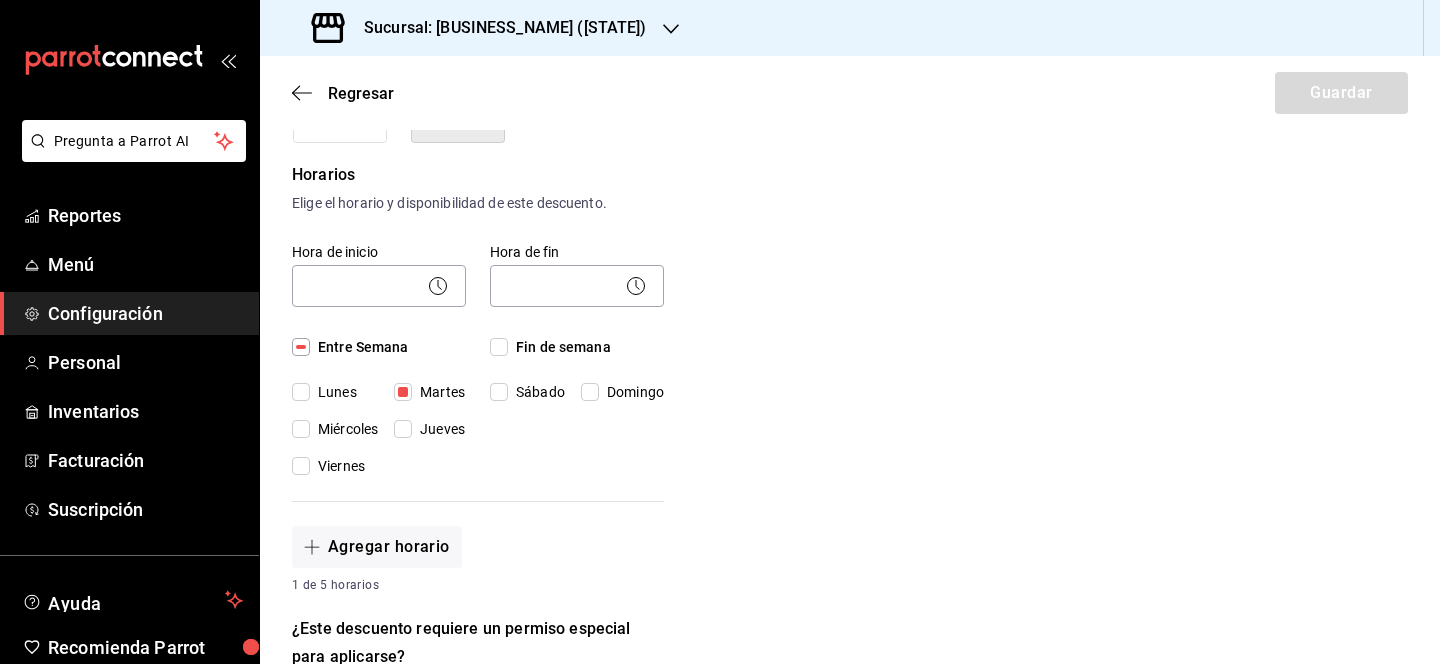 click on "Miércoles" at bounding box center (301, 429) 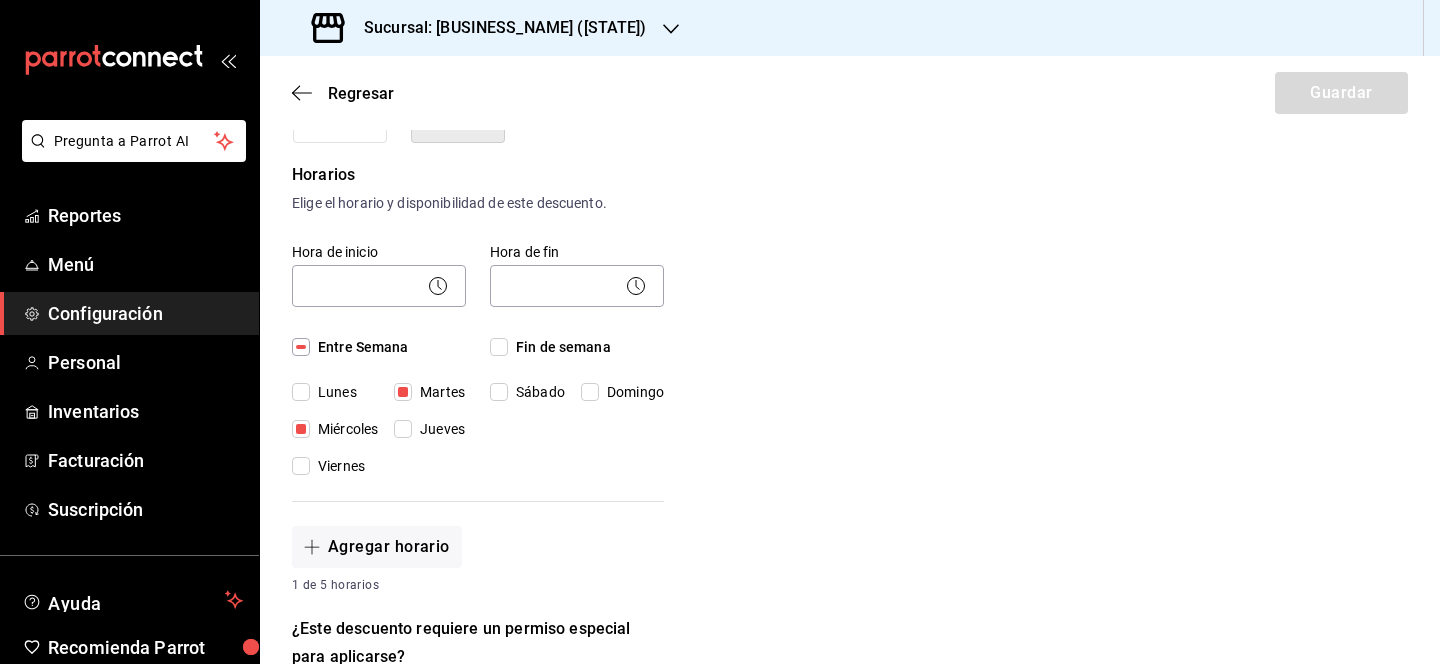 click on "Jueves" at bounding box center (403, 429) 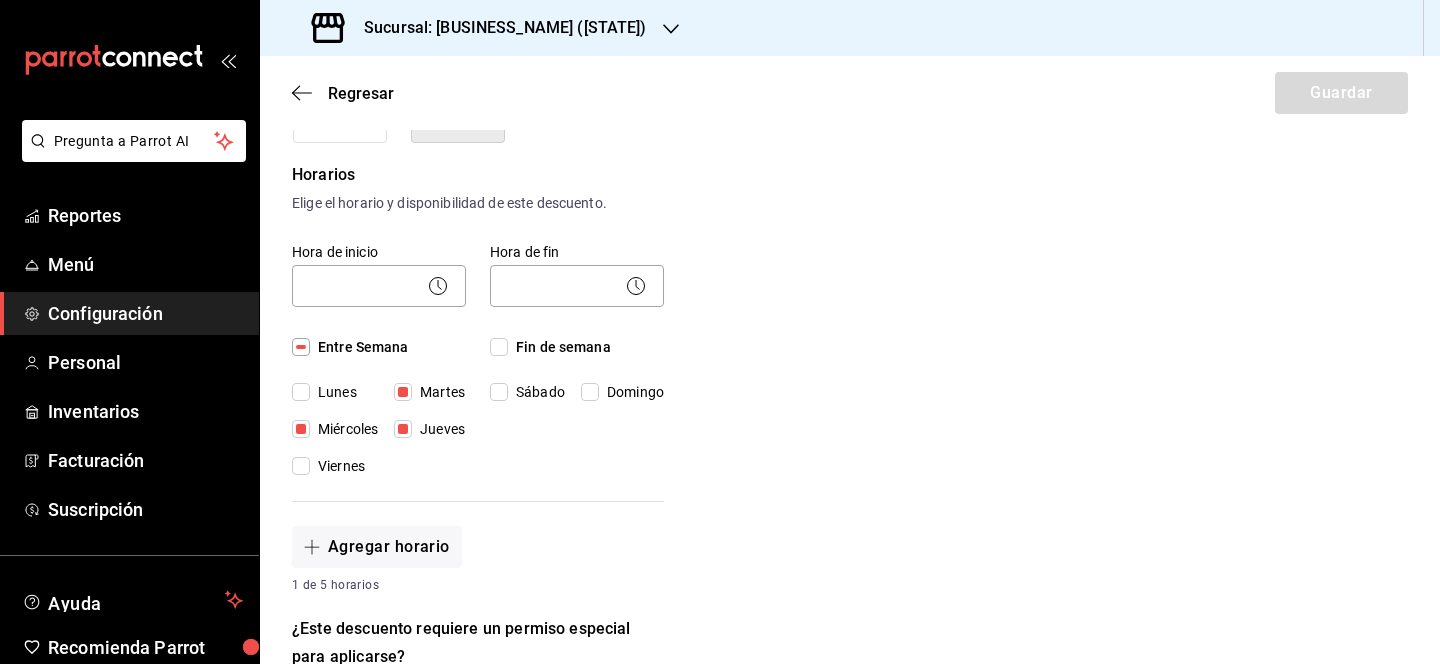 click on "Viernes" at bounding box center [301, 466] 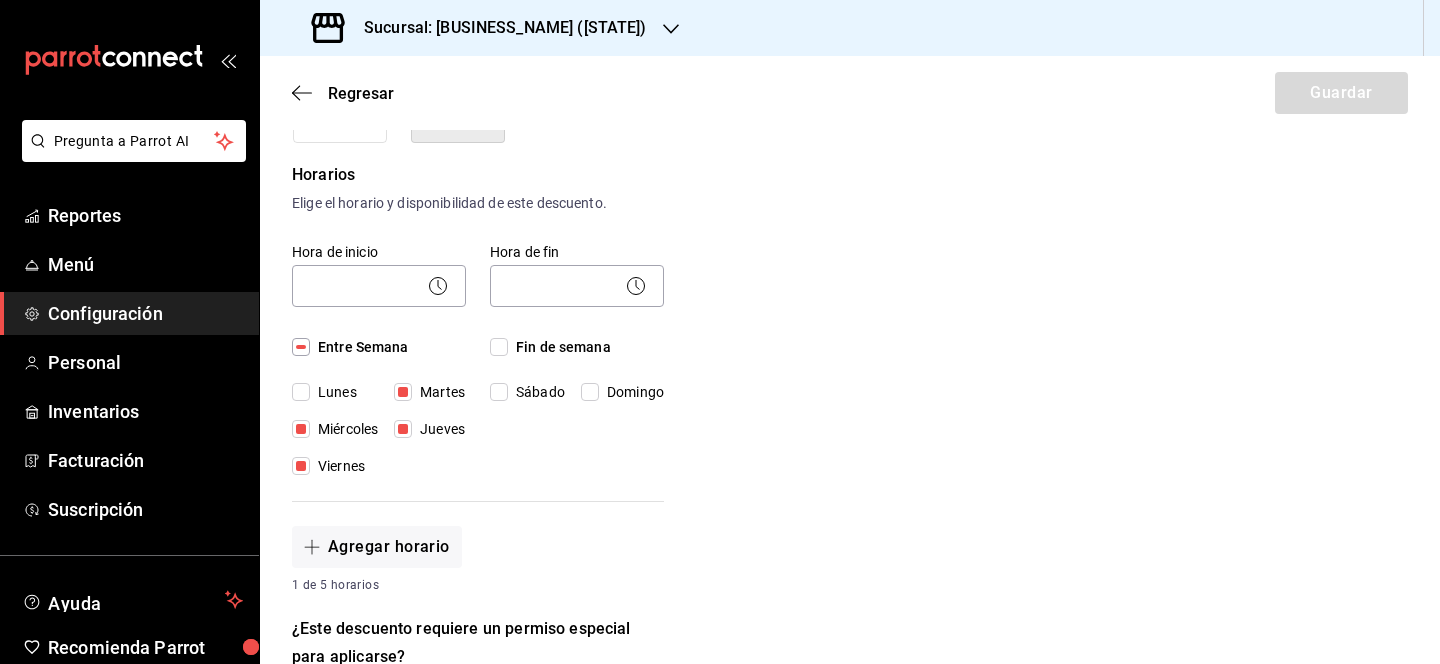 click on "Sábado" at bounding box center [499, 392] 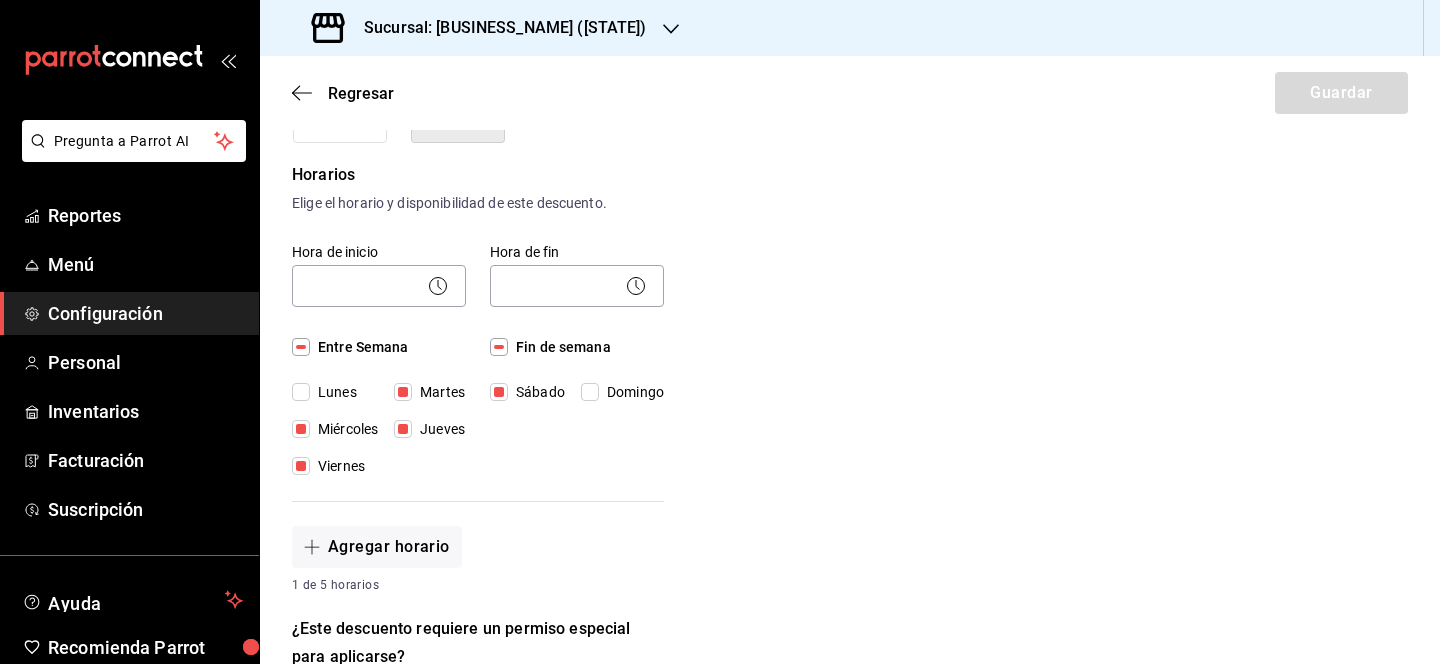 click on "Domingo" at bounding box center (590, 392) 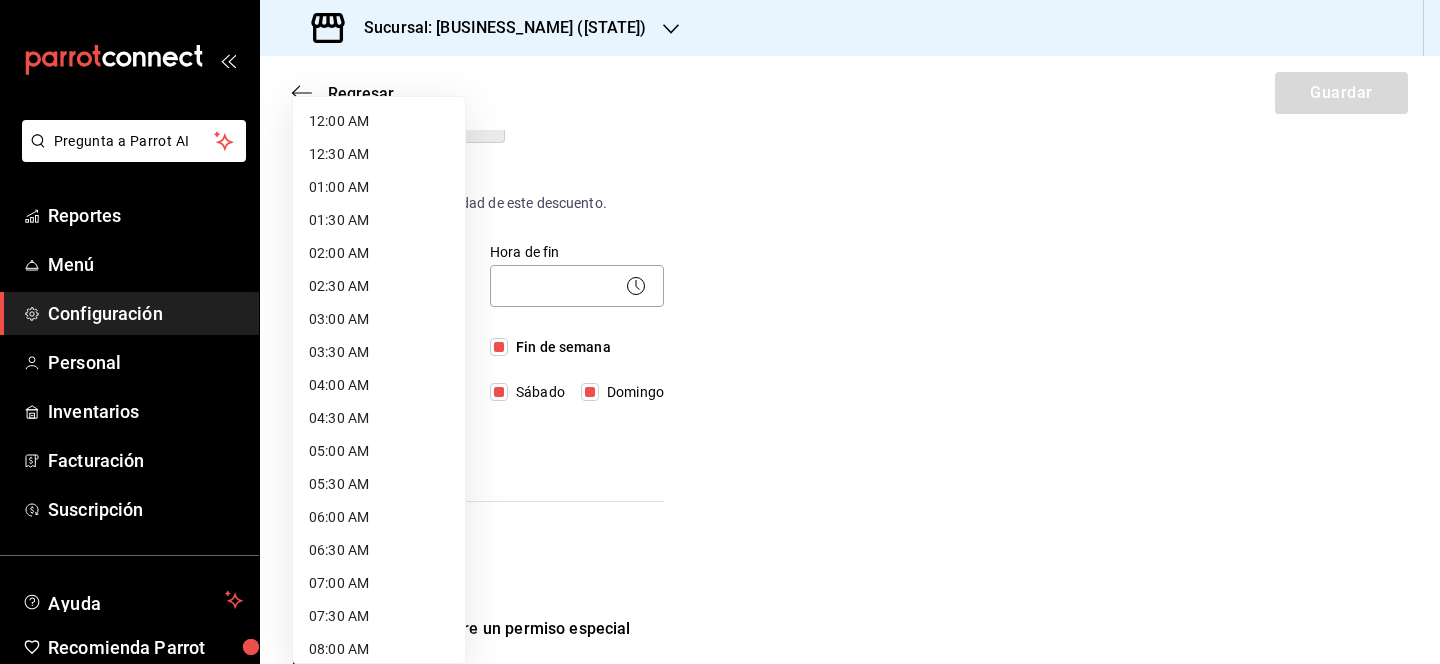 click on "Pregunta a Parrot AI Reportes   Menú   Configuración   Personal   Inventarios   Facturación   Suscripción   Ayuda Recomienda Parrot   Lili Flores   Sugerir nueva función   Sucursal: Monchoso (Tamps) Regresar Guardar Nuevo descuento ¿Dónde se aplicará el descuento? Orden completa ORDER ¿Cómo se va a llamar? Cortesia Orden Ingresa una descripción (opcional) ¿Este descuento tiene vigencia? Periodo en el que el descuento estará activo. Si No Horarios Elige el horario y disponibilidad de este descuento. Hora de inicio ​ Entre Semana Lunes Martes Miércoles Jueves Viernes Hora de fin ​ Fin de semana Sábado Domingo Agregar horario 1 de 5 horarios ¿Este descuento requiere un permiso especial para aplicarse? Solo los usuarios con el permiso de "Aplicar descuento" podrán usar este descuento en el Punto de Venta. Si No ¿Quieres que el usuario defina el valor del descuento en el Punto de Venta? Si No ¿Cómo se aplicará el descuento? Porcentaje Cantidad Porcentaje 100 % Porcentaje Ver video tutorial" at bounding box center (720, 332) 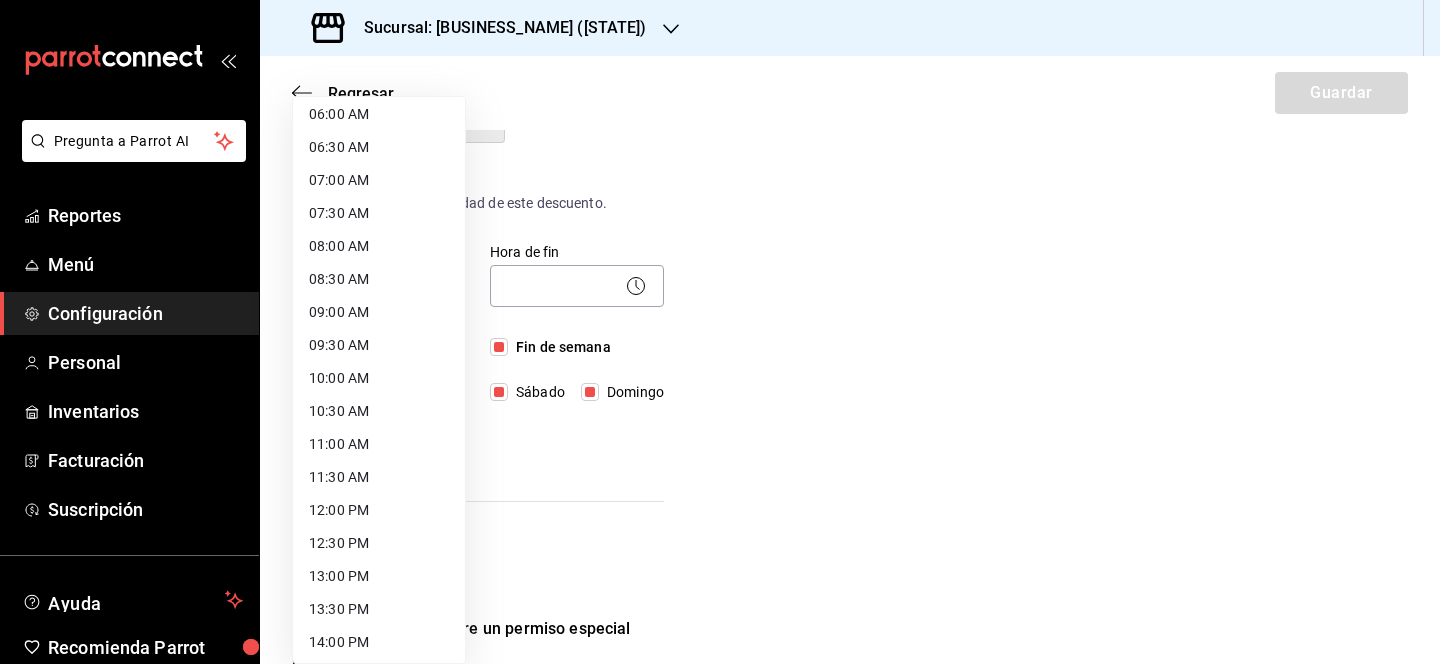 scroll, scrollTop: 417, scrollLeft: 0, axis: vertical 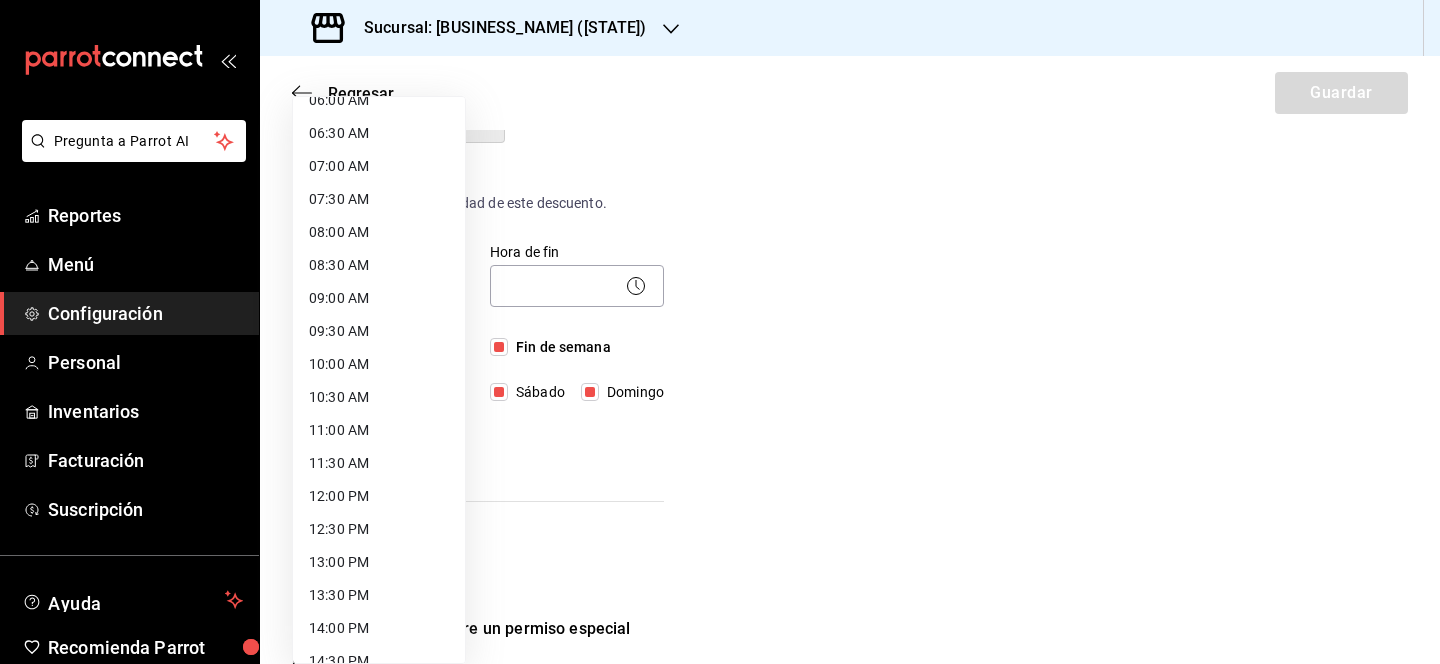 click on "12:00 PM" at bounding box center (379, 496) 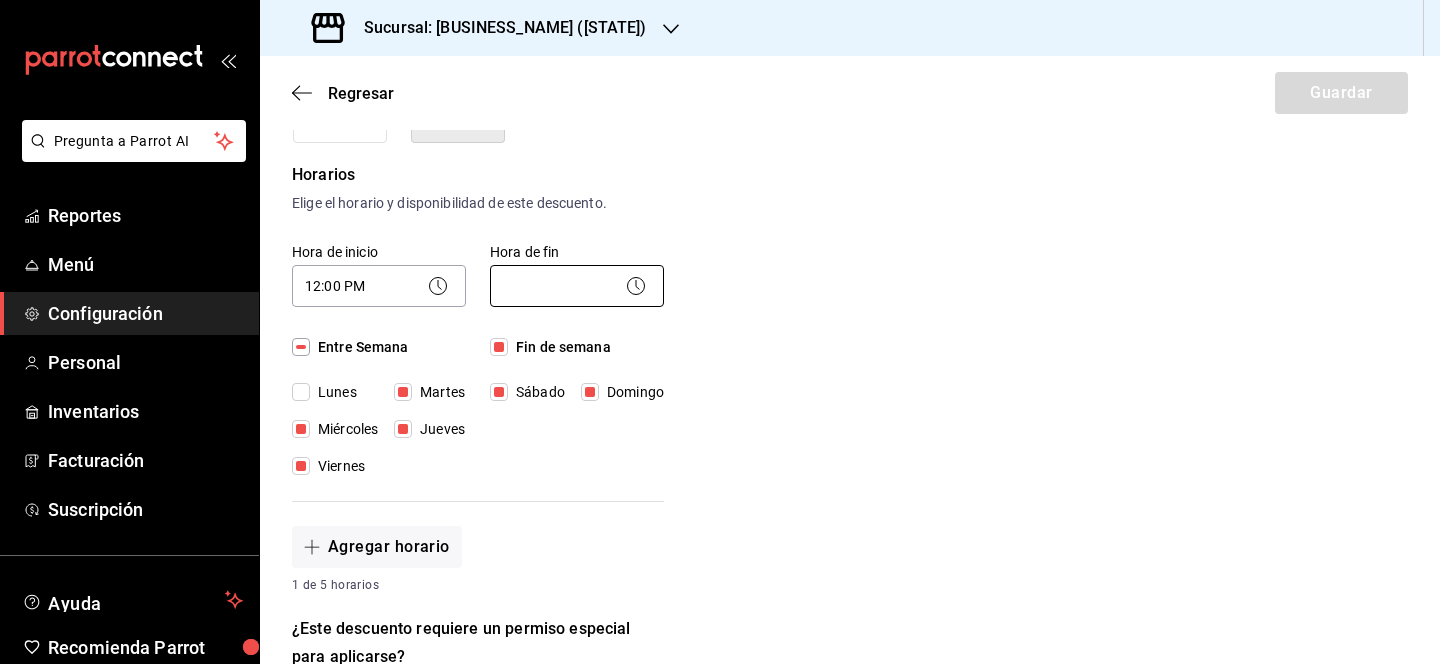 click on "Pregunta a Parrot AI Reportes   Menú   Configuración   Personal   Inventarios   Facturación   Suscripción   Ayuda Recomienda Parrot   Lili Flores   Sugerir nueva función   Sucursal: Monchoso (Tamps) Regresar Guardar Nuevo descuento ¿Dónde se aplicará el descuento? Orden completa ORDER ¿Cómo se va a llamar? Cortesia Orden Ingresa una descripción (opcional) ¿Este descuento tiene vigencia? Periodo en el que el descuento estará activo. Si No Horarios Elige el horario y disponibilidad de este descuento. Hora de inicio 12:00 PM 12:00 Entre Semana Lunes Martes Miércoles Jueves Viernes Hora de fin ​ Fin de semana Sábado Domingo Agregar horario 1 de 5 horarios ¿Este descuento requiere un permiso especial para aplicarse? Solo los usuarios con el permiso de "Aplicar descuento" podrán usar este descuento en el Punto de Venta. Si No ¿Quieres que el usuario defina el valor del descuento en el Punto de Venta? Si No ¿Cómo se aplicará el descuento? Porcentaje Cantidad Porcentaje 100 % Porcentaje   Menú" at bounding box center (720, 332) 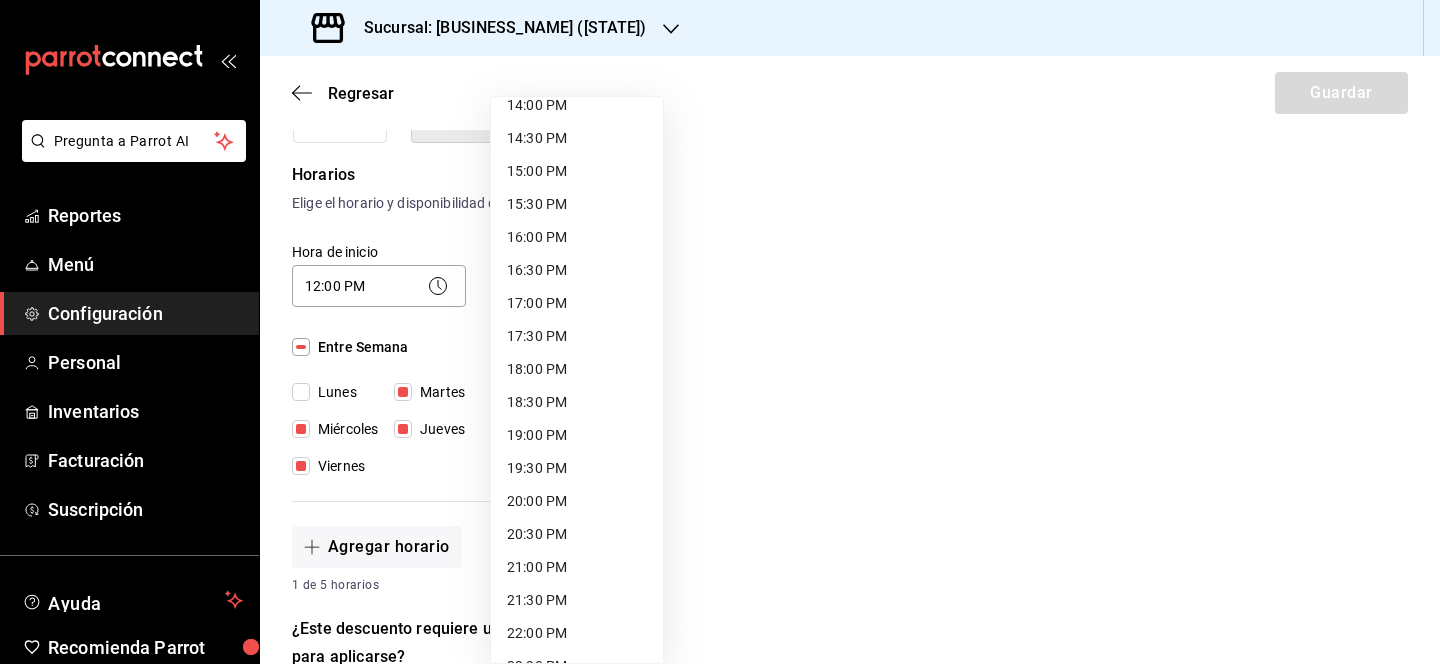 scroll, scrollTop: 971, scrollLeft: 0, axis: vertical 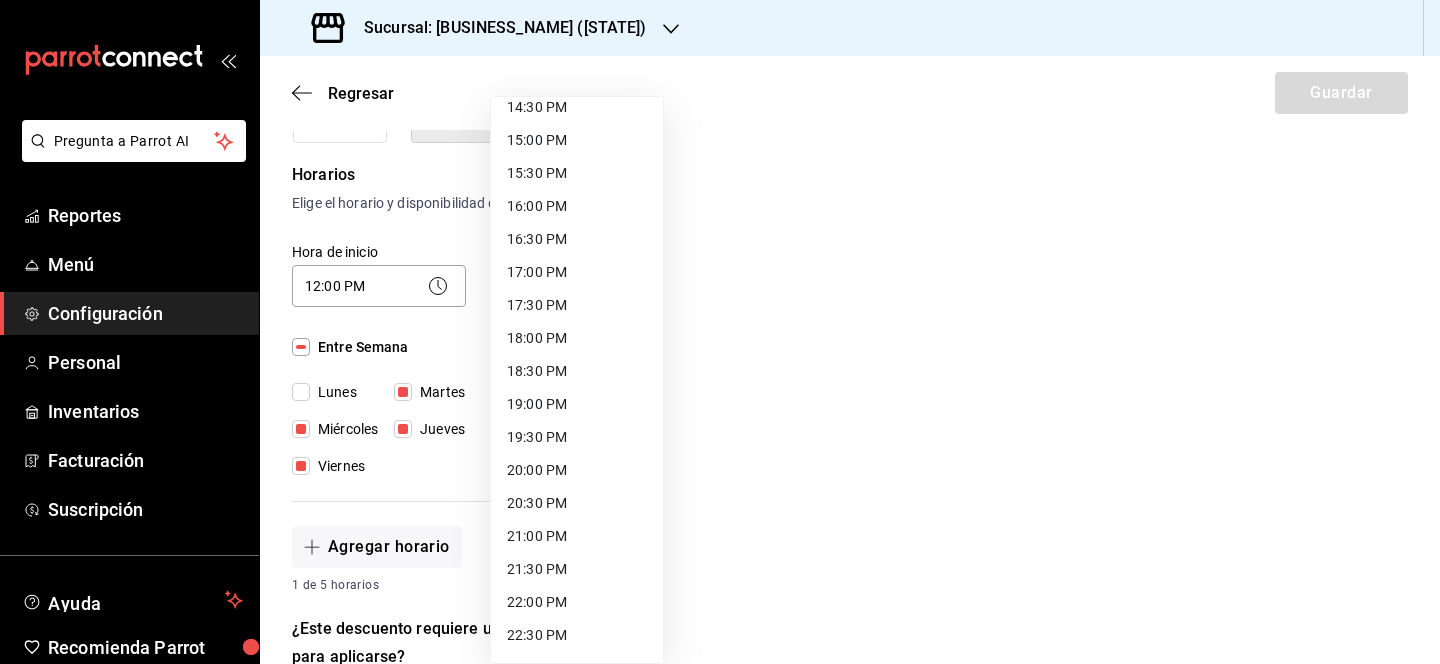 click on "21:00 PM" at bounding box center [577, 536] 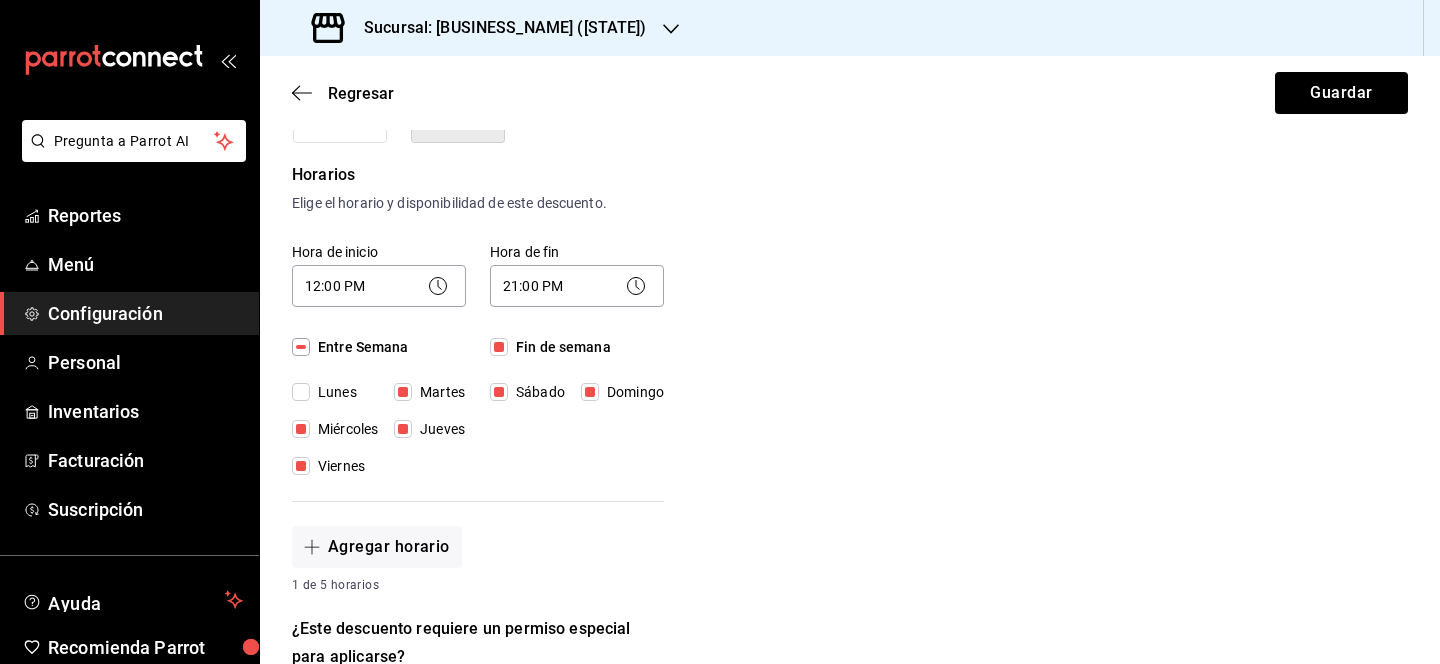 click on "Nuevo descuento ¿Dónde se aplicará el descuento? Orden completa ORDER ¿Cómo se va a llamar? Cortesia Orden Ingresa una descripción (opcional) ¿Este descuento tiene vigencia? Periodo en el que el descuento estará activo. Si No Horarios Elige el horario y disponibilidad de este descuento. Hora de inicio 12:00 PM 12:00 Entre Semana Lunes Martes Miércoles Jueves Viernes Hora de fin 21:00 PM 21:00 Fin de semana Sábado Domingo Agregar horario 1 de 5 horarios ¿Este descuento requiere un permiso especial para aplicarse? Solo los usuarios con el permiso de "Aplicar descuento" podrán usar este descuento en el Punto de Venta. Si No ¿Quieres que el usuario defina el valor del descuento en el Punto de Venta? Si eliges "Sí", el usuario podrá escribir la cantidad o porcentaje al aplicarlo. Si eliges "No", deberás definirlo desde aquí. Si No ¿Cómo se aplicará el descuento? Elige si el descuento será un porcentaje sobre el total o una cantidad fija. Porcentaje Cantidad Porcentaje 100 % Porcentaje" at bounding box center [850, 527] 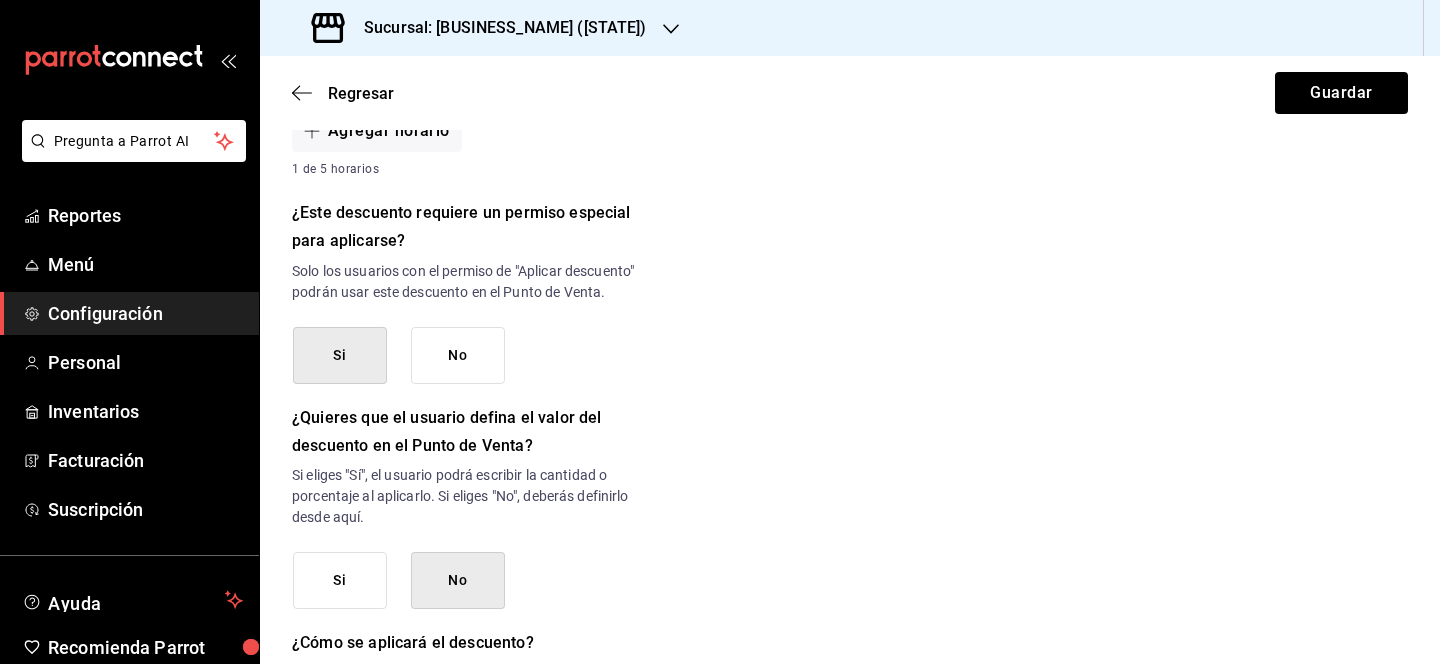 scroll, scrollTop: 1030, scrollLeft: 0, axis: vertical 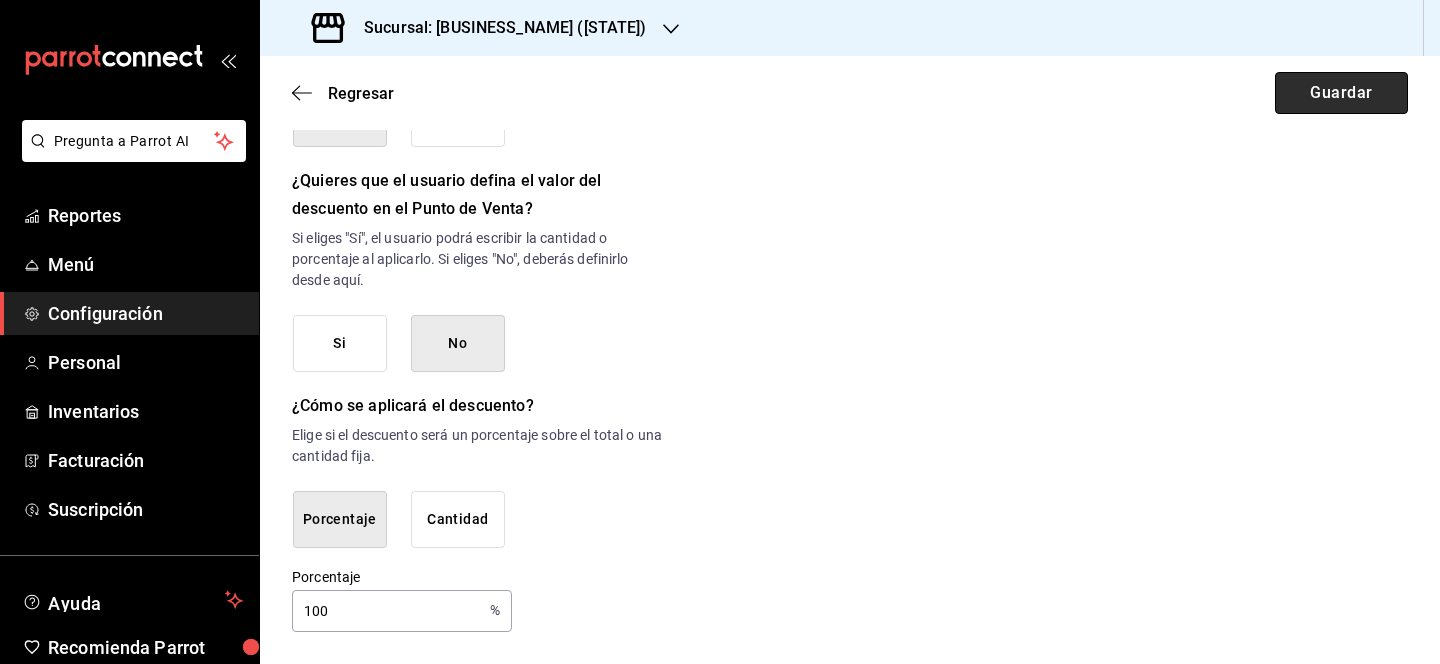 click on "Guardar" at bounding box center [1341, 93] 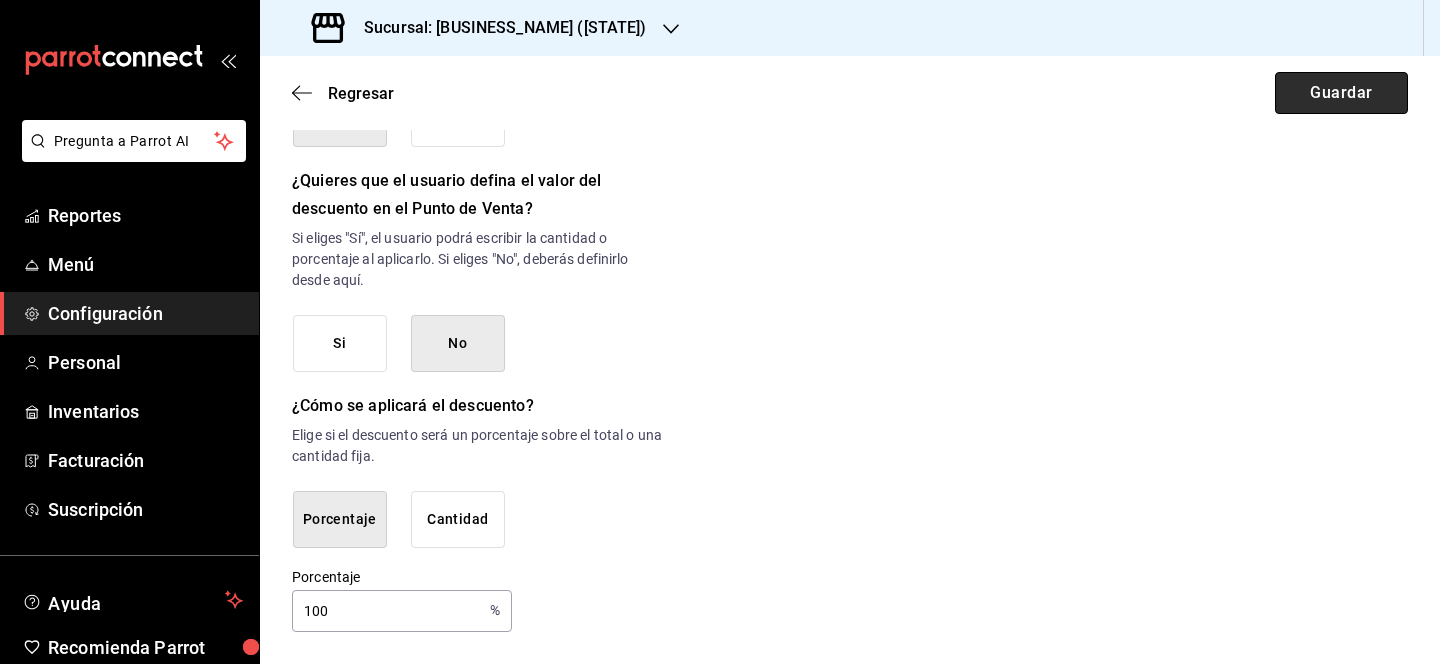 click on "Guardar" at bounding box center (1341, 93) 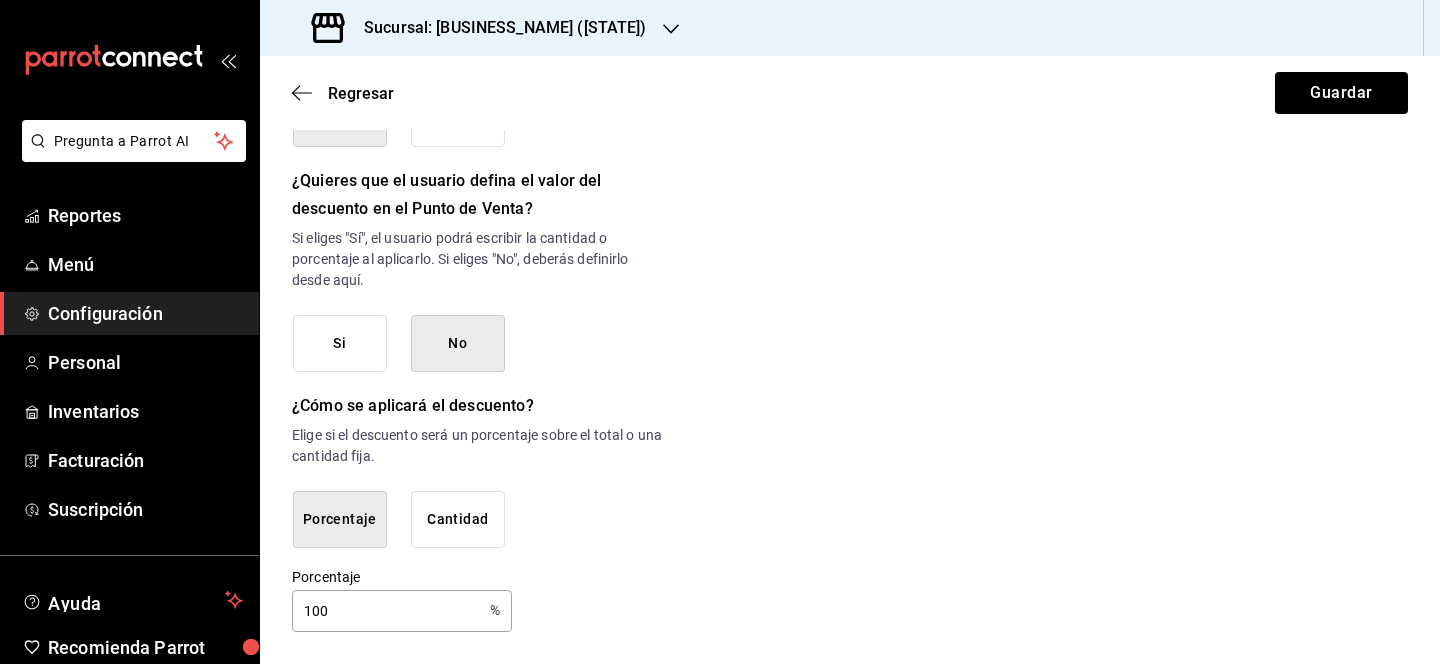 click on "100" at bounding box center [387, 611] 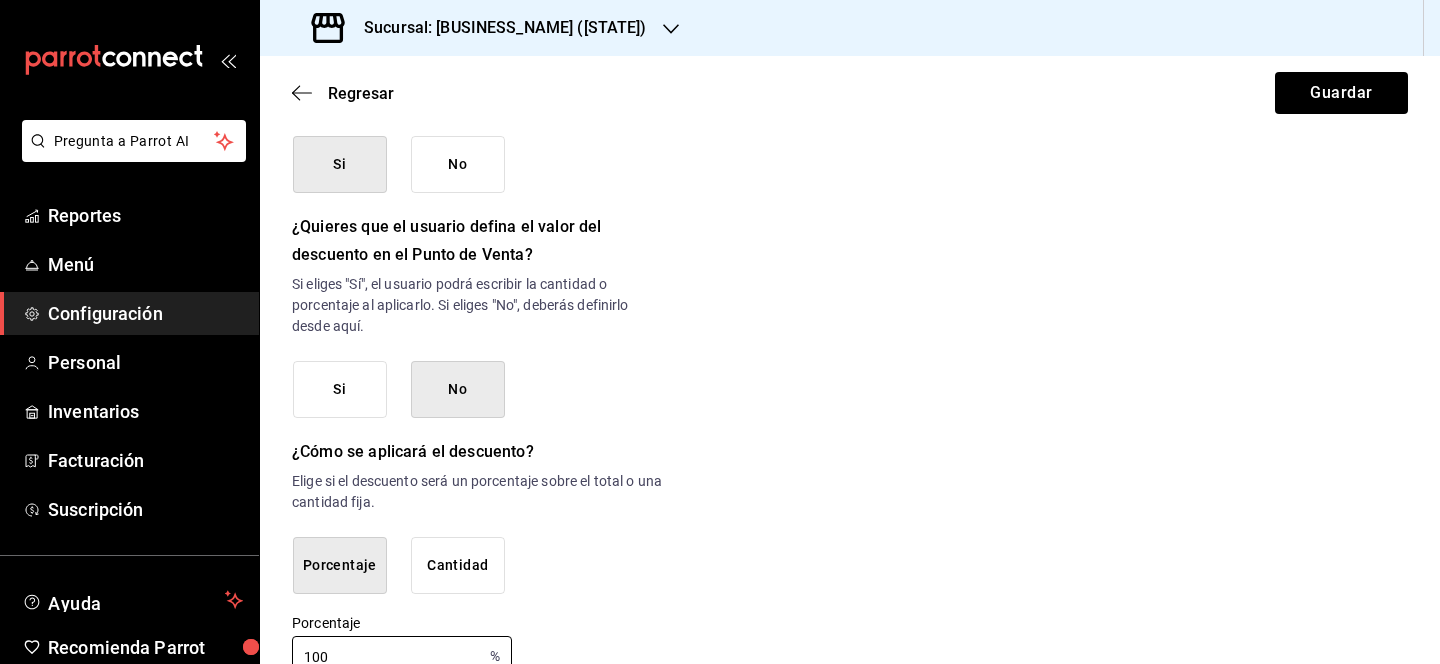 scroll, scrollTop: 1030, scrollLeft: 0, axis: vertical 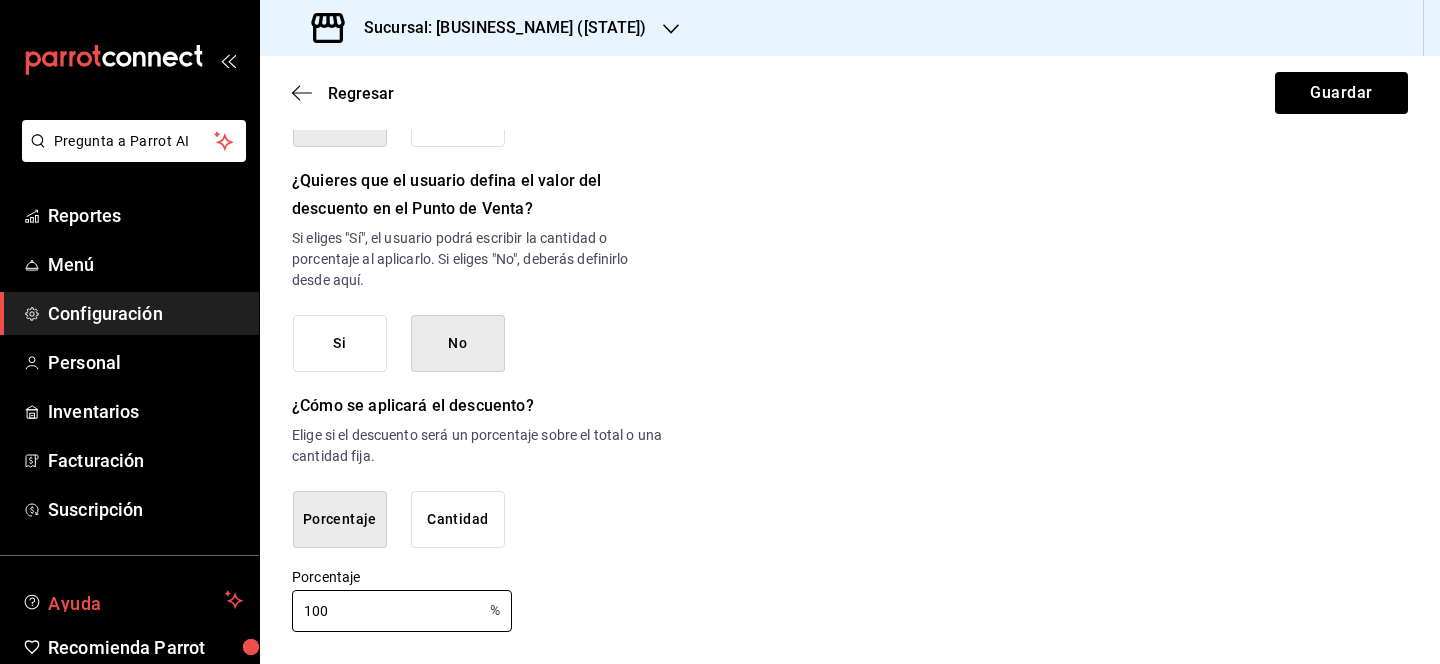 drag, startPoint x: 365, startPoint y: 613, endPoint x: 247, endPoint y: 612, distance: 118.004234 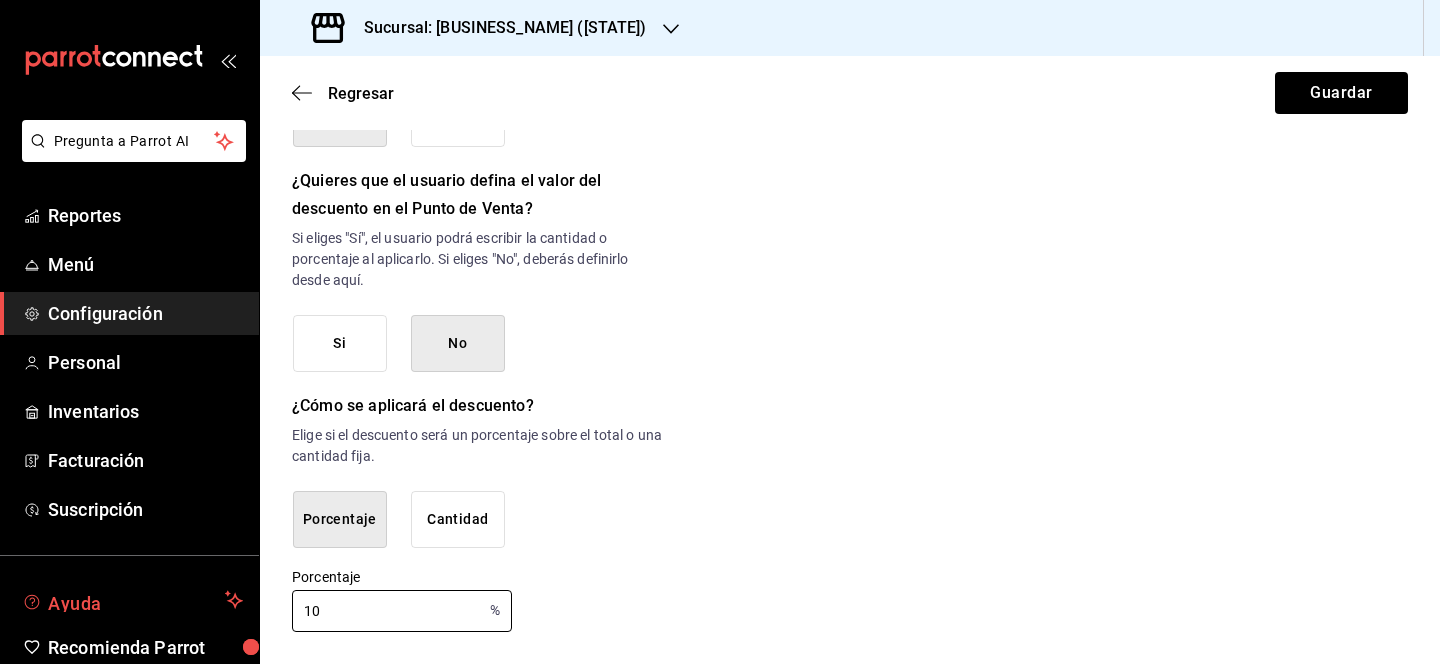 type on "1" 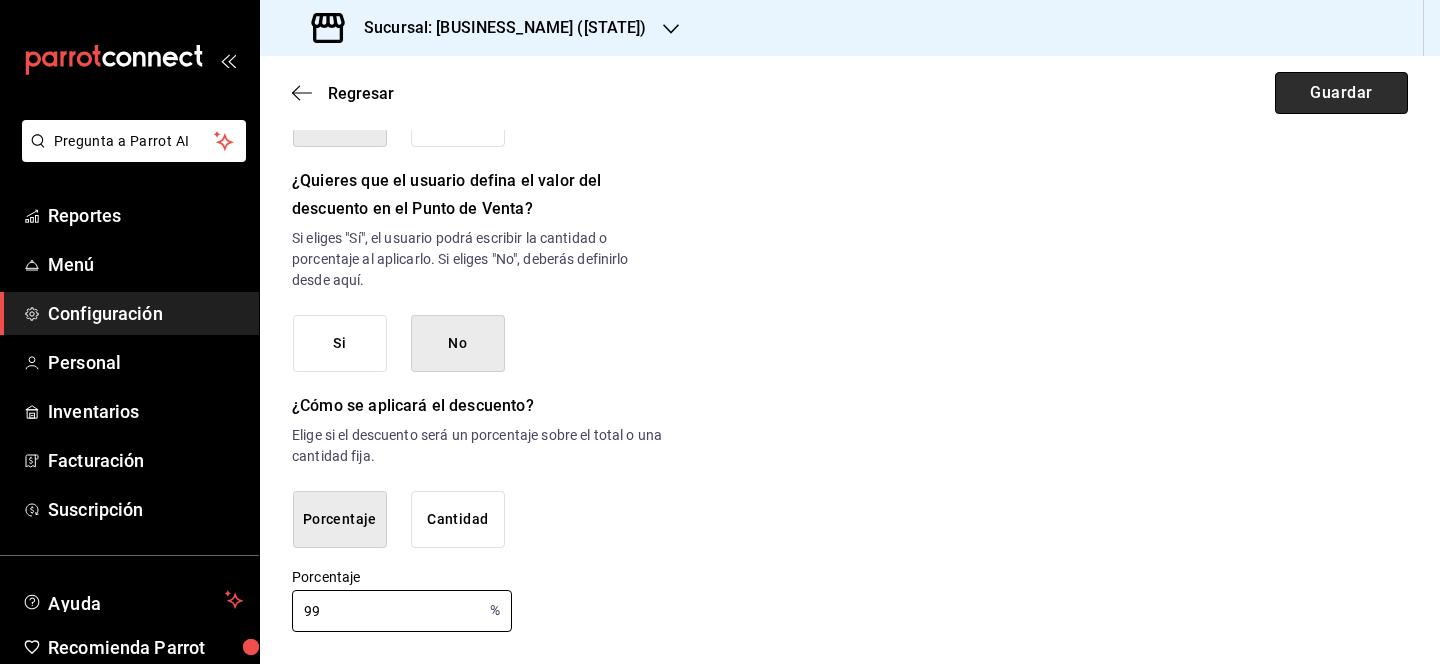 click on "Guardar" at bounding box center [1341, 93] 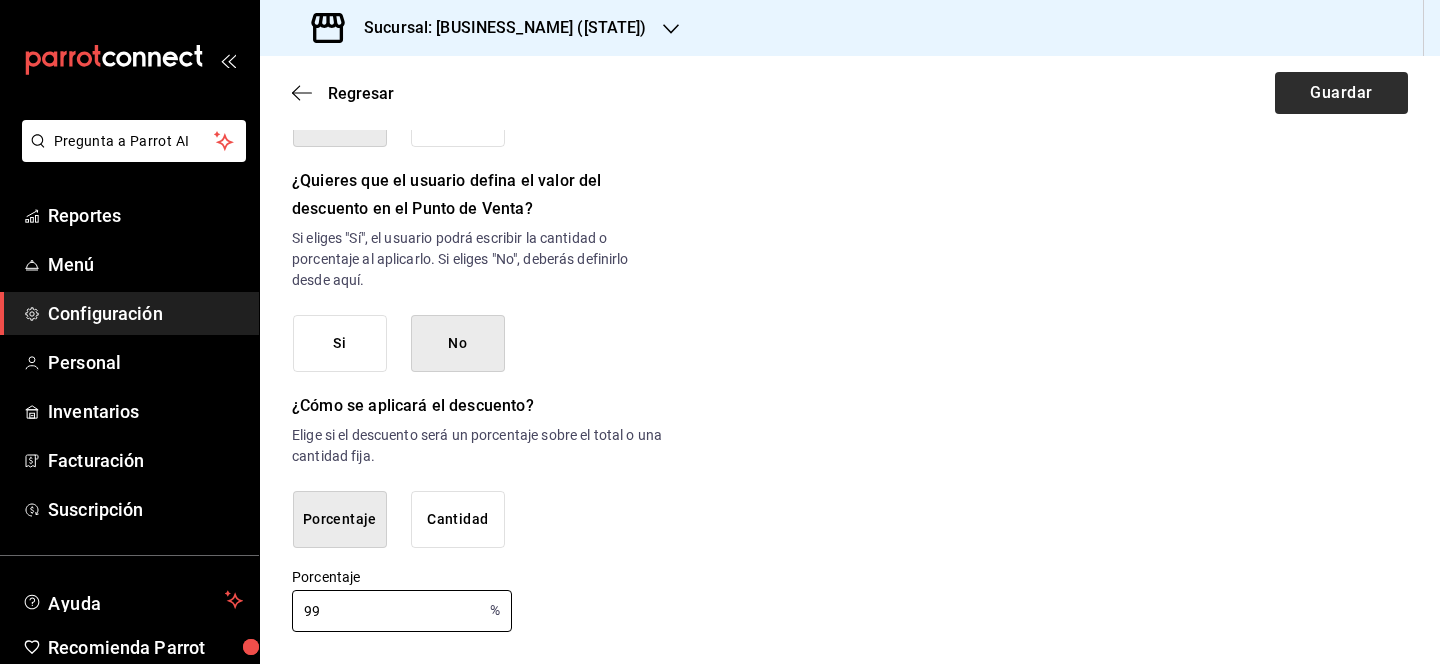 type on "99." 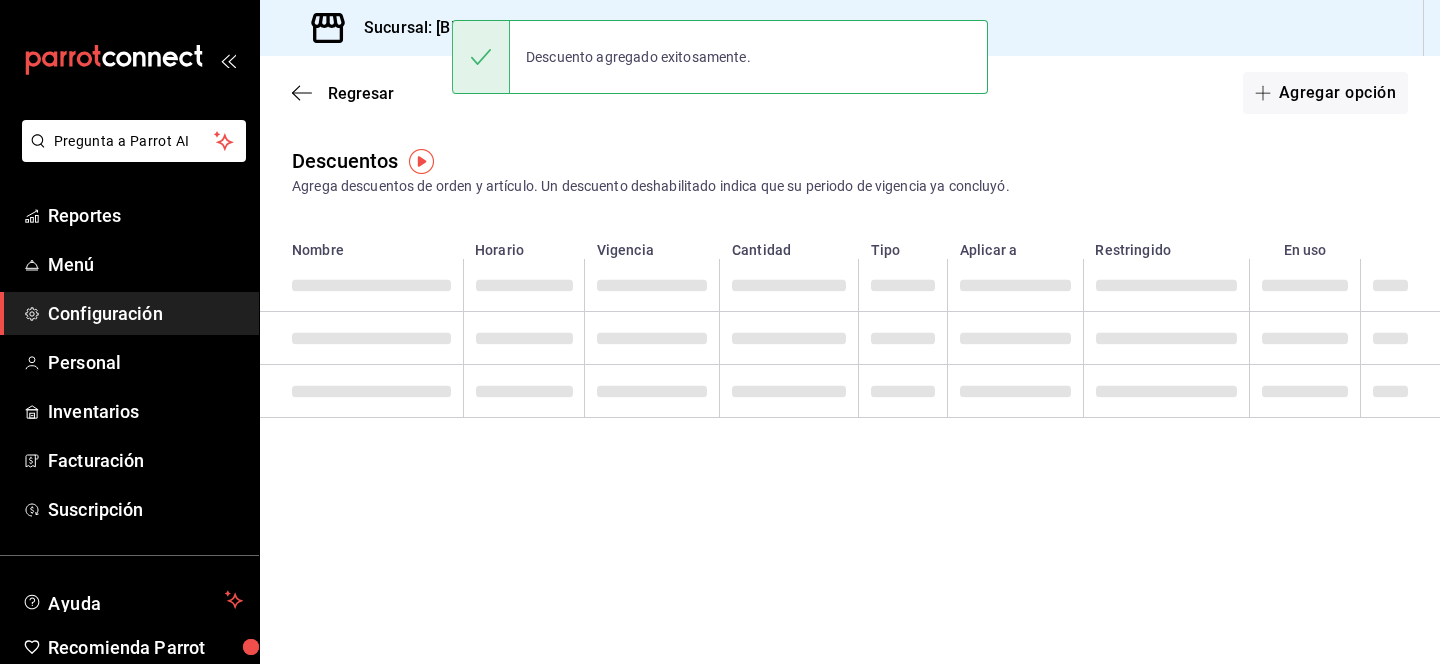 scroll, scrollTop: 0, scrollLeft: 0, axis: both 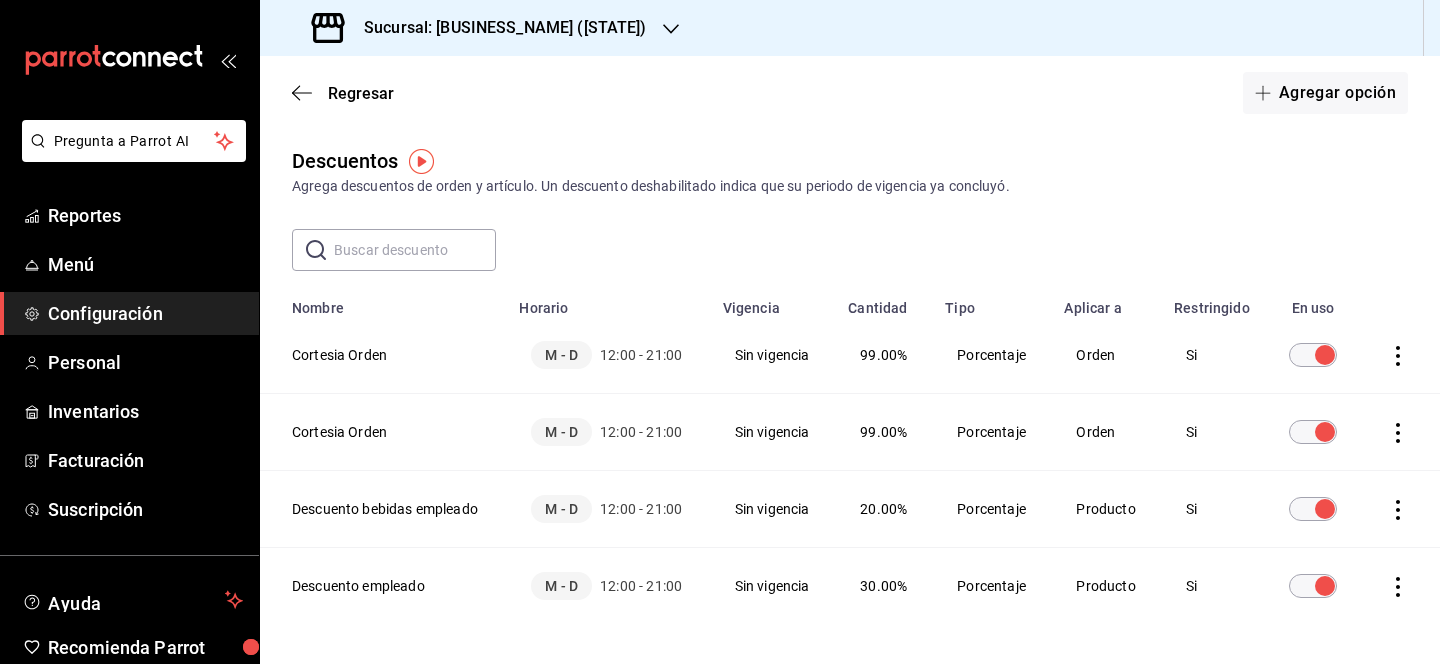 click 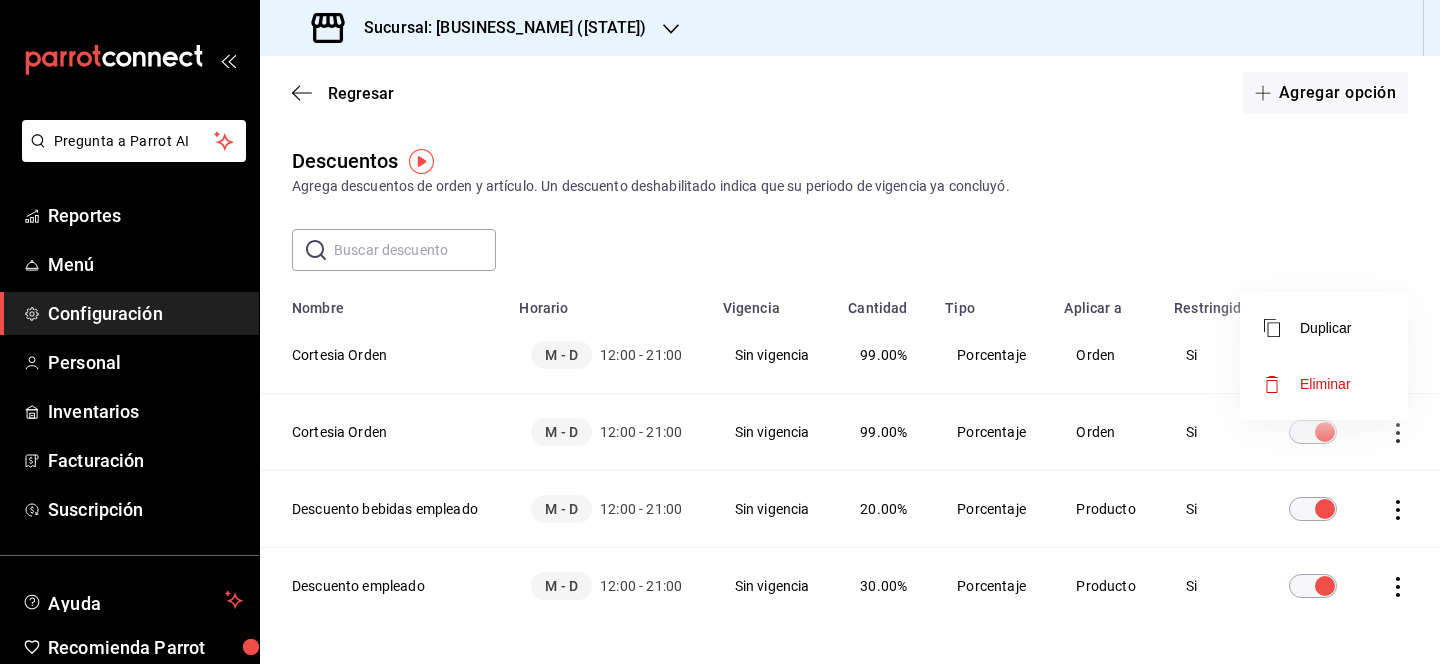 click on "Eliminar" at bounding box center (1324, 384) 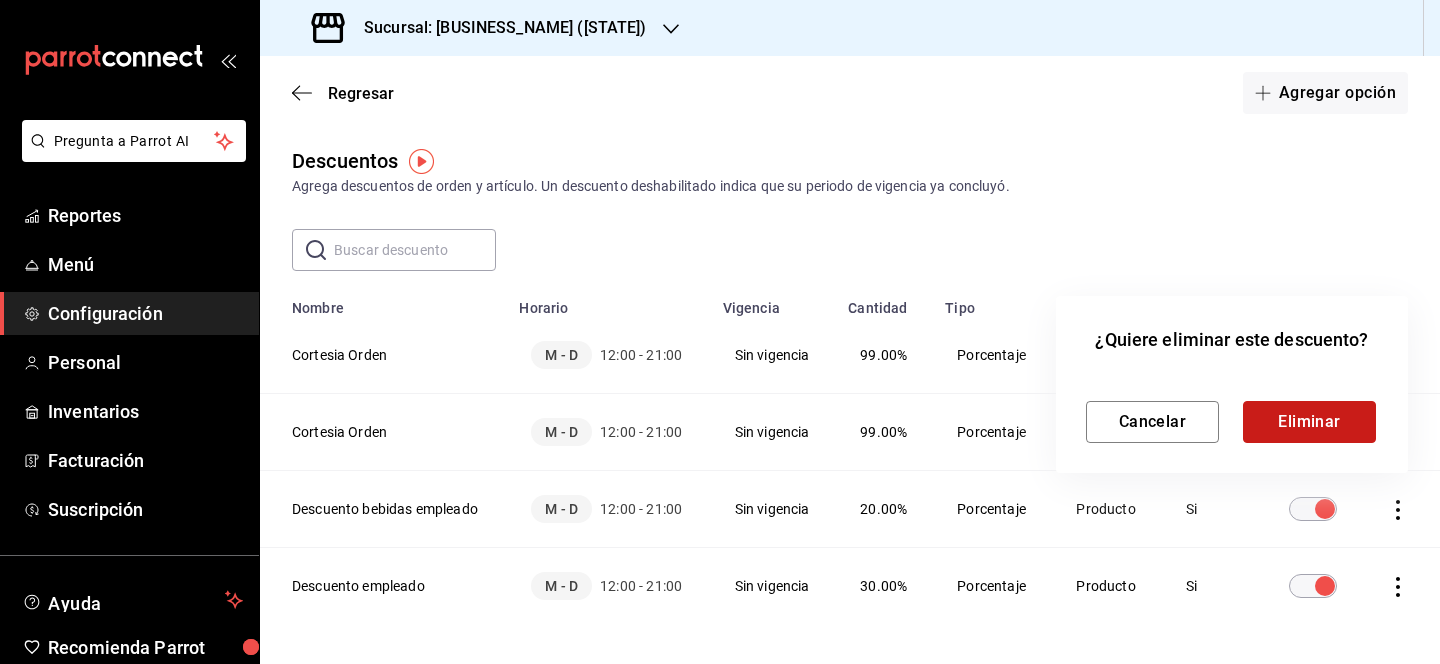 click on "Eliminar" at bounding box center (1309, 422) 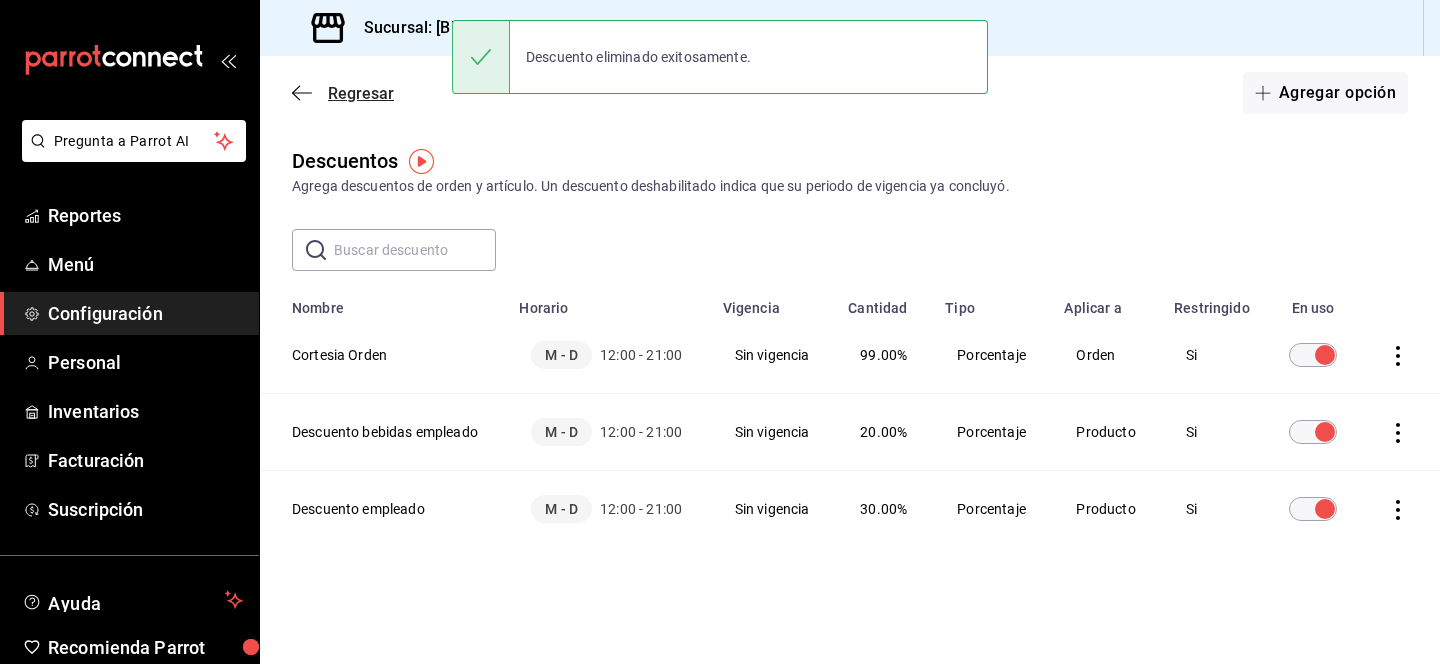 click on "Regresar" at bounding box center (361, 93) 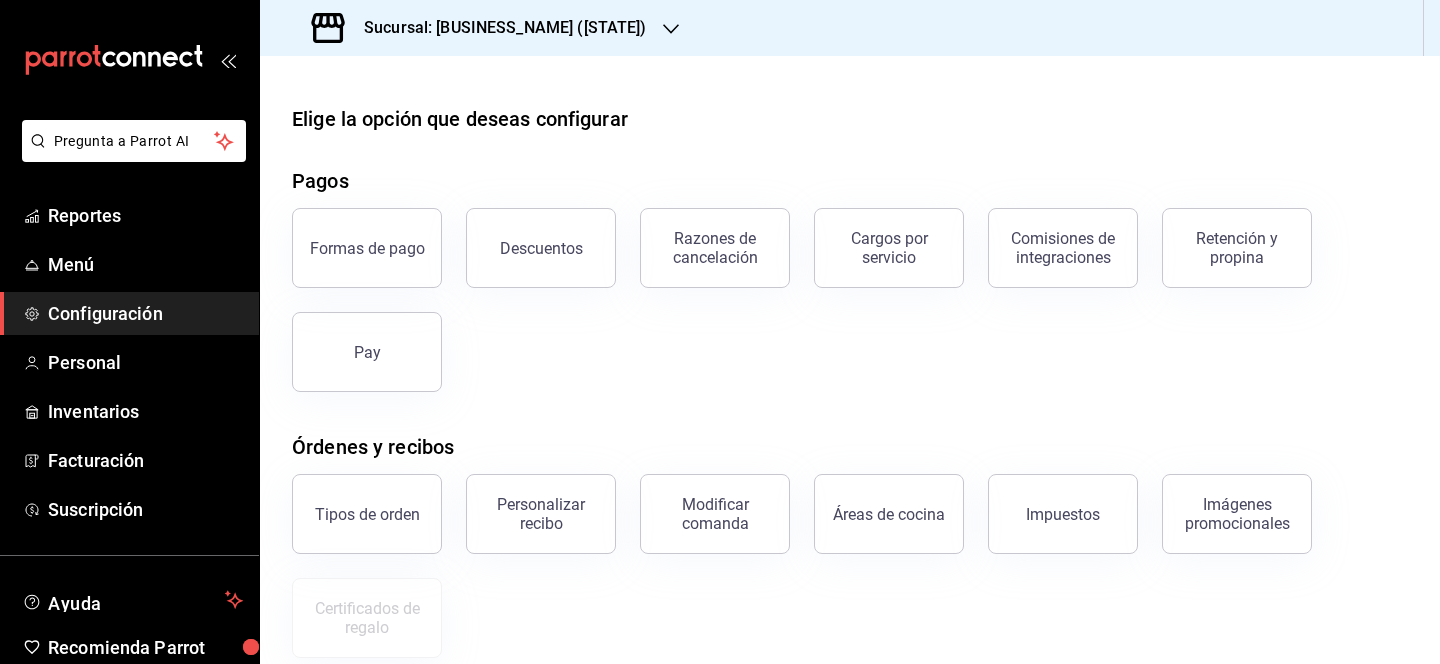 click on "Sucursal: Monchoso ([STATE])" at bounding box center (481, 28) 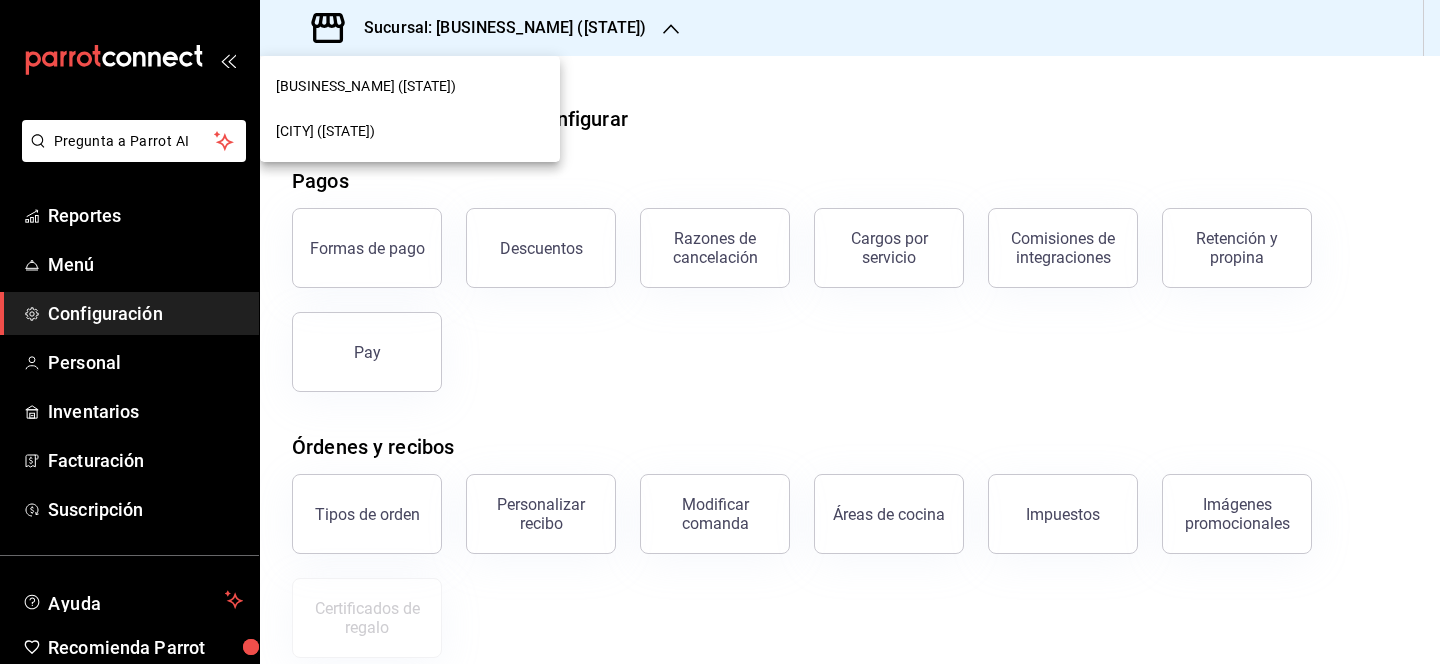 click on "Bernie´s ([STATE])" at bounding box center (410, 86) 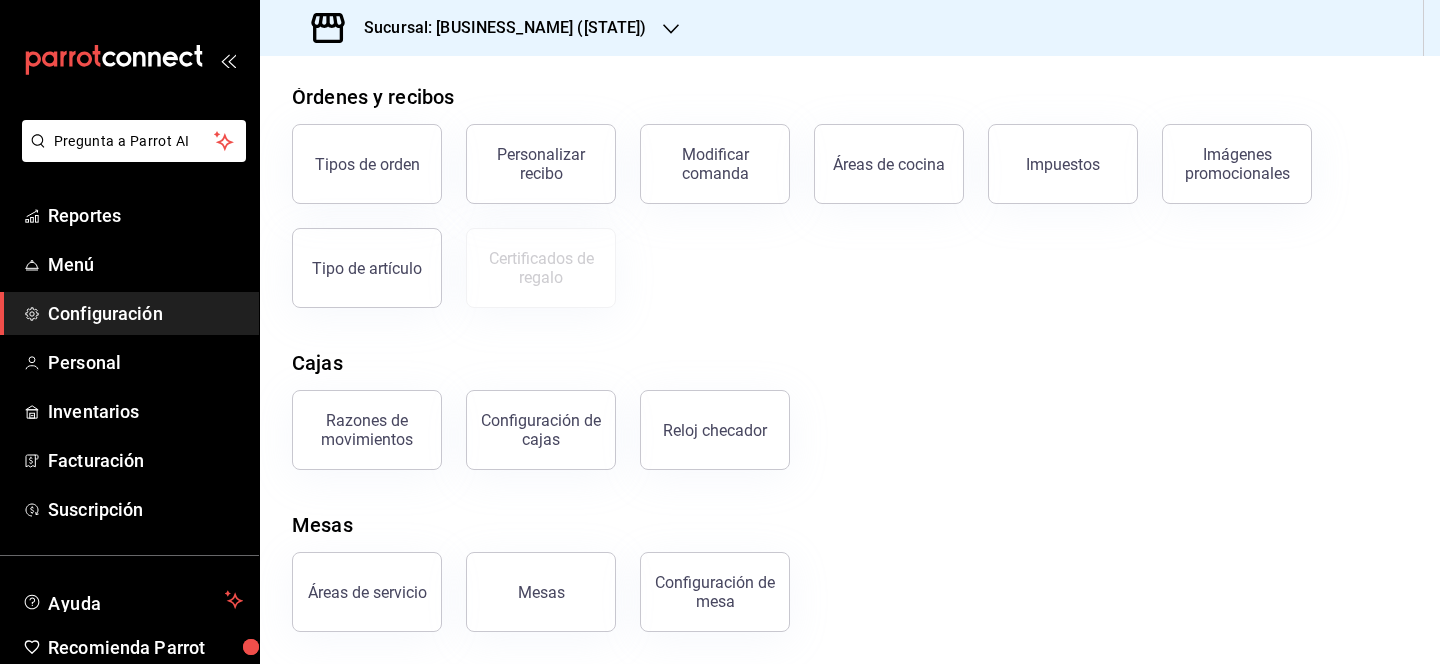 scroll, scrollTop: 0, scrollLeft: 0, axis: both 